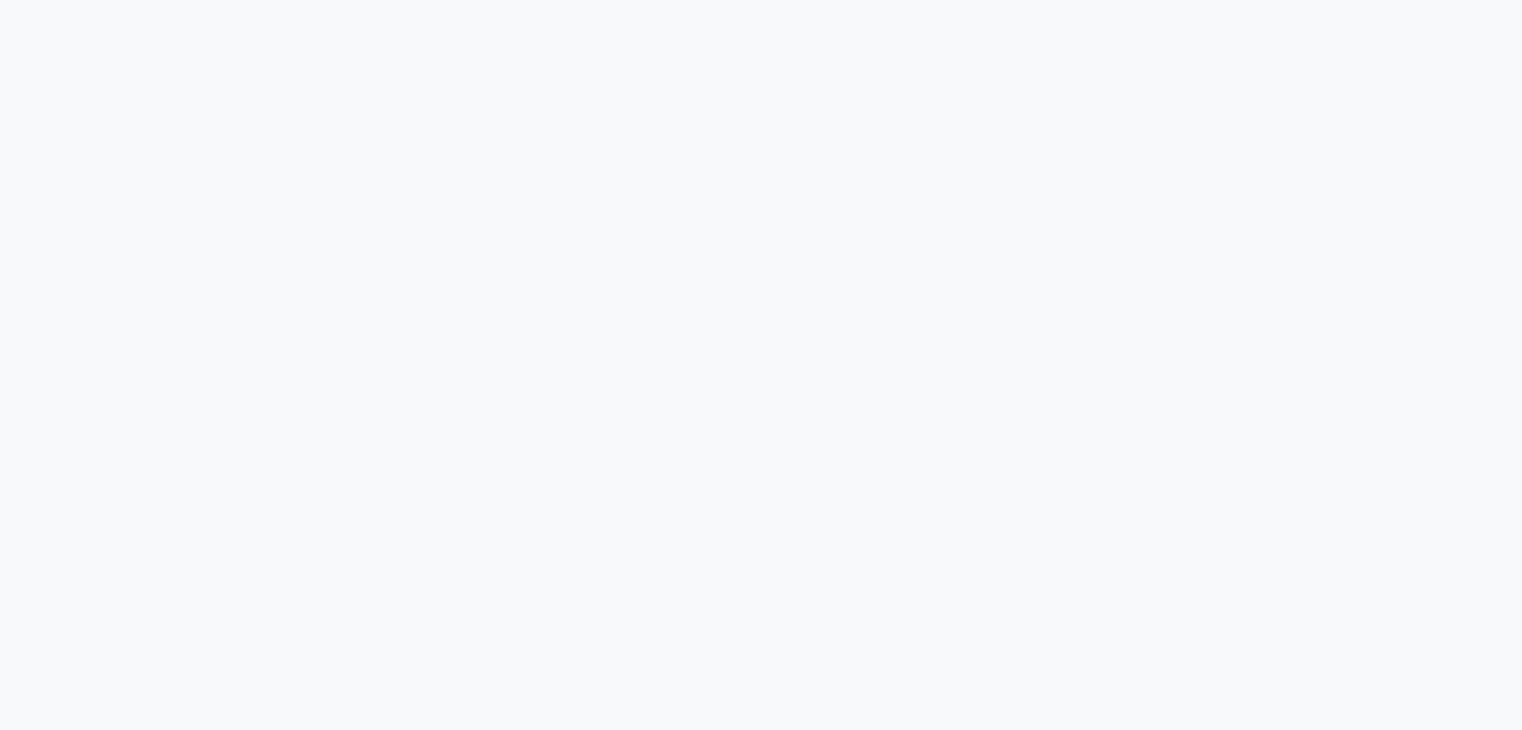 scroll, scrollTop: 0, scrollLeft: 0, axis: both 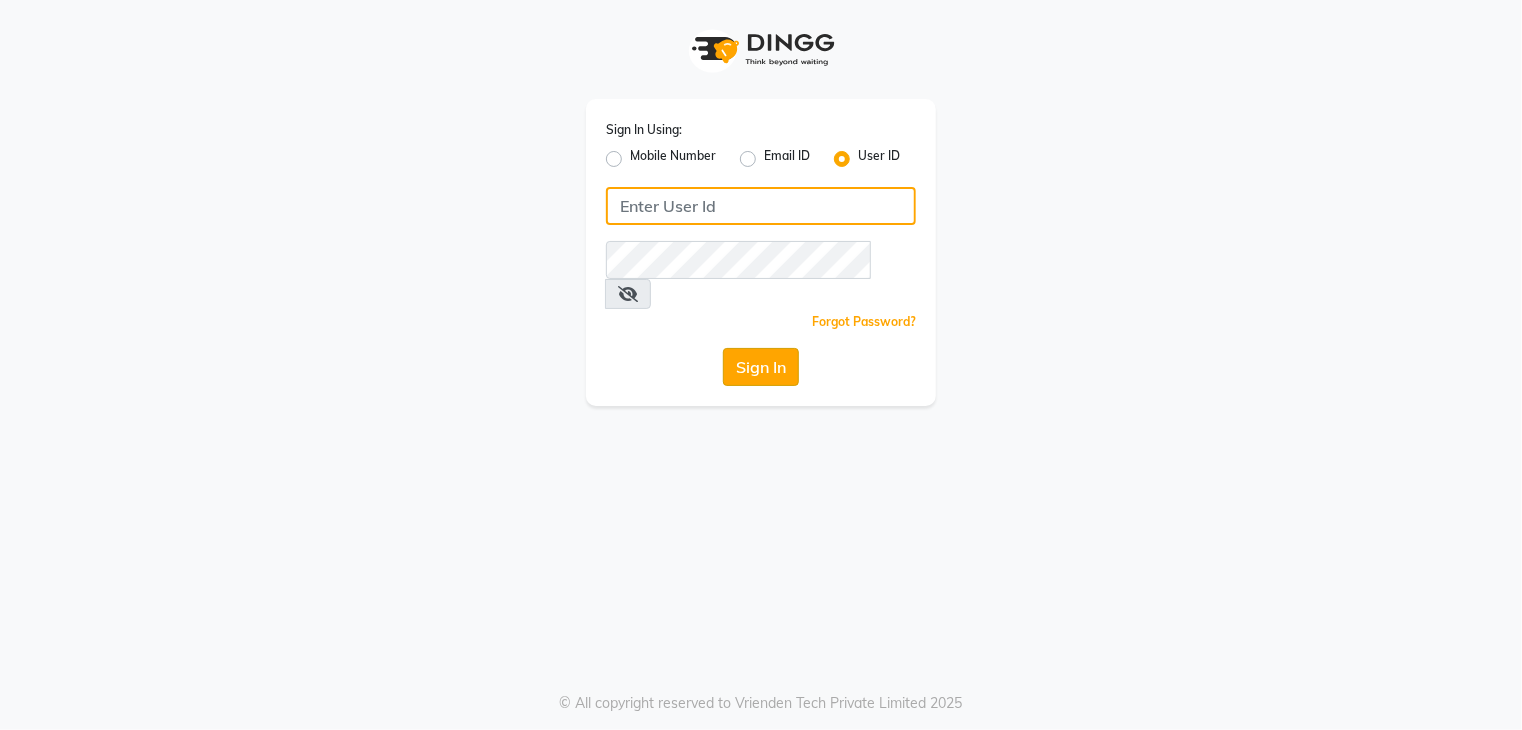 type on "rhapsody" 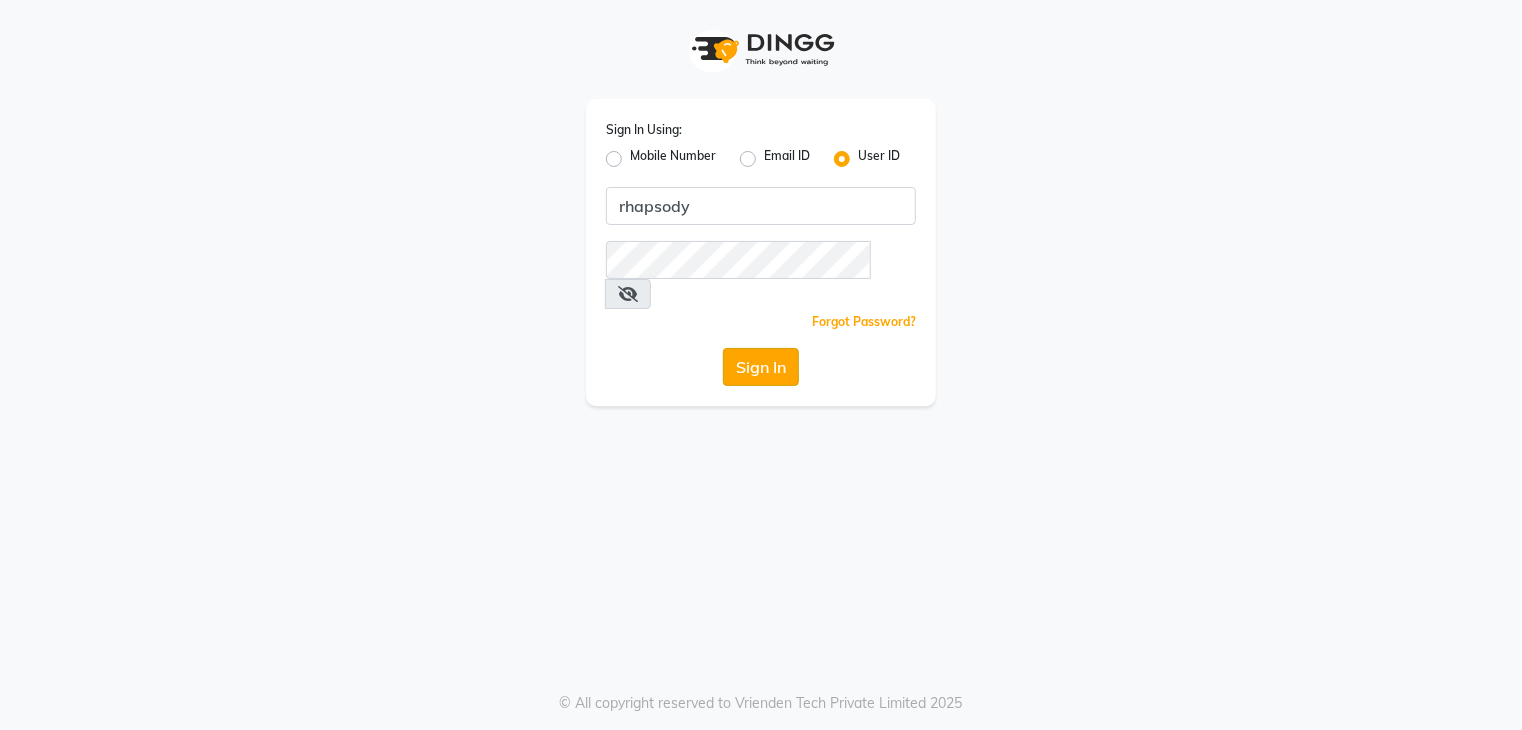 click on "Sign In" 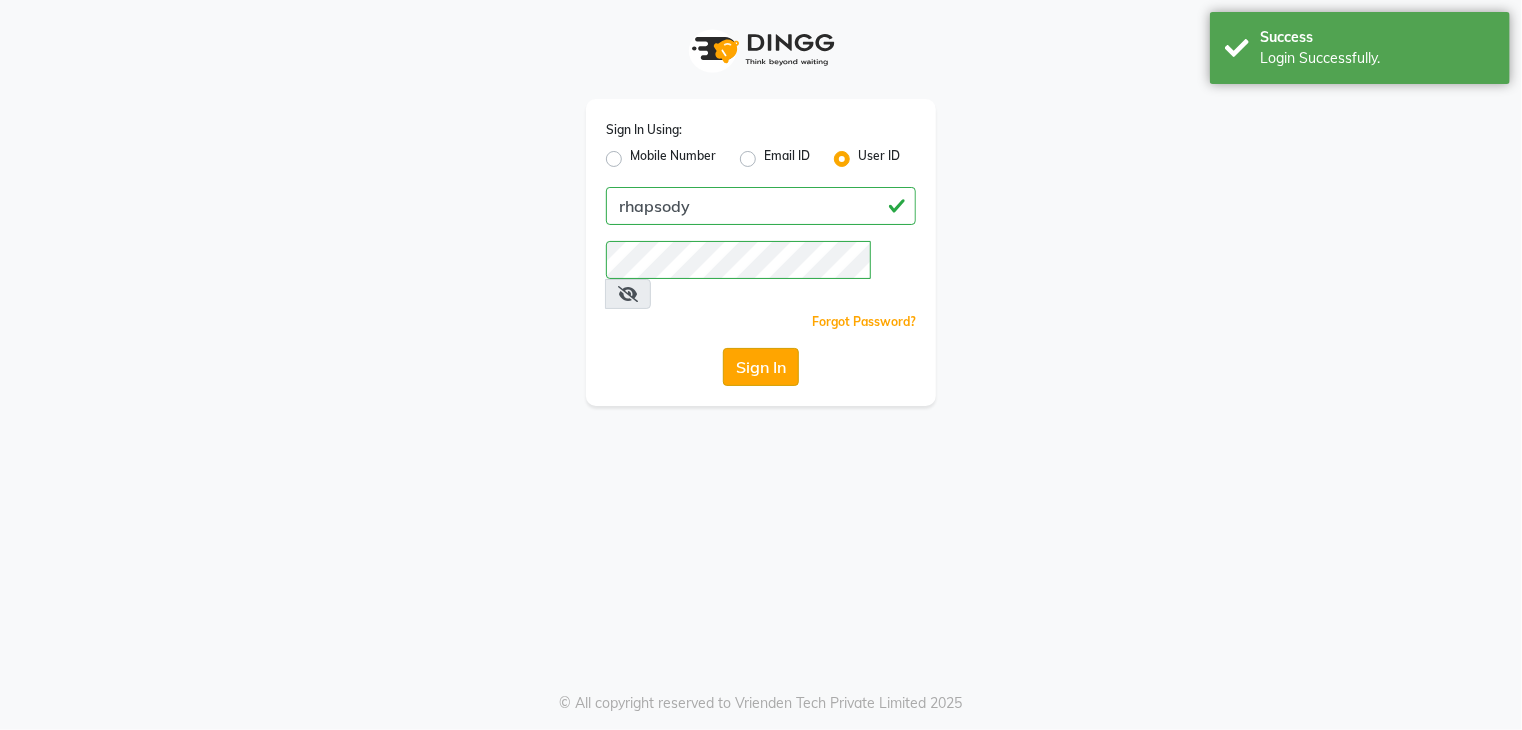 select on "service" 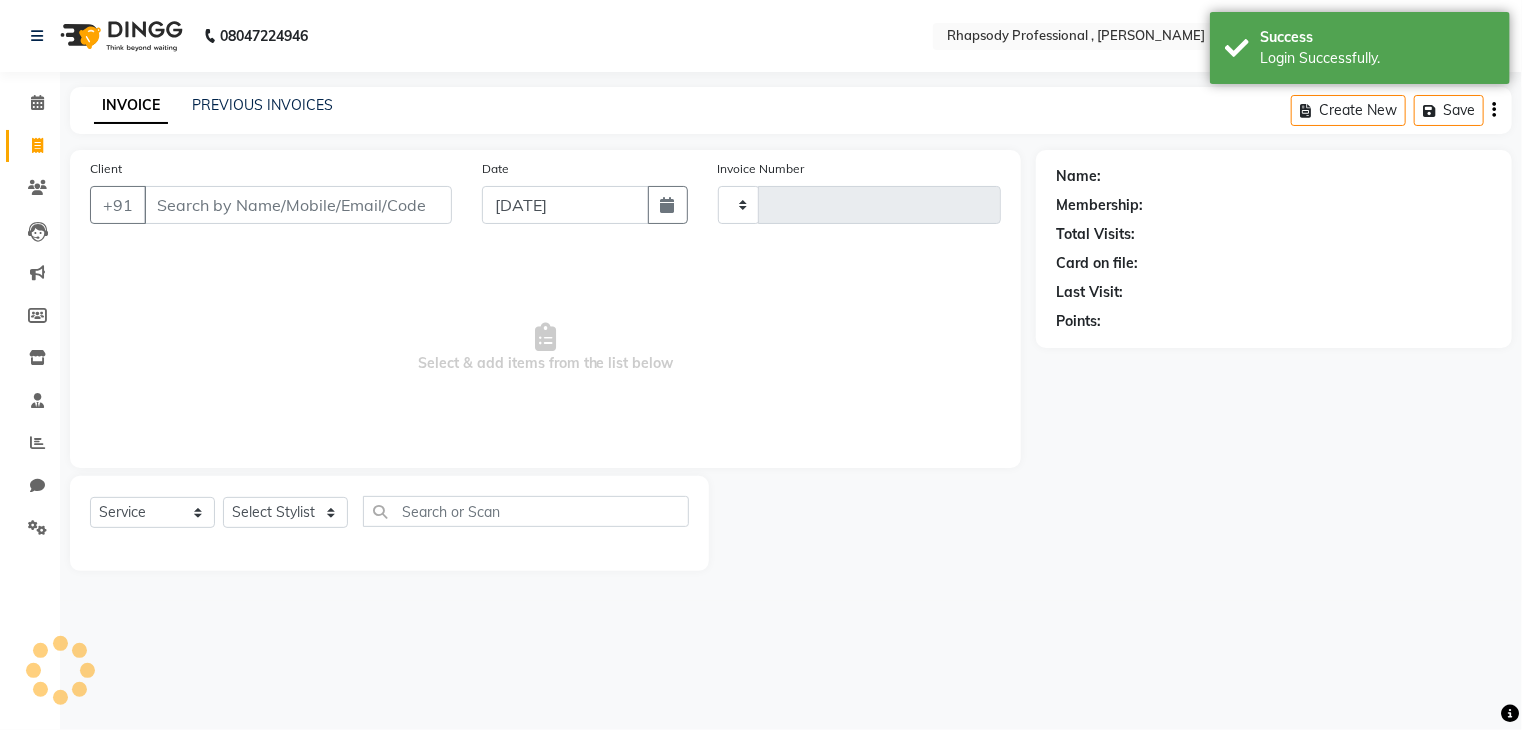 select on "en" 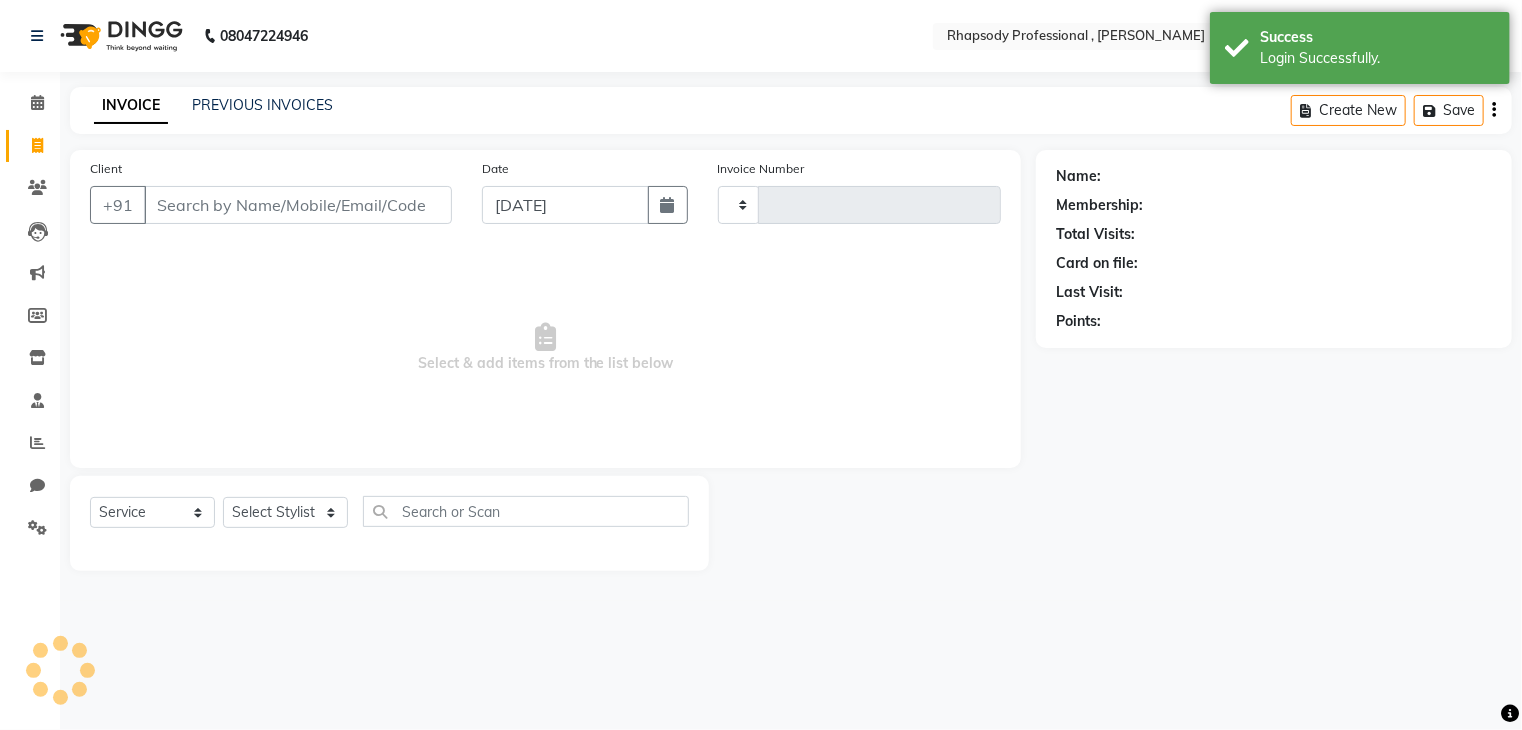 type on "0017" 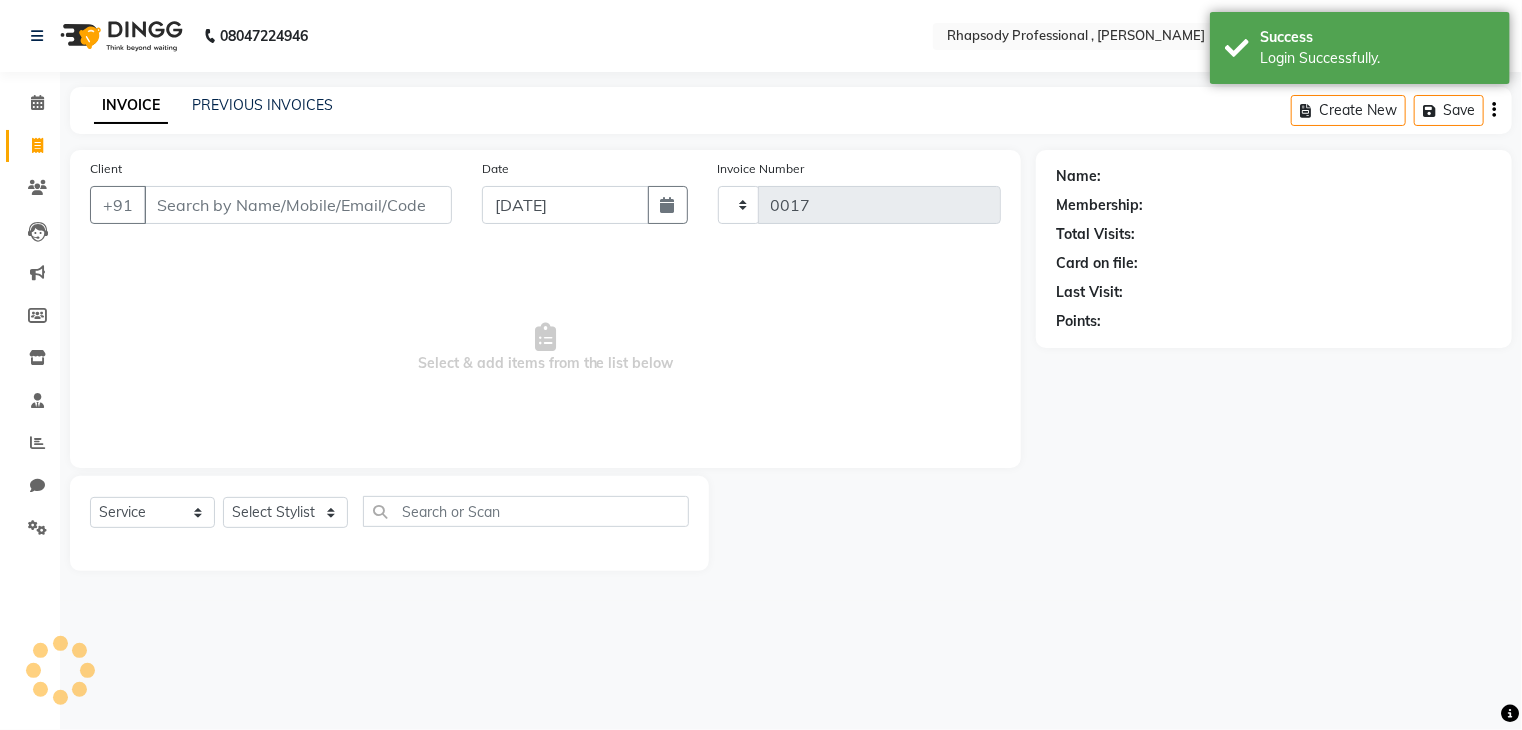 select on "8581" 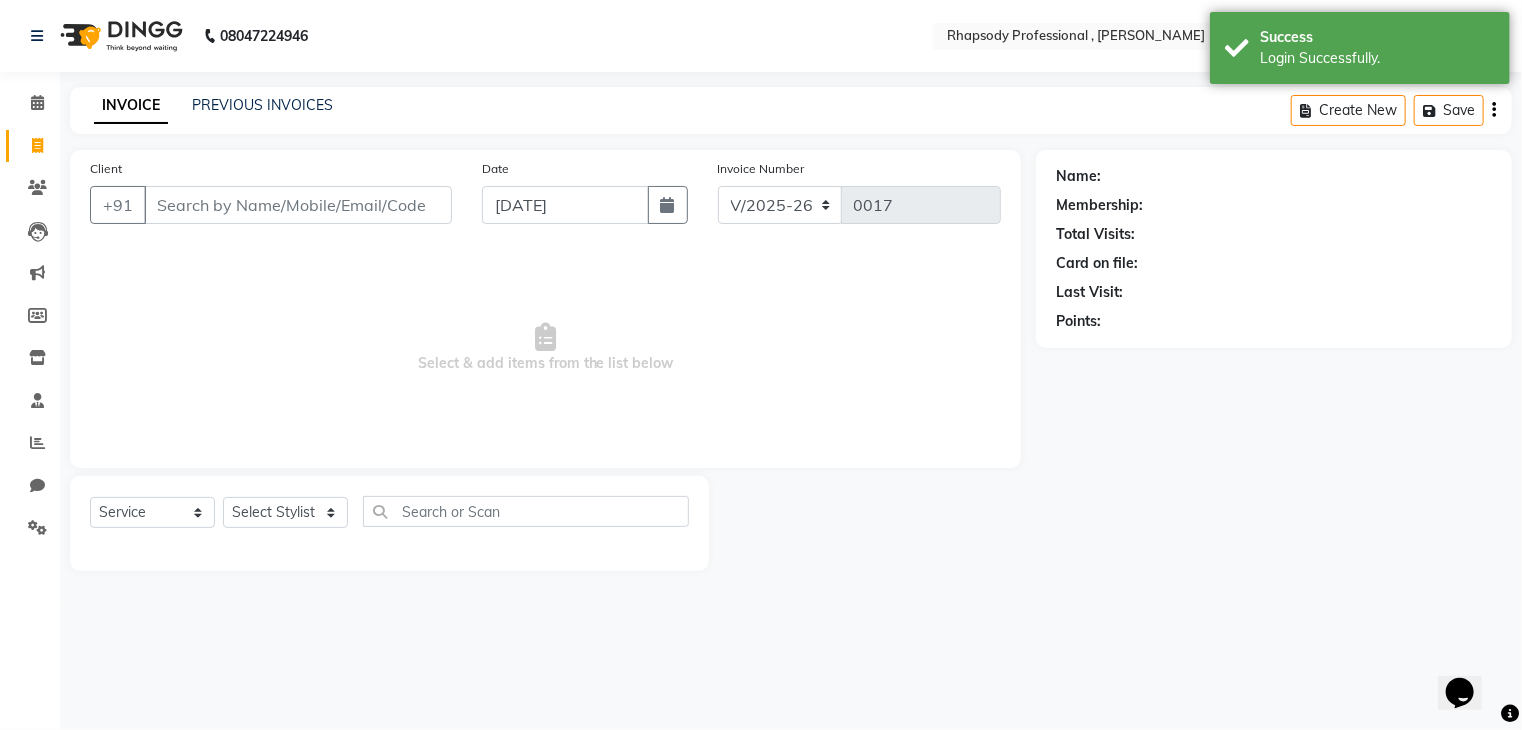 scroll, scrollTop: 0, scrollLeft: 0, axis: both 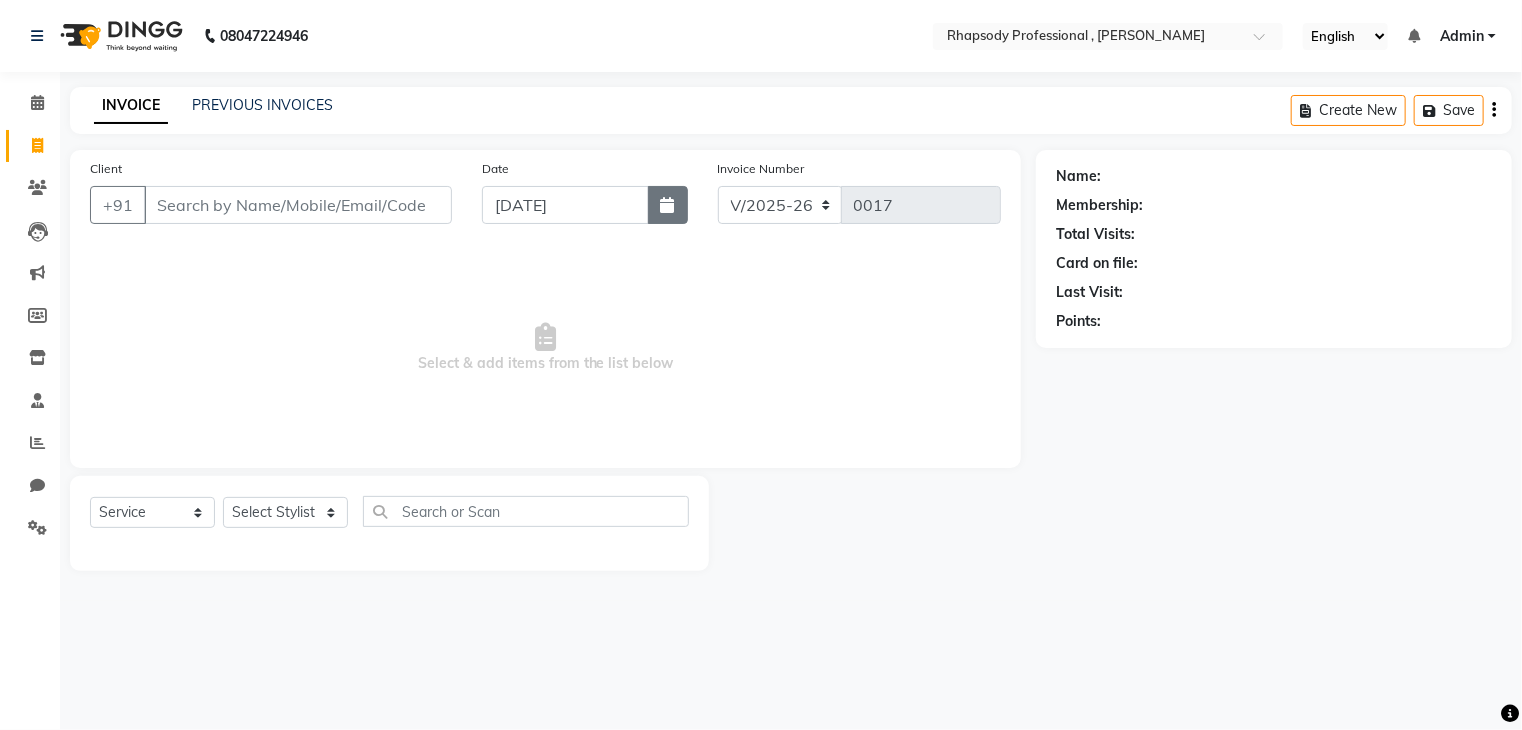 click 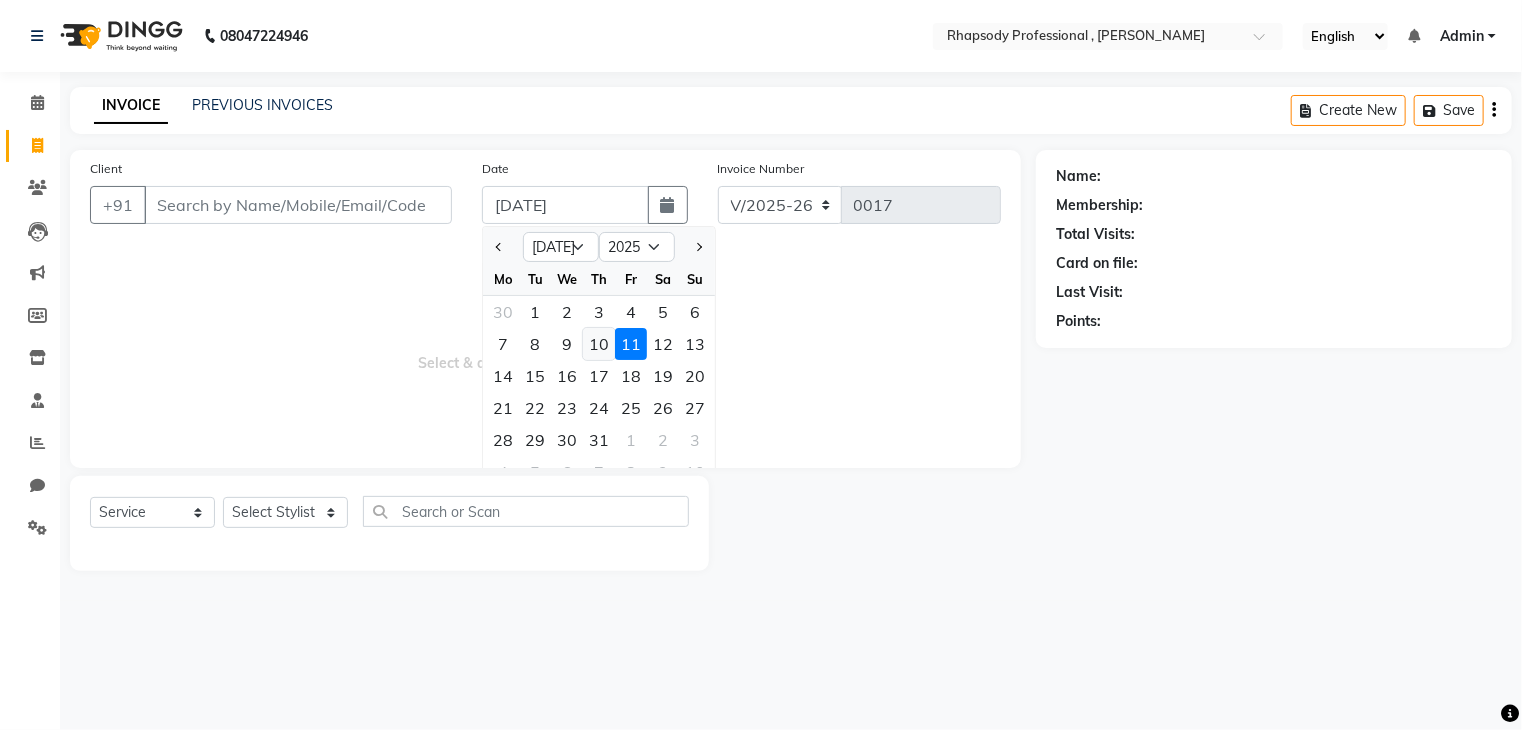 click on "10" 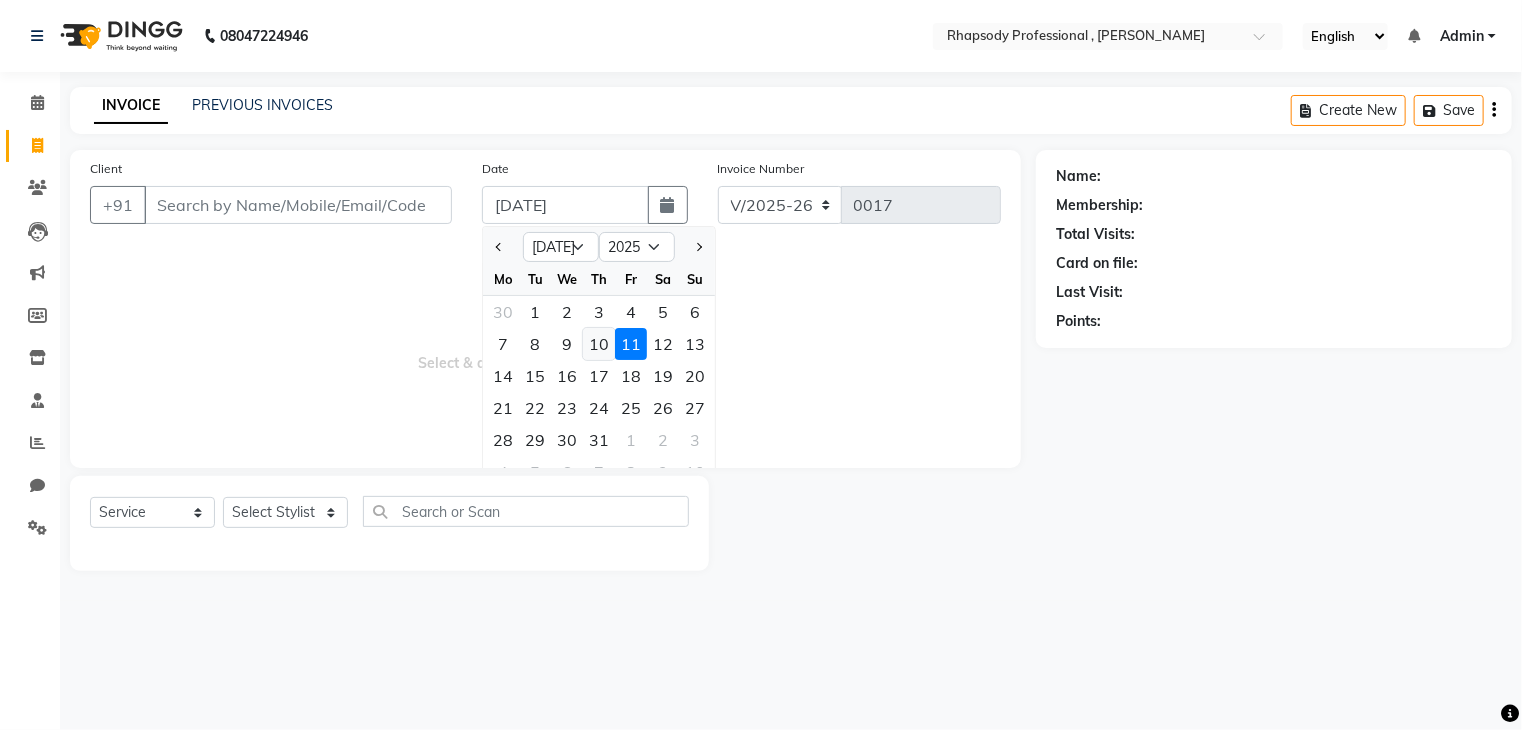 type on "[DATE]" 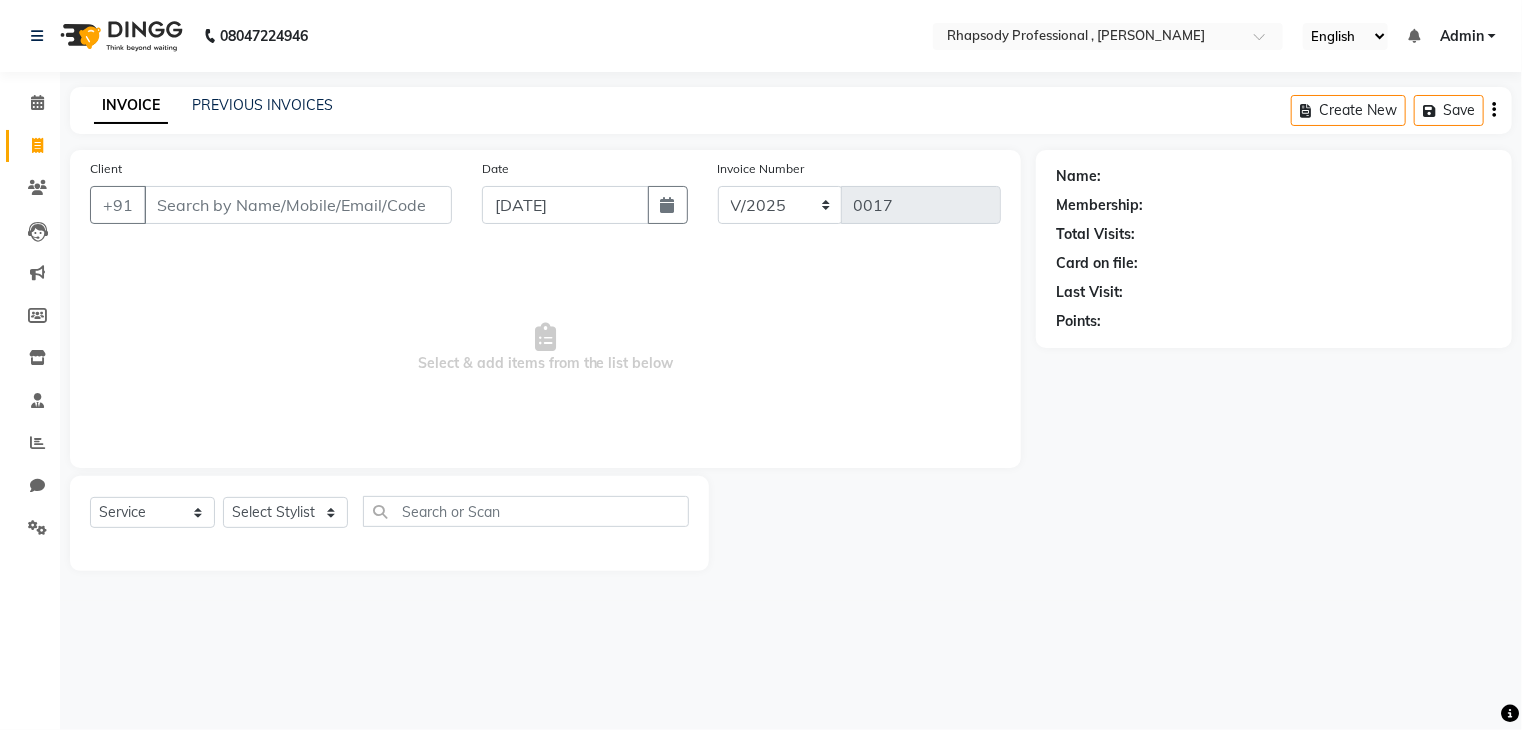 type 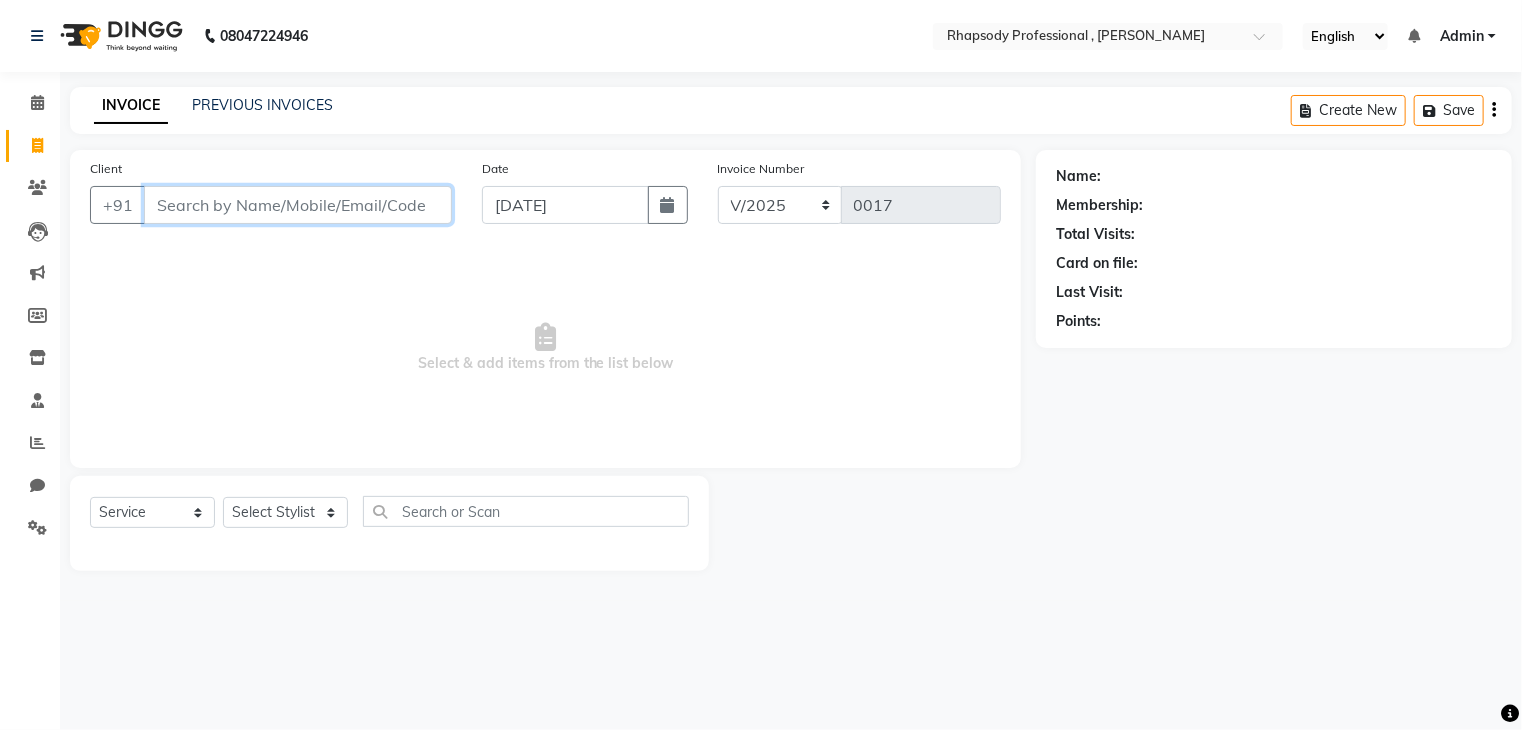 click on "Client" at bounding box center (298, 205) 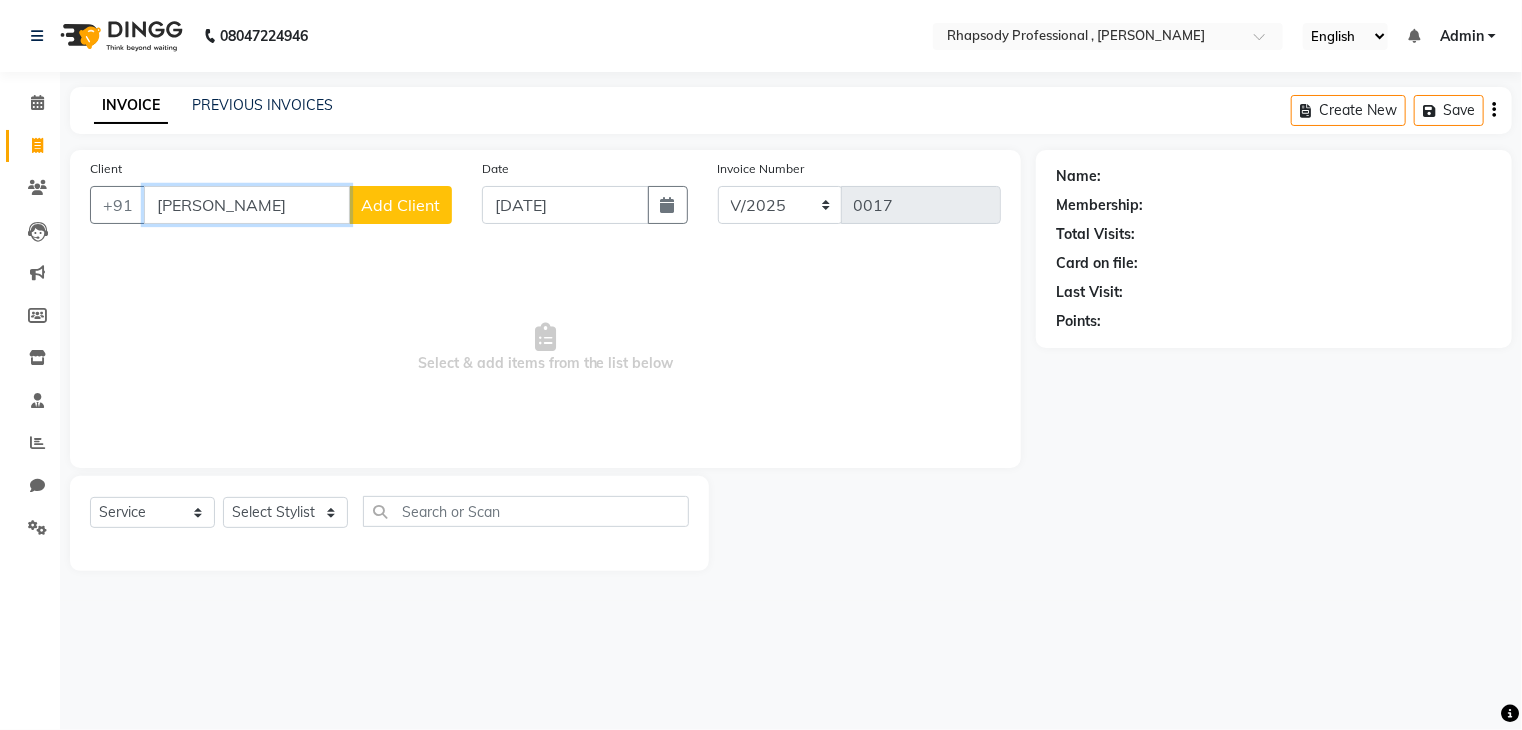 type on "[PERSON_NAME]" 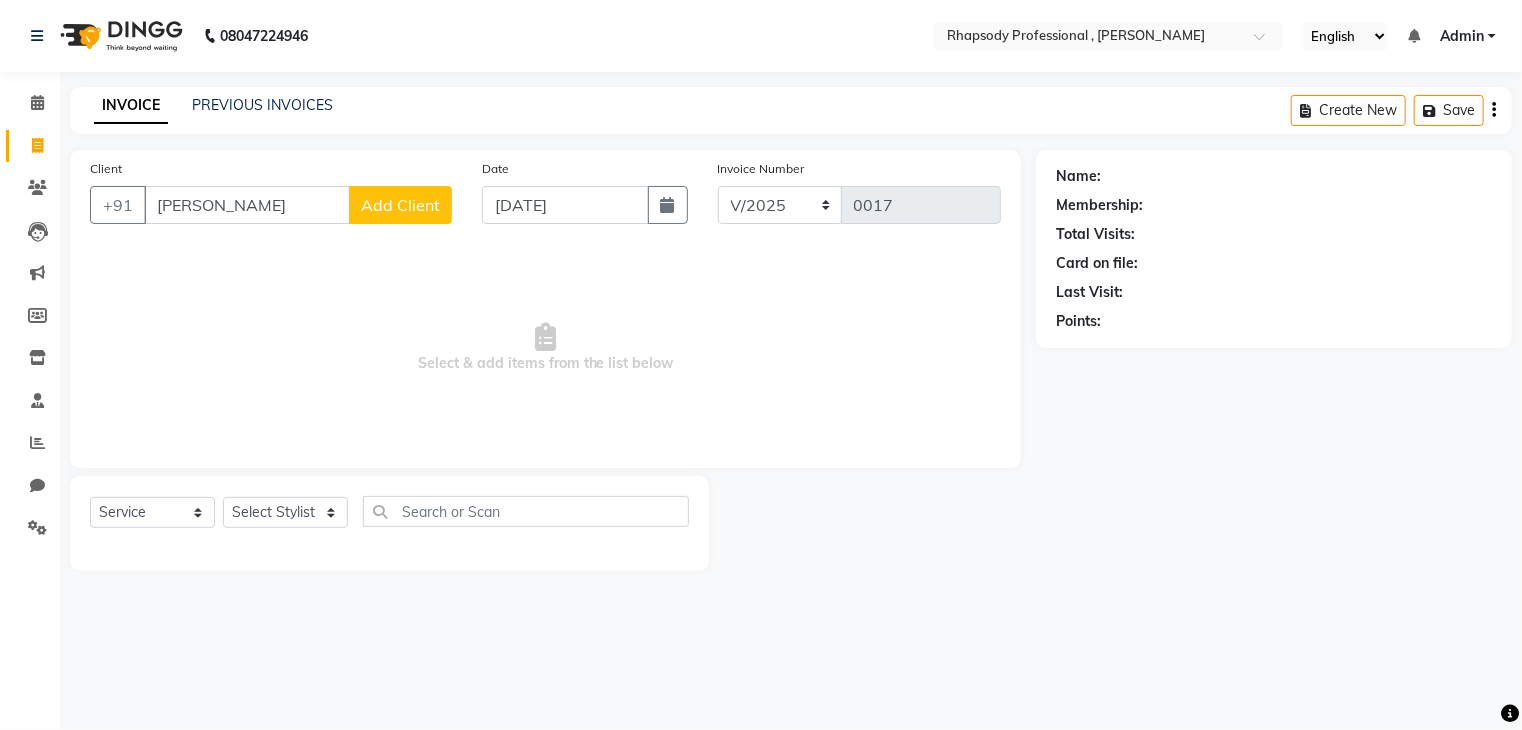 click on "Add Client" 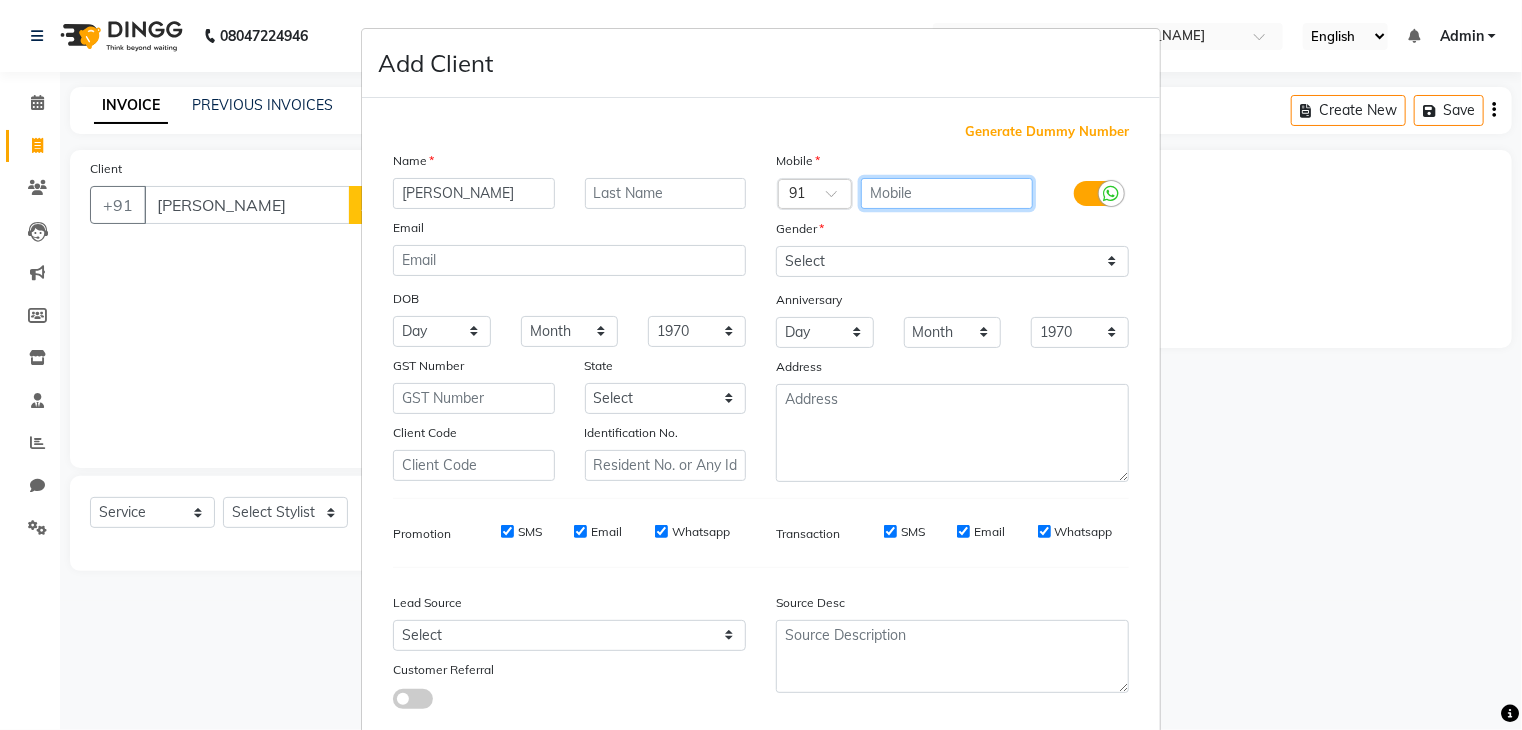 click at bounding box center (947, 193) 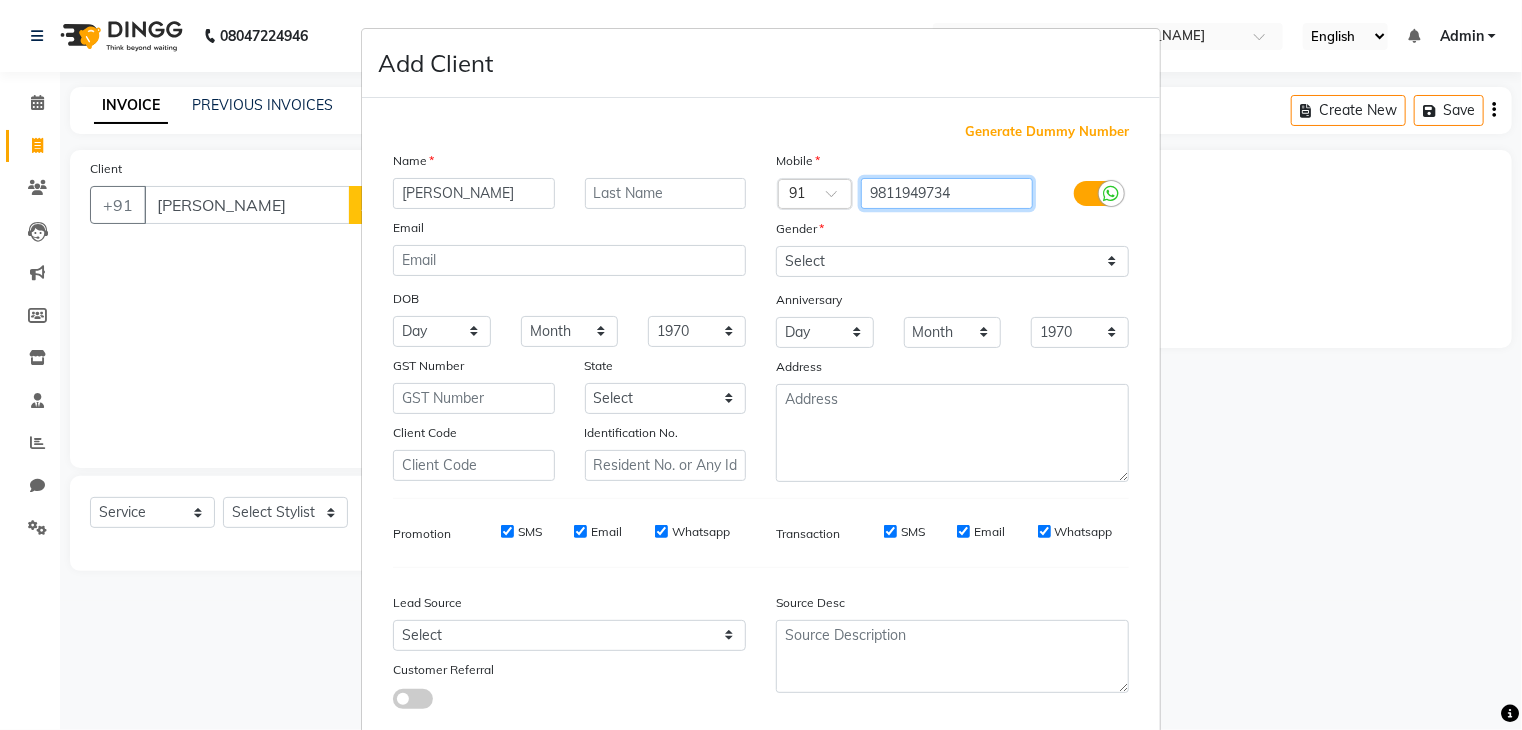type on "9811949734" 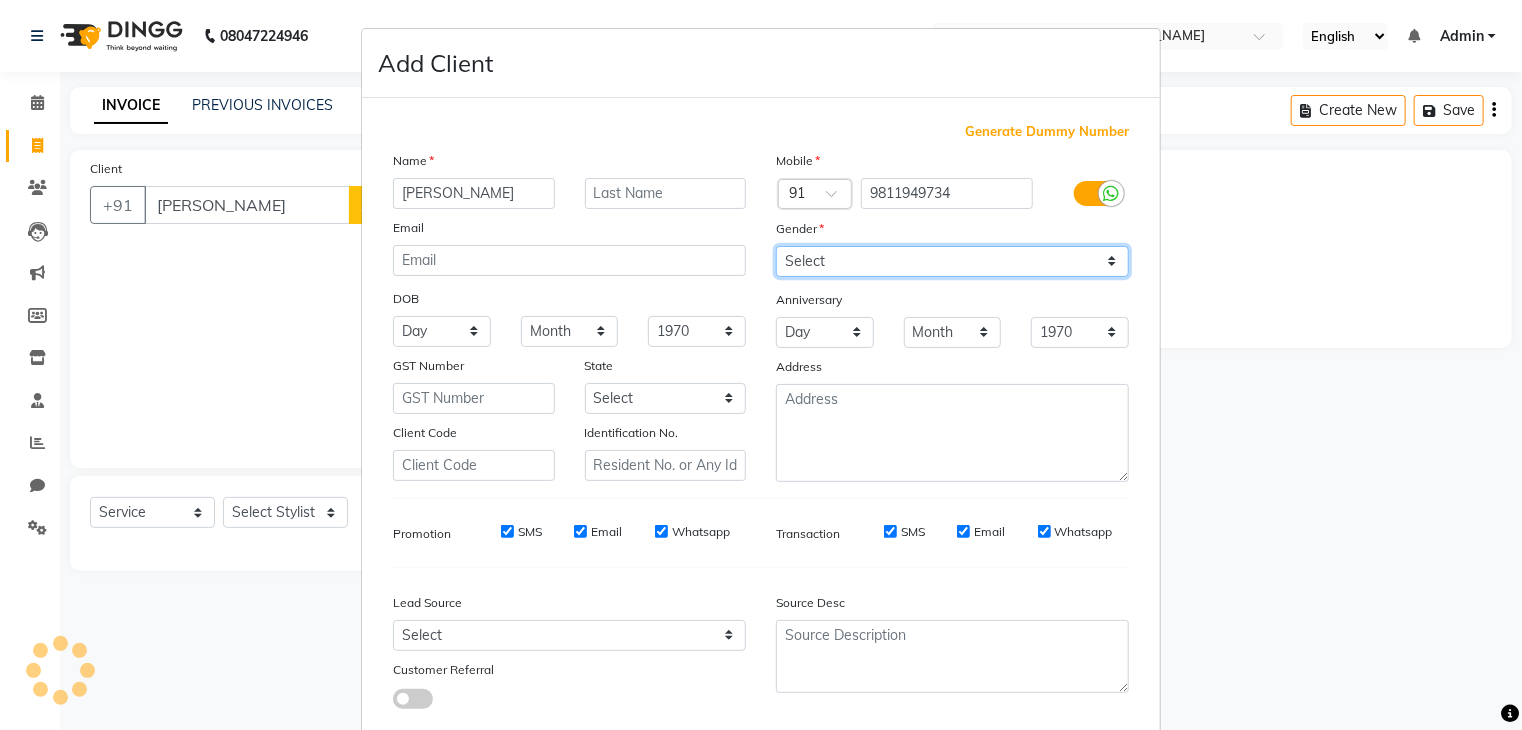 click on "Select [DEMOGRAPHIC_DATA] [DEMOGRAPHIC_DATA] Other Prefer Not To Say" at bounding box center (952, 261) 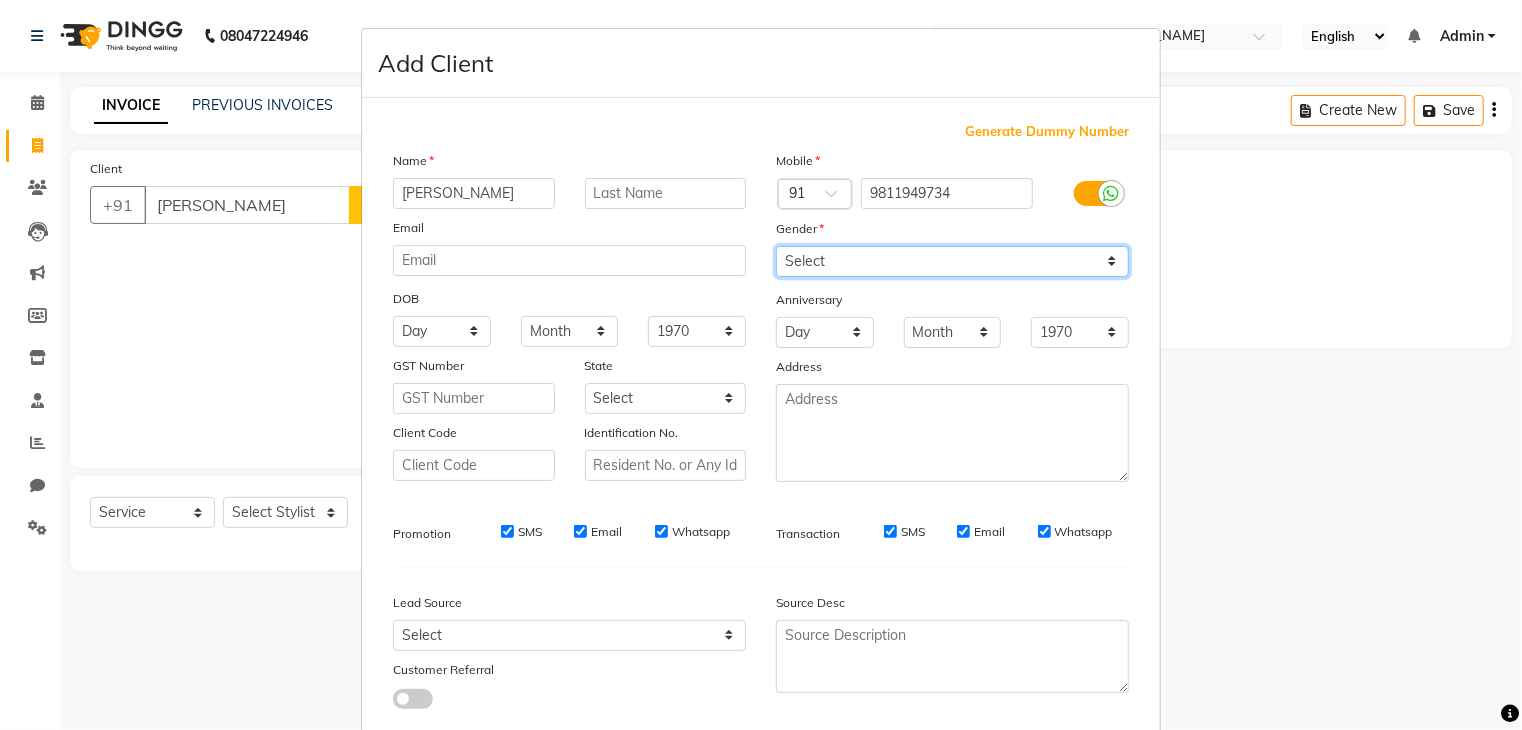 select on "[DEMOGRAPHIC_DATA]" 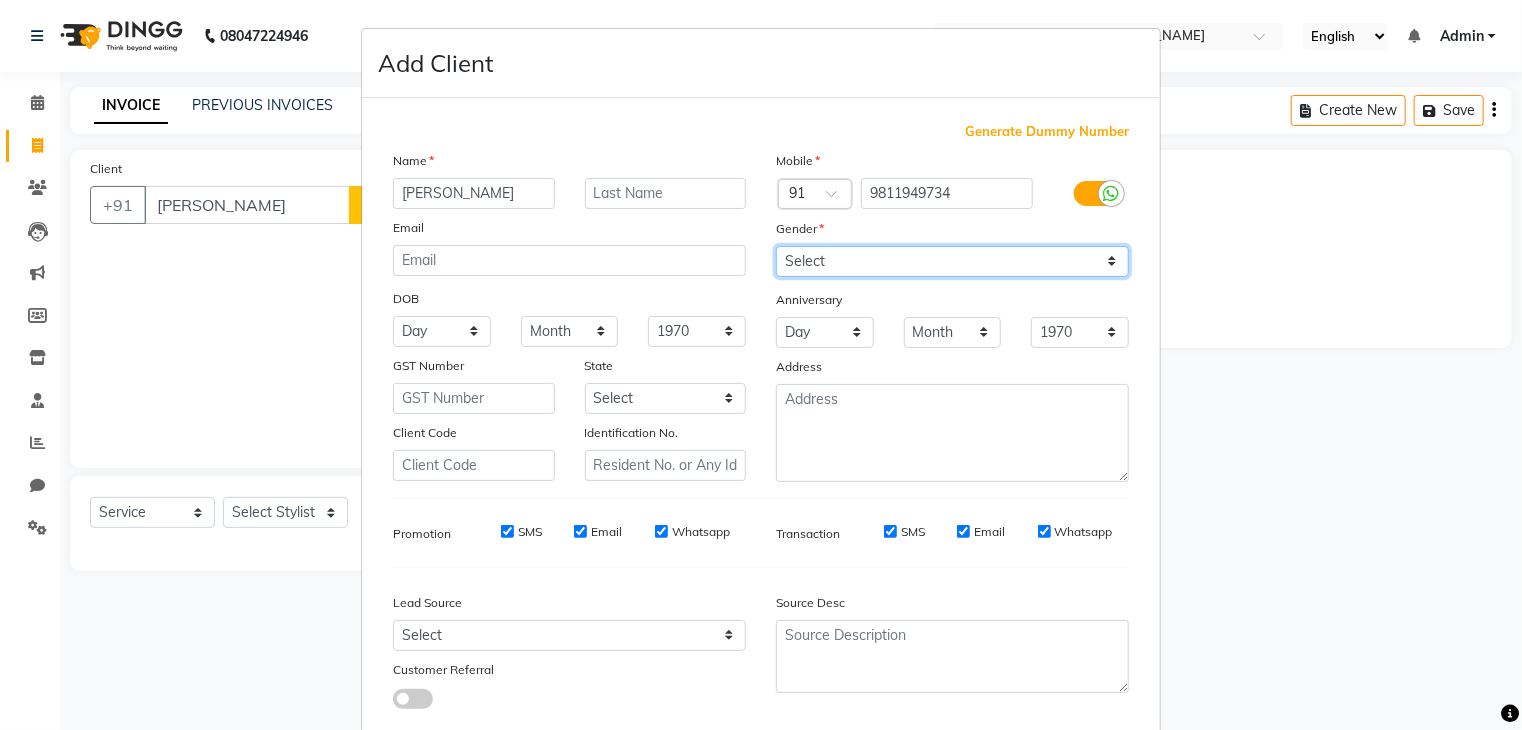 click on "Select [DEMOGRAPHIC_DATA] [DEMOGRAPHIC_DATA] Other Prefer Not To Say" at bounding box center [952, 261] 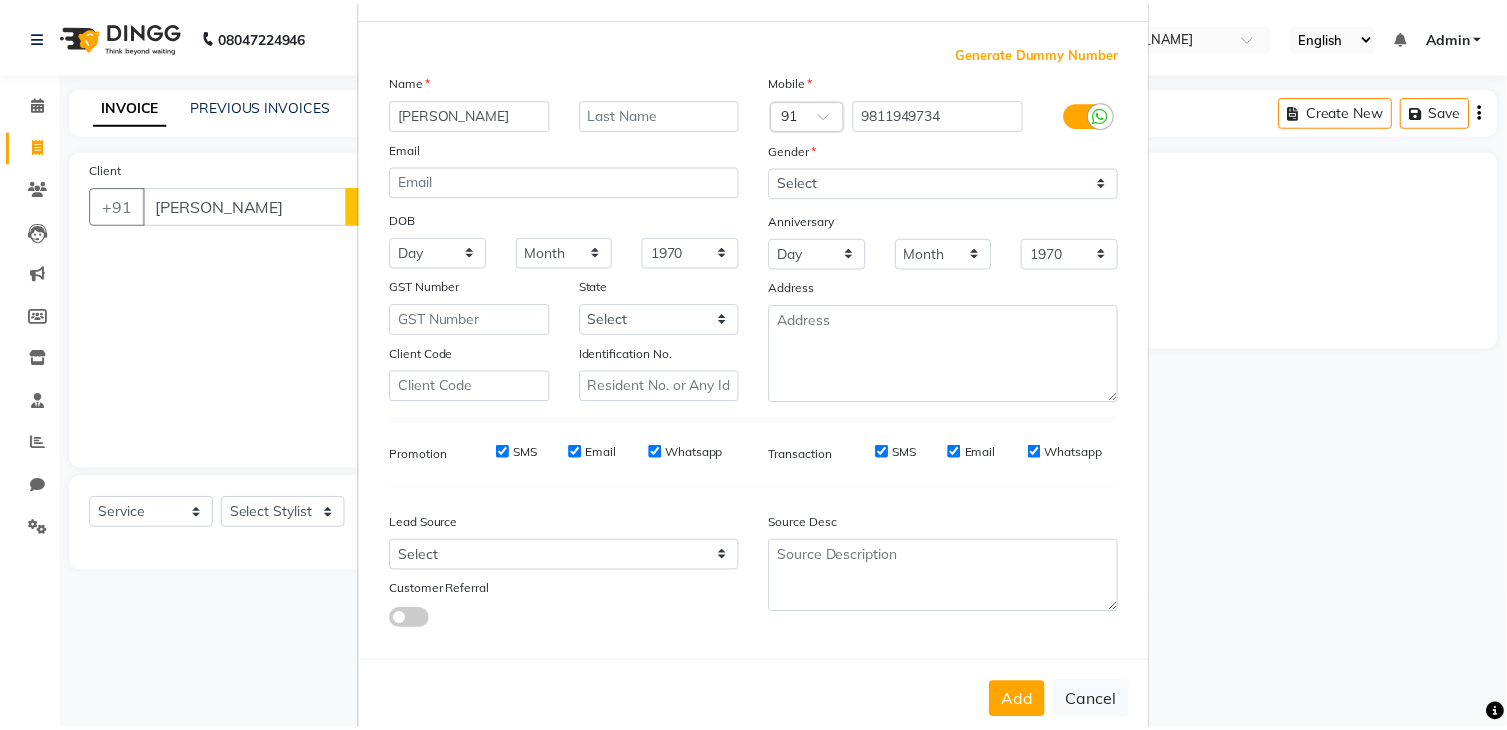 scroll, scrollTop: 126, scrollLeft: 0, axis: vertical 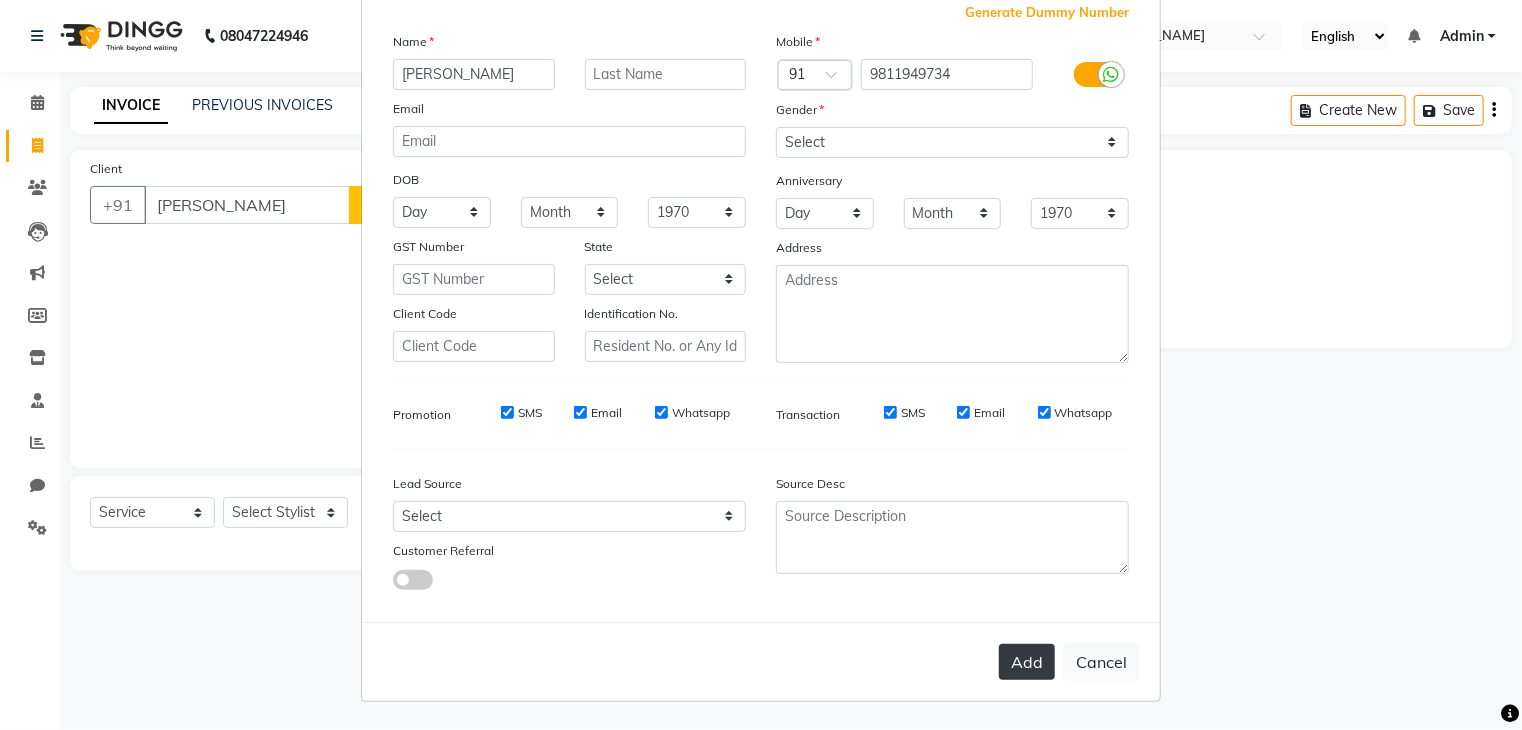 click on "Add" at bounding box center (1027, 662) 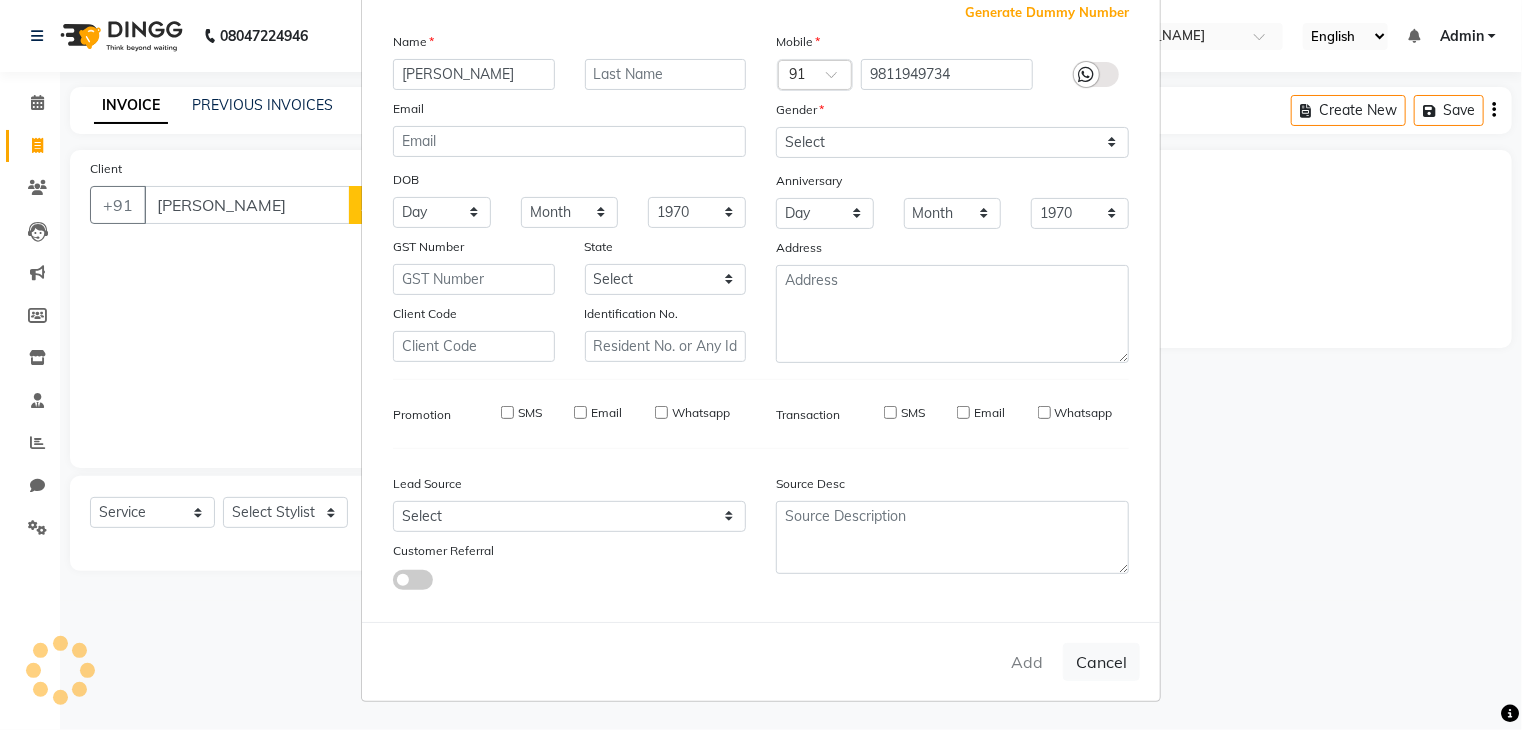 type on "9811949734" 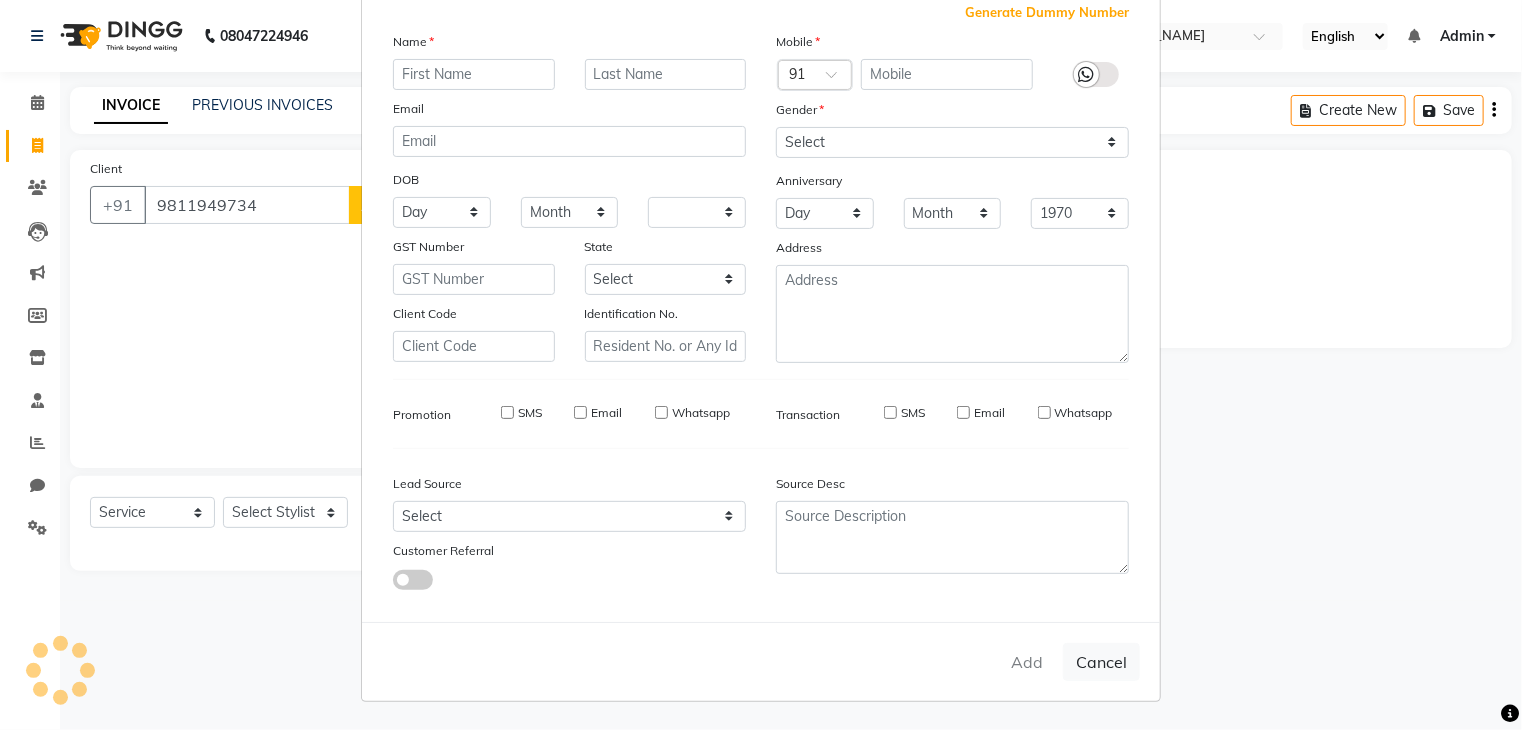select 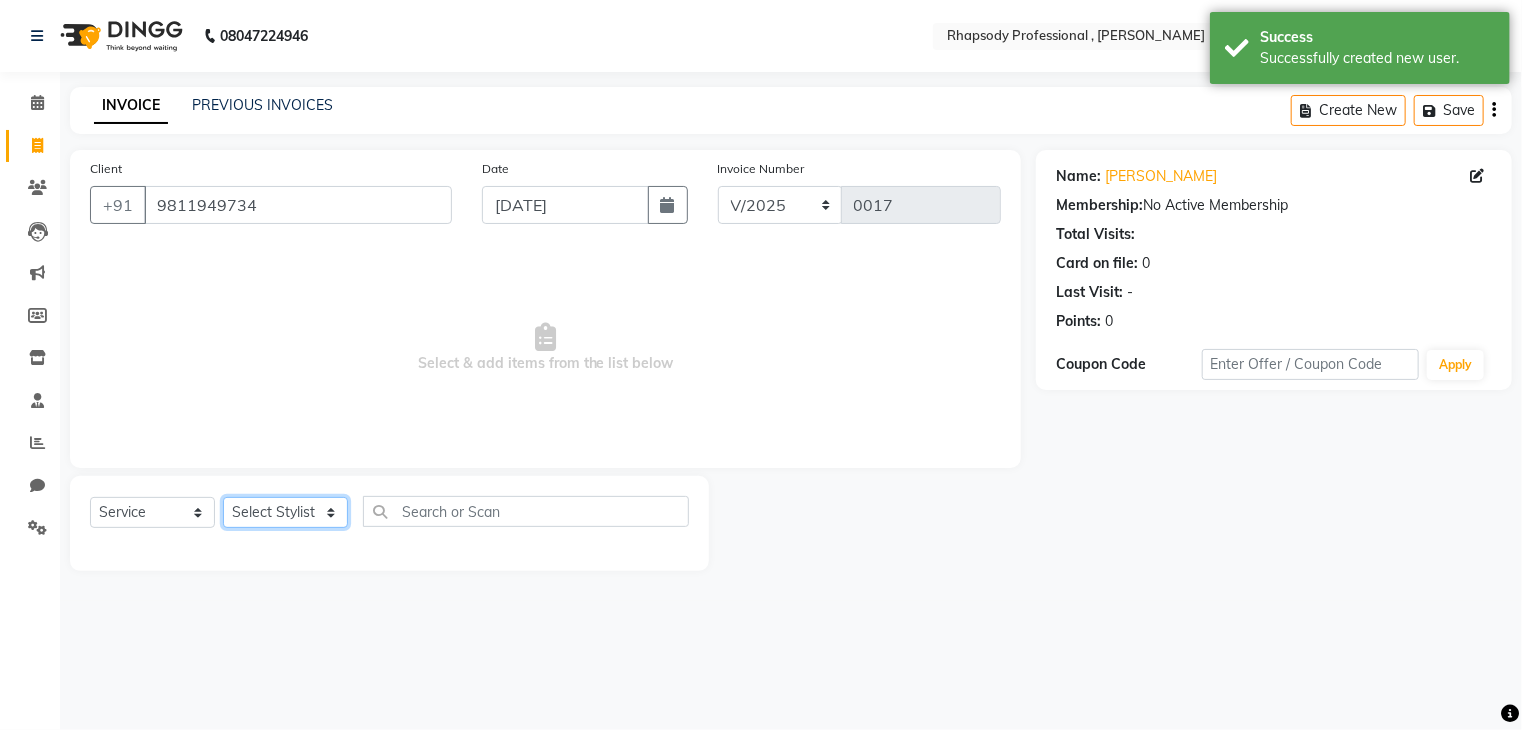 click on "Select Stylist [PERSON_NAME] [PERSON_NAME] Manager [PERSON_NAME] [PERSON_NAME] Santosh [PERSON_NAME] [PERSON_NAME]" 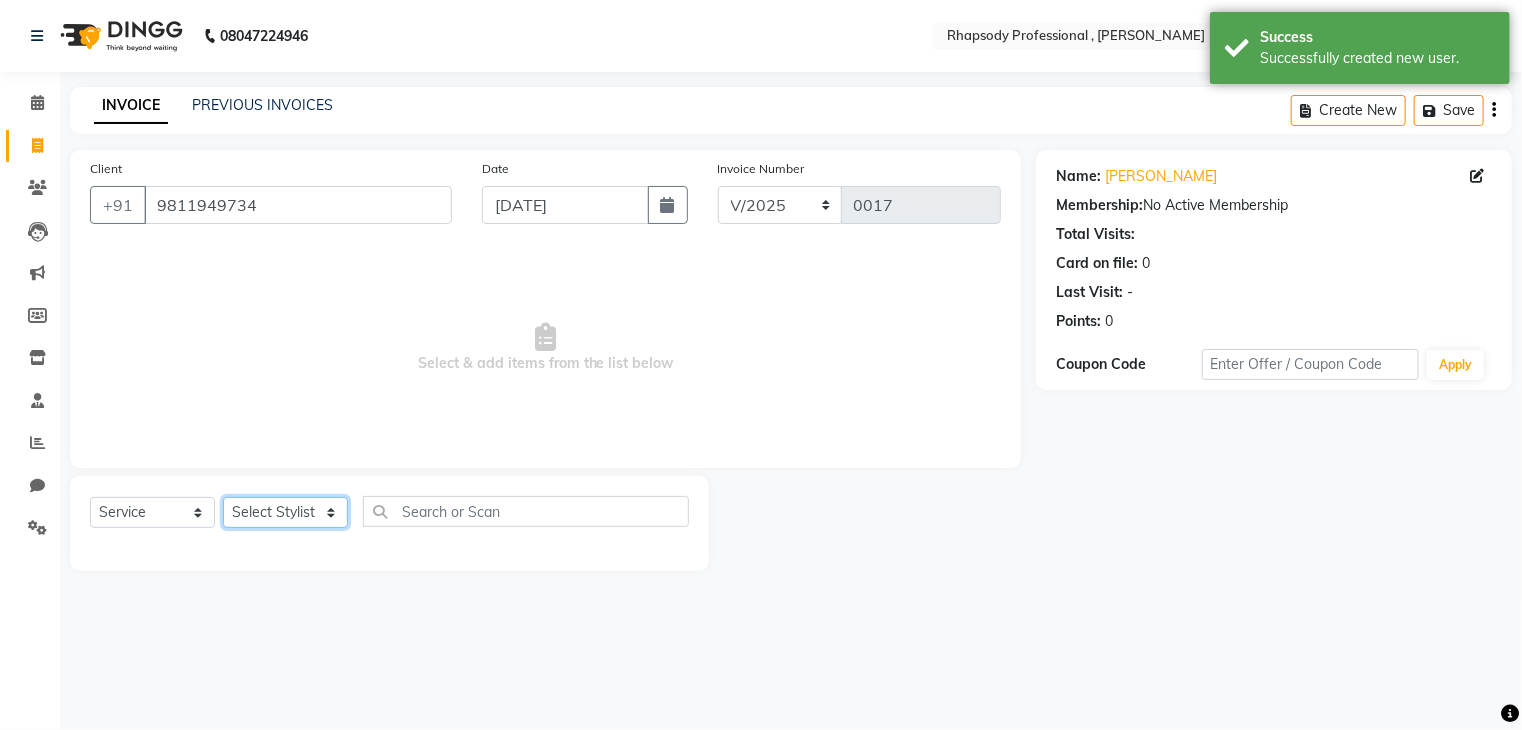select on "85672" 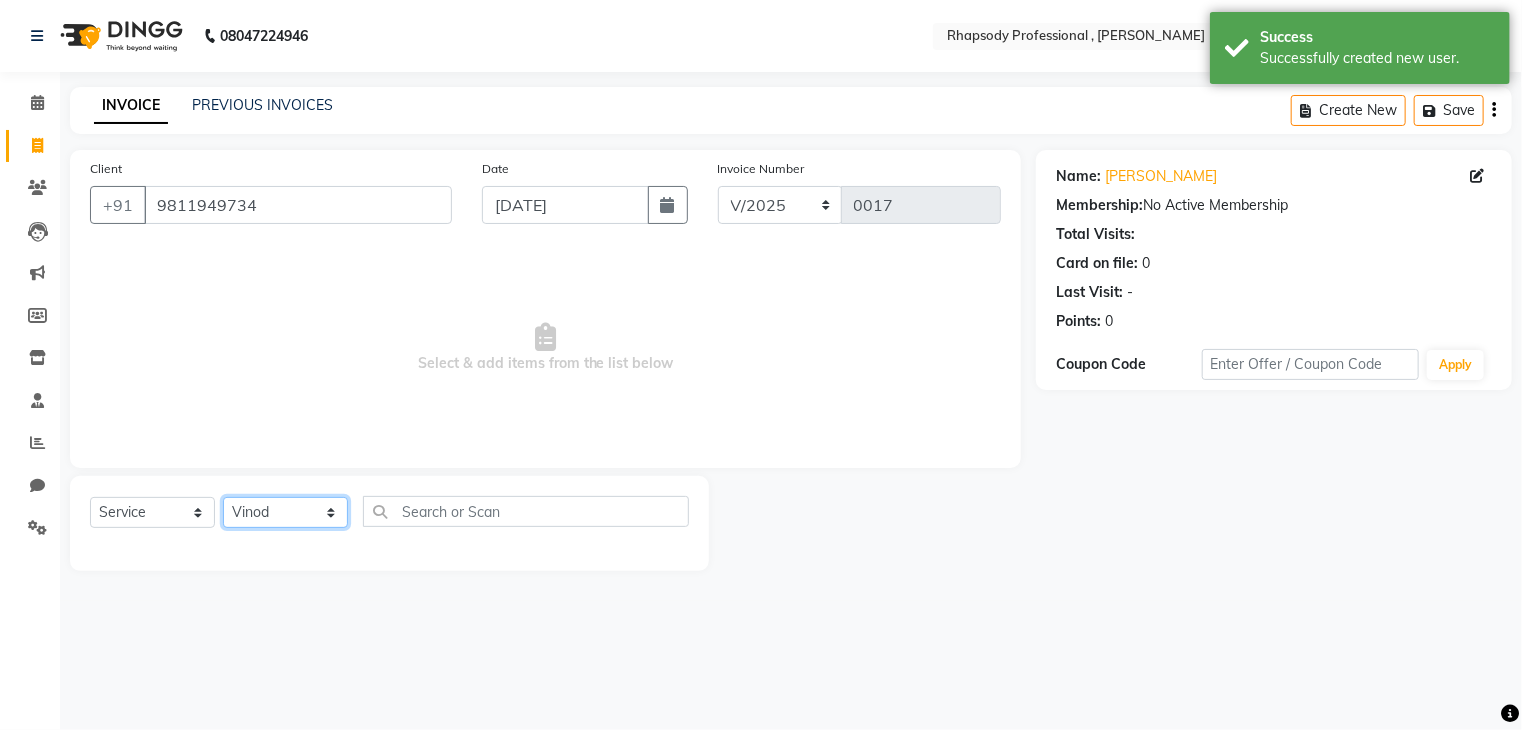 click on "Select Stylist [PERSON_NAME] [PERSON_NAME] Manager [PERSON_NAME] [PERSON_NAME] Santosh [PERSON_NAME] [PERSON_NAME]" 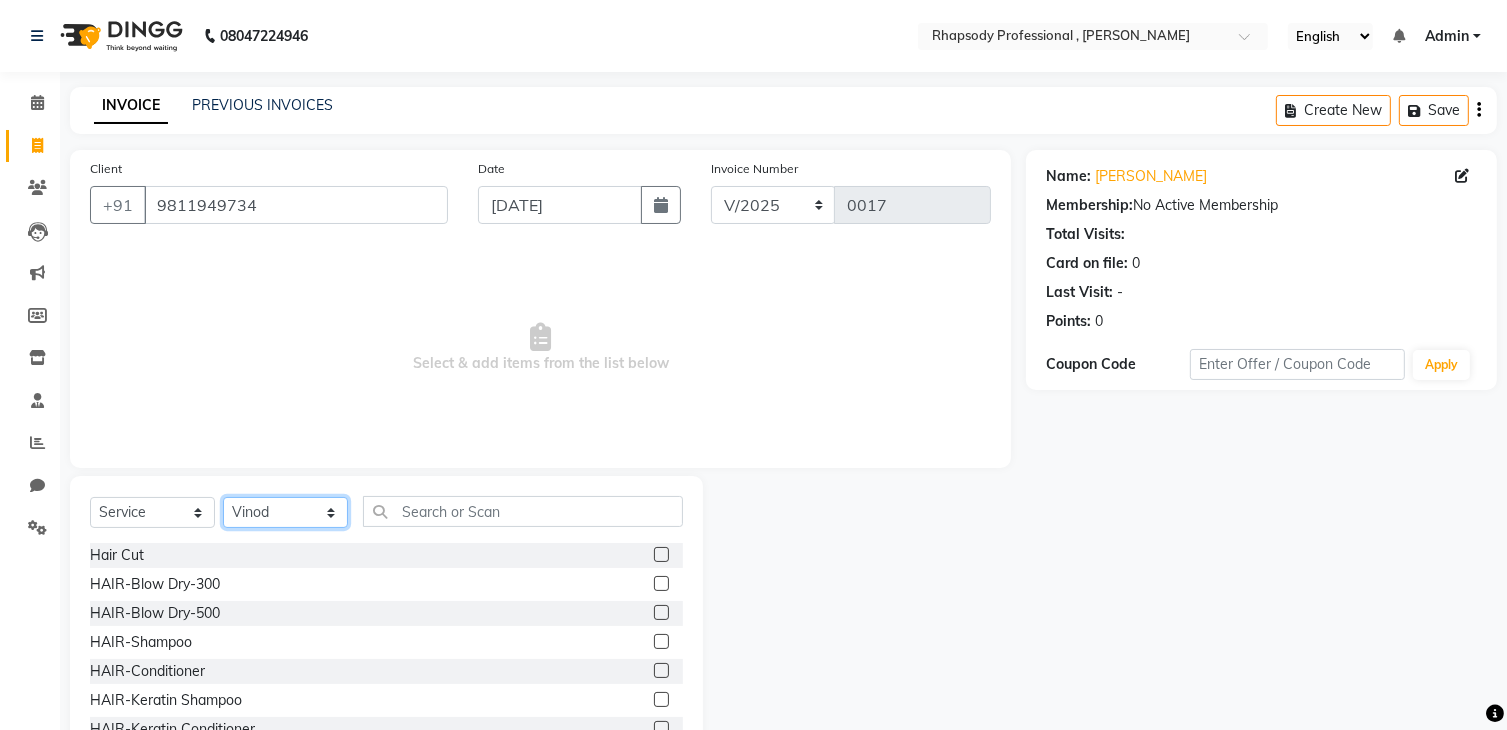 scroll, scrollTop: 174, scrollLeft: 0, axis: vertical 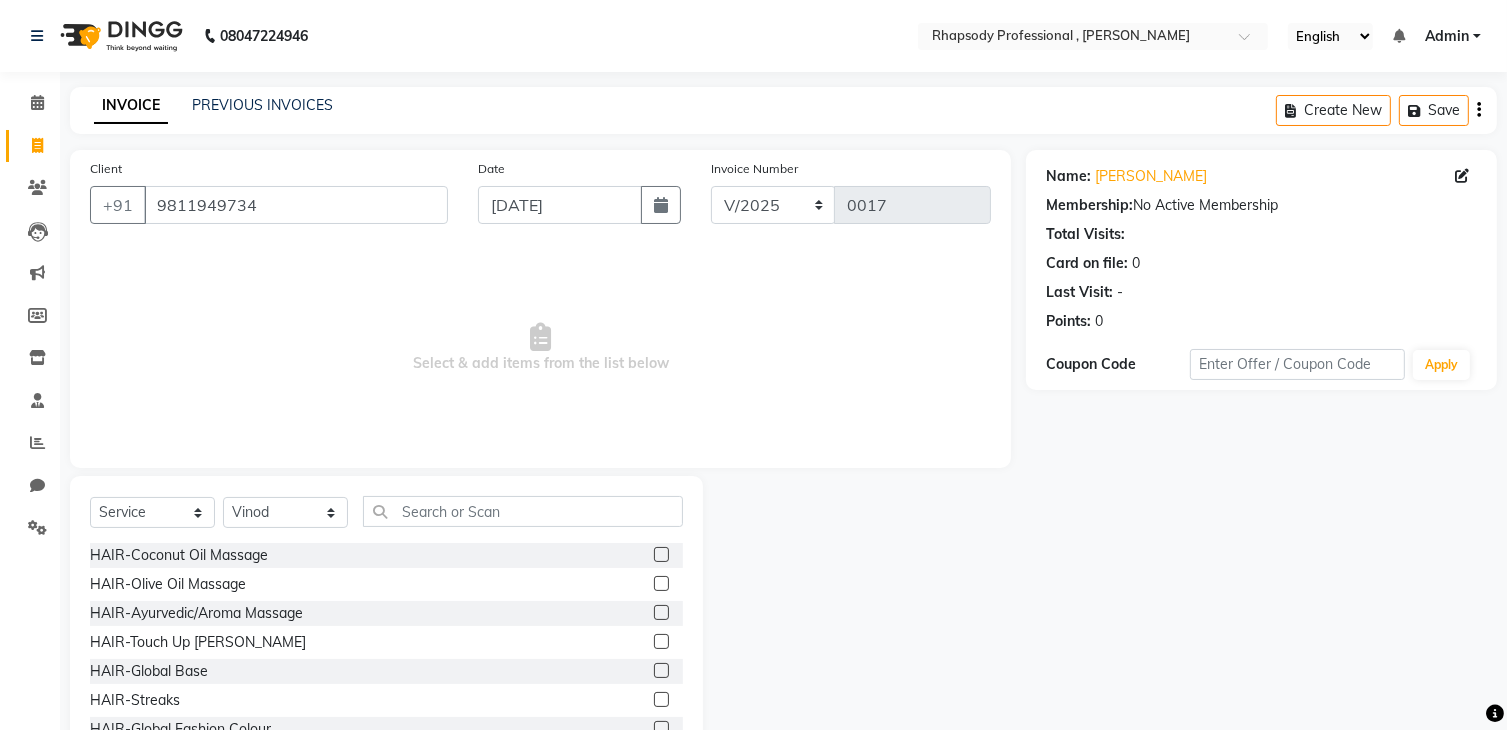 click 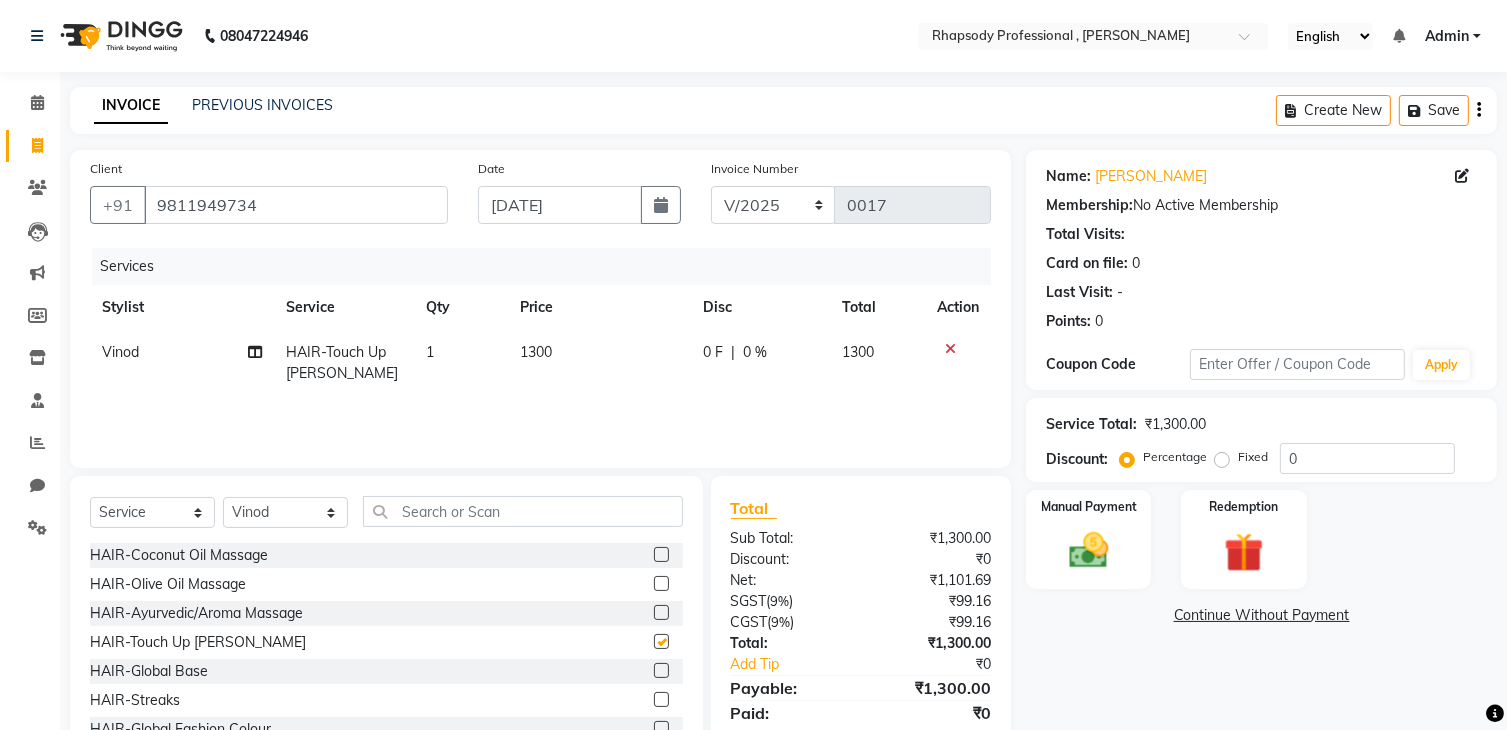 checkbox on "false" 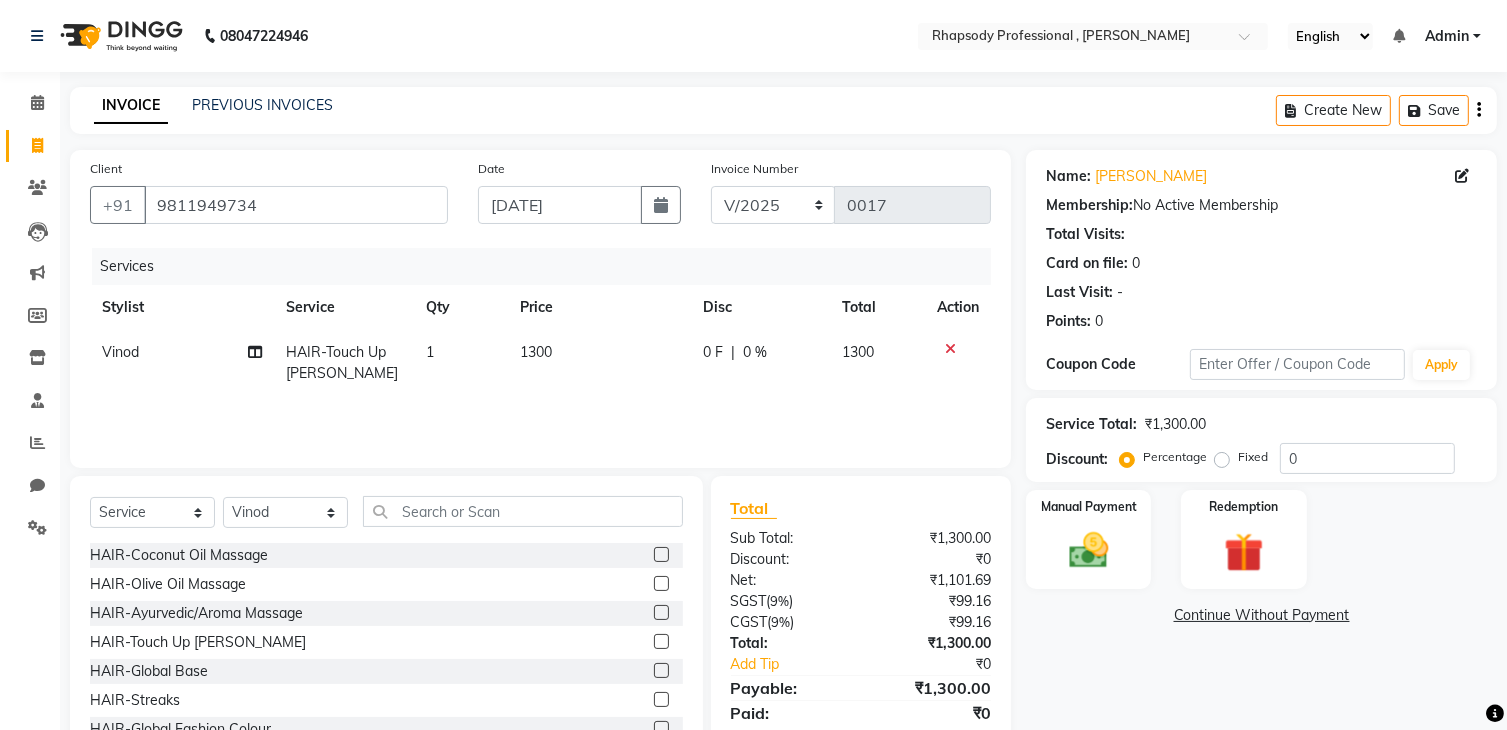 scroll, scrollTop: 523, scrollLeft: 0, axis: vertical 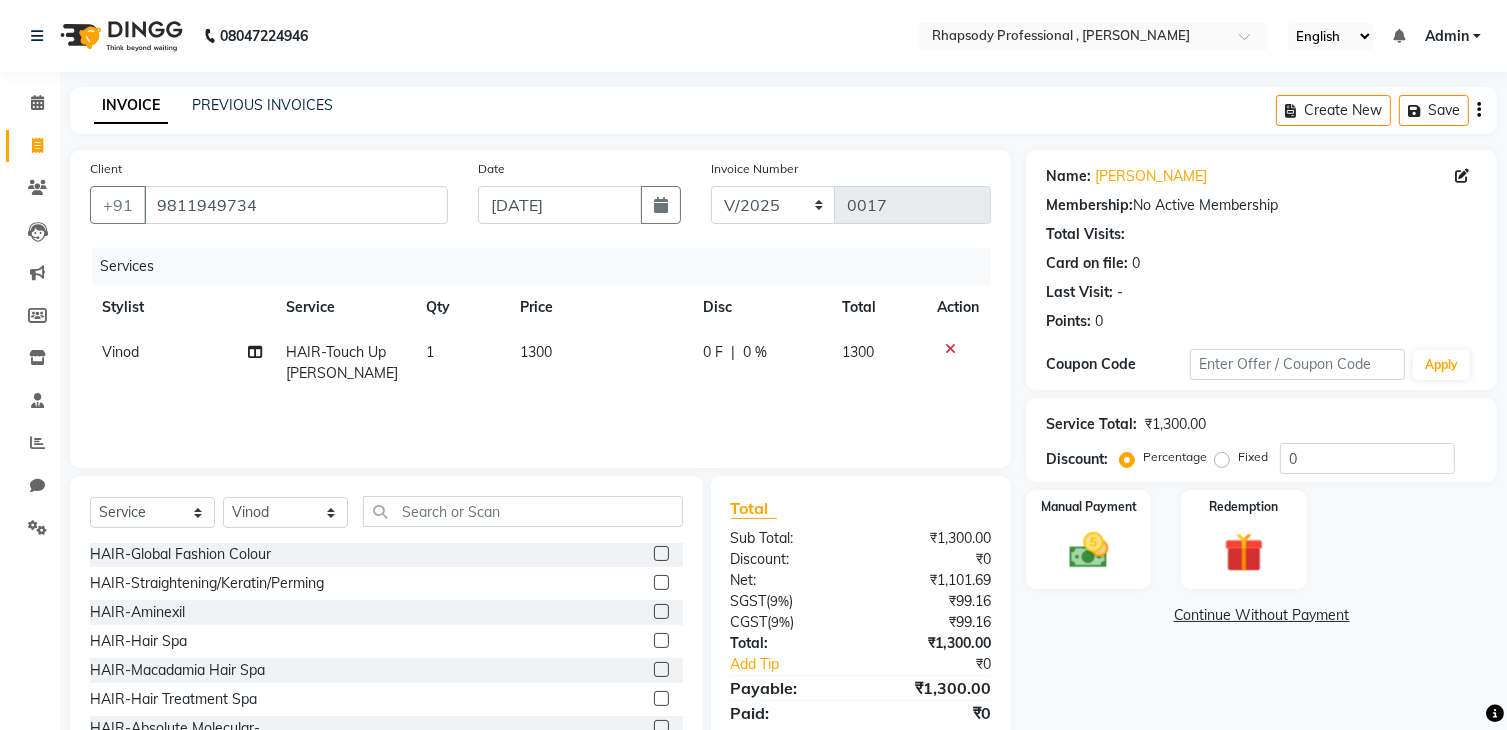 click 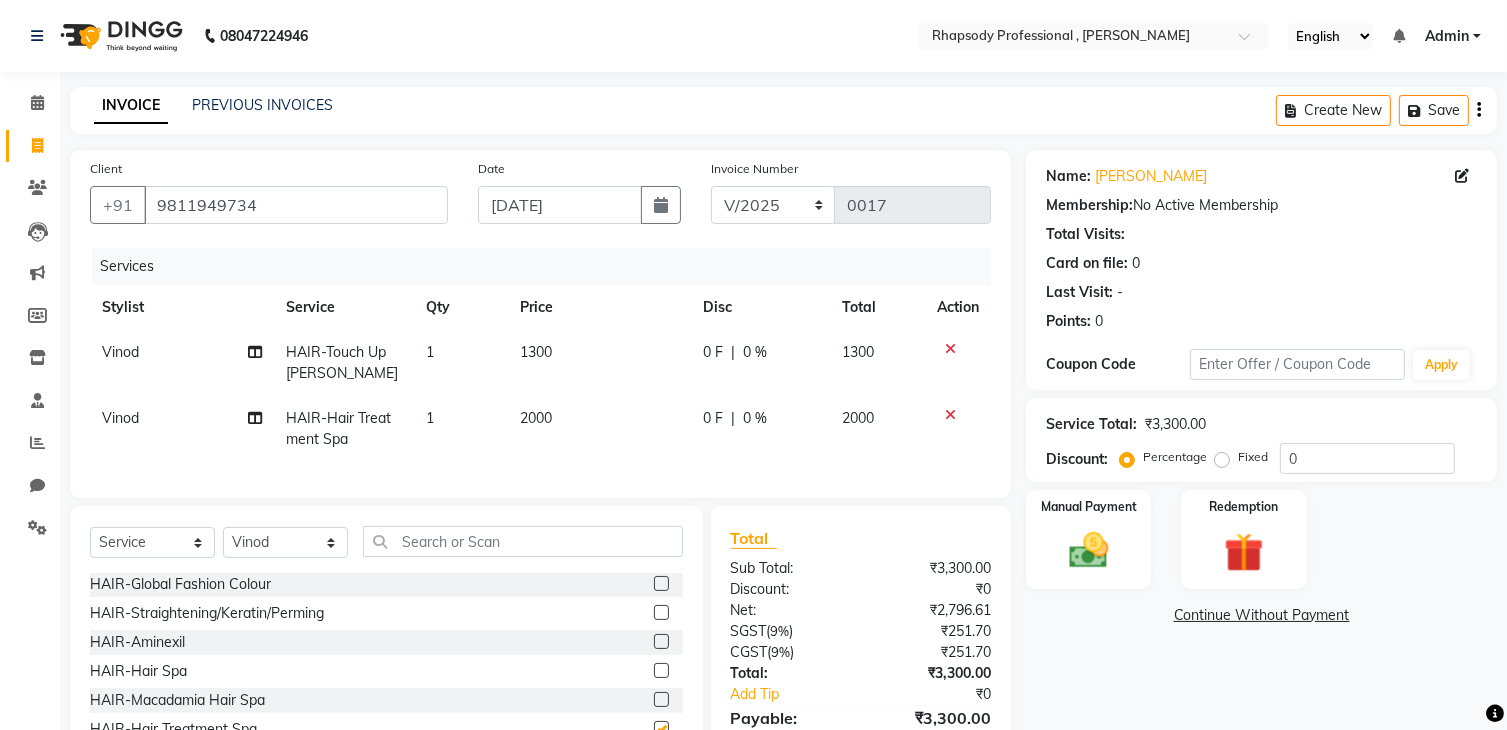 checkbox on "false" 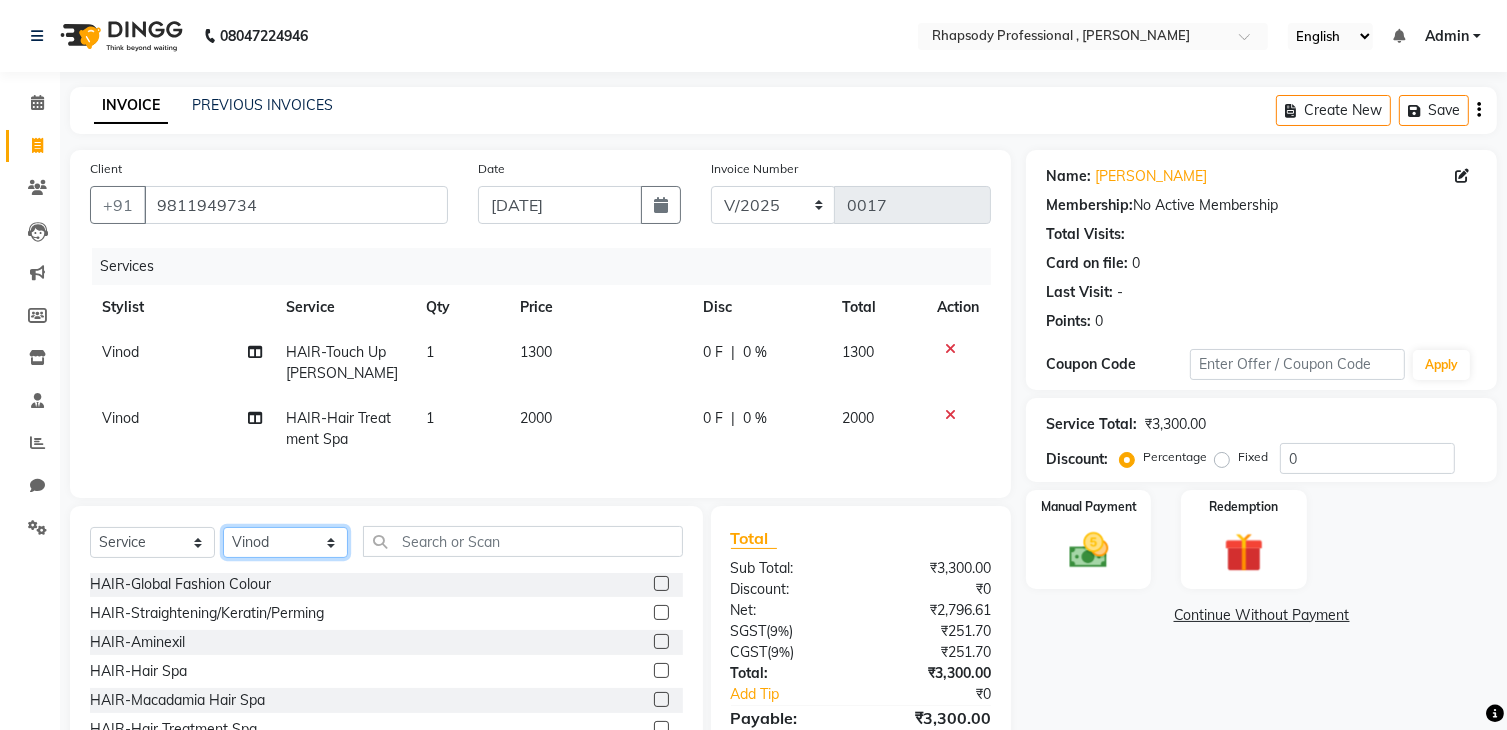 click on "Select Stylist [PERSON_NAME] [PERSON_NAME] Manager [PERSON_NAME] [PERSON_NAME] Santosh [PERSON_NAME] [PERSON_NAME]" 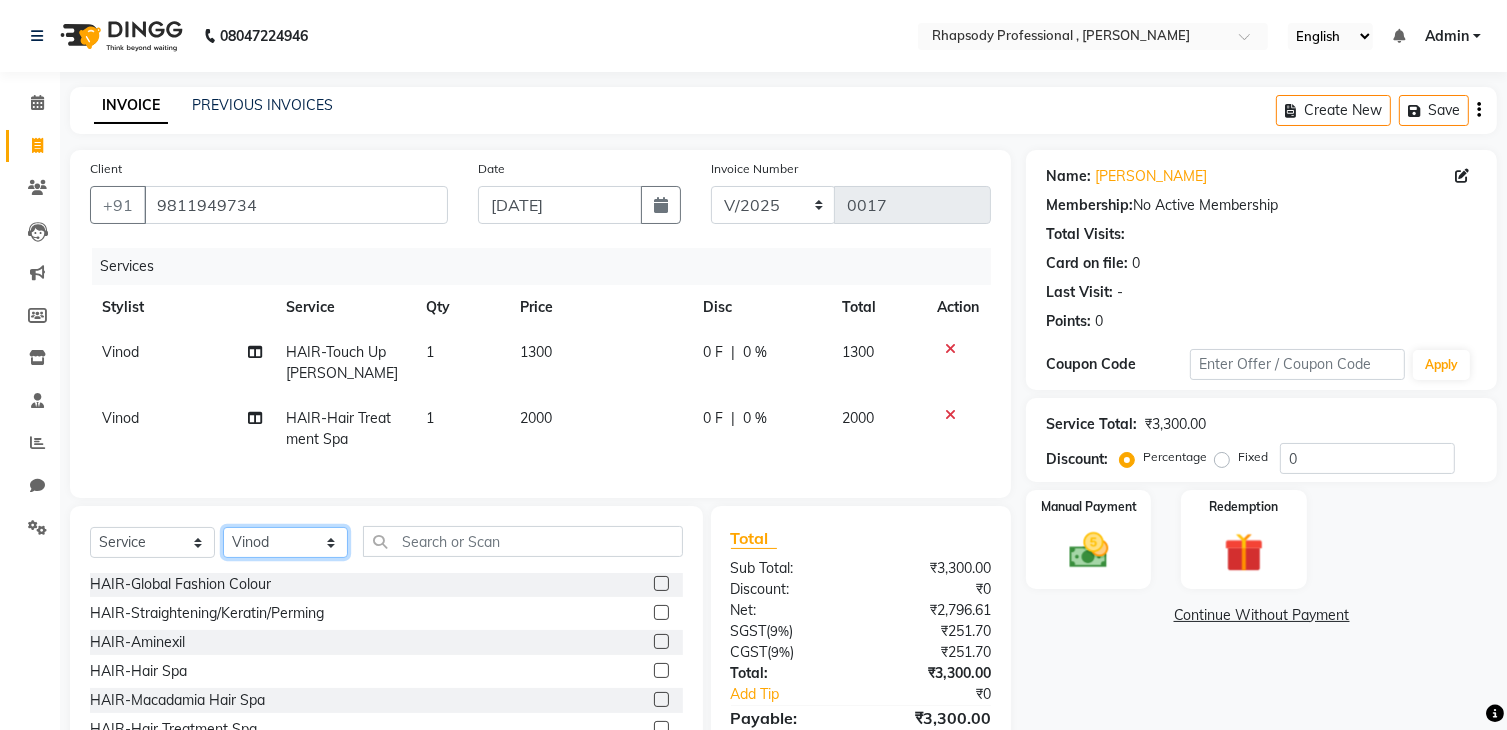 select on "85666" 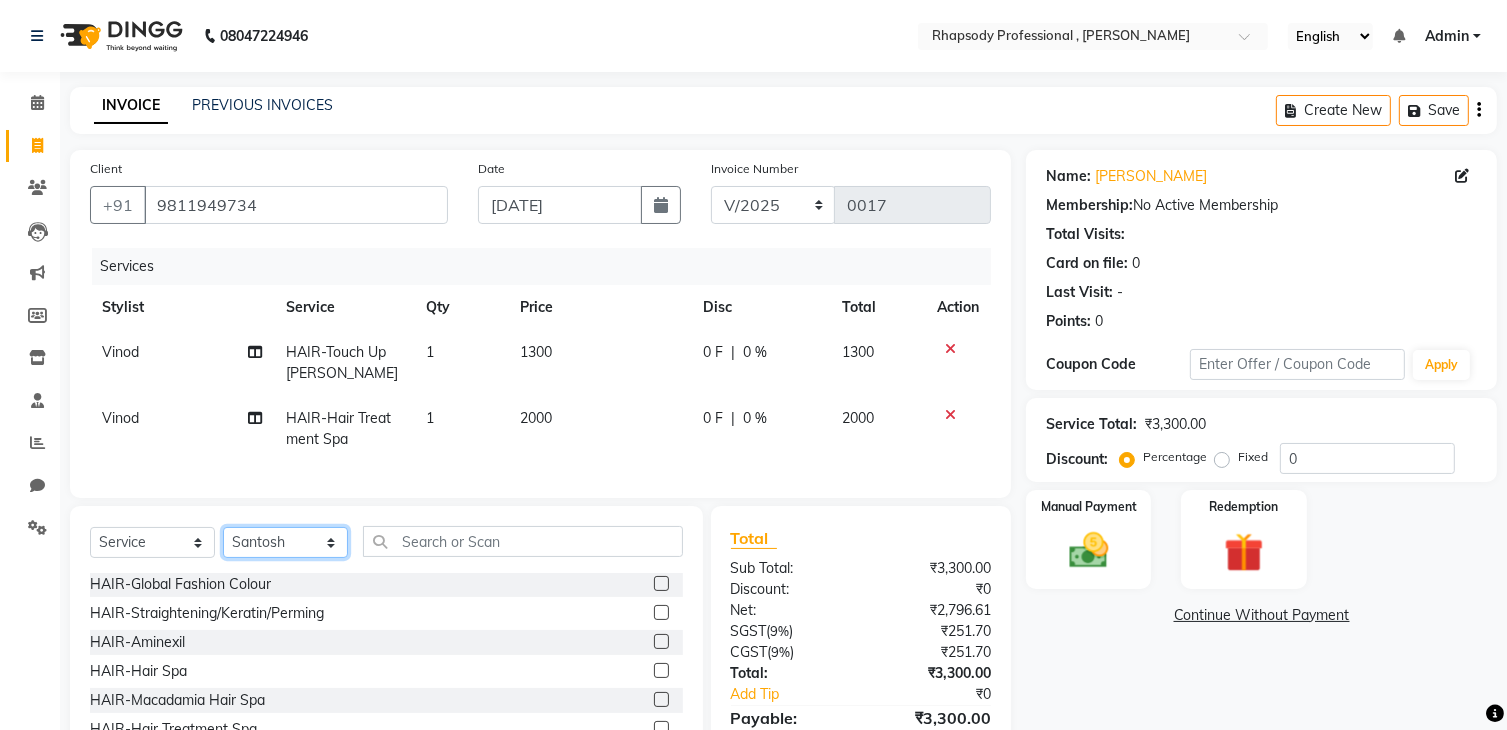 click on "Select Stylist [PERSON_NAME] [PERSON_NAME] Manager [PERSON_NAME] [PERSON_NAME] Santosh [PERSON_NAME] [PERSON_NAME]" 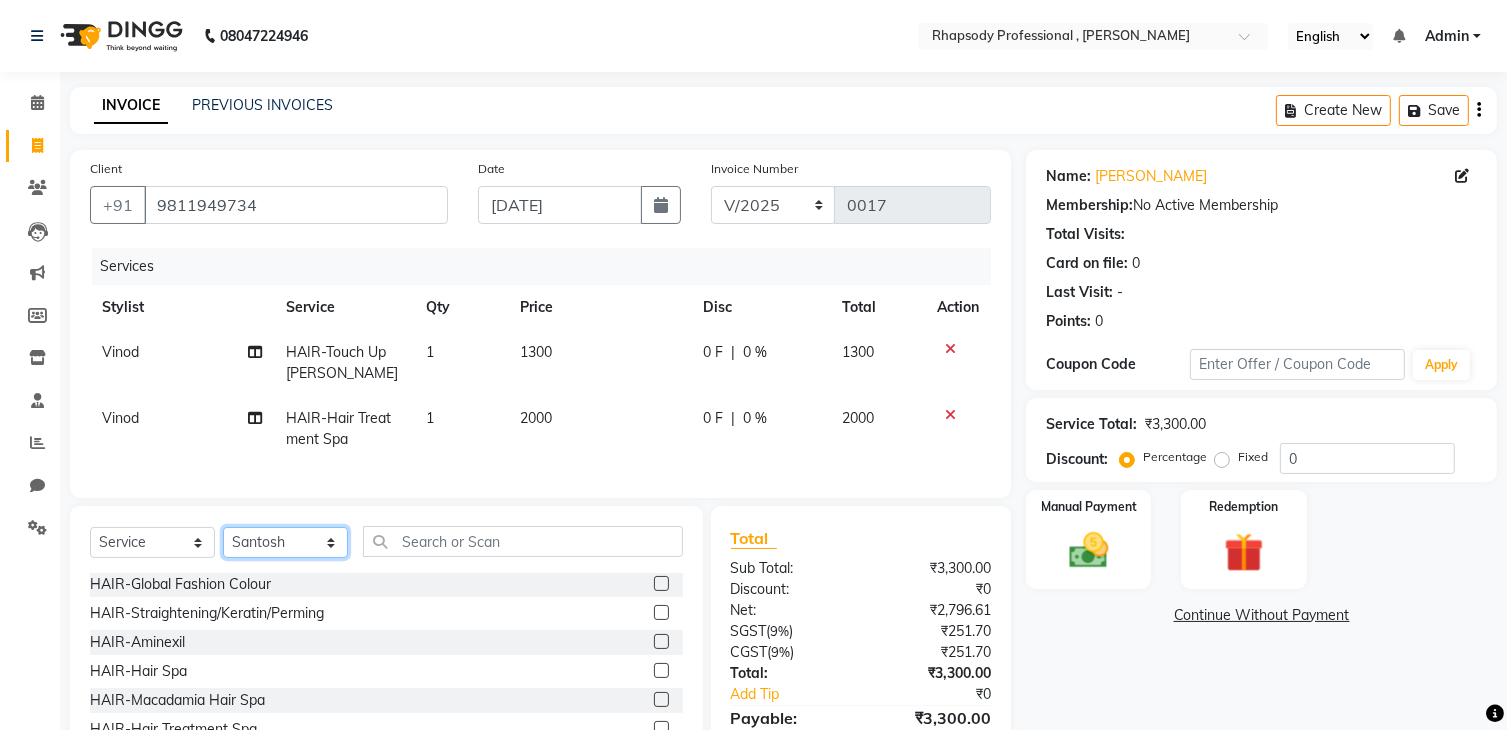 scroll, scrollTop: 697, scrollLeft: 0, axis: vertical 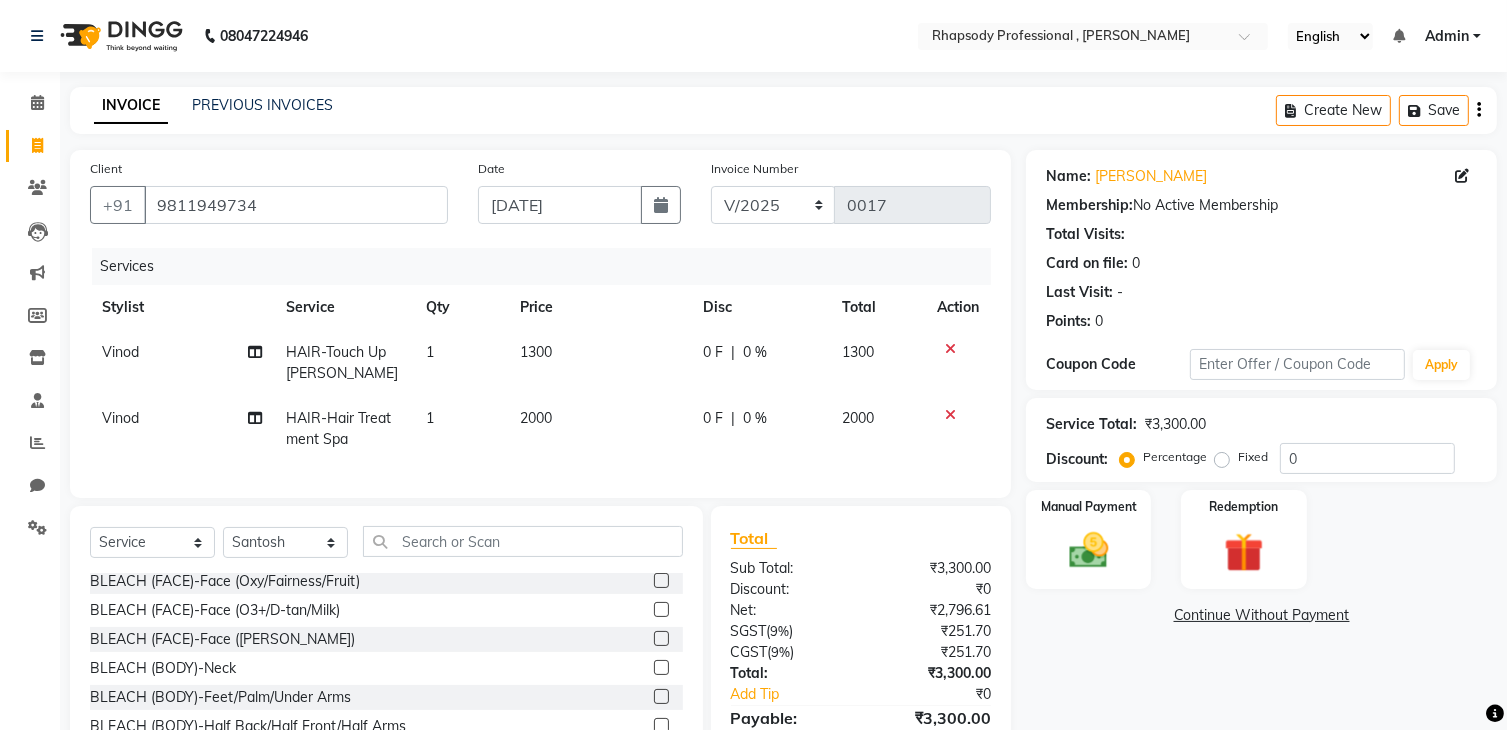 click 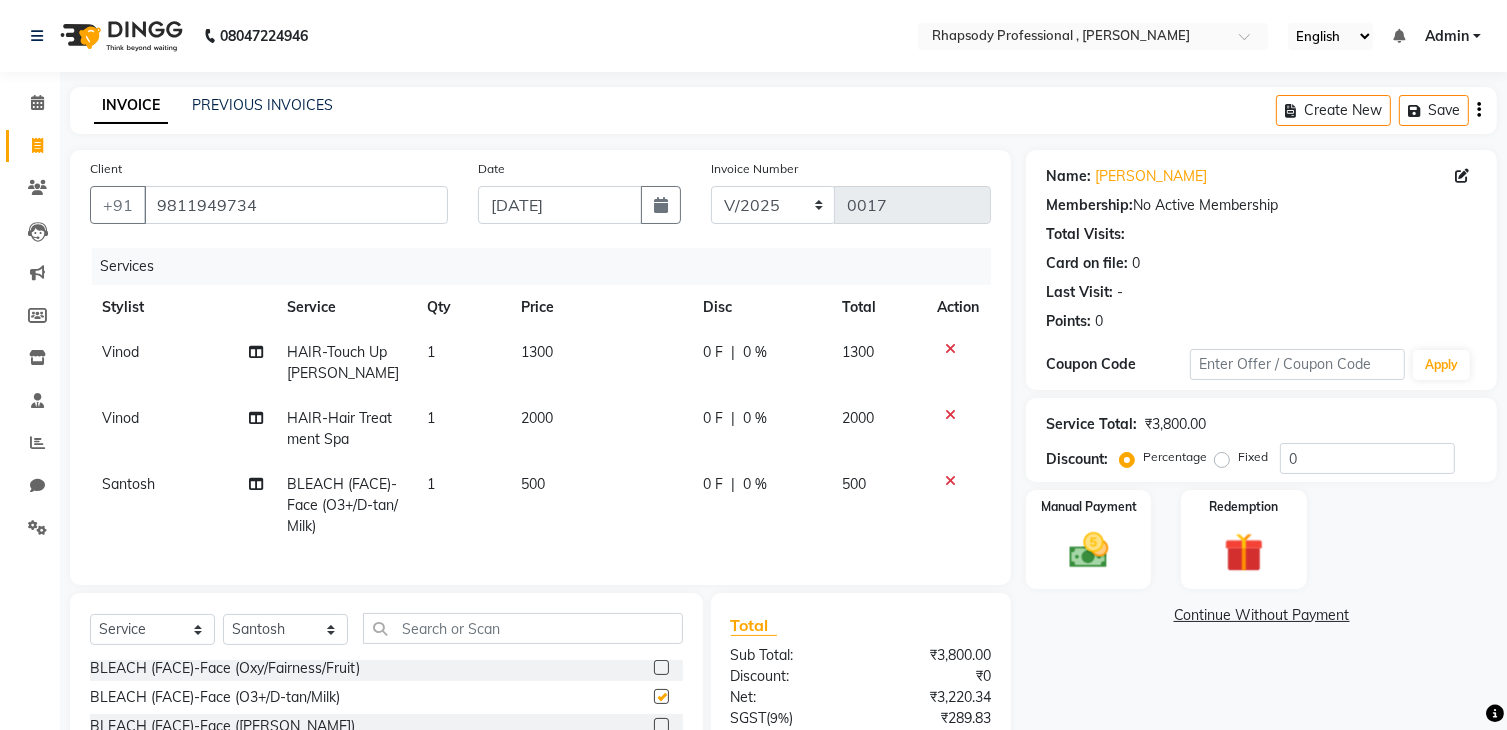 checkbox on "false" 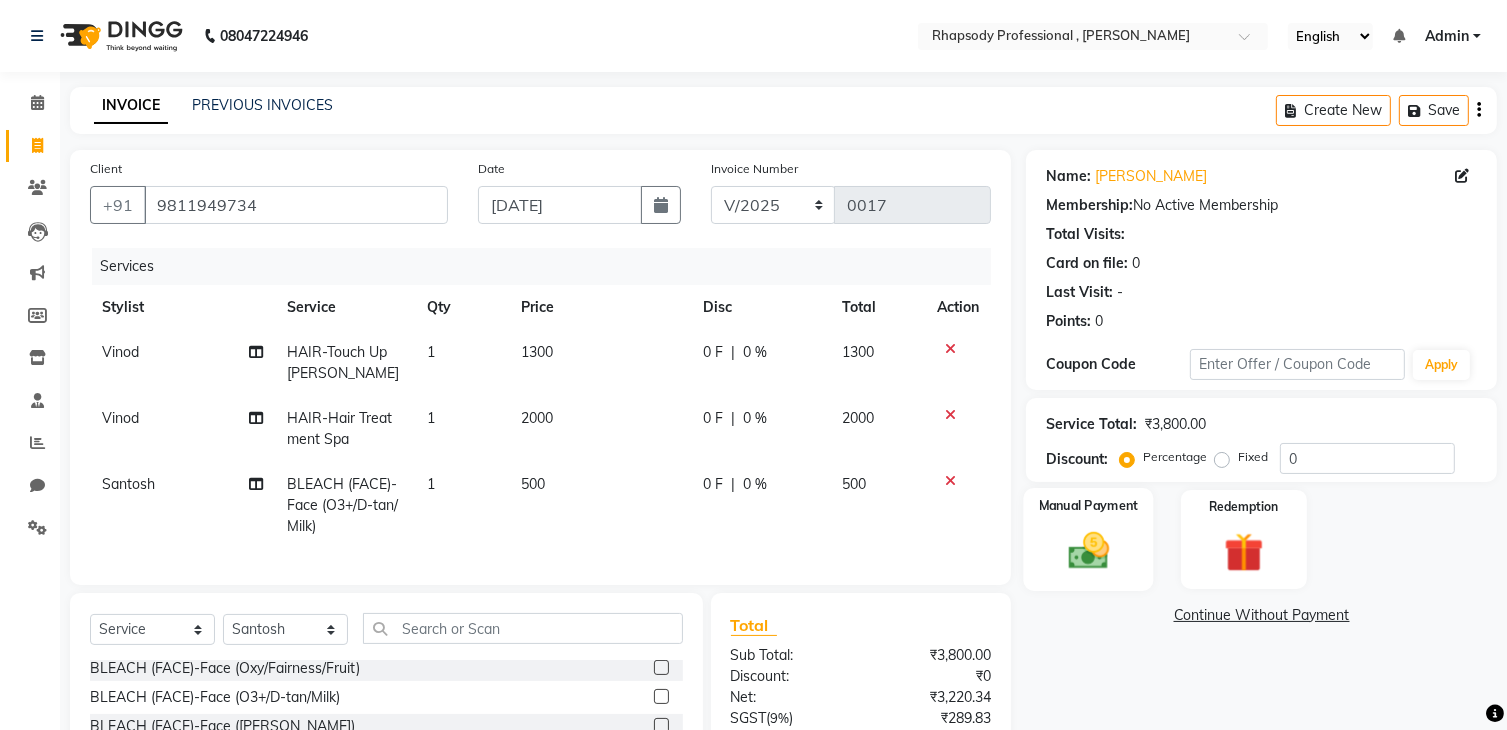 click 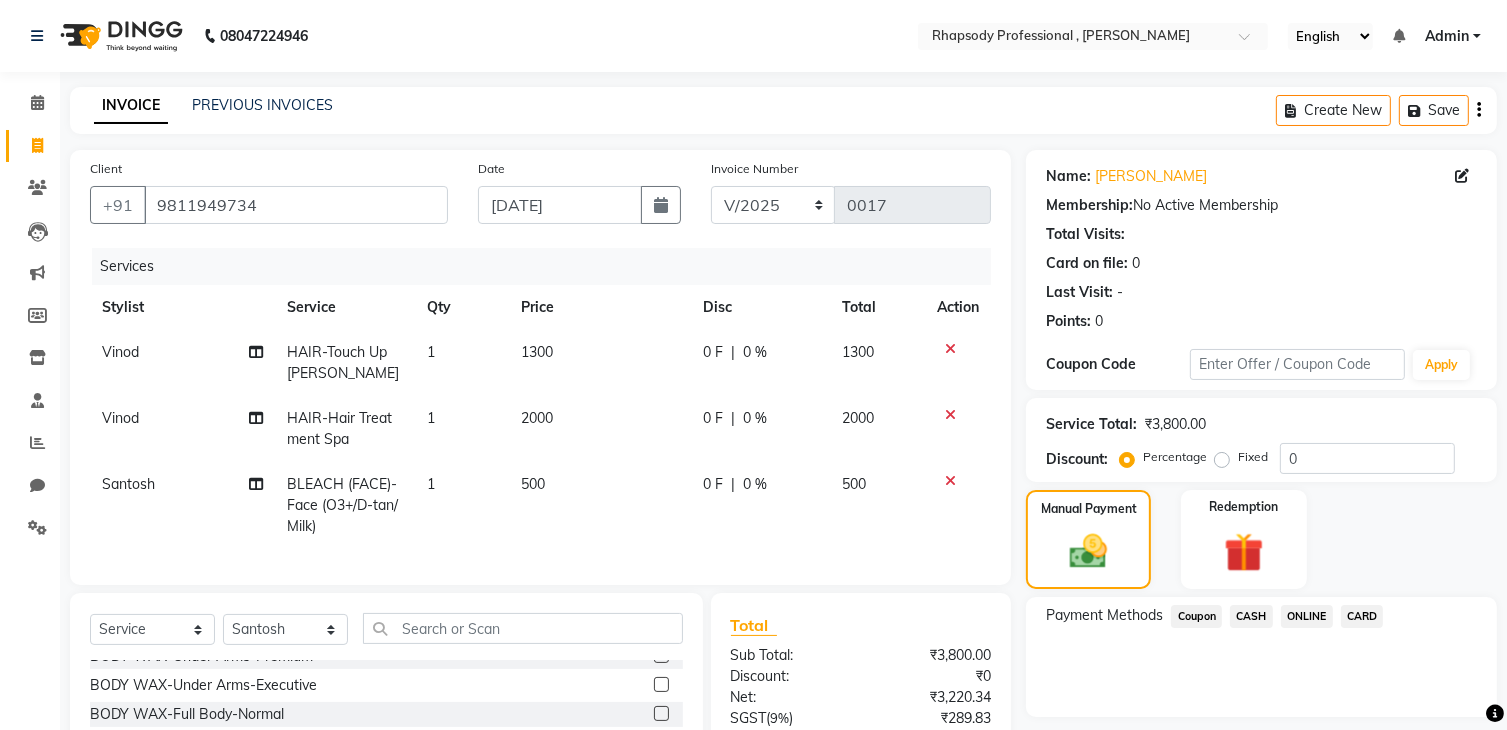 scroll, scrollTop: 1624, scrollLeft: 0, axis: vertical 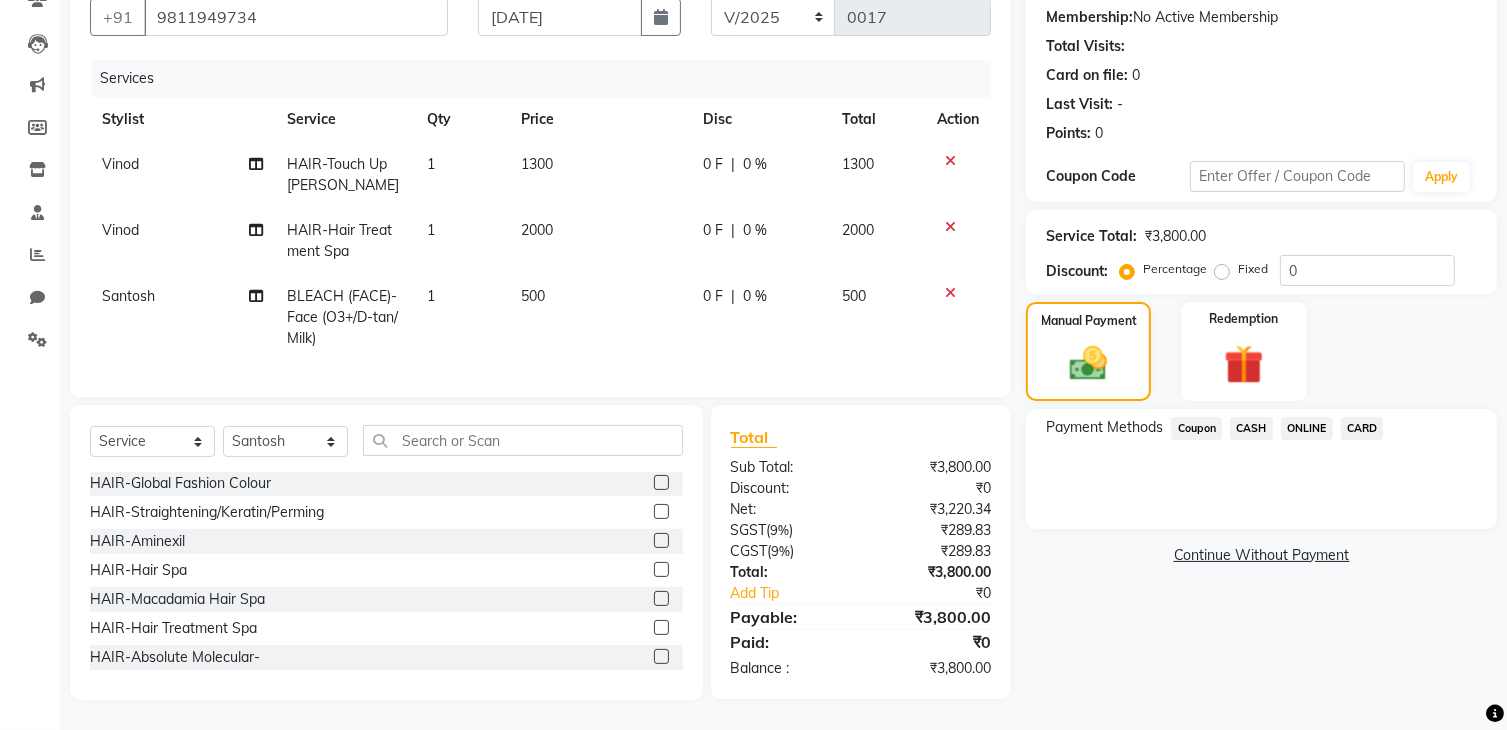click 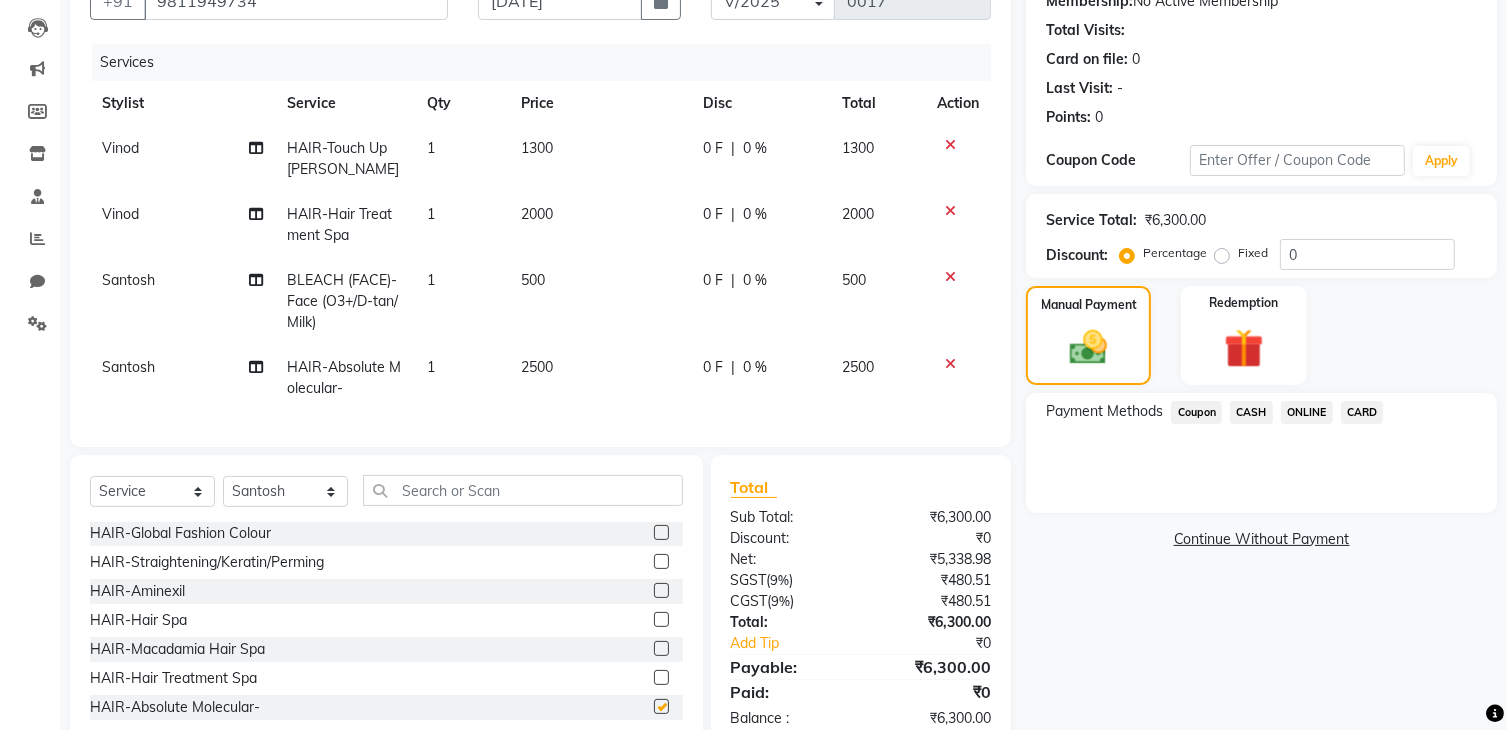 checkbox on "false" 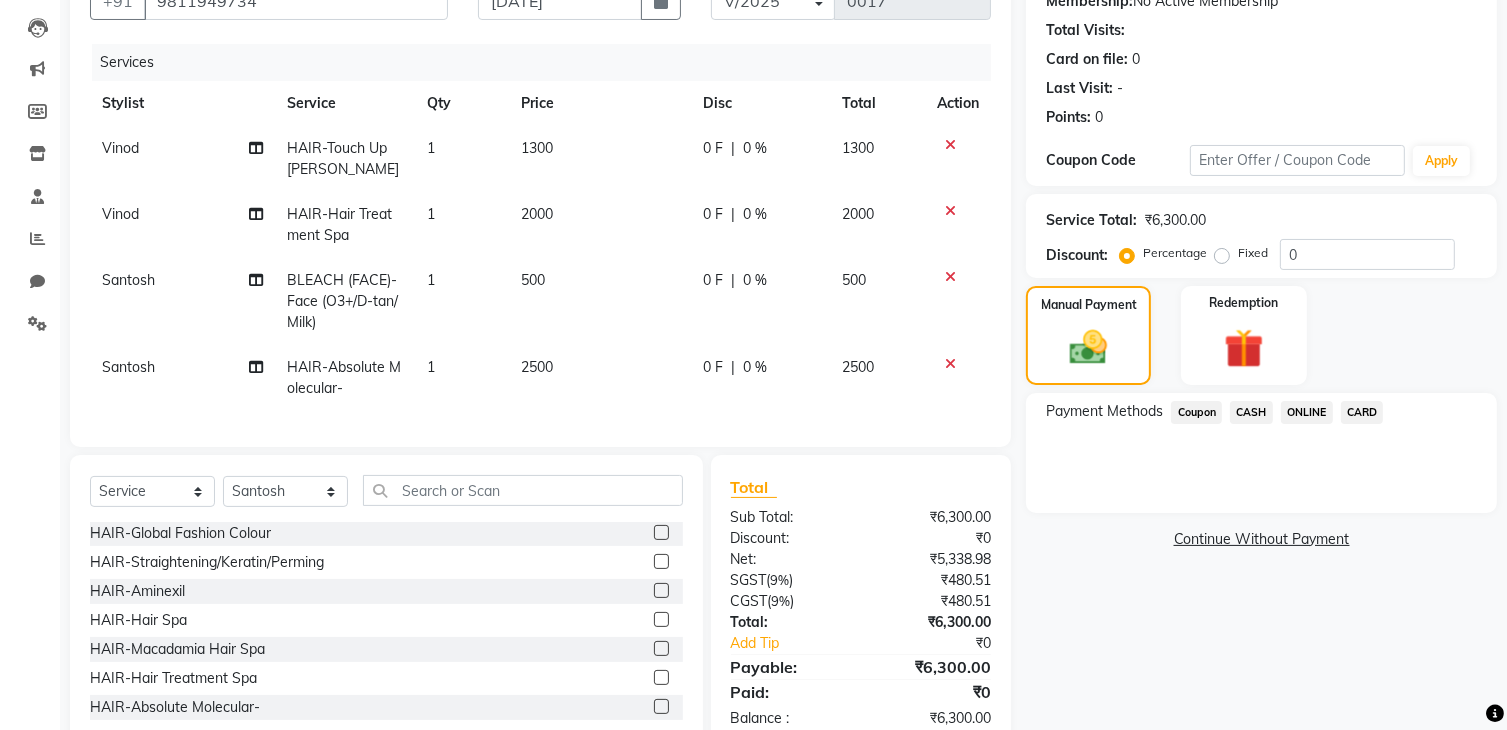 click 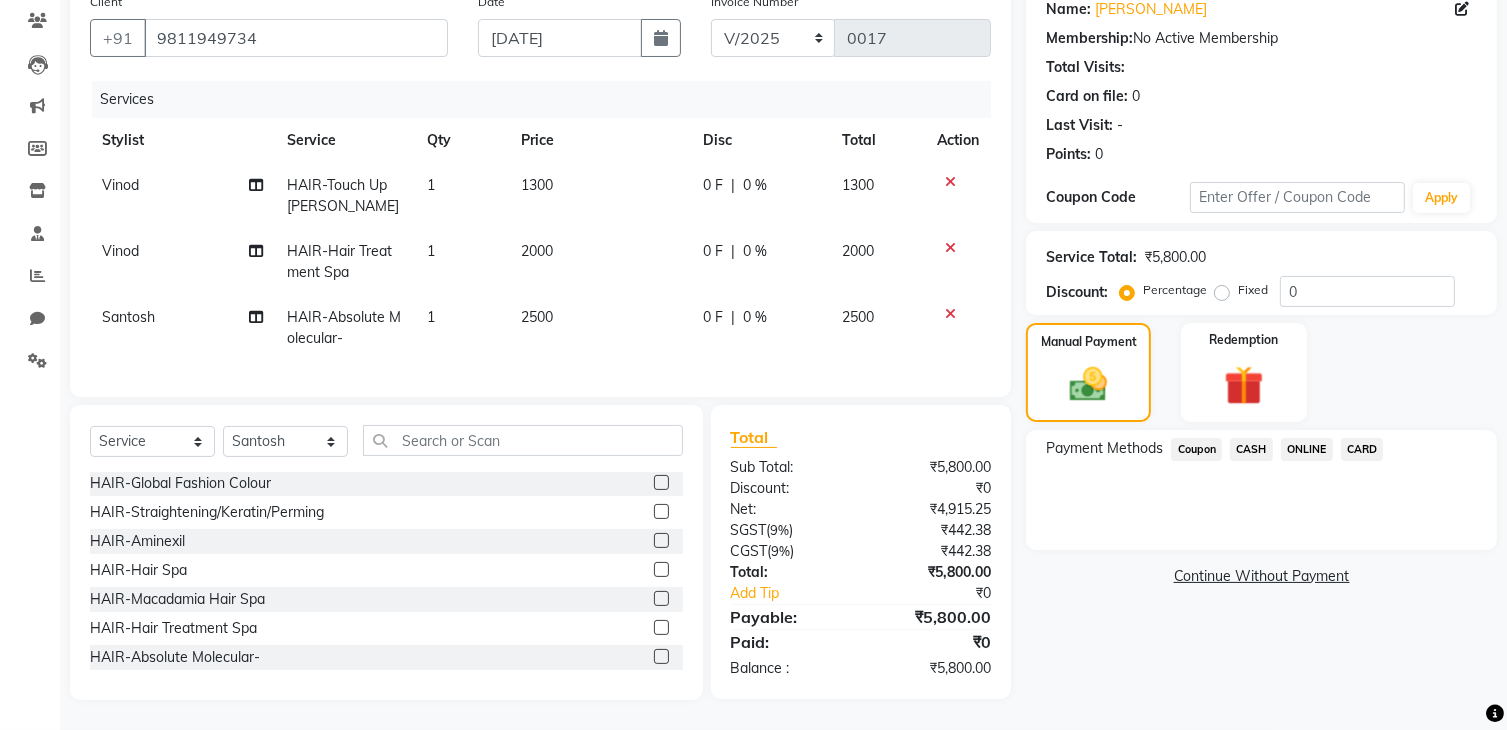 click 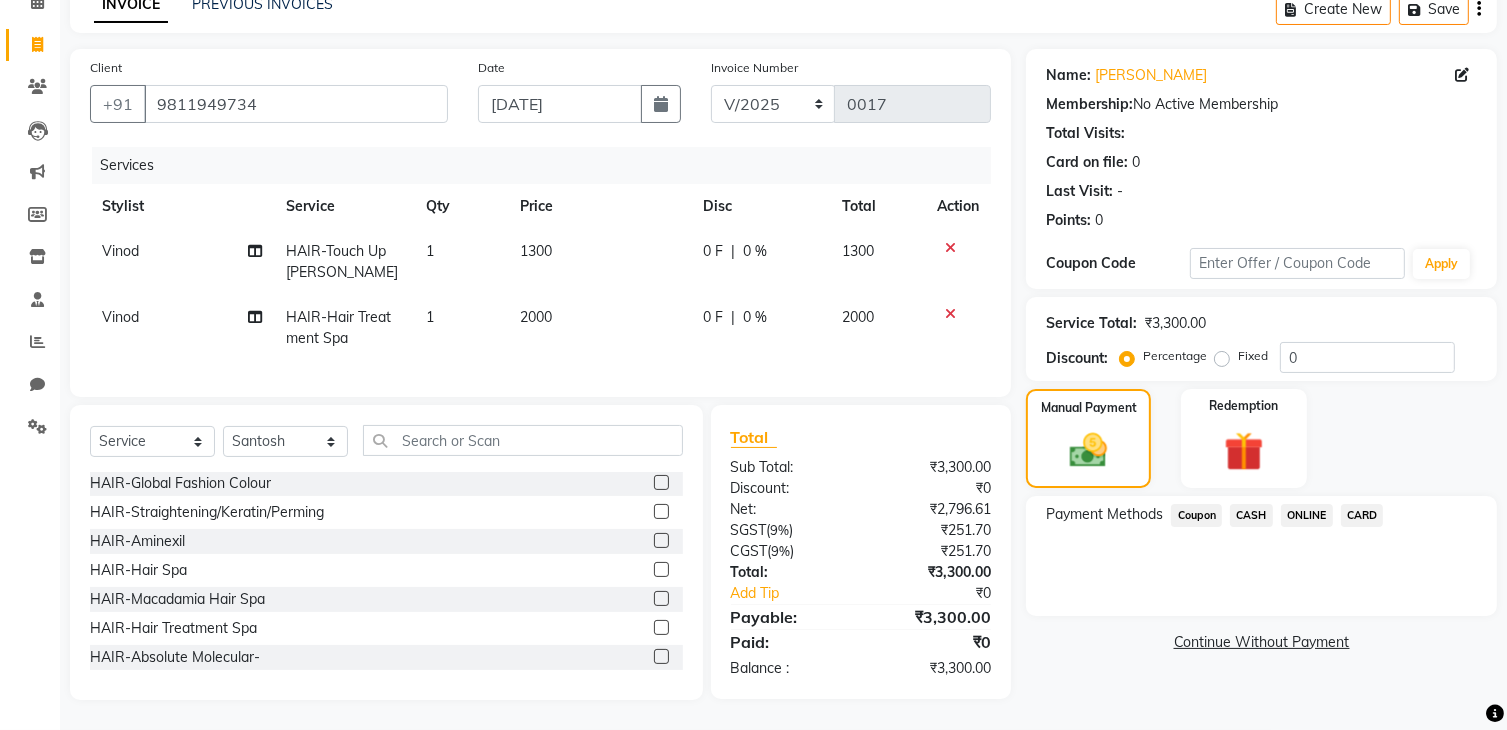 scroll, scrollTop: 116, scrollLeft: 0, axis: vertical 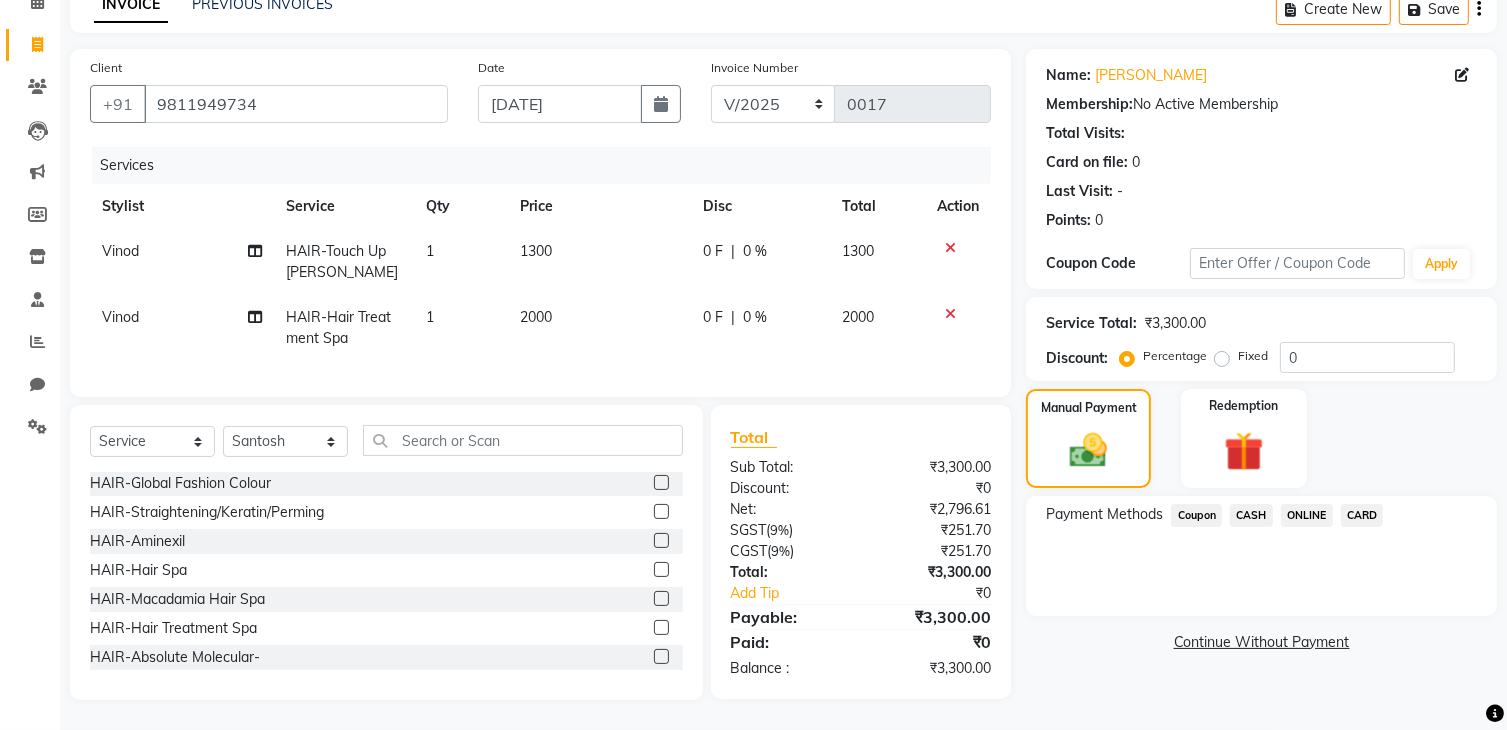 click 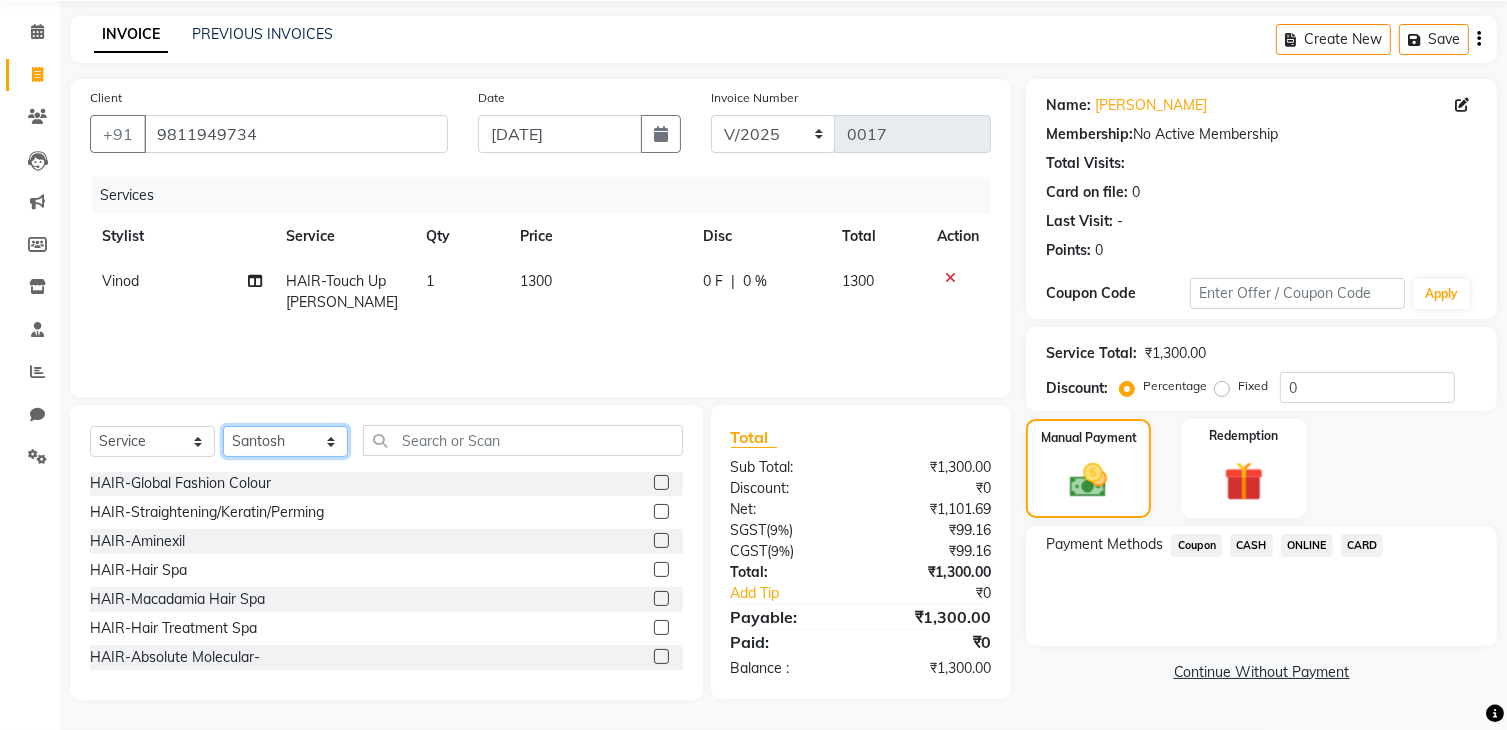 click on "Select Stylist [PERSON_NAME] [PERSON_NAME] Manager [PERSON_NAME] [PERSON_NAME] Santosh [PERSON_NAME] [PERSON_NAME]" 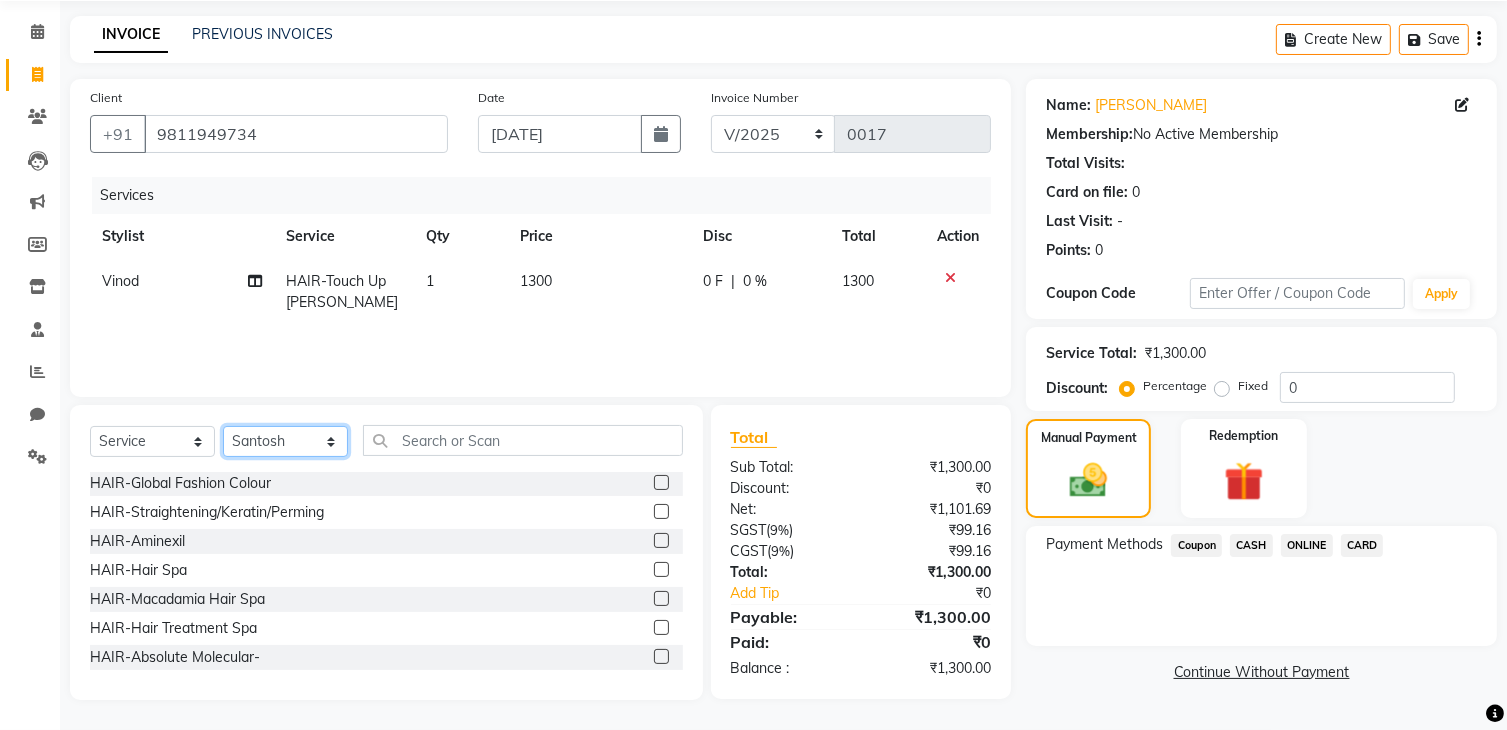 select on "85672" 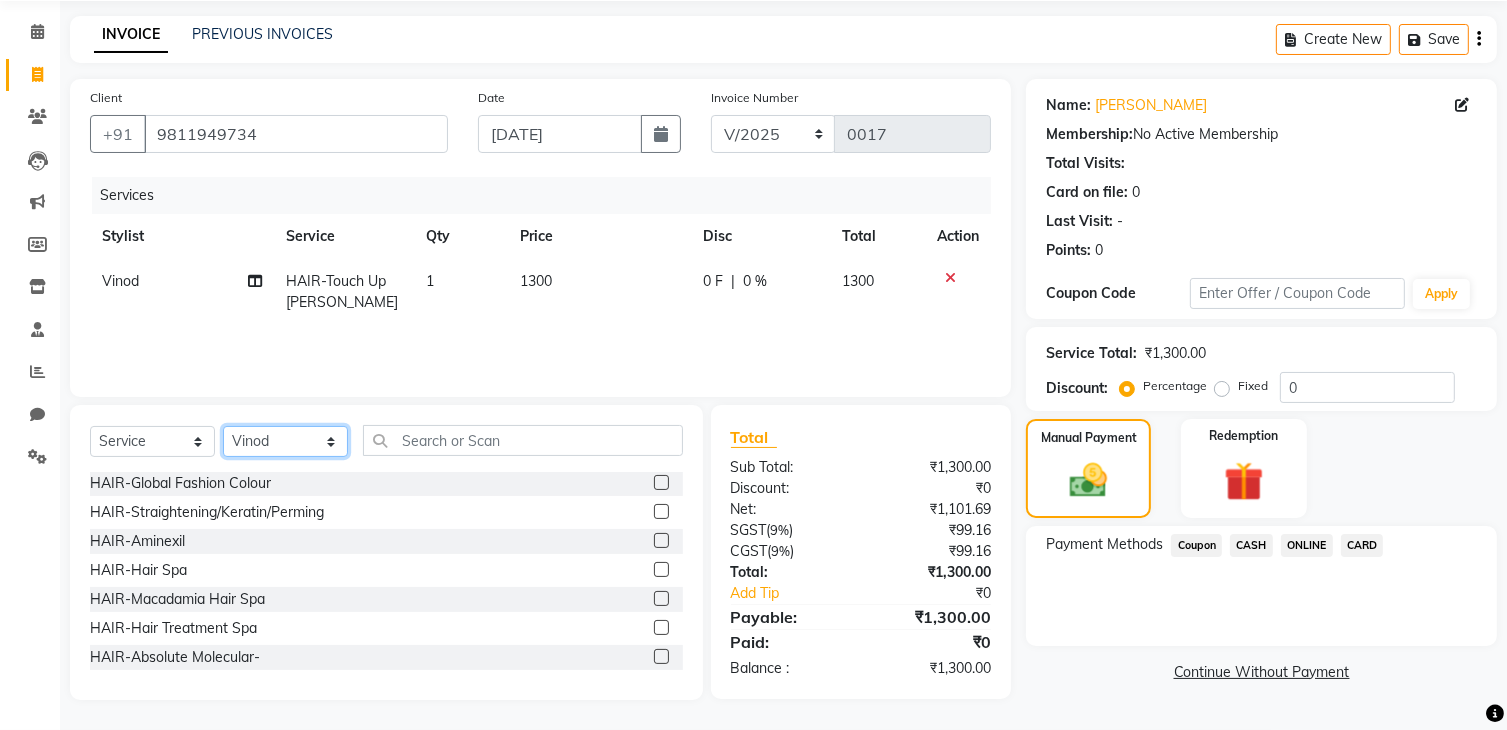 click on "Select Stylist [PERSON_NAME] [PERSON_NAME] Manager [PERSON_NAME] [PERSON_NAME] Santosh [PERSON_NAME] [PERSON_NAME]" 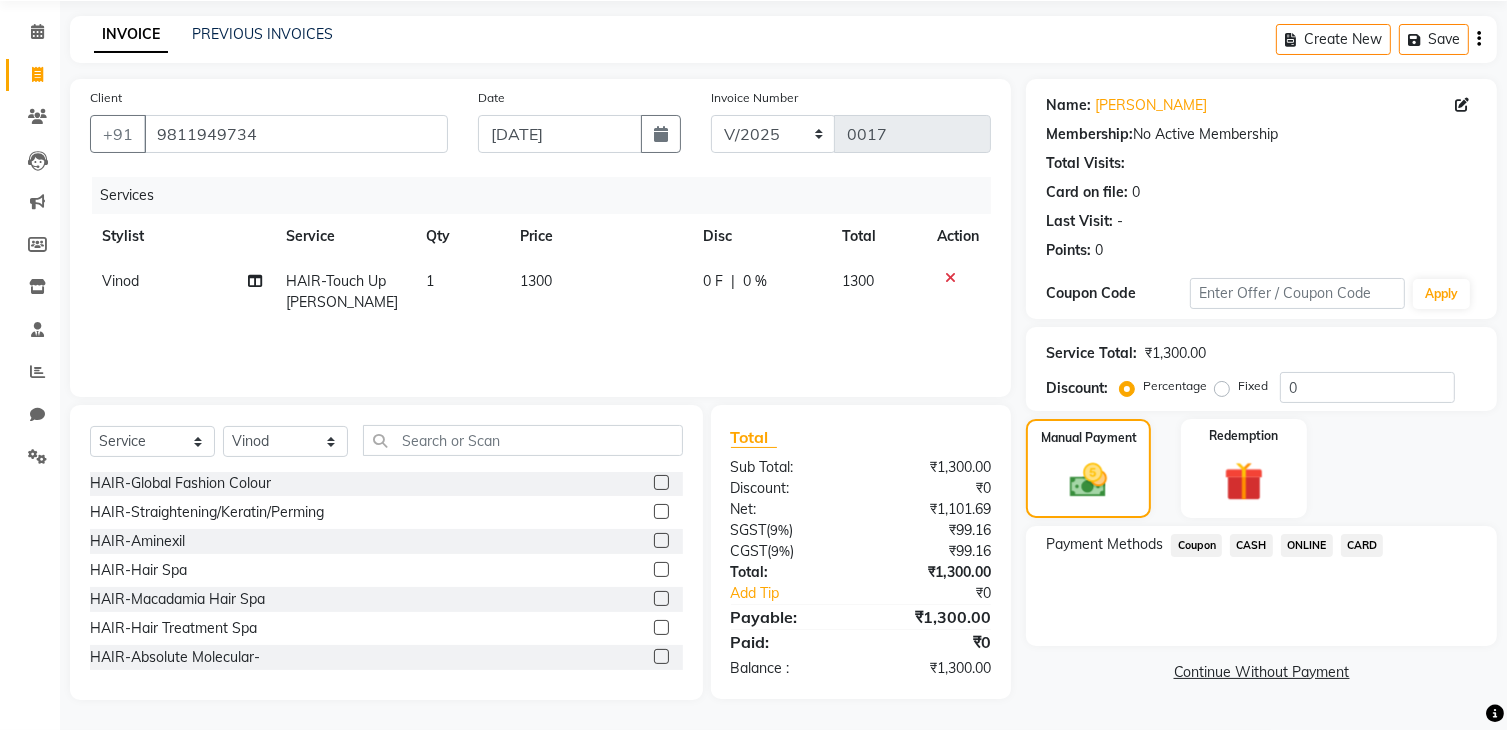 click 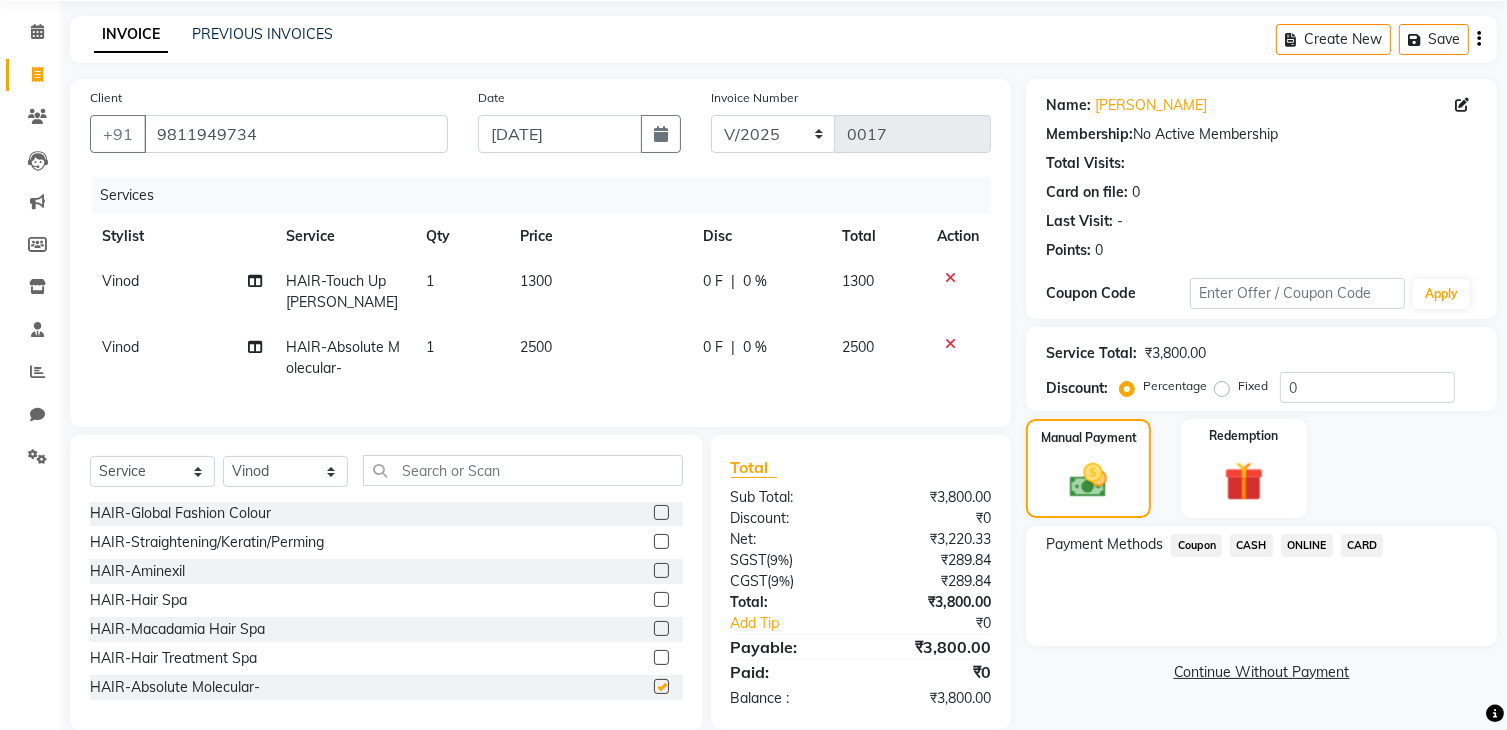 checkbox on "false" 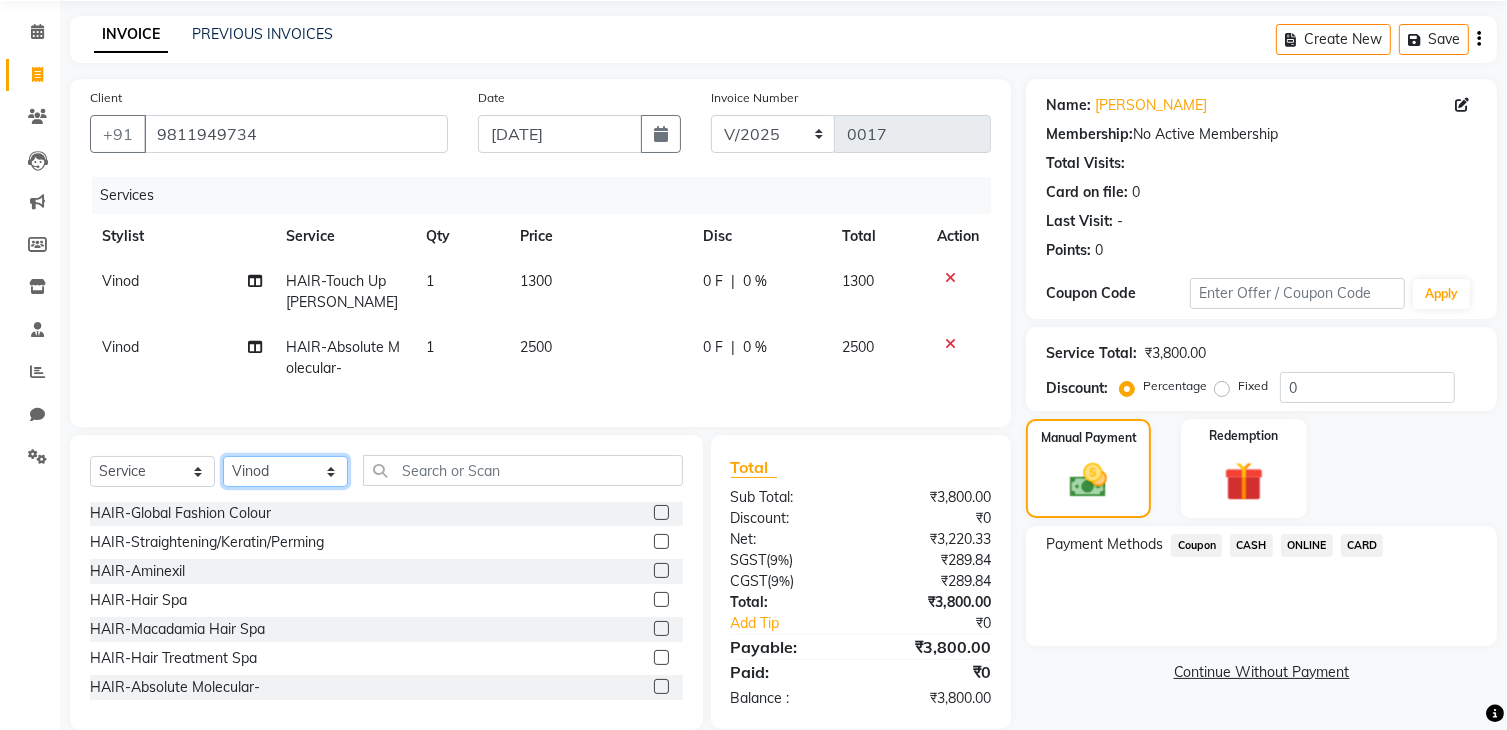 click on "Select Stylist [PERSON_NAME] [PERSON_NAME] Manager [PERSON_NAME] [PERSON_NAME] Santosh [PERSON_NAME] [PERSON_NAME]" 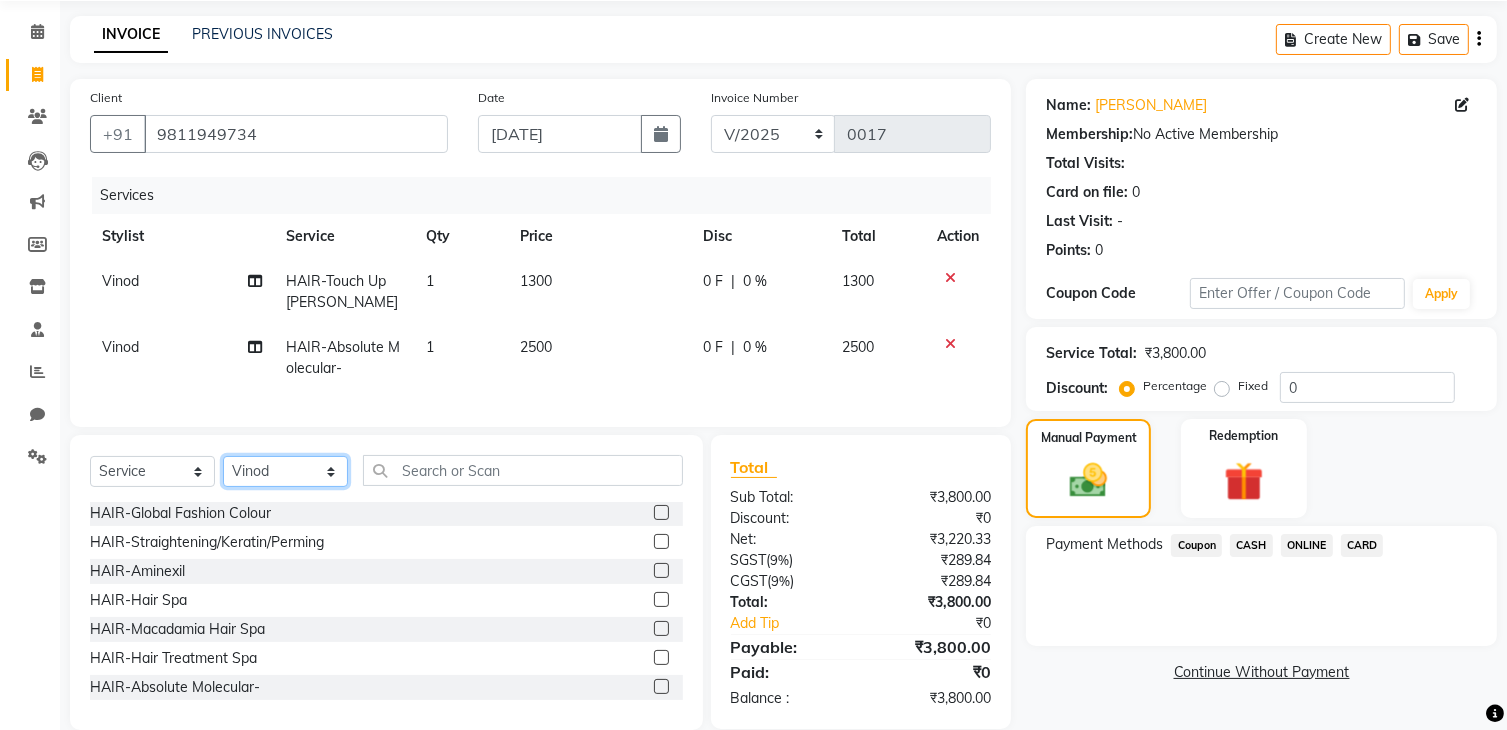 select on "85666" 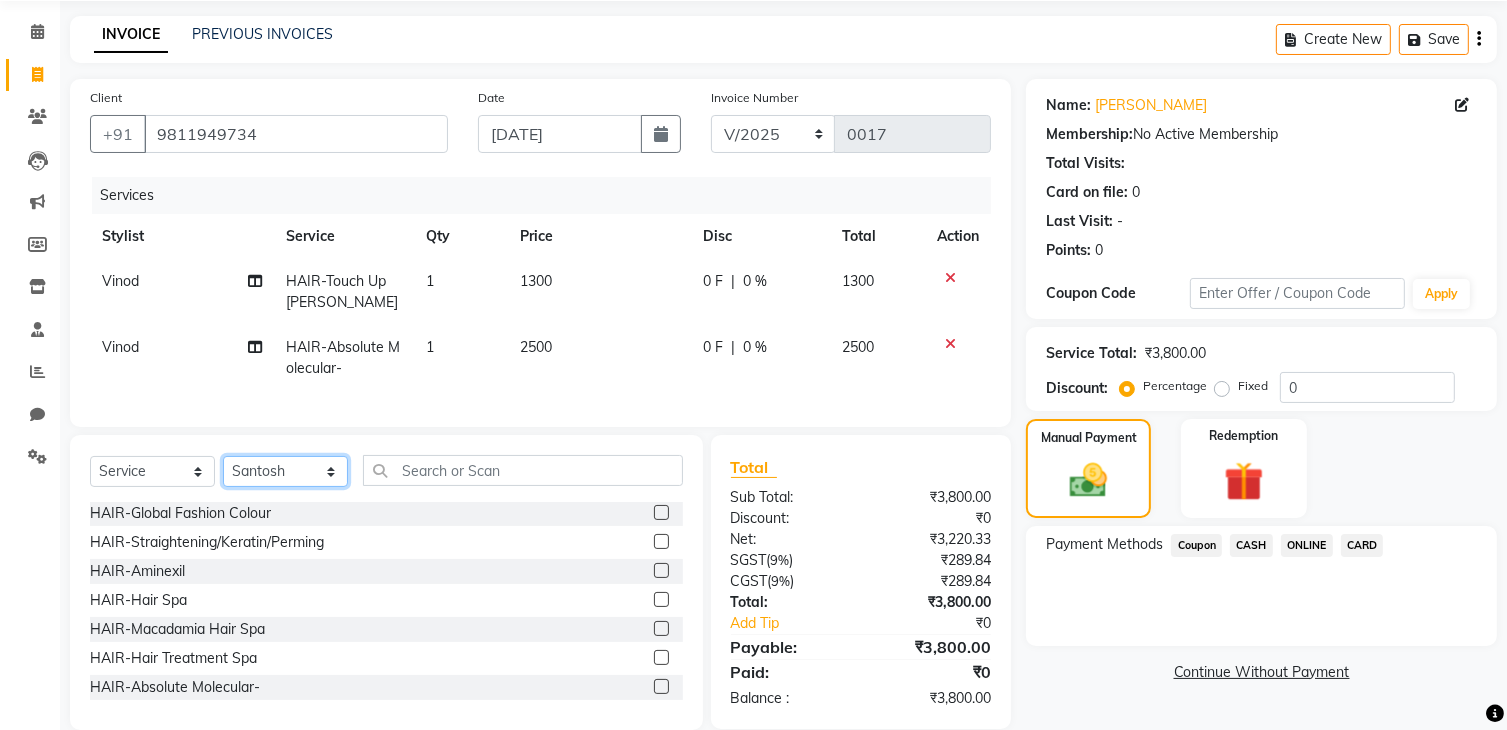 click on "Select Stylist [PERSON_NAME] [PERSON_NAME] Manager [PERSON_NAME] [PERSON_NAME] Santosh [PERSON_NAME] [PERSON_NAME]" 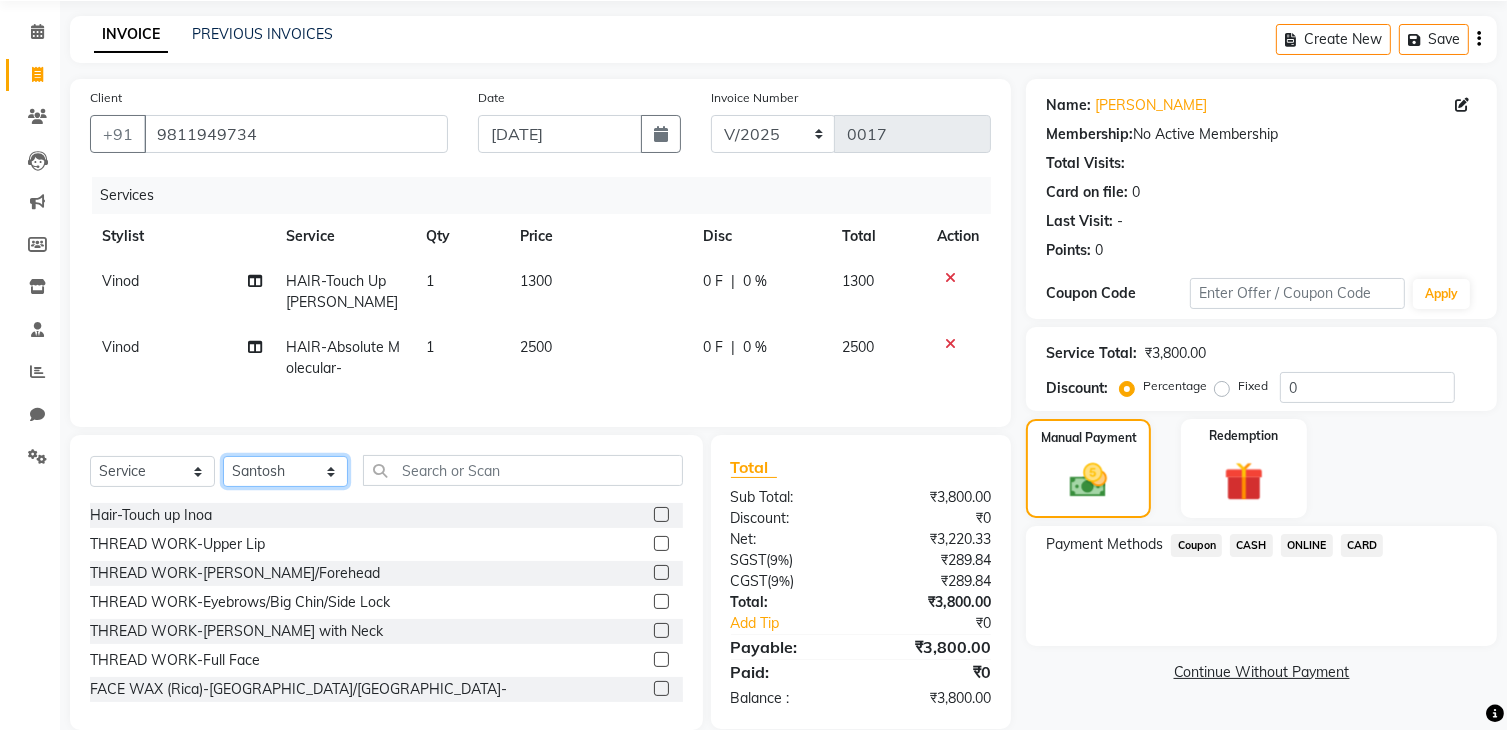 scroll, scrollTop: 872, scrollLeft: 0, axis: vertical 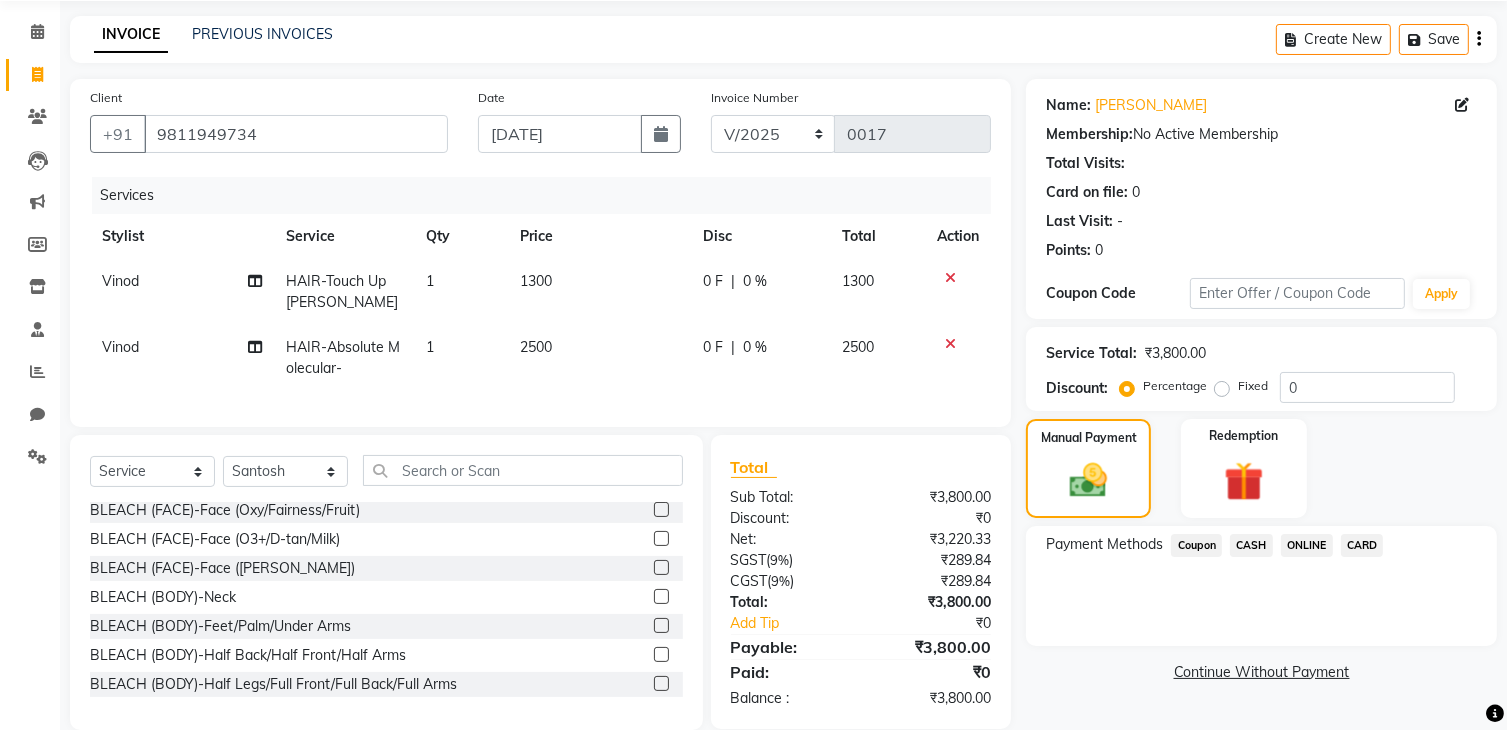 click 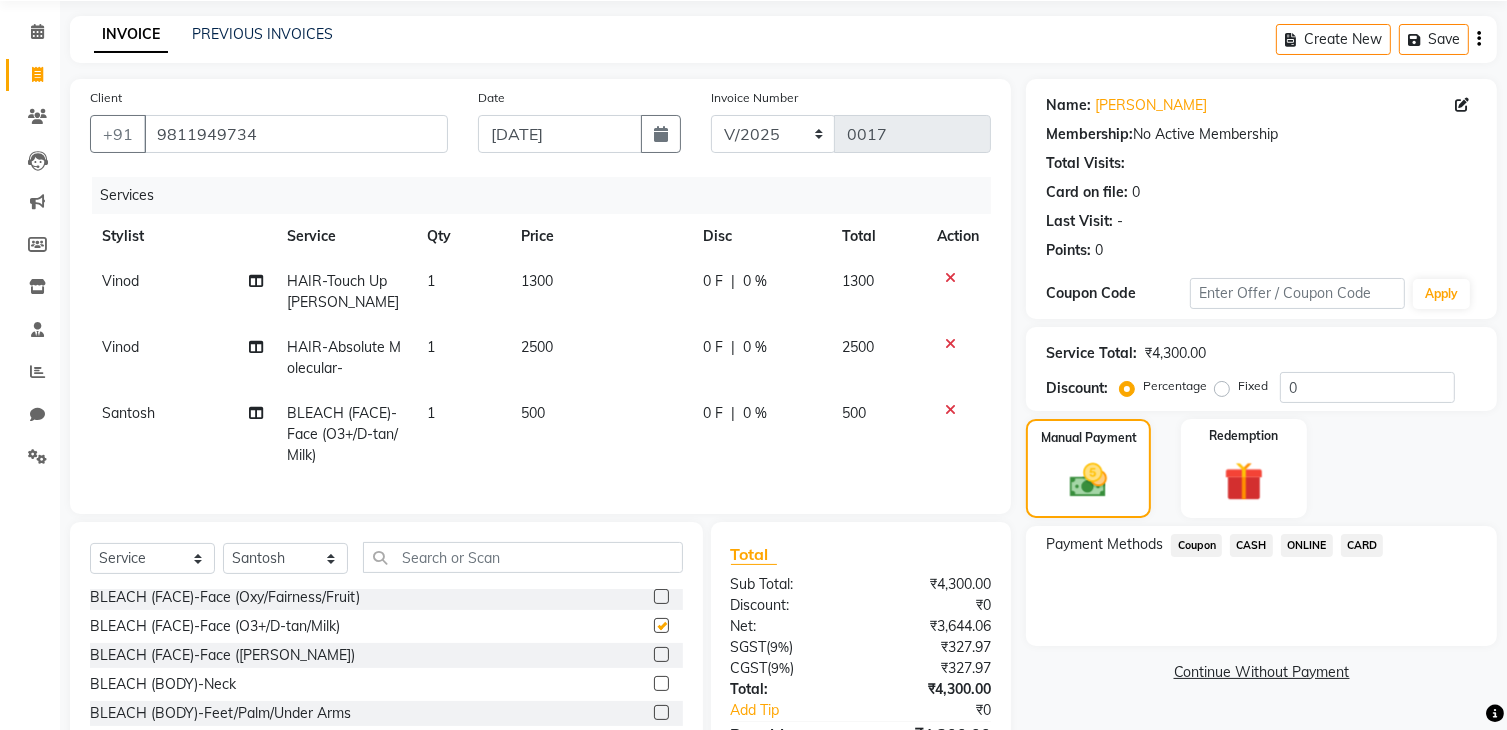 checkbox on "false" 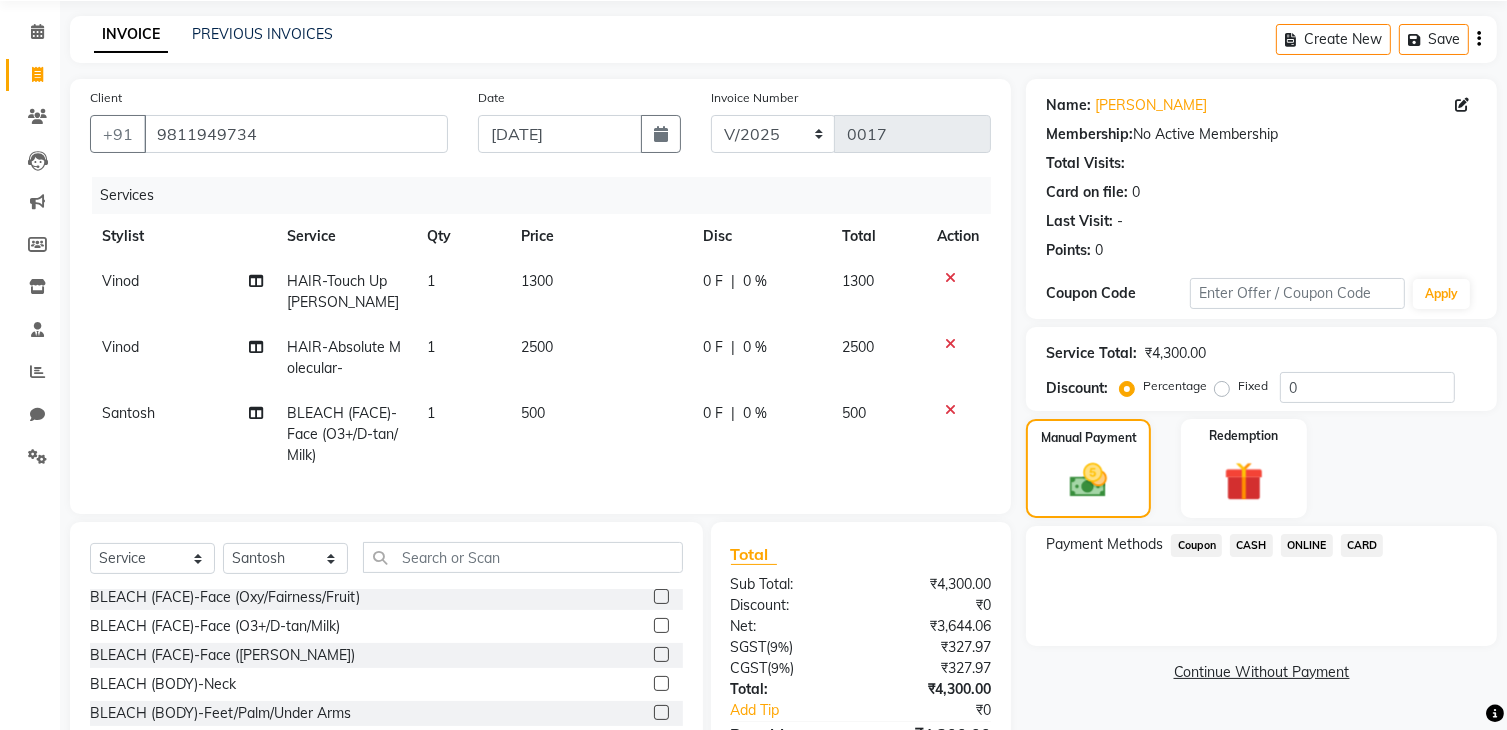 click on "ONLINE" 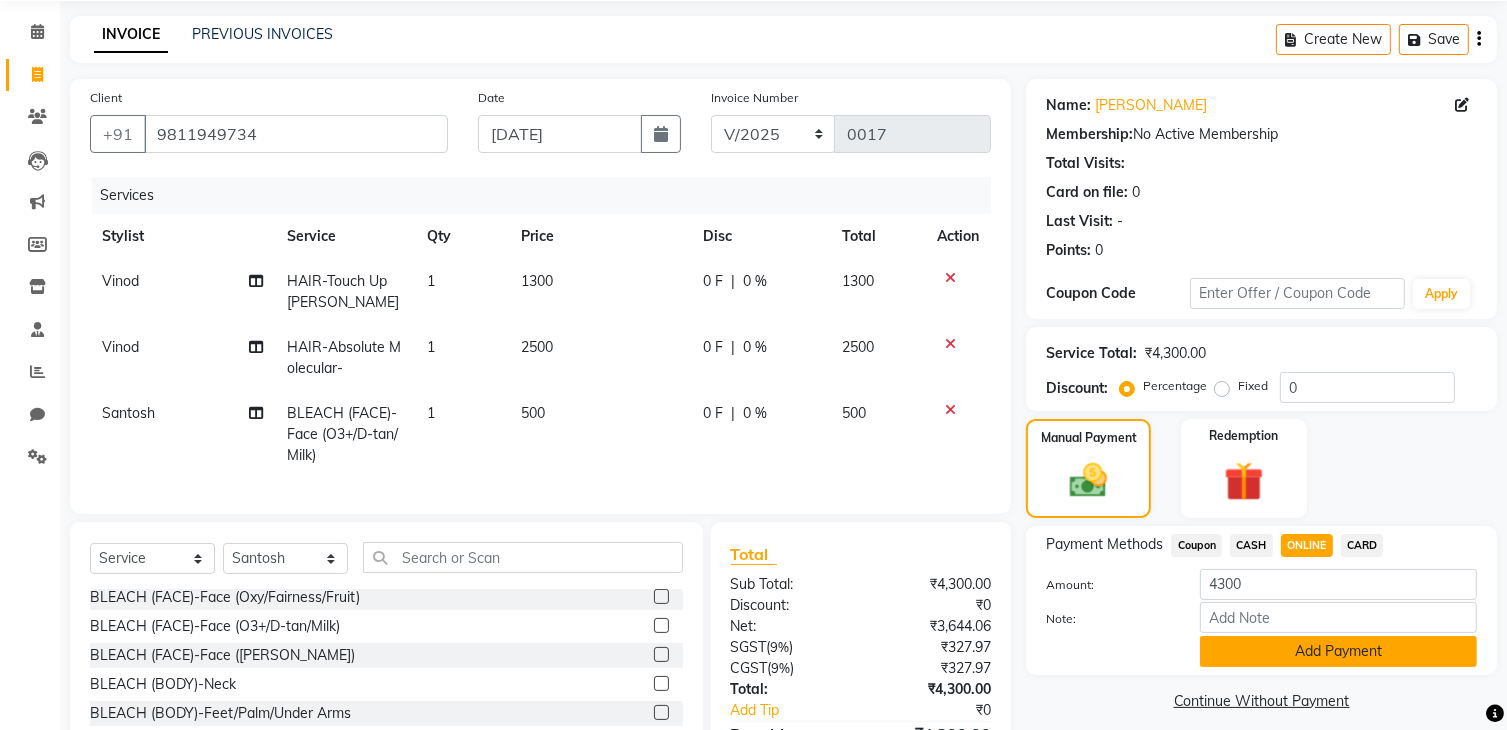 click on "Add Payment" 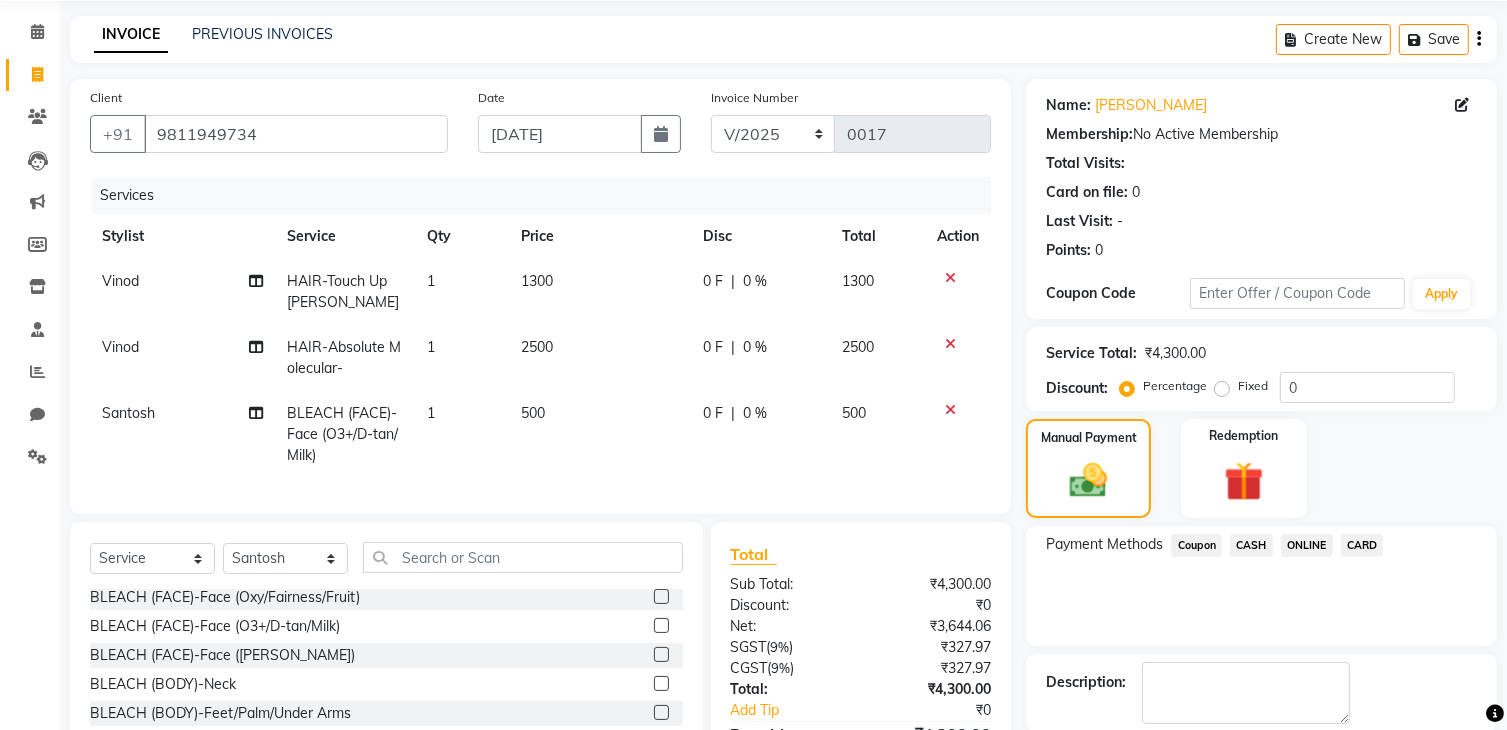 scroll, scrollTop: 244, scrollLeft: 0, axis: vertical 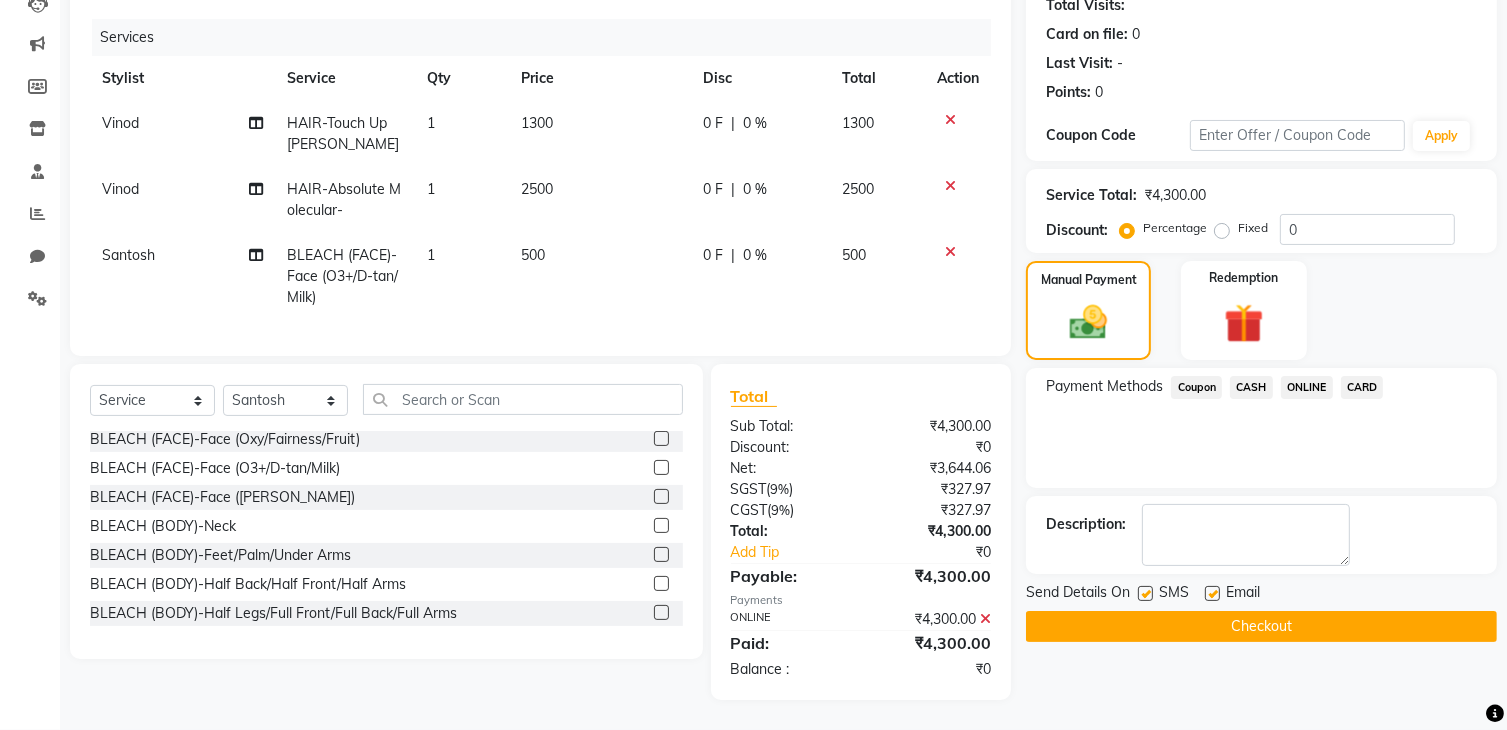 click on "Checkout" 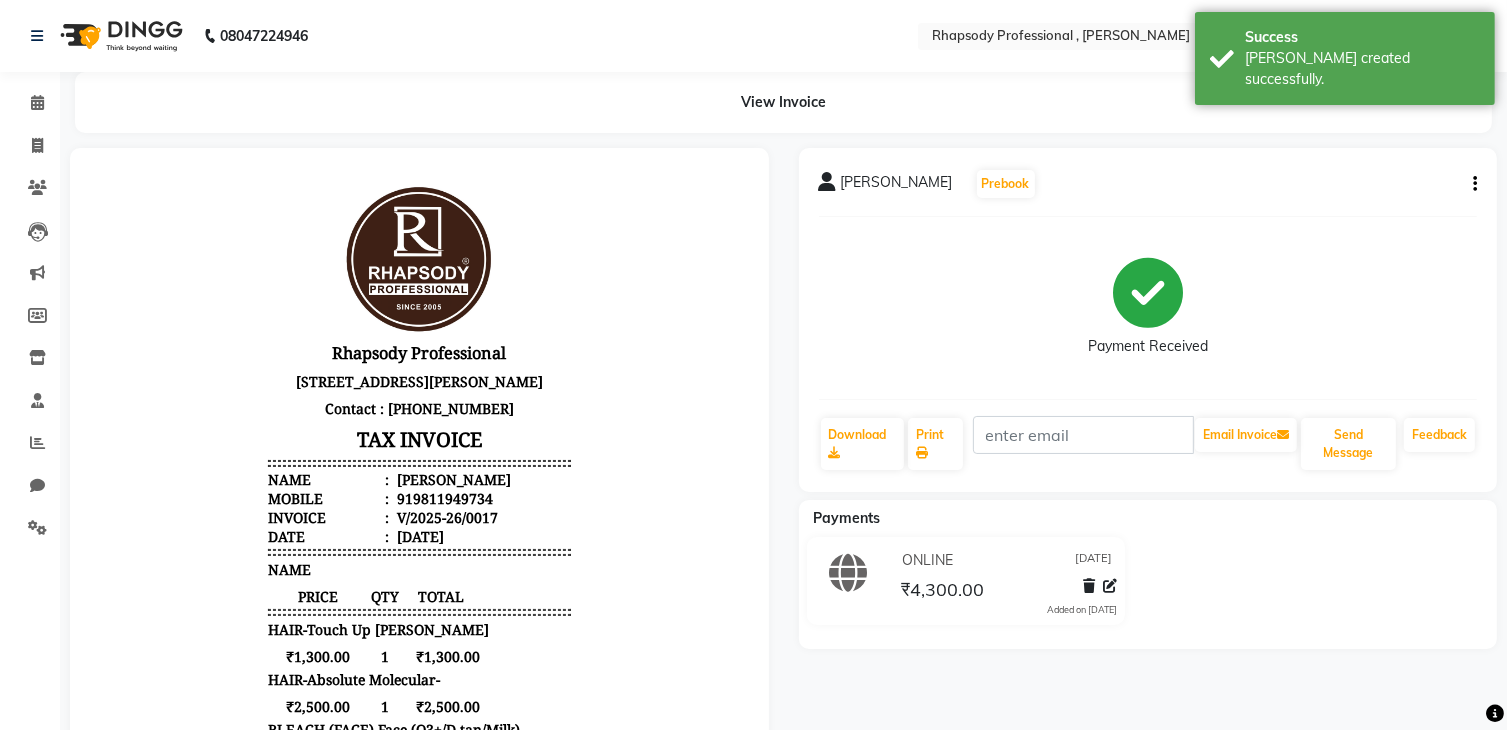 scroll, scrollTop: 0, scrollLeft: 0, axis: both 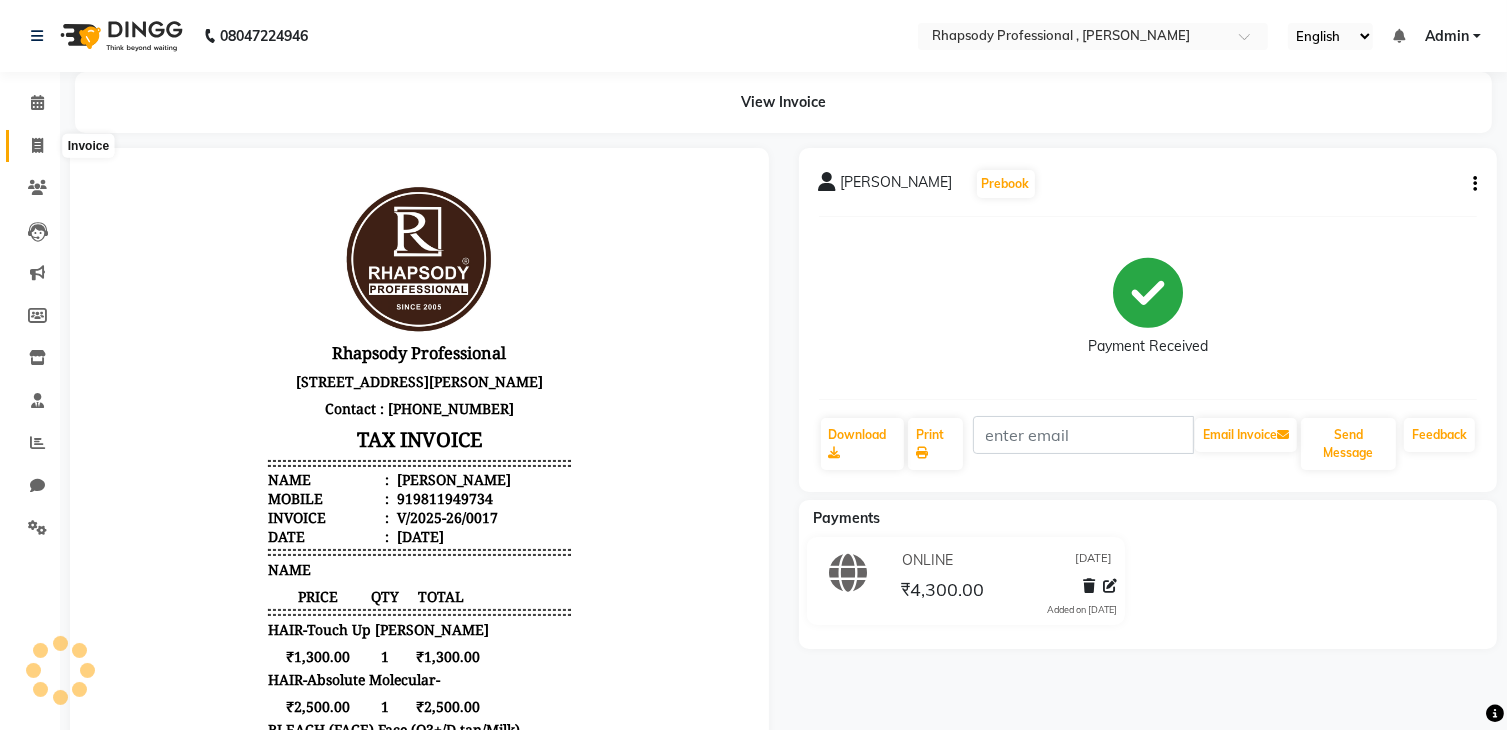 click 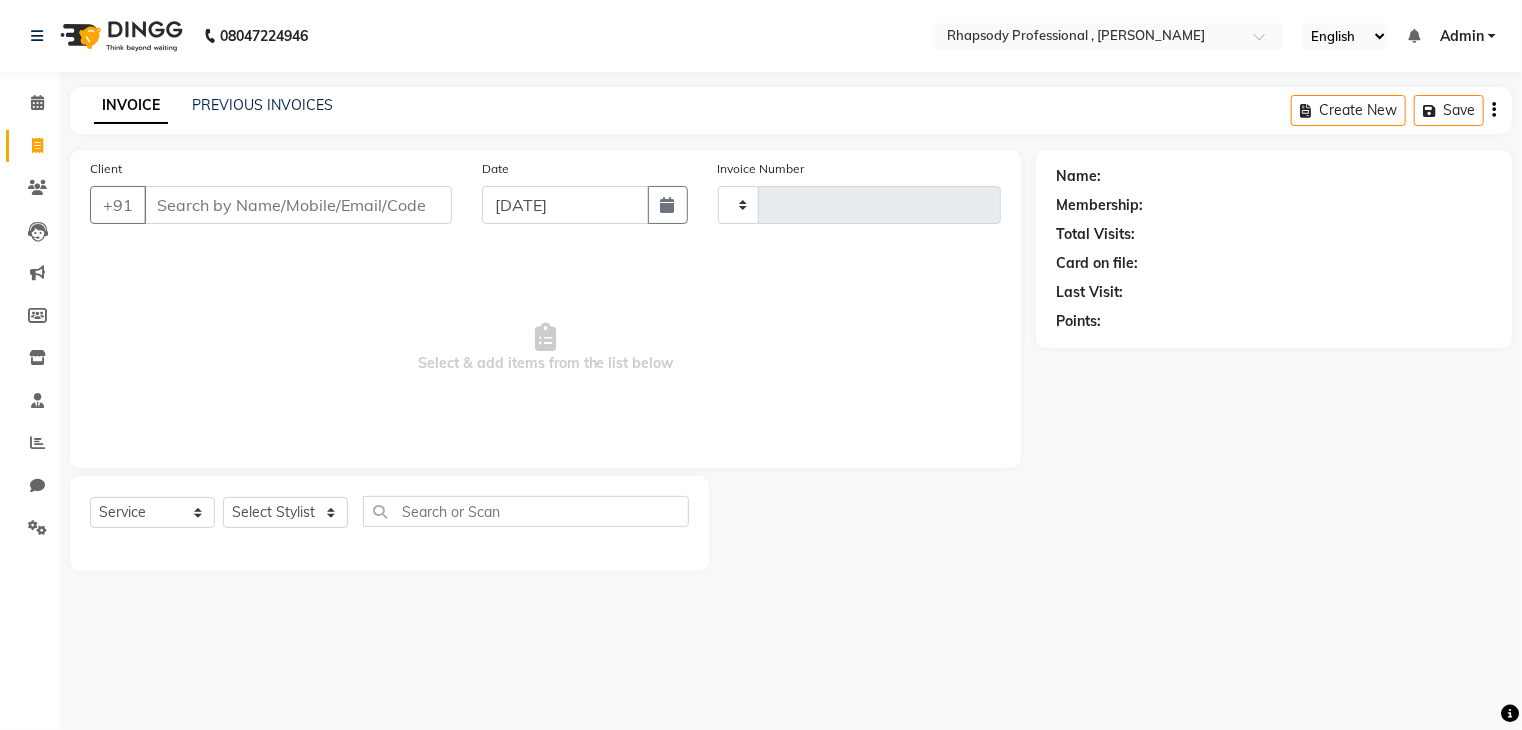 type on "0018" 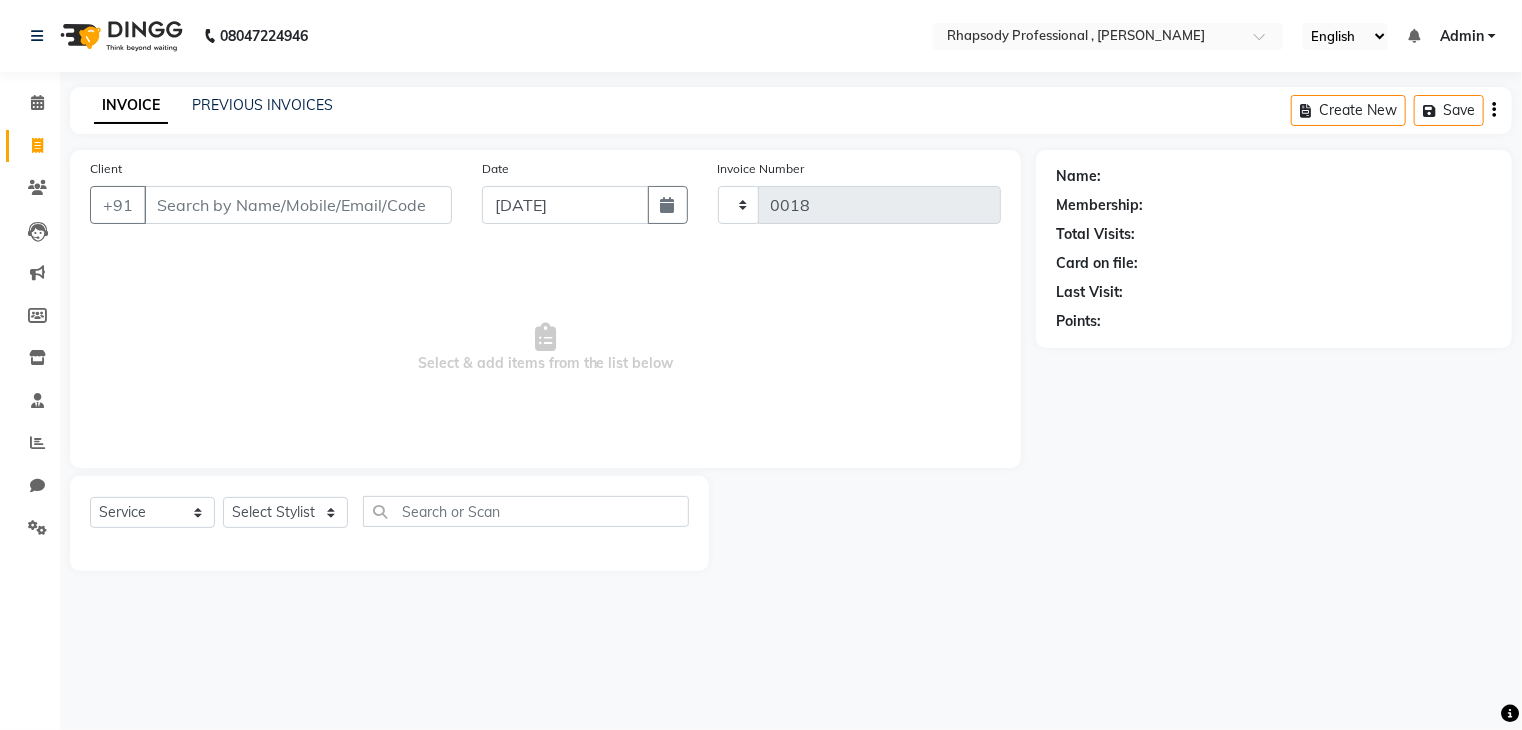 select on "8581" 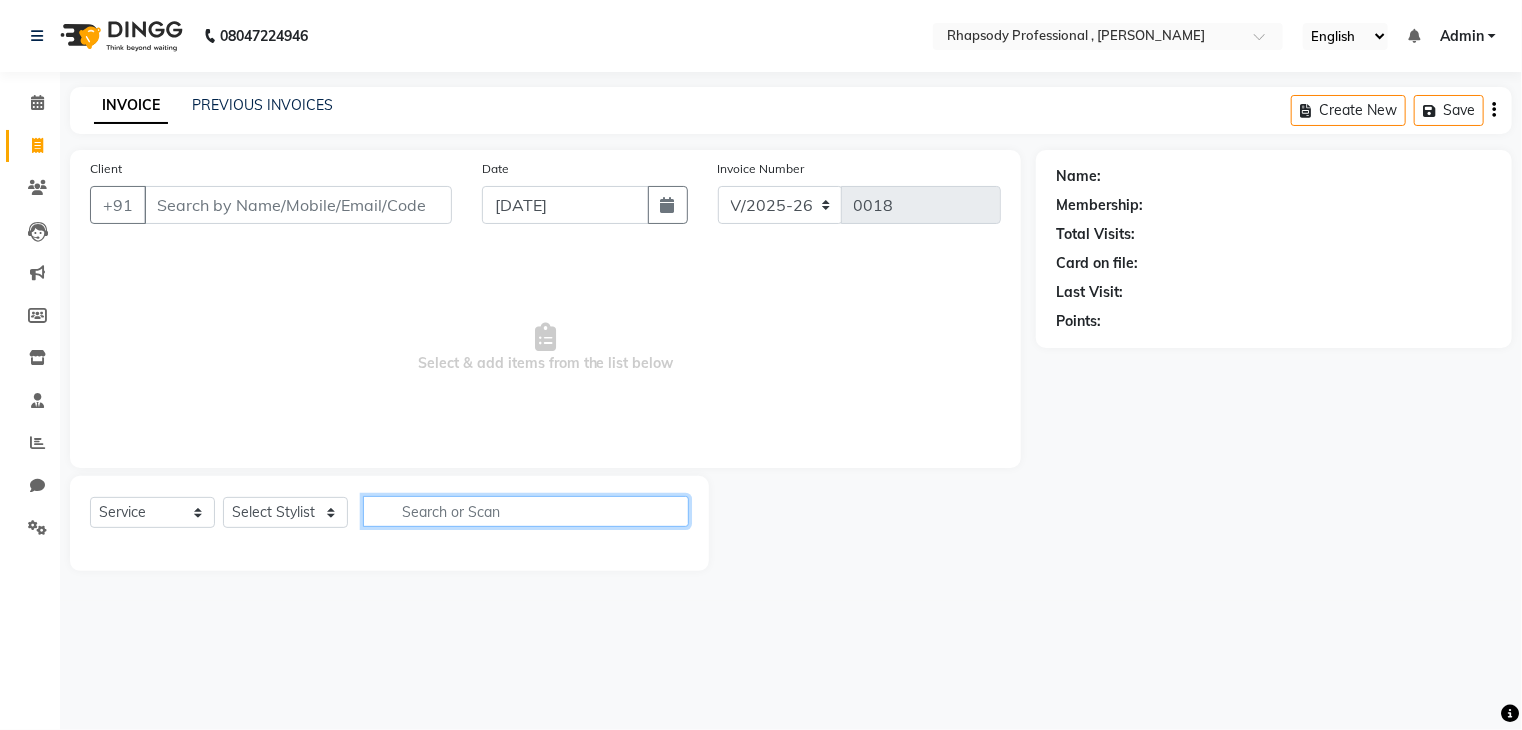 click 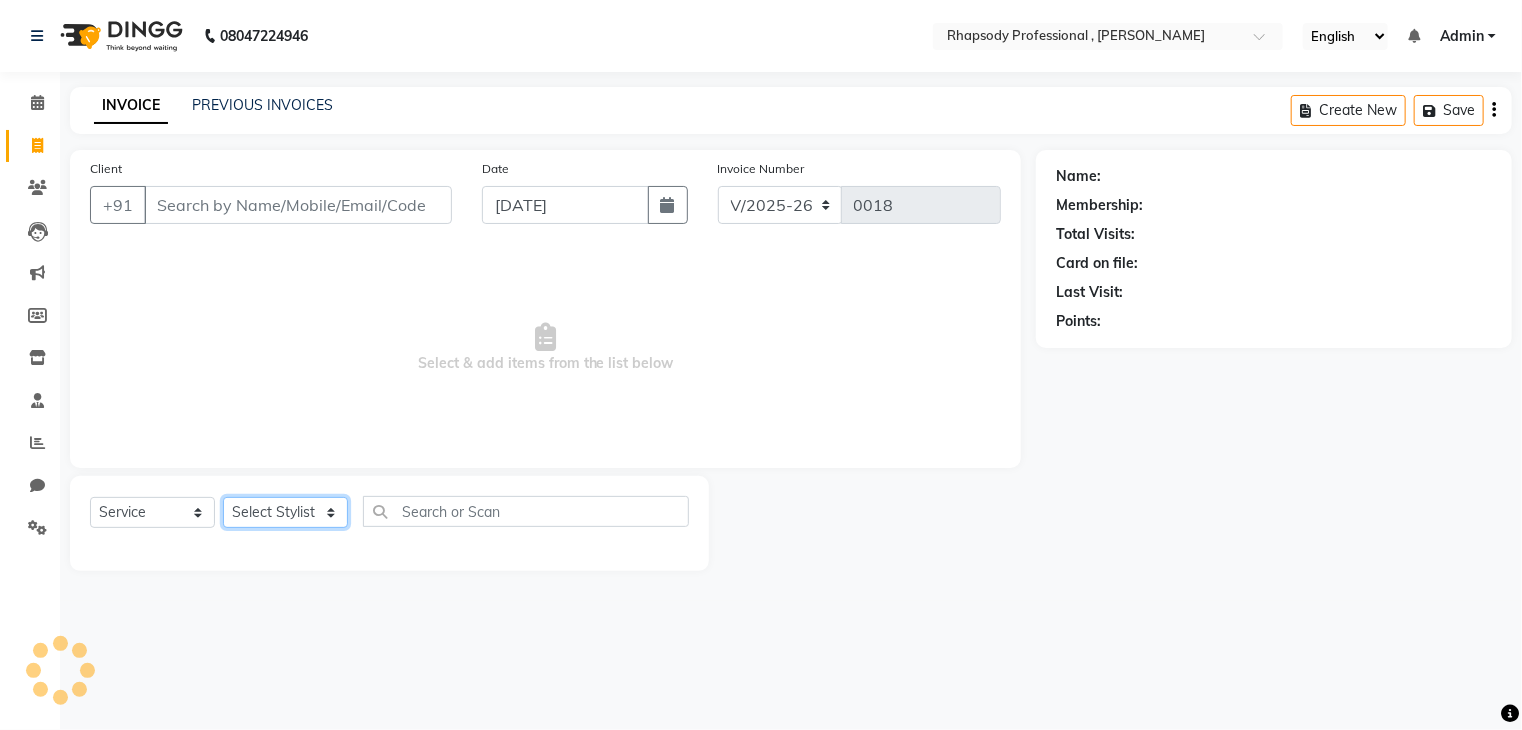 click on "Select Stylist [PERSON_NAME] [PERSON_NAME] Manager [PERSON_NAME] [PERSON_NAME] Santosh [PERSON_NAME] [PERSON_NAME]" 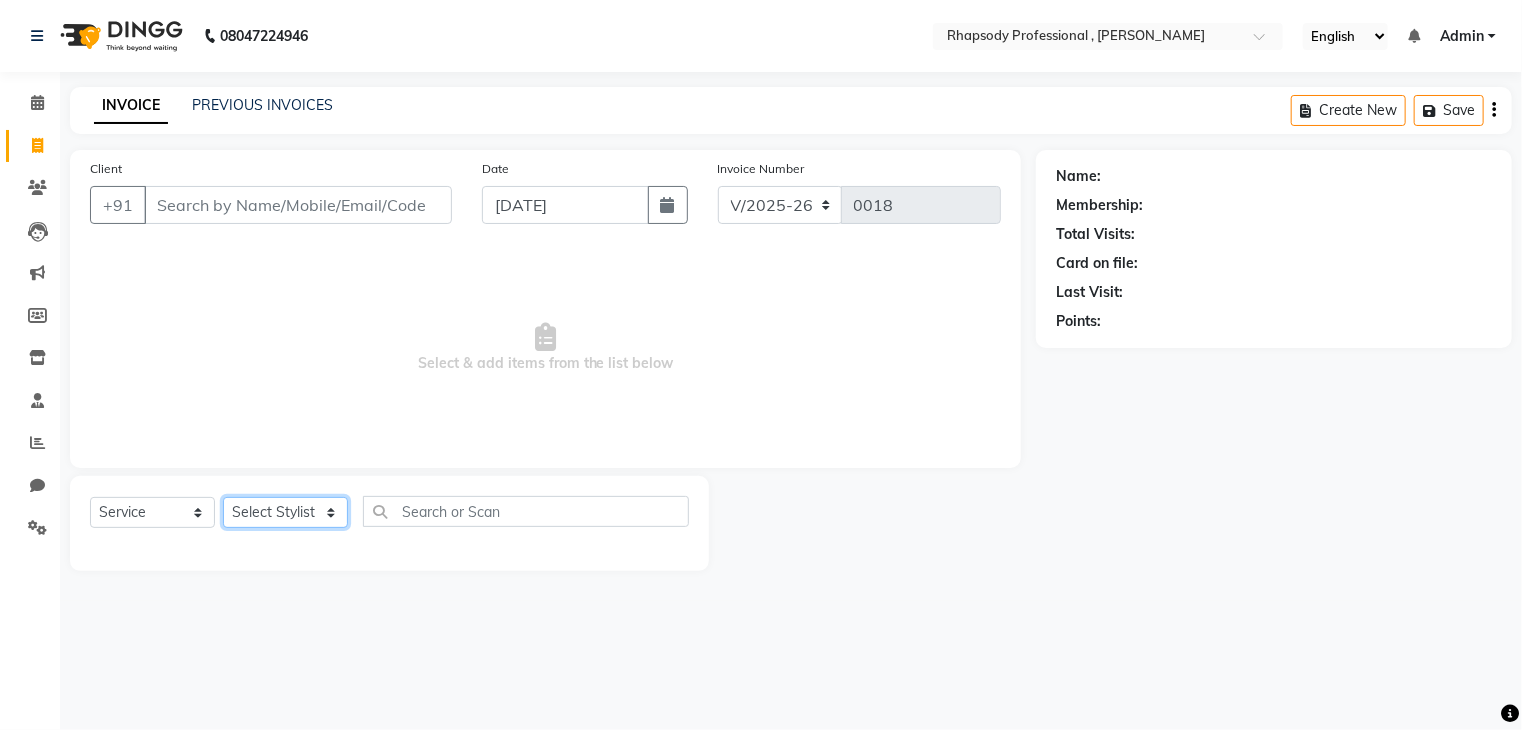 select on "85674" 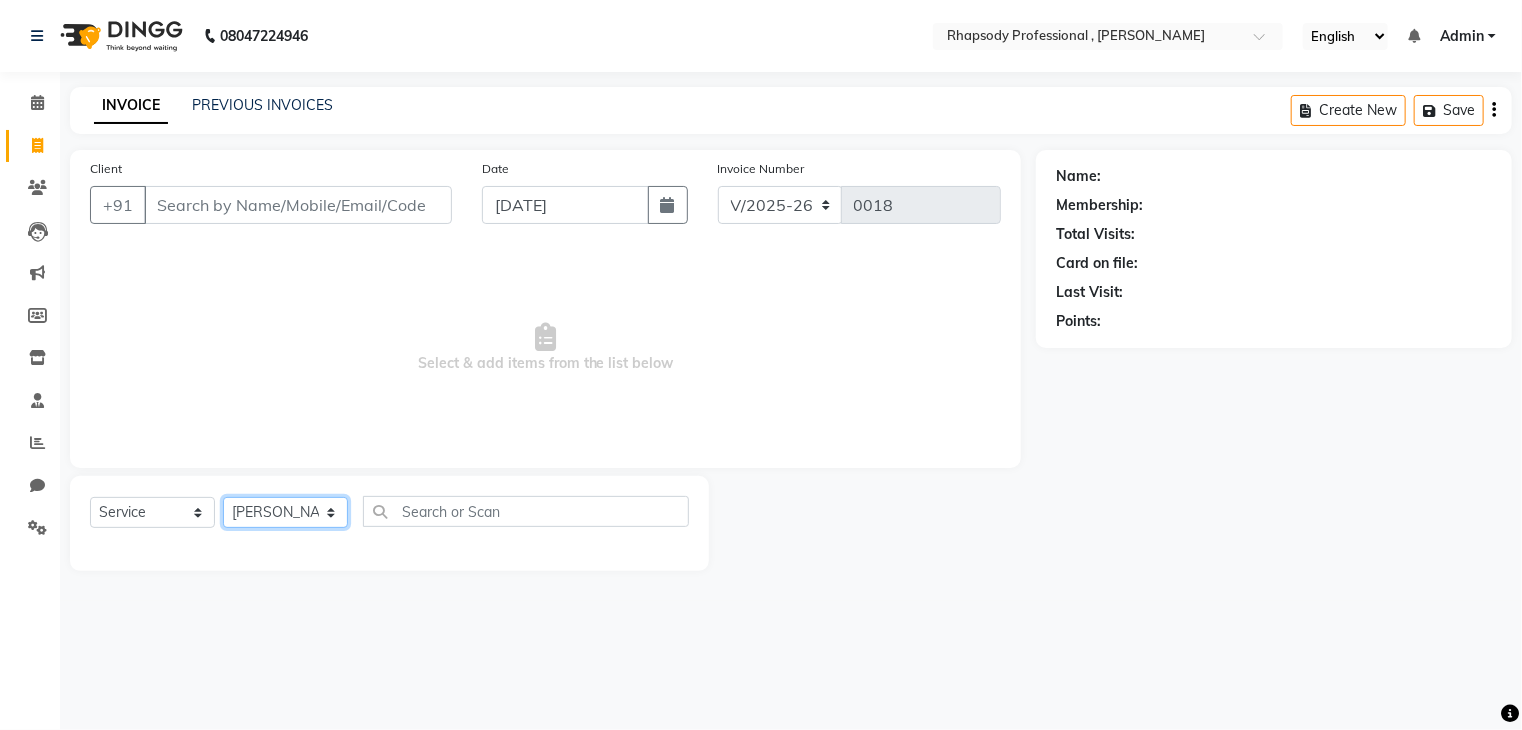 click on "Select Stylist [PERSON_NAME] [PERSON_NAME] Manager [PERSON_NAME] [PERSON_NAME] Santosh [PERSON_NAME] [PERSON_NAME]" 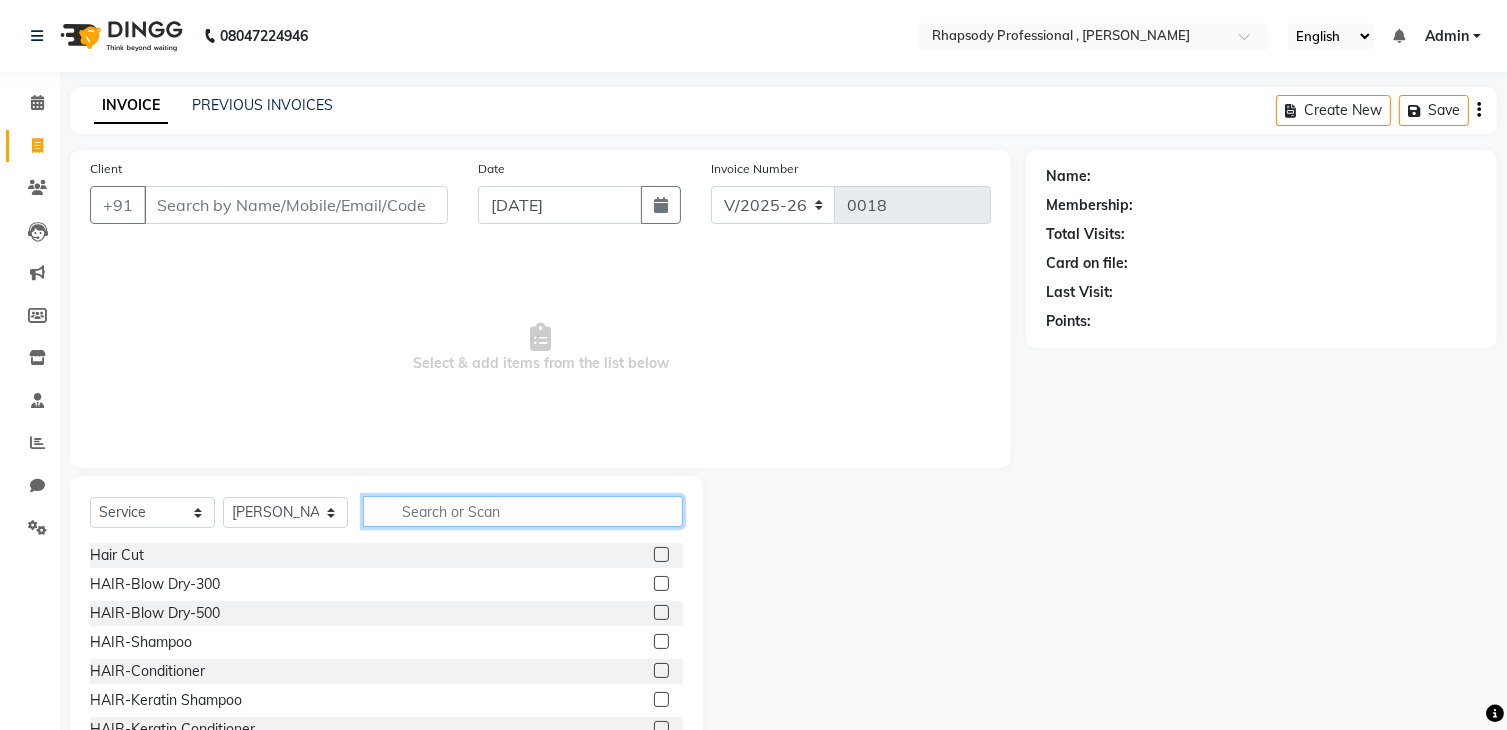 click 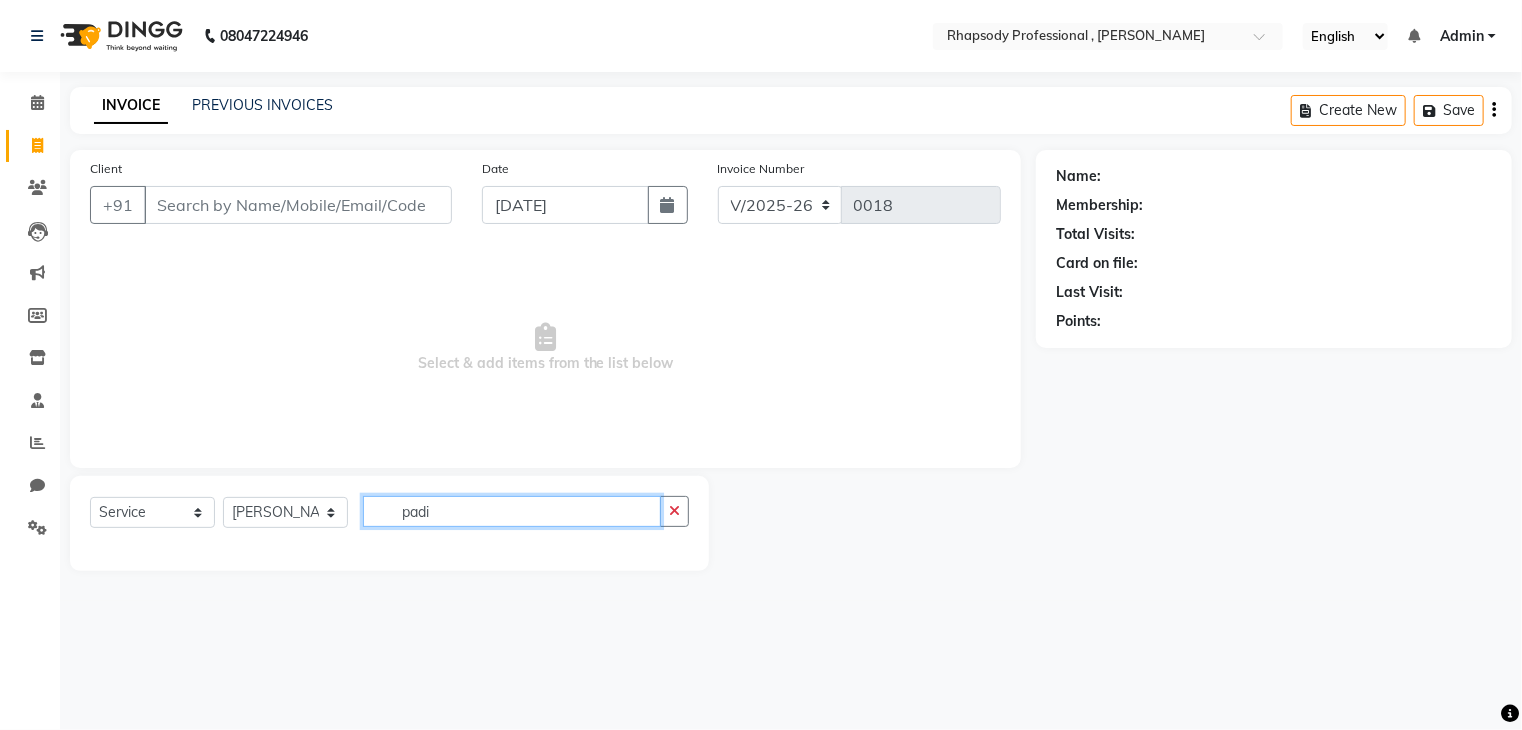 type on "padi" 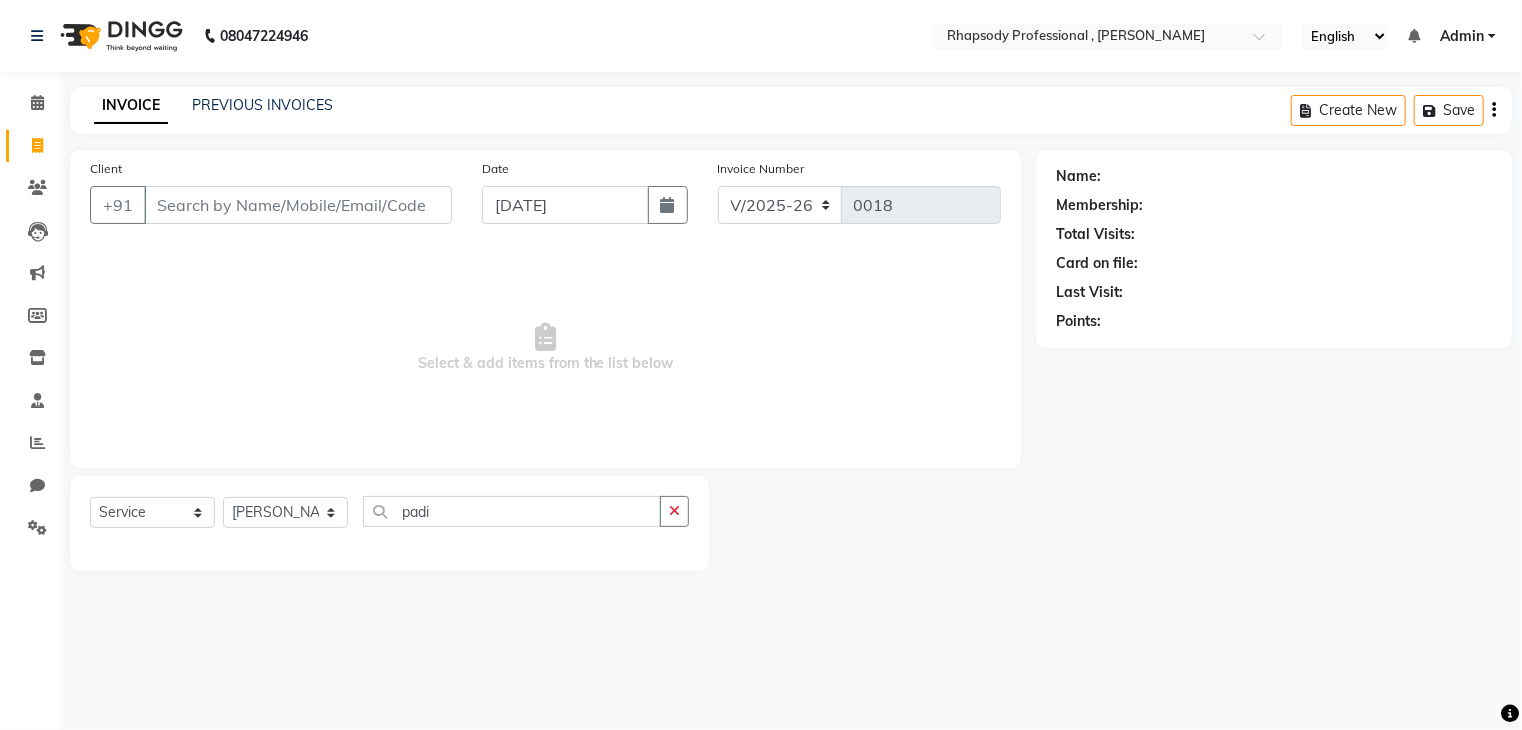 click 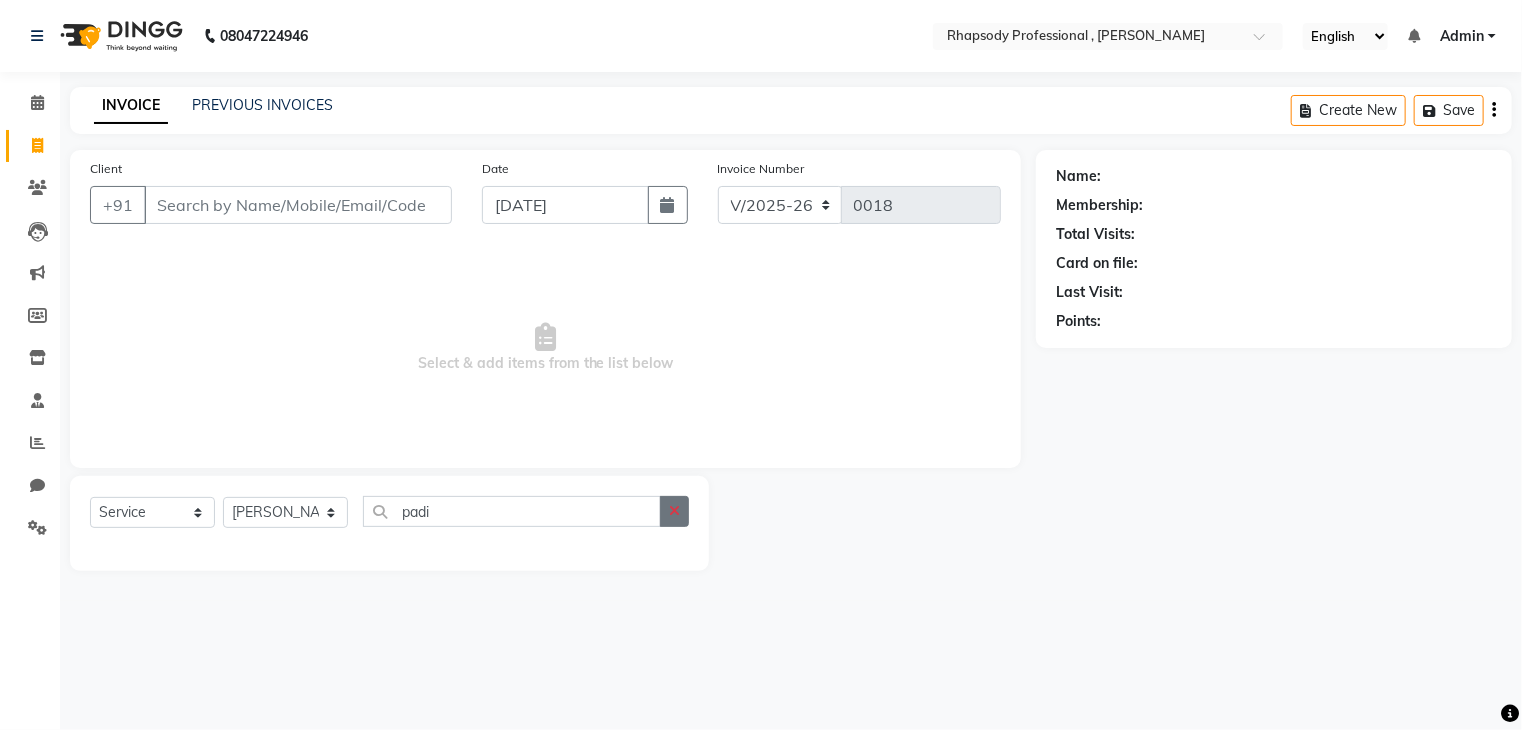 click 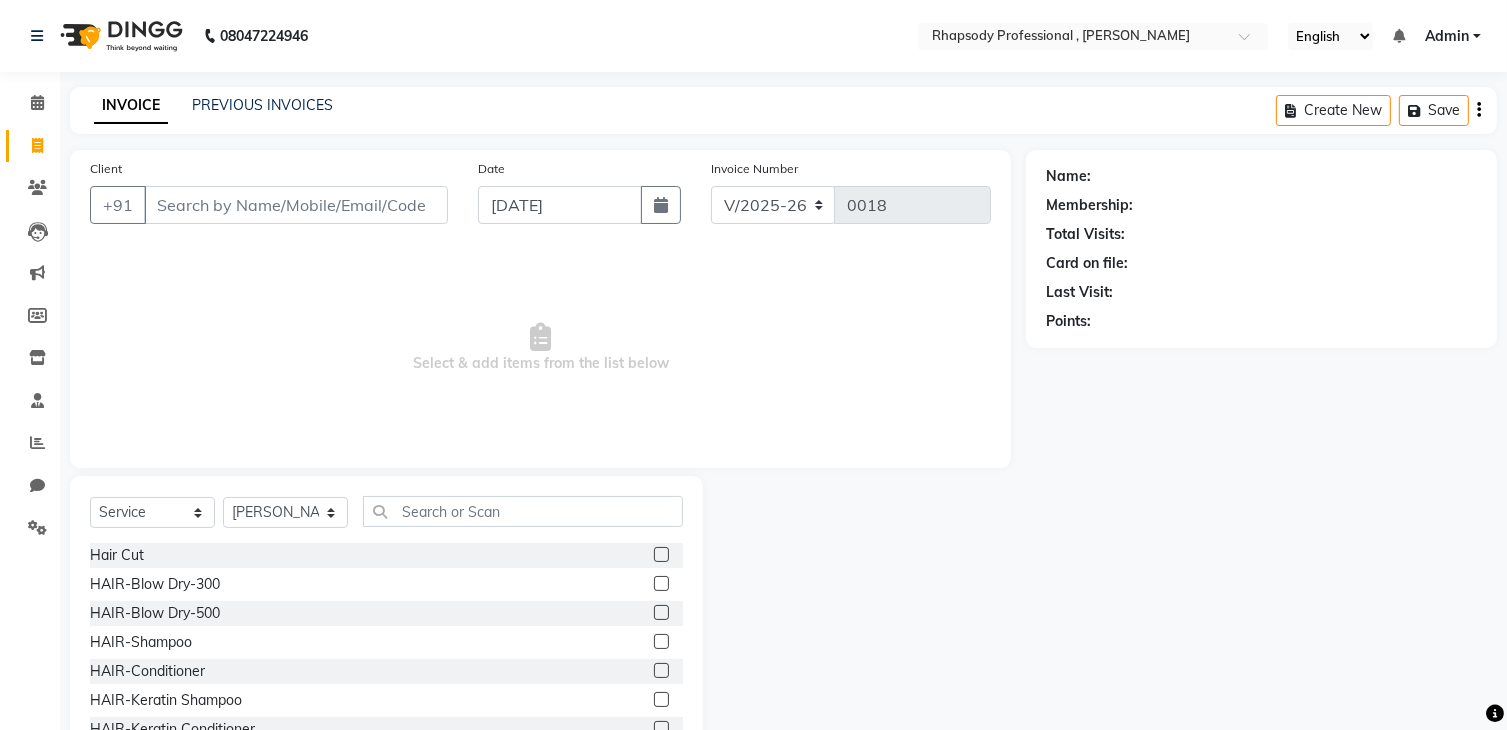 click 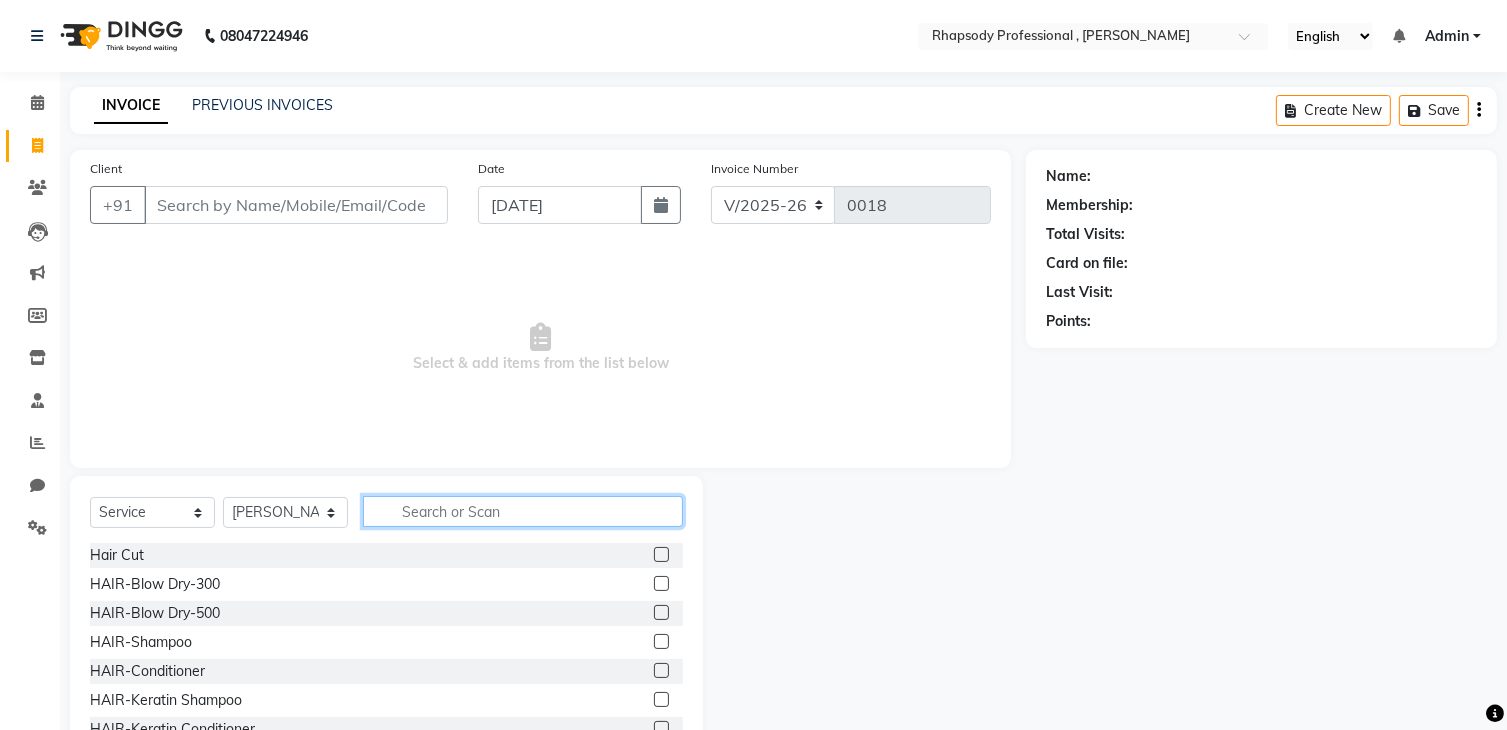 click 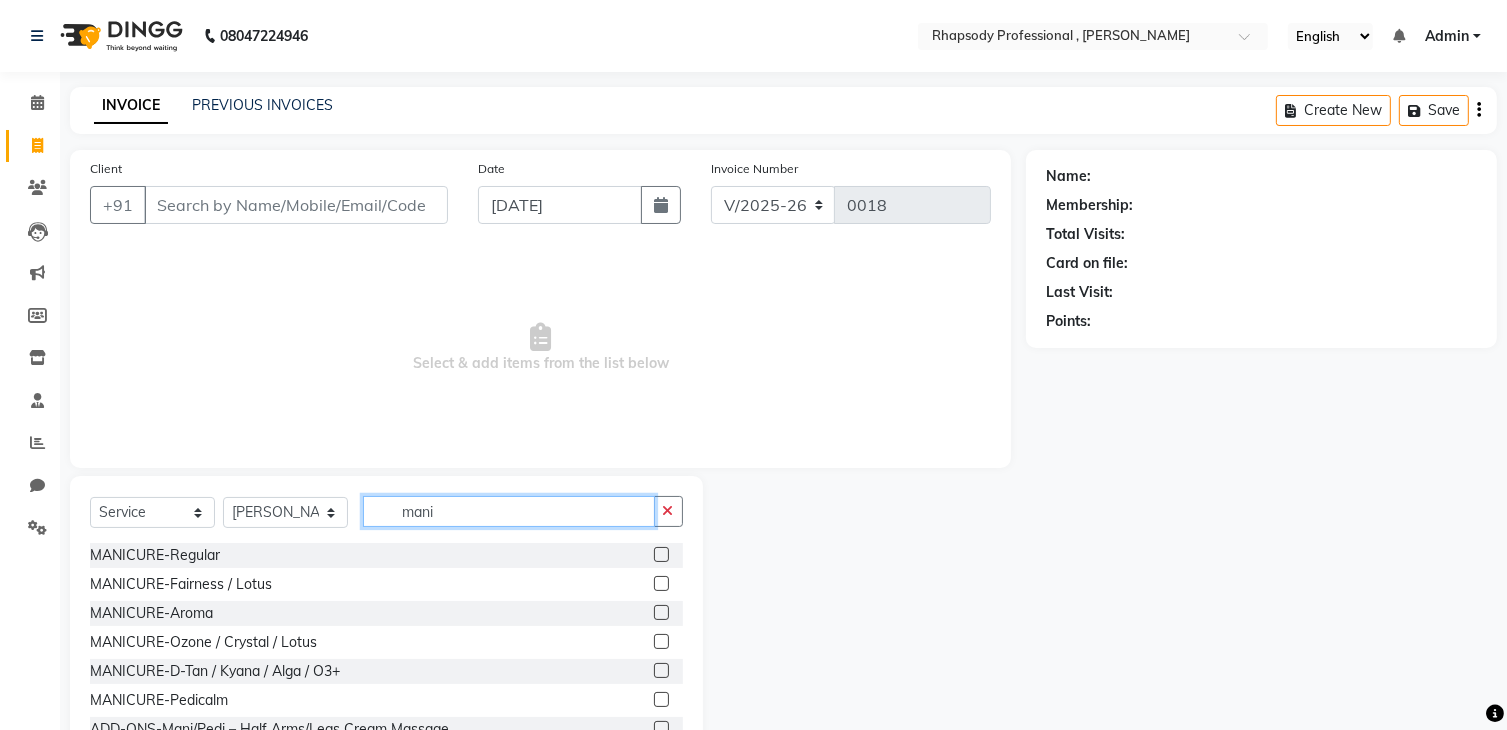 type on "mani" 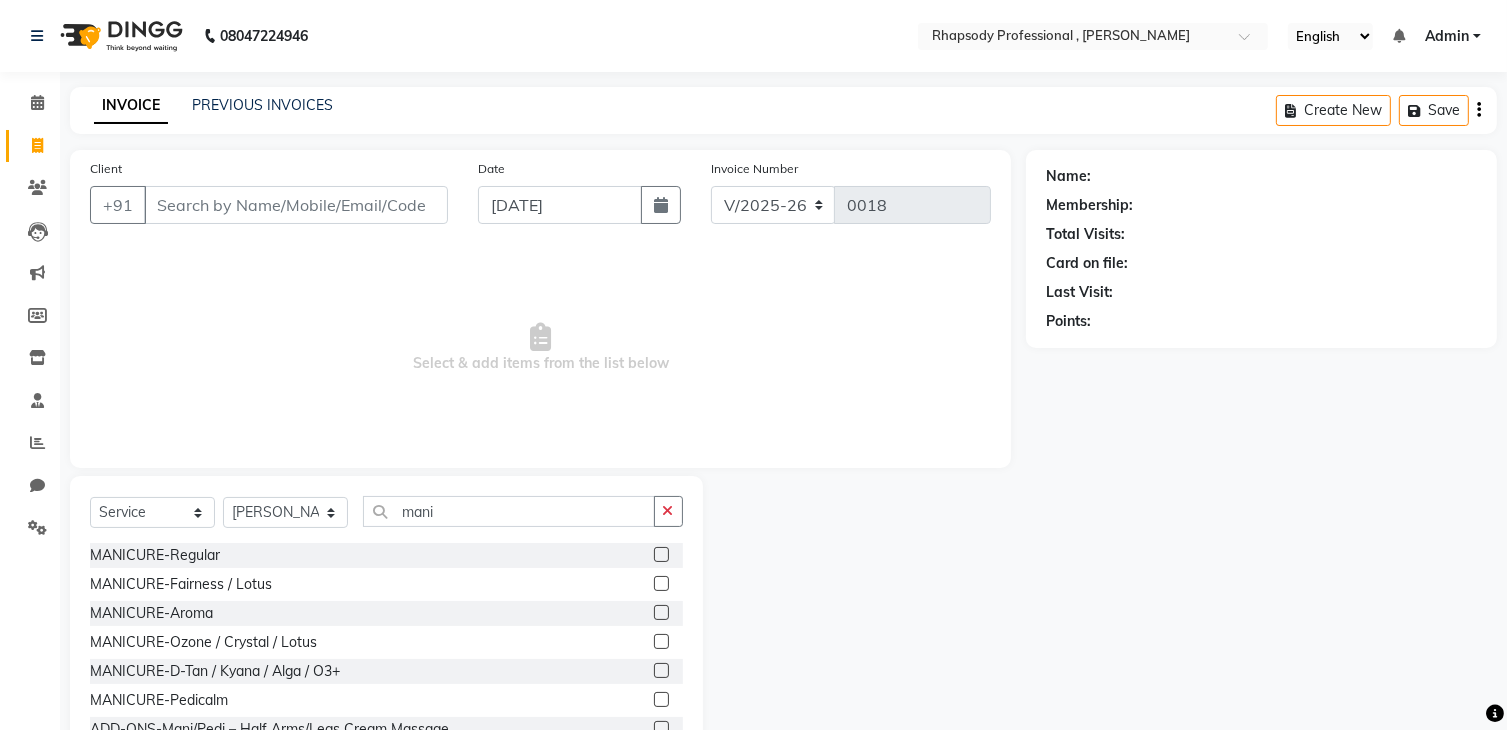 click 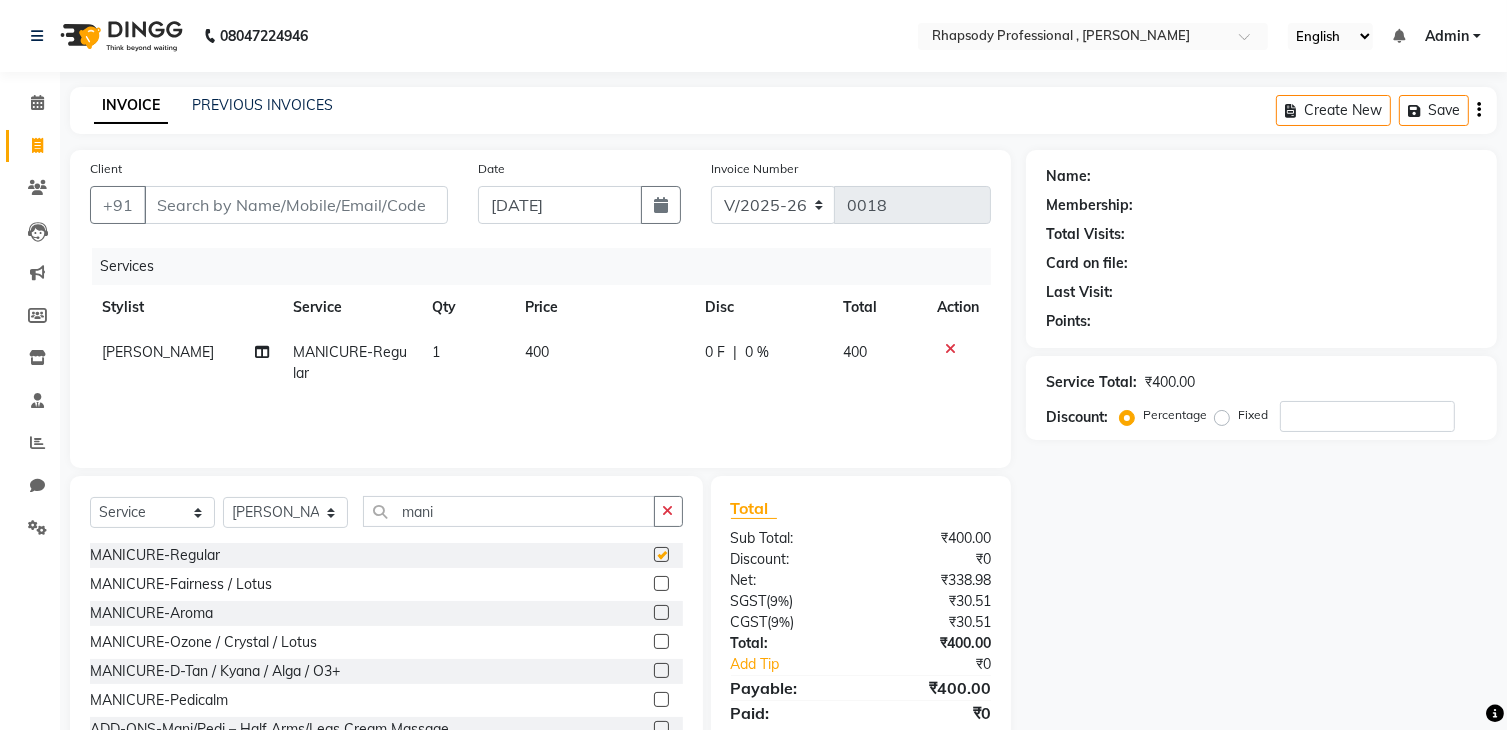 checkbox on "false" 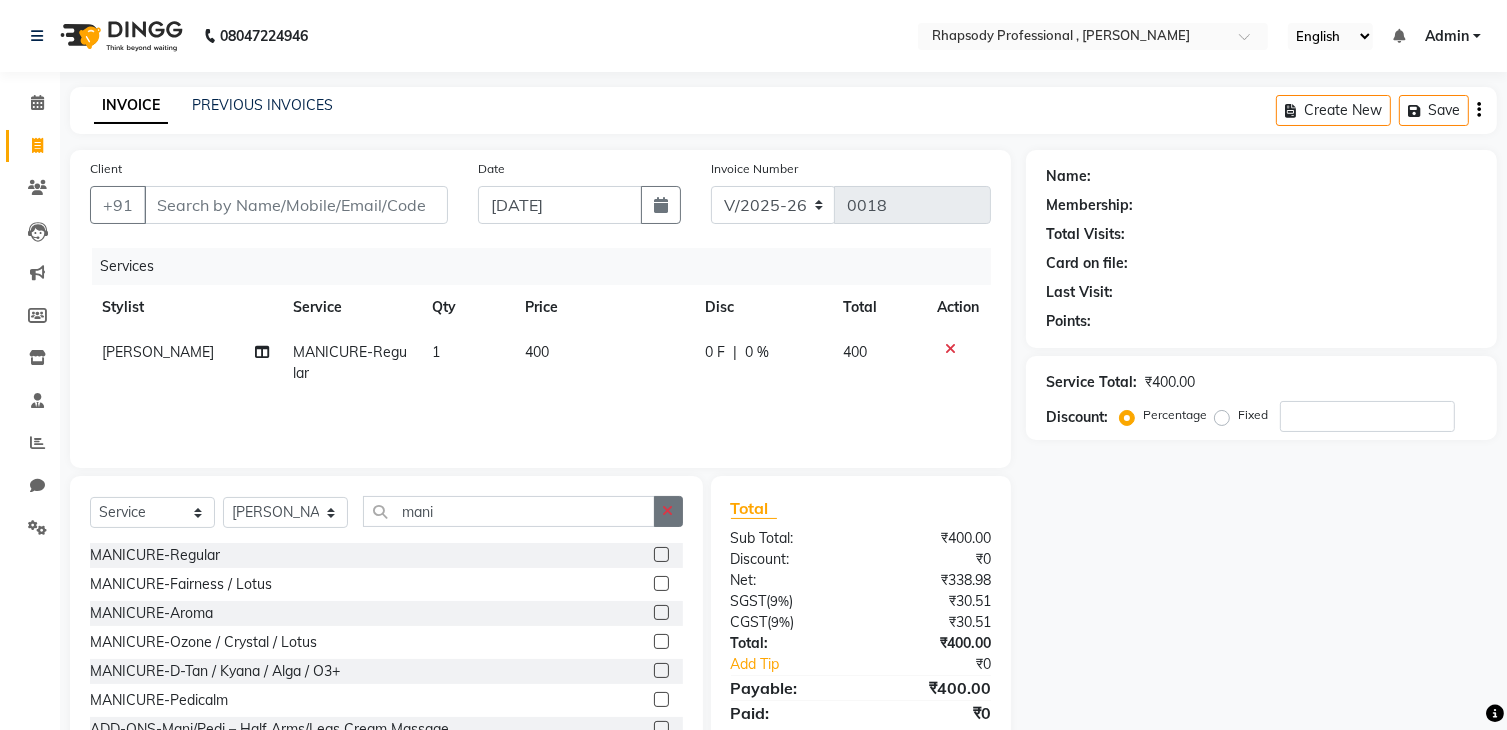 click 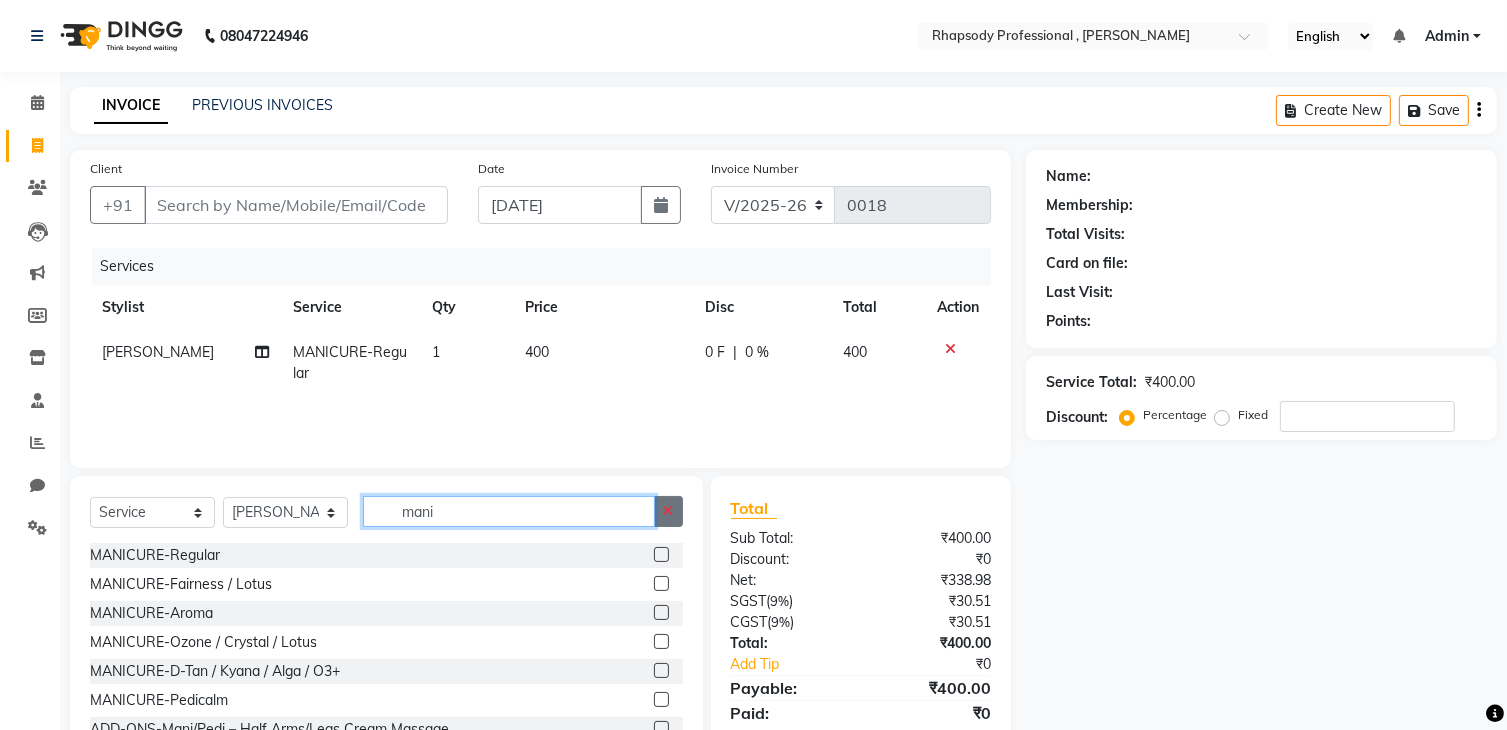 type 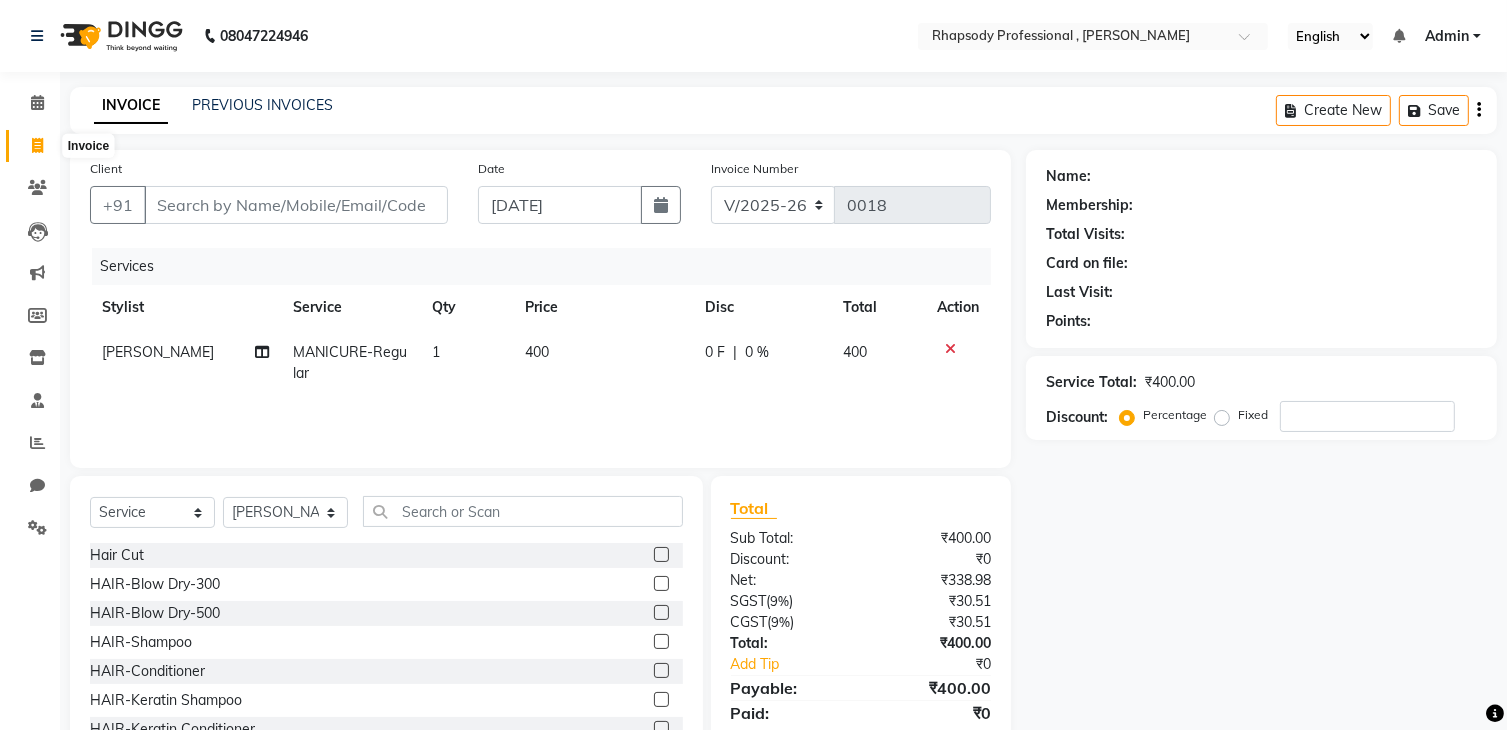 click 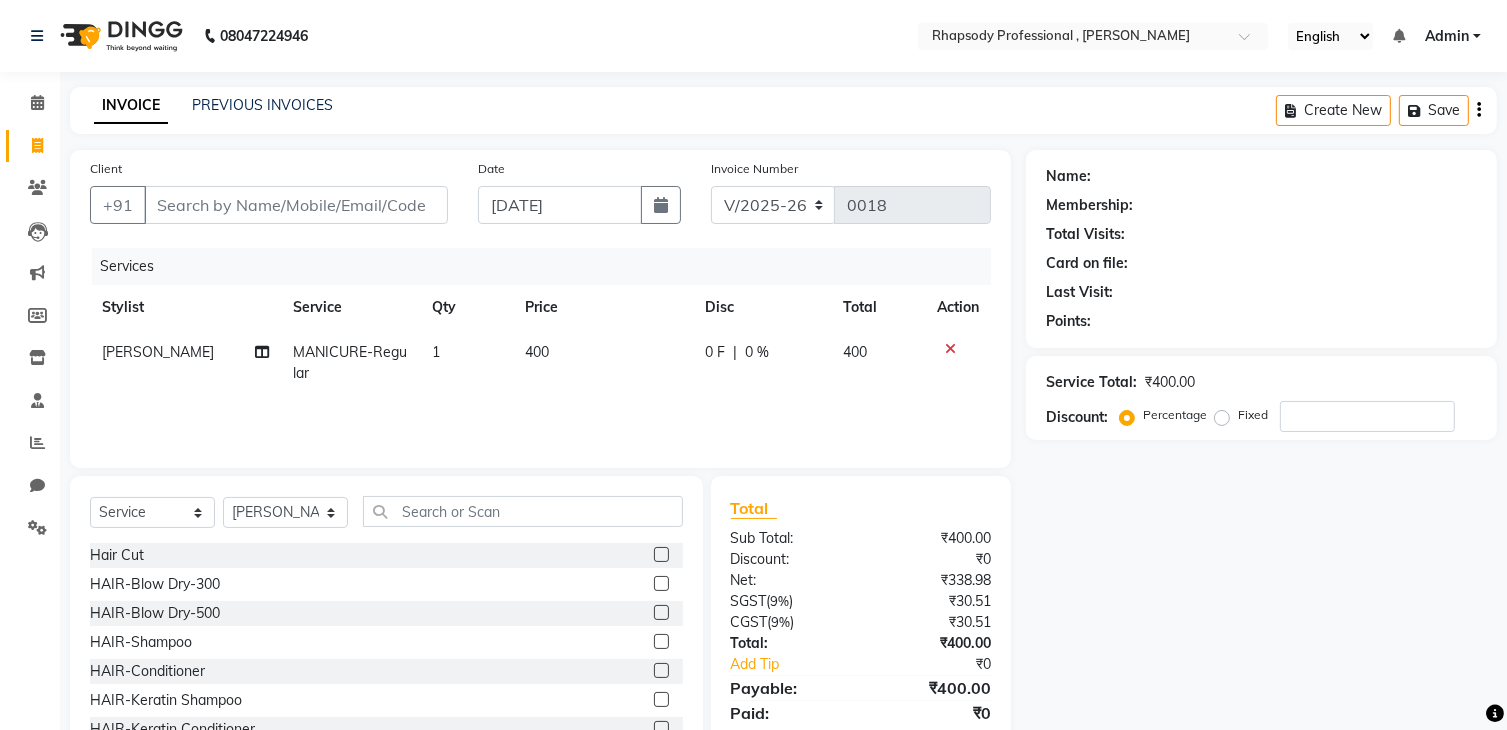 click 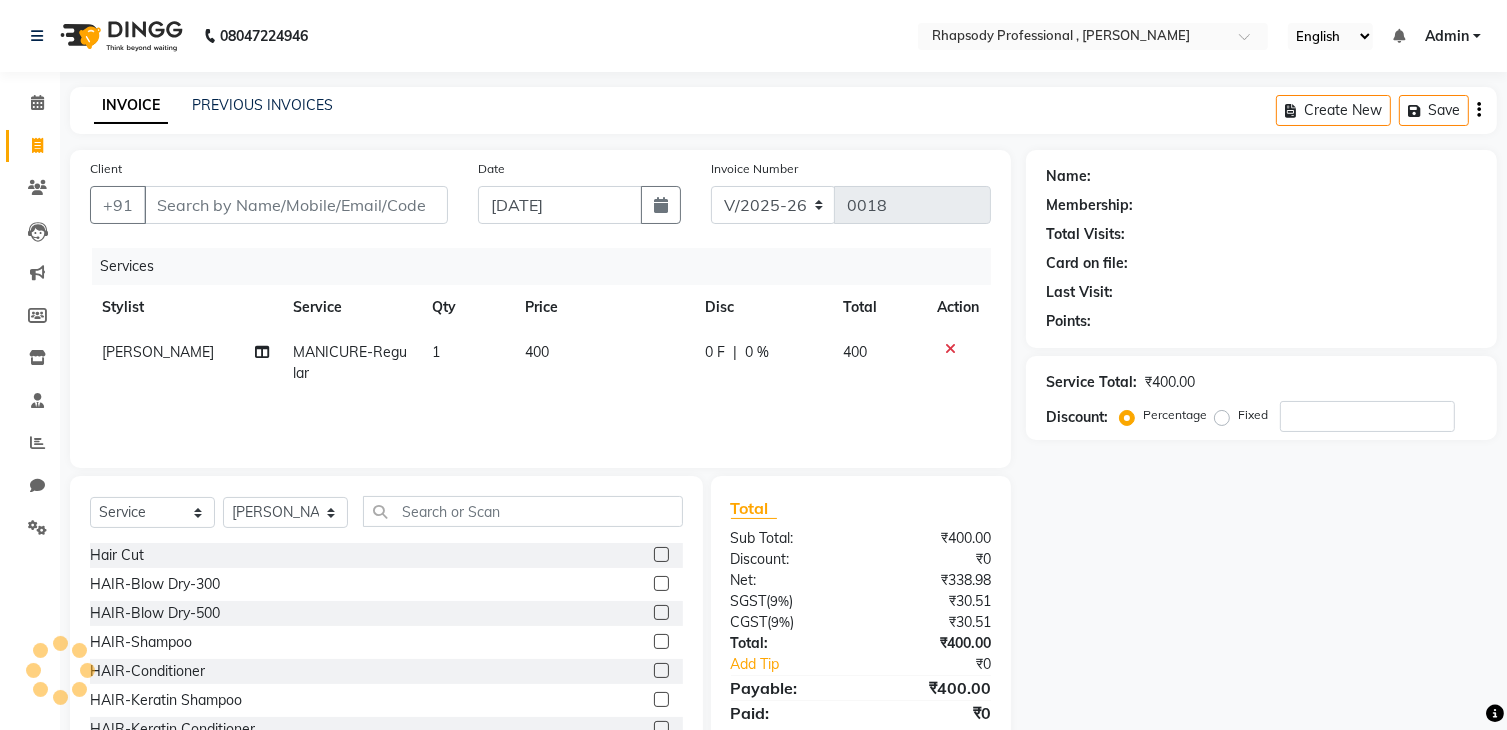 click 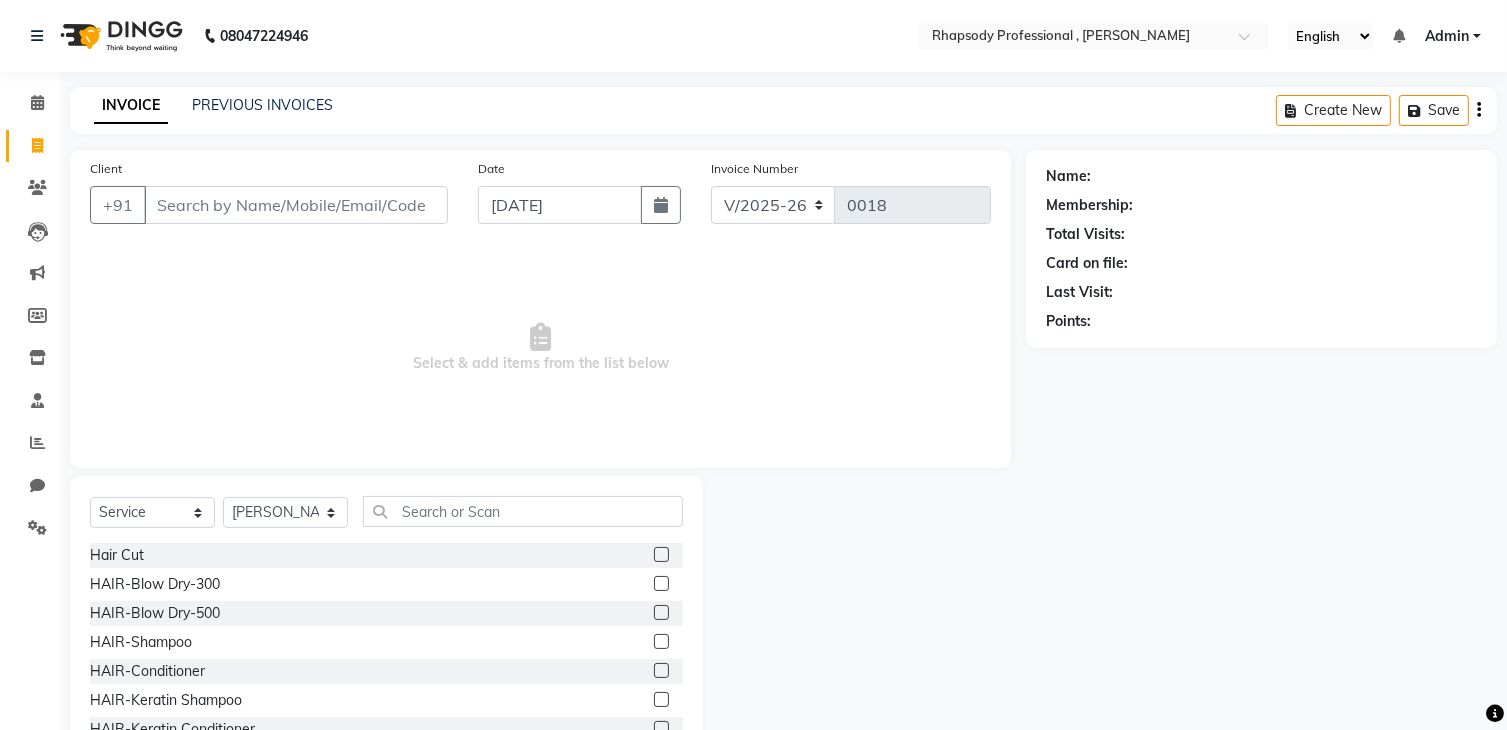 click 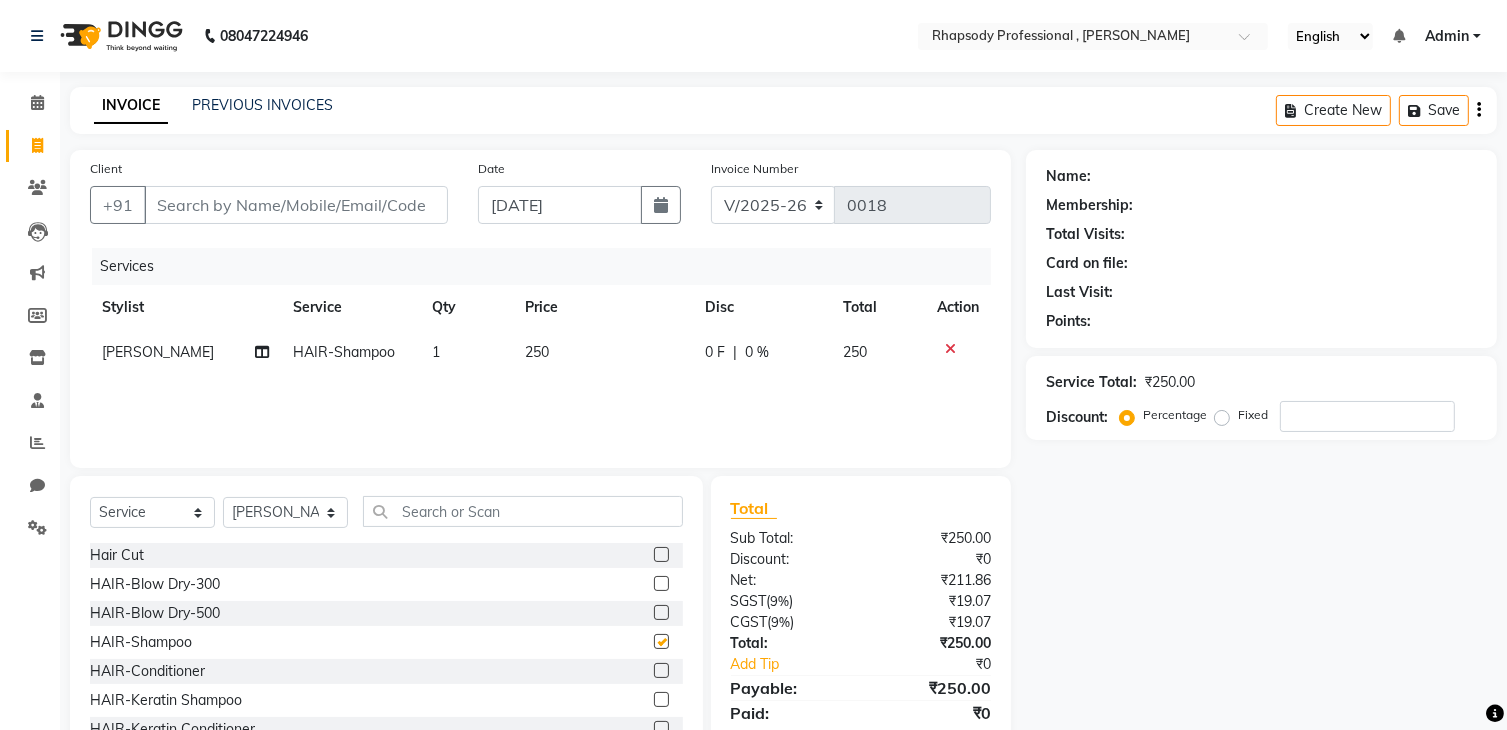 checkbox on "false" 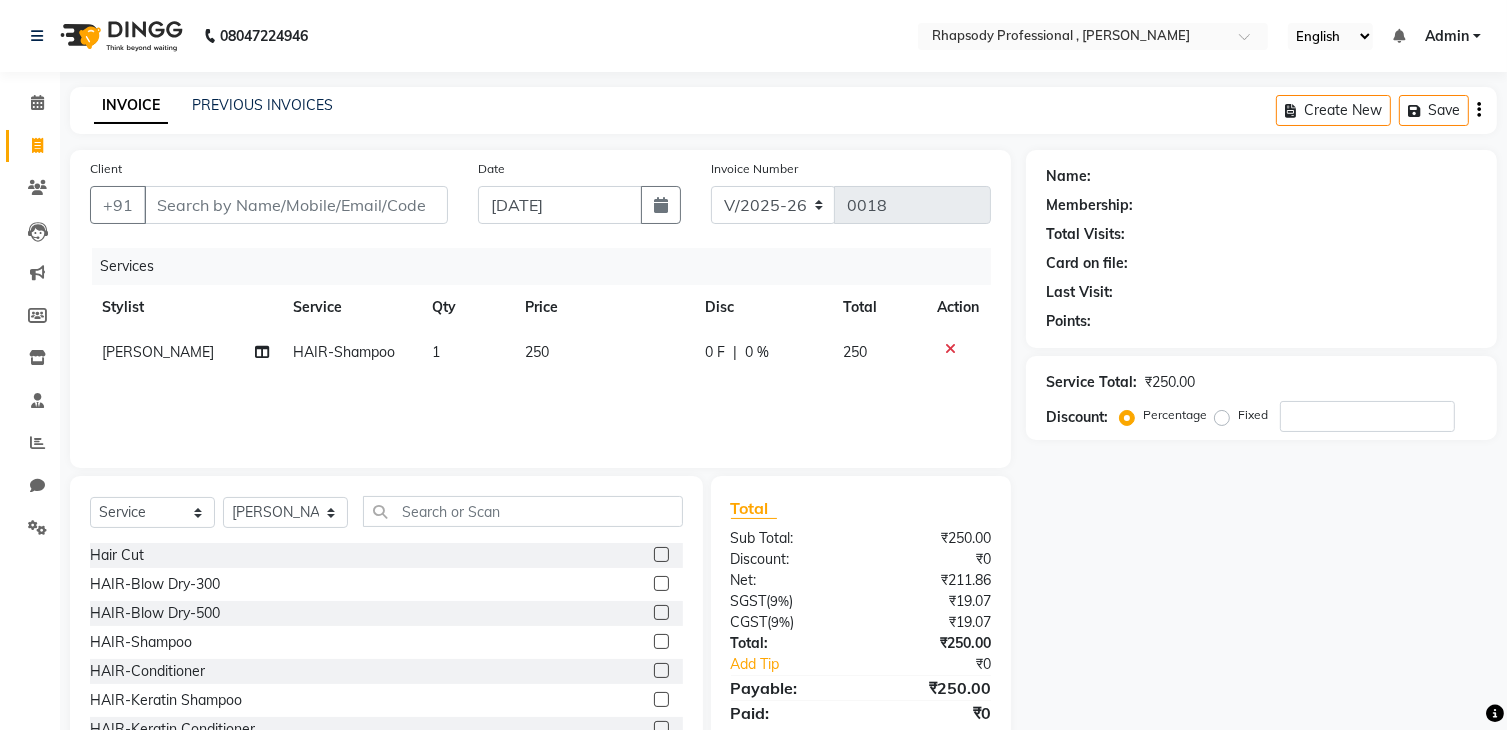 scroll, scrollTop: 174, scrollLeft: 0, axis: vertical 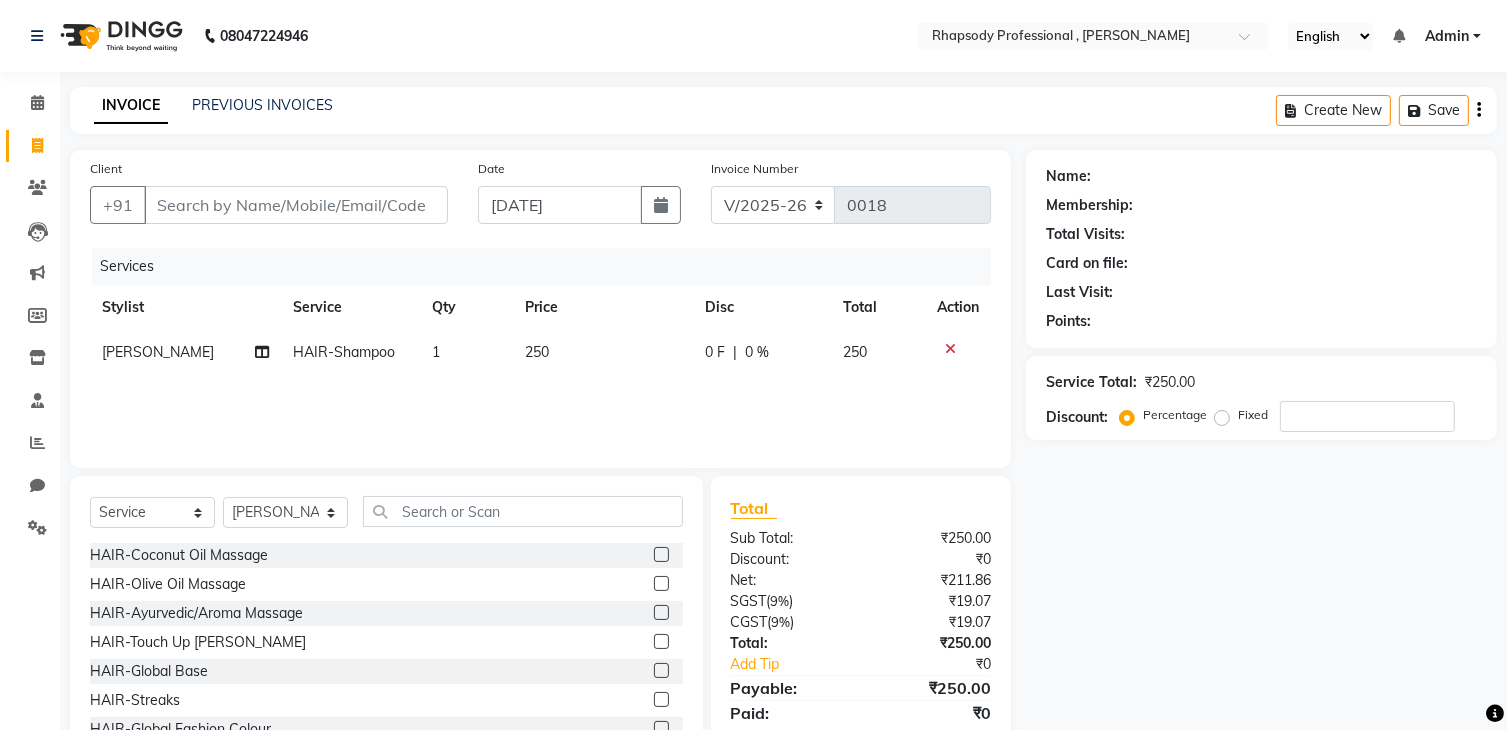 click 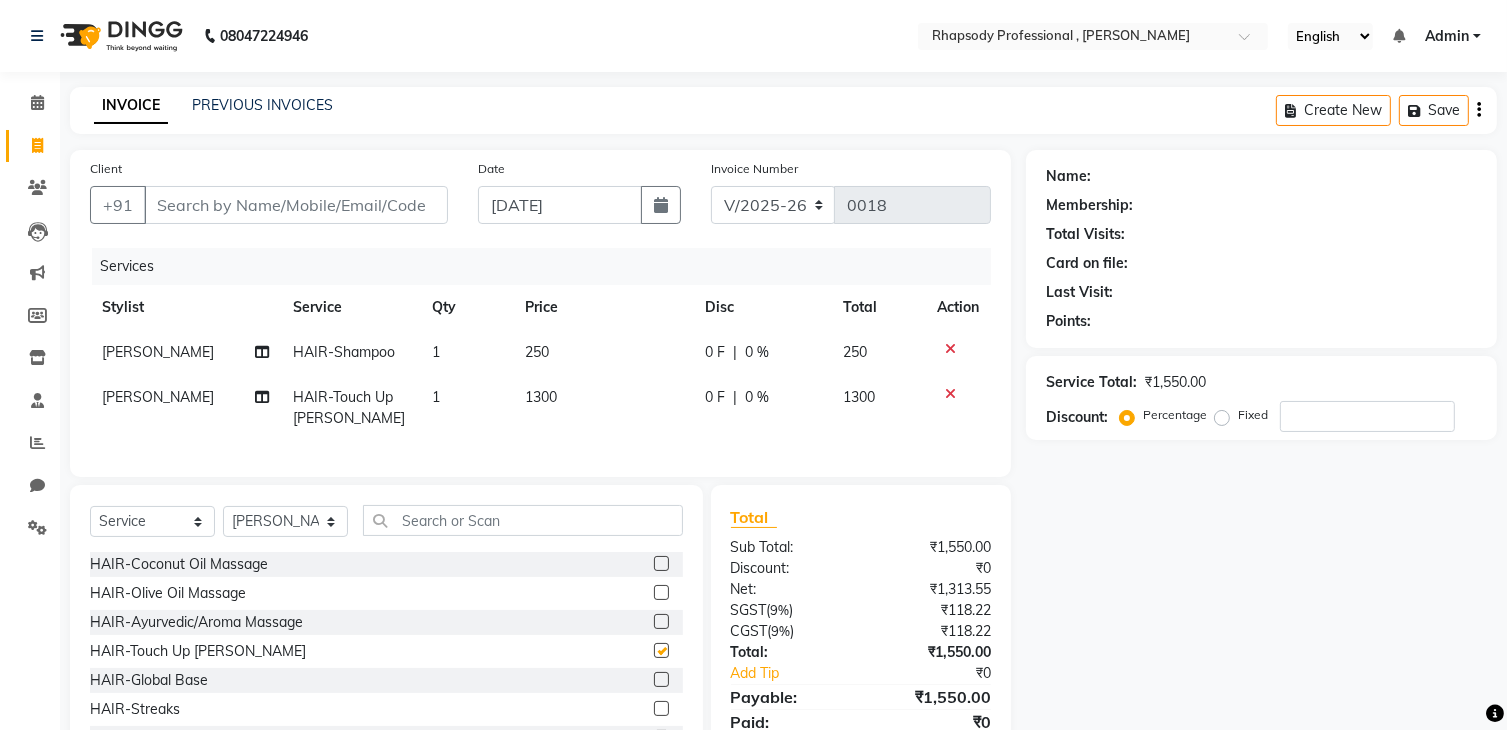 checkbox on "false" 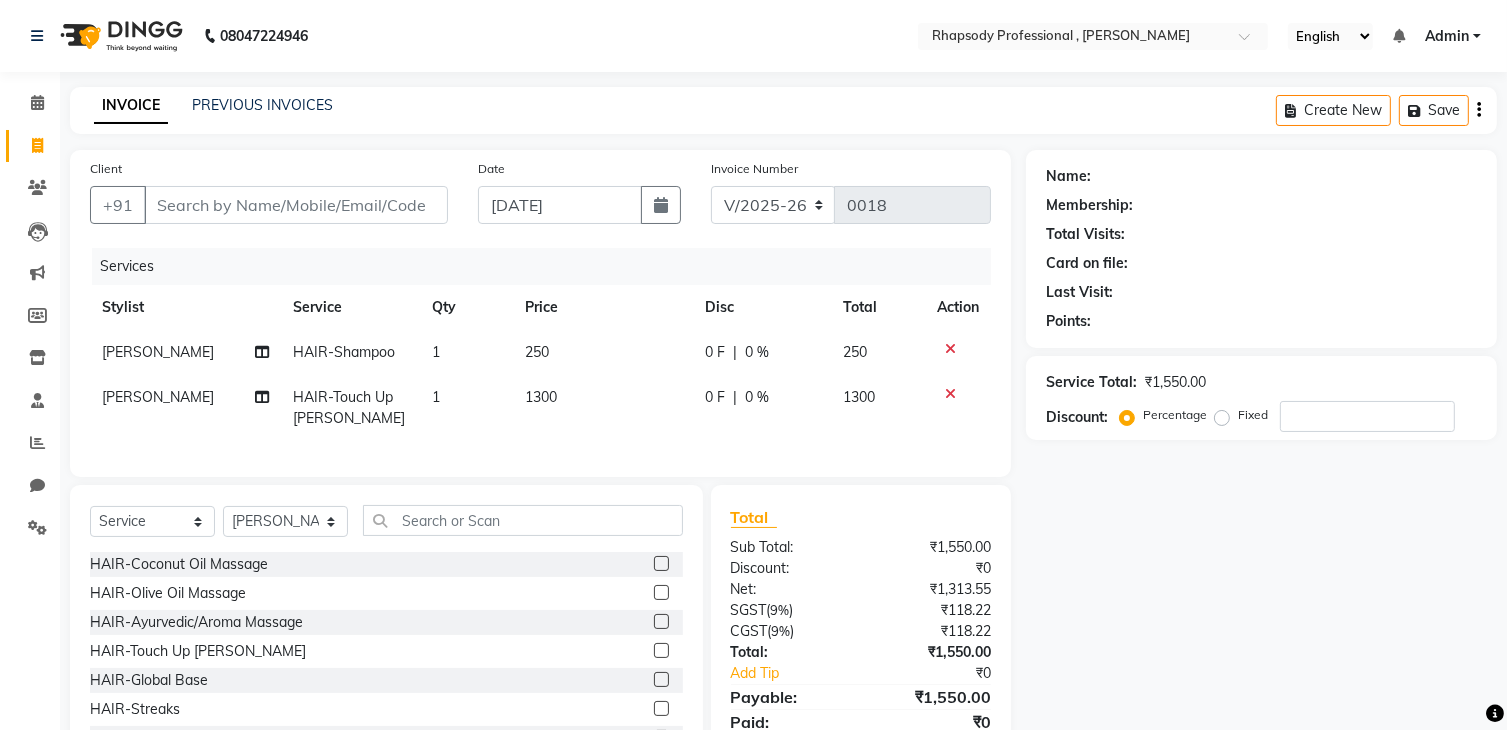scroll, scrollTop: 523, scrollLeft: 0, axis: vertical 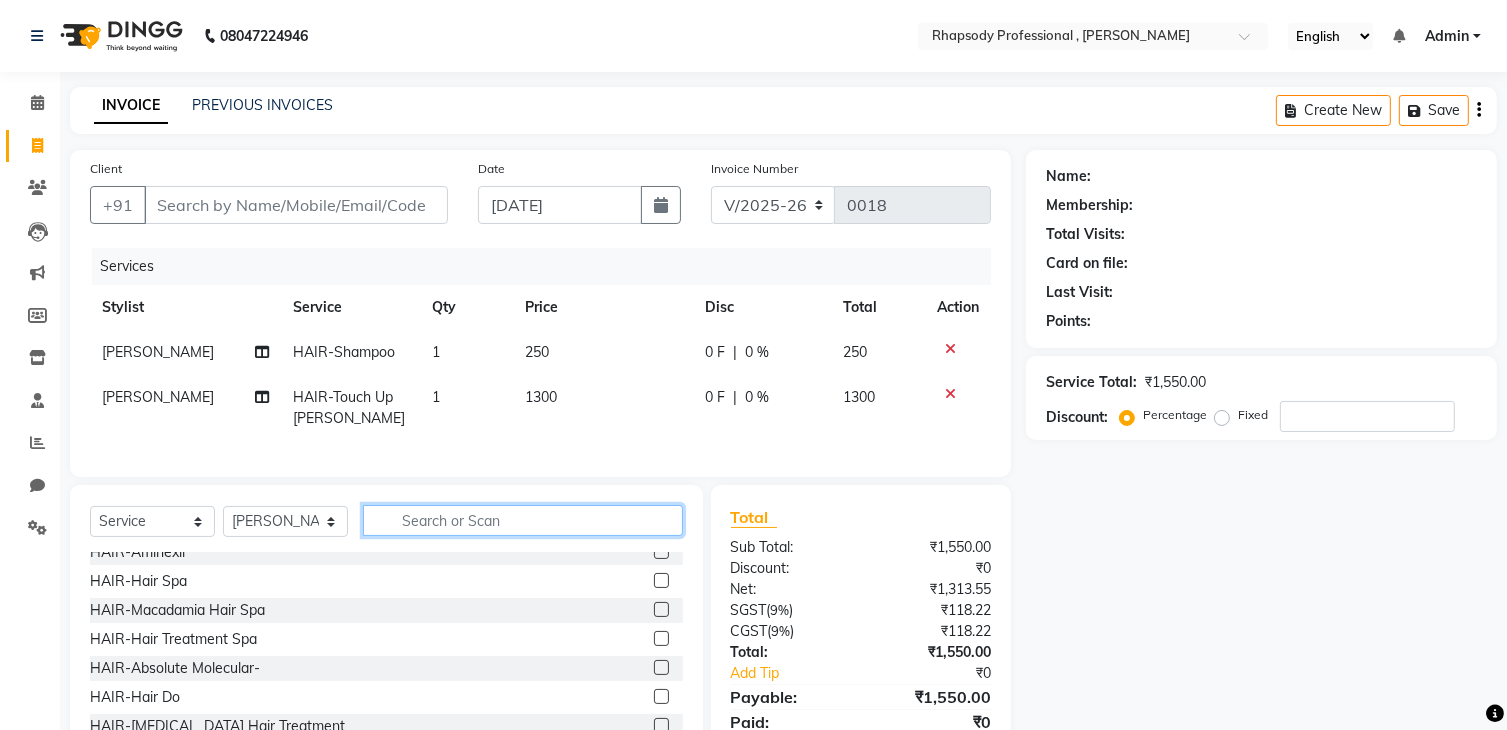 click 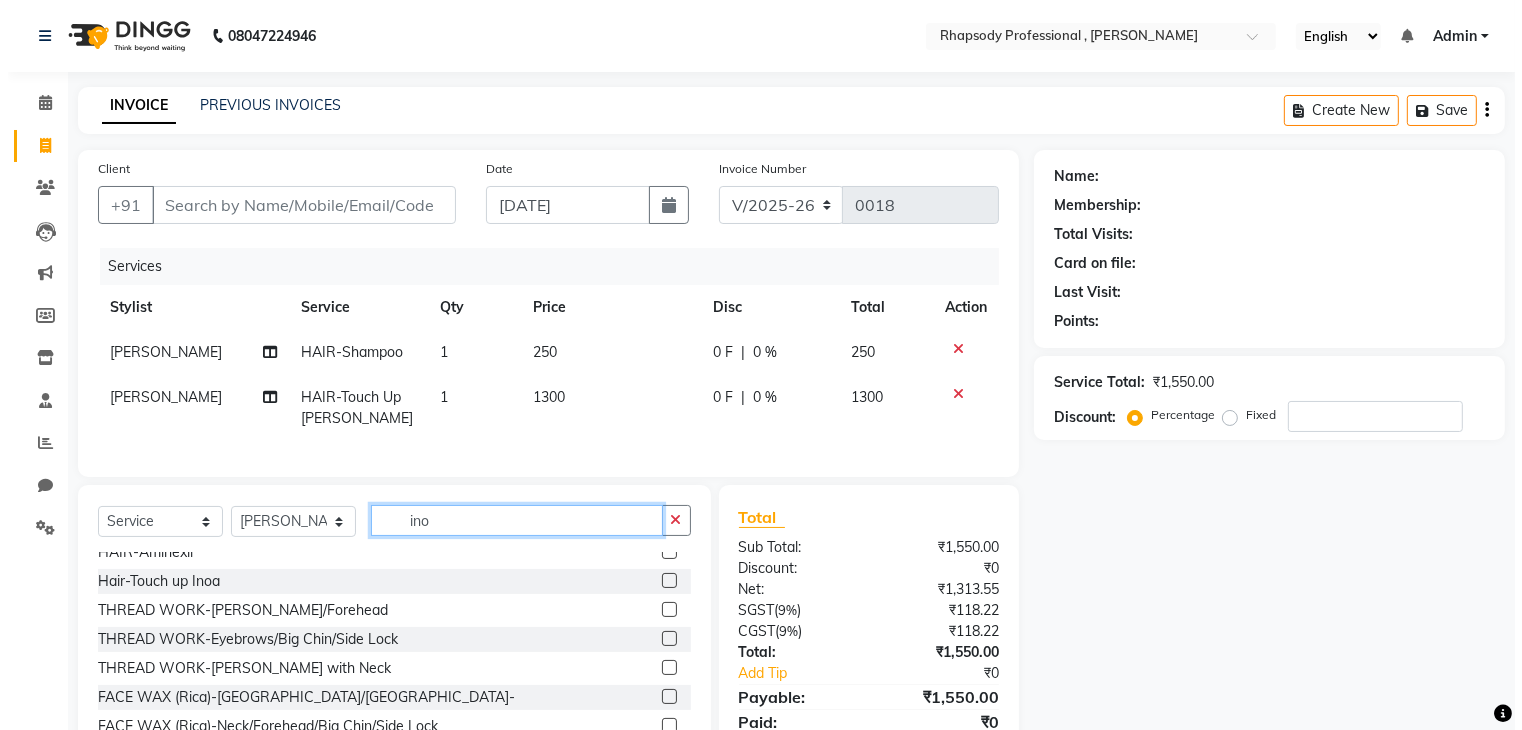scroll, scrollTop: 0, scrollLeft: 0, axis: both 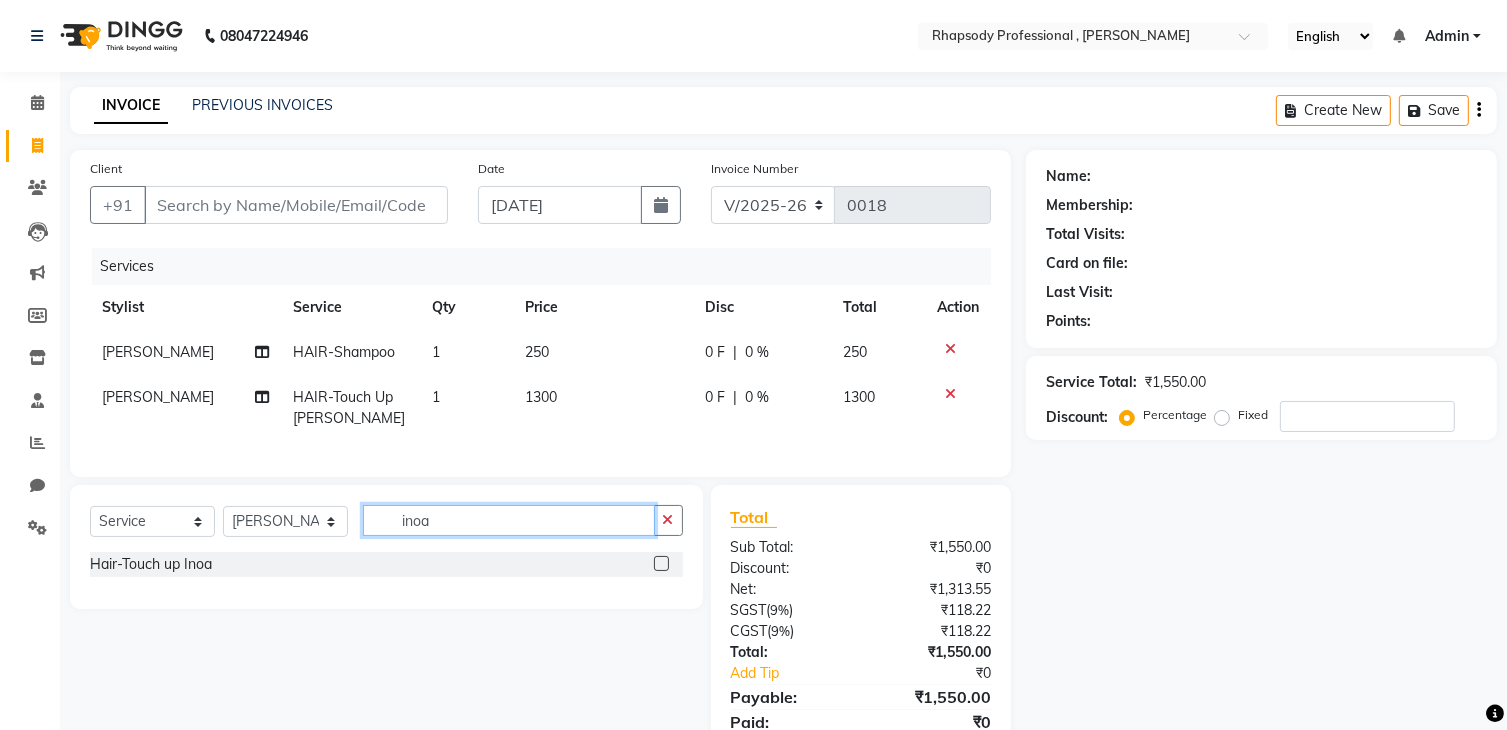 type on "inoa" 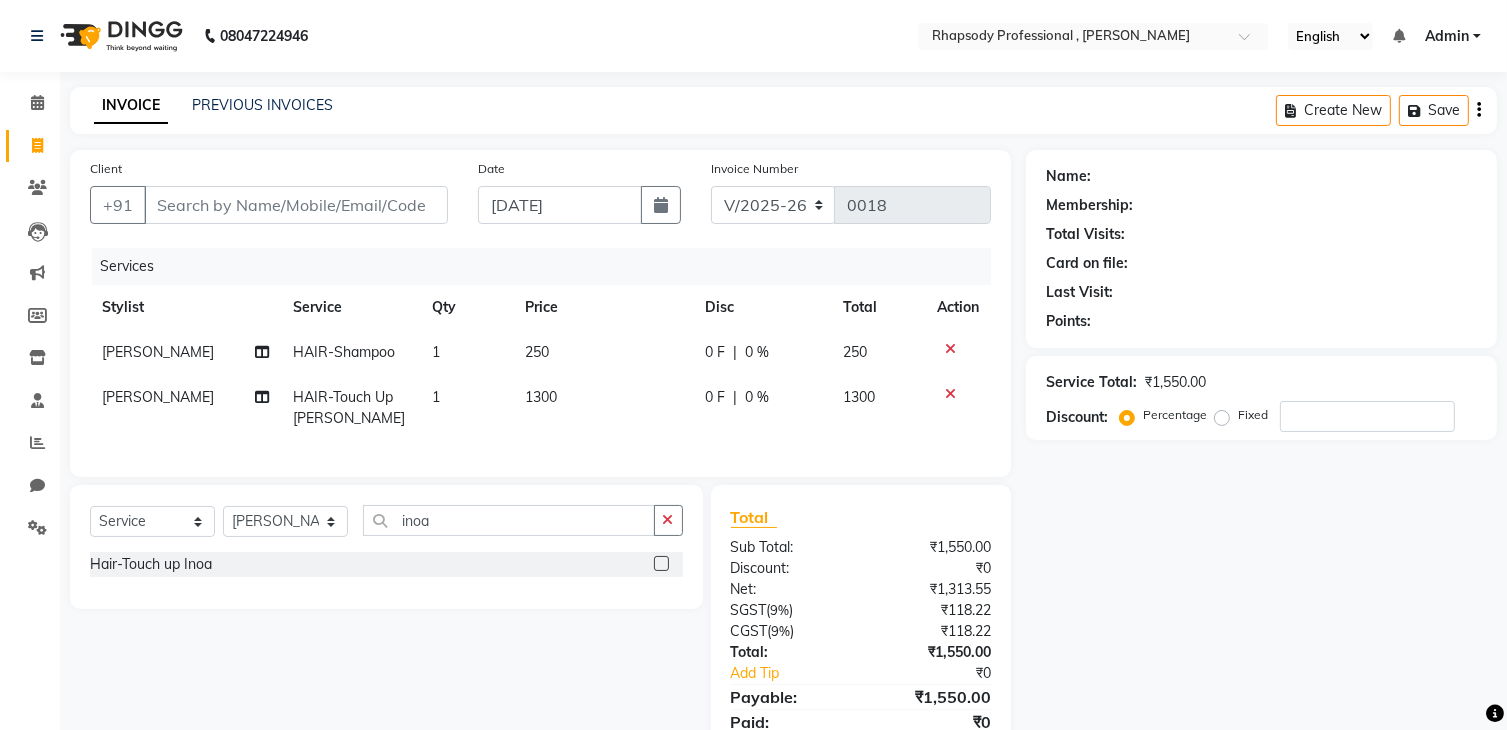 click on "Hair-Touch up Inoa" 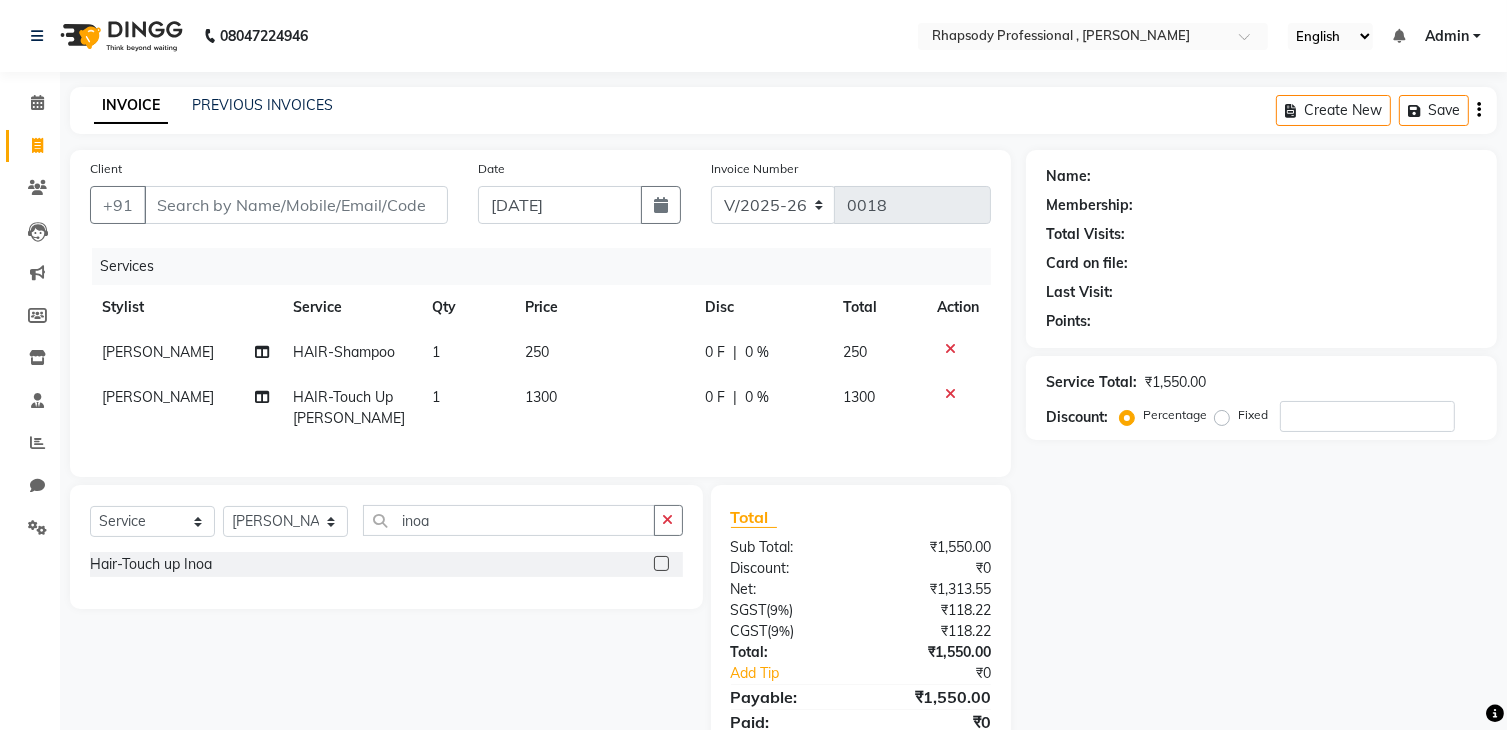 click 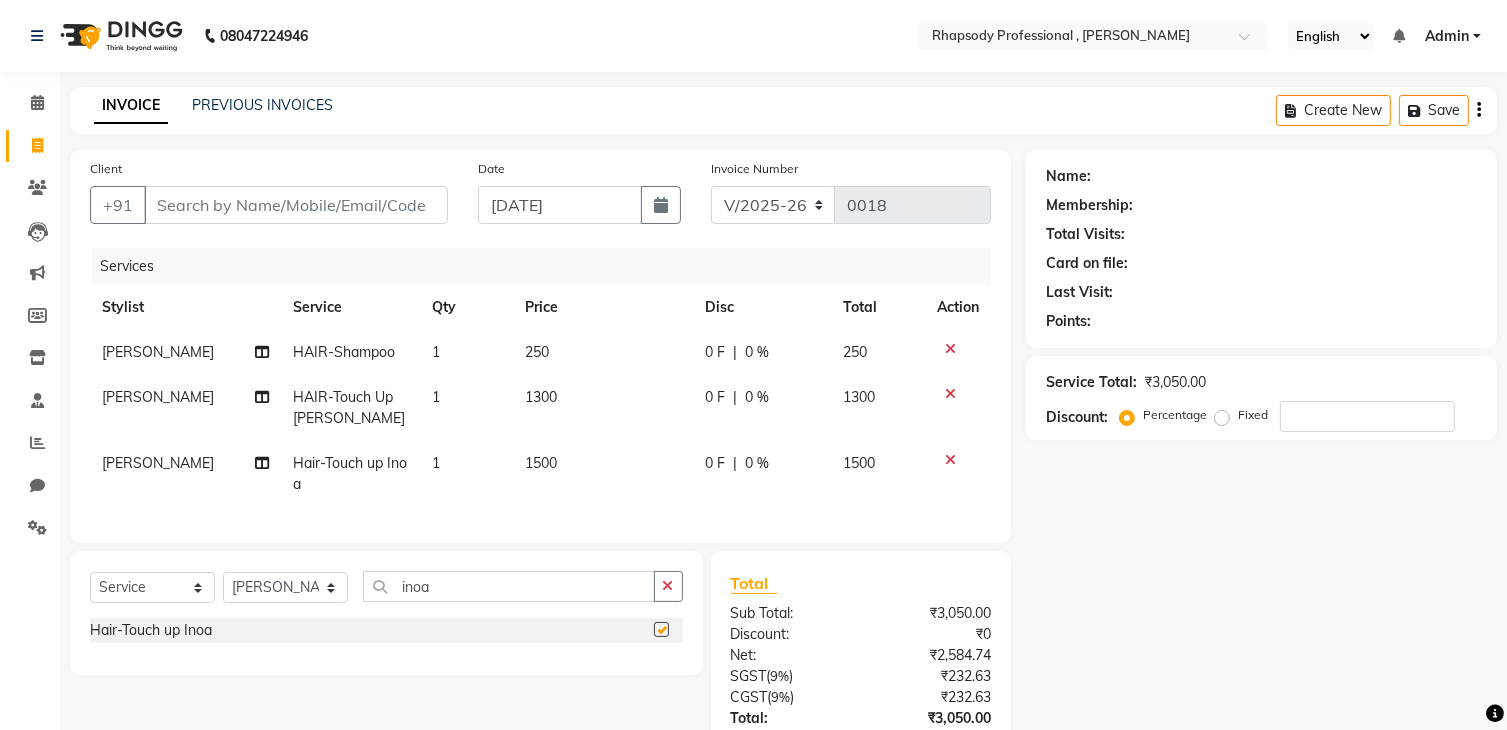 checkbox on "false" 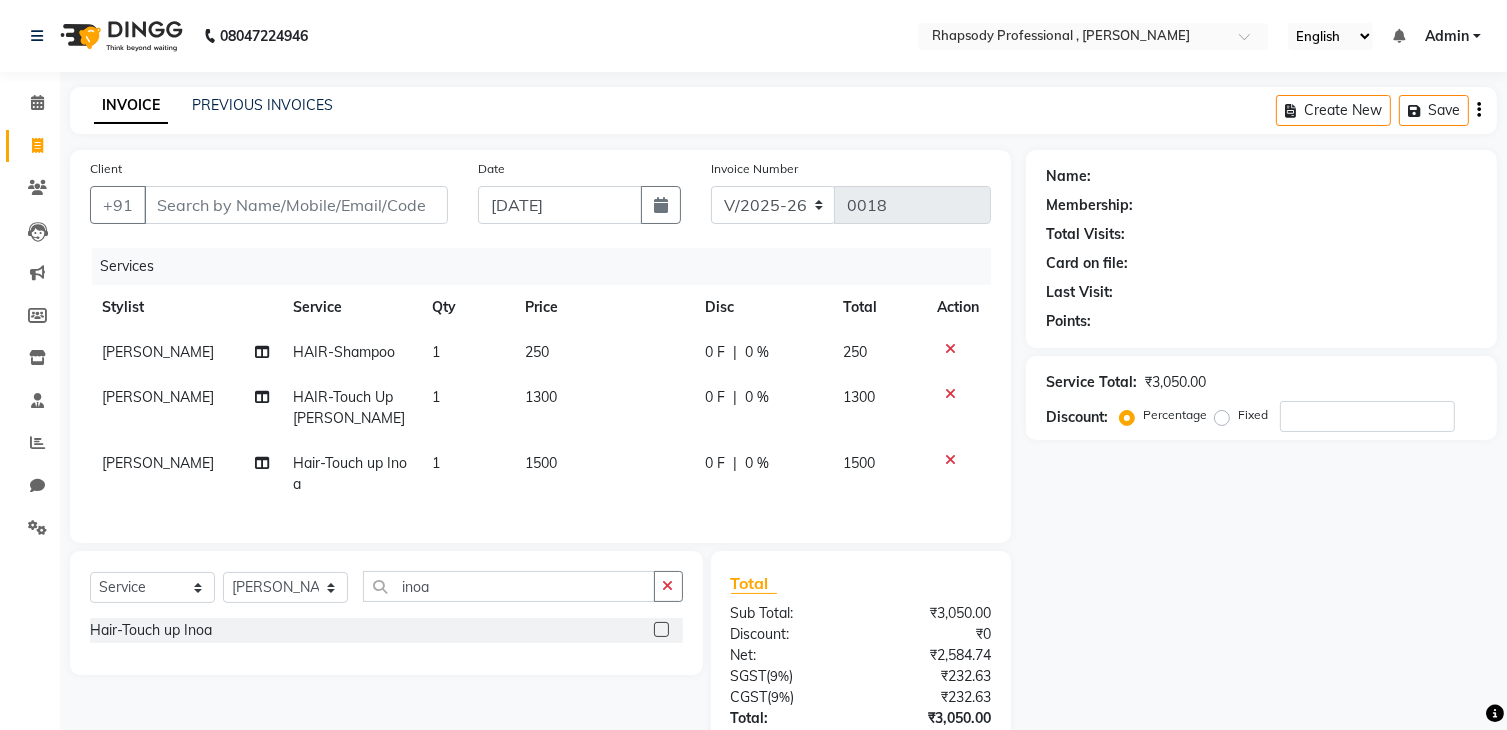 click 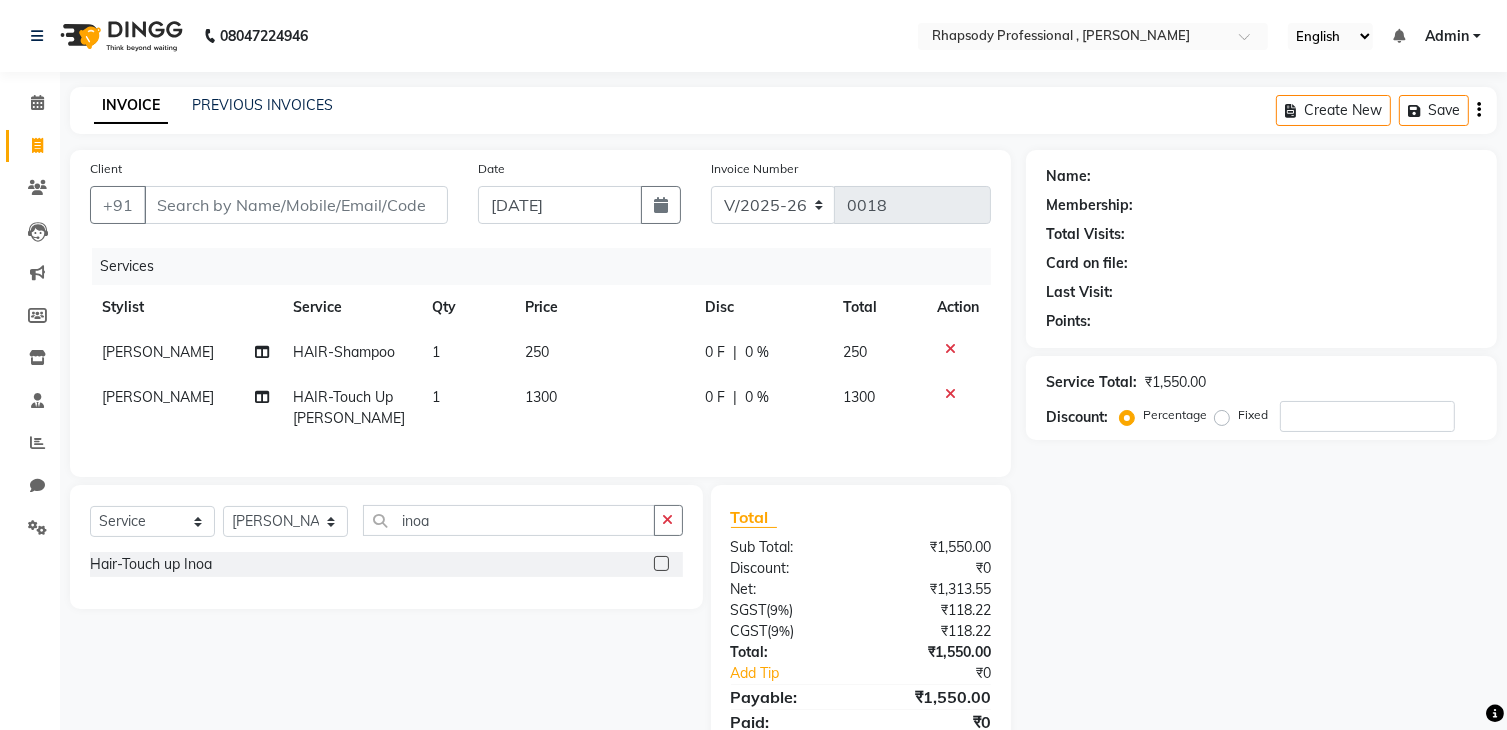 click 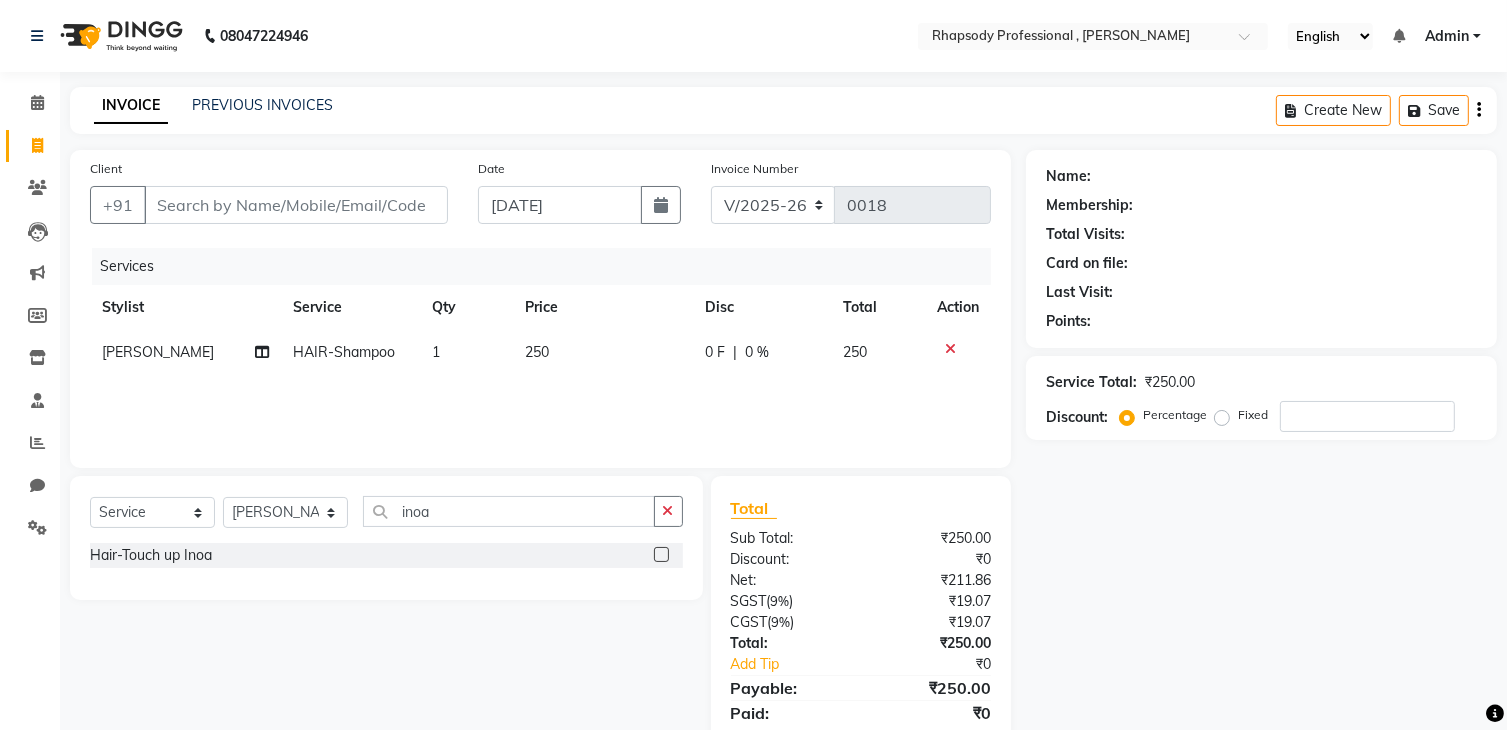 click 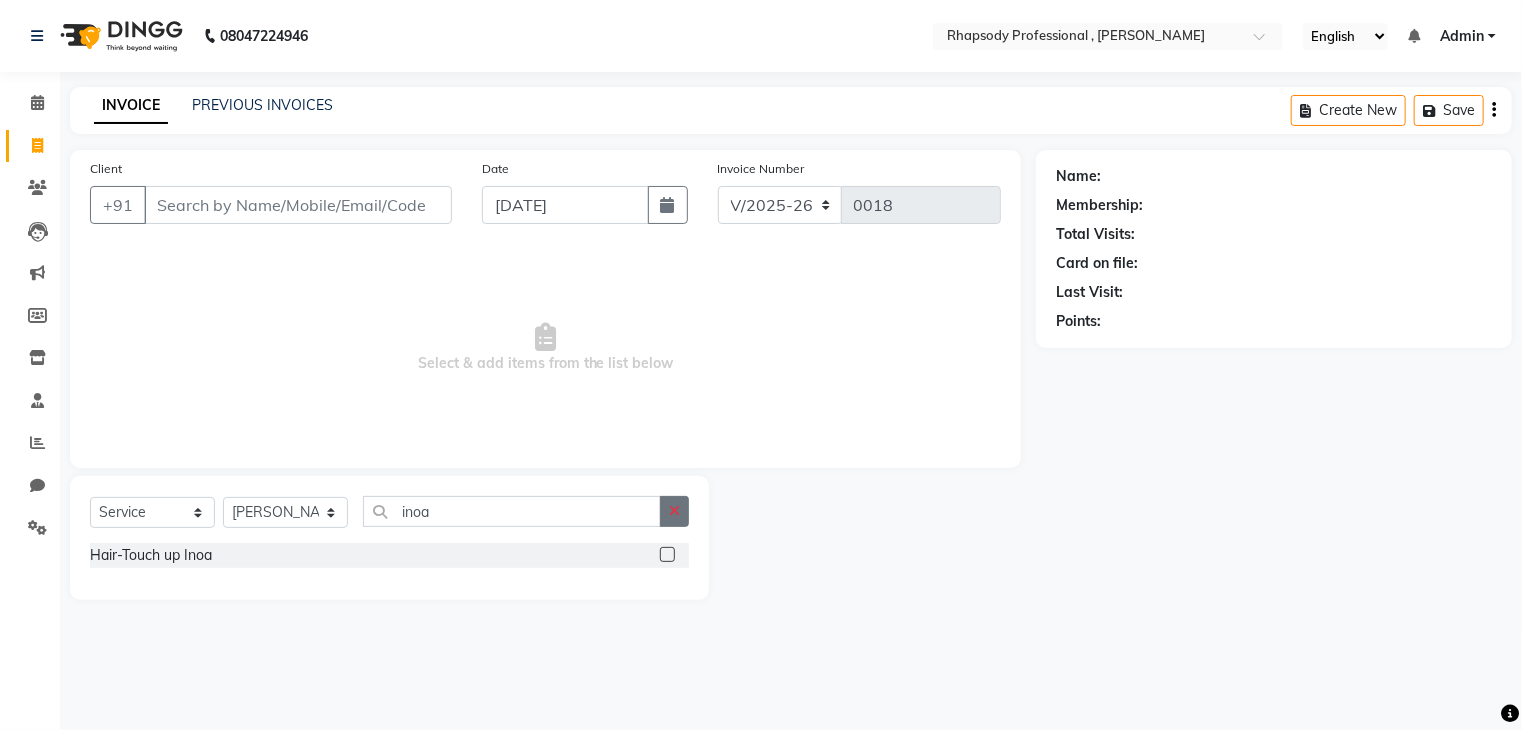click 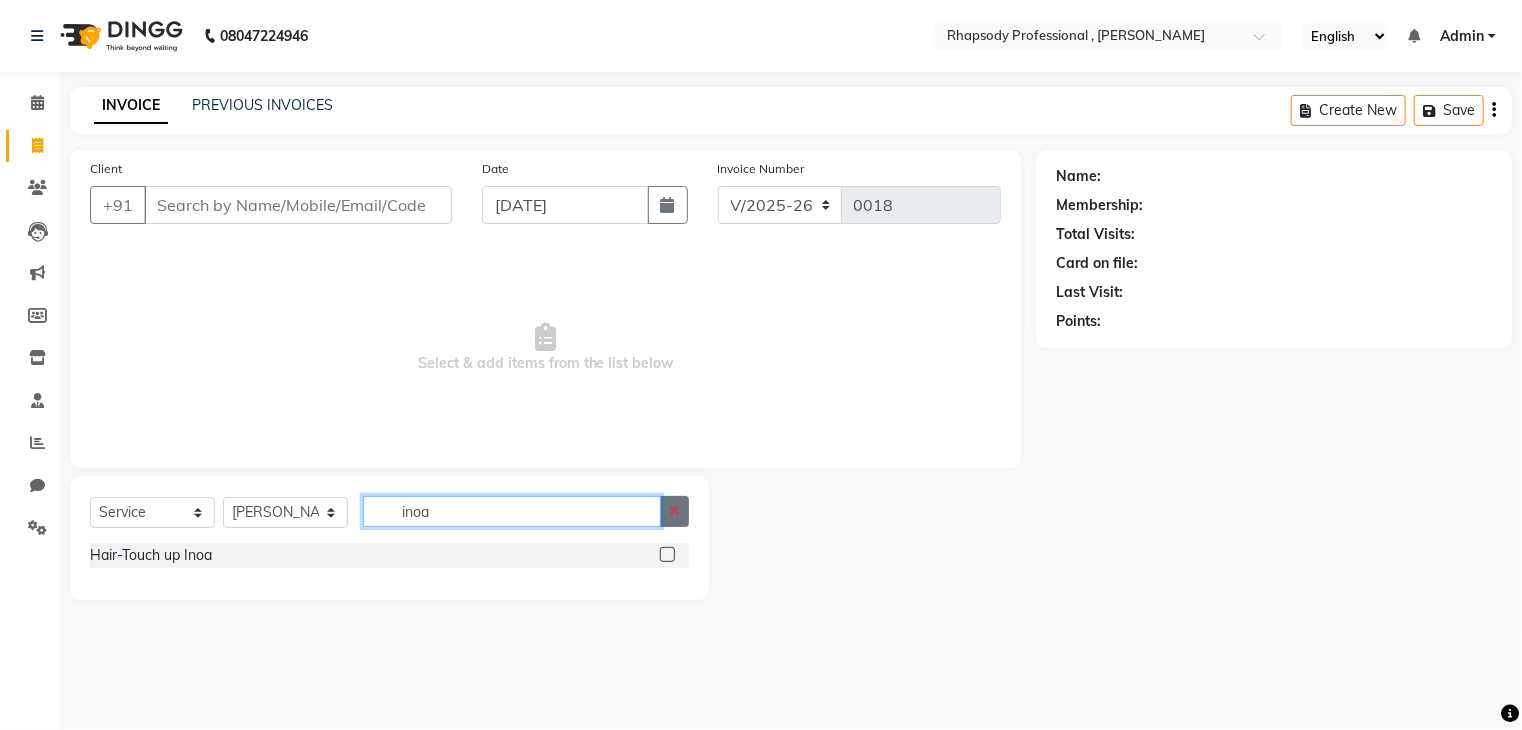 type 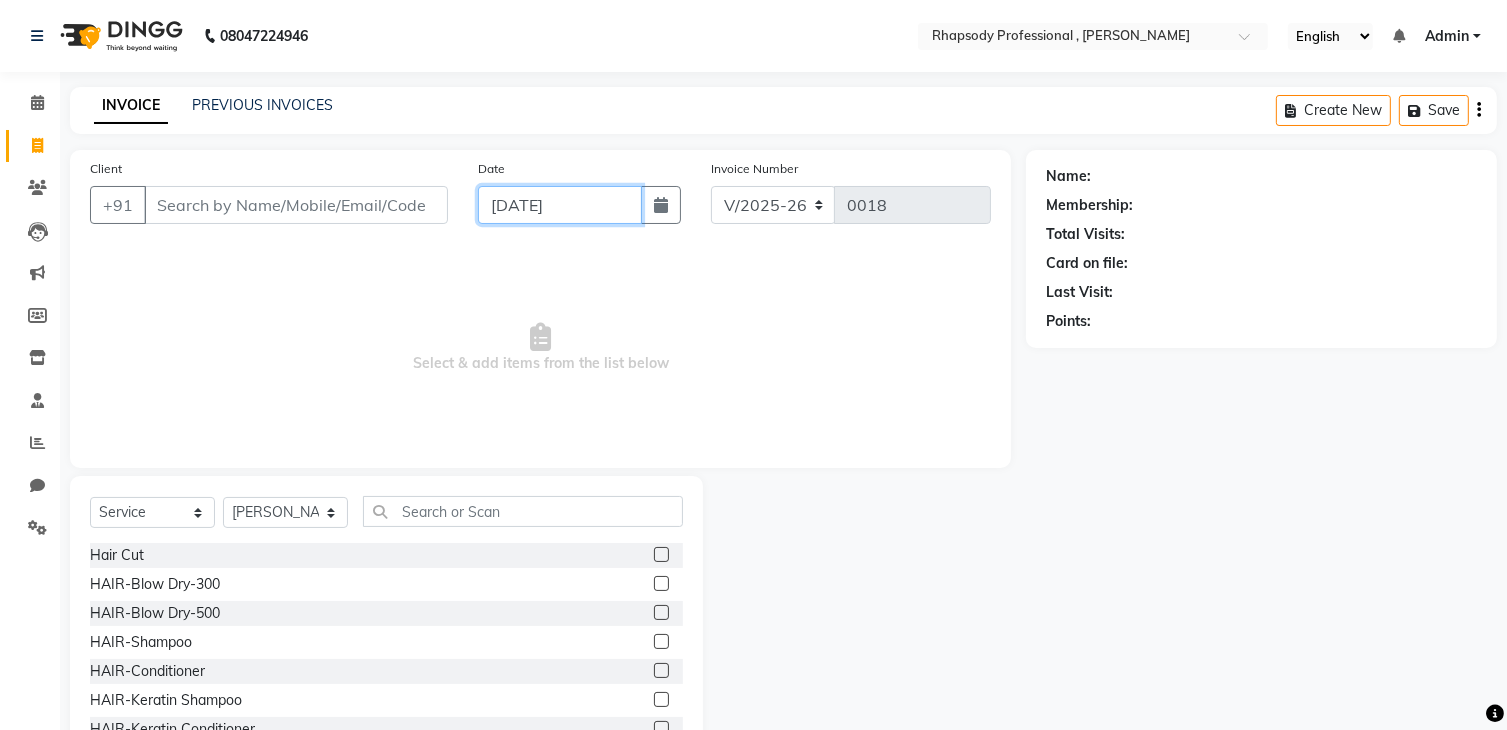 click on "[DATE]" 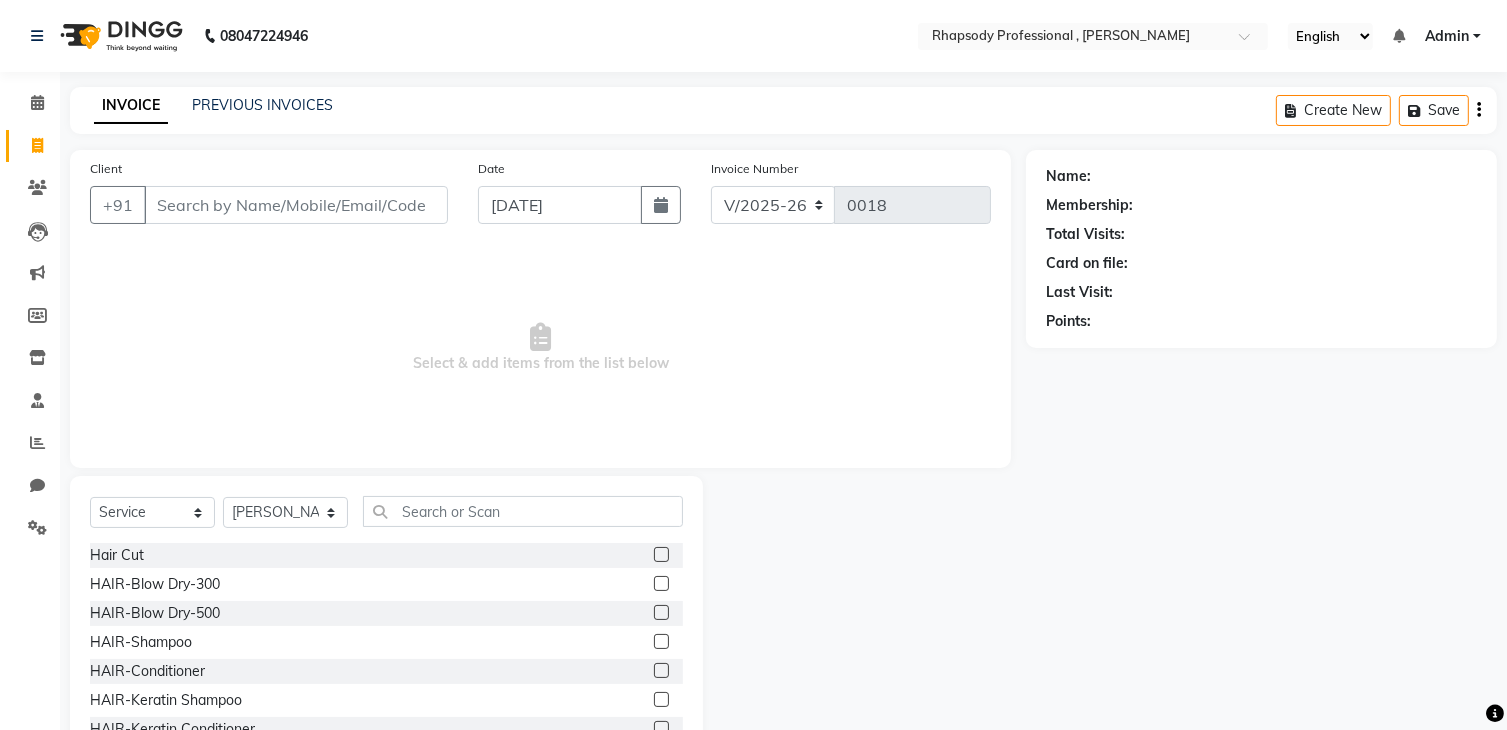 select on "7" 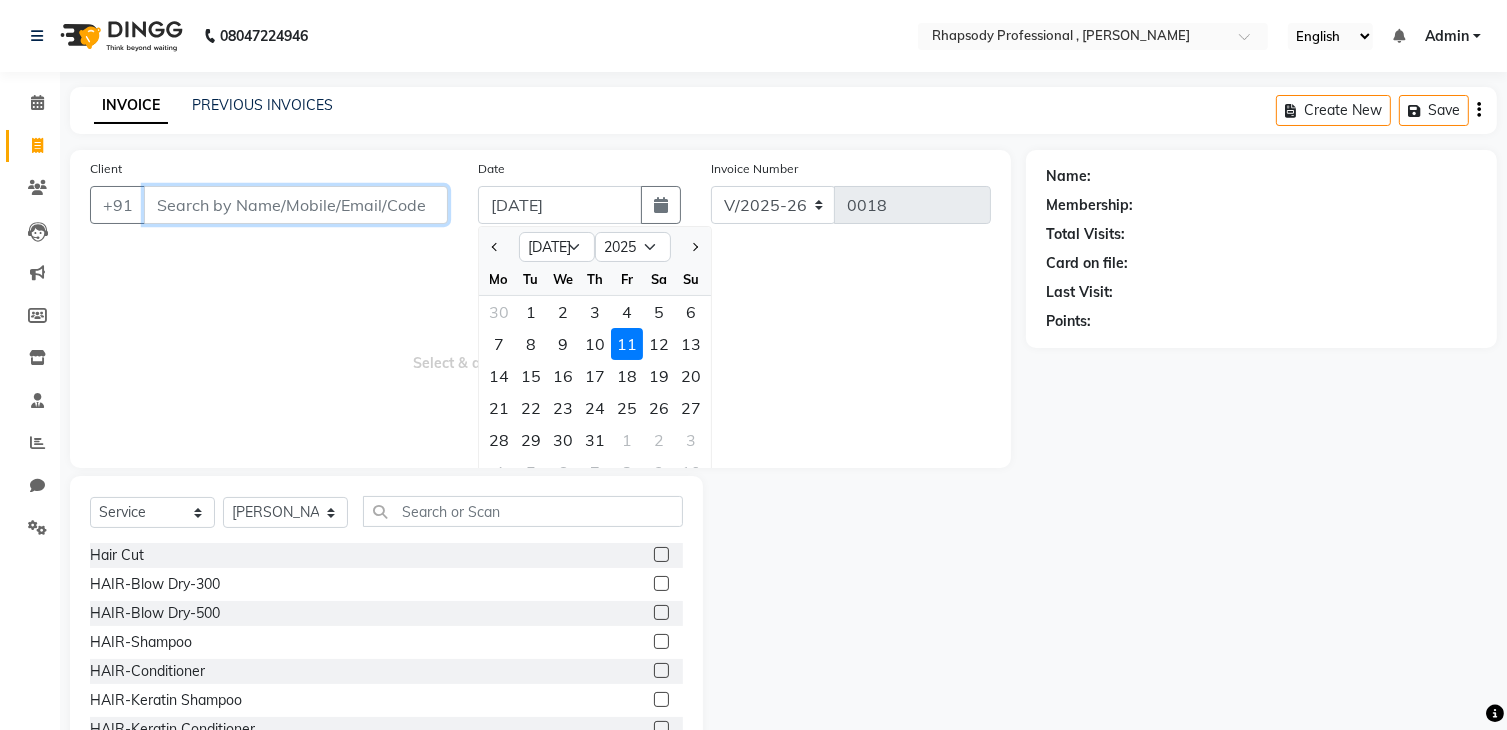 click on "Client" at bounding box center [296, 205] 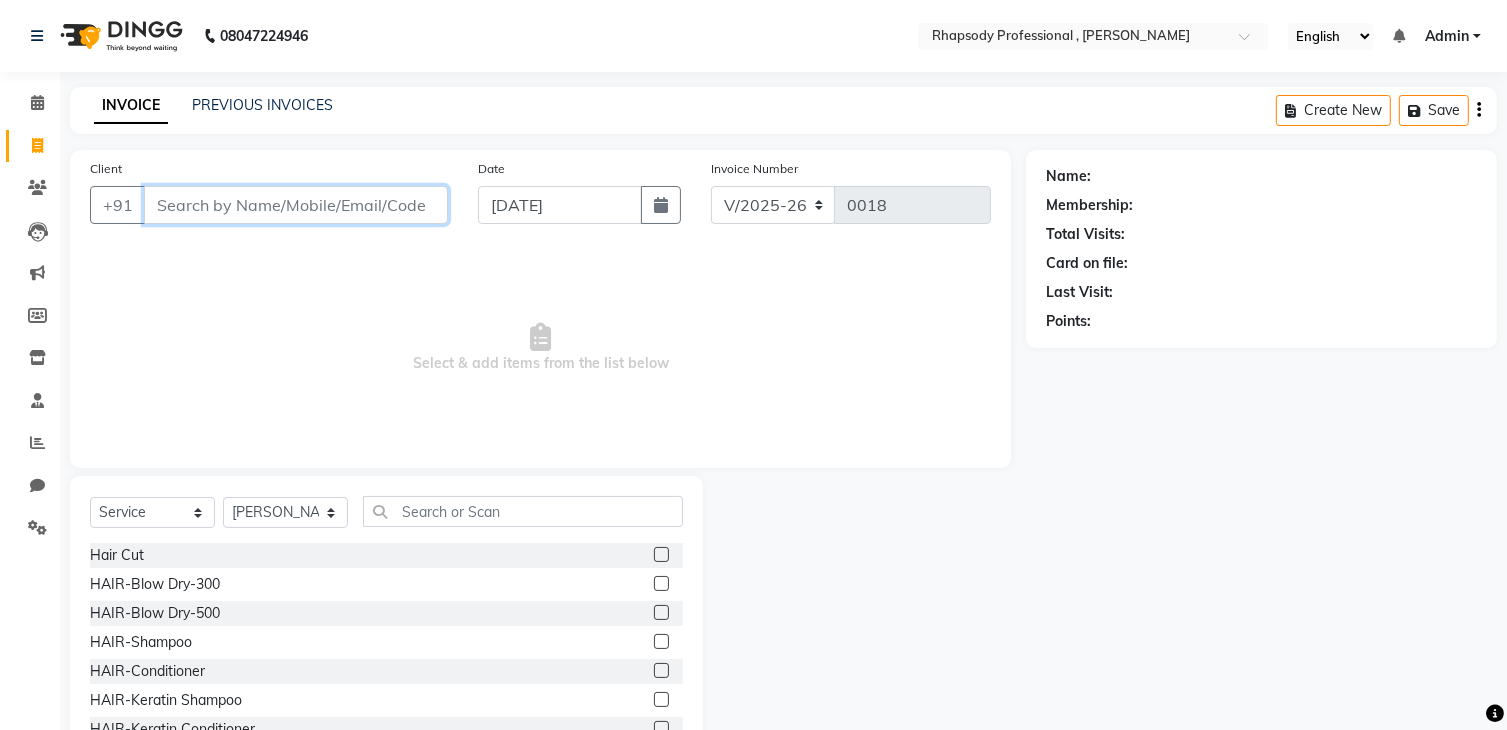 click on "Client" at bounding box center (296, 205) 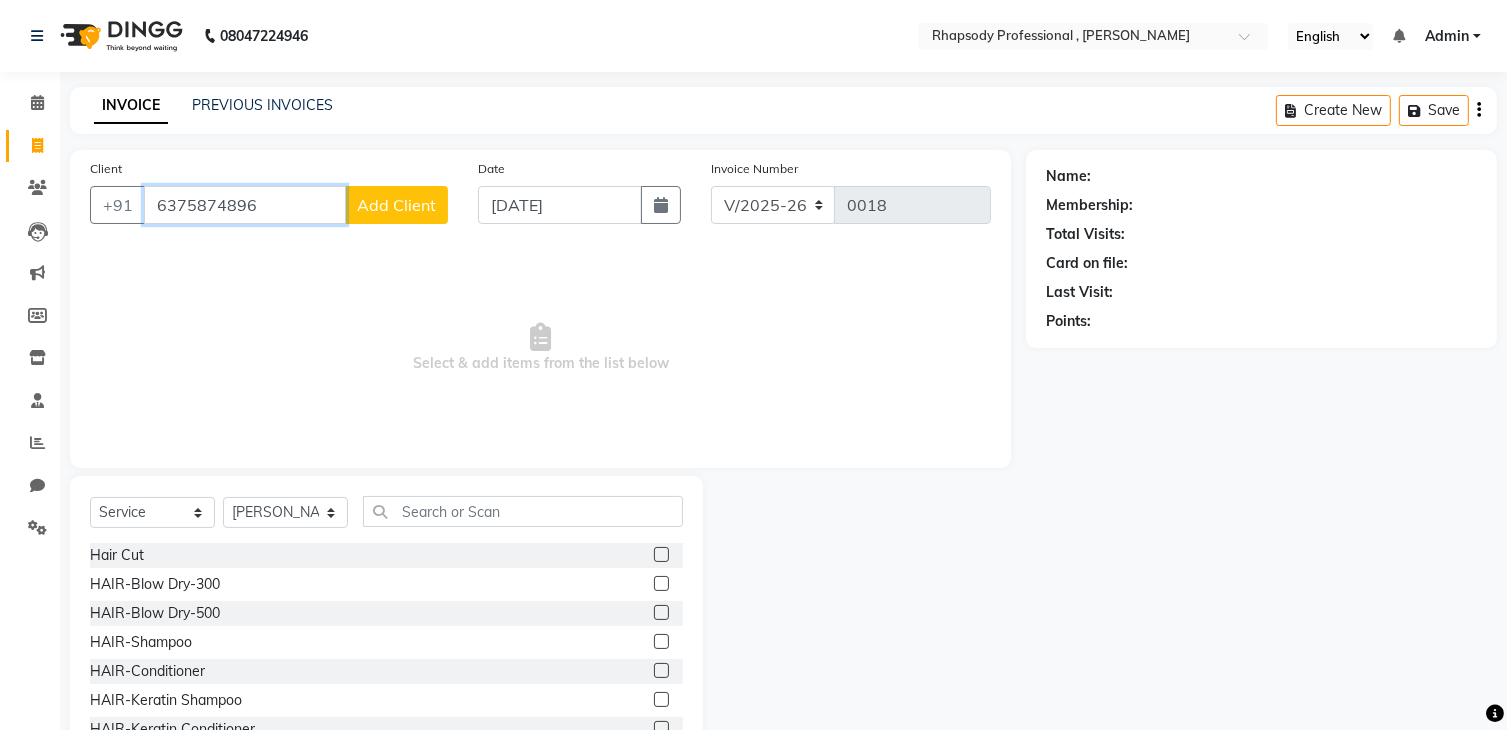 type on "6375874896" 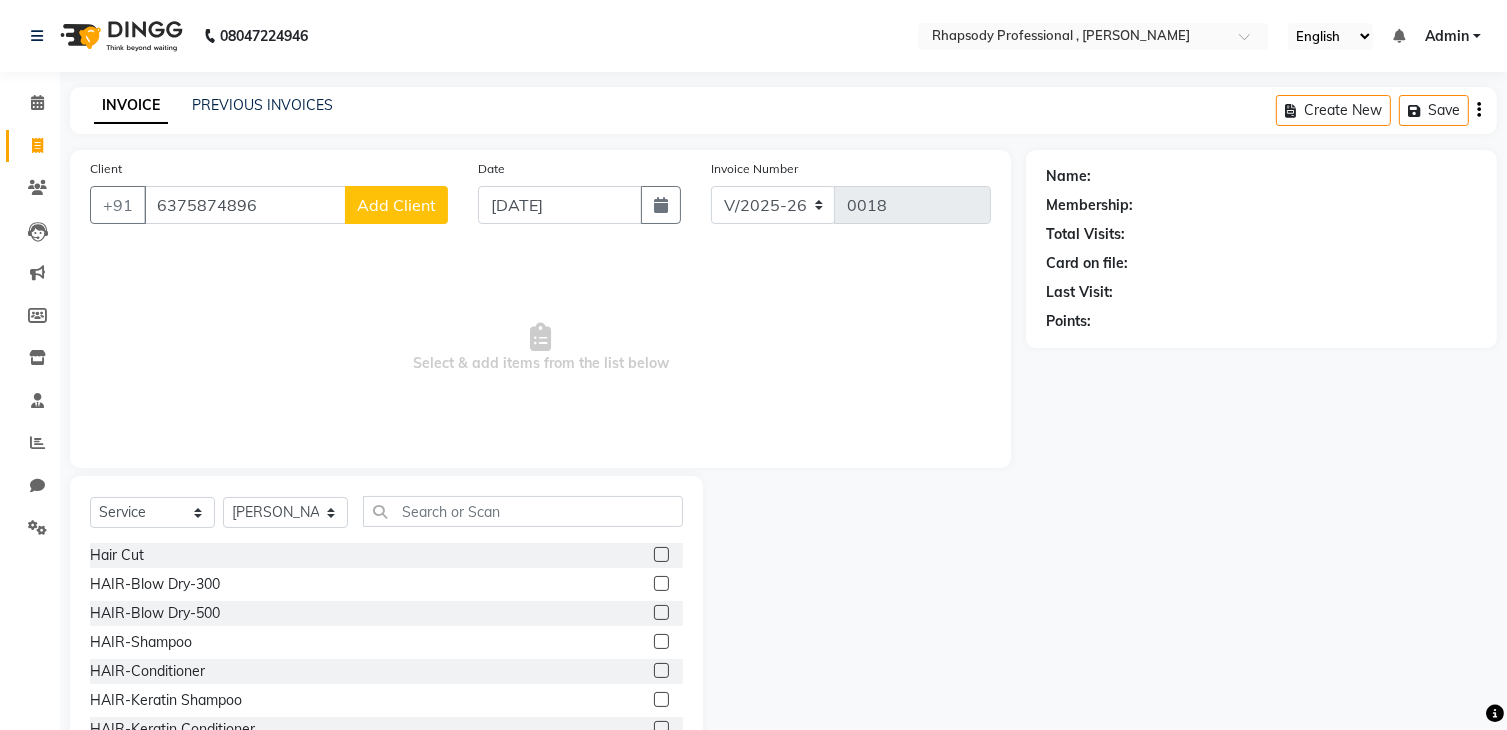 click on "Add Client" 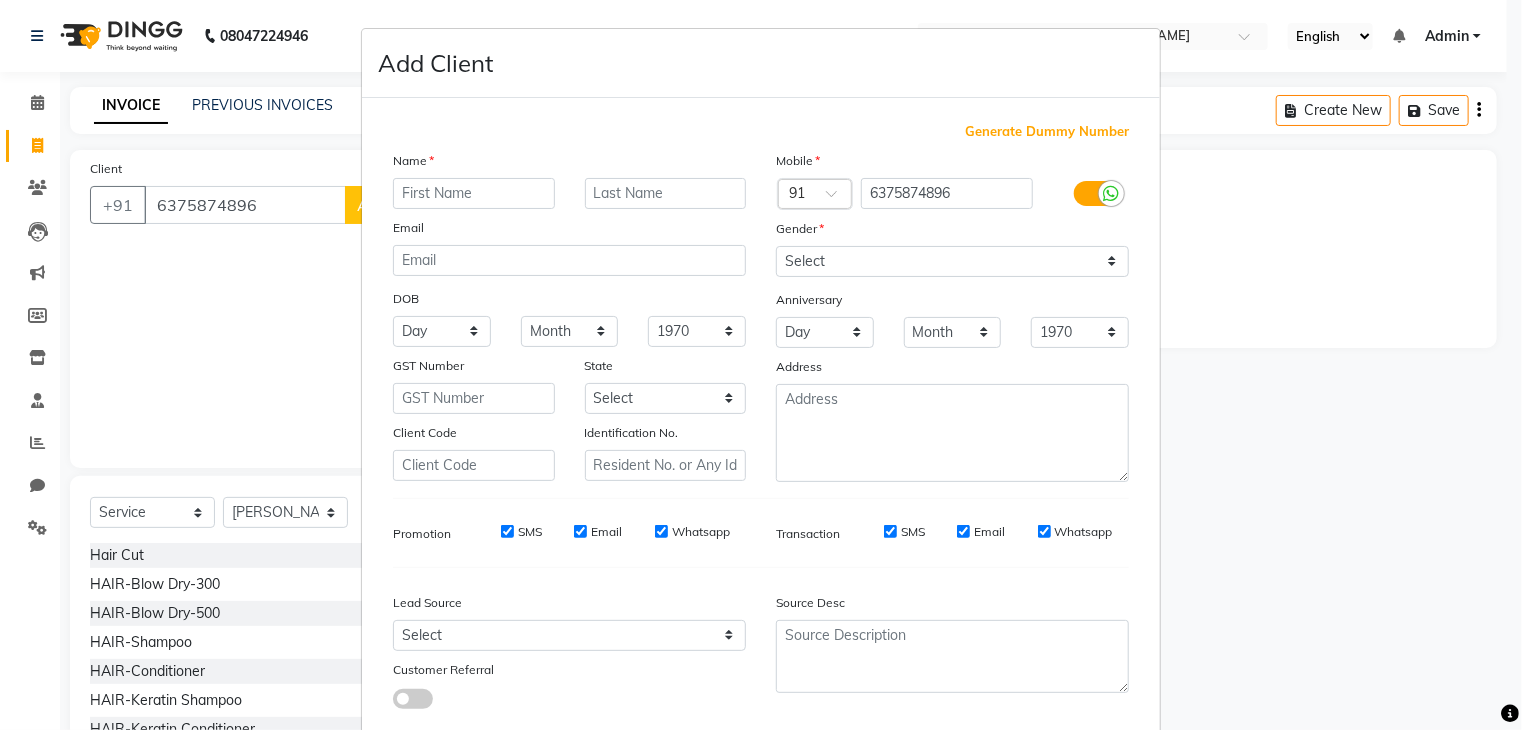 click at bounding box center [474, 193] 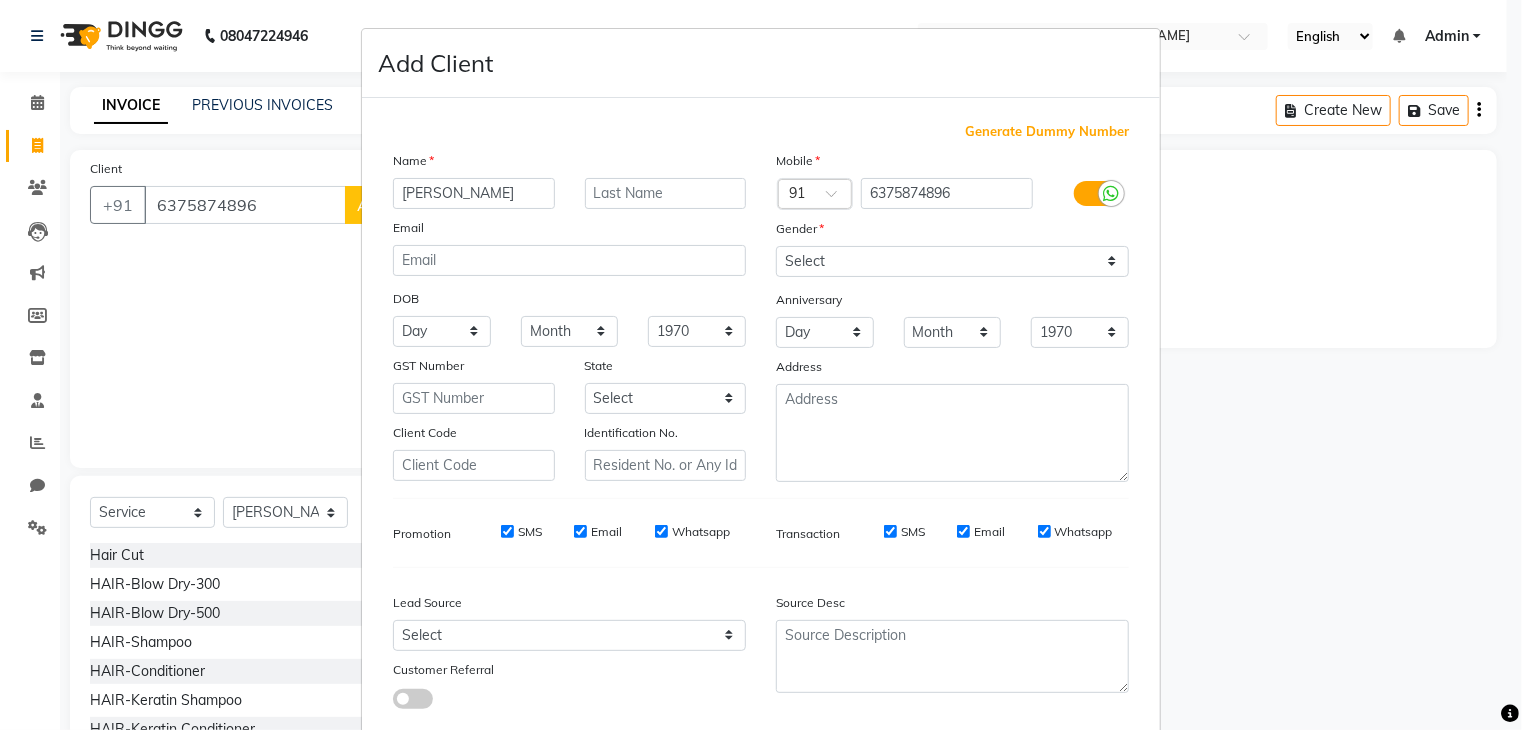 type on "[PERSON_NAME]" 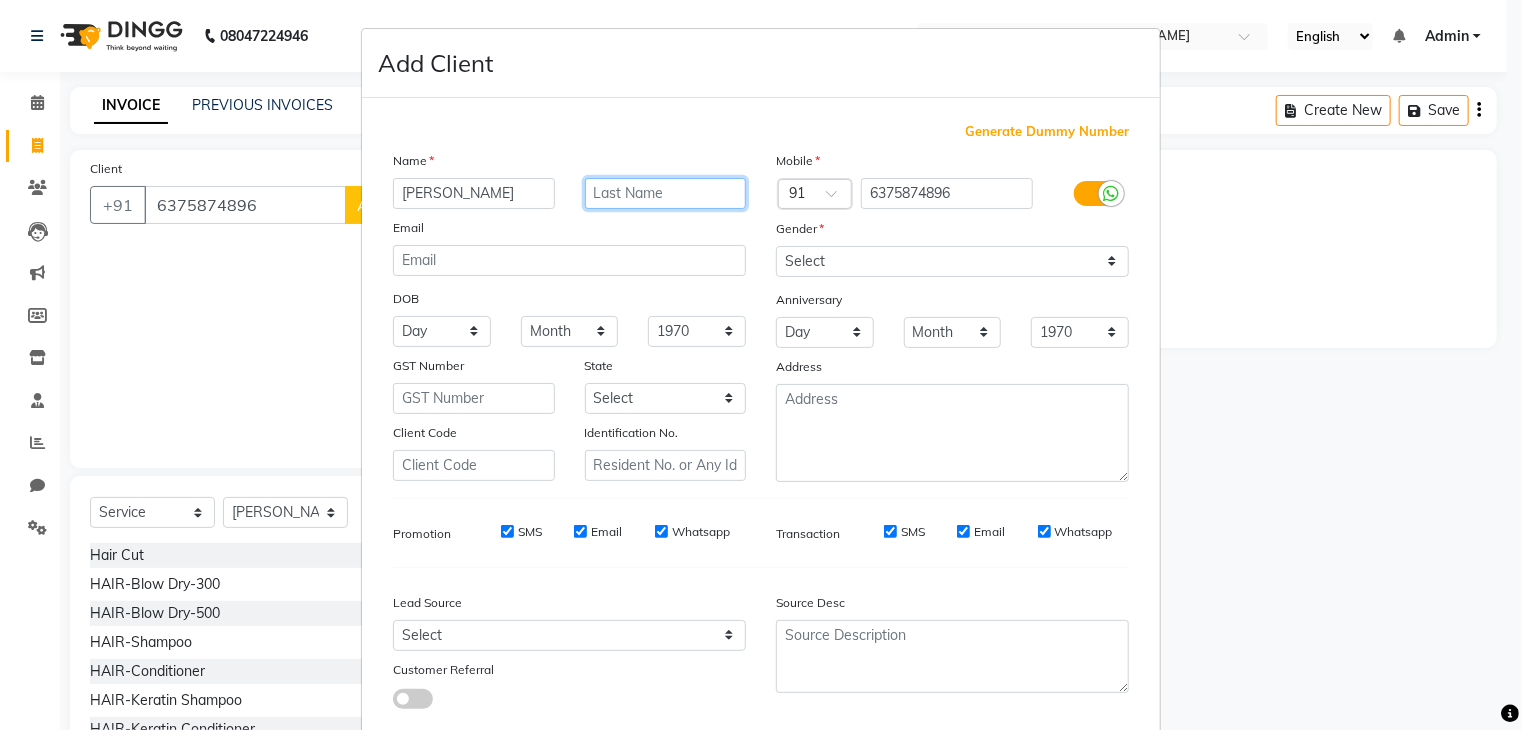click at bounding box center [666, 193] 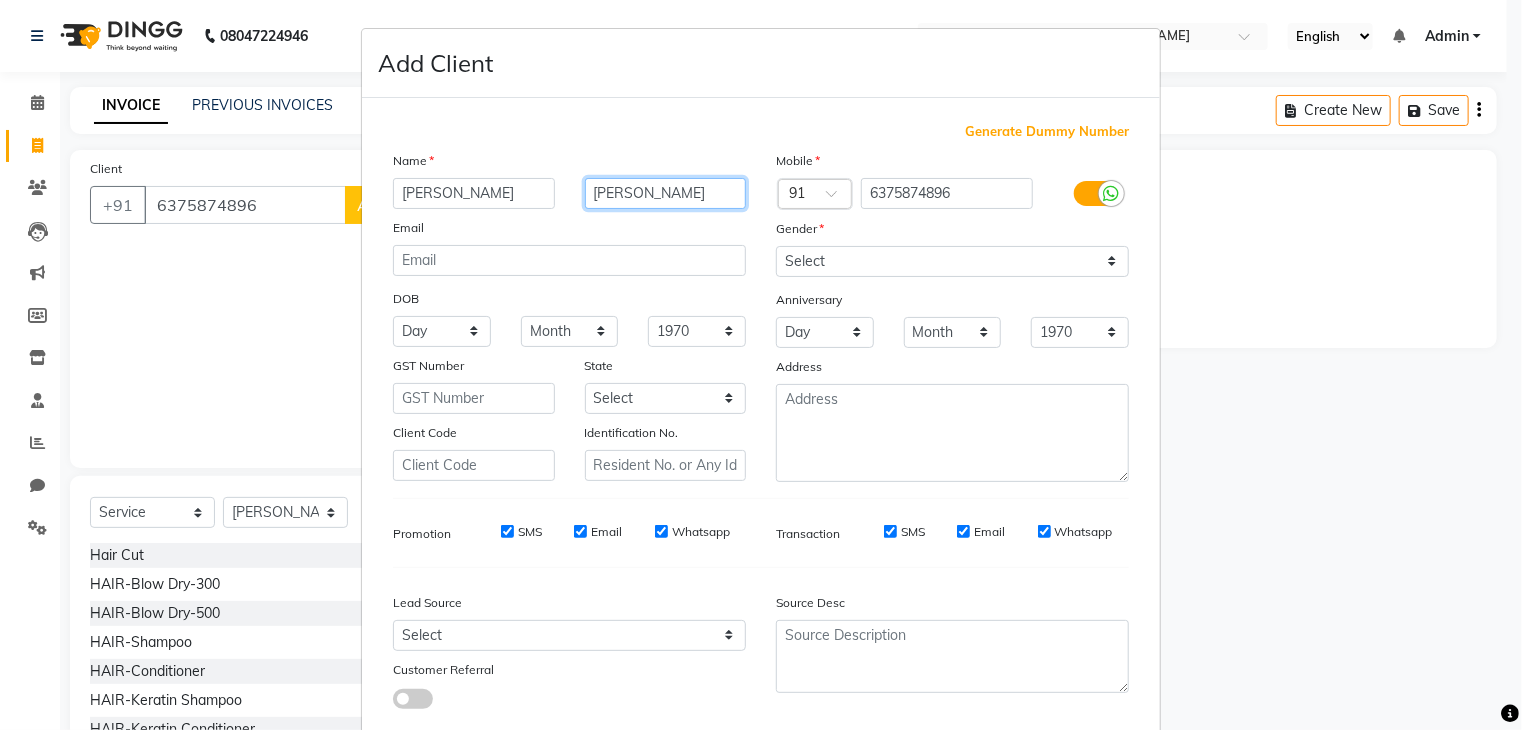 type on "[PERSON_NAME]" 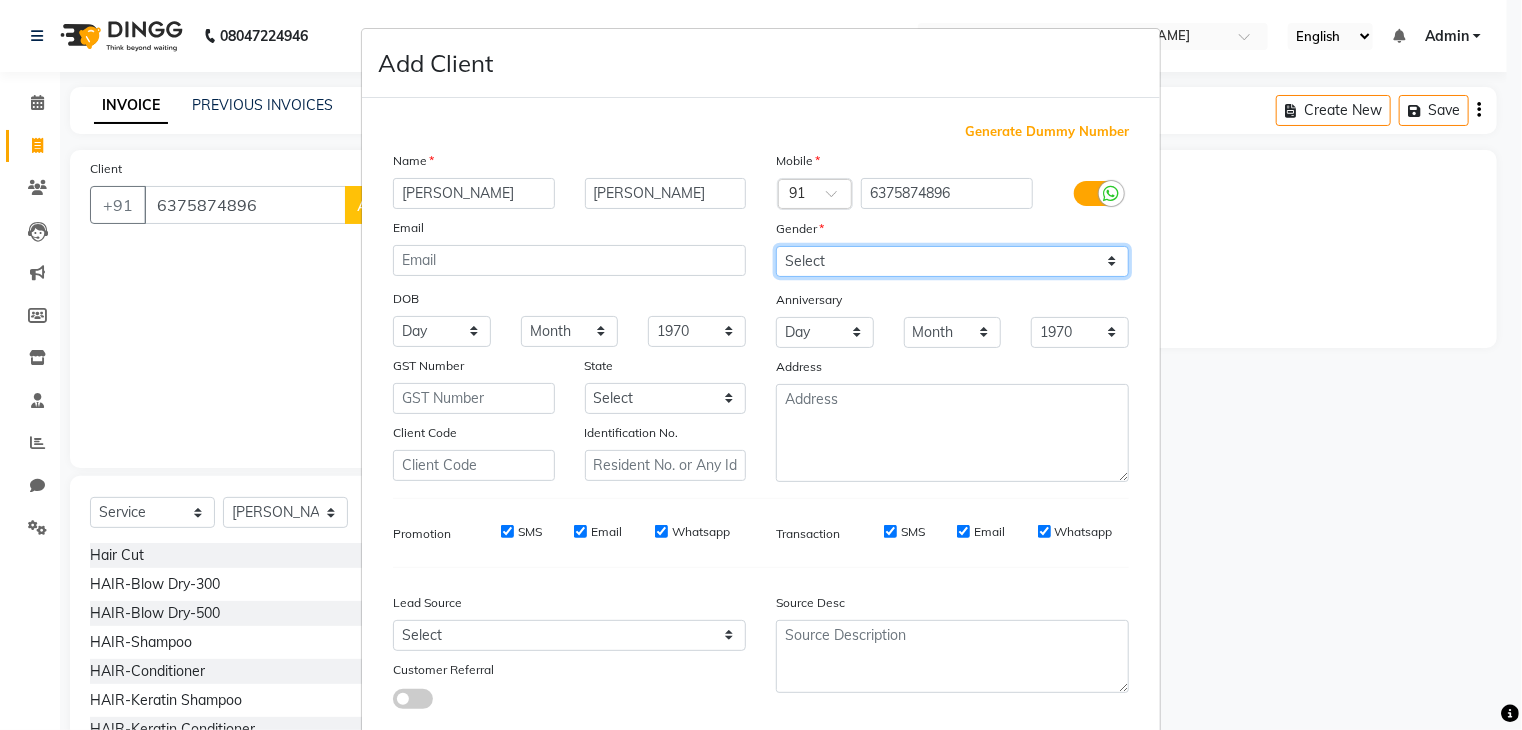 click on "Select [DEMOGRAPHIC_DATA] [DEMOGRAPHIC_DATA] Other Prefer Not To Say" at bounding box center (952, 261) 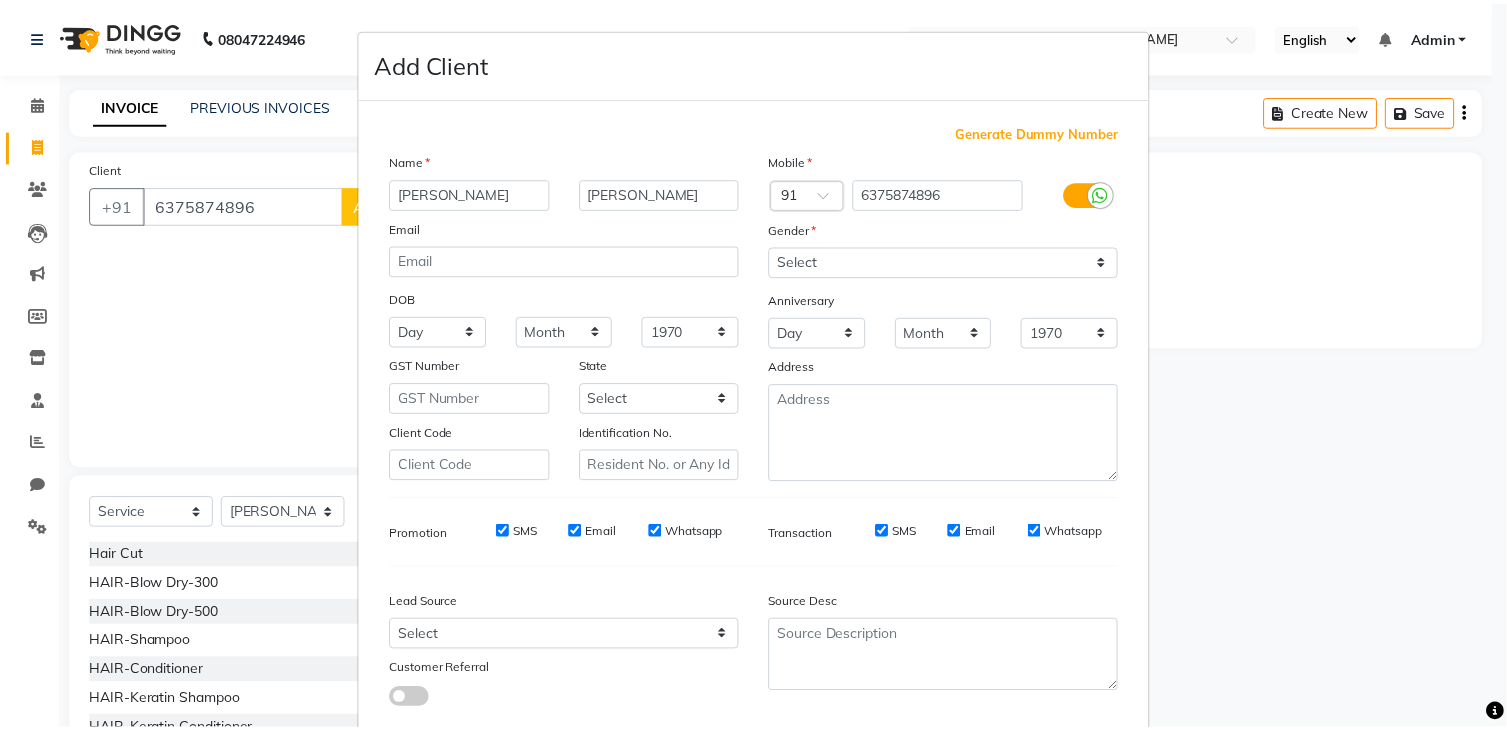 scroll, scrollTop: 126, scrollLeft: 0, axis: vertical 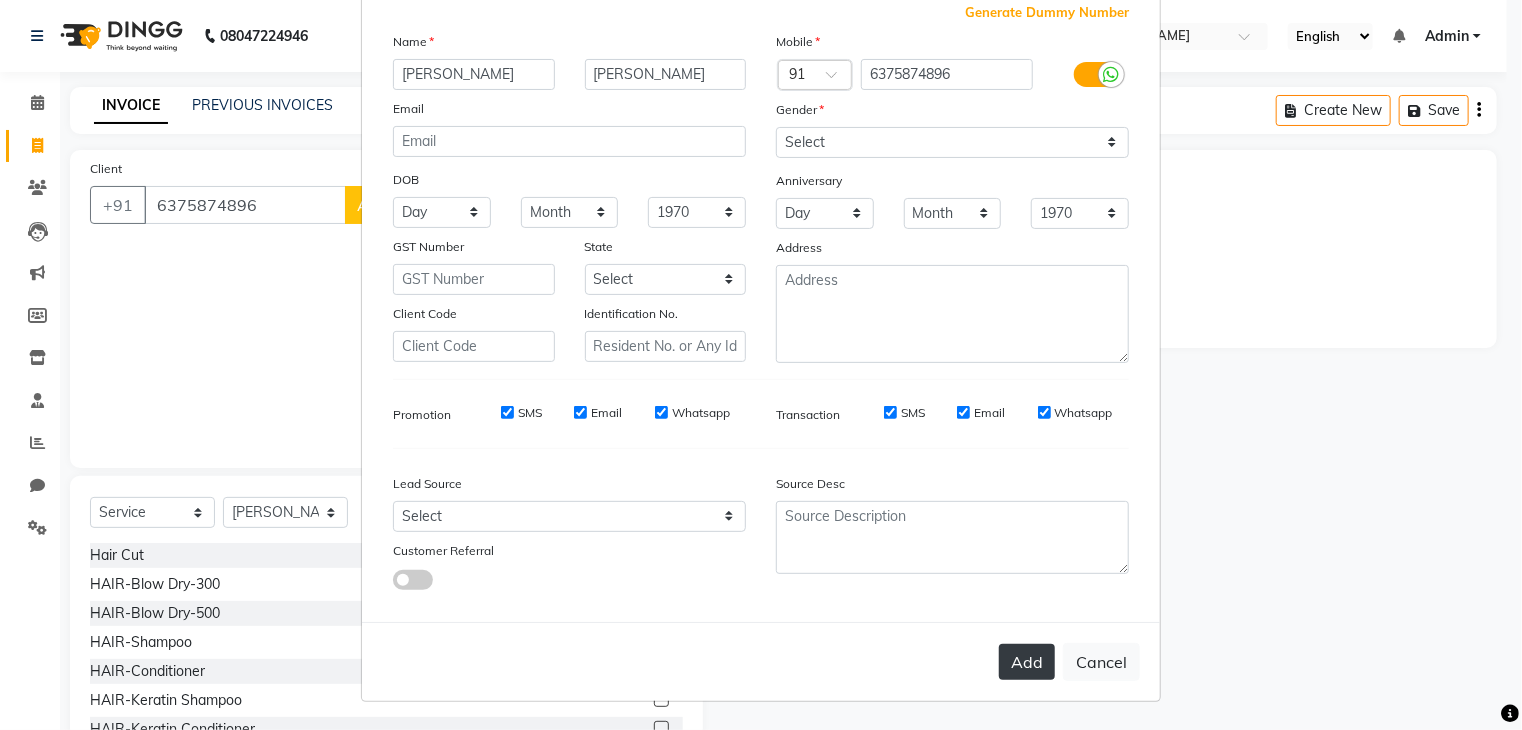 click on "Add" at bounding box center [1027, 662] 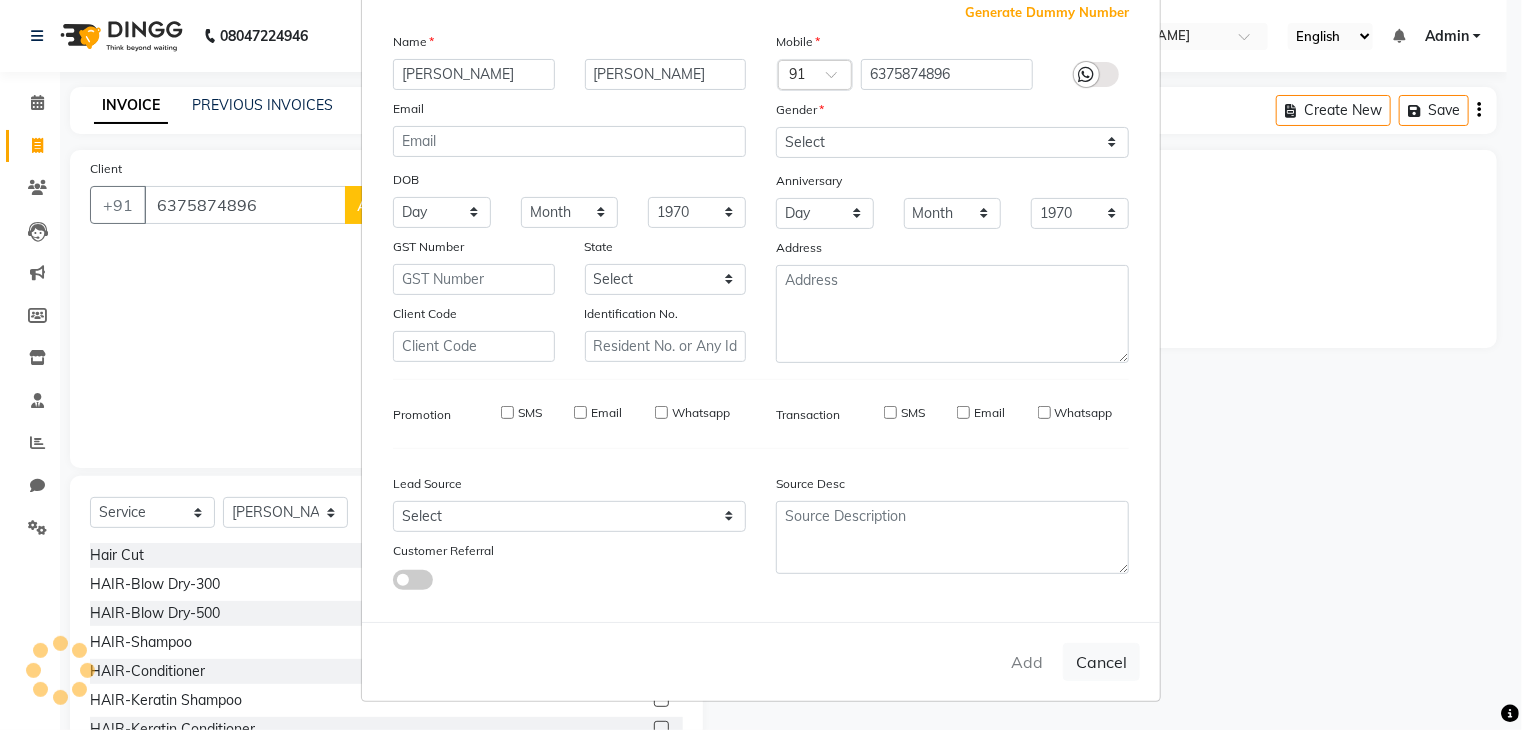 type 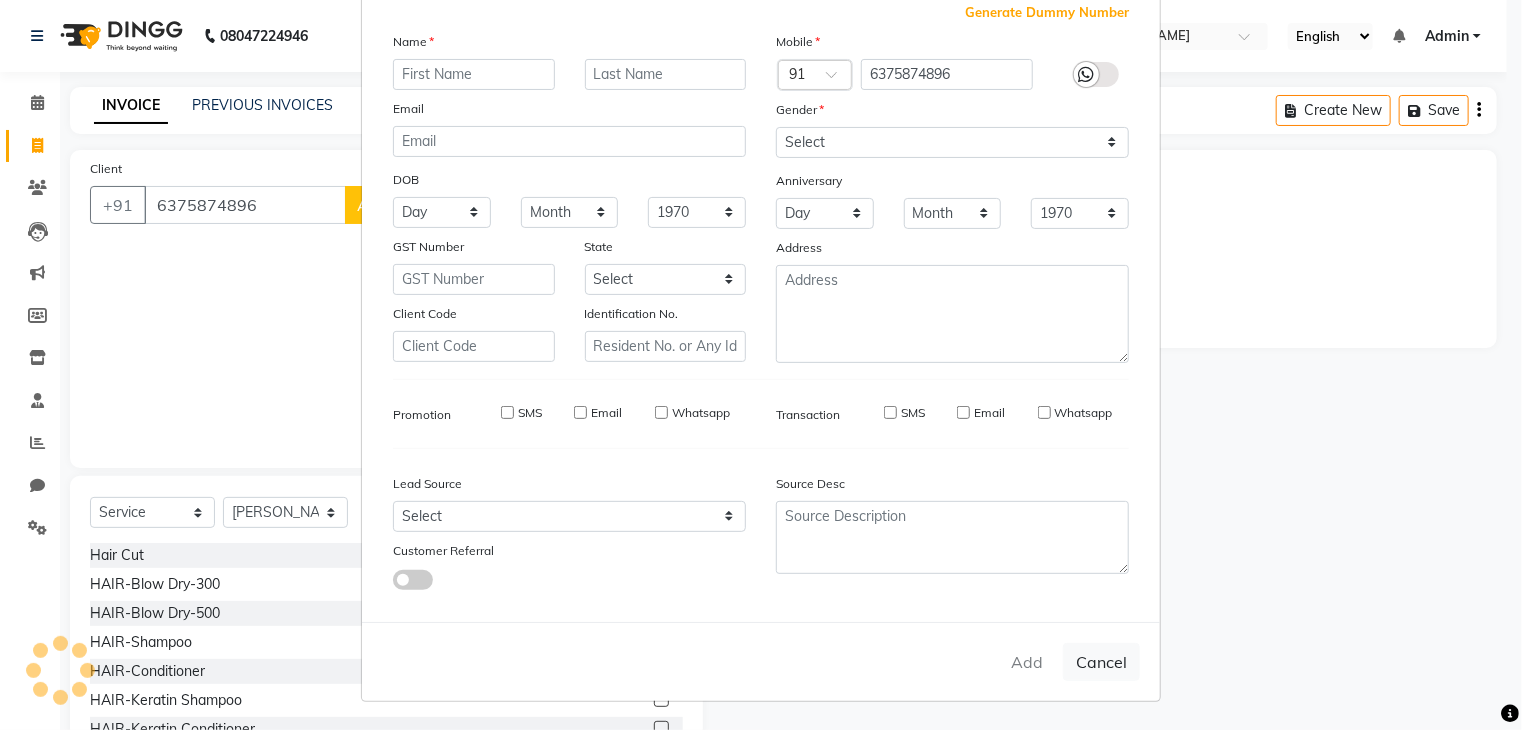 select 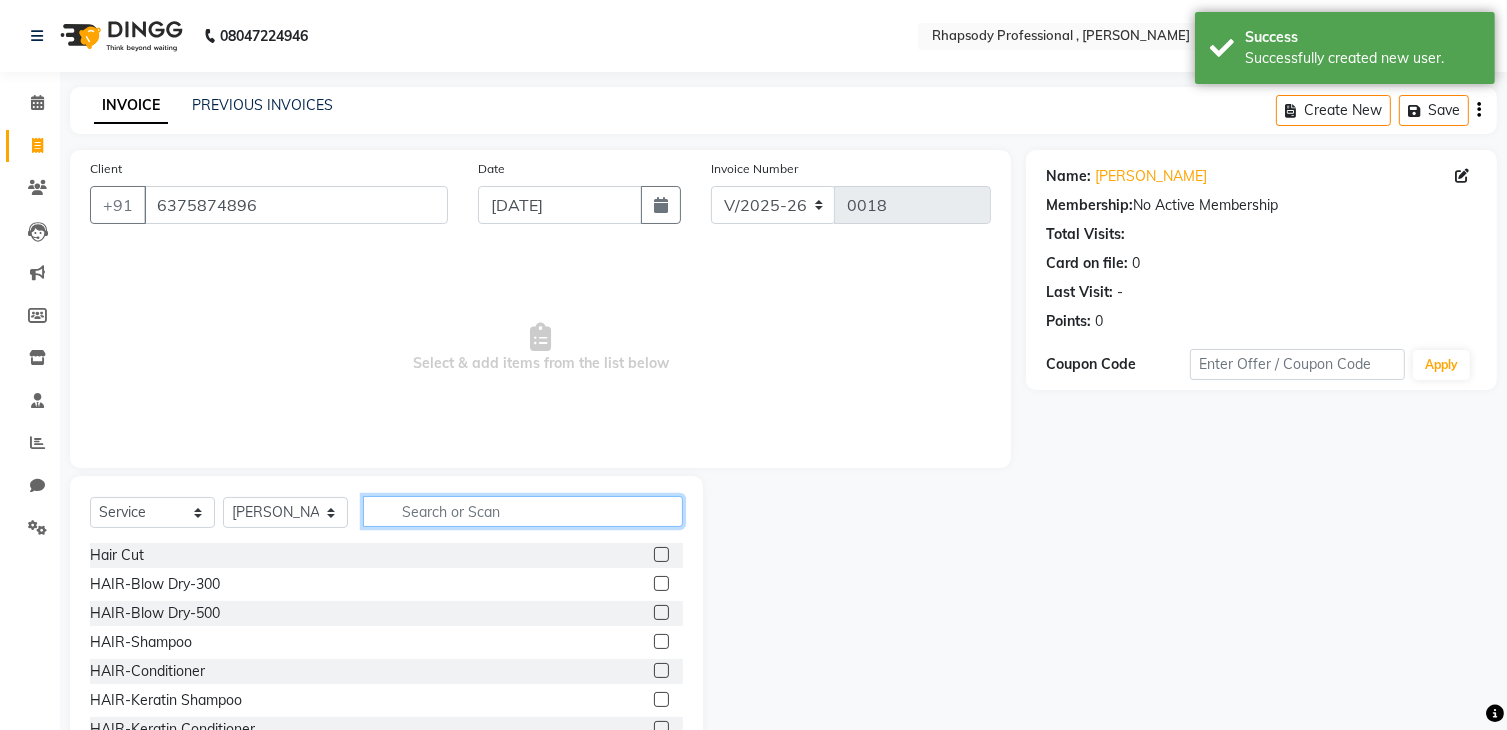 drag, startPoint x: 492, startPoint y: 522, endPoint x: 459, endPoint y: 509, distance: 35.468296 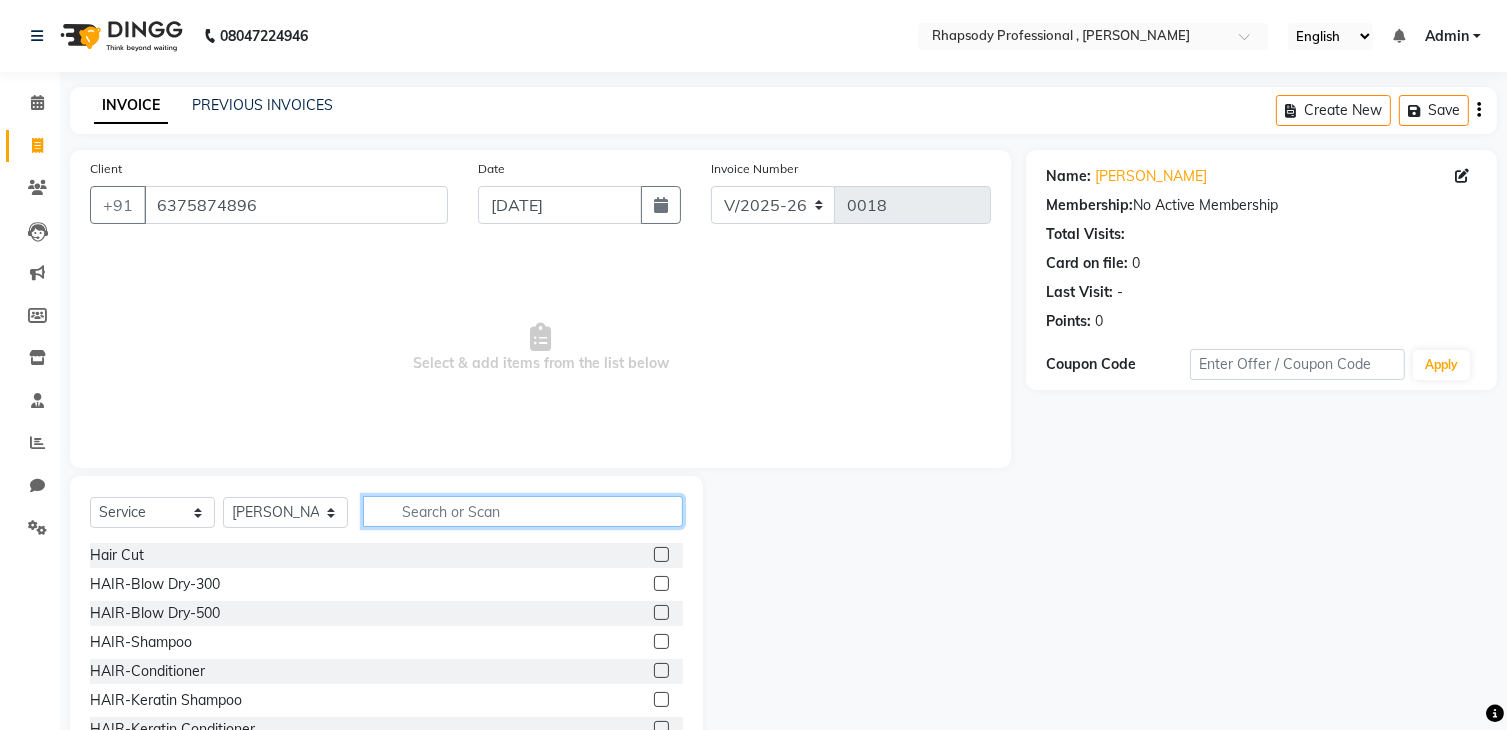 click 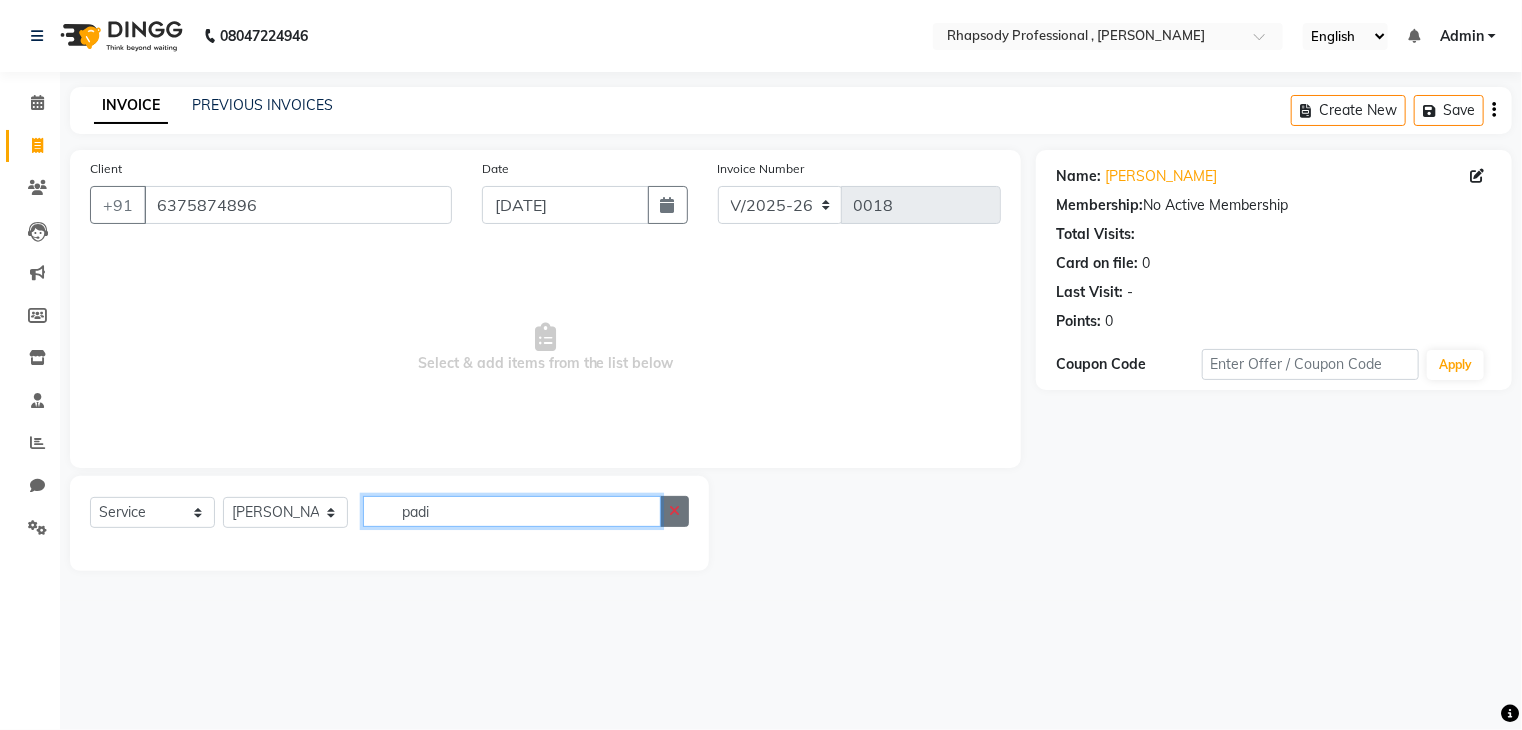 type on "padi" 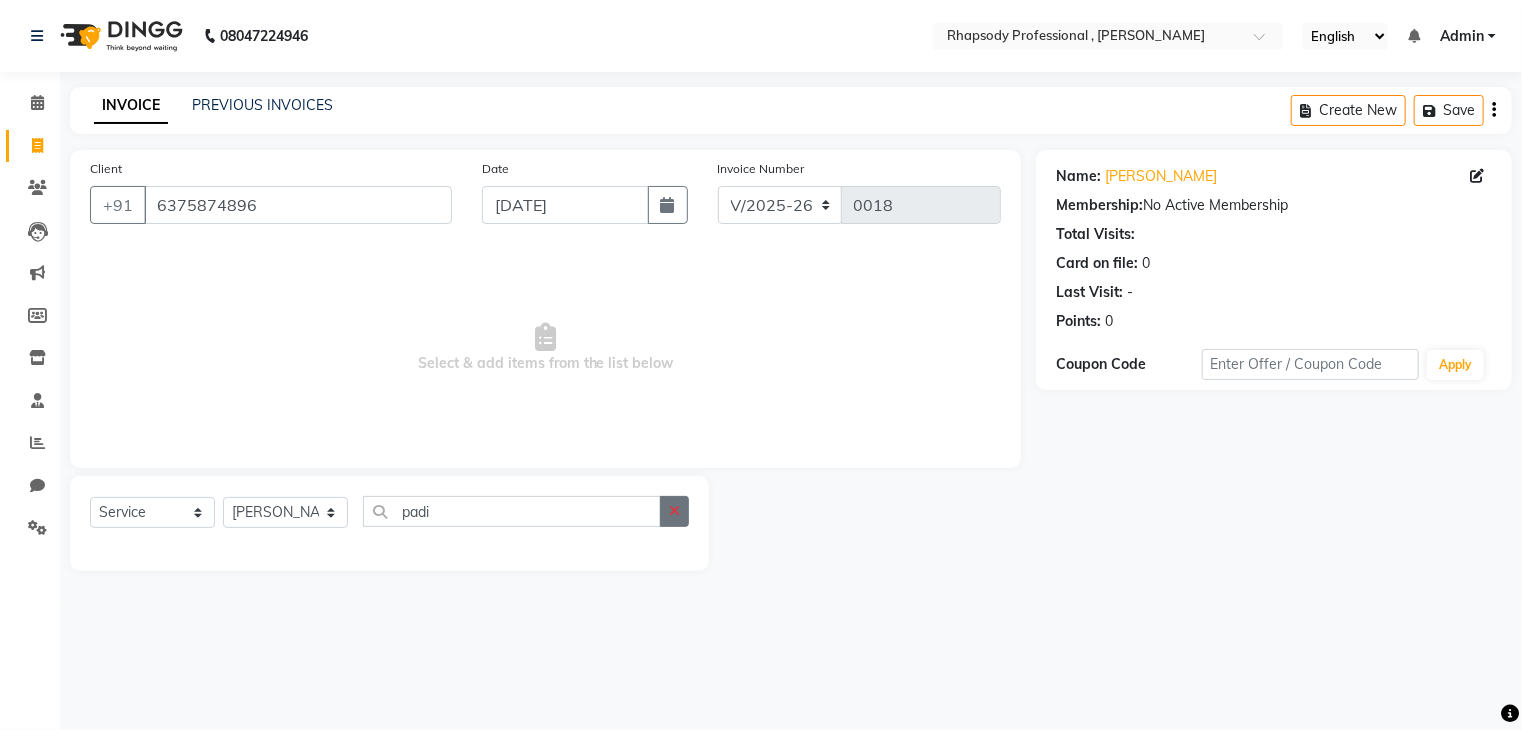 click 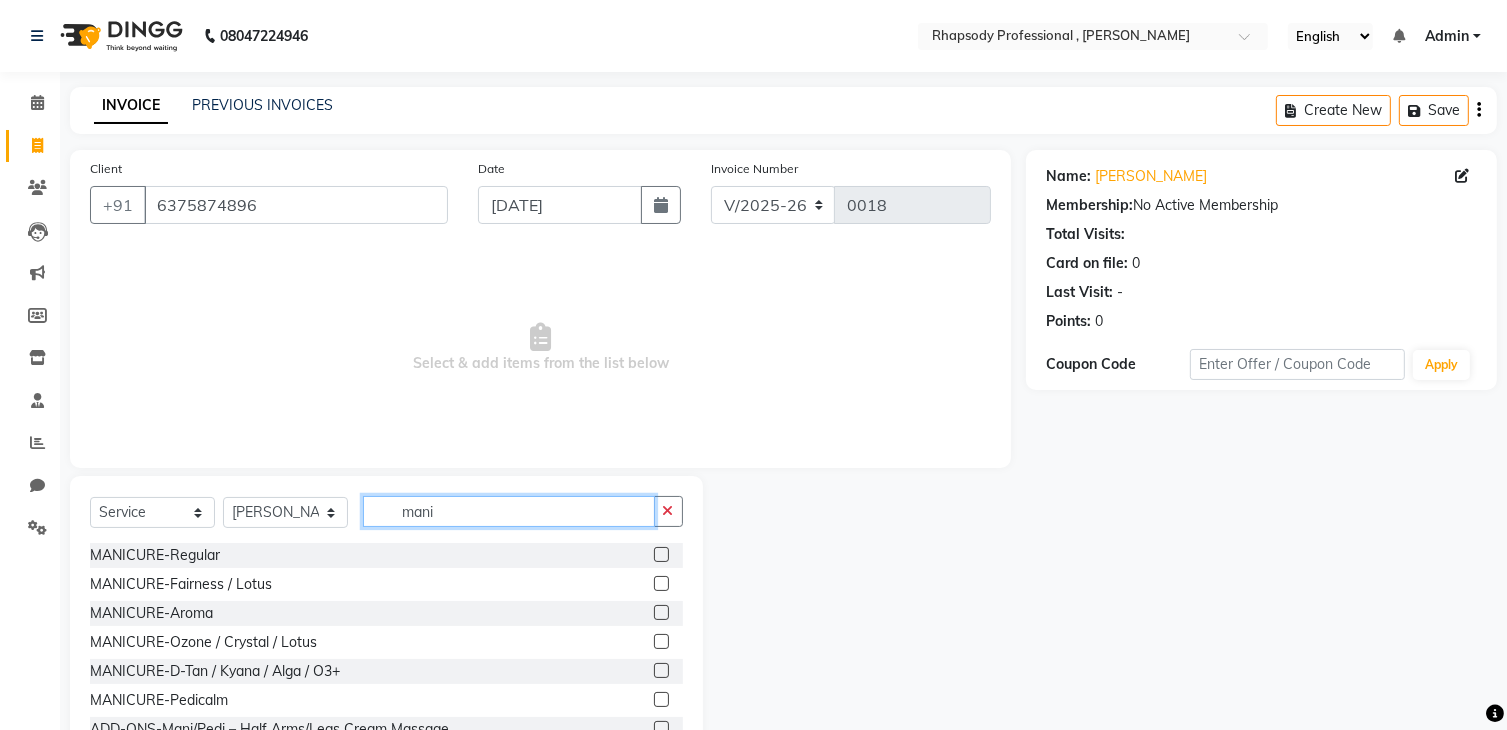 type on "mani" 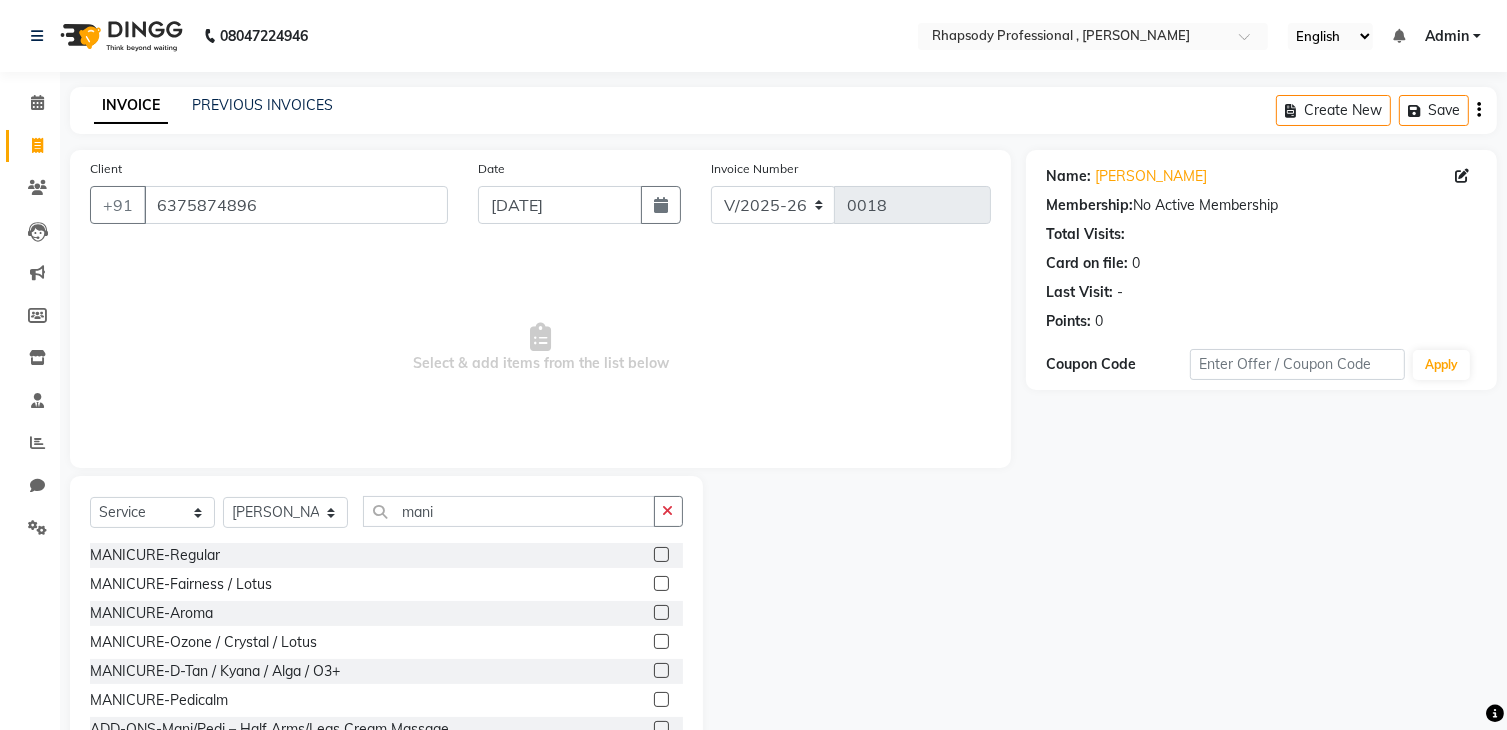 click 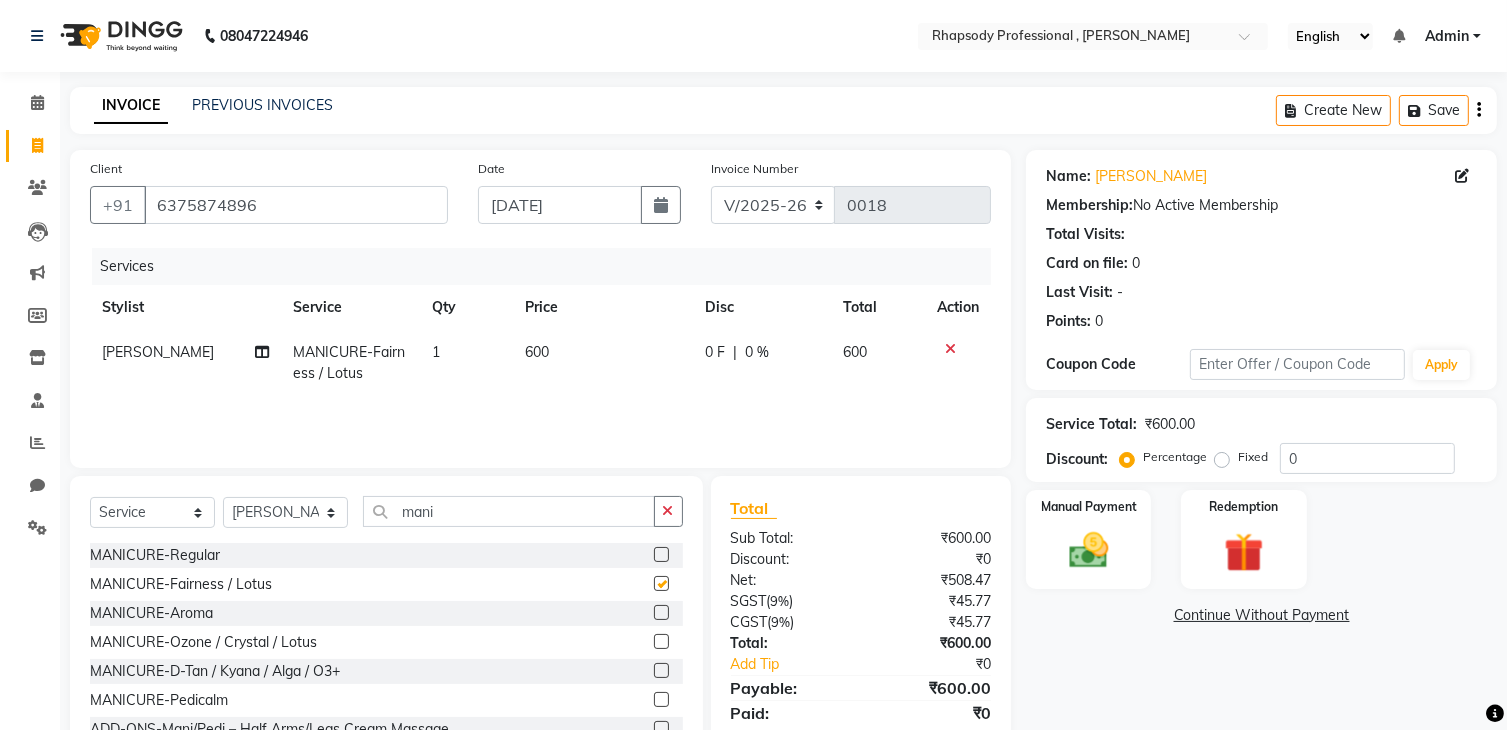 checkbox on "false" 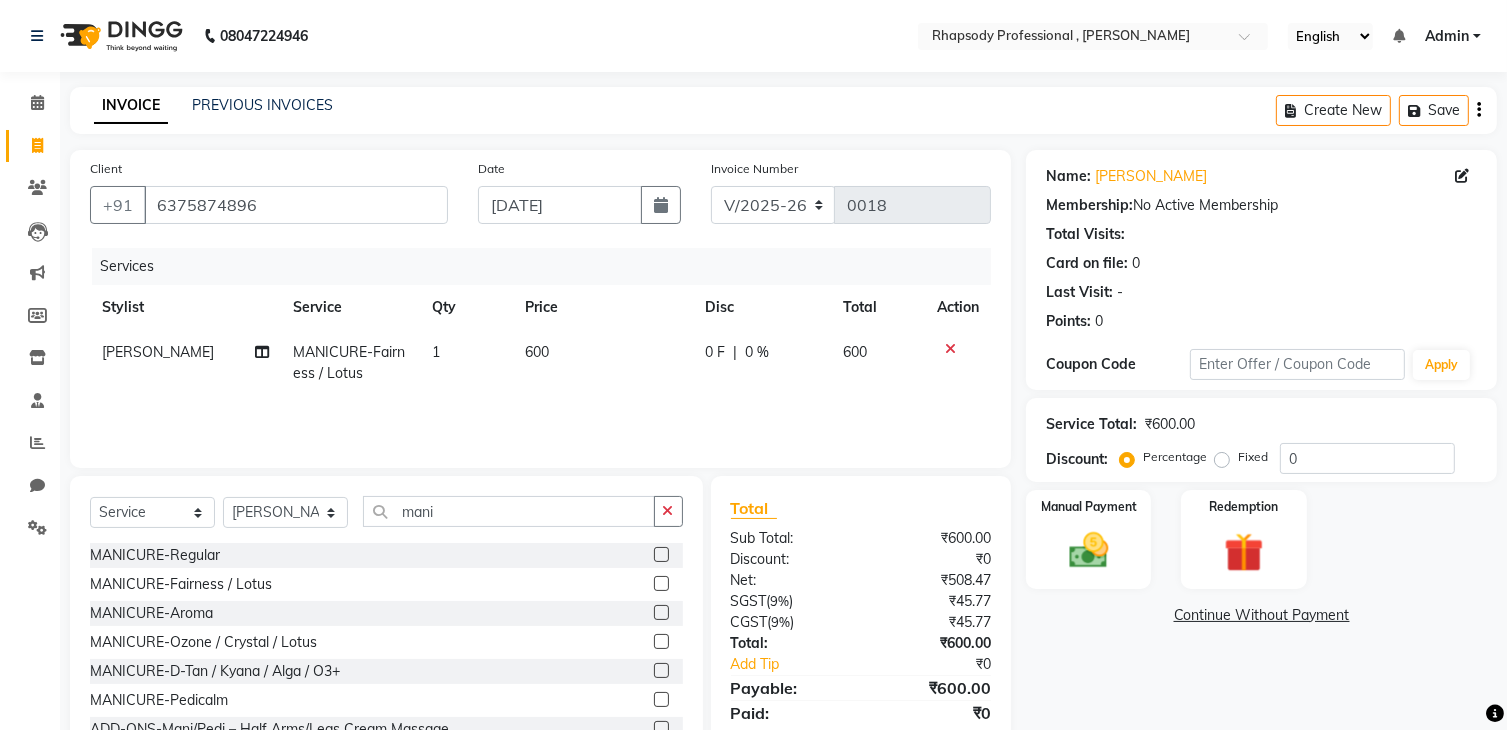 click 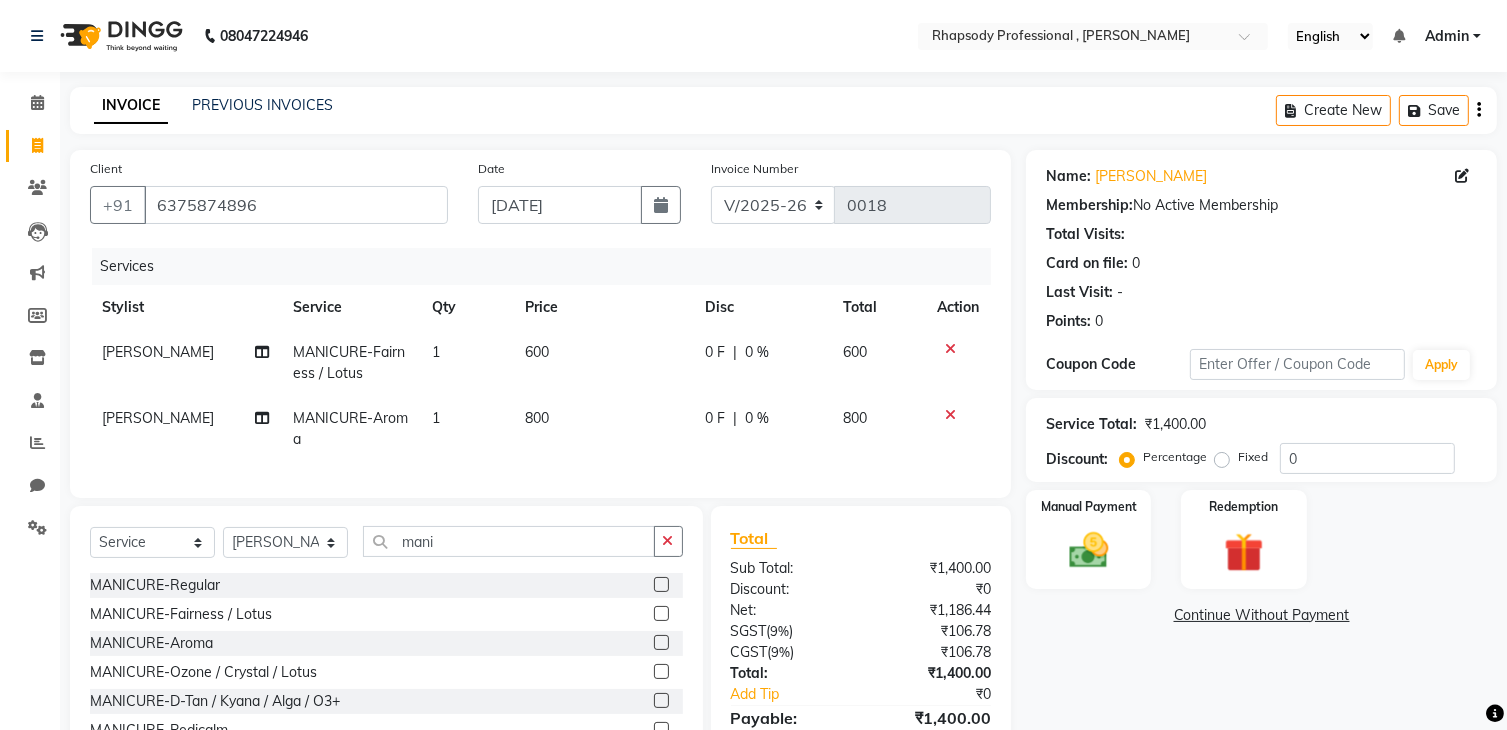 click 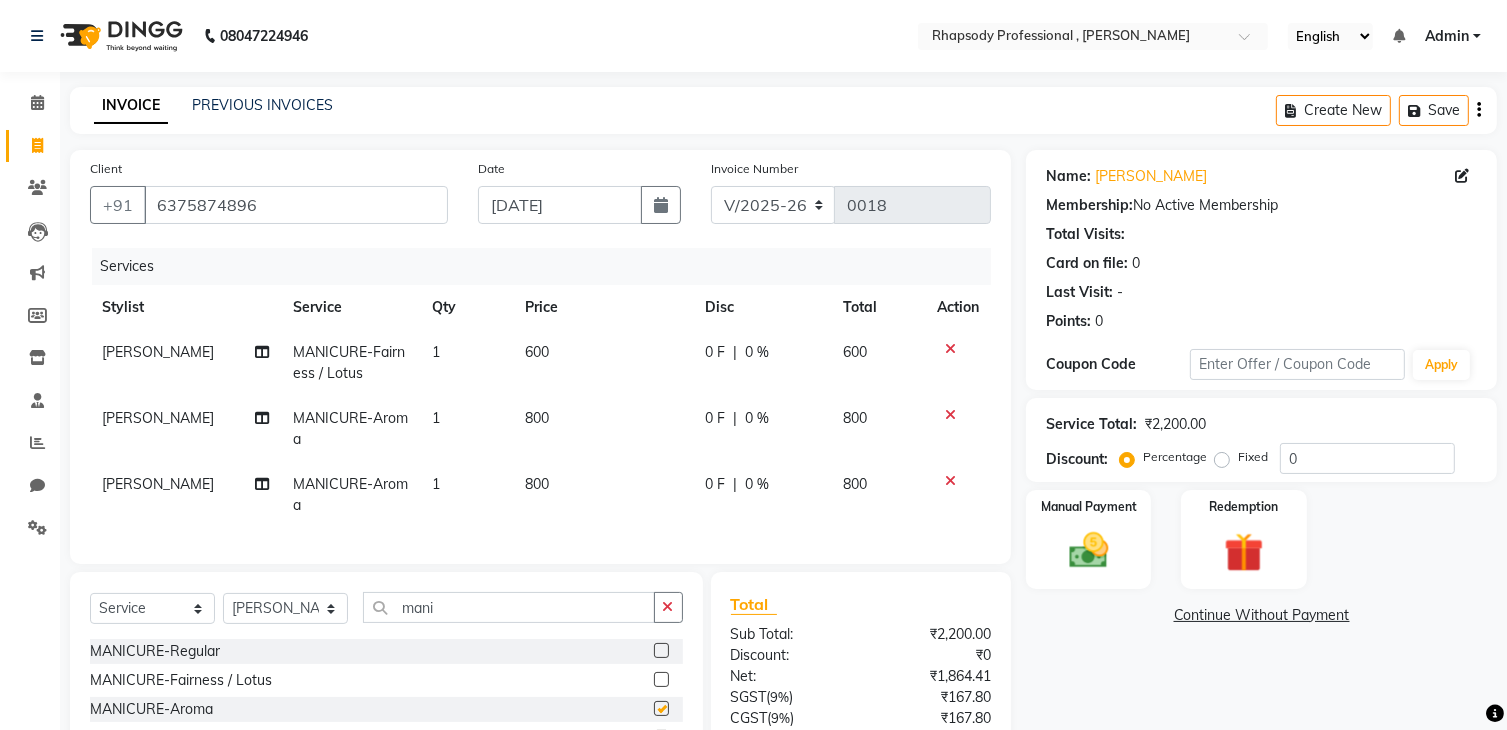 checkbox on "false" 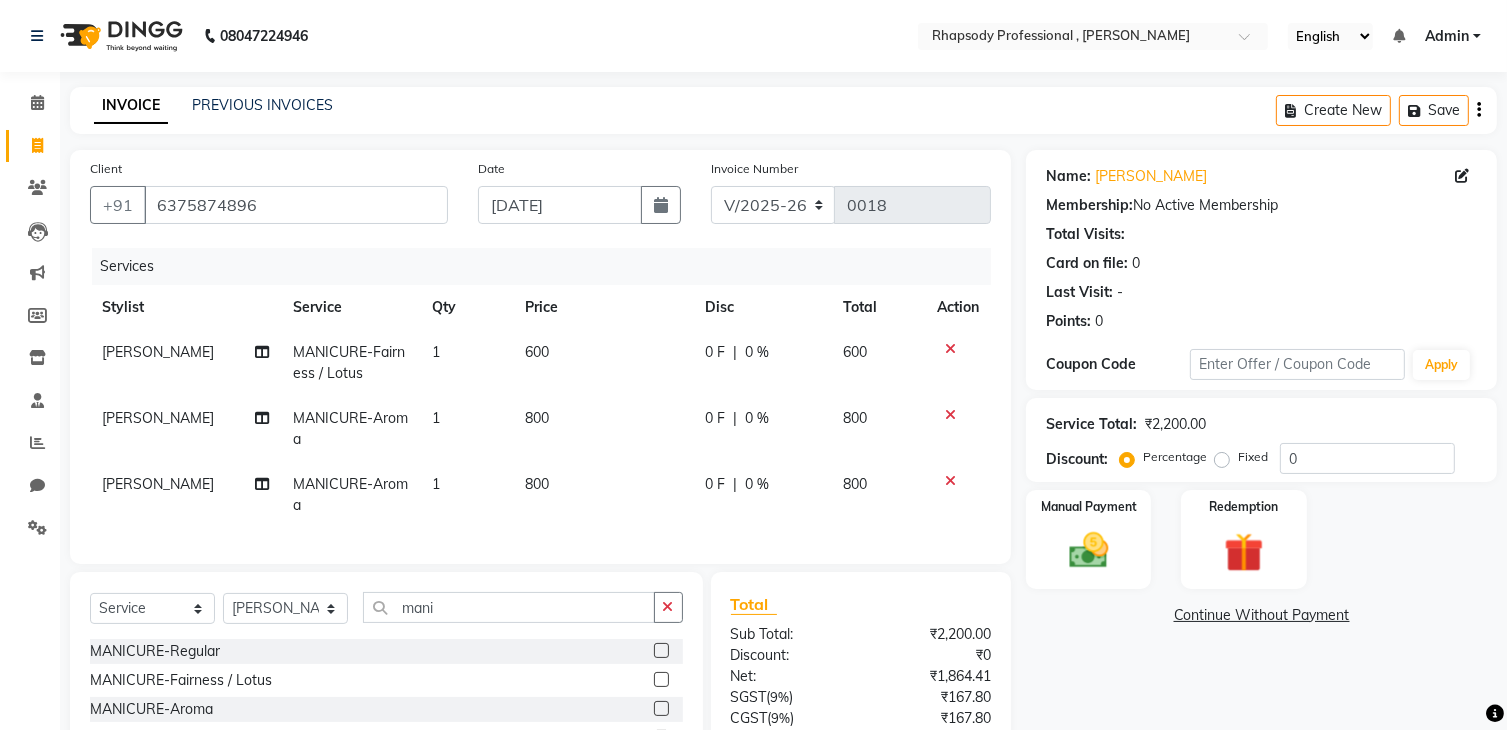 click 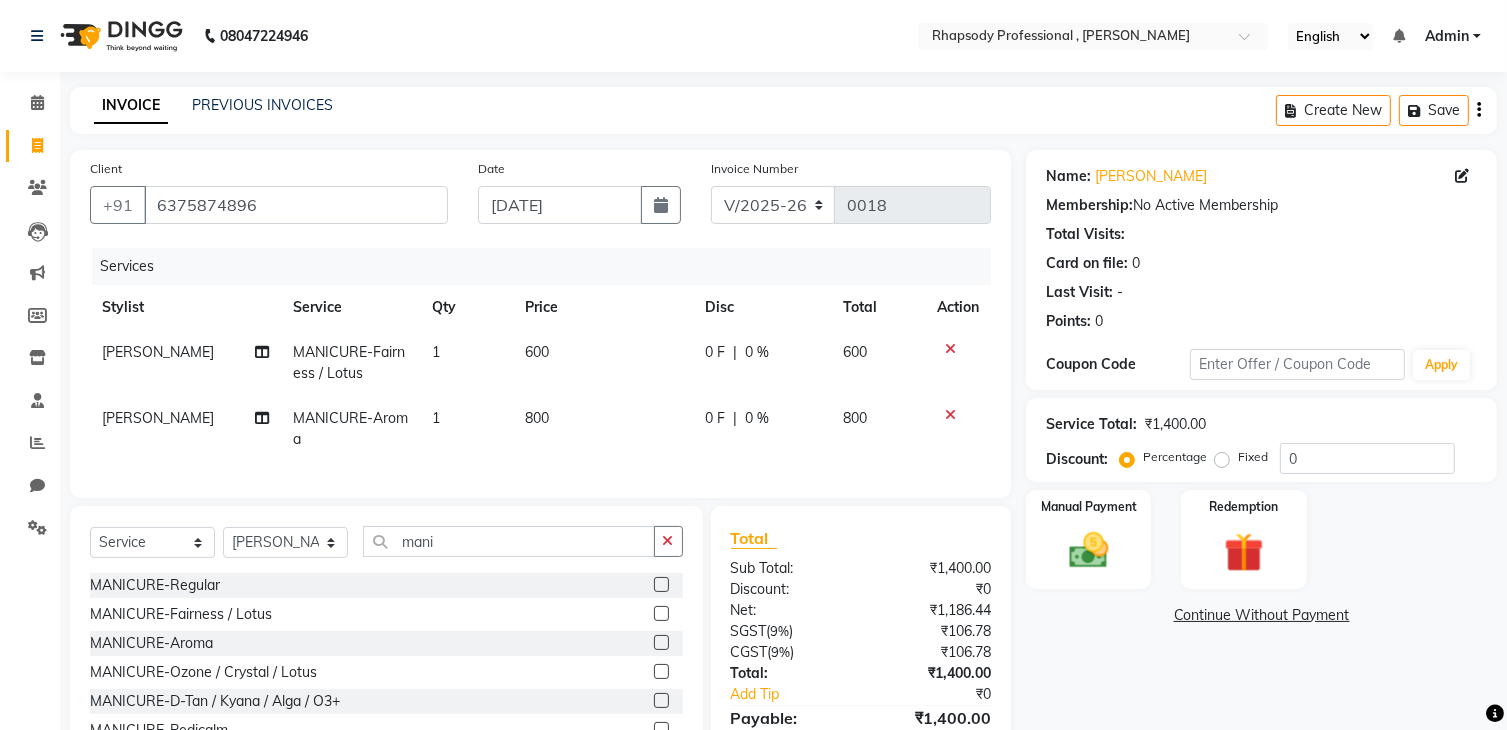 click 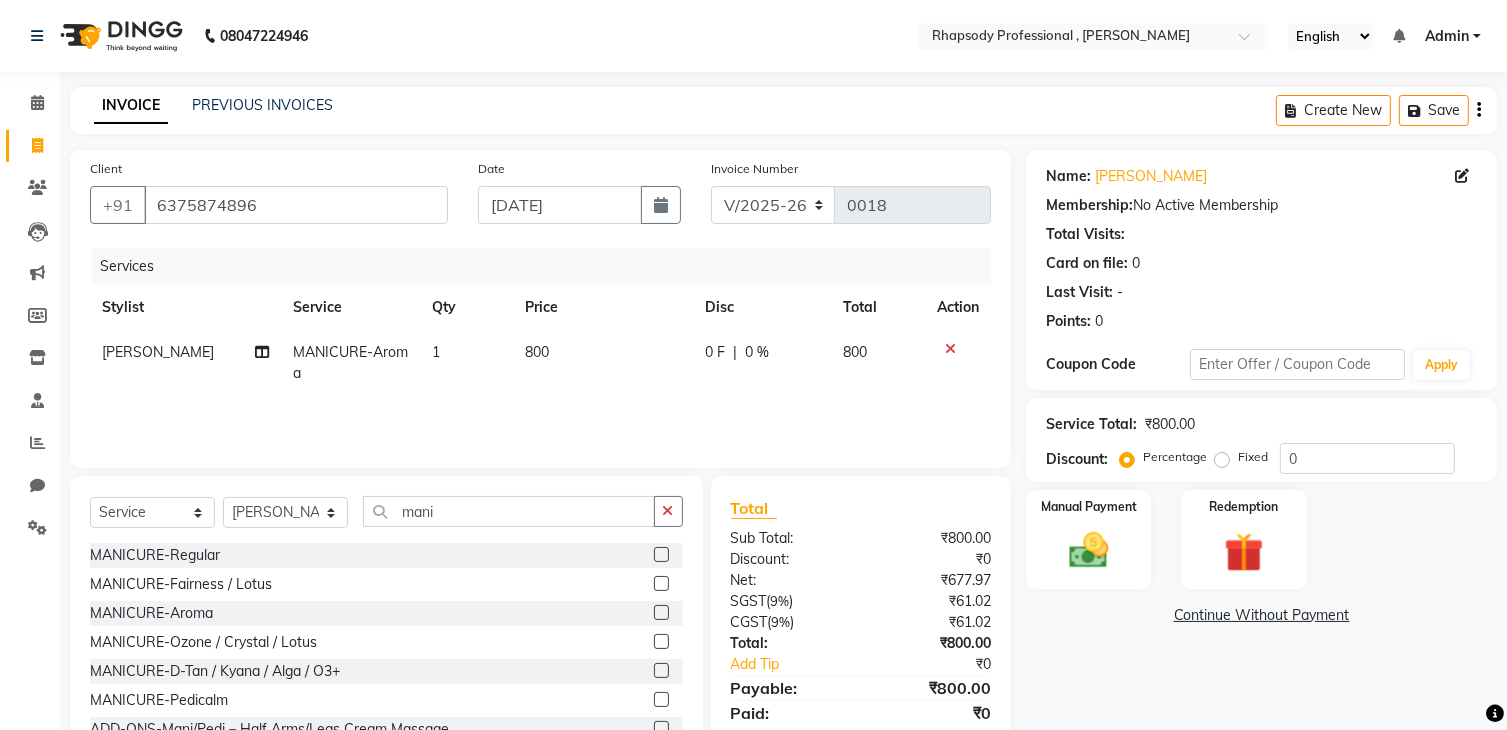 click 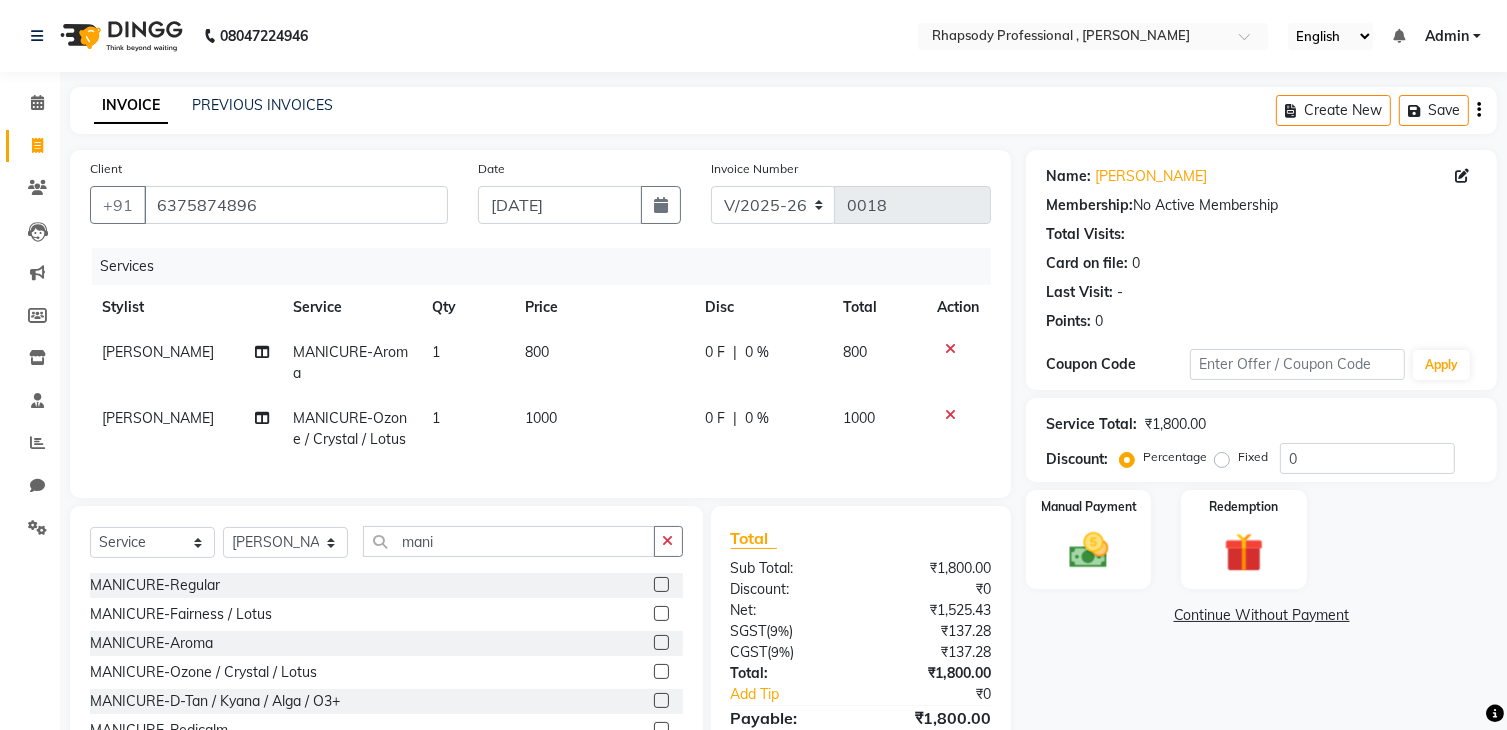 click 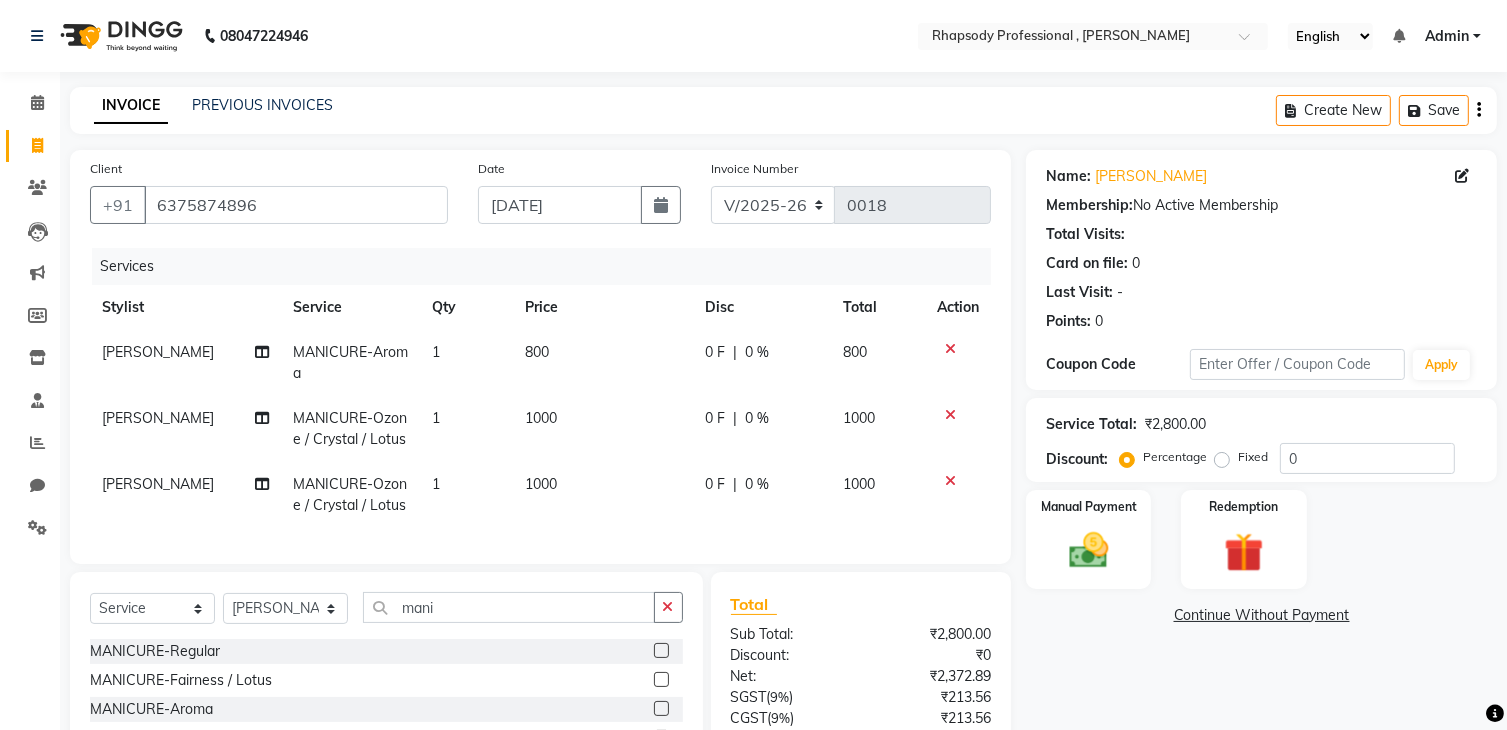 checkbox on "false" 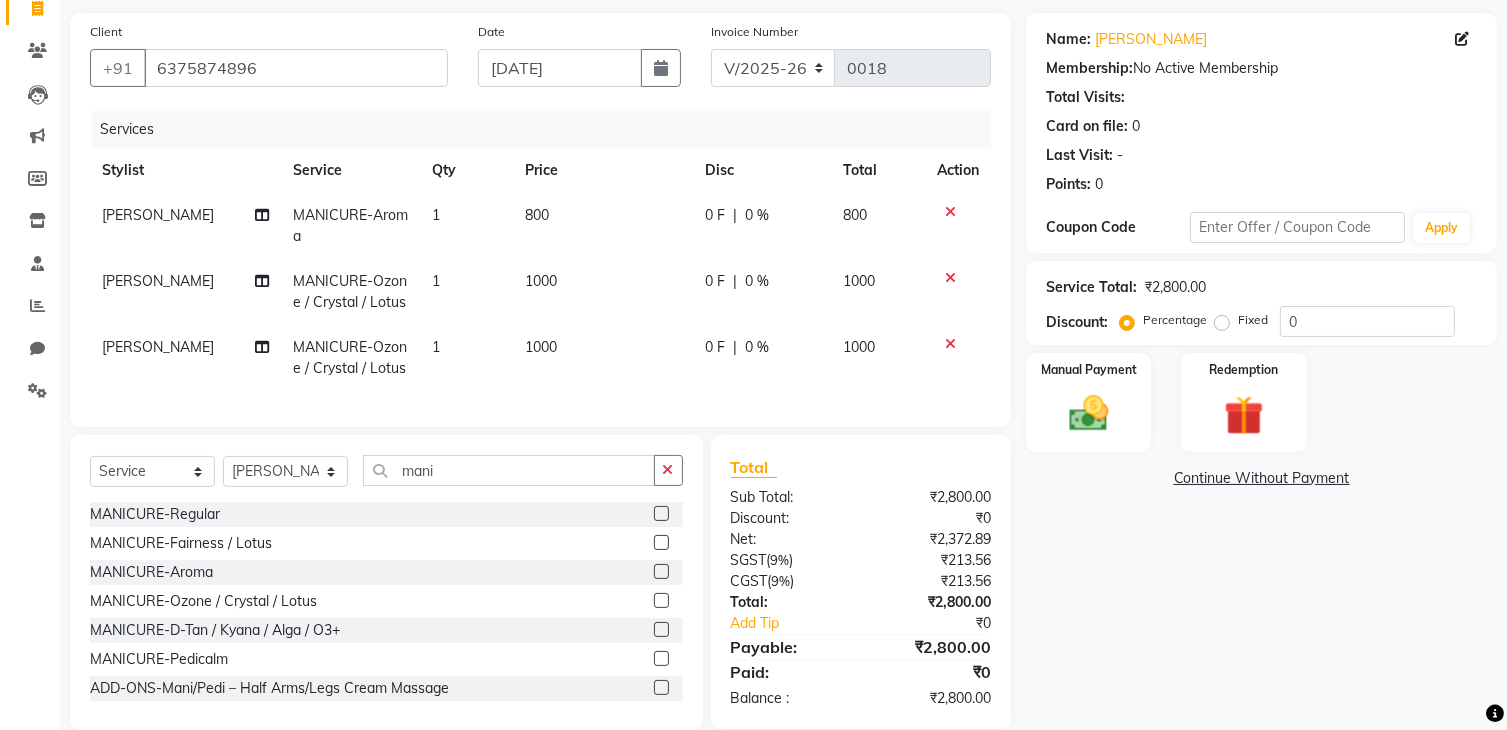 scroll, scrollTop: 182, scrollLeft: 0, axis: vertical 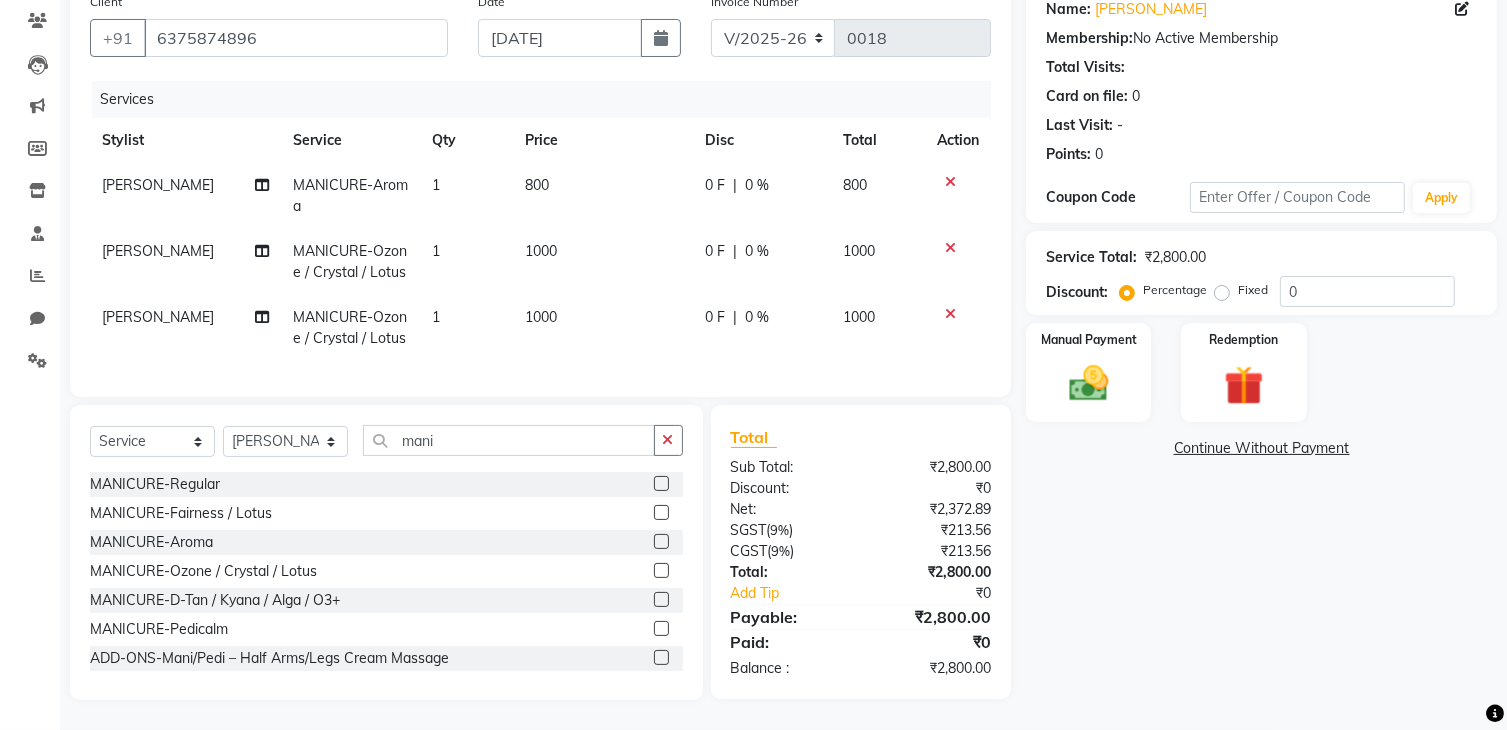 click 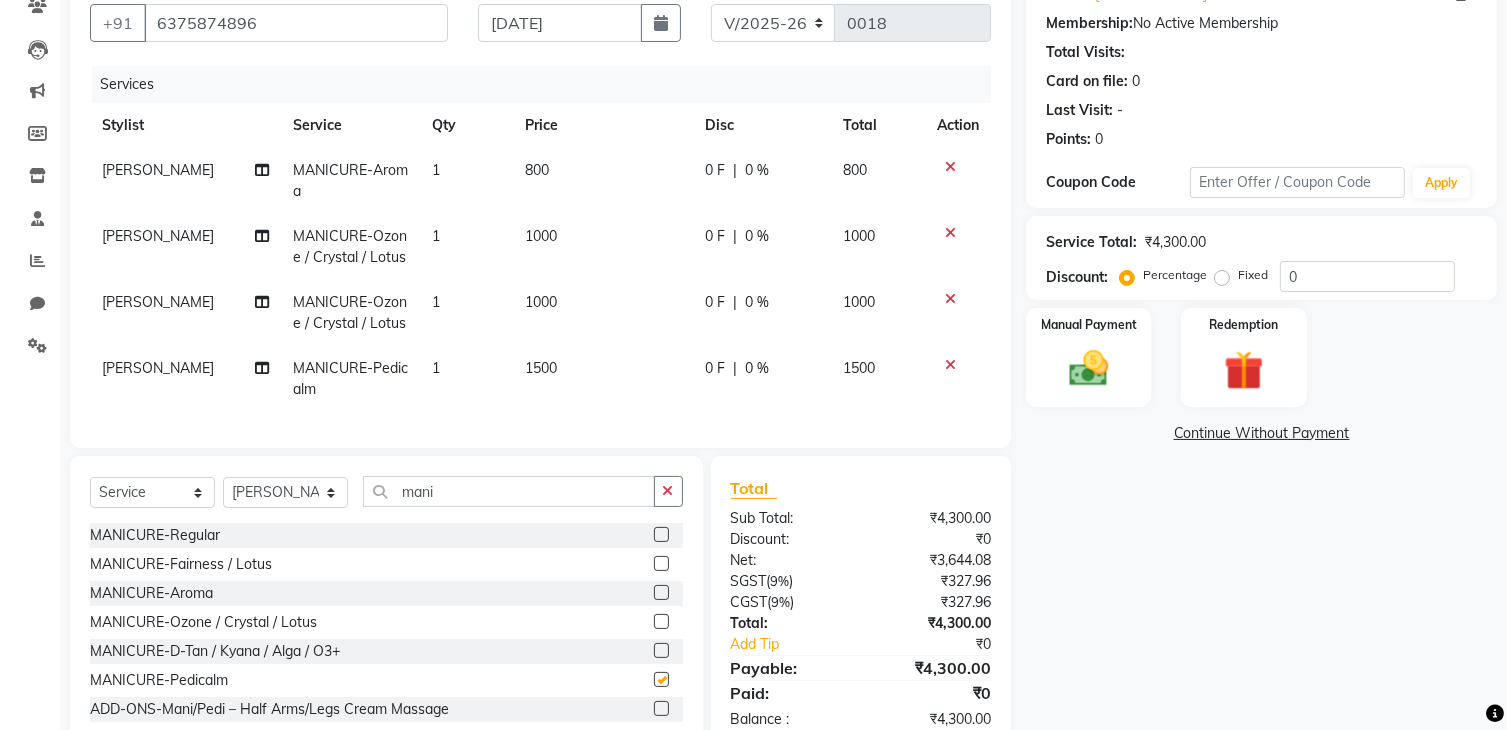checkbox on "false" 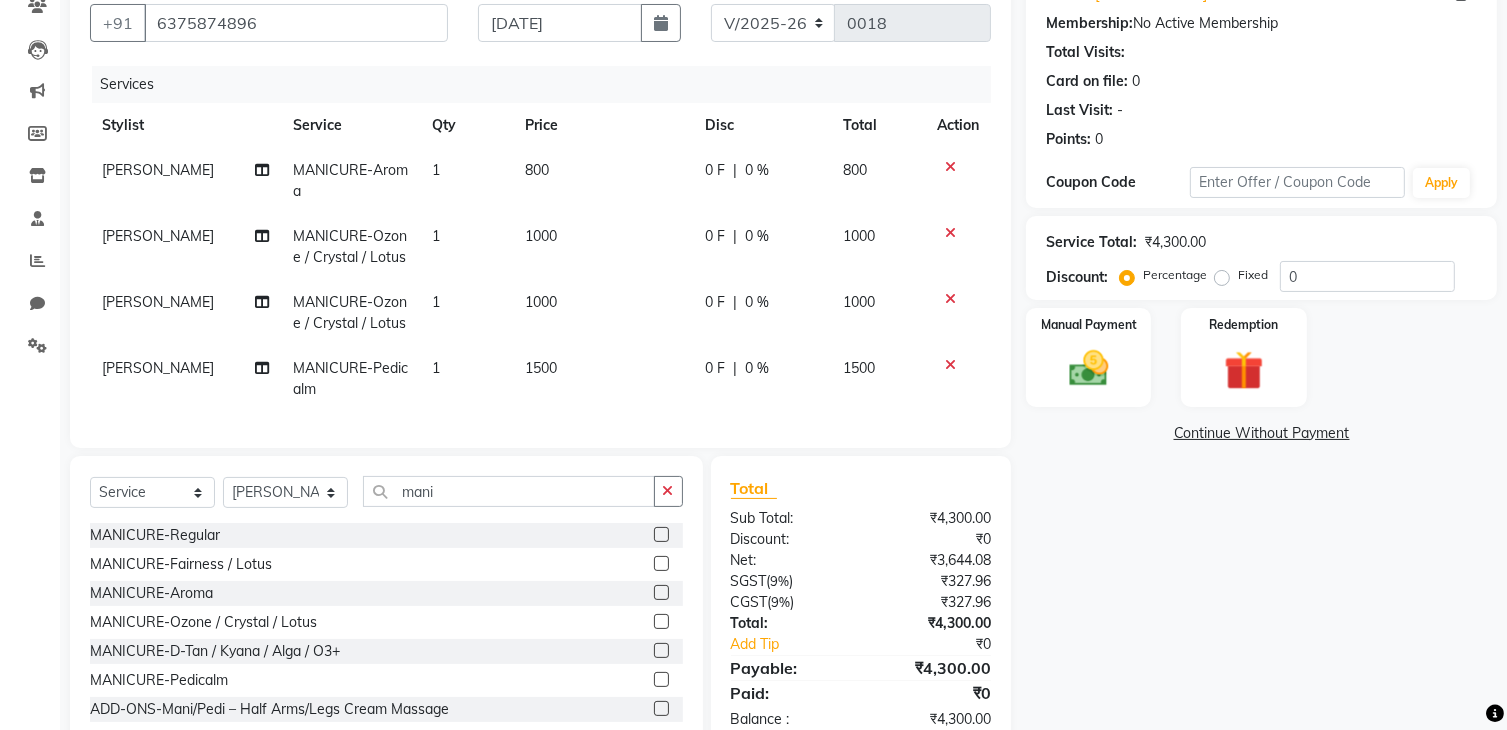 scroll, scrollTop: 60, scrollLeft: 0, axis: vertical 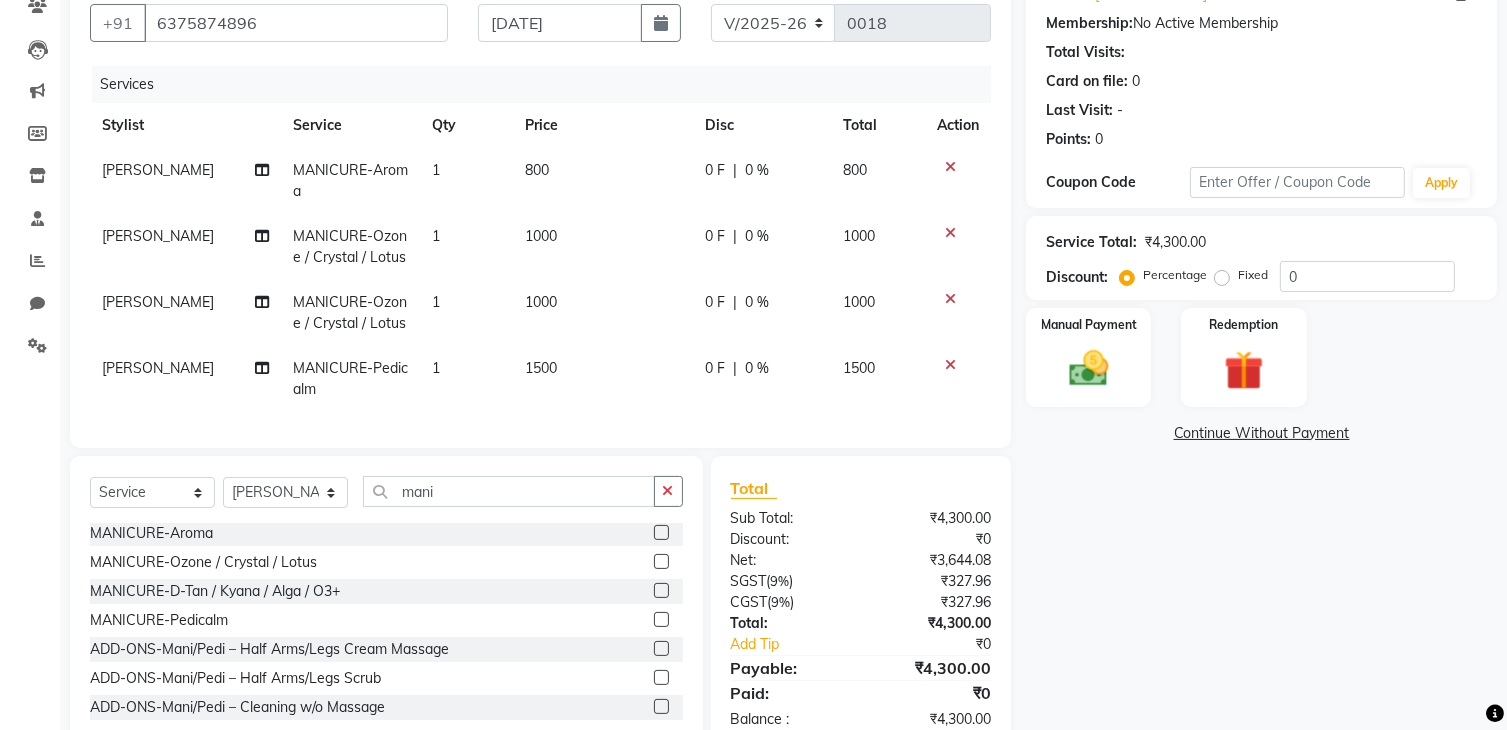 click on "ADD-ONS-Mani/Pedi – Half Arms/Legs Scrub" 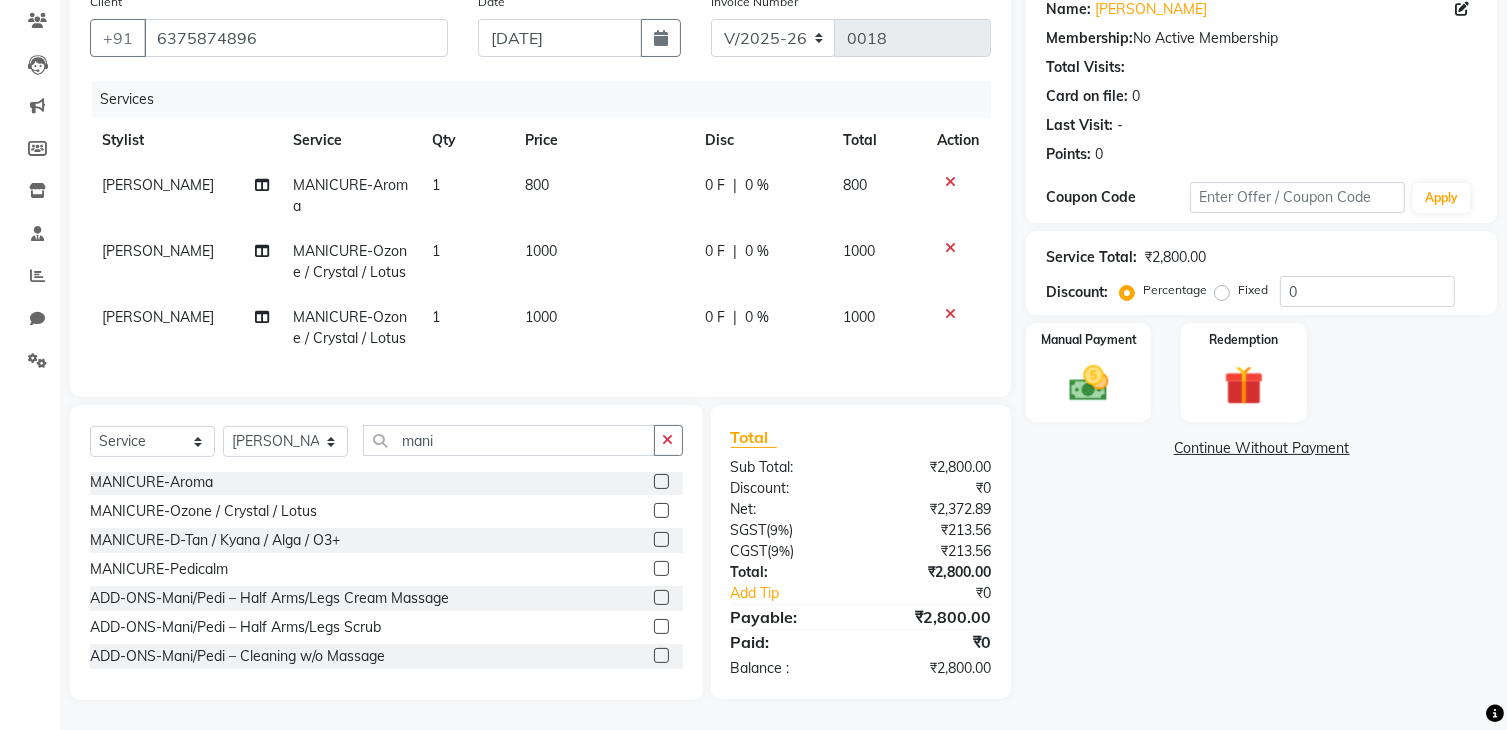 click 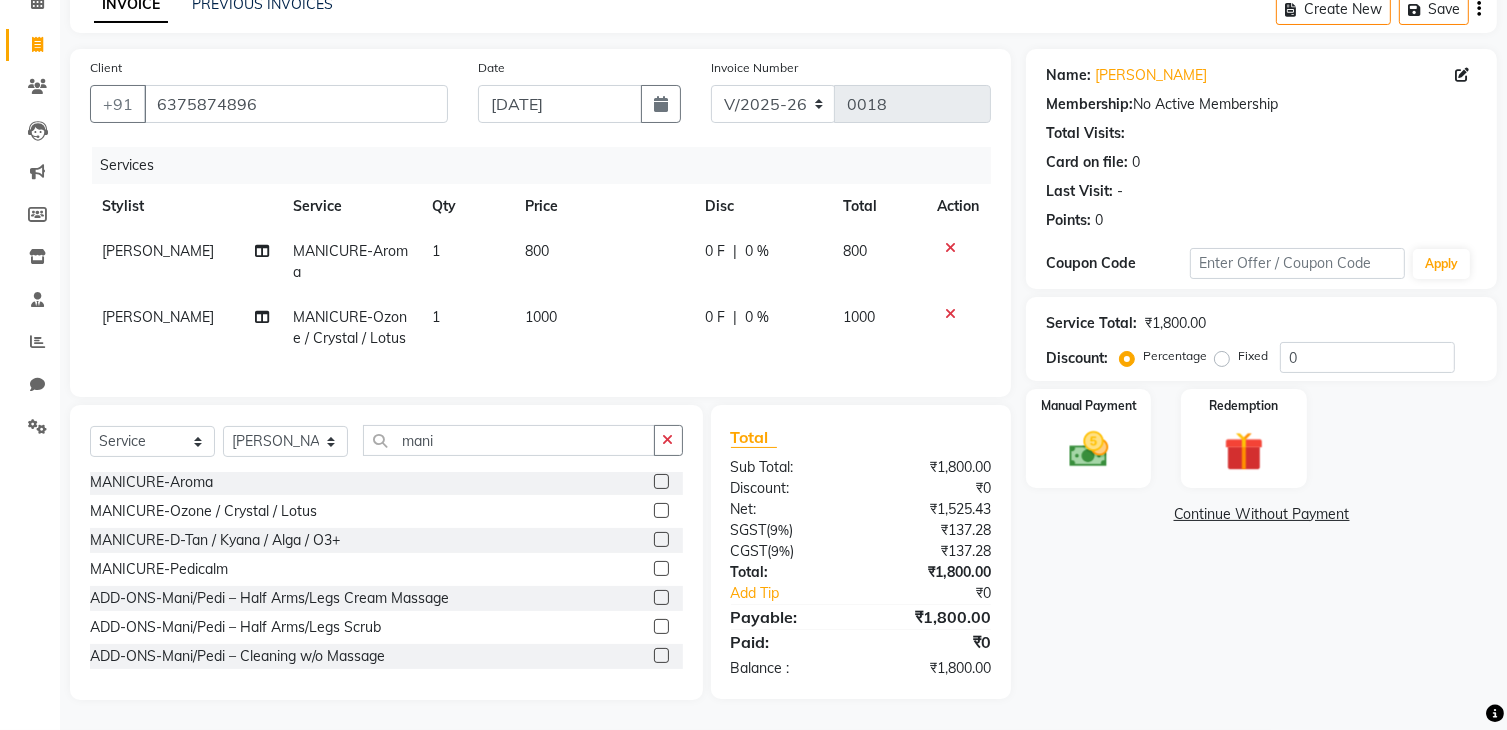 click 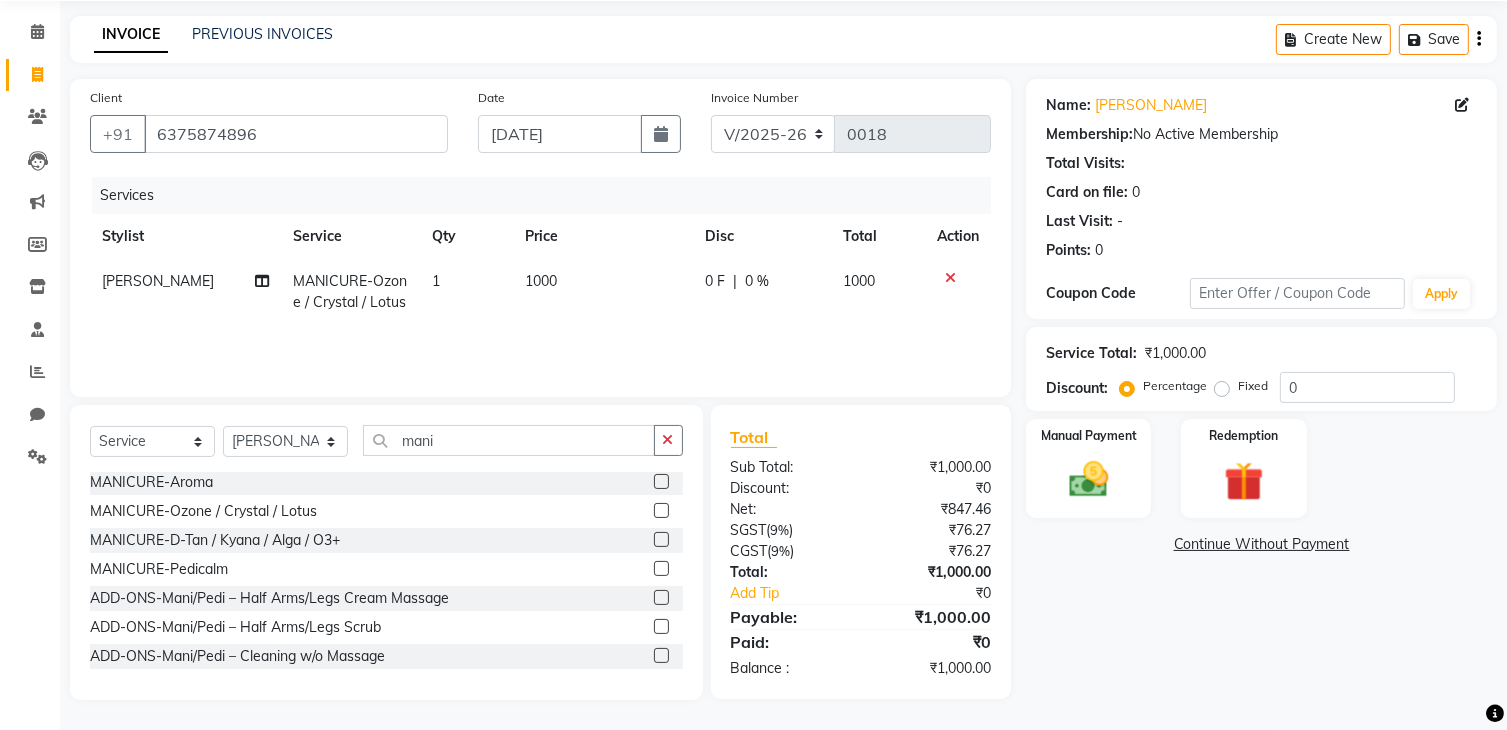 scroll, scrollTop: 71, scrollLeft: 0, axis: vertical 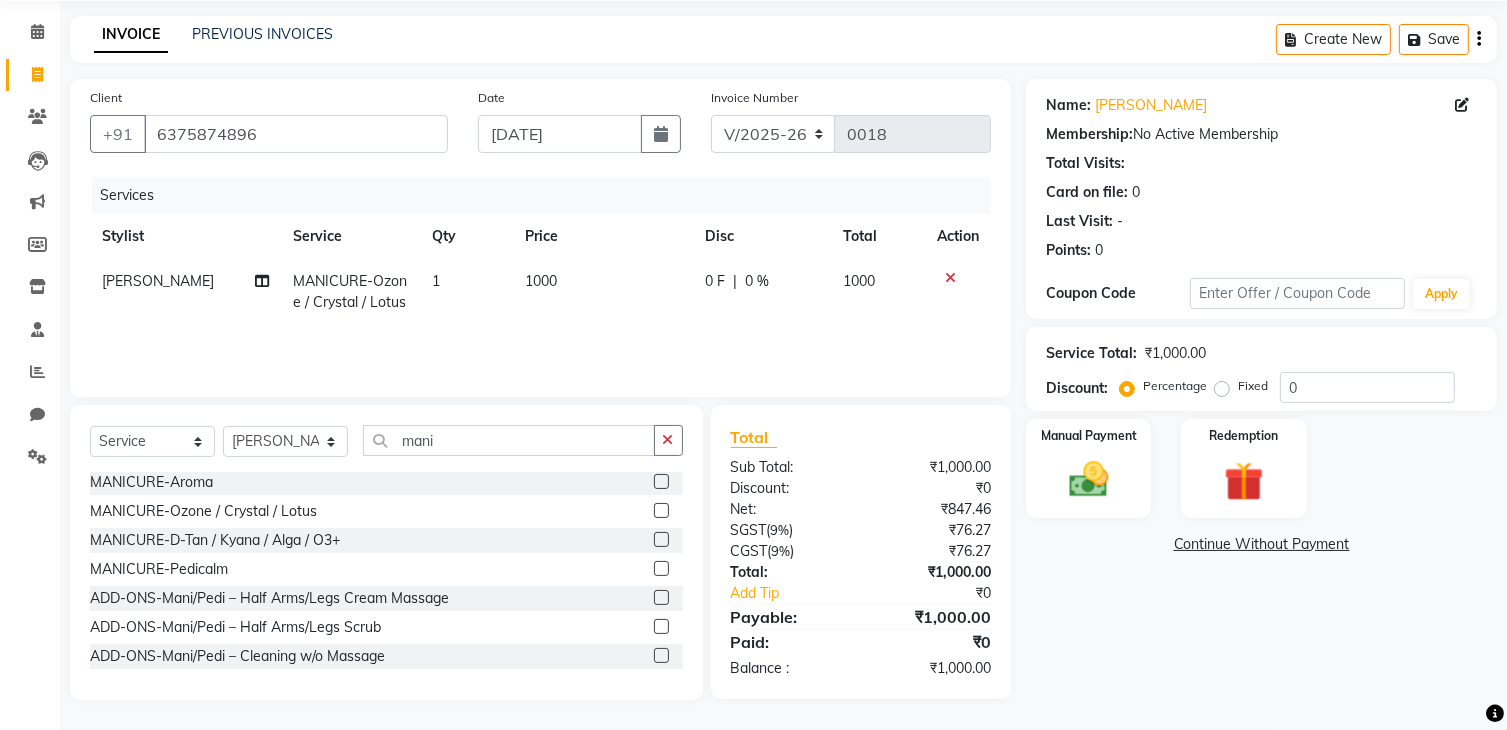click 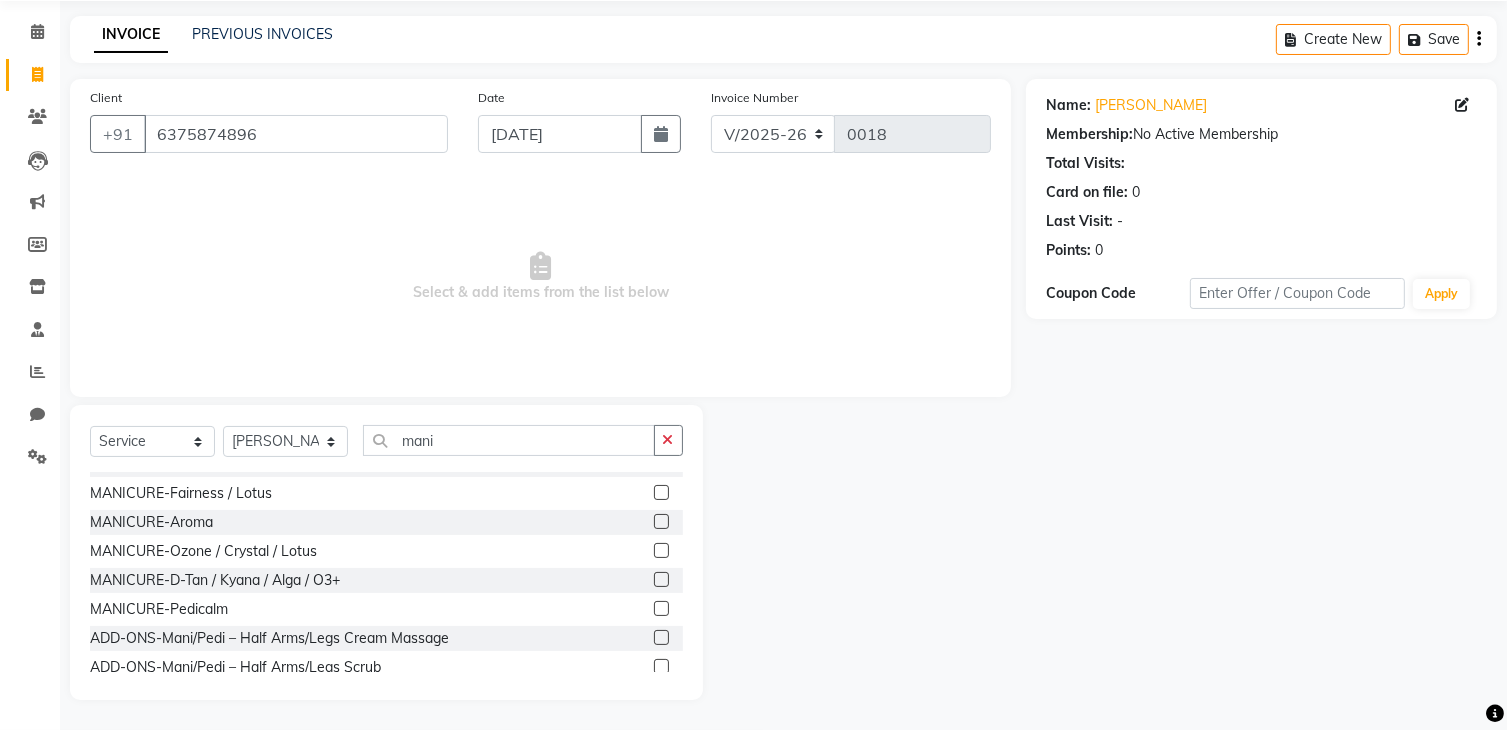 scroll, scrollTop: 0, scrollLeft: 0, axis: both 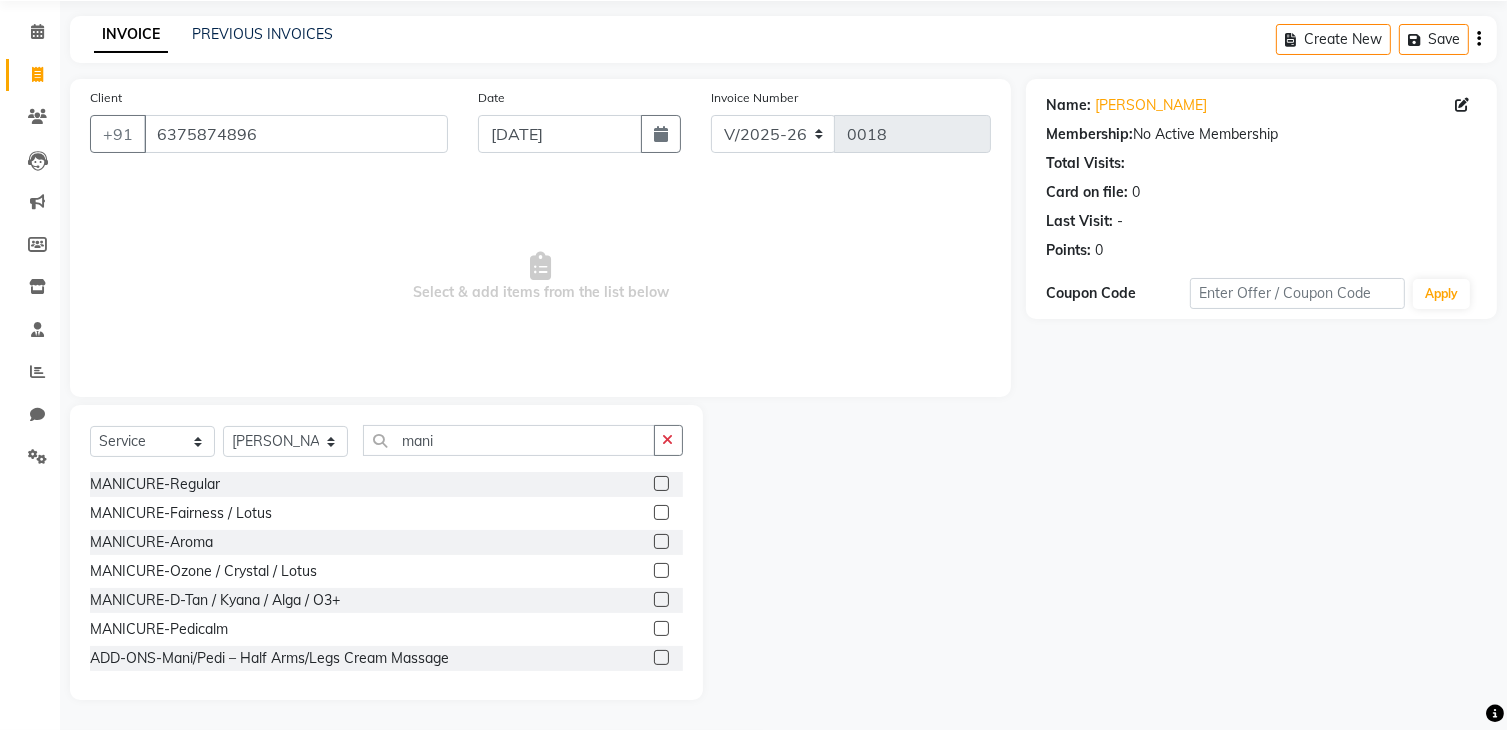 click 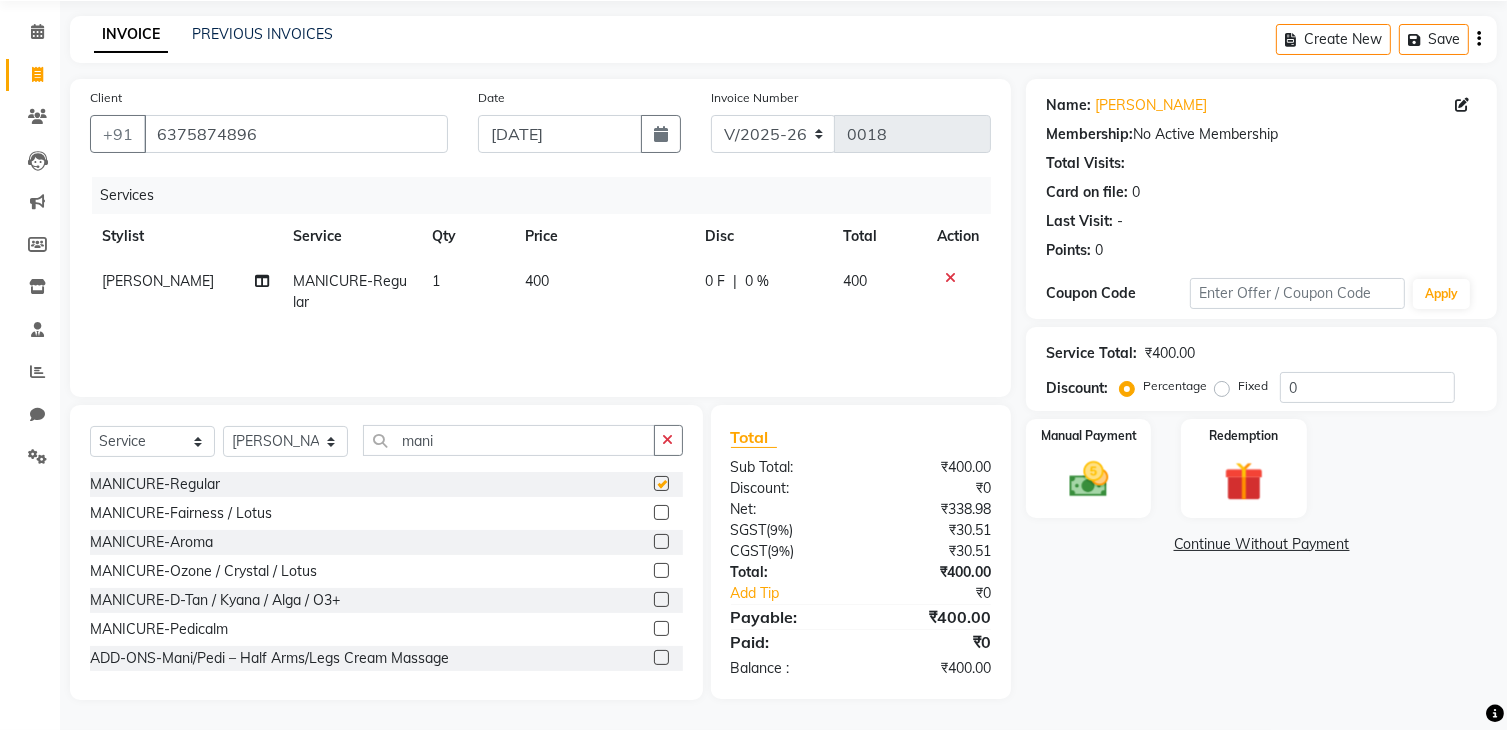checkbox on "false" 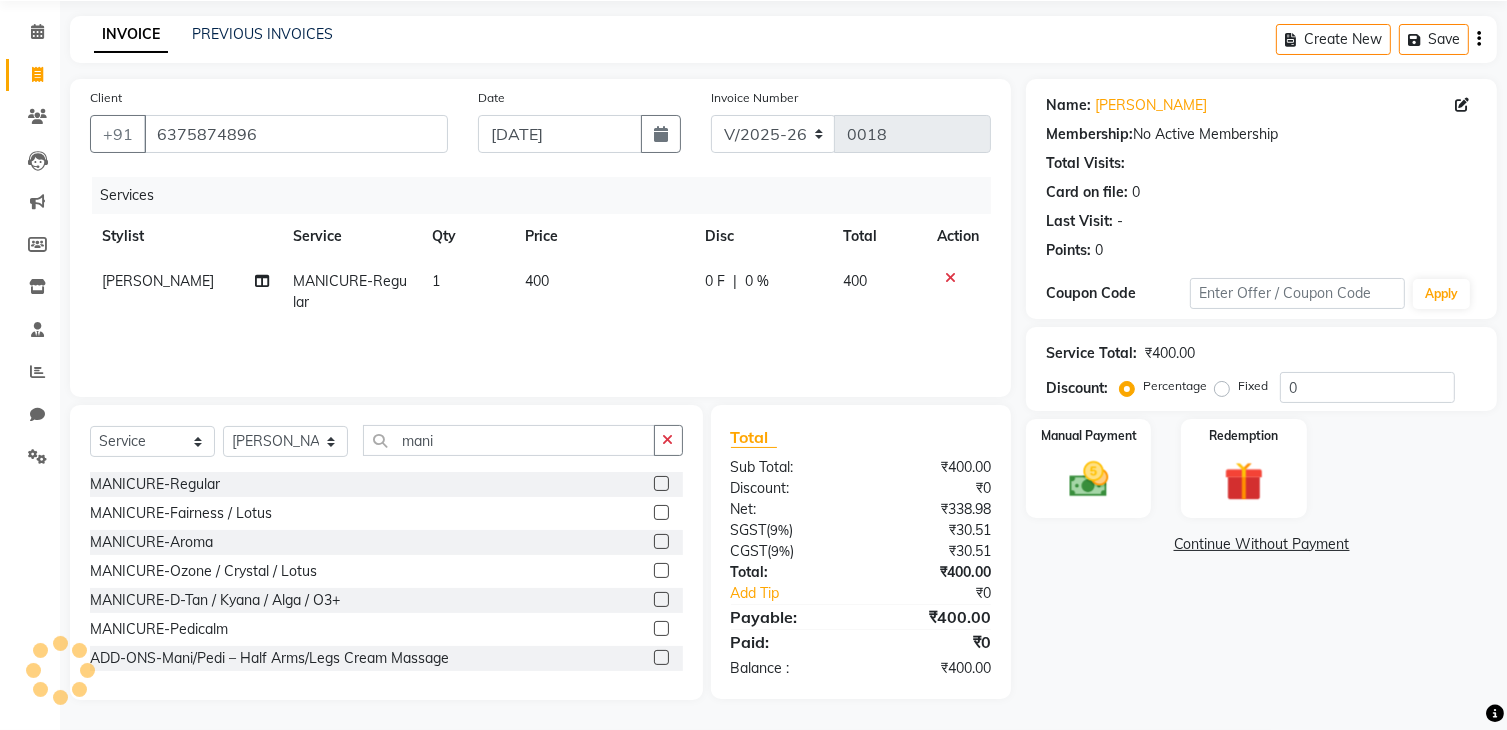 click 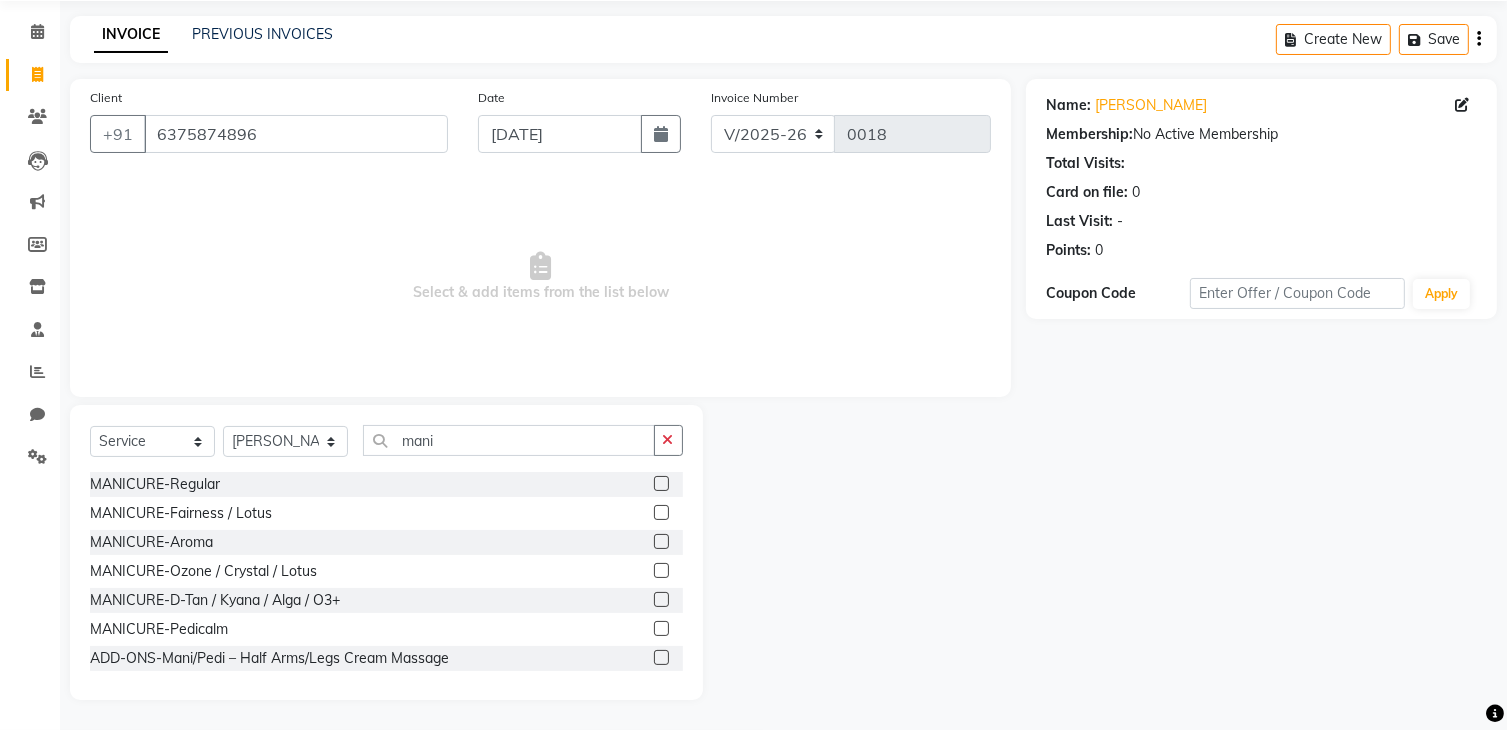 click 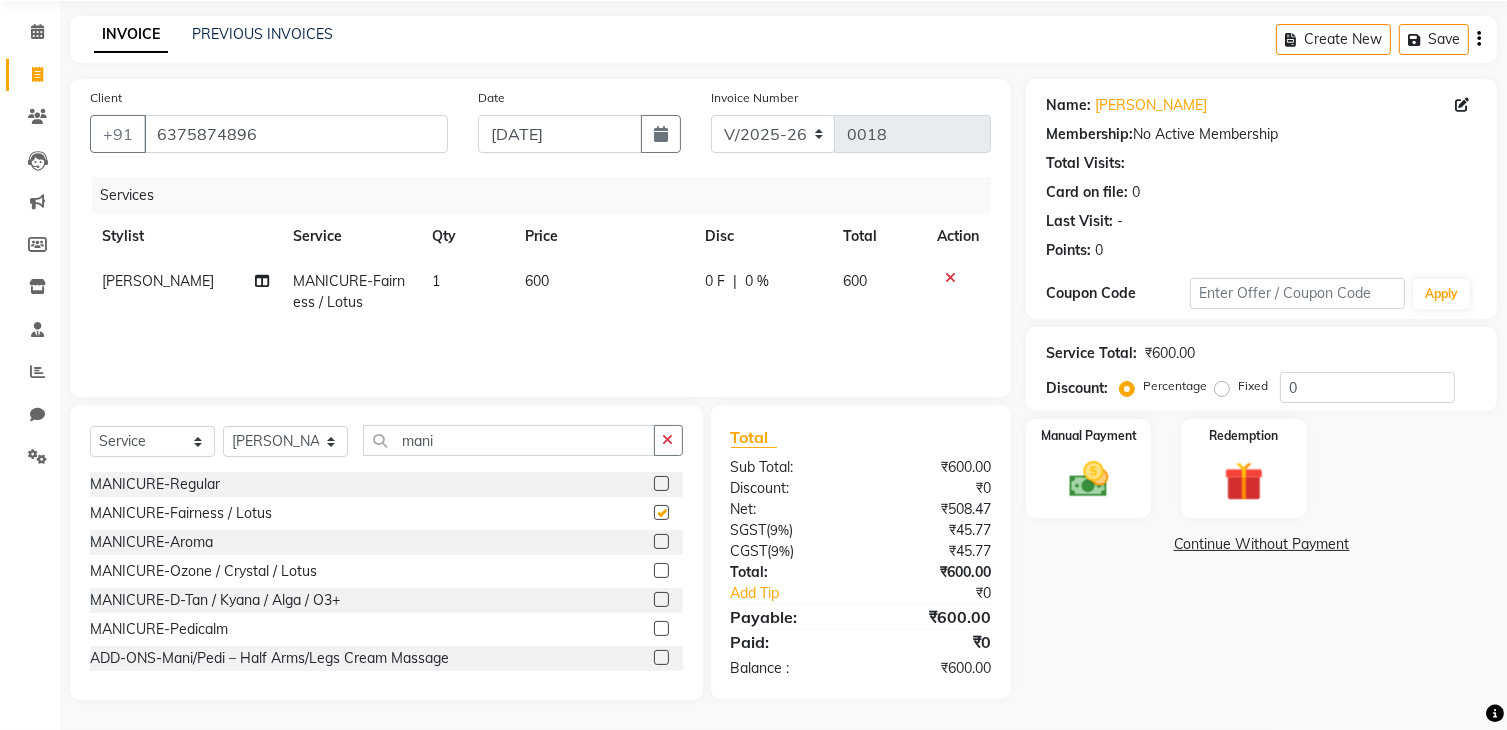 checkbox on "false" 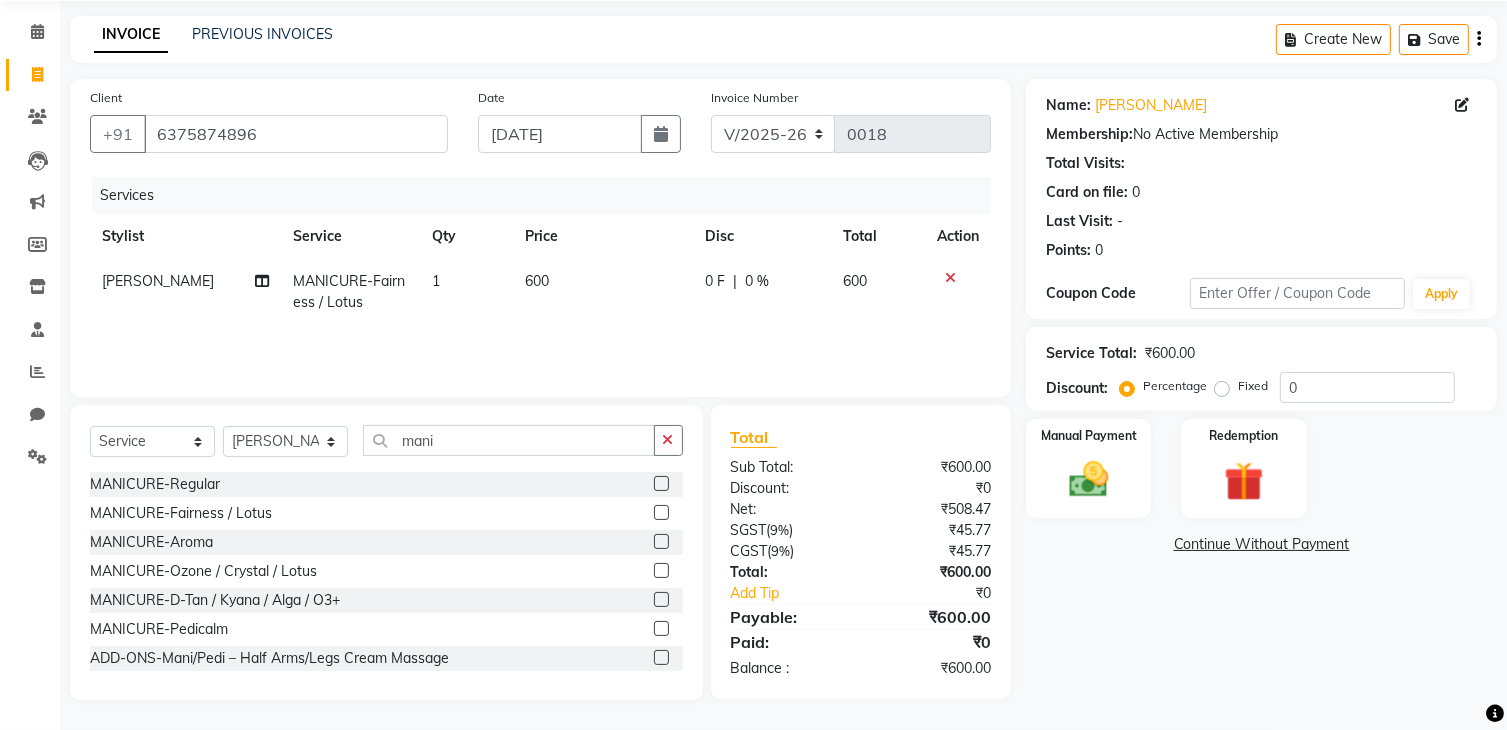 click 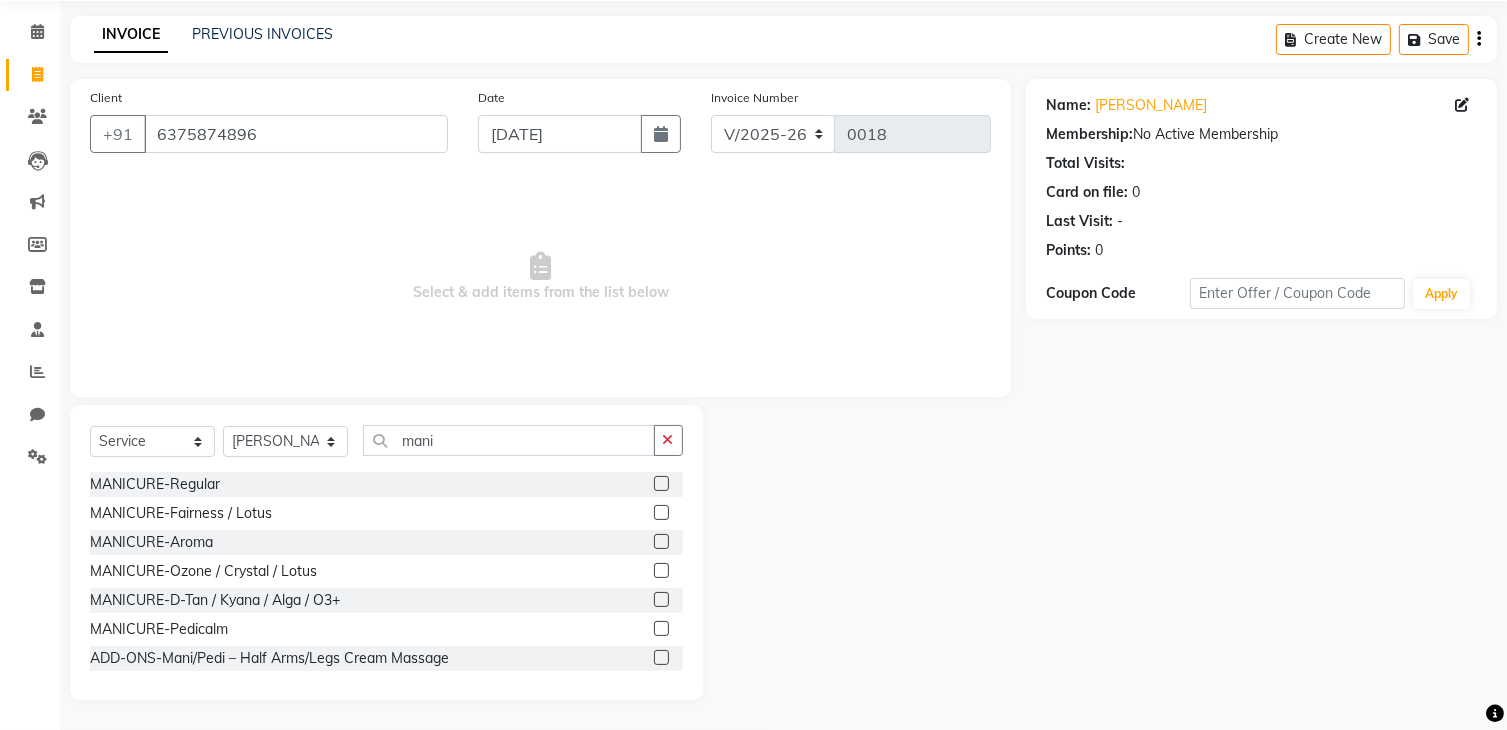 click 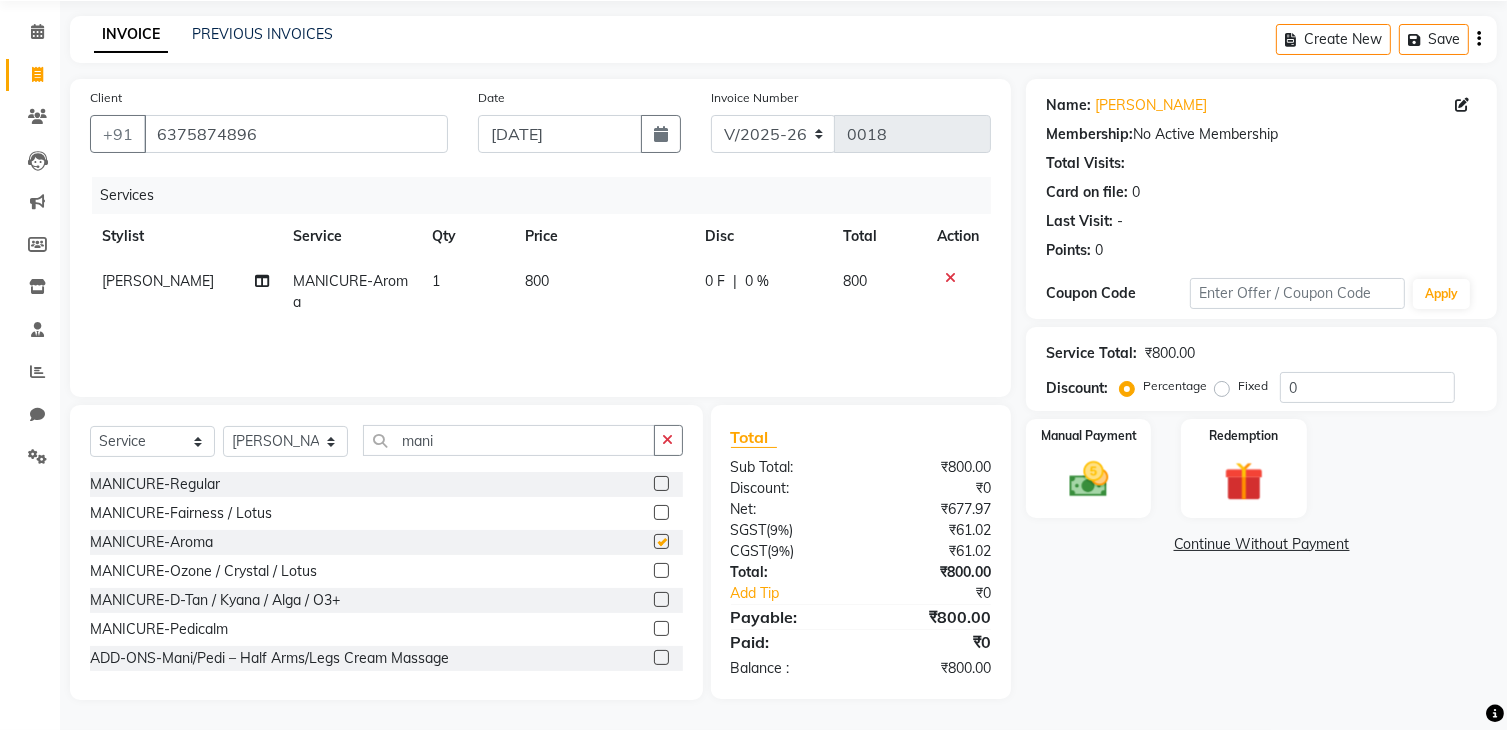 checkbox on "false" 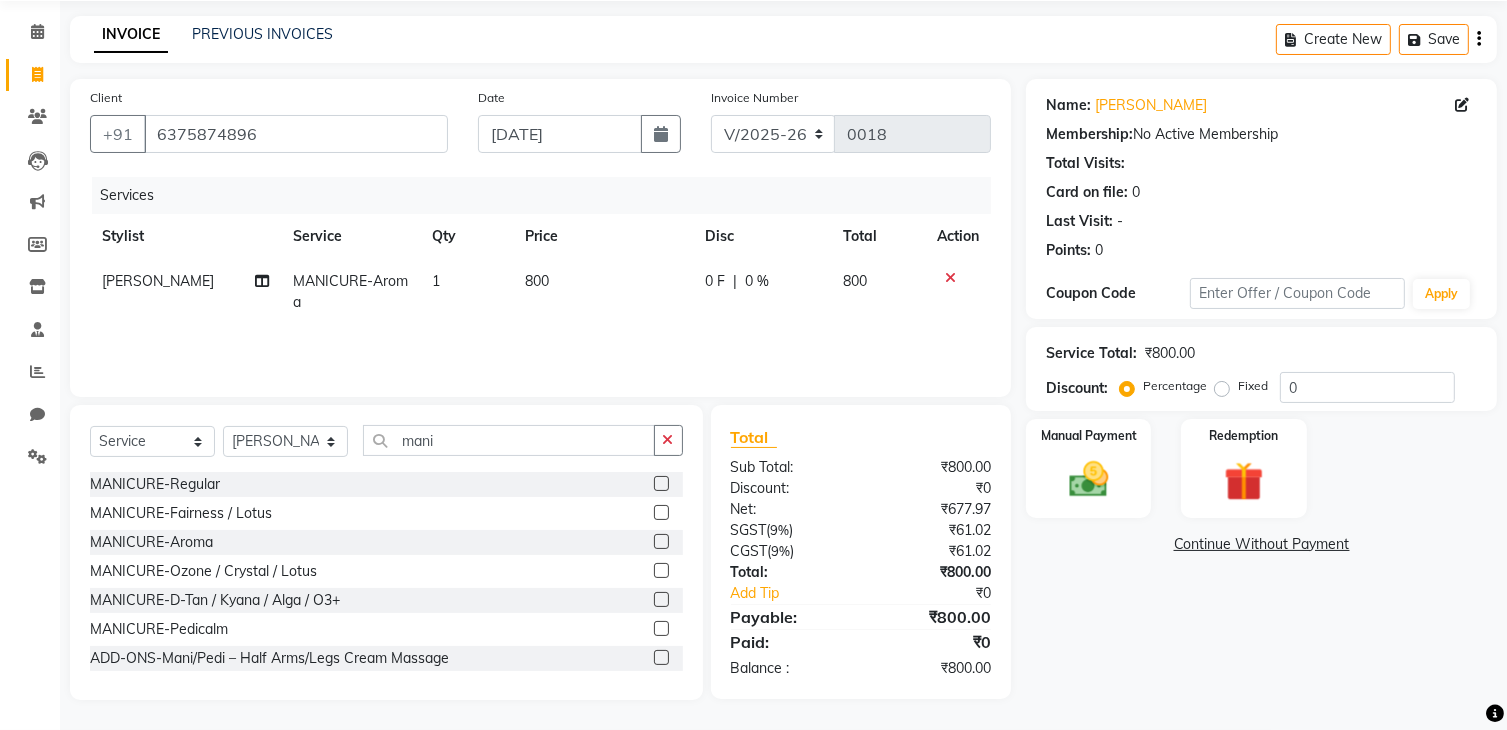 click 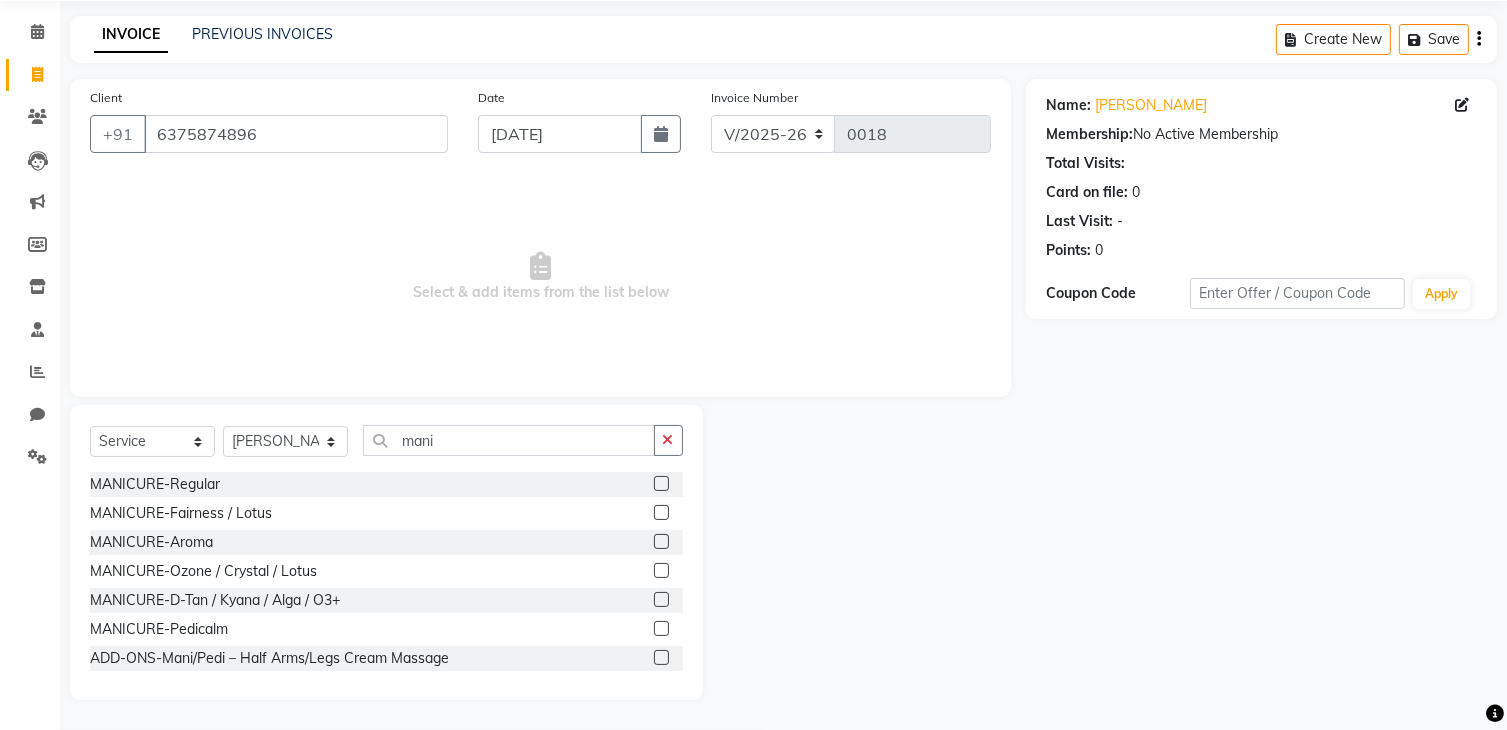 click 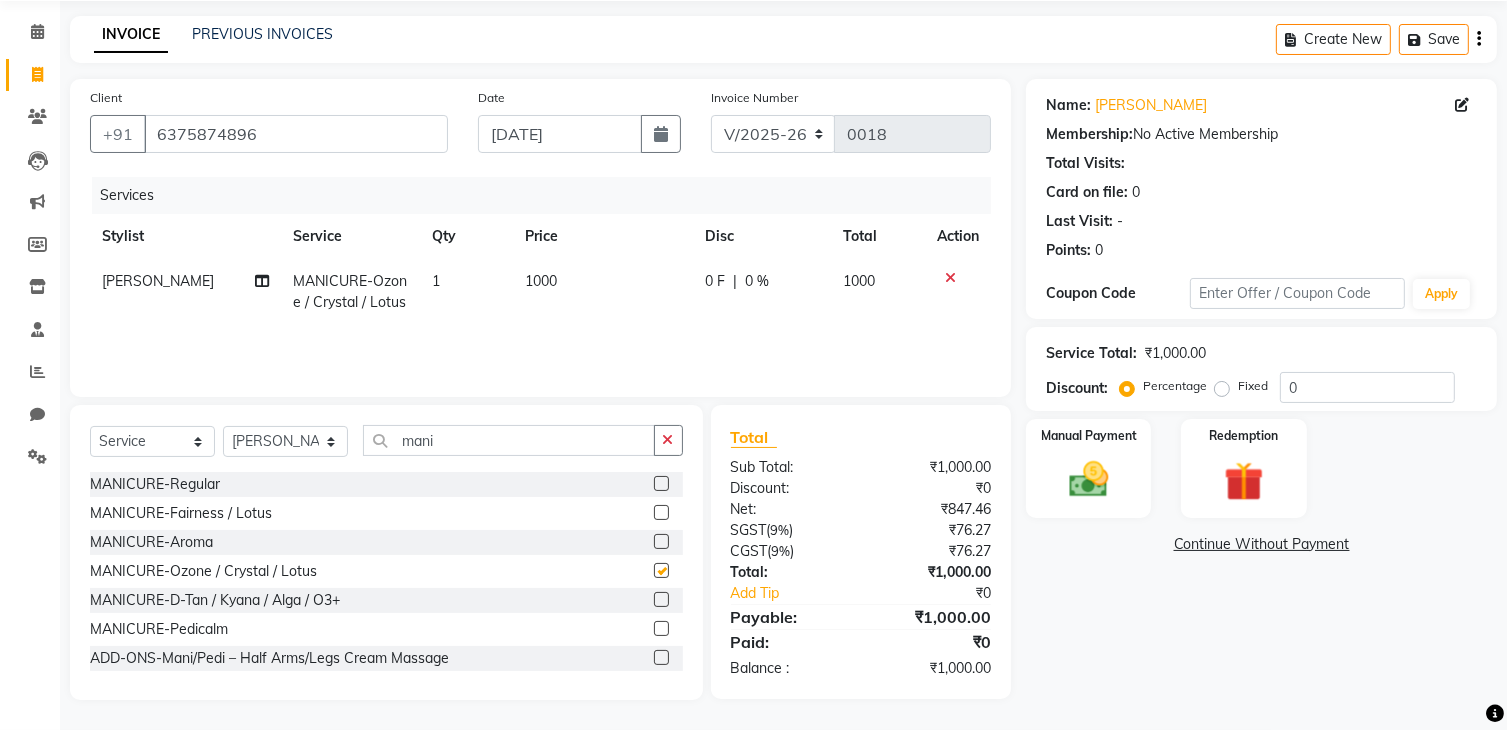 checkbox on "false" 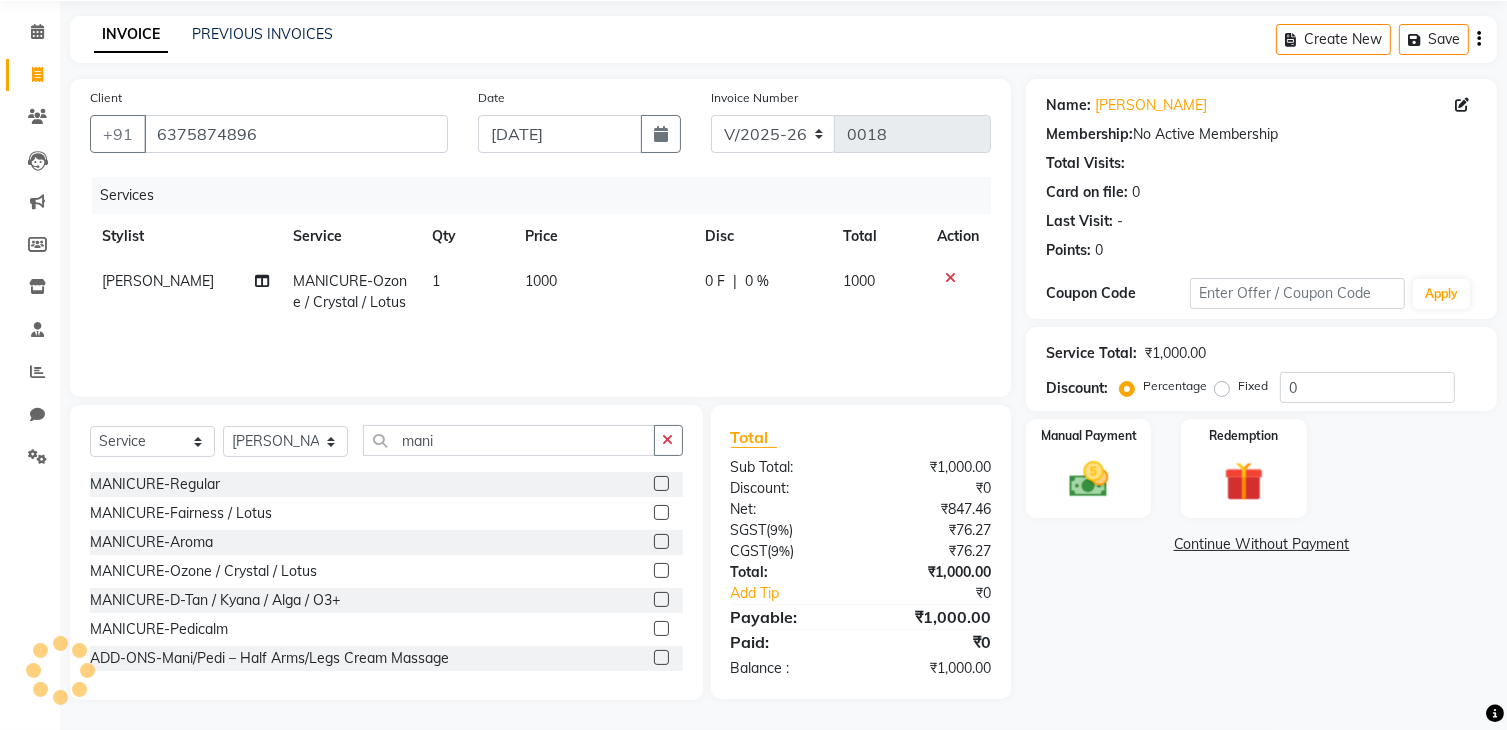 click 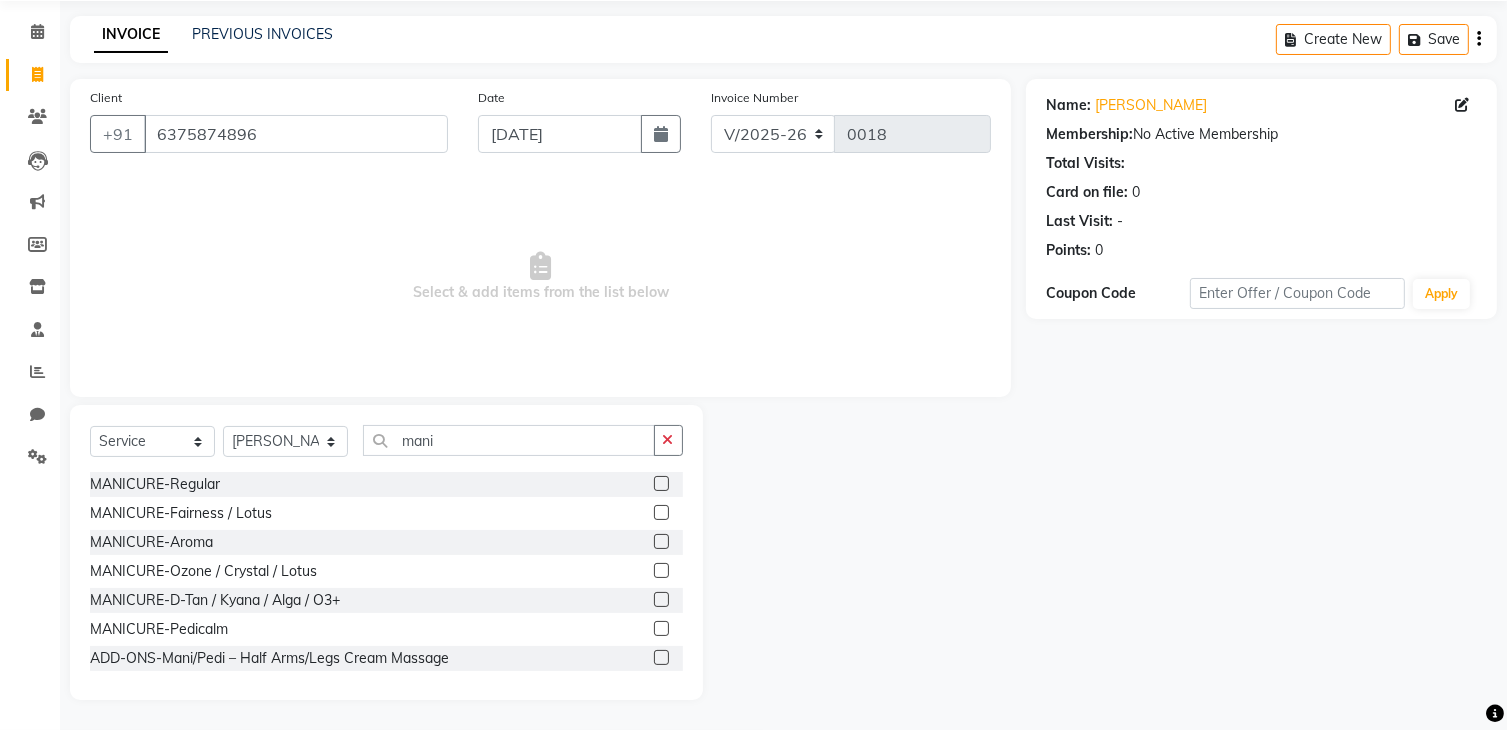 click 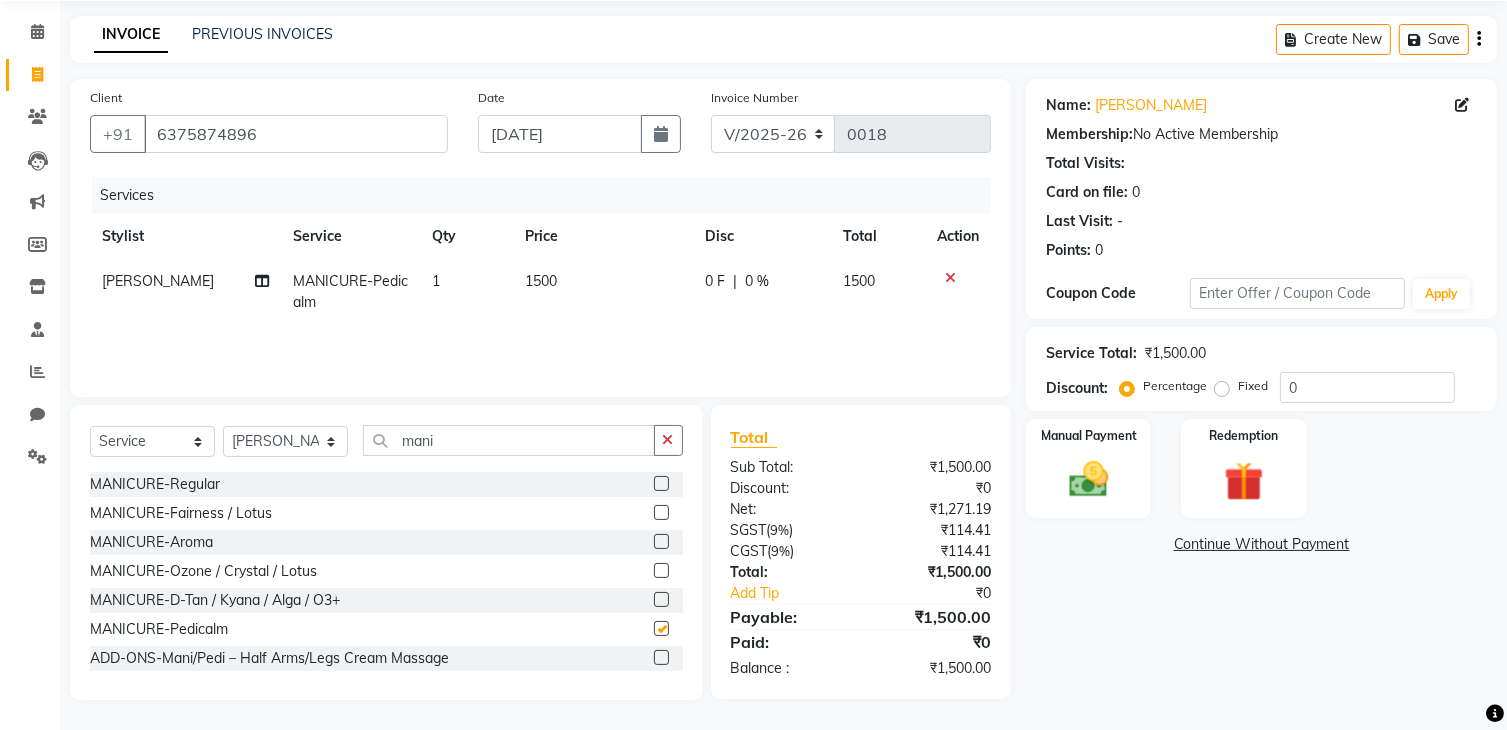 checkbox on "false" 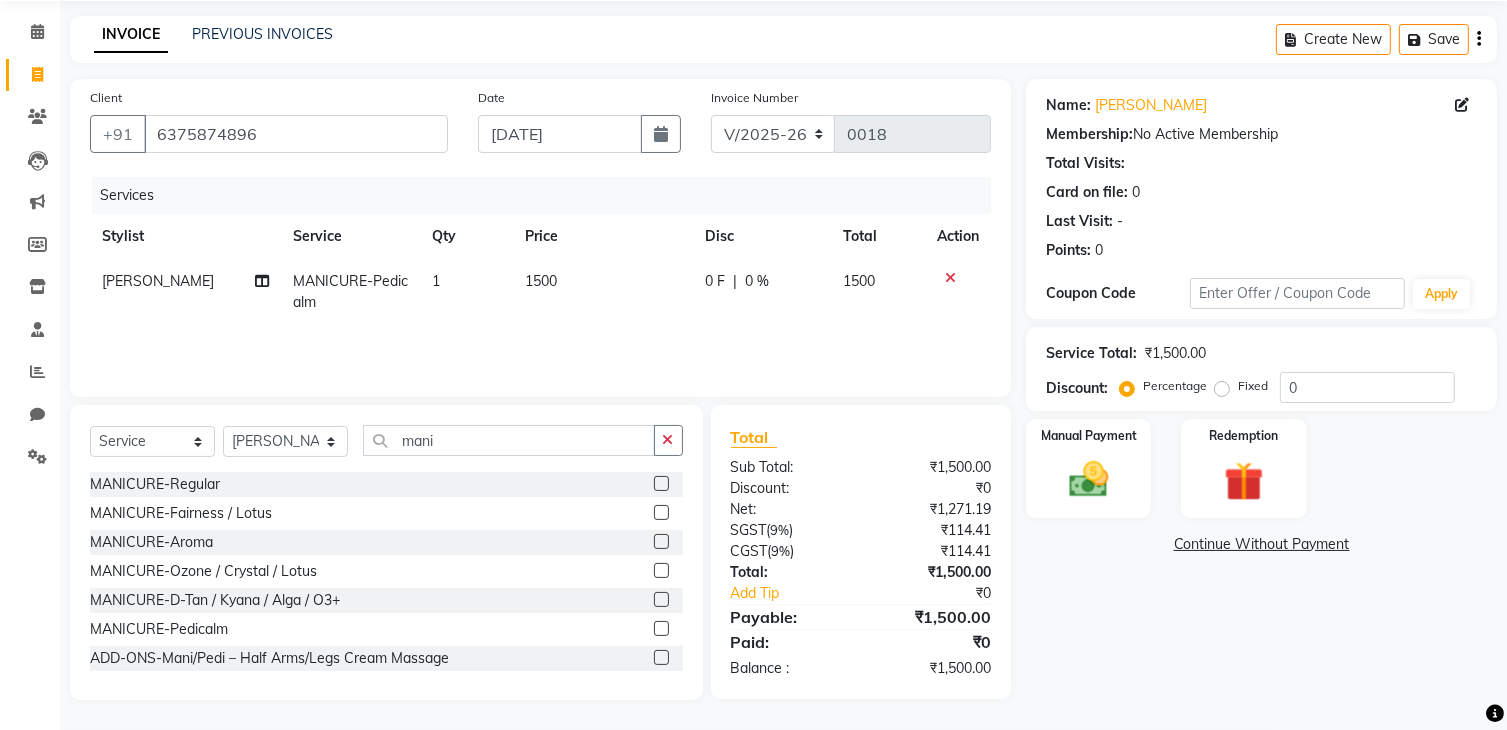click 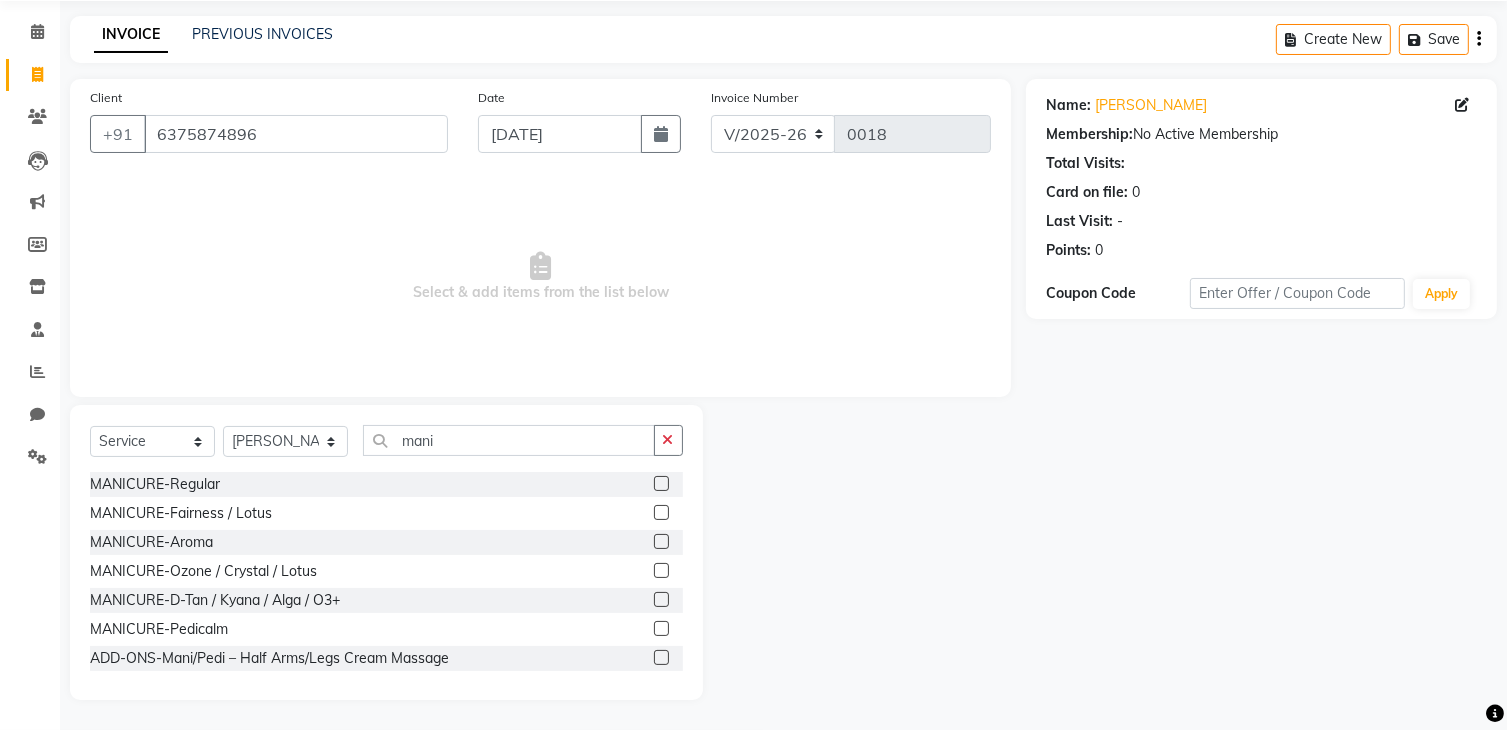 click 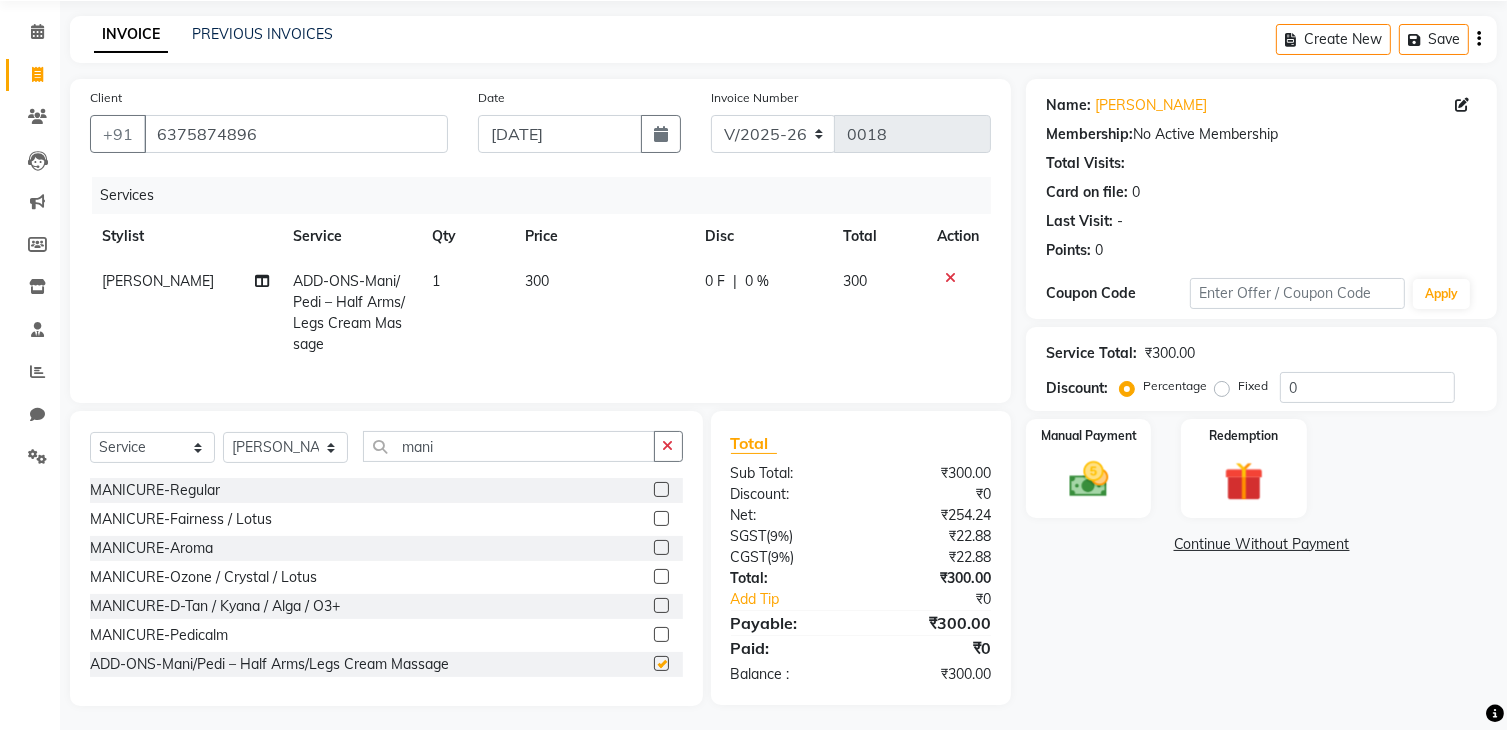 checkbox on "false" 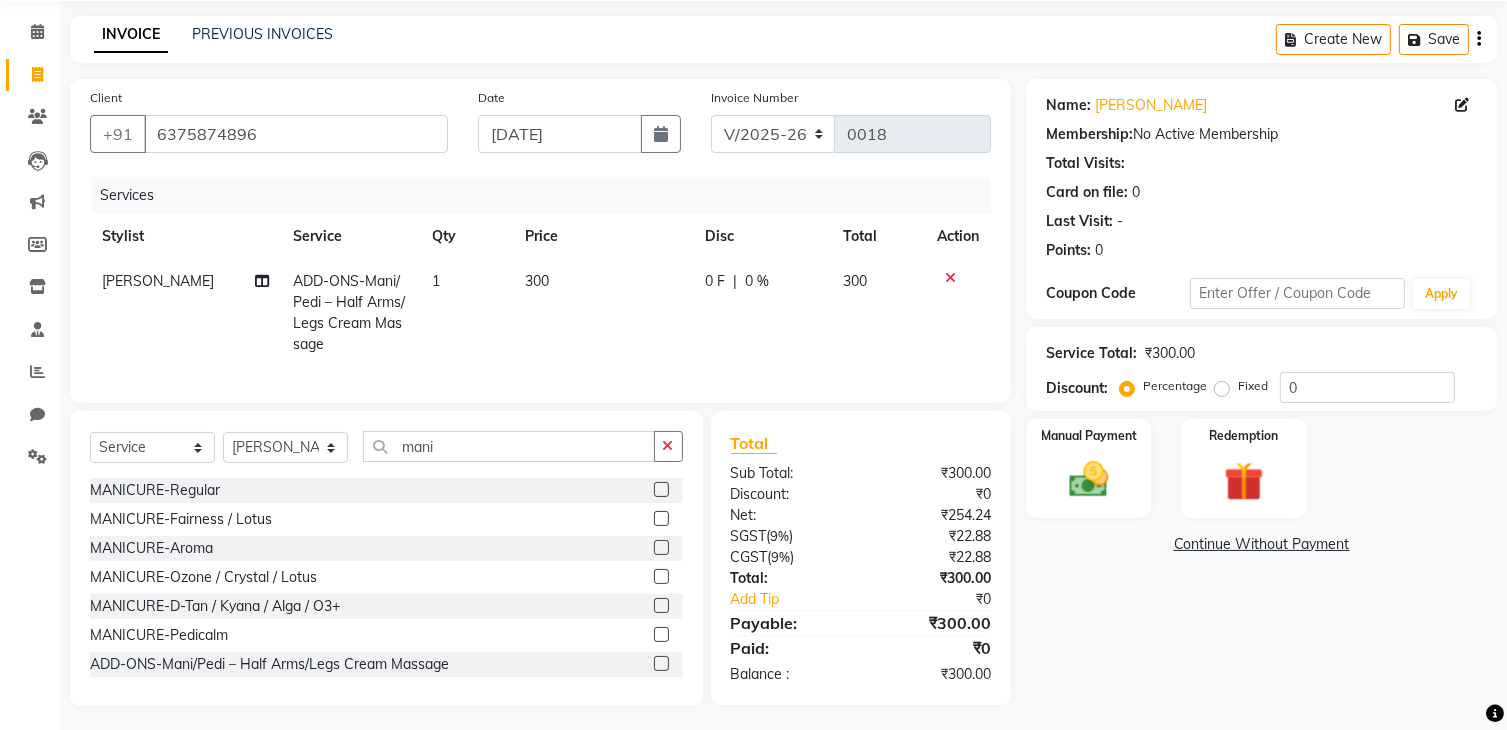 click 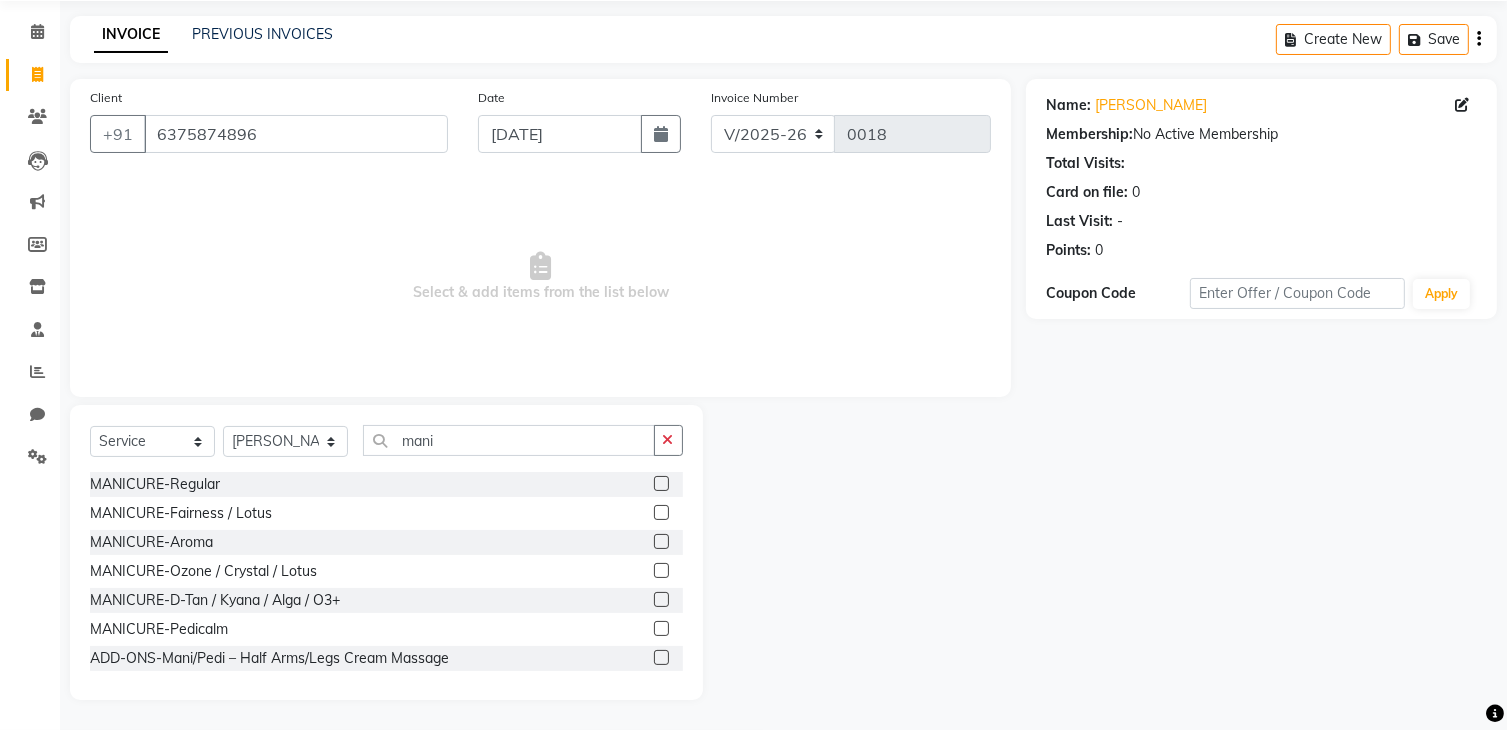 drag, startPoint x: 946, startPoint y: 271, endPoint x: 844, endPoint y: 356, distance: 132.77425 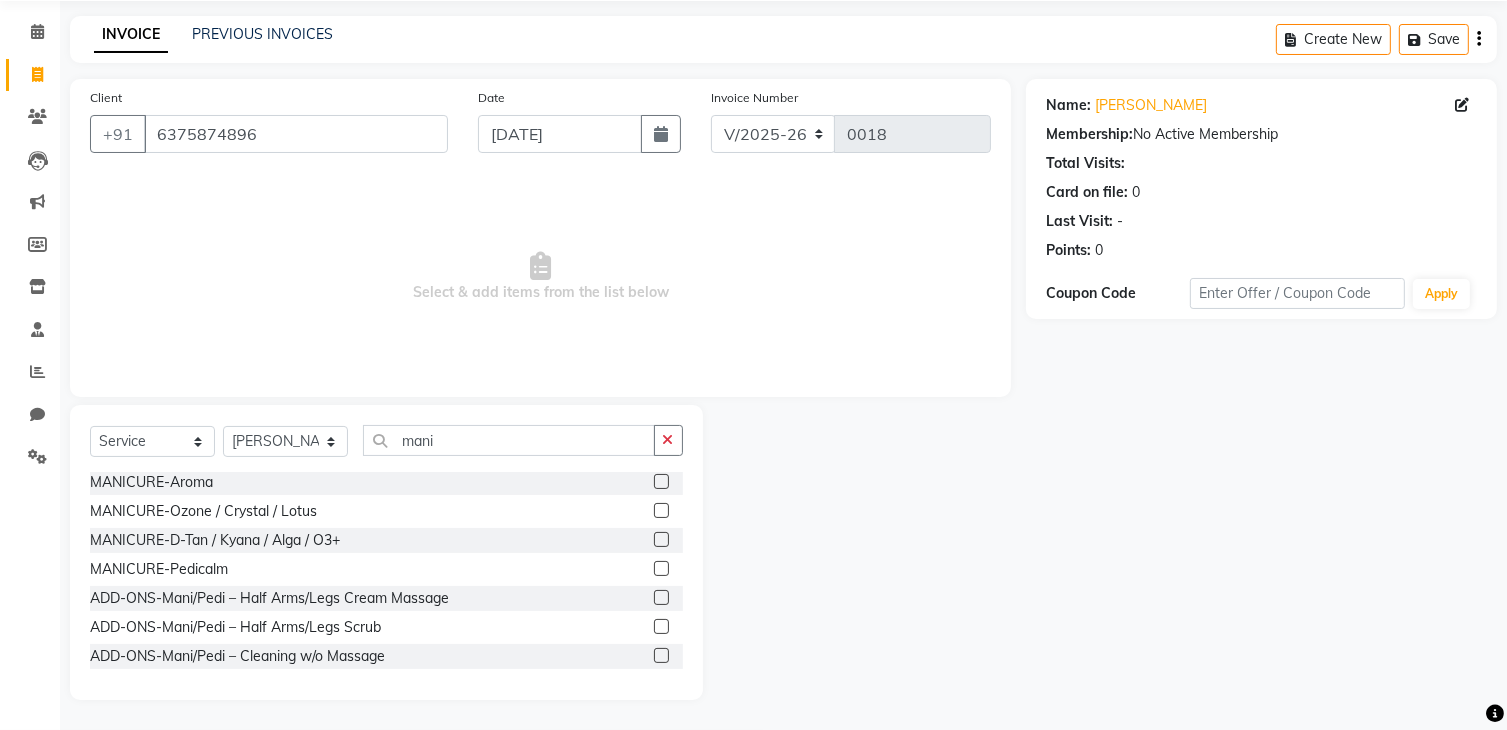 click 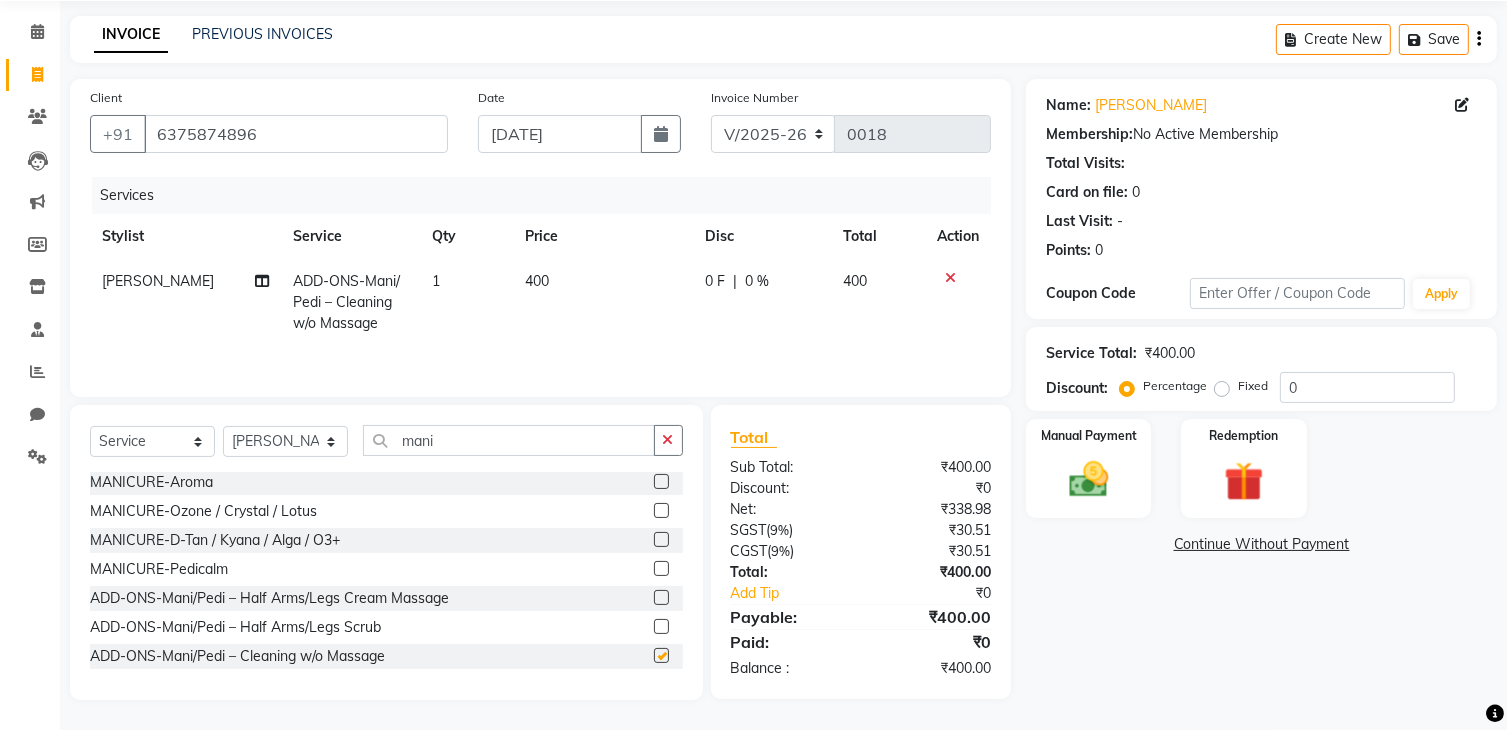 checkbox on "false" 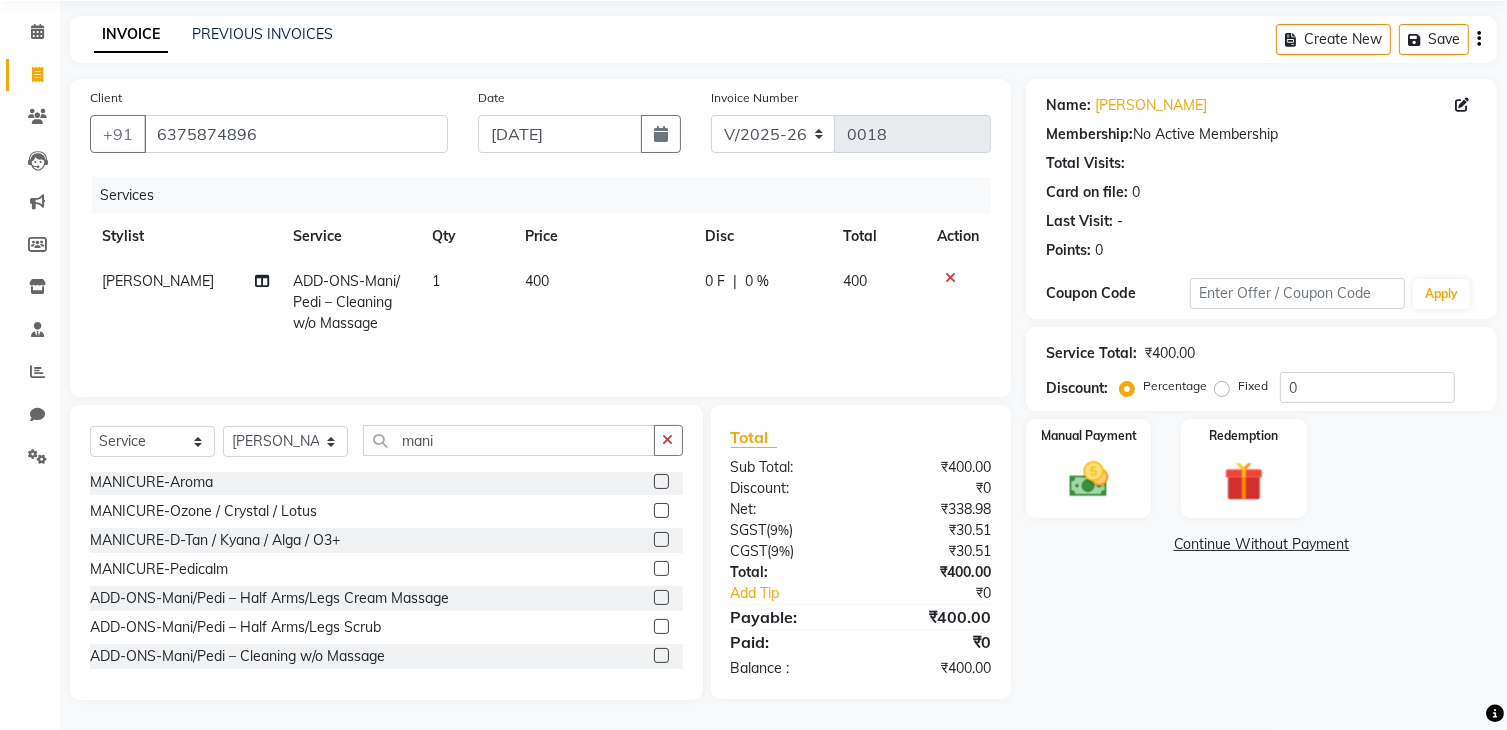click 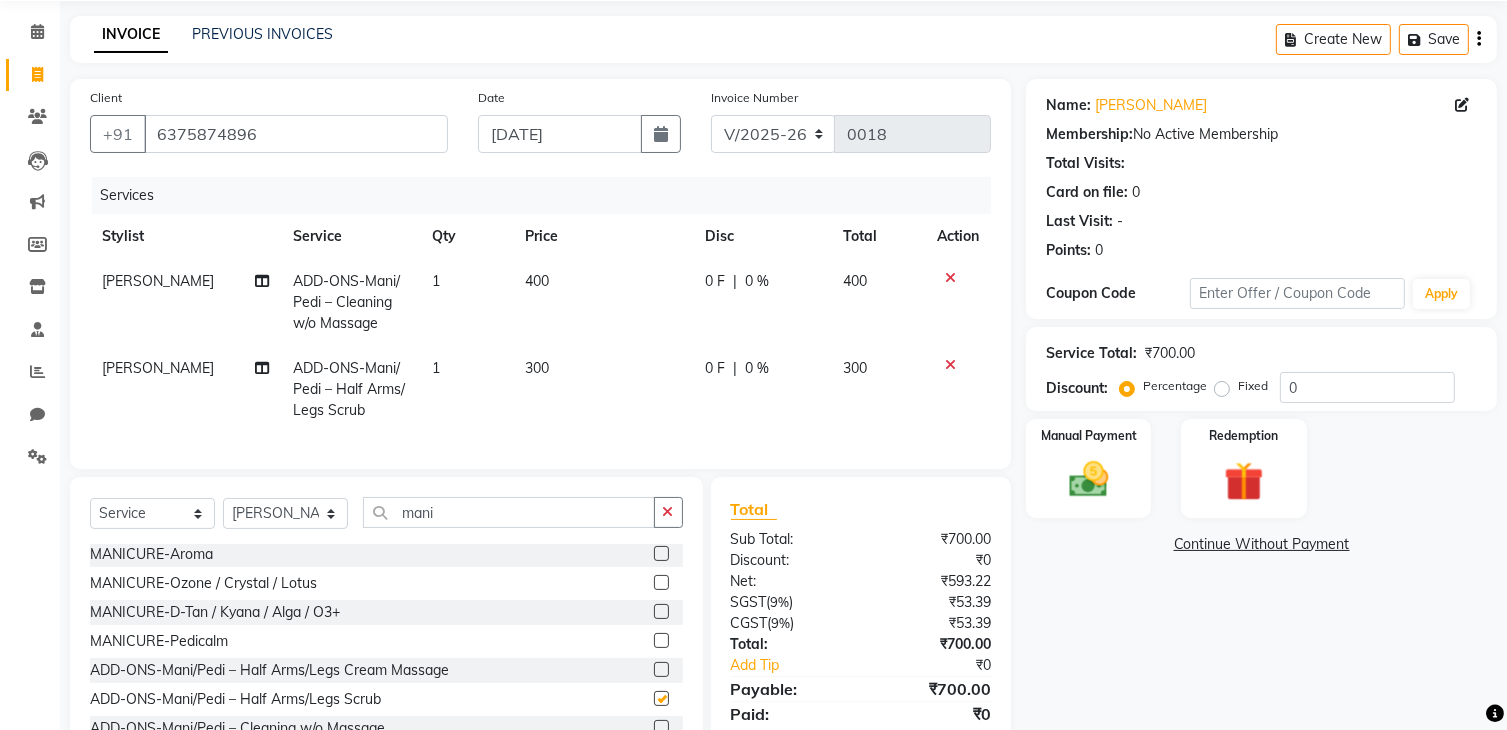 checkbox on "false" 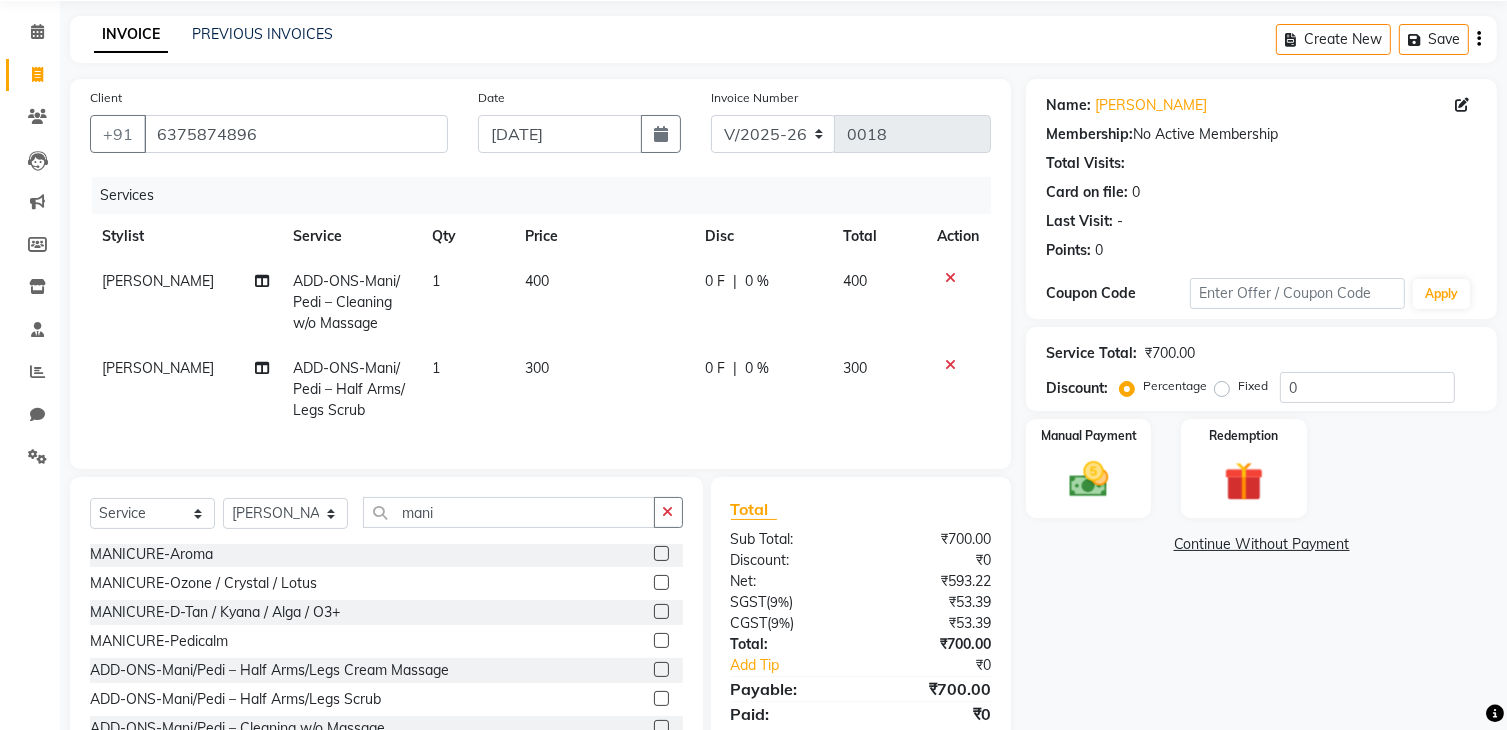 click 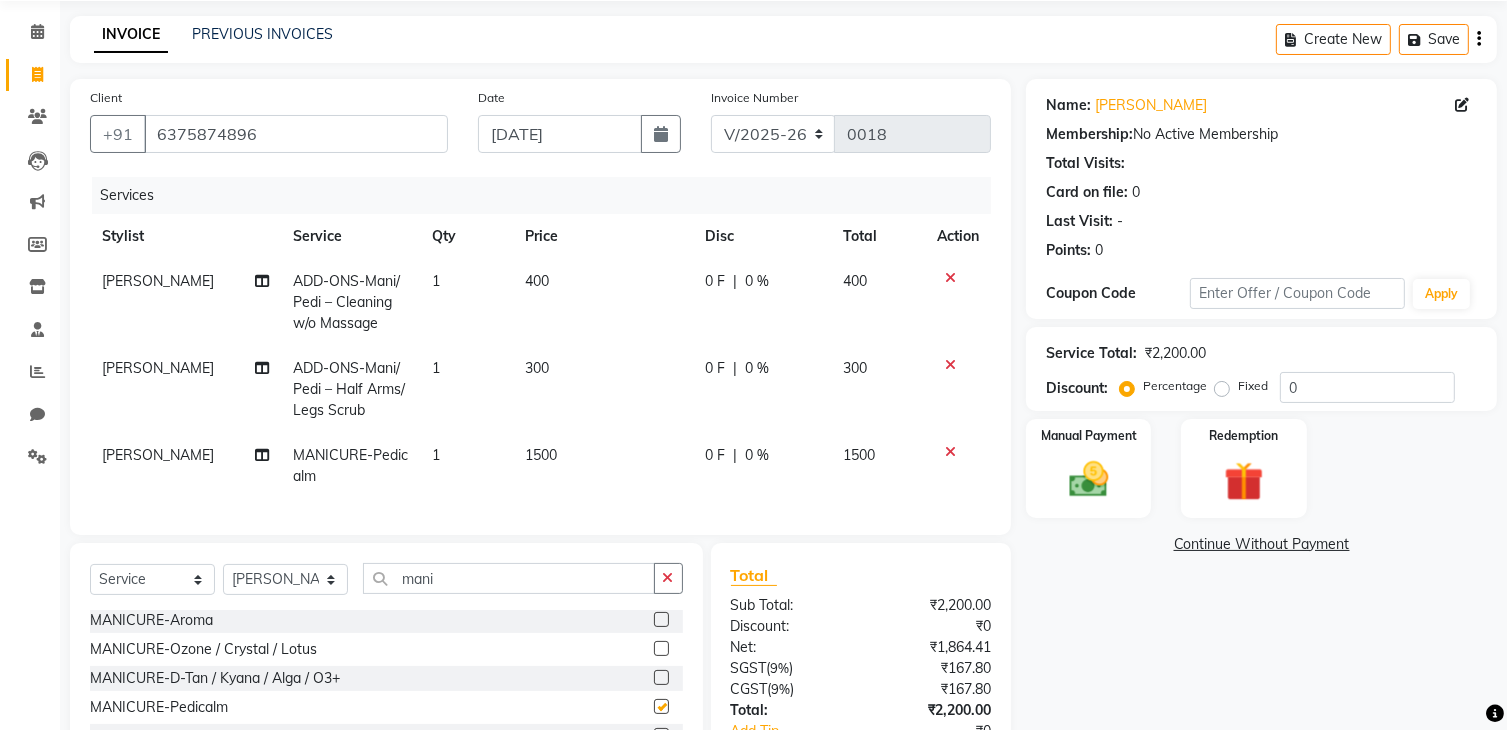 checkbox on "false" 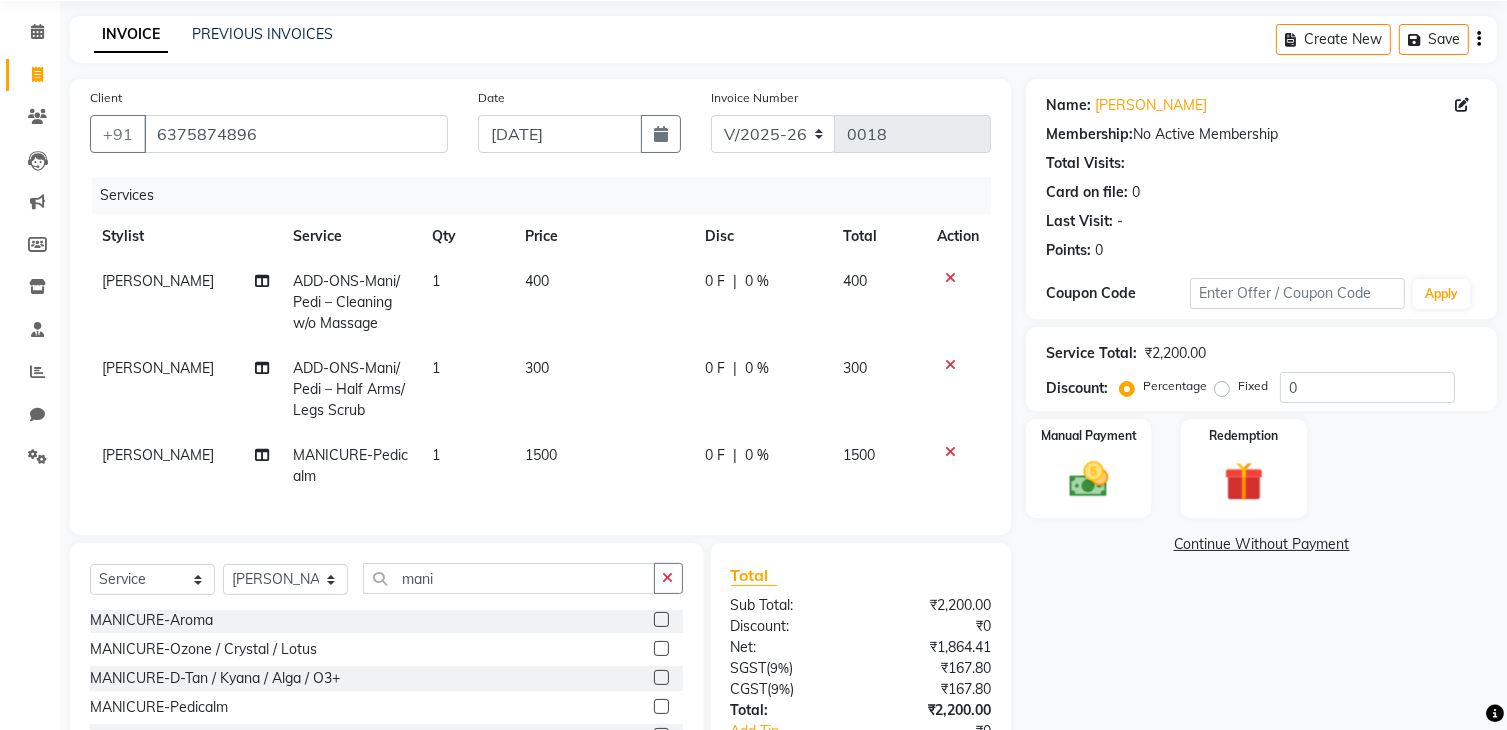 click 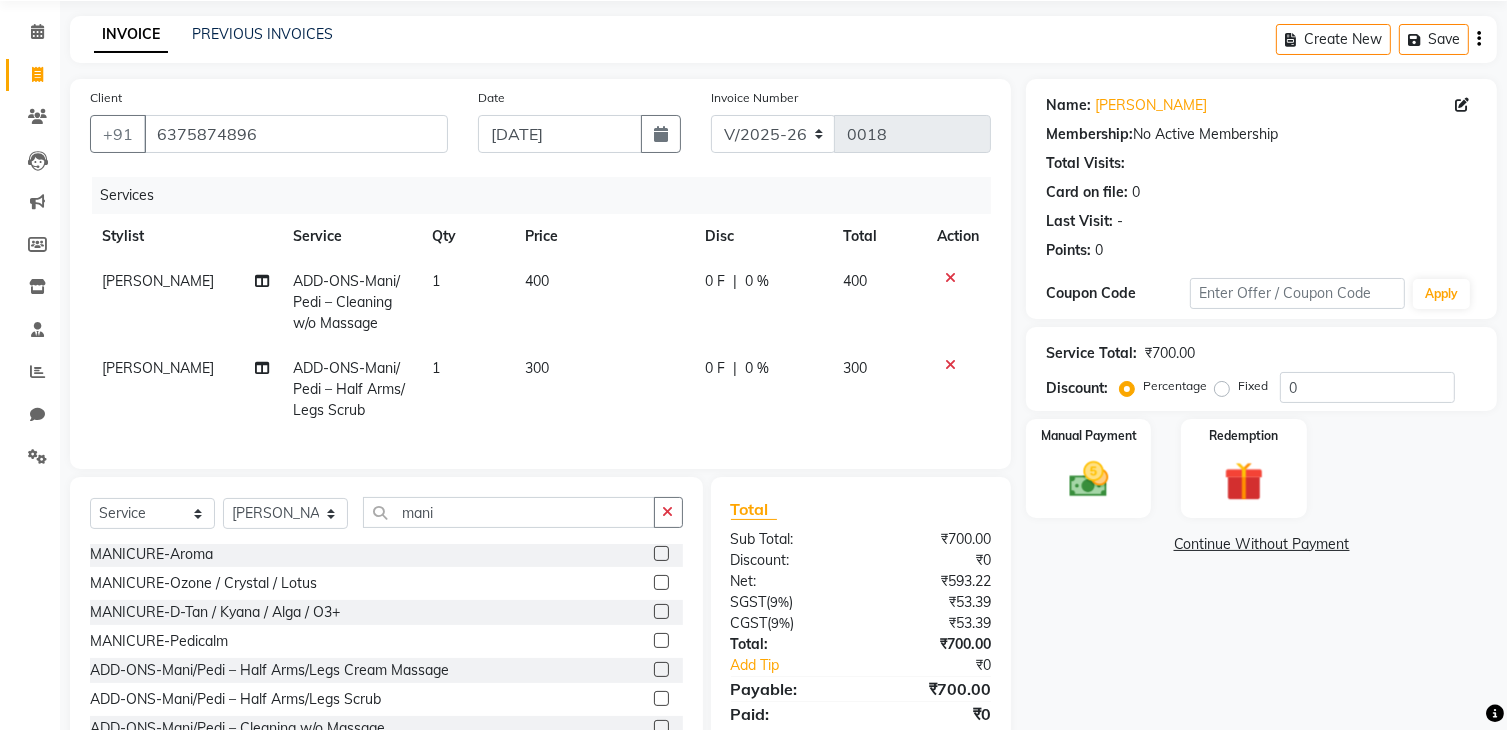 click 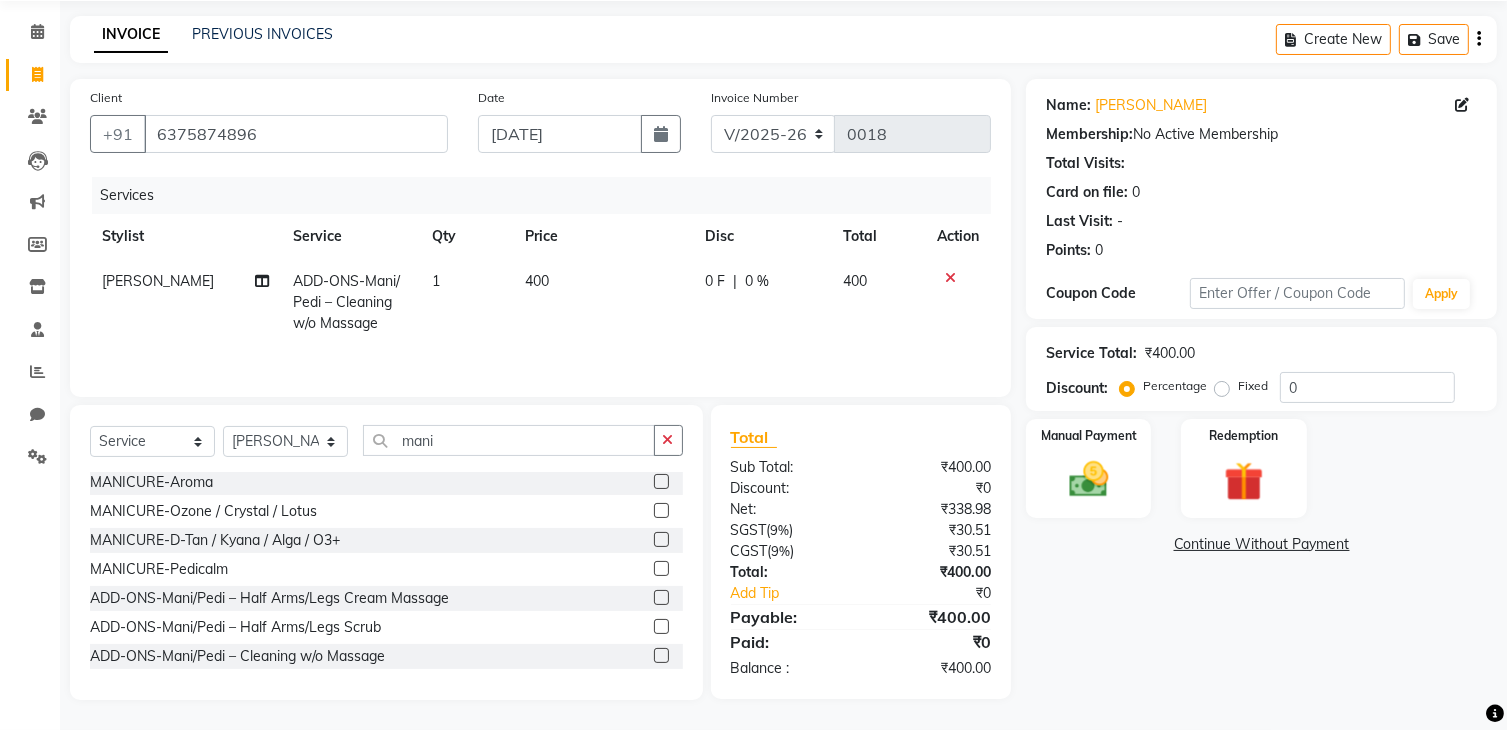 click 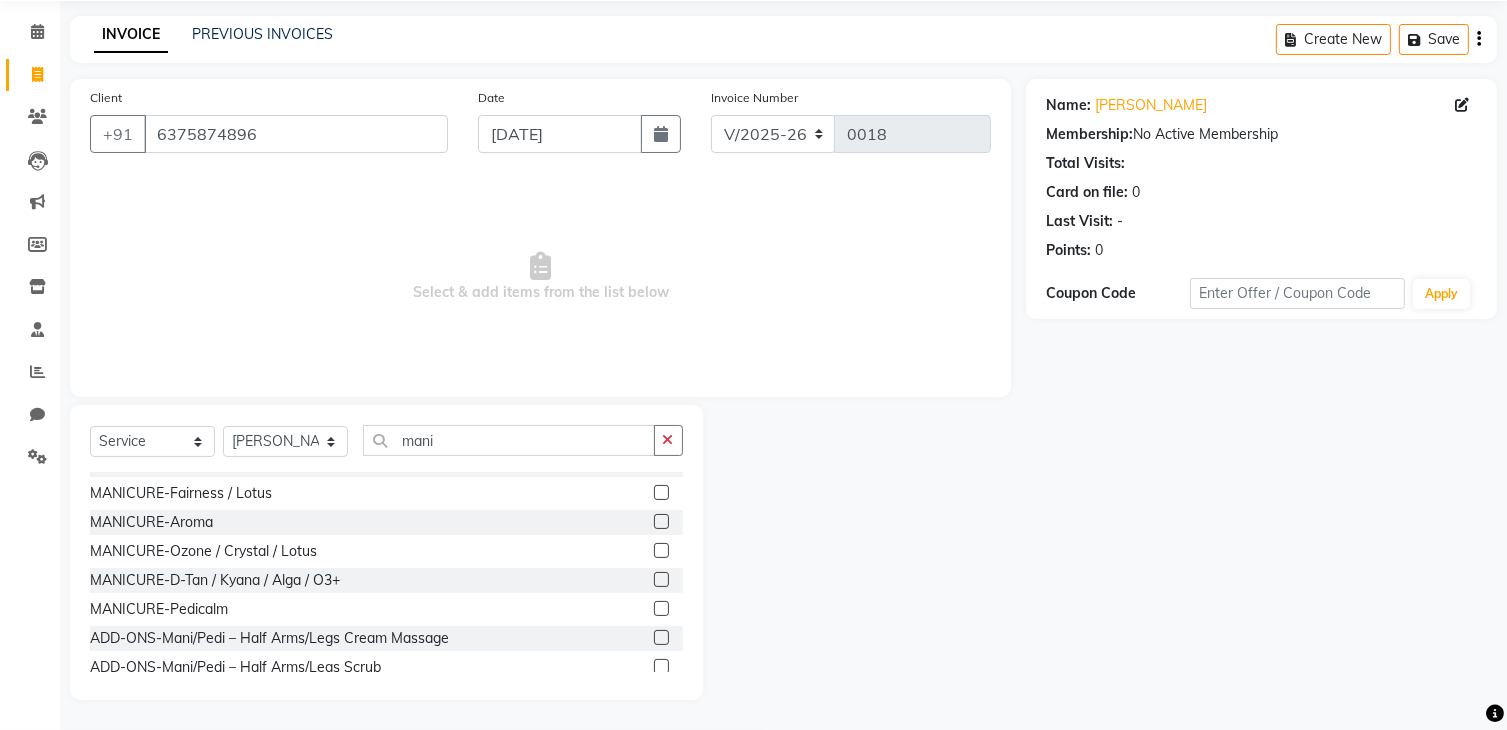 scroll, scrollTop: 7, scrollLeft: 0, axis: vertical 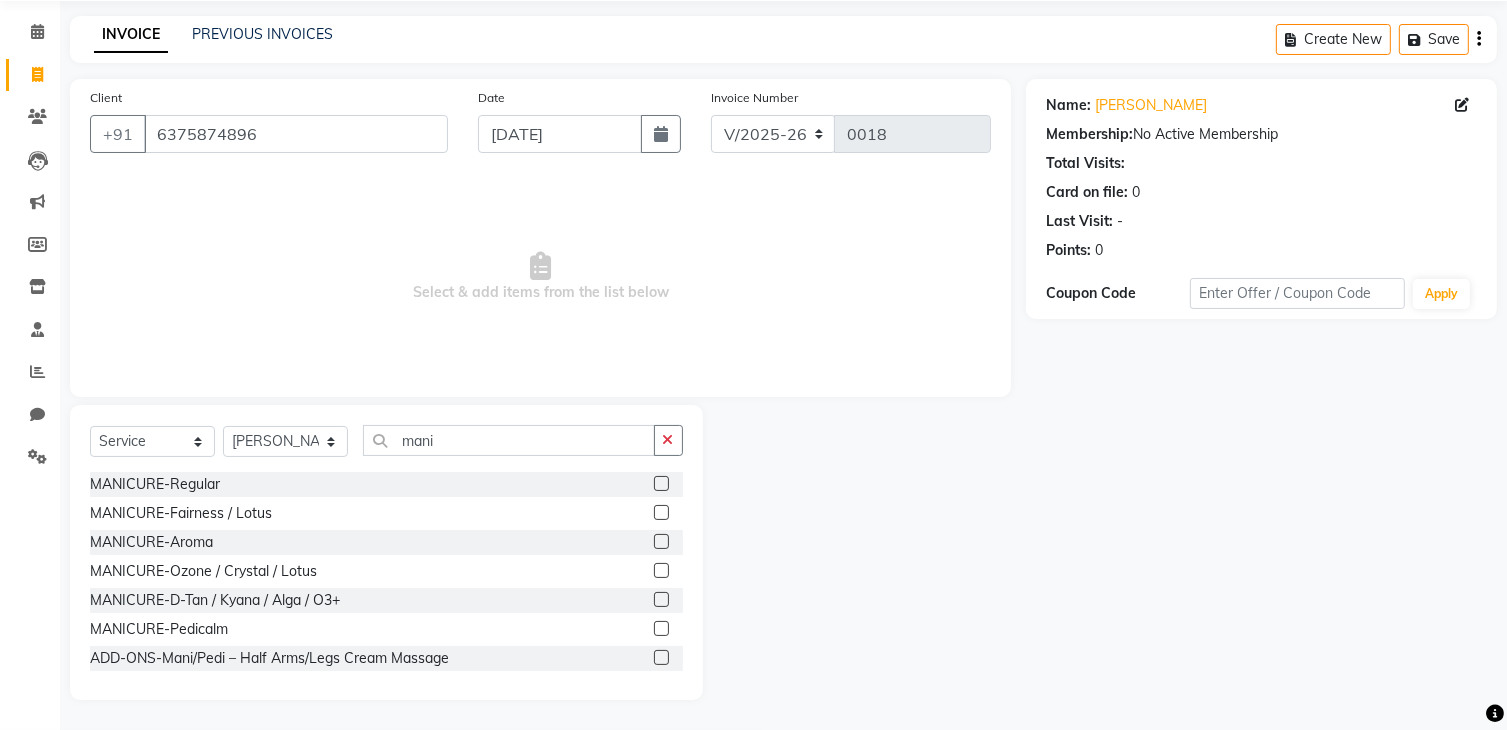 click 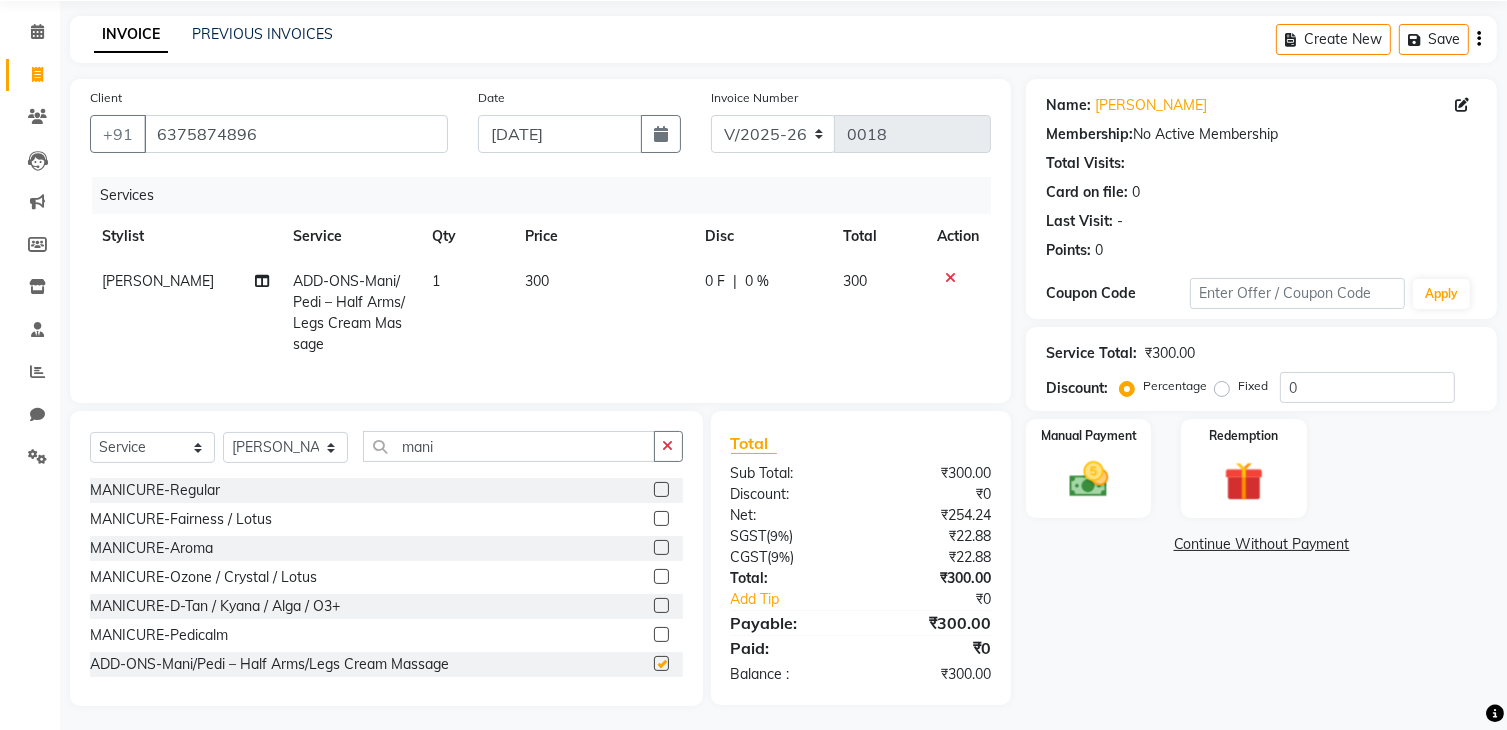 checkbox on "false" 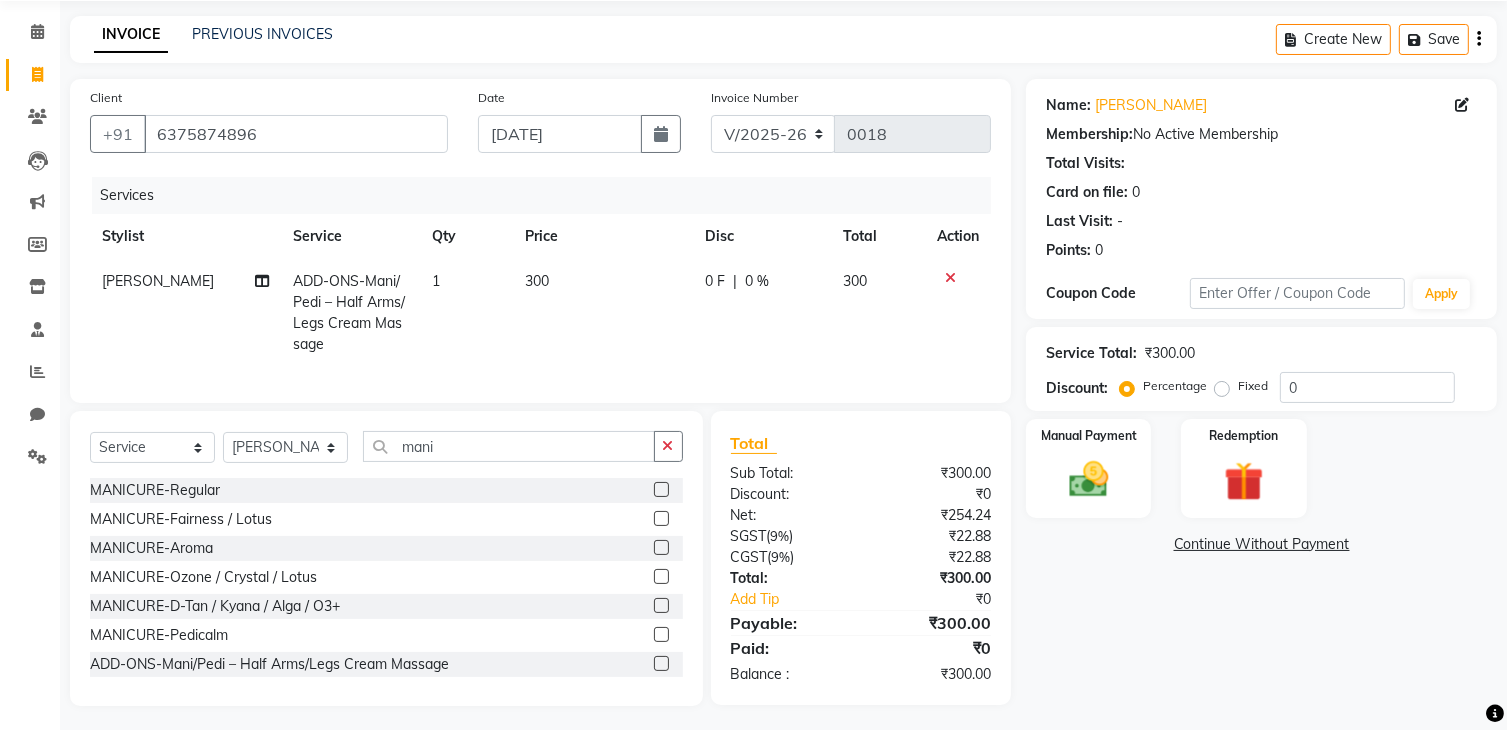 click 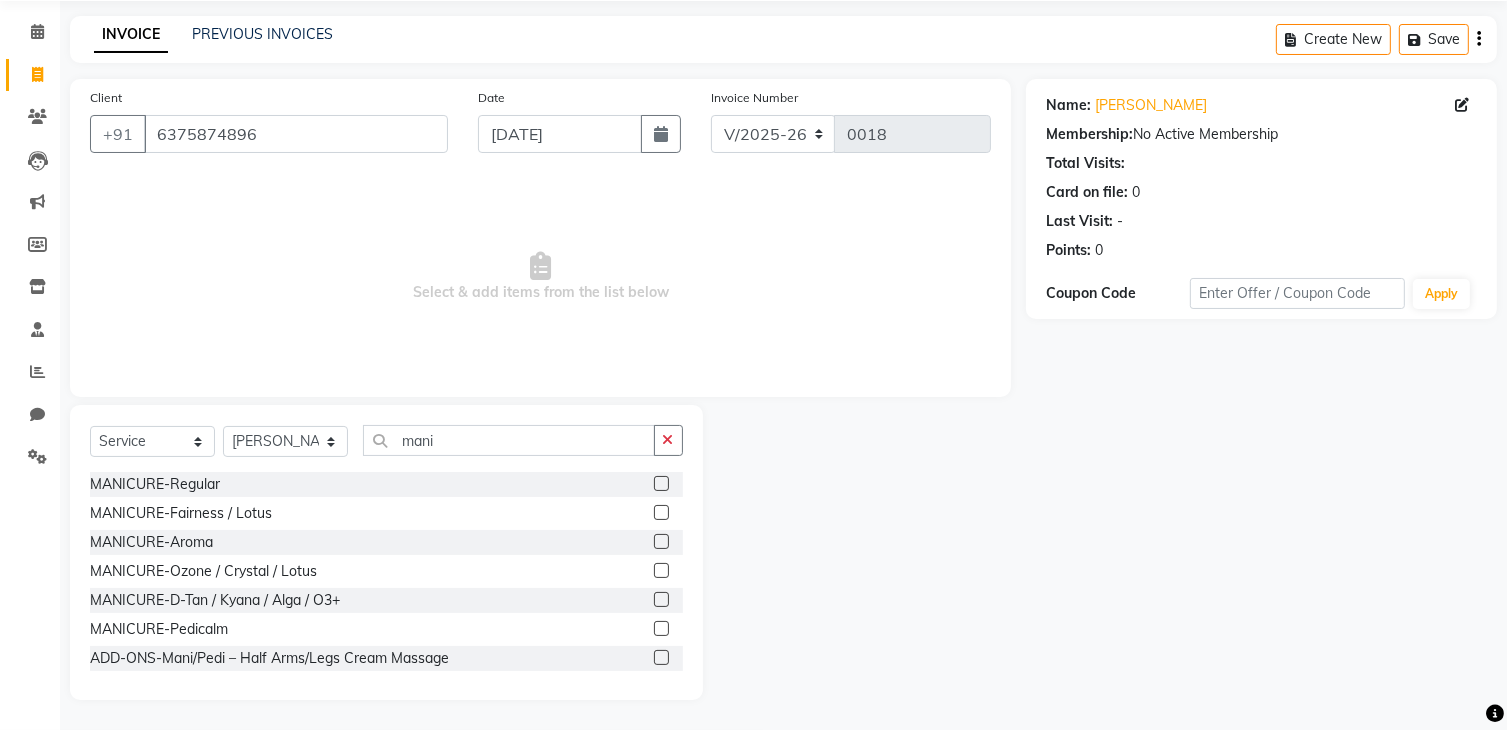 click 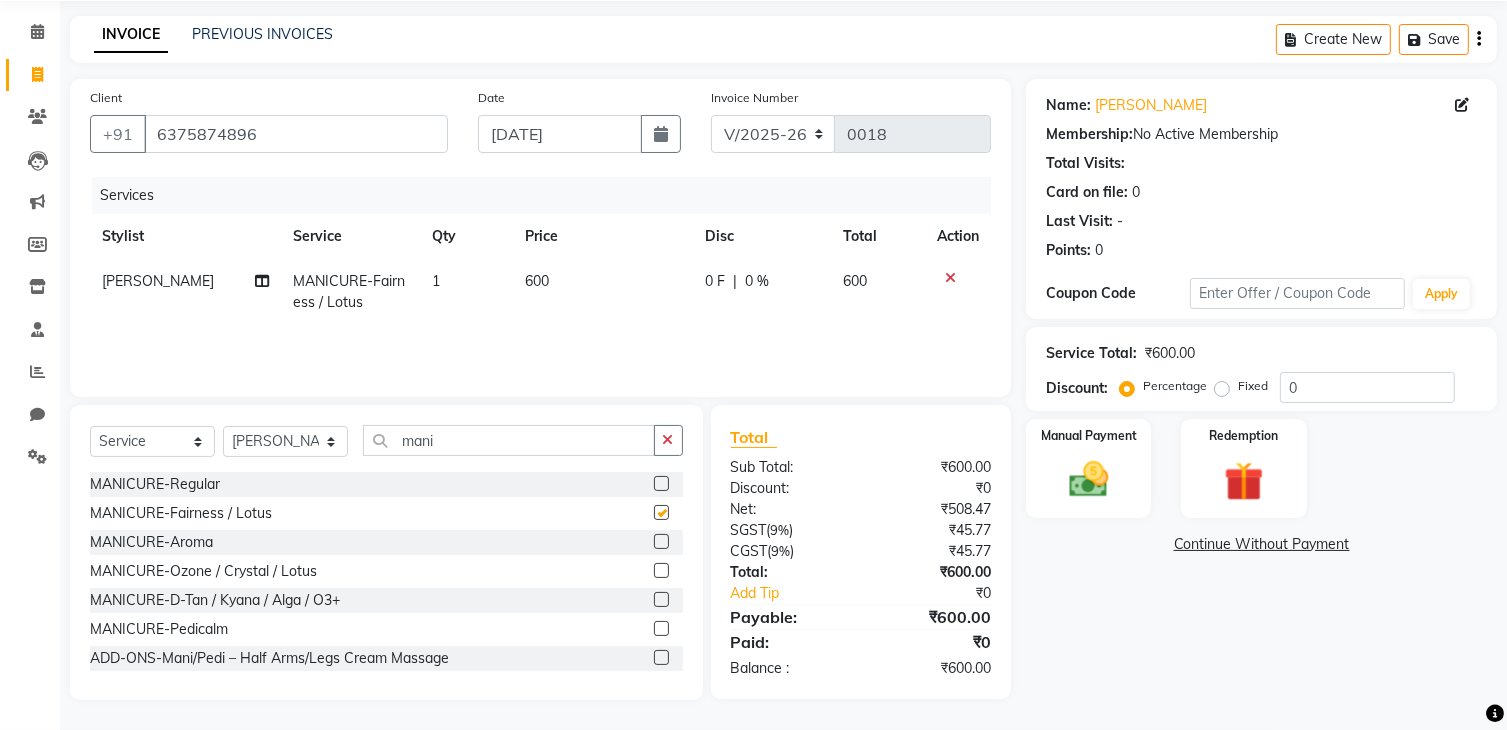 checkbox on "false" 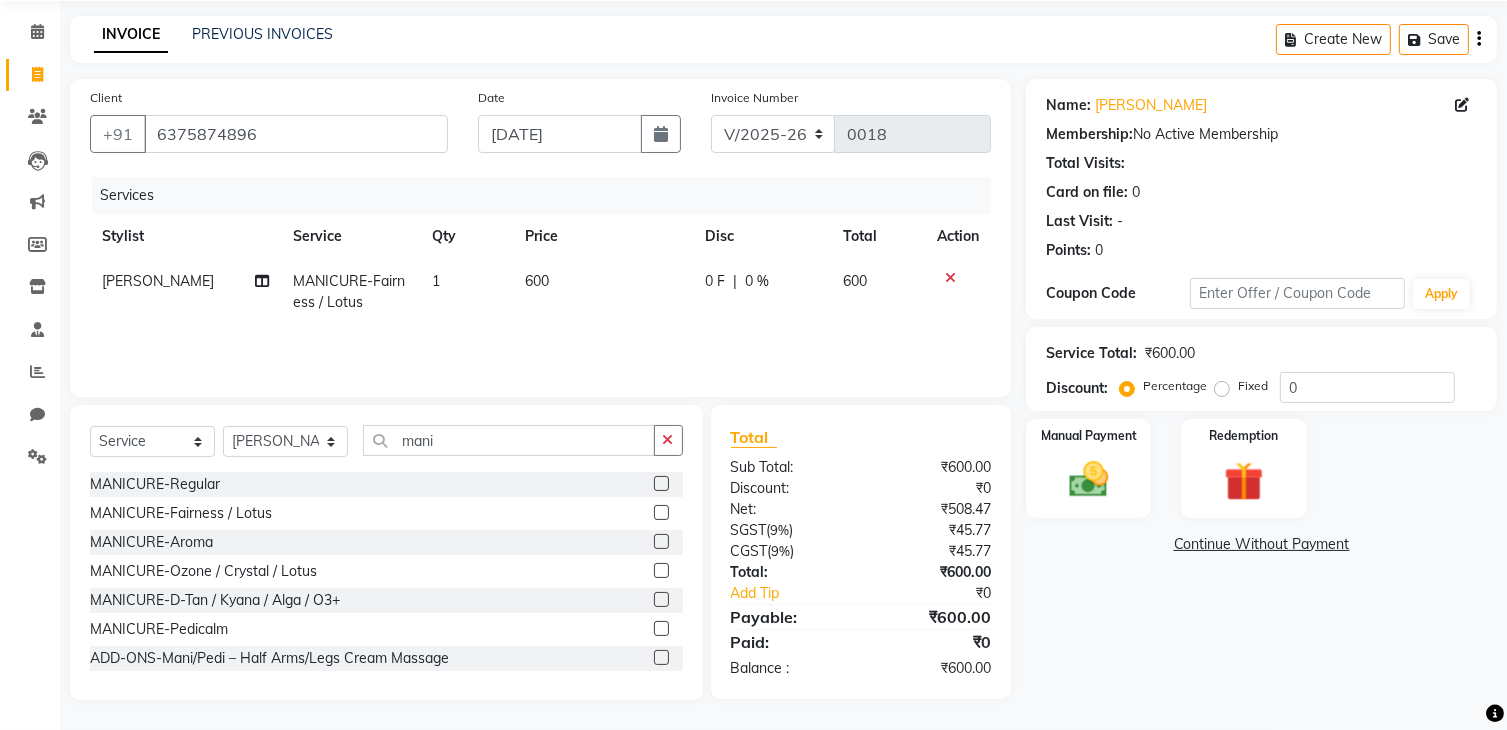 click 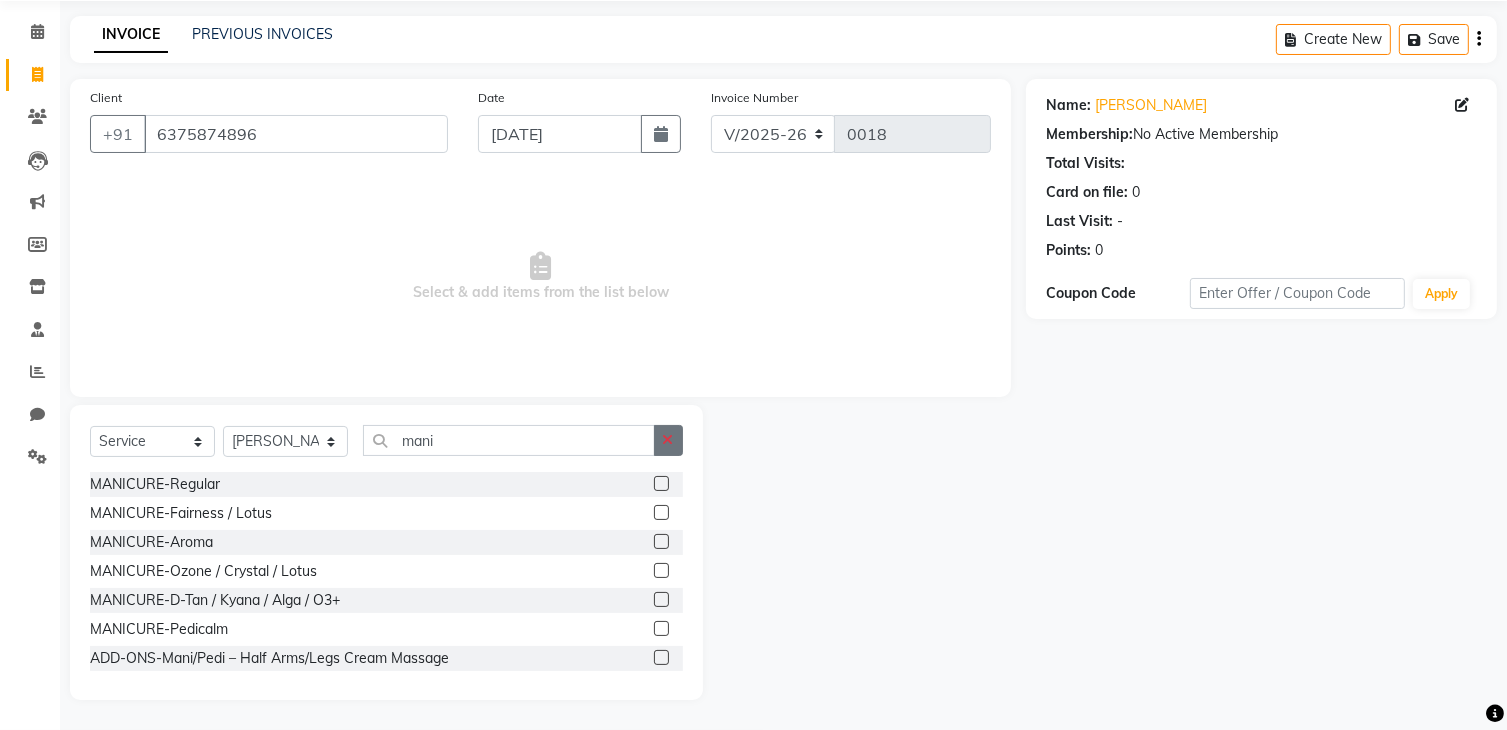 click 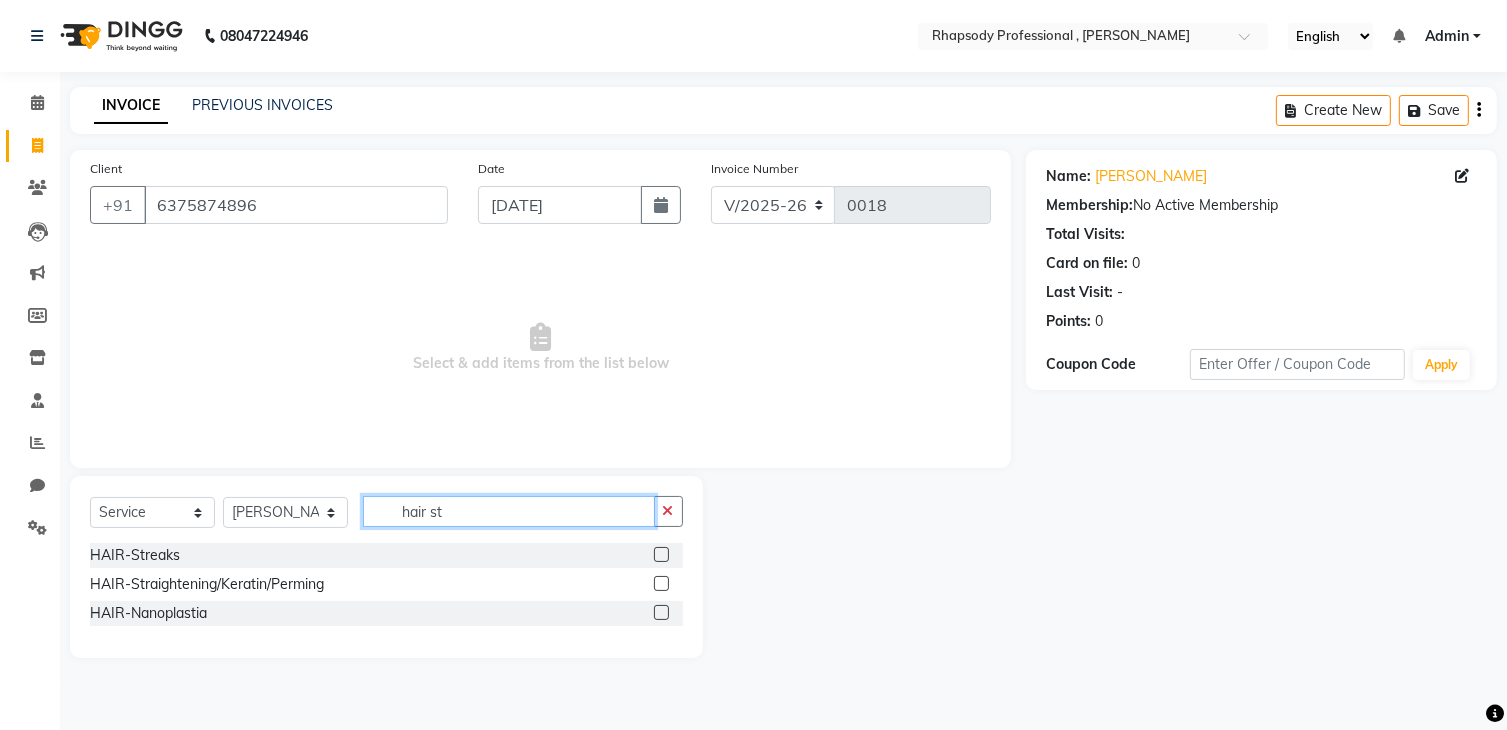 scroll, scrollTop: 0, scrollLeft: 0, axis: both 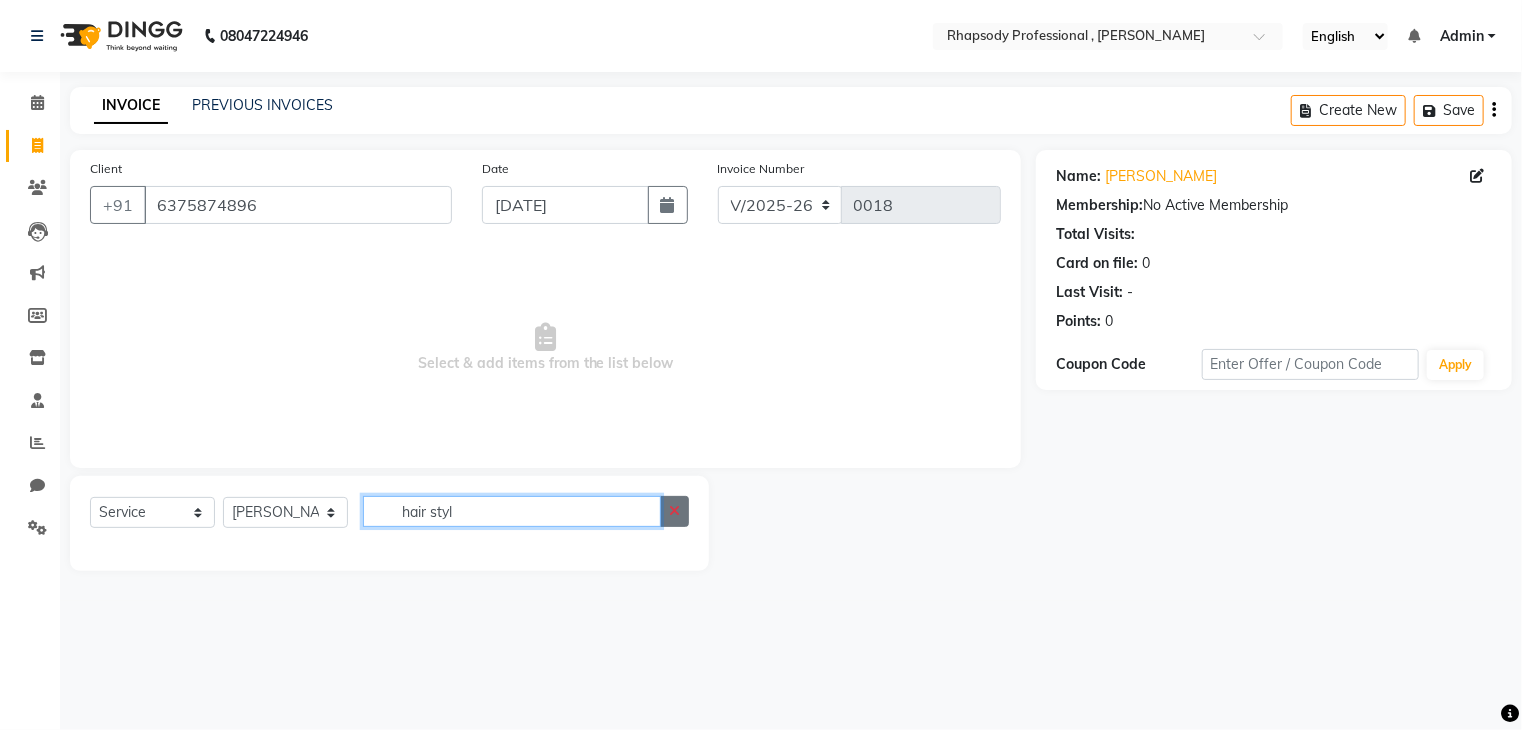 type on "hair styl" 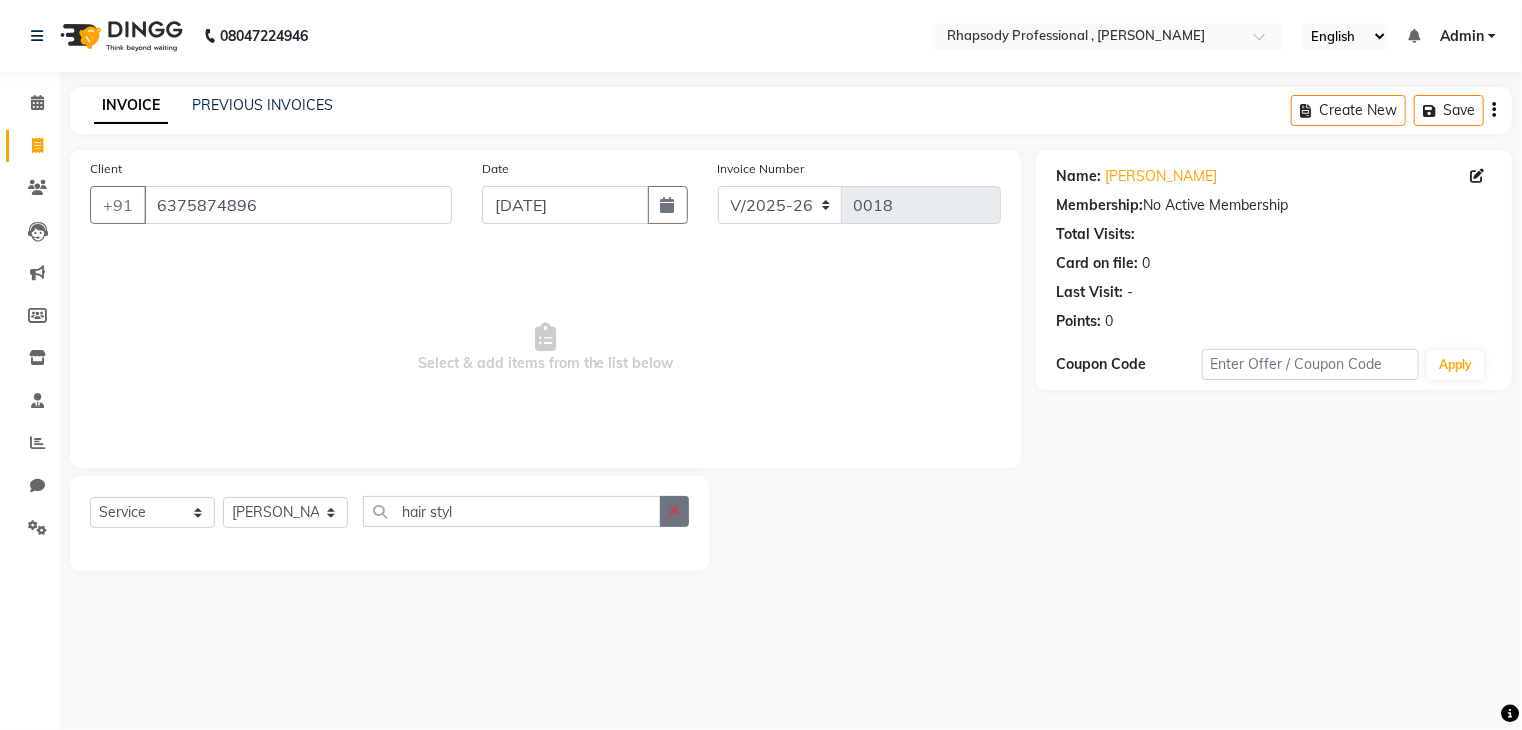 click 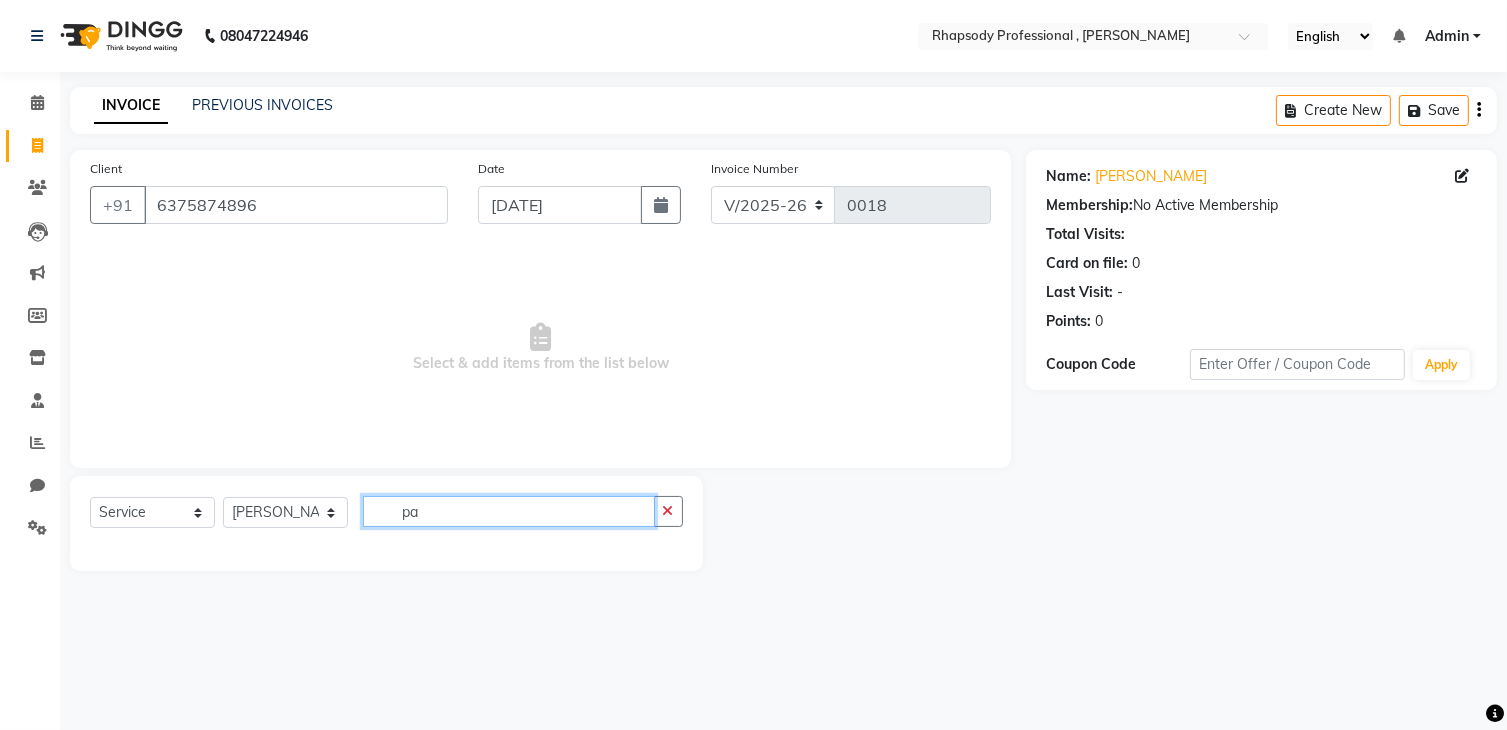 type on "p" 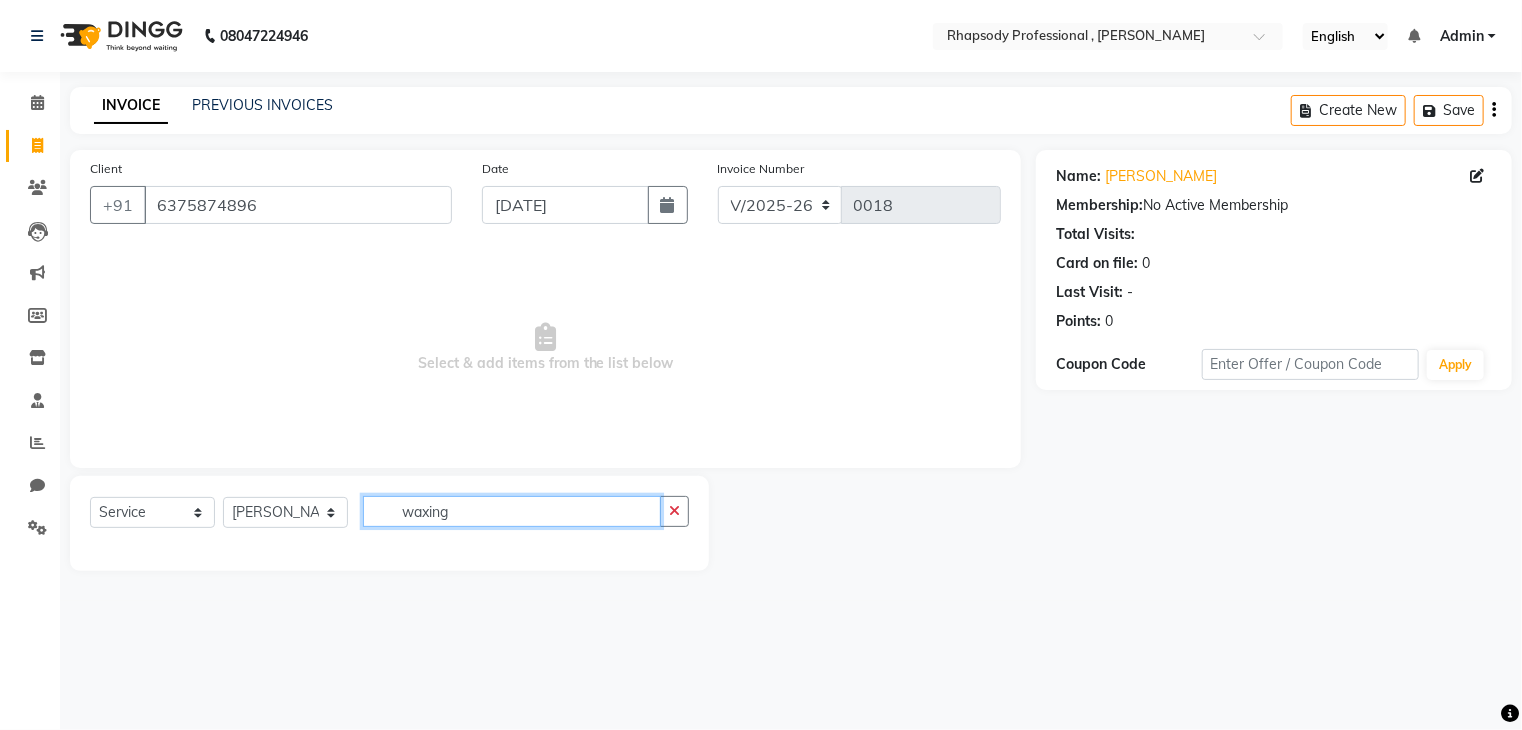 type on "waxing" 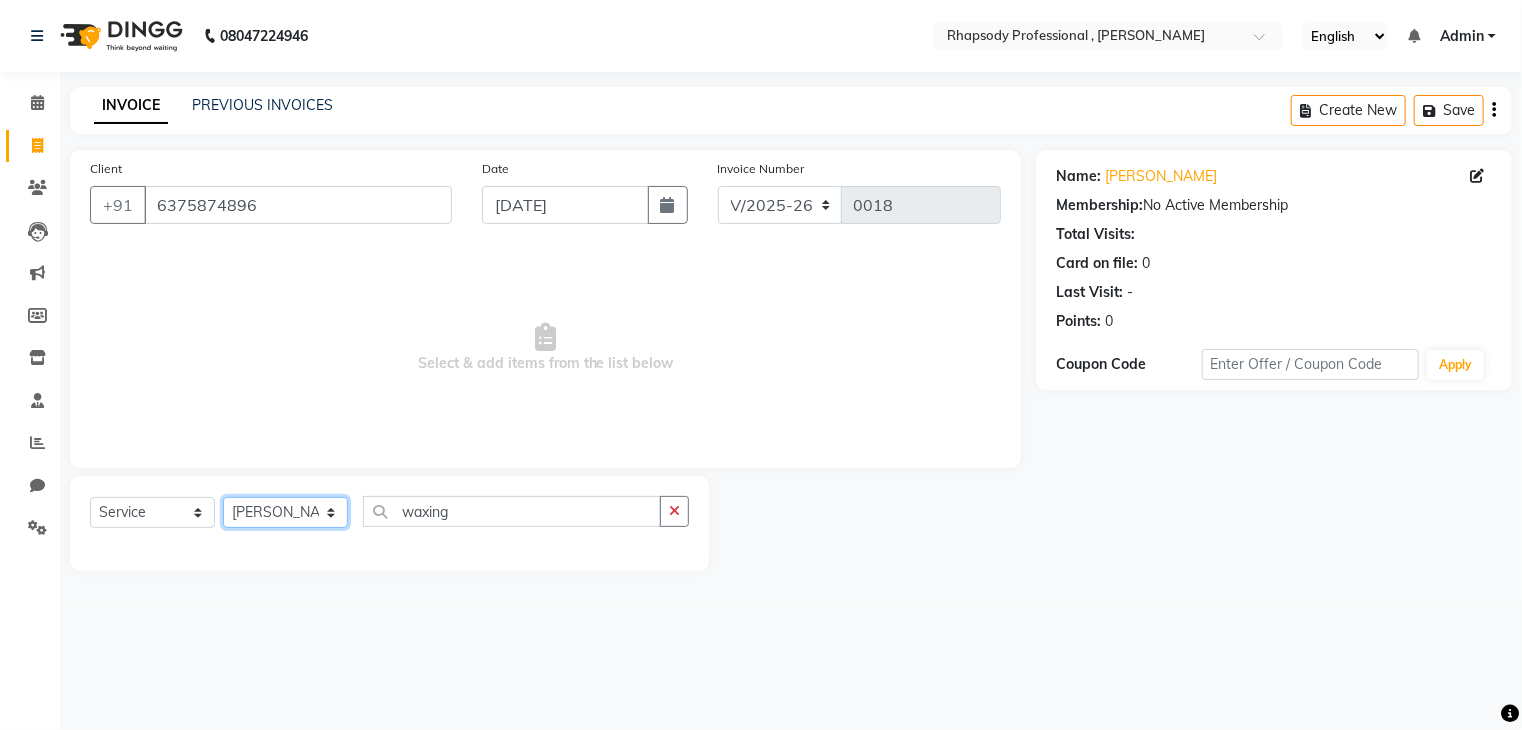 click on "Select Stylist [PERSON_NAME] [PERSON_NAME] Manager [PERSON_NAME] [PERSON_NAME] Santosh [PERSON_NAME] [PERSON_NAME]" 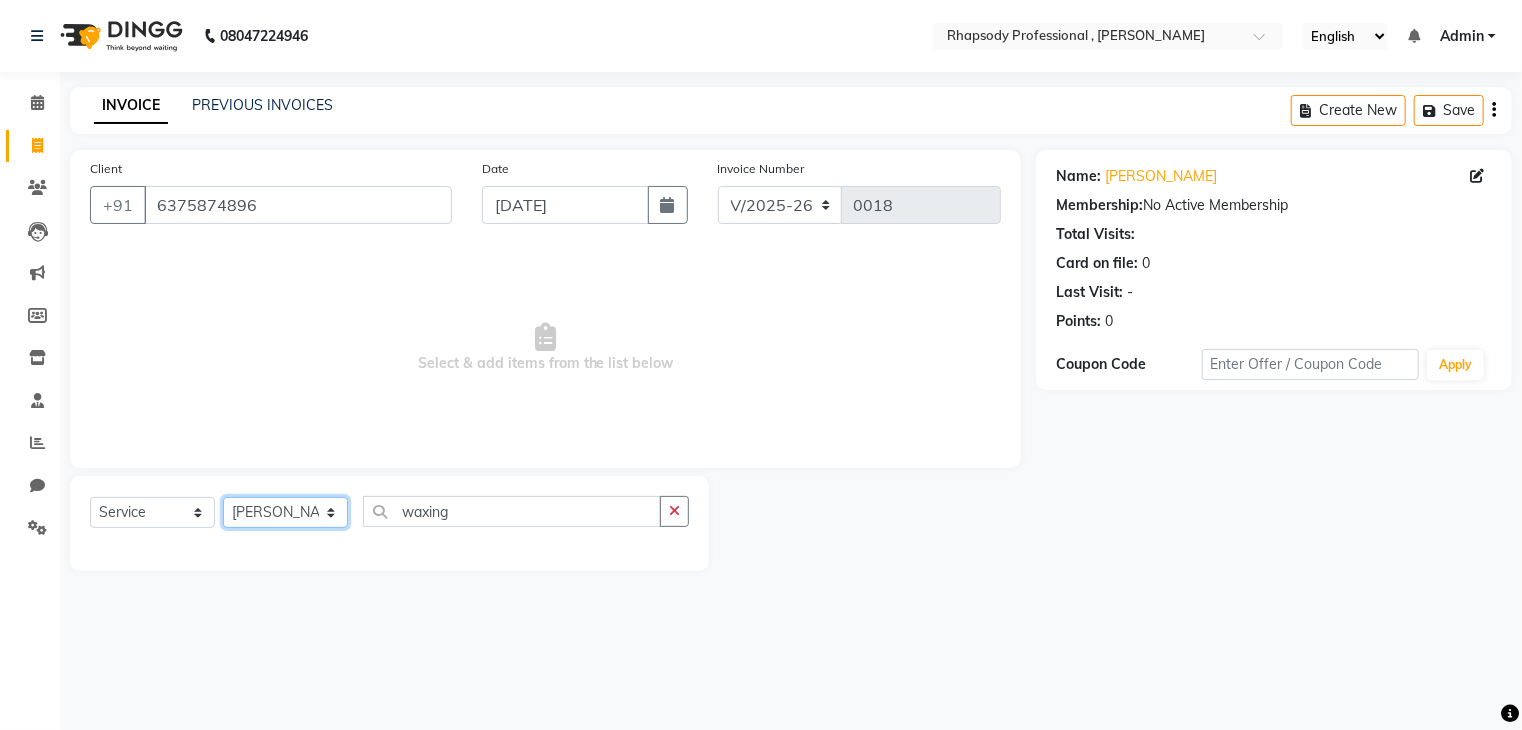 select on "85669" 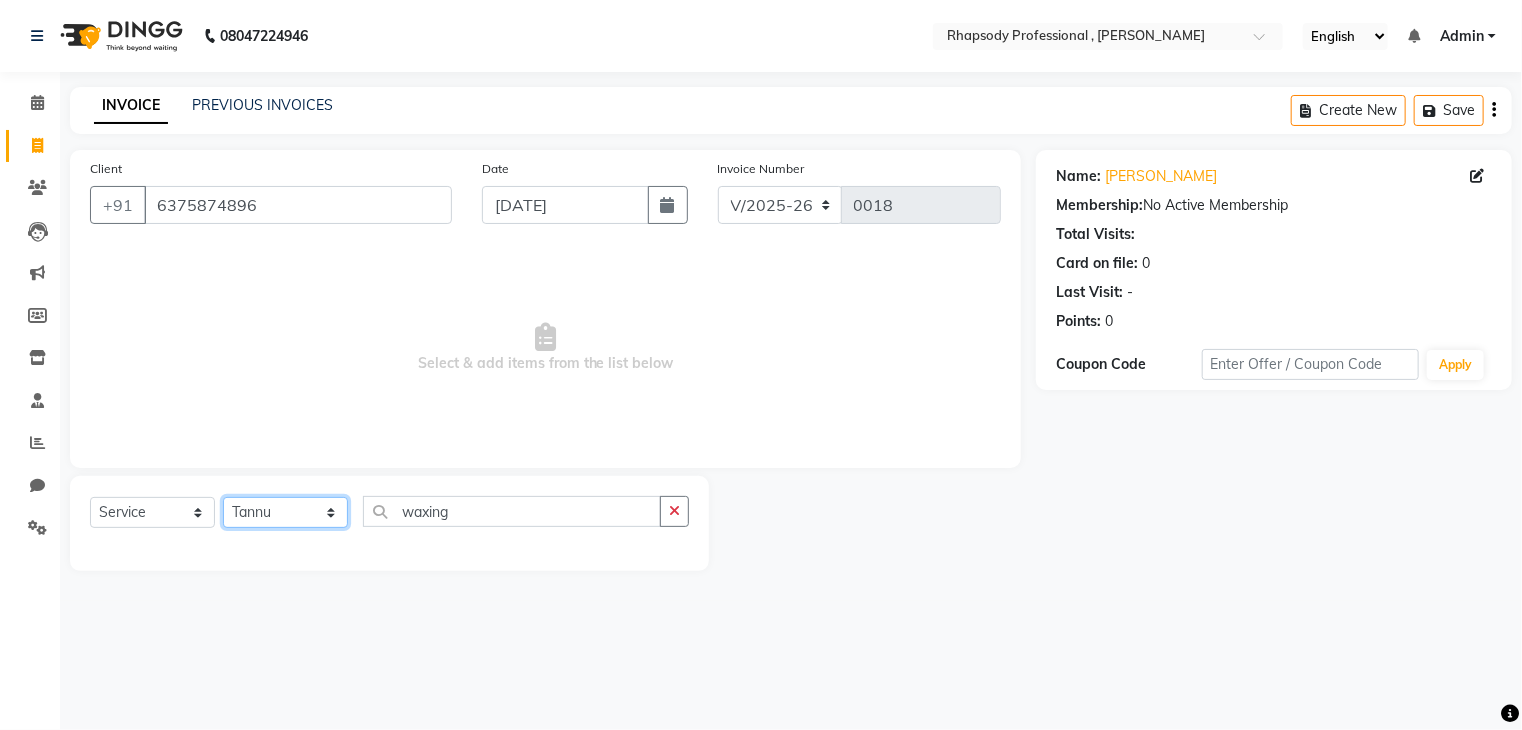 click on "Select Stylist [PERSON_NAME] [PERSON_NAME] Manager [PERSON_NAME] [PERSON_NAME] Santosh [PERSON_NAME] [PERSON_NAME]" 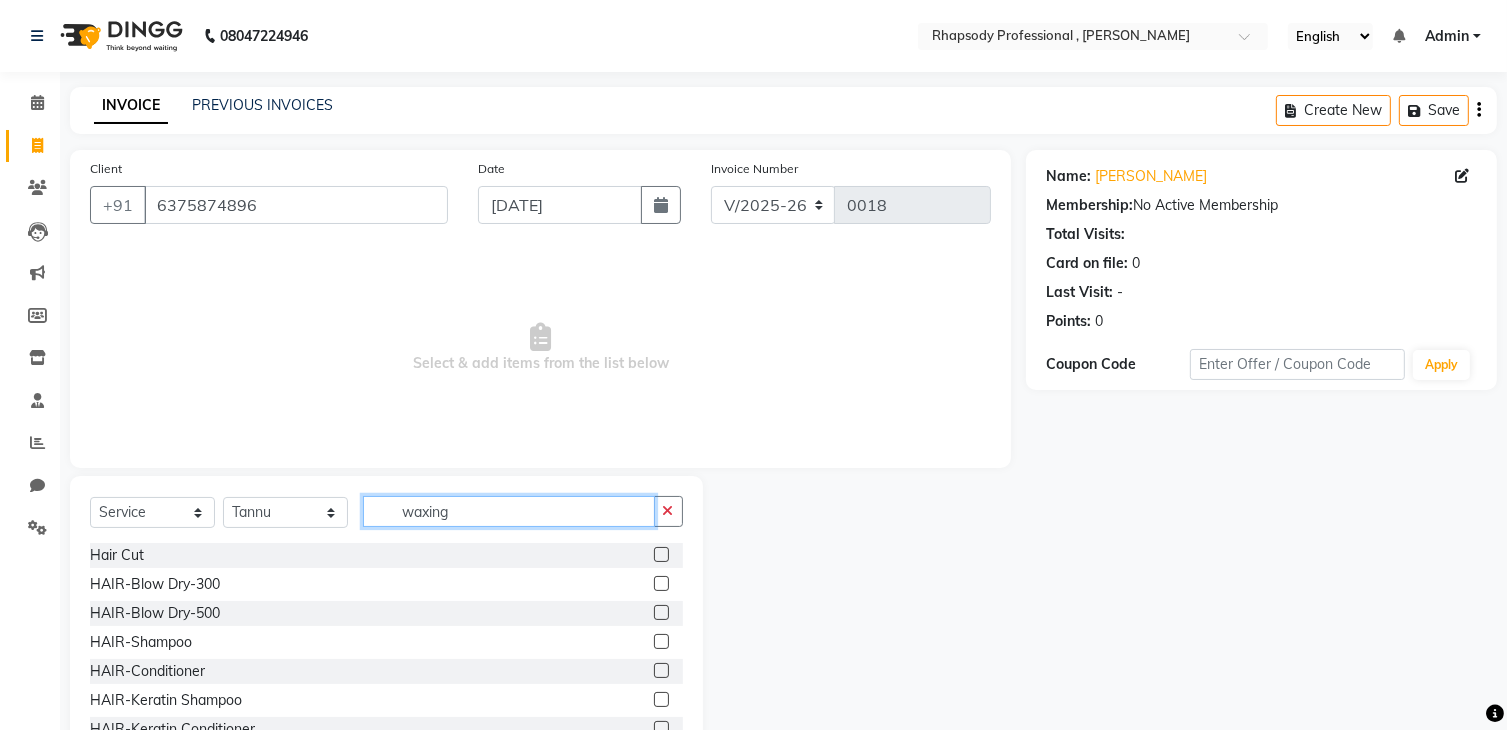 click on "waxing" 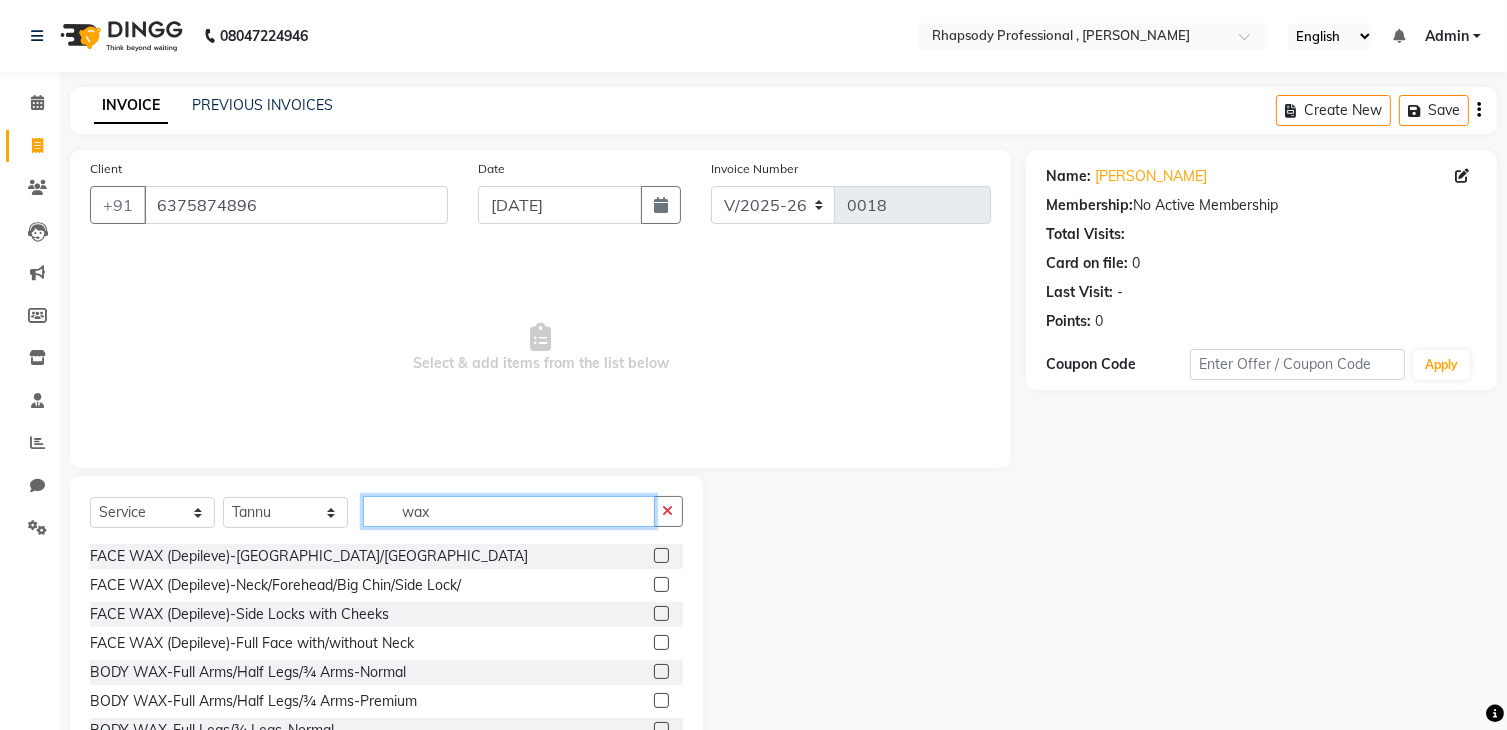scroll, scrollTop: 174, scrollLeft: 0, axis: vertical 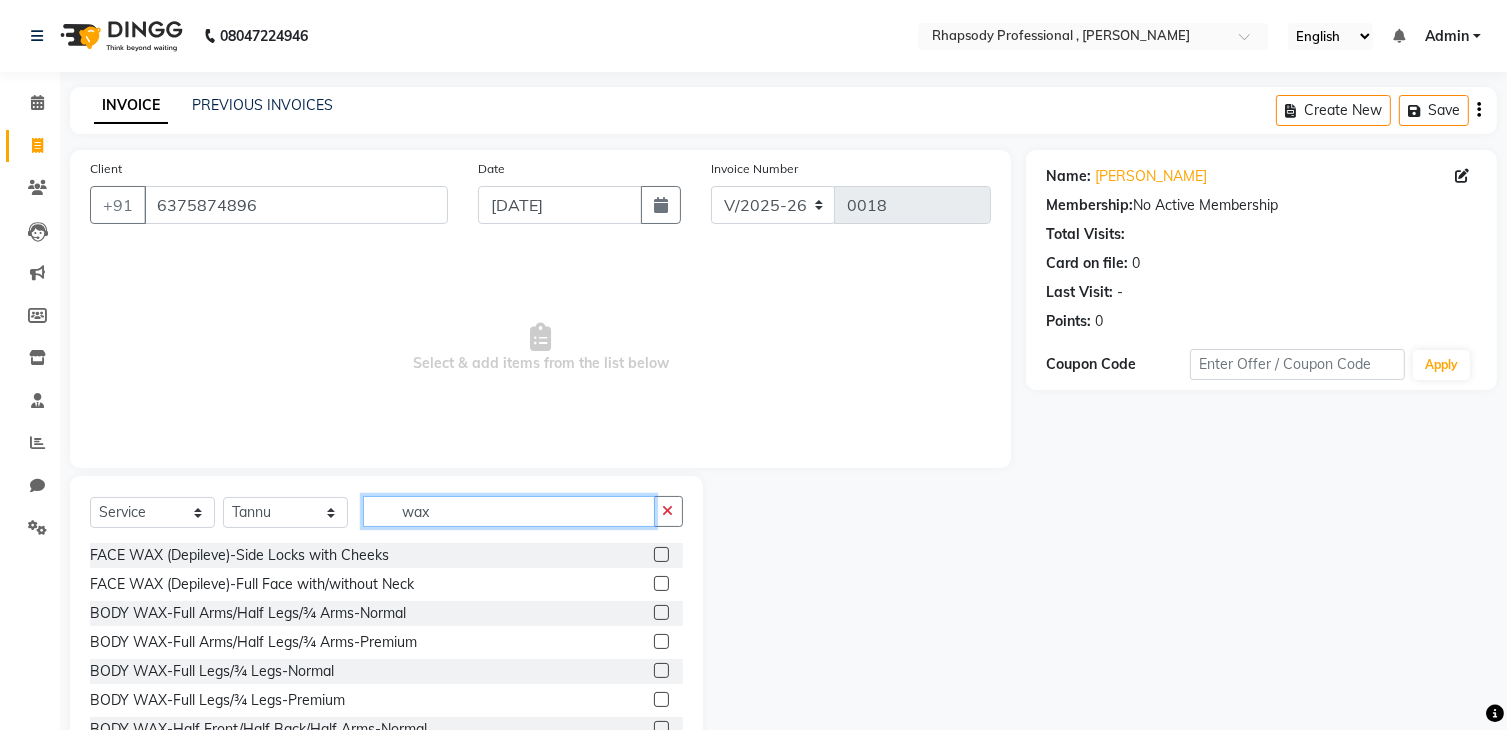 type on "wax" 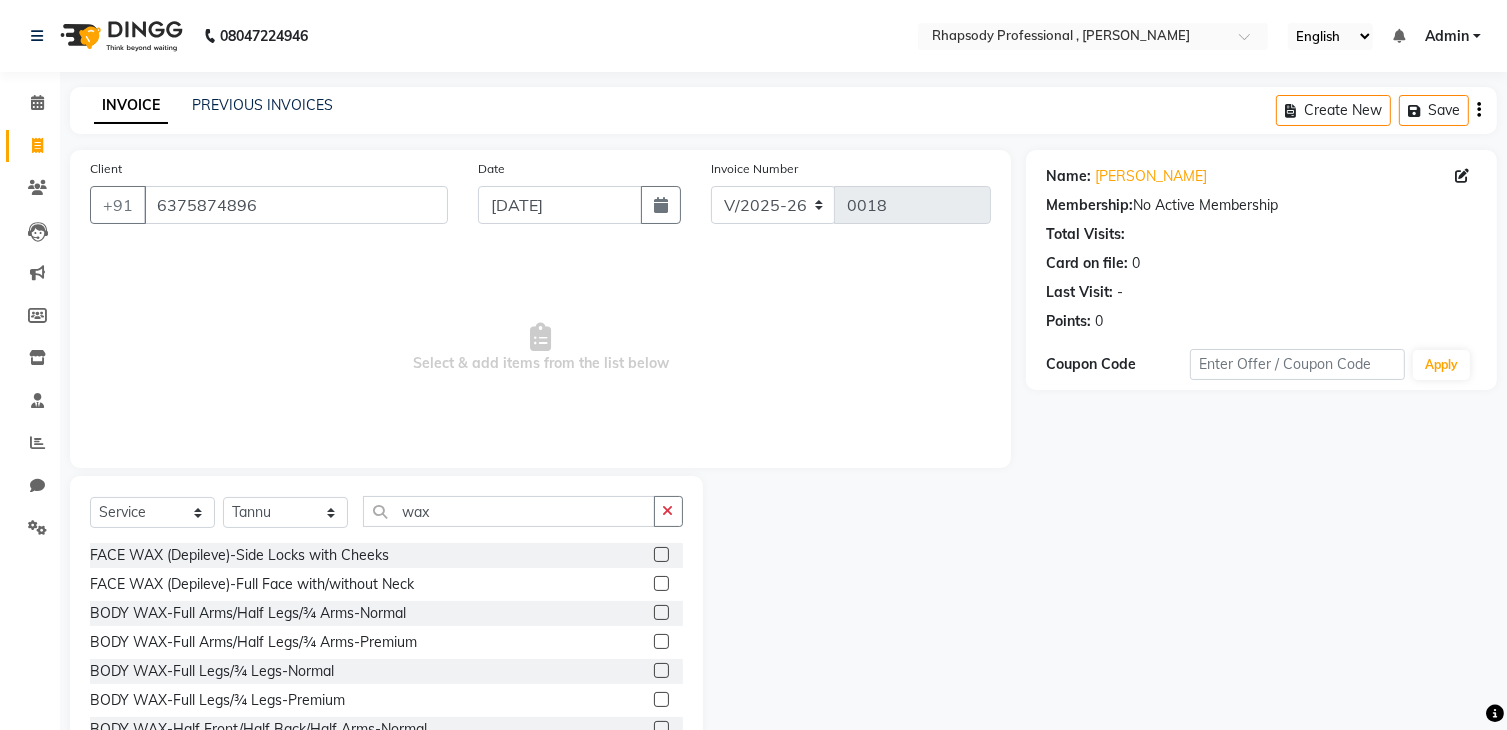 click 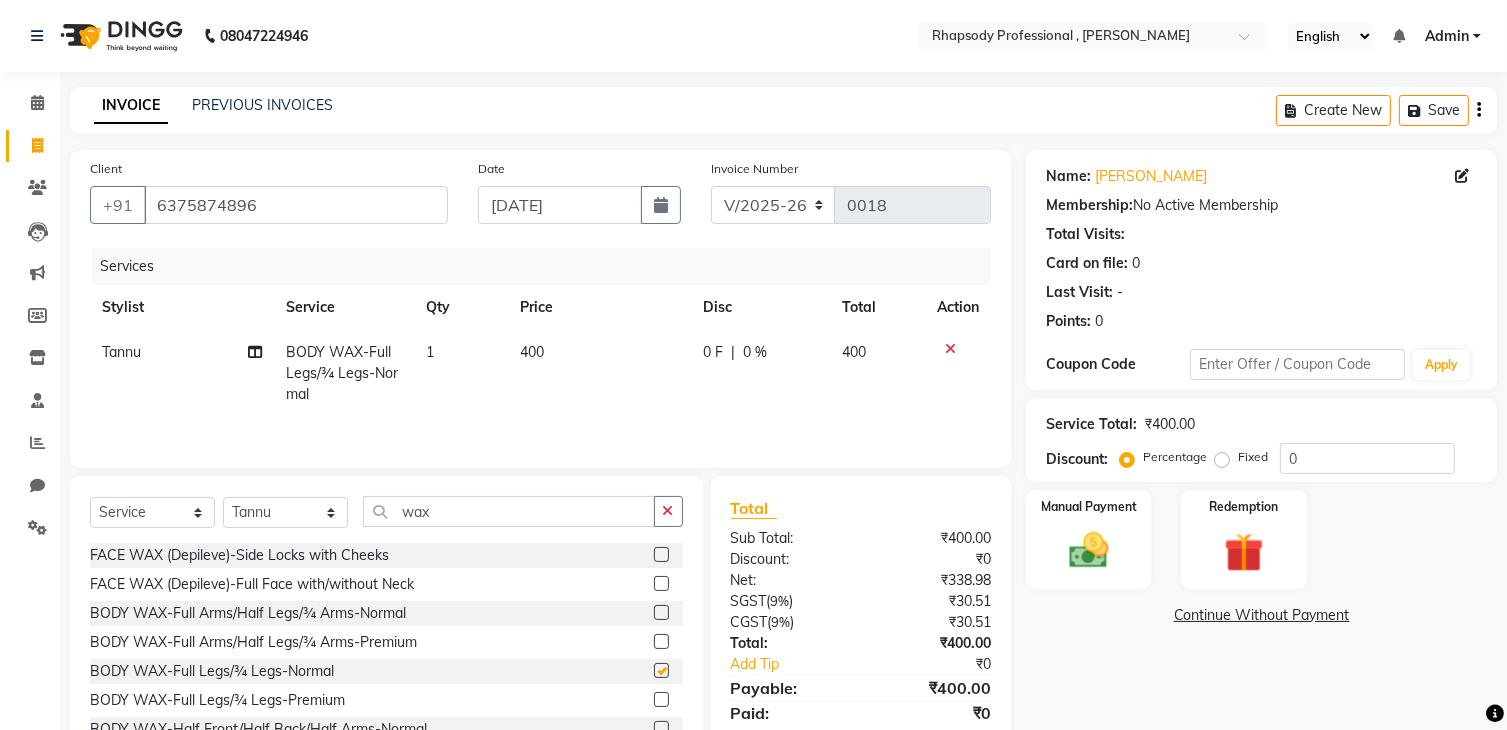 checkbox on "false" 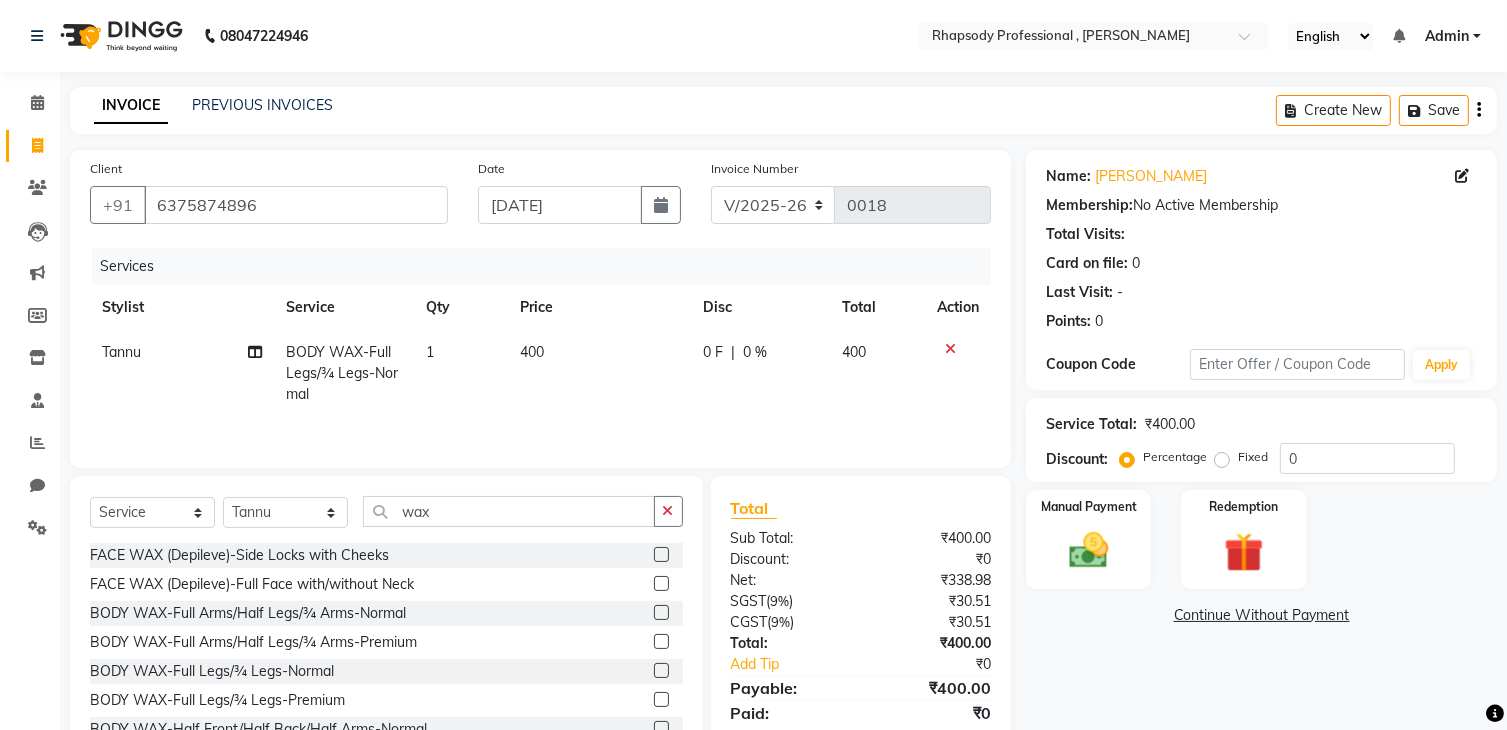 click 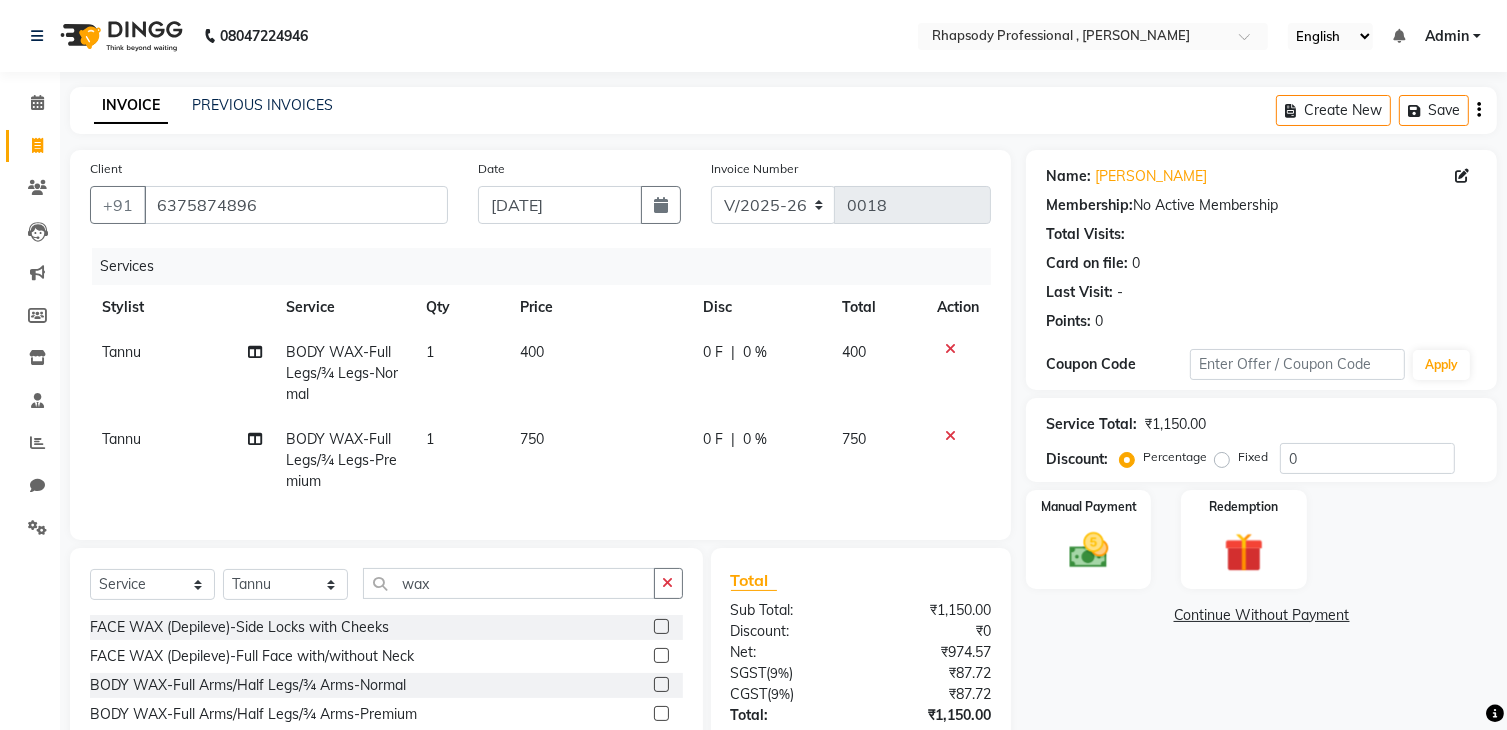 checkbox on "false" 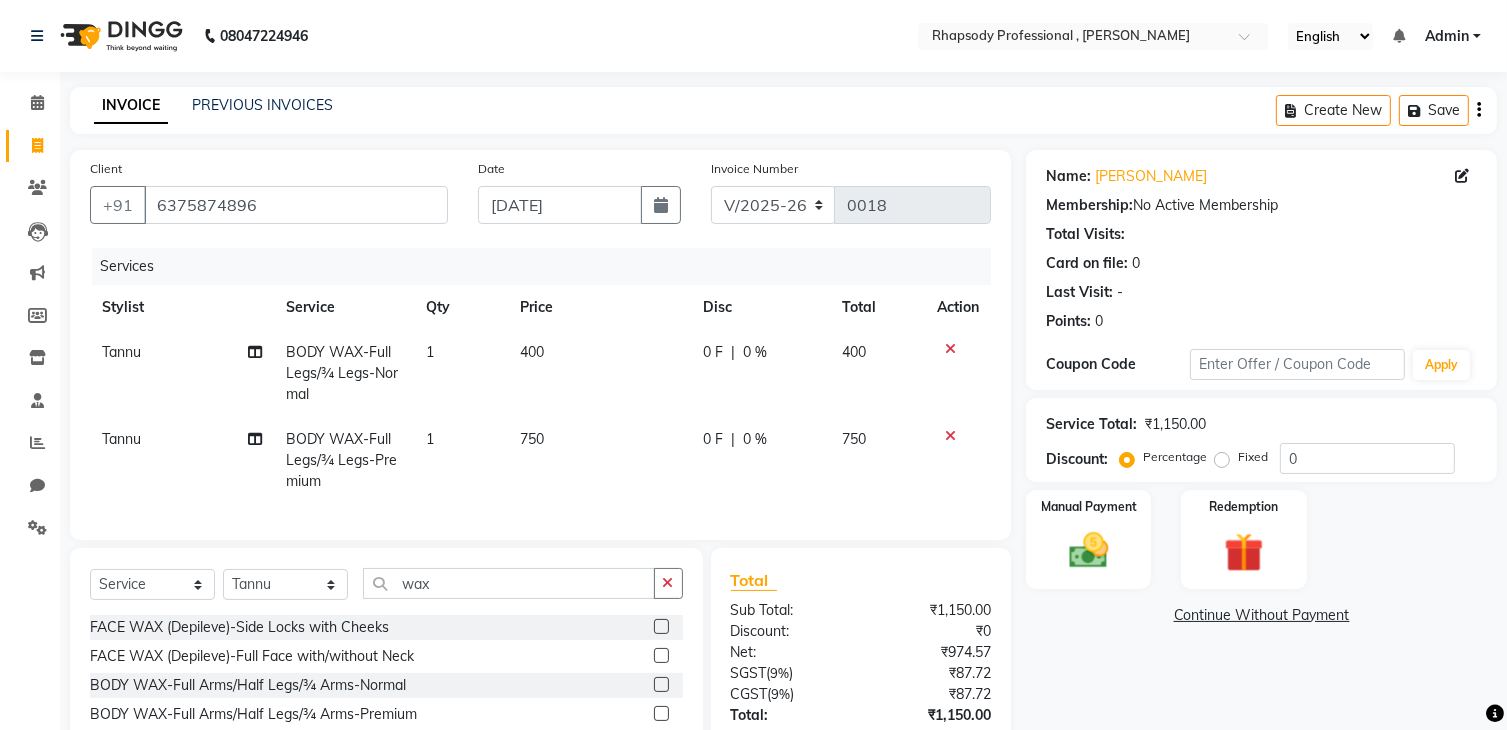 click 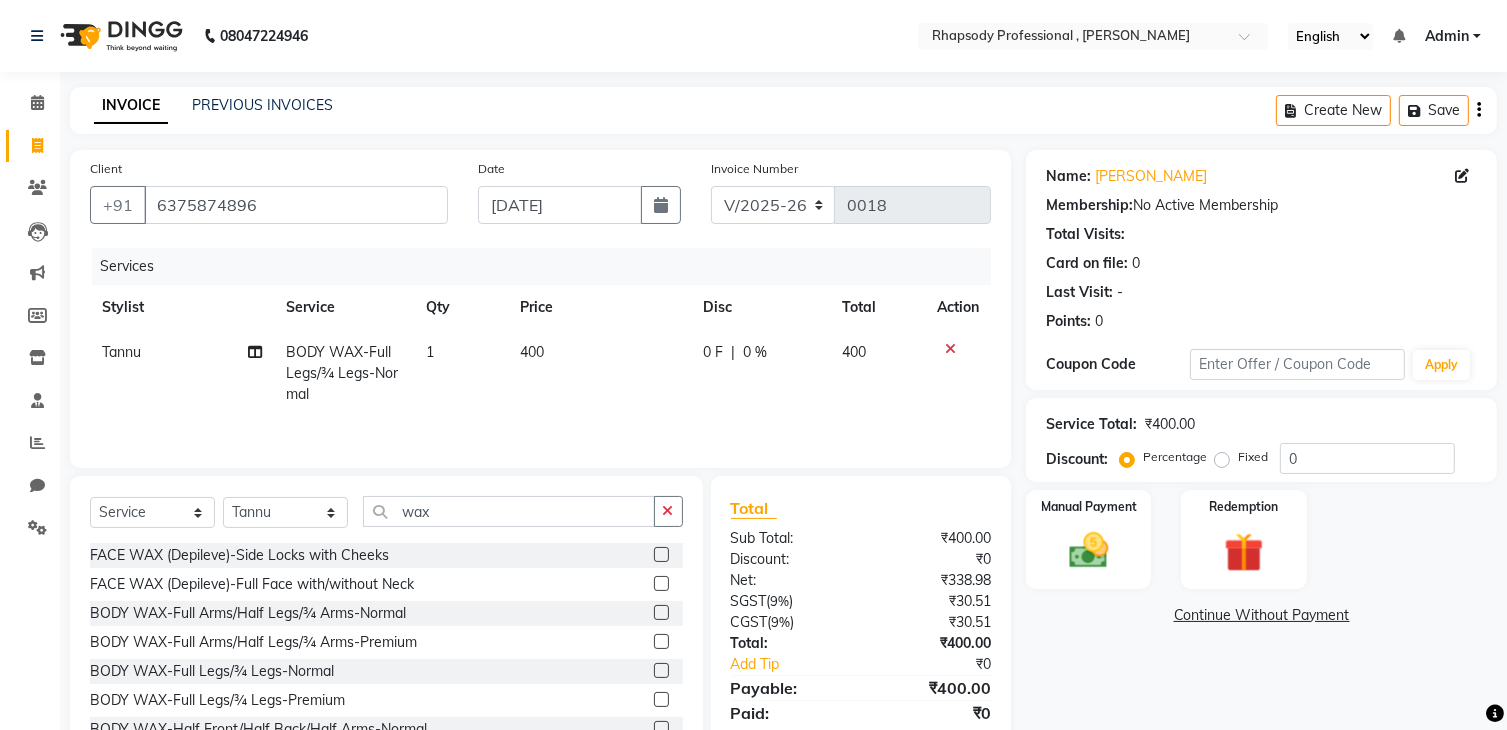 click 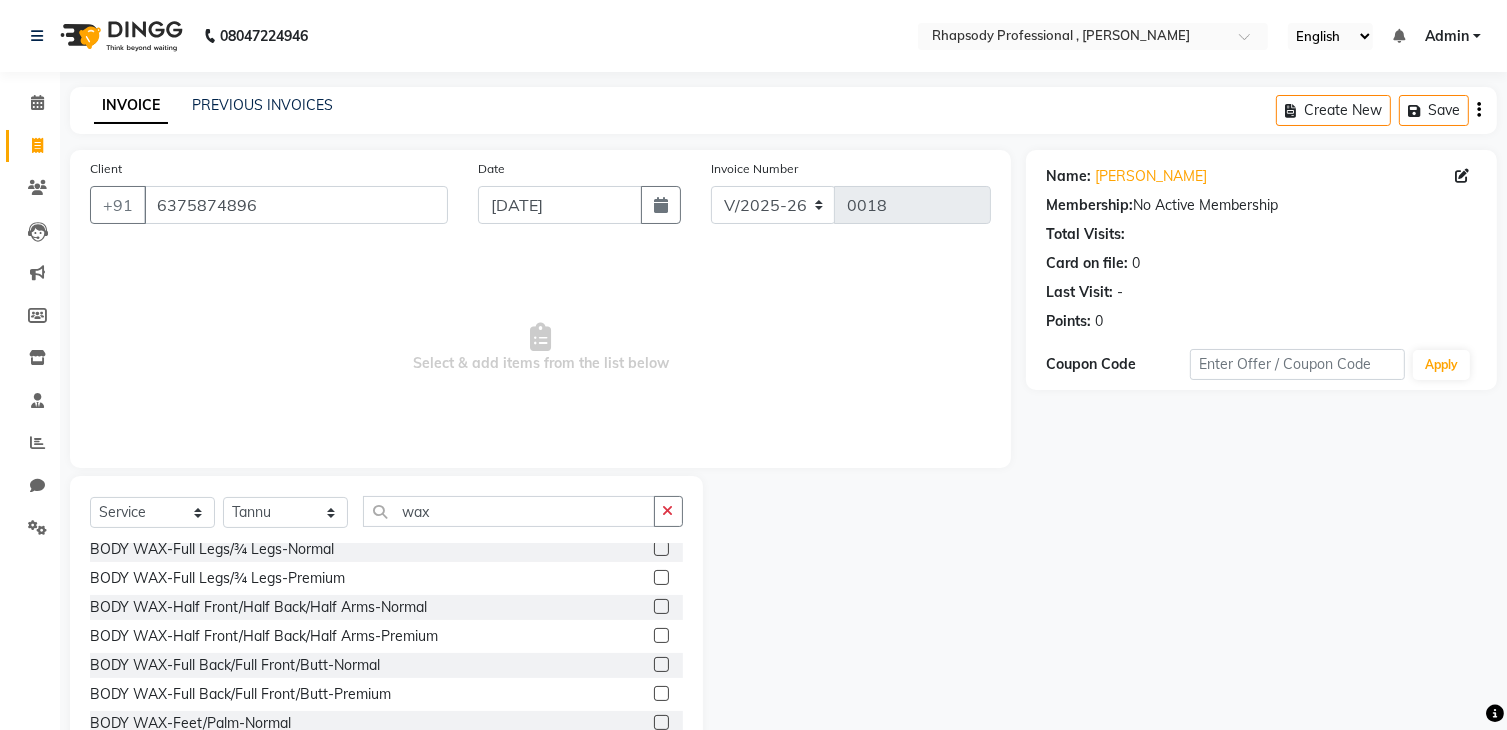scroll, scrollTop: 348, scrollLeft: 0, axis: vertical 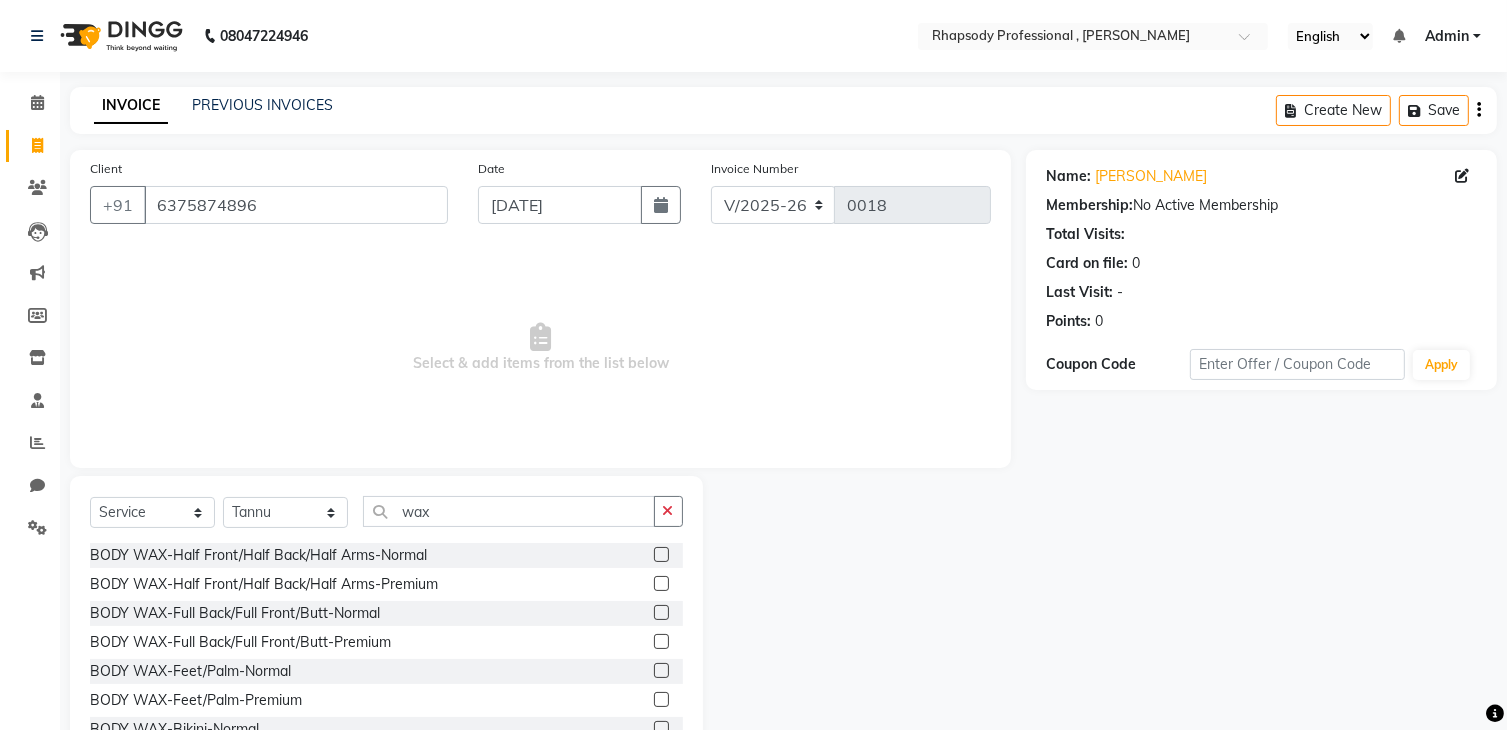 click 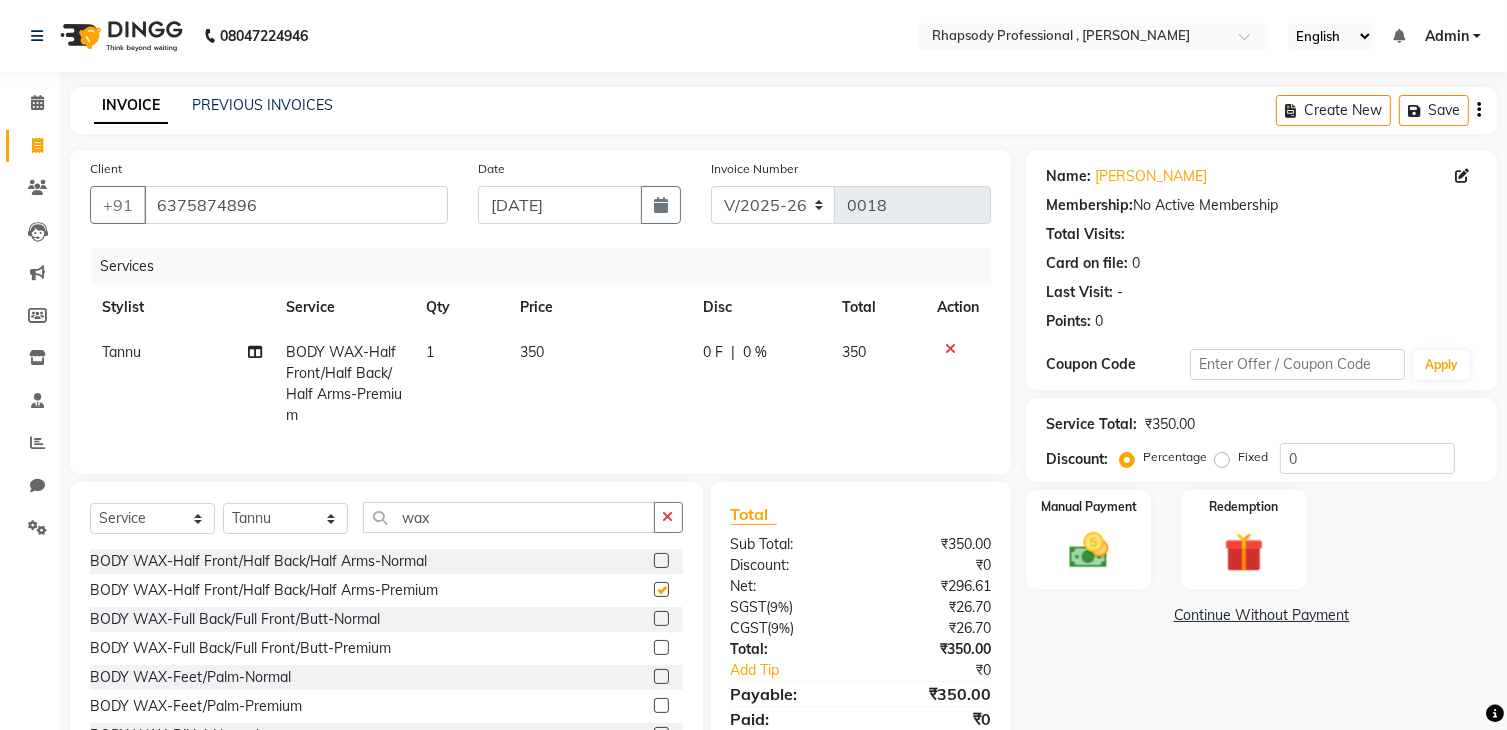 checkbox on "false" 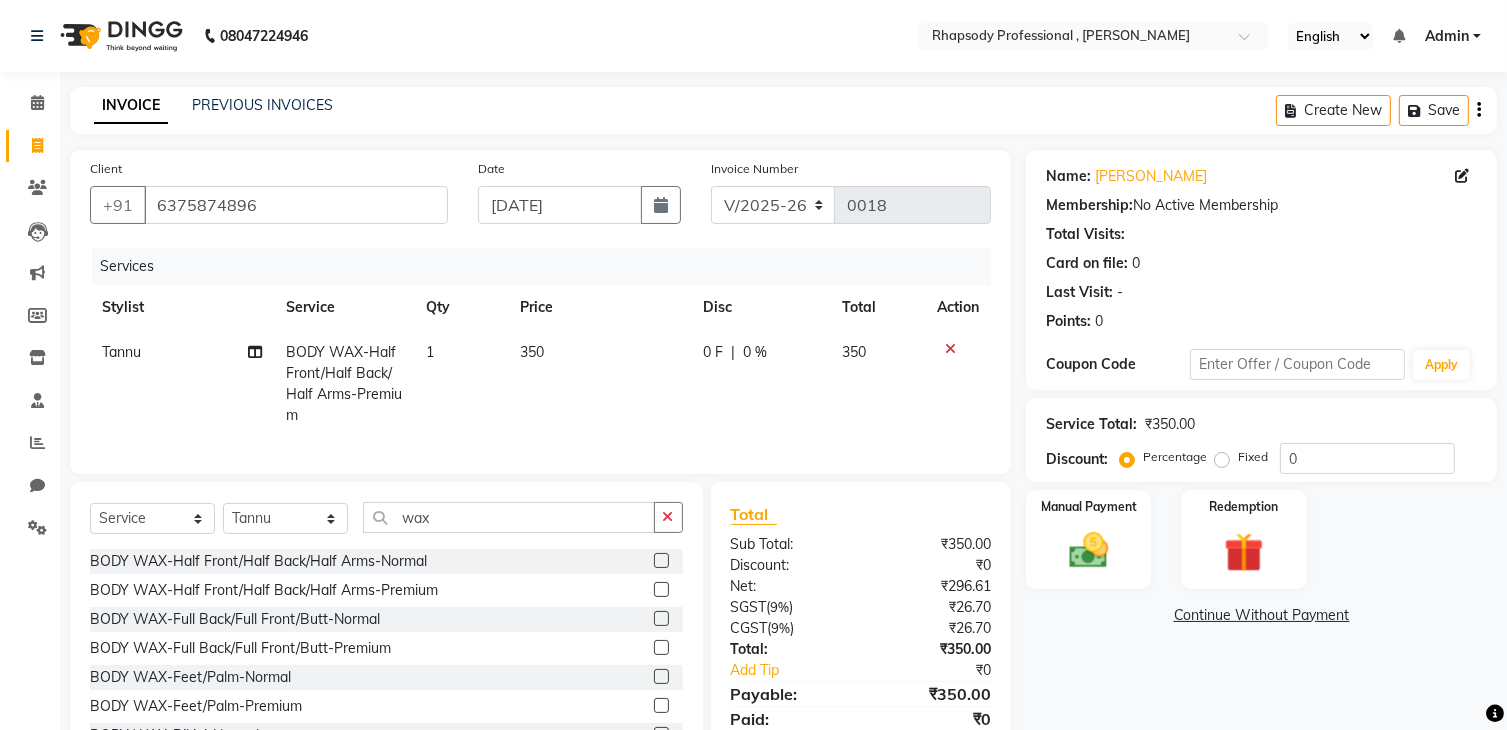 click 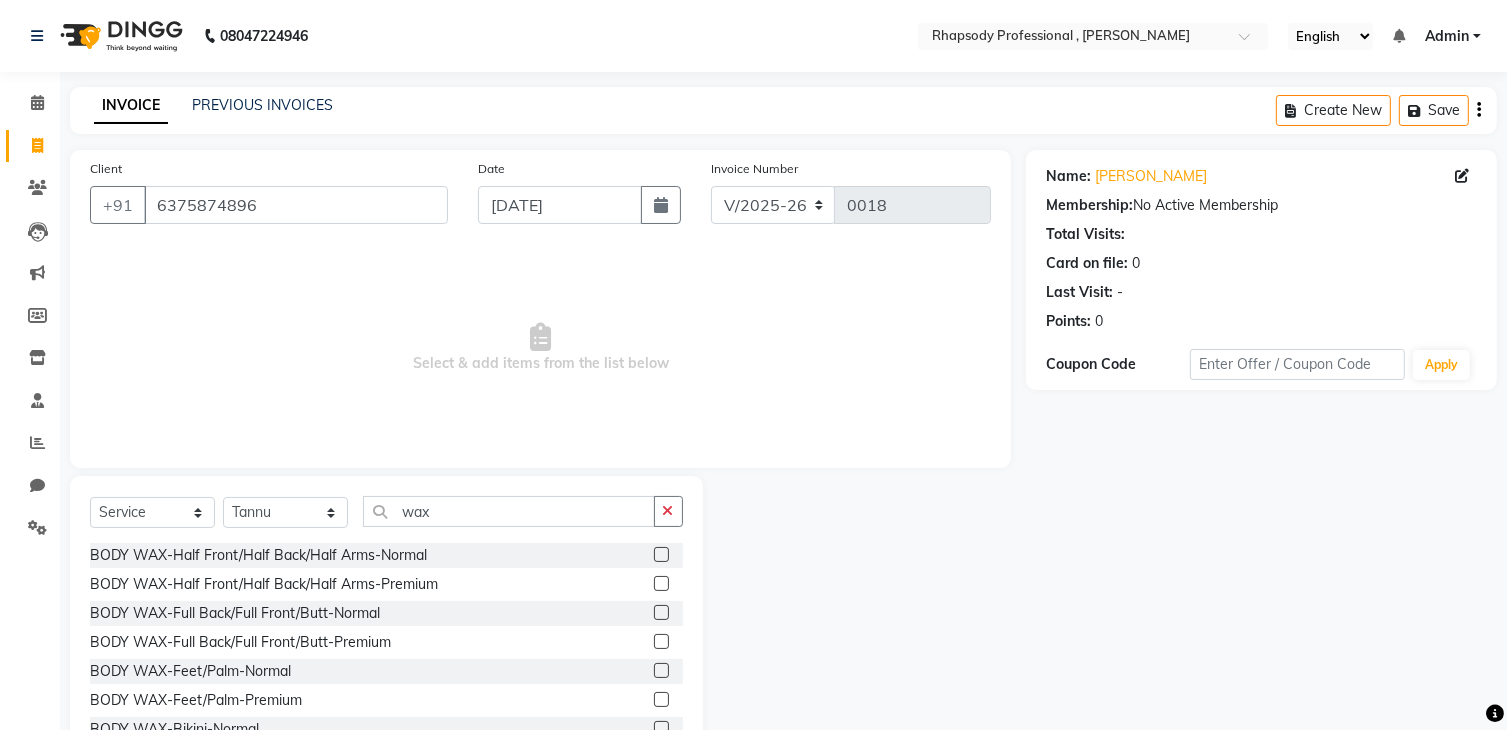 click 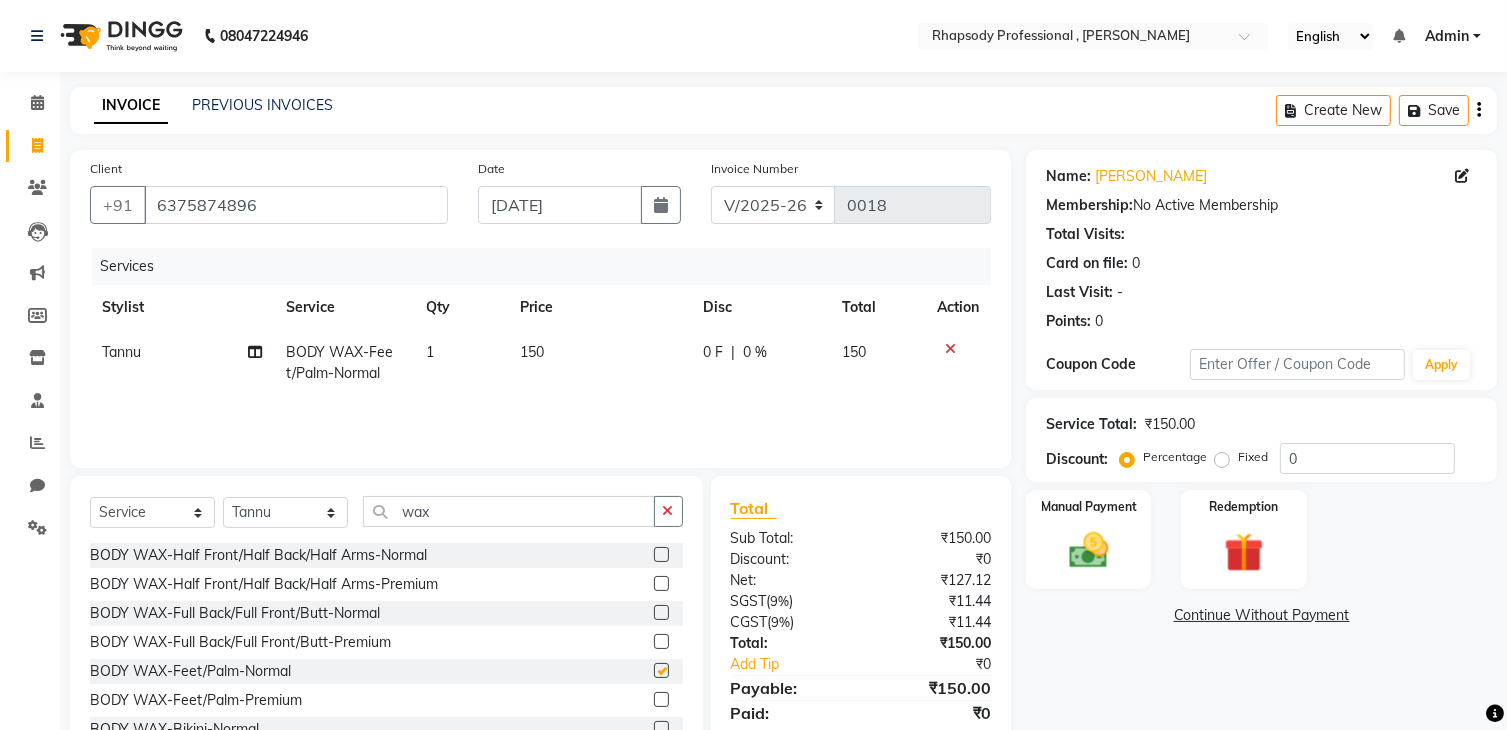 checkbox on "false" 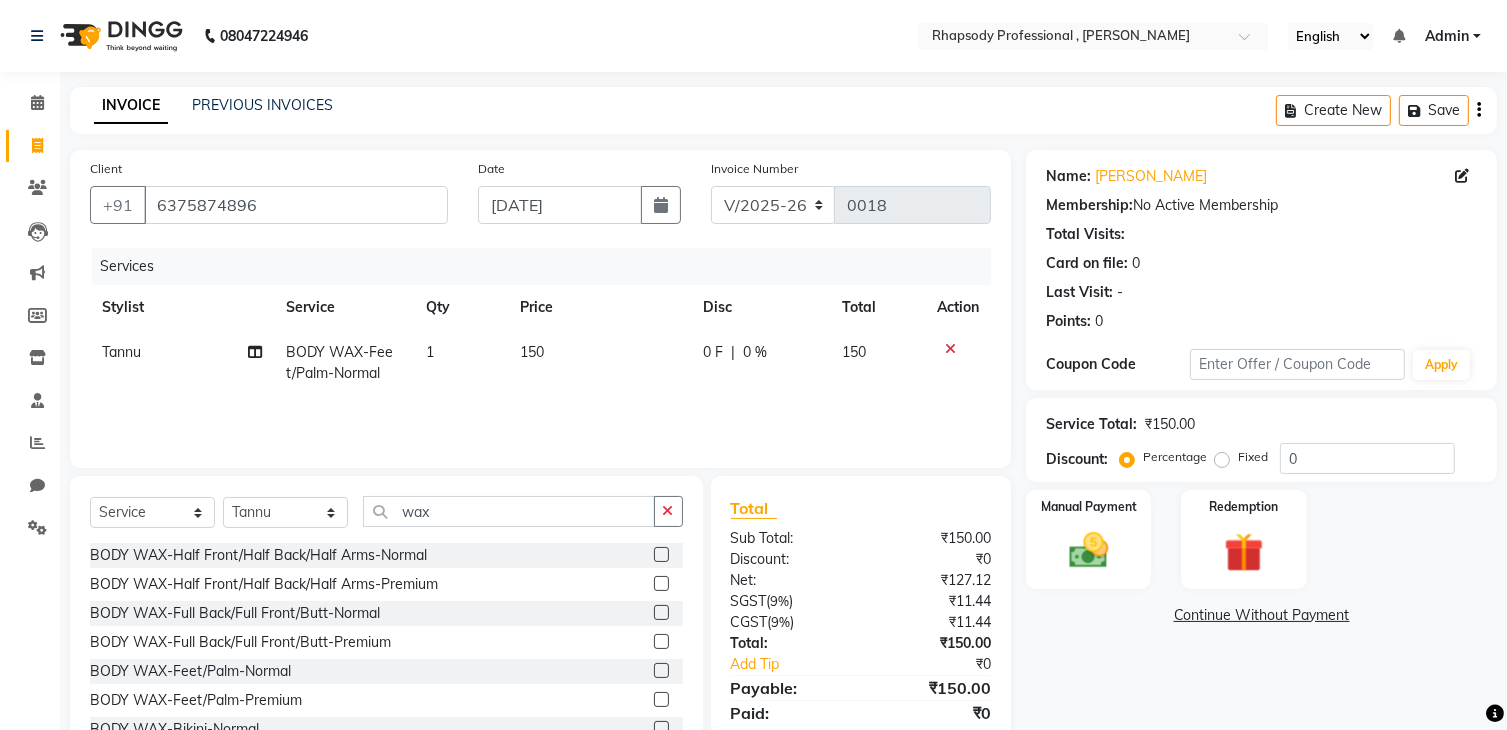 click 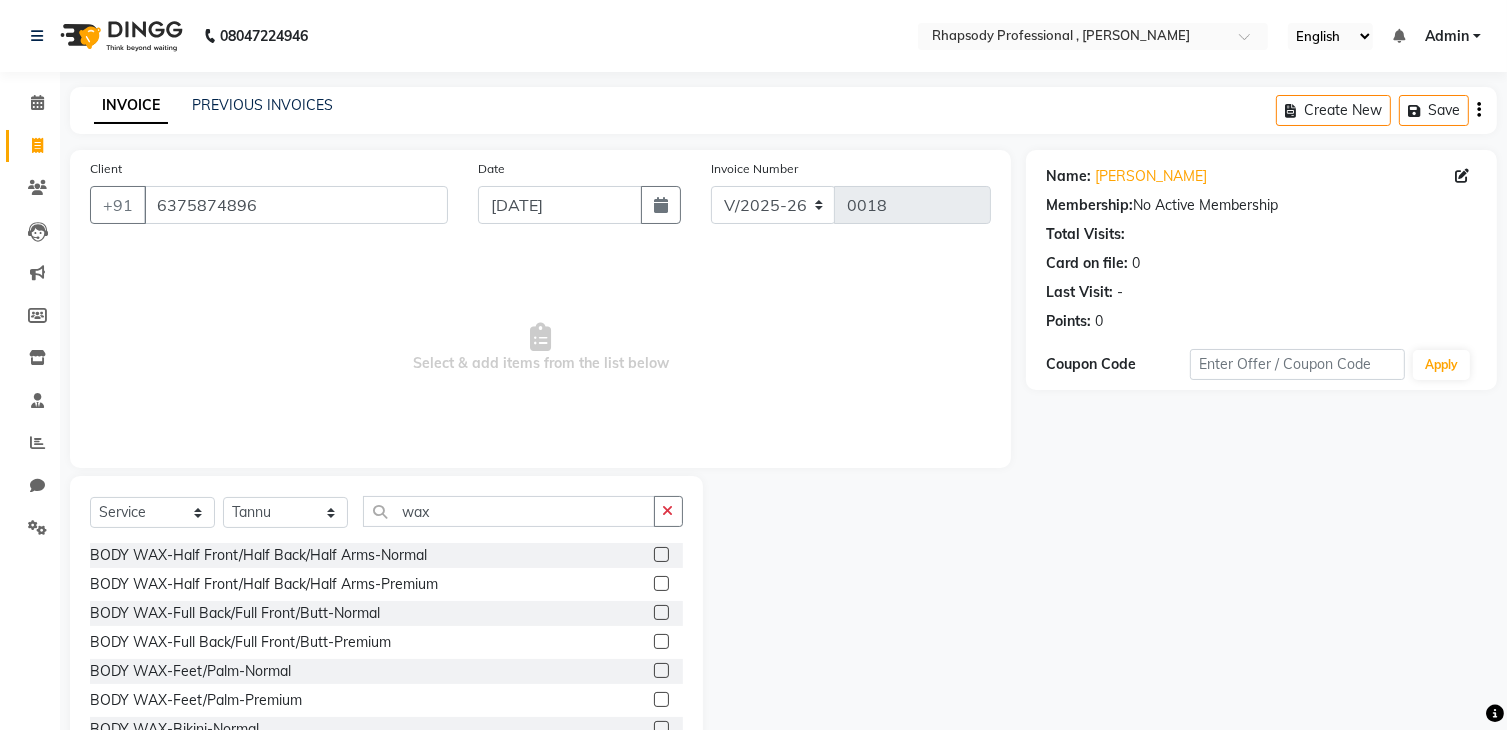 scroll, scrollTop: 523, scrollLeft: 0, axis: vertical 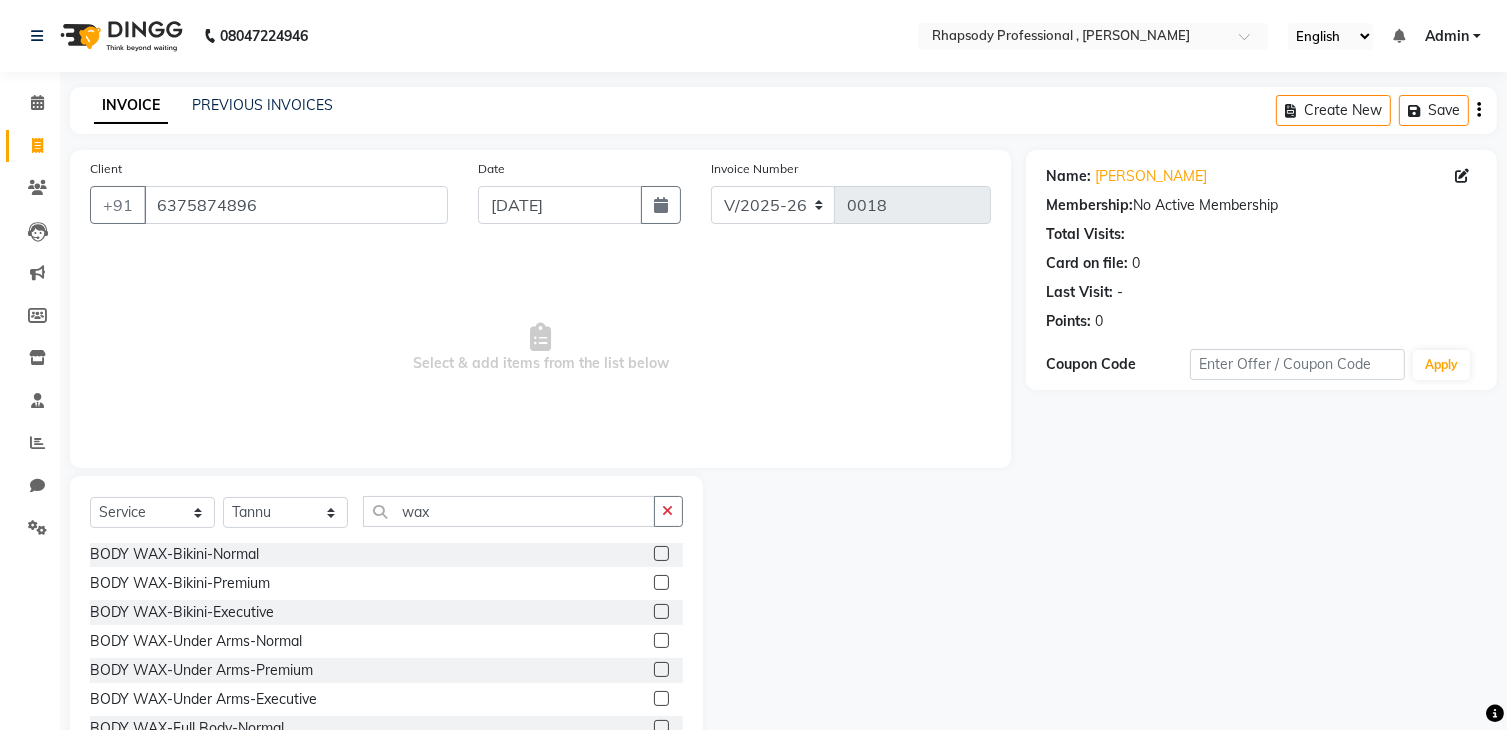 click 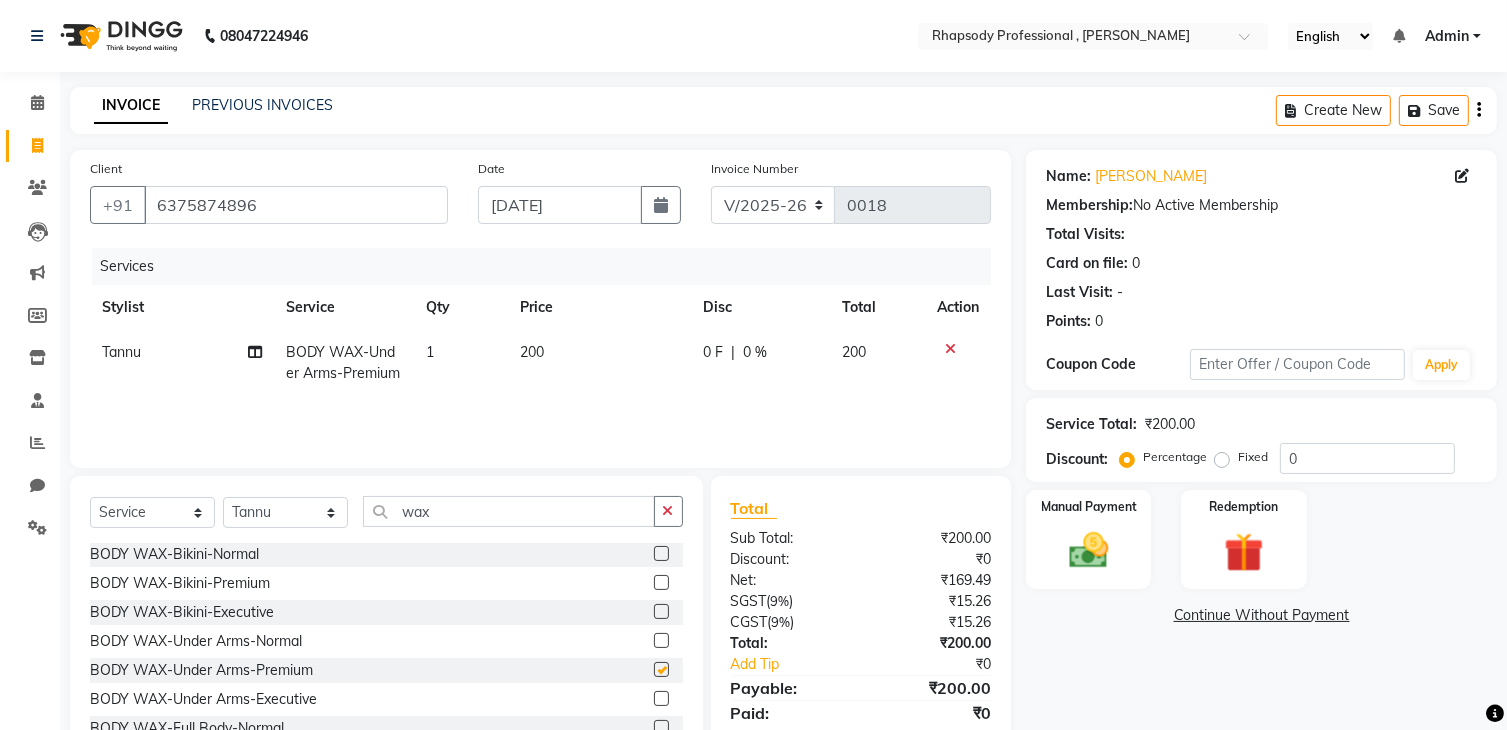 checkbox on "false" 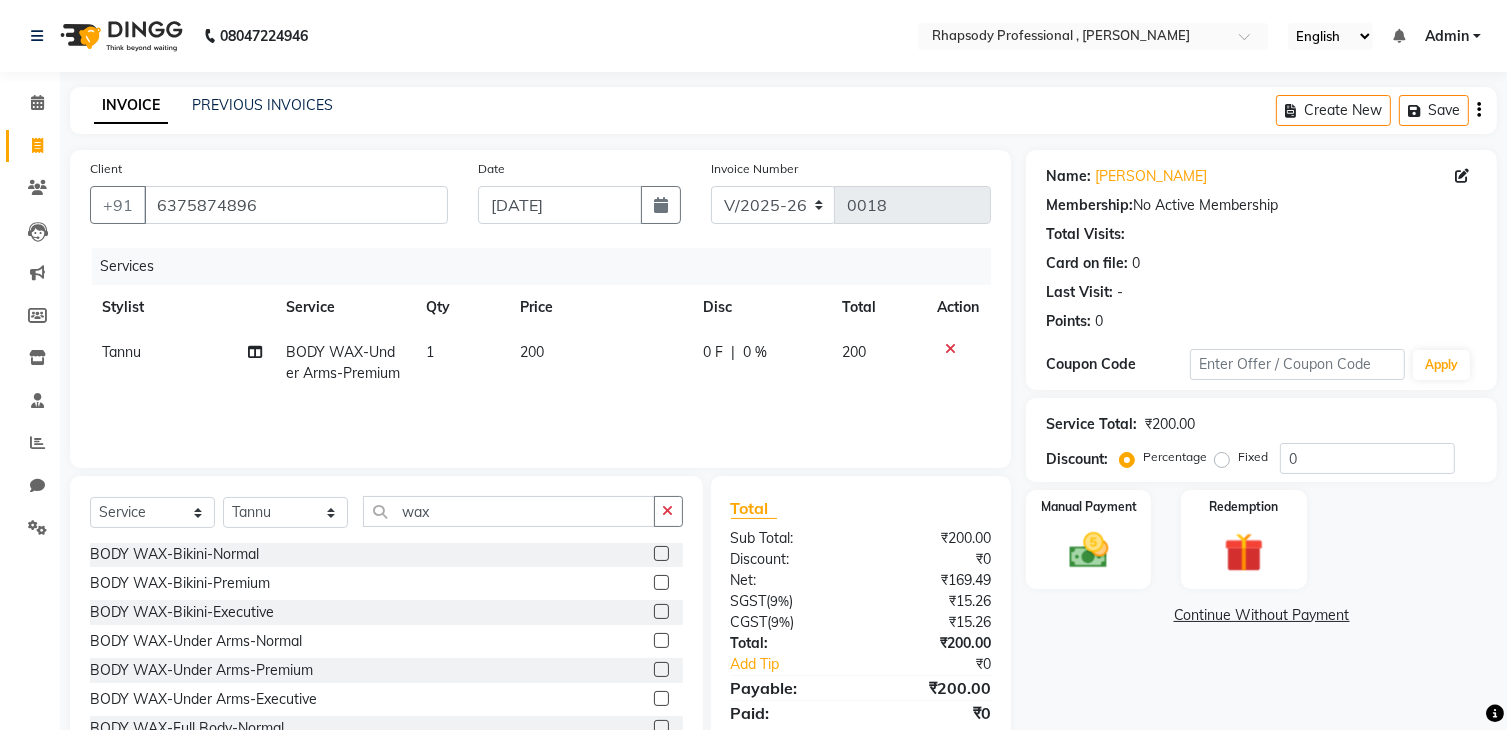 click 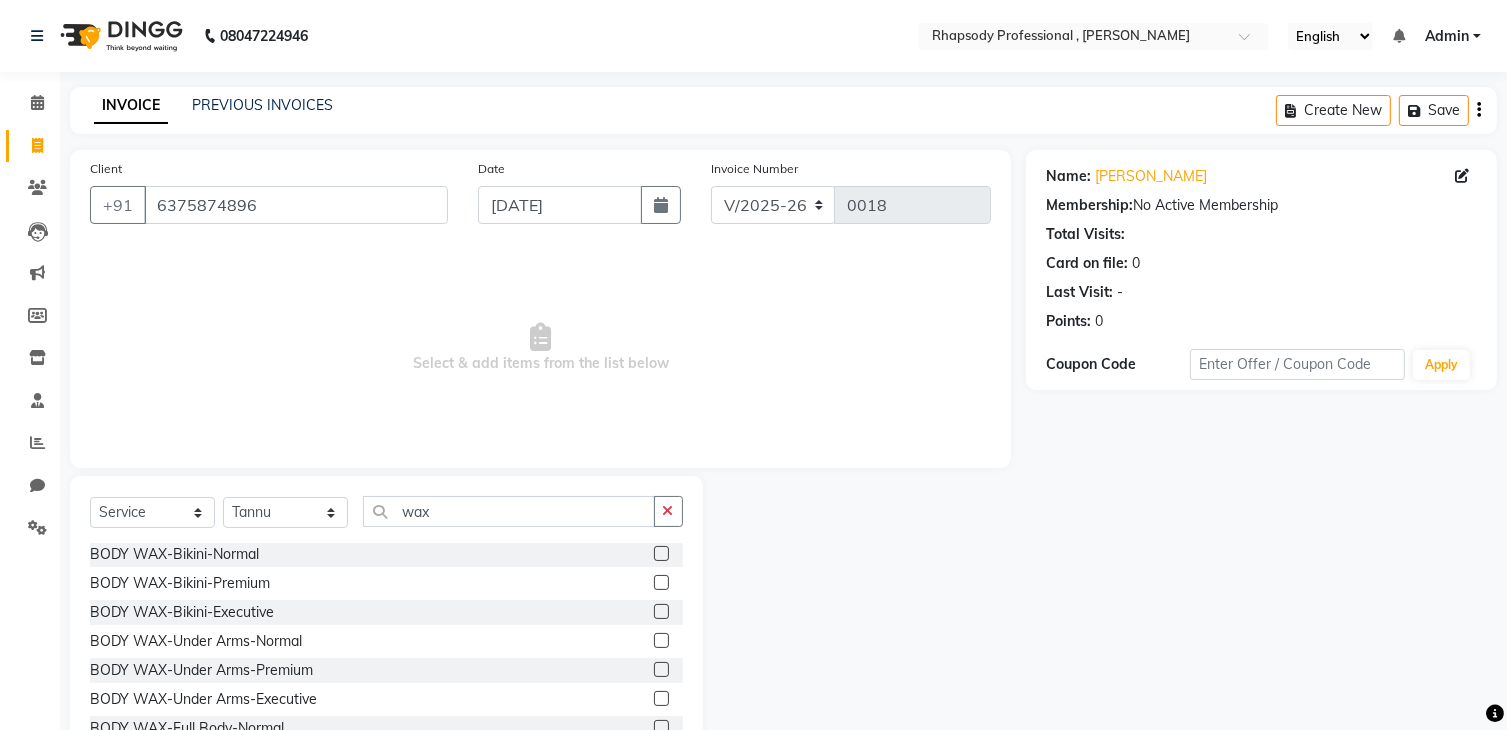 click 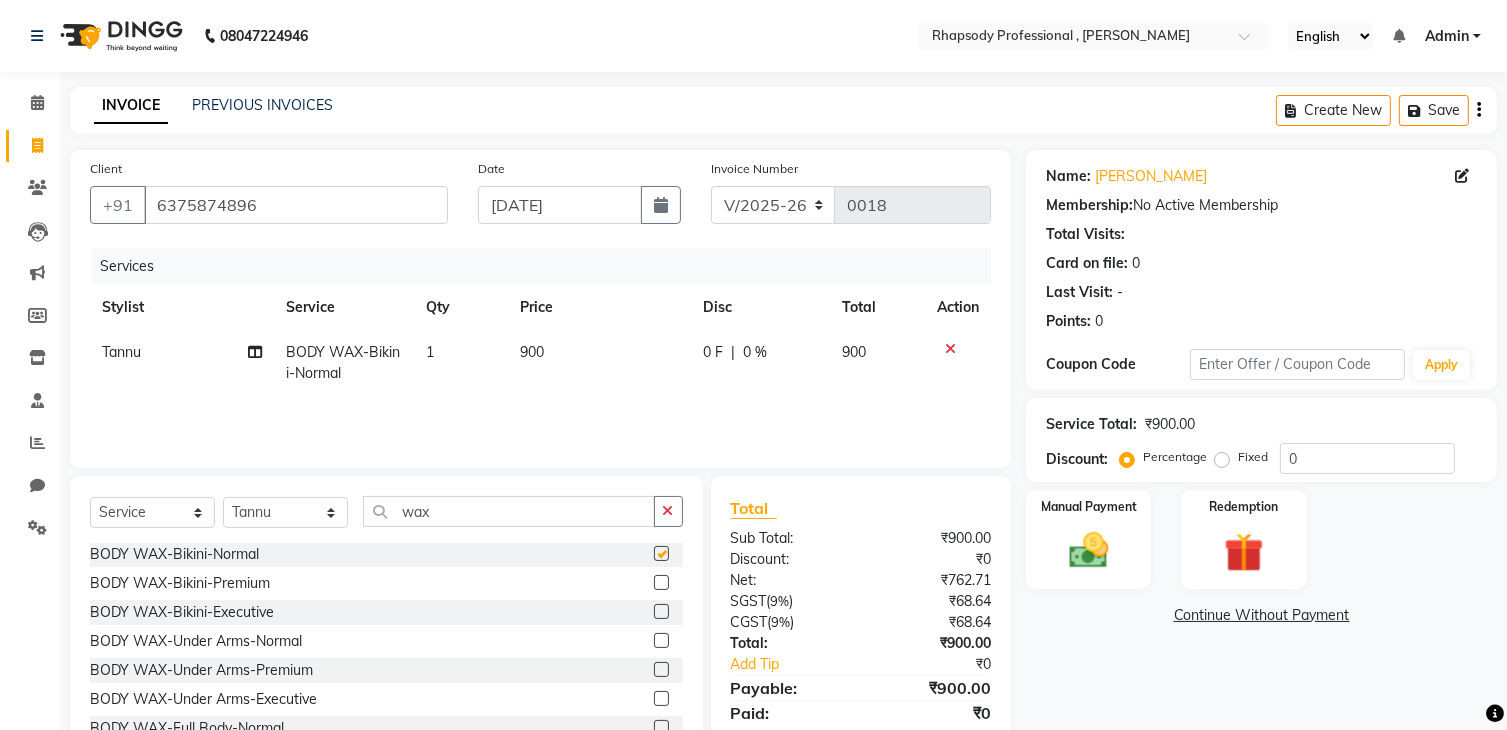 checkbox on "false" 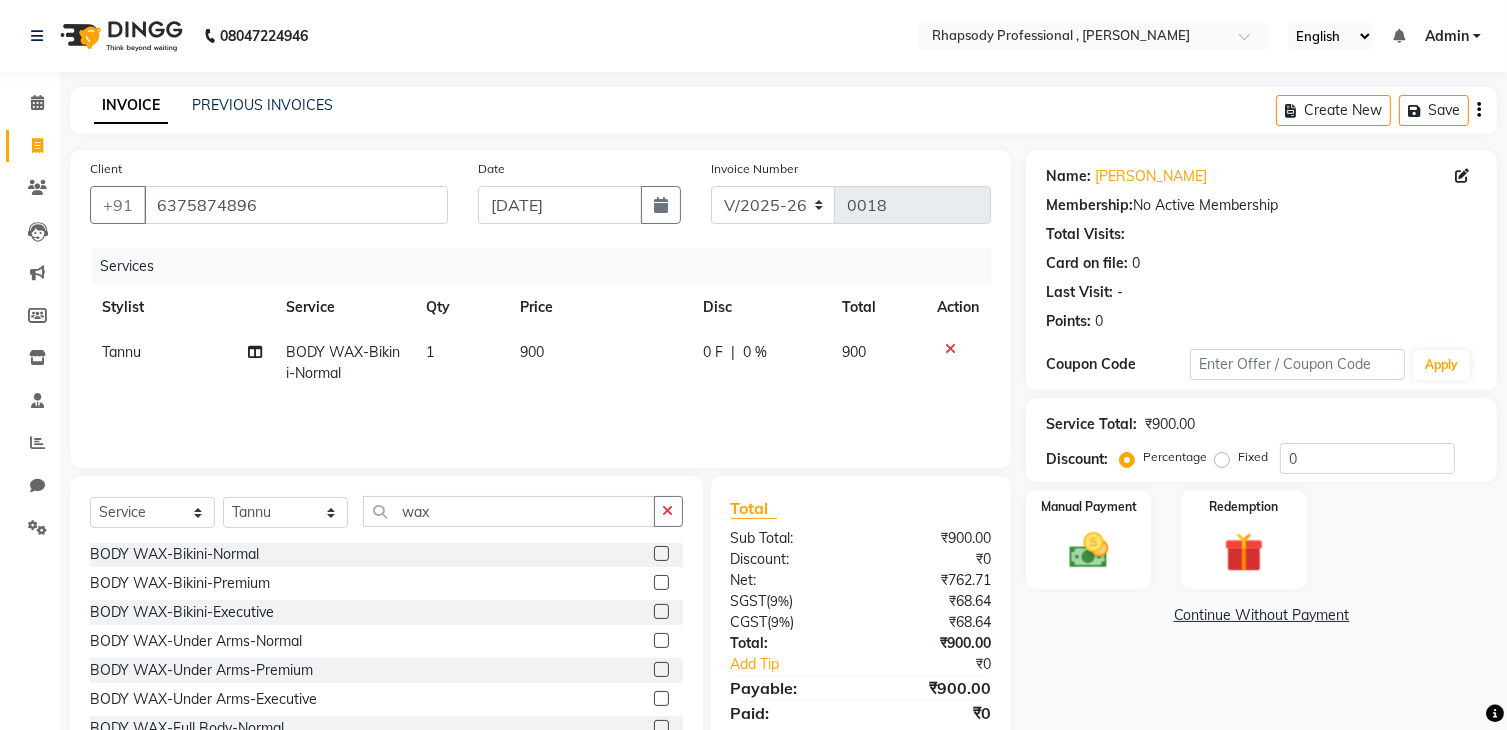 click 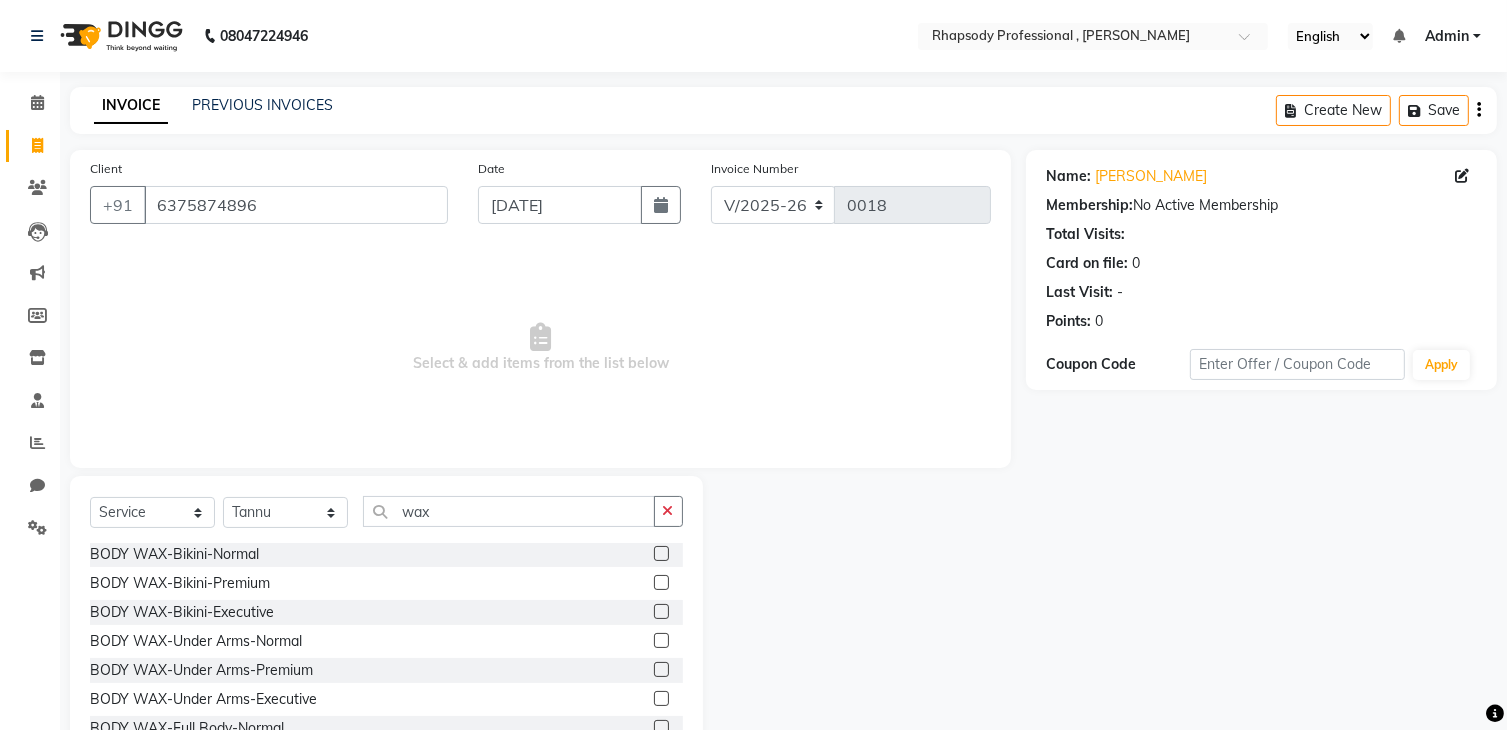 scroll, scrollTop: 348, scrollLeft: 0, axis: vertical 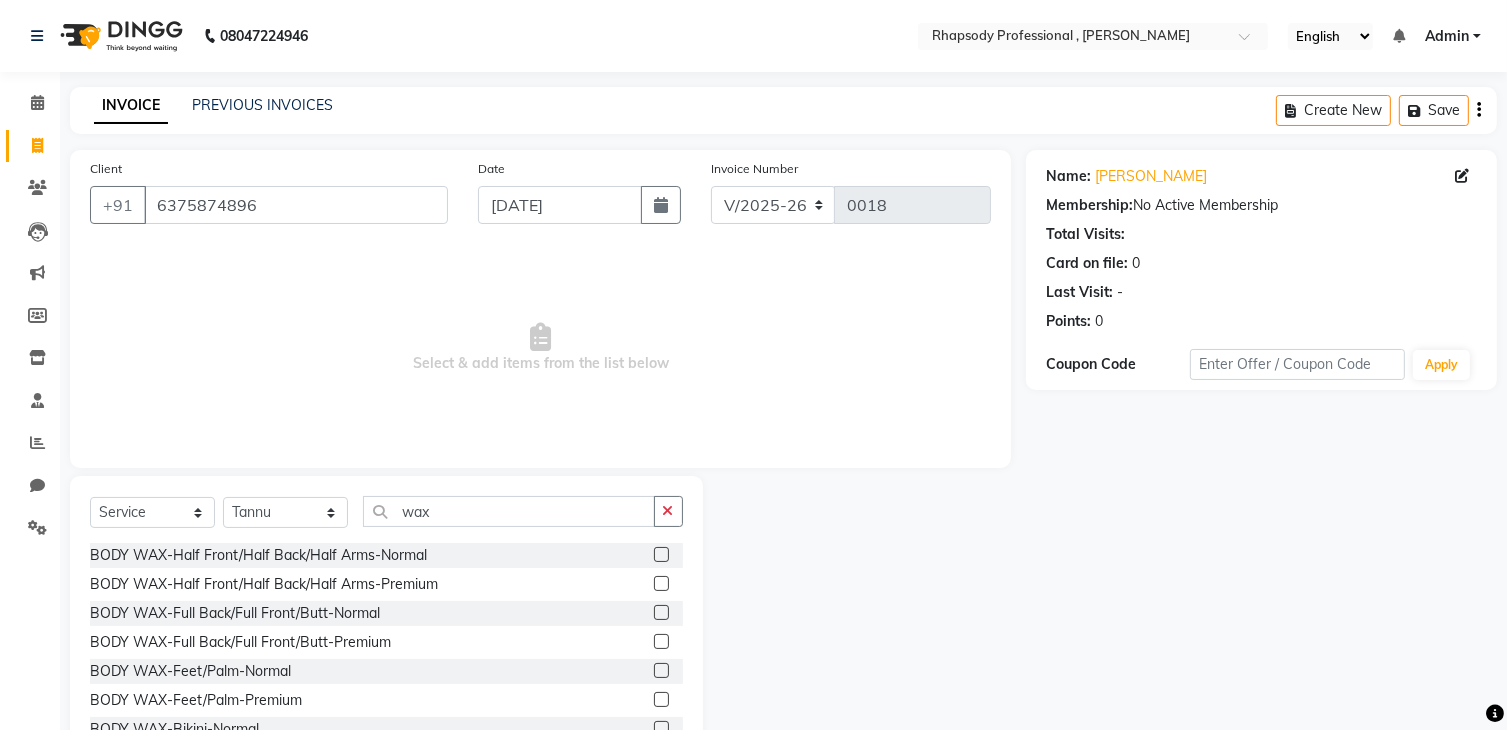 click 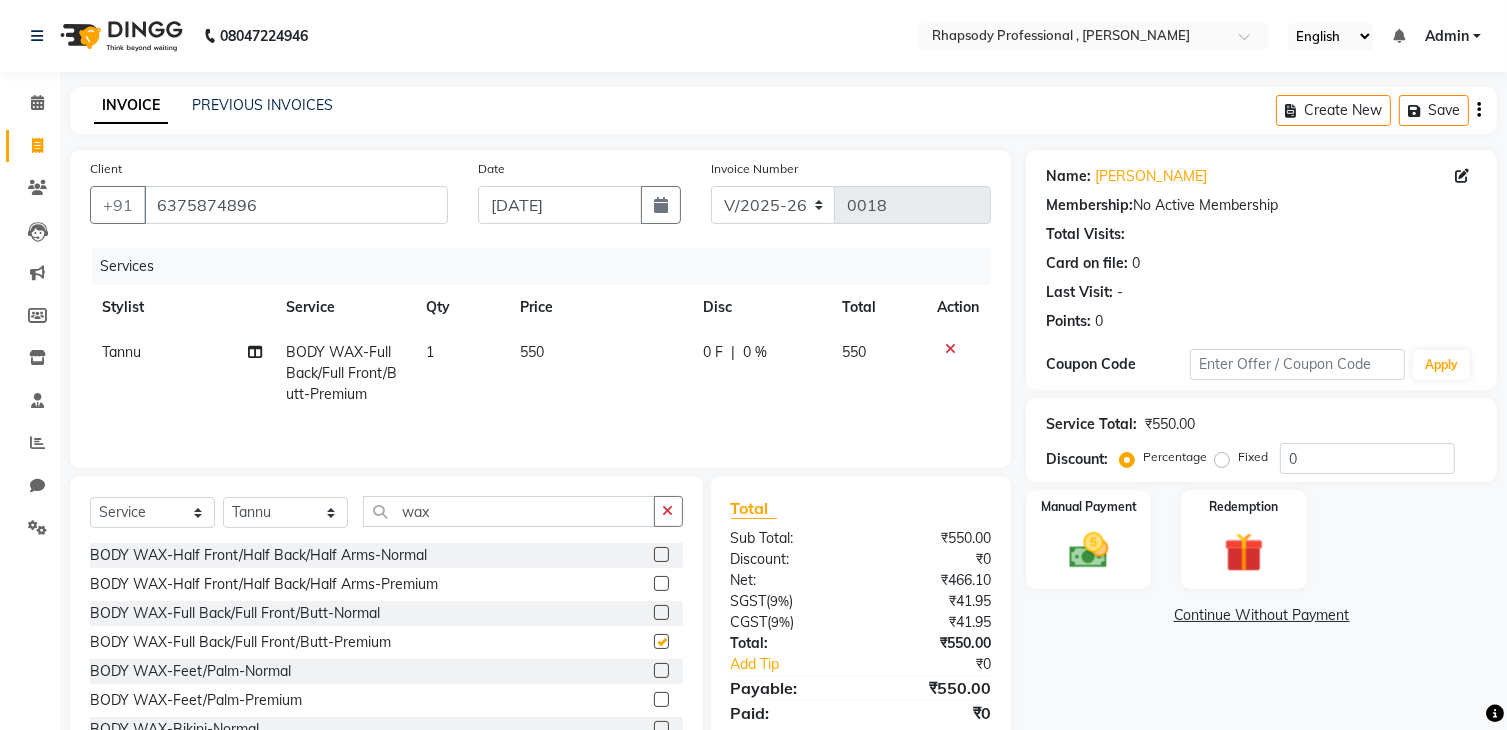 checkbox on "false" 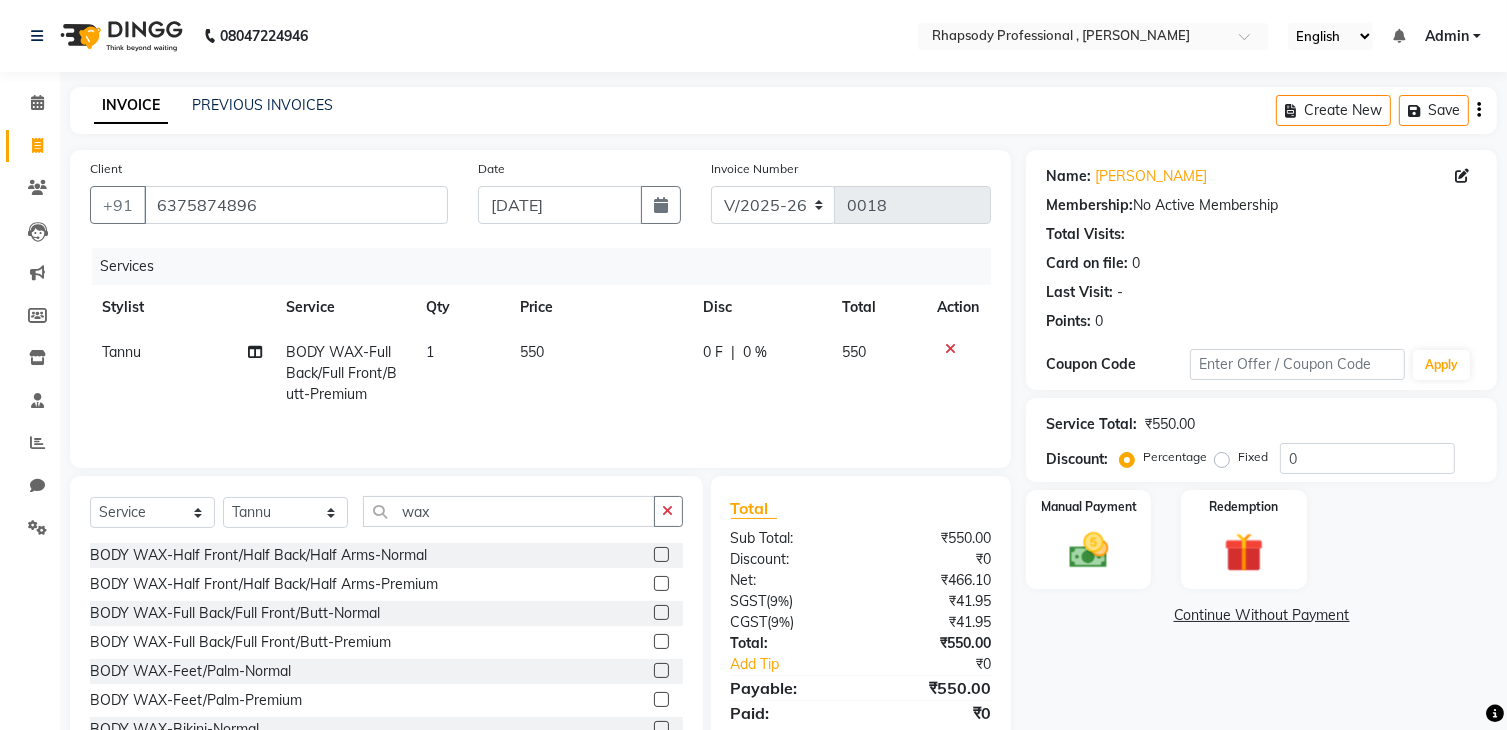 click 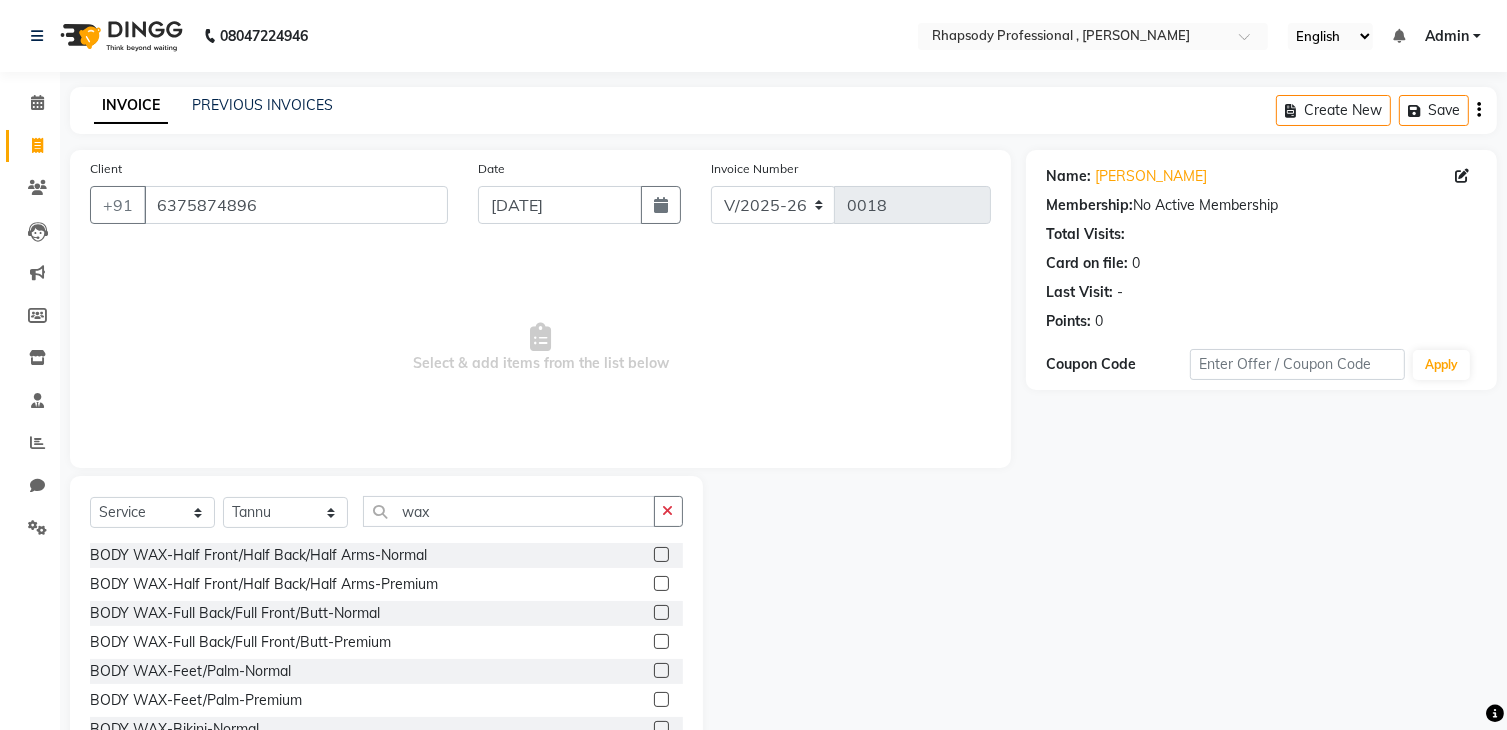 click 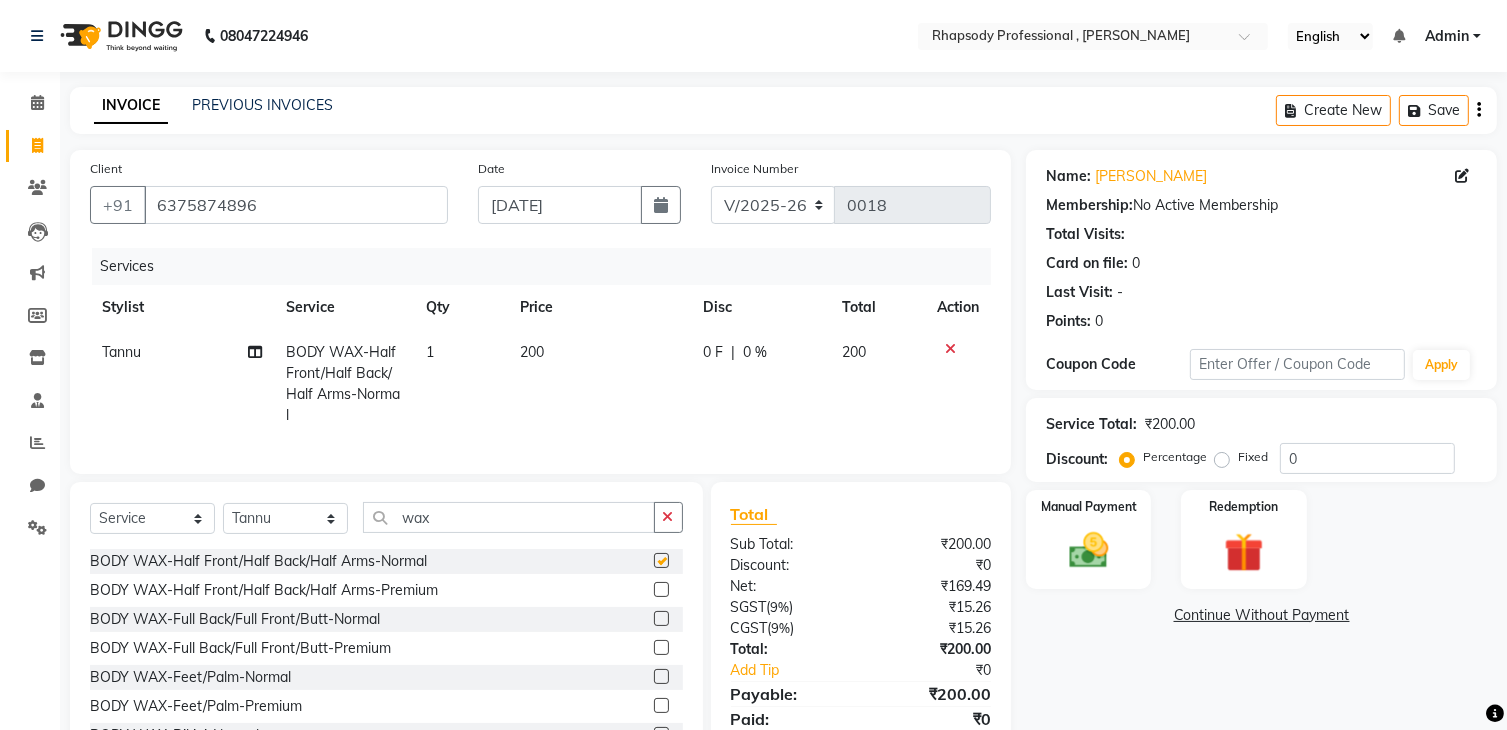 checkbox on "false" 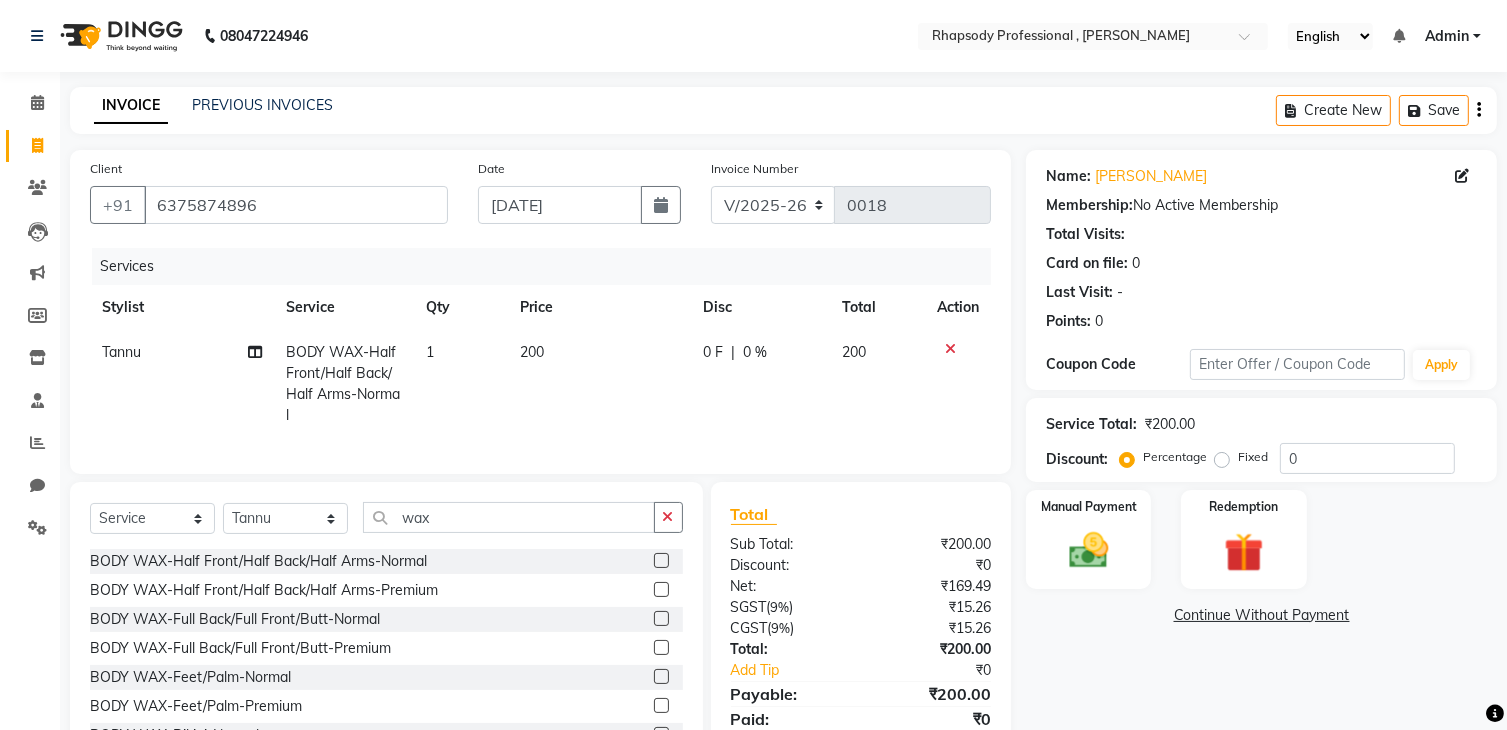 click 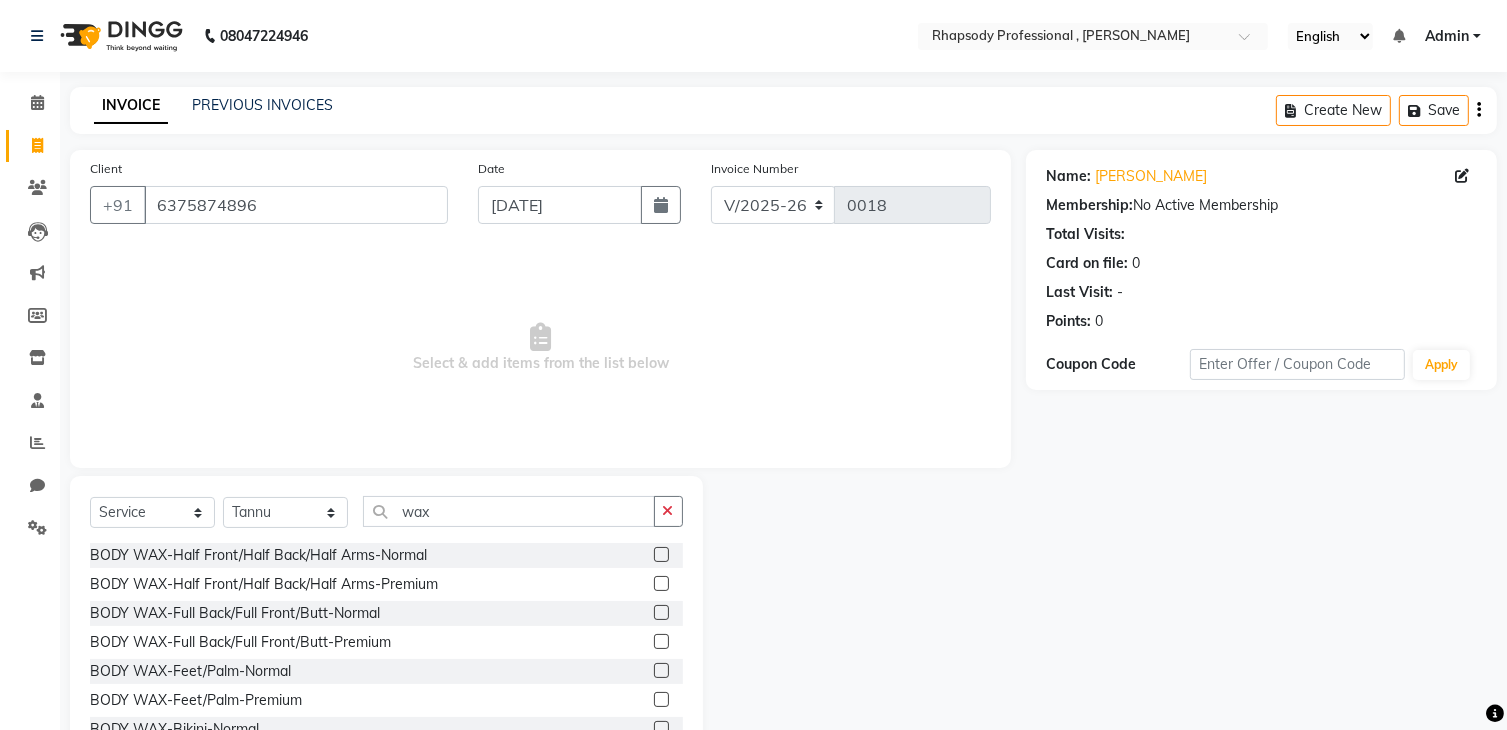 click 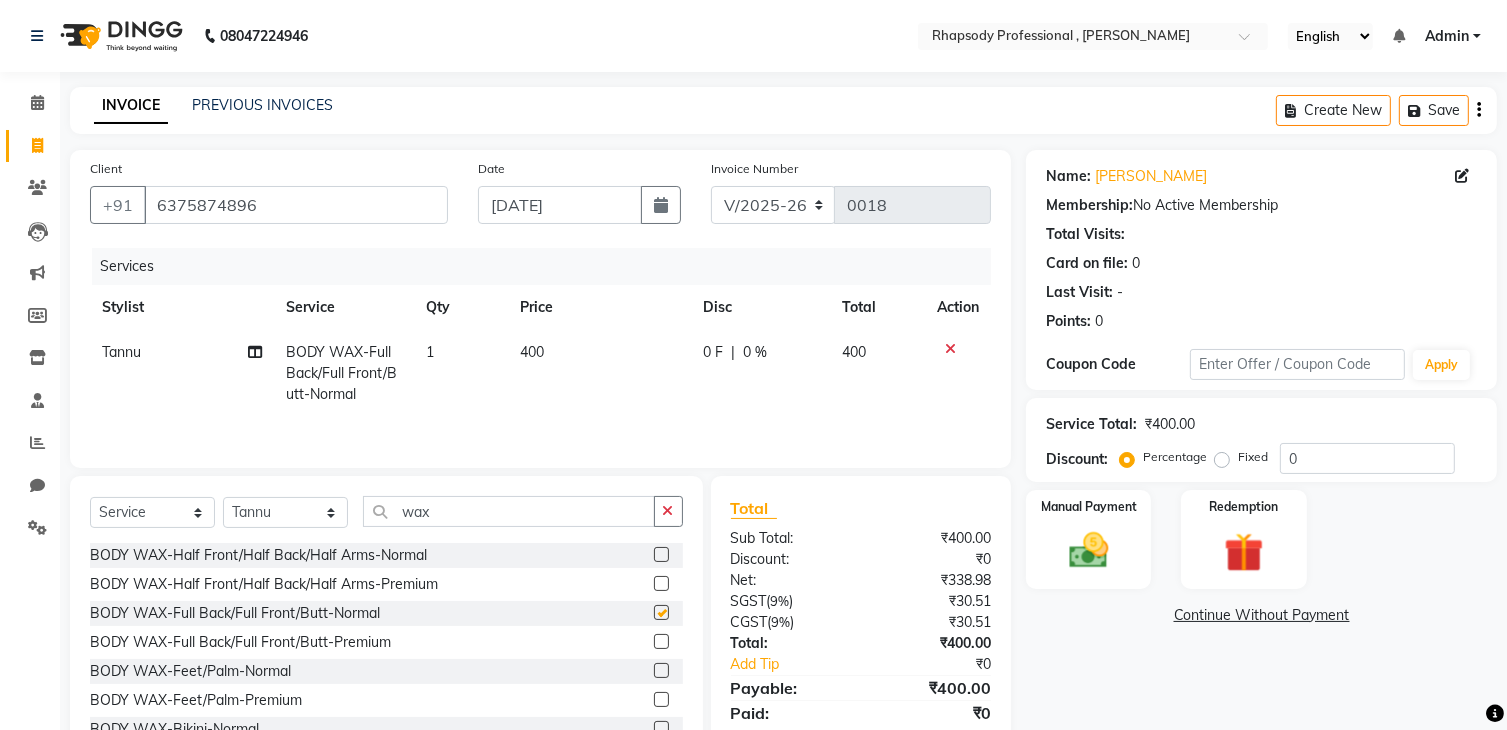checkbox on "false" 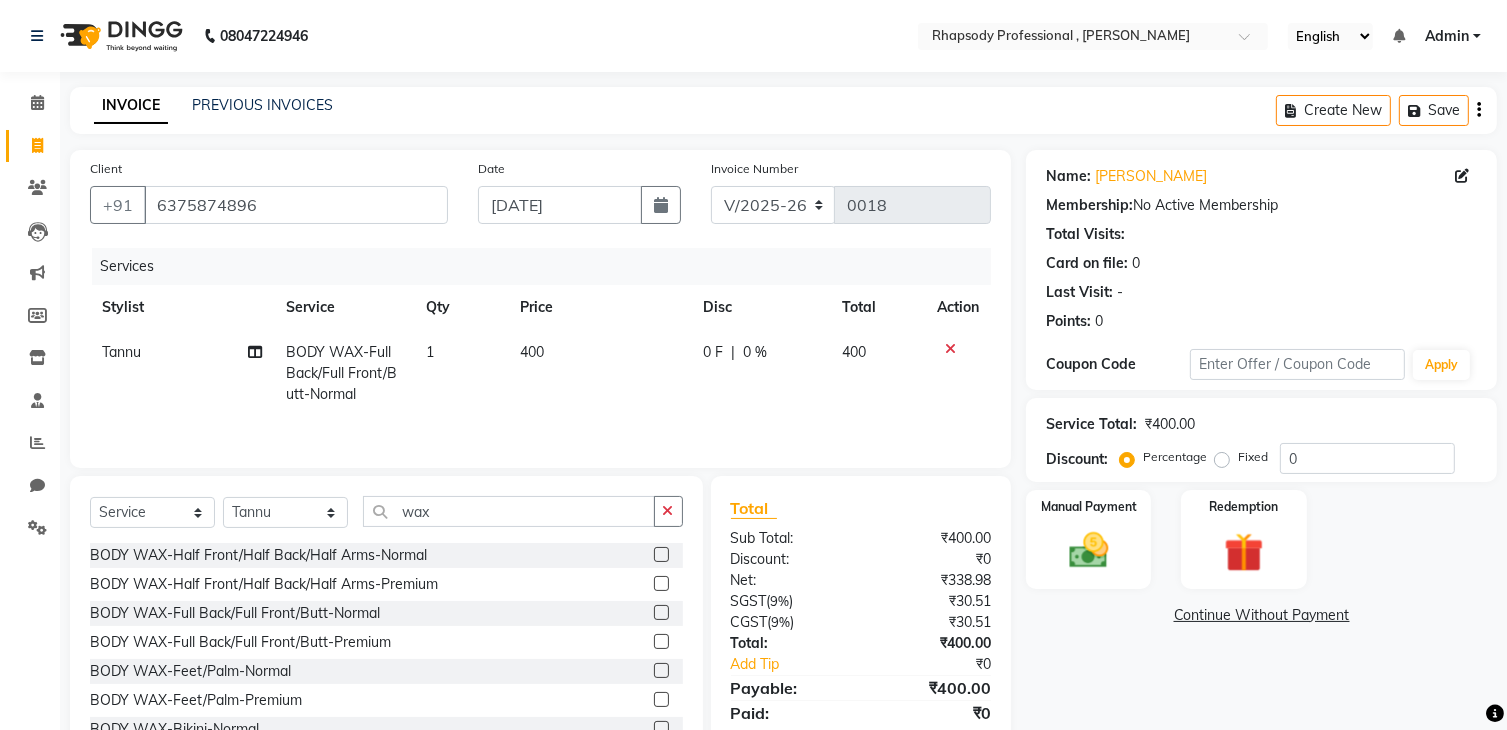 click 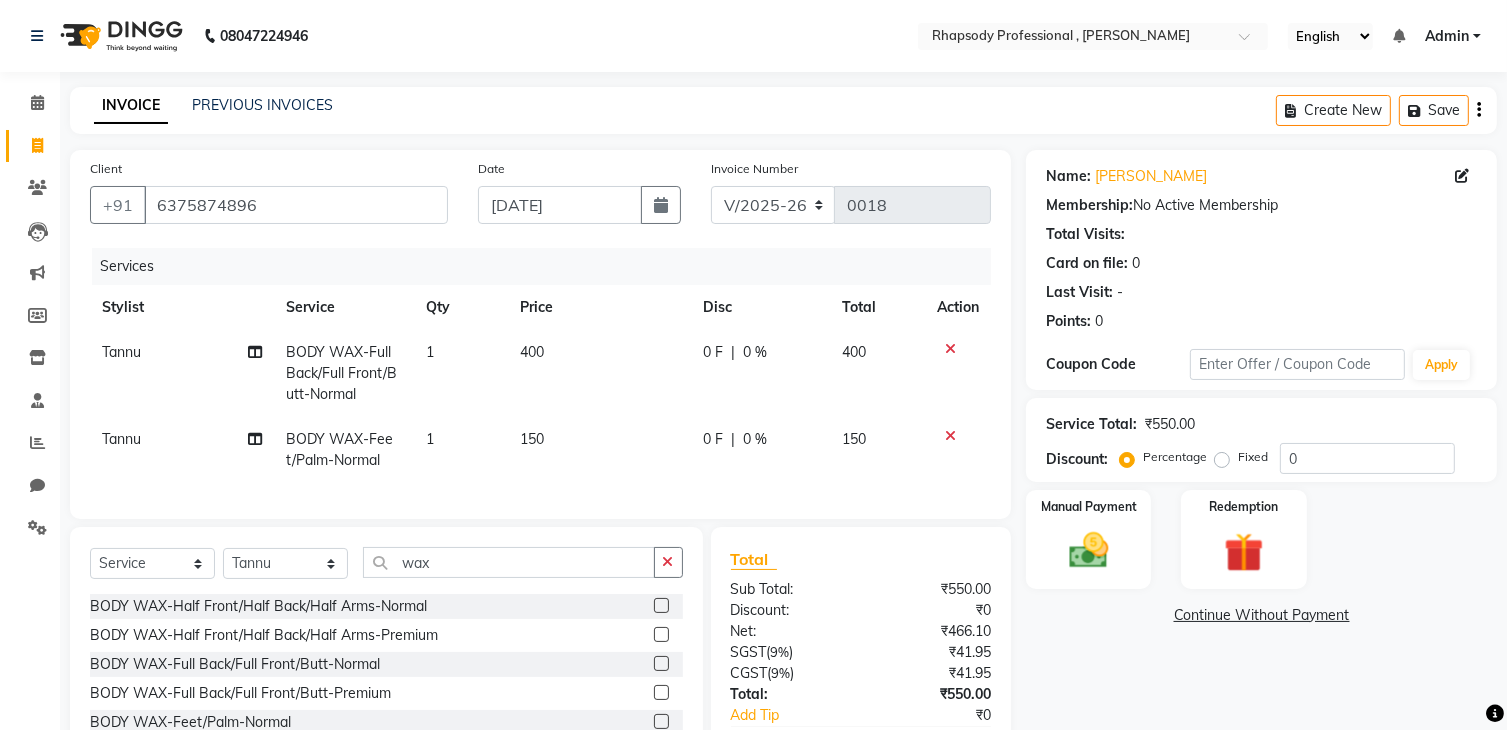 click 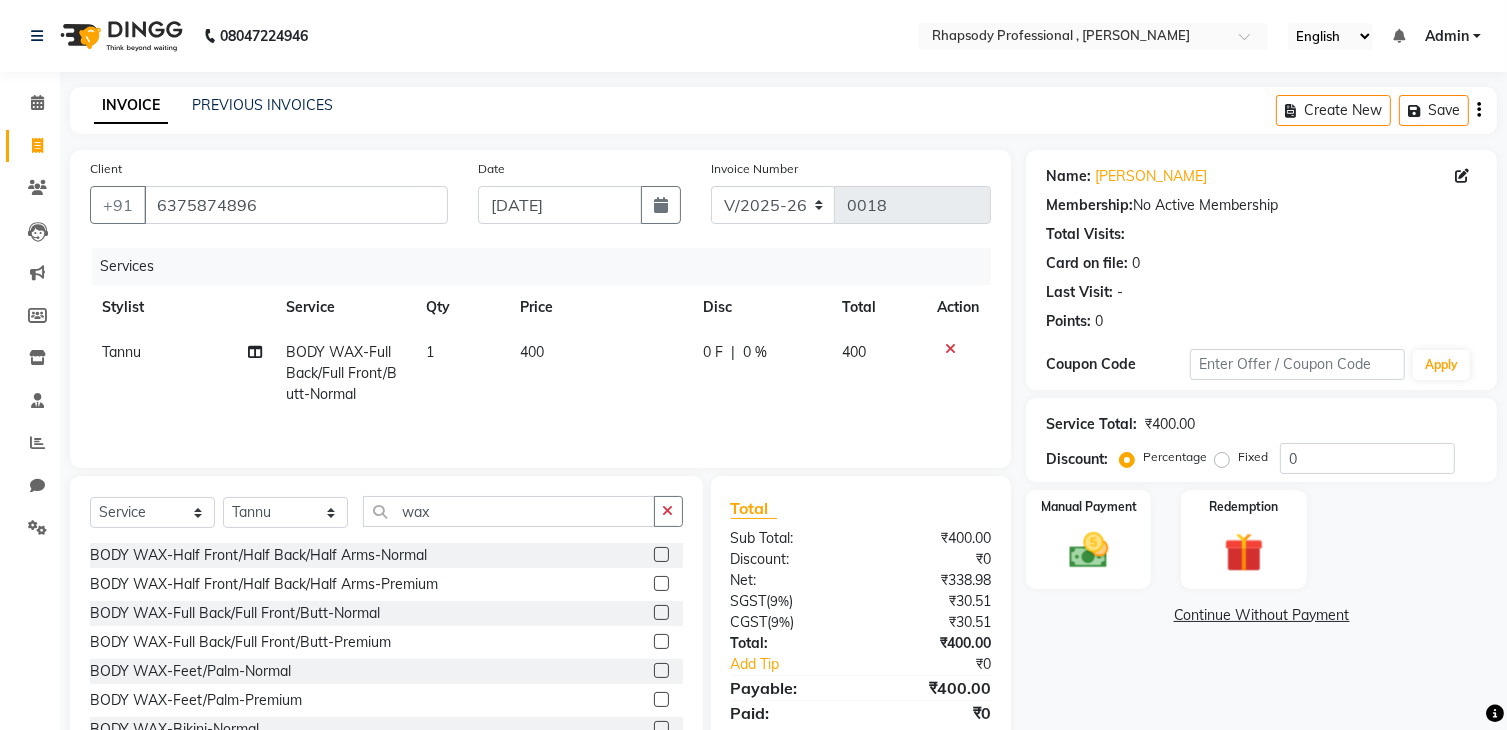 click 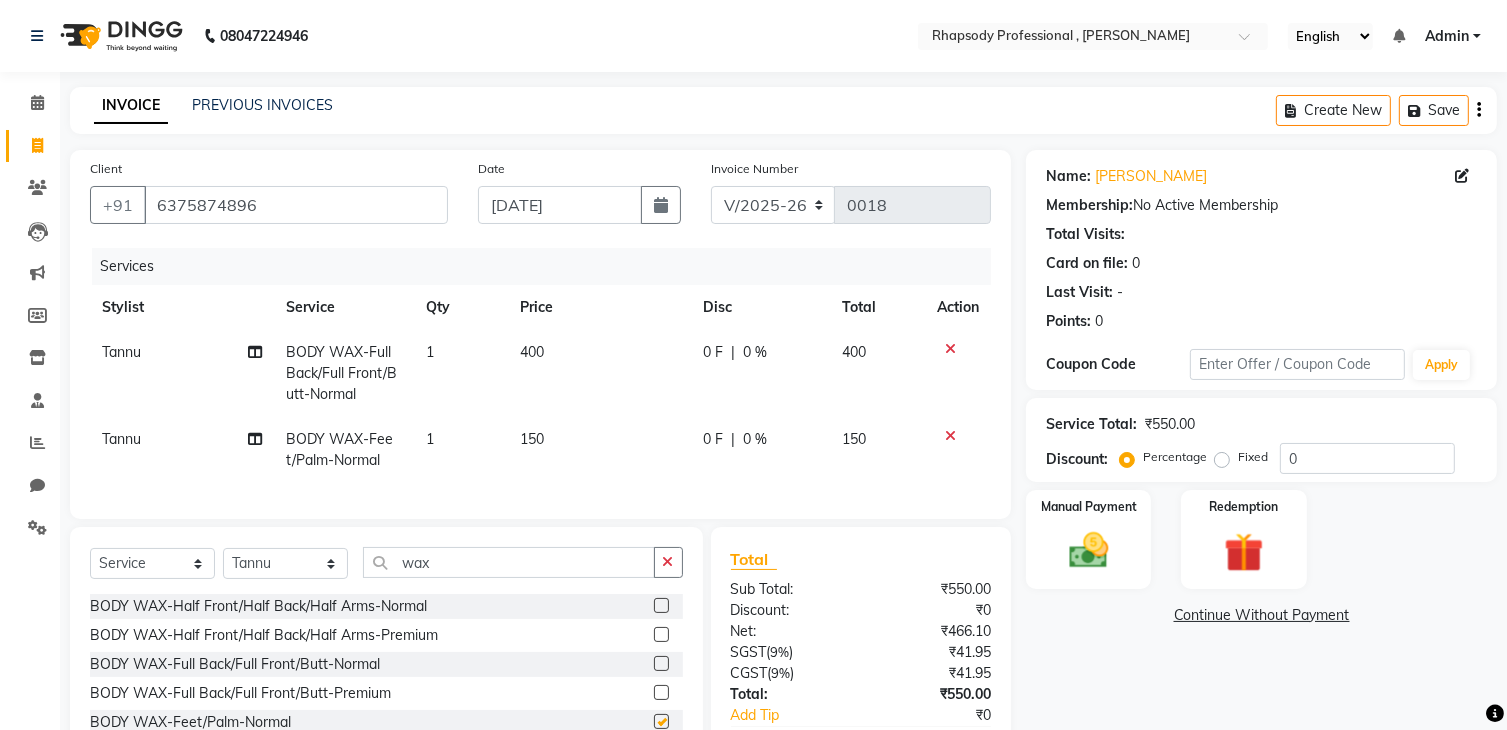 checkbox on "false" 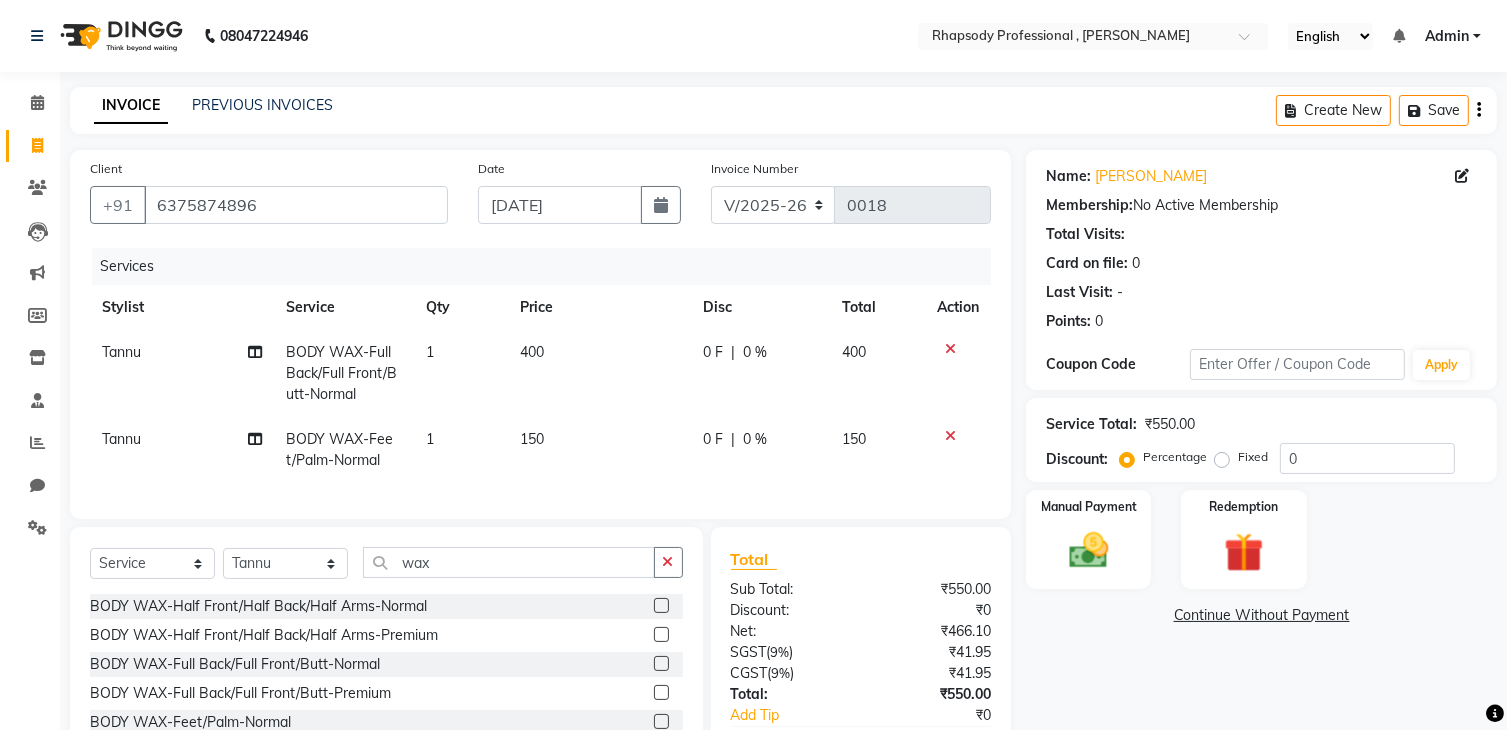 drag, startPoint x: 962, startPoint y: 442, endPoint x: 948, endPoint y: 444, distance: 14.142136 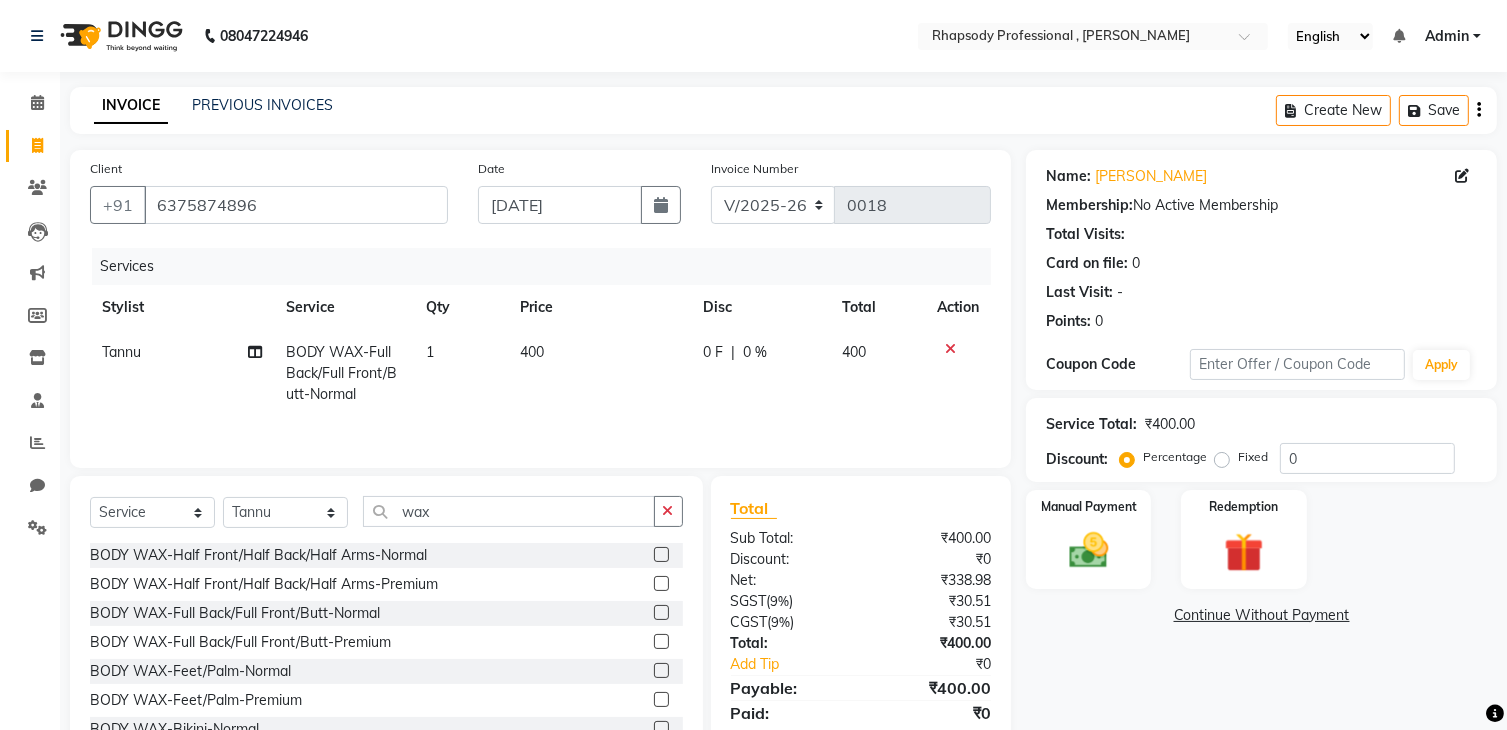 click 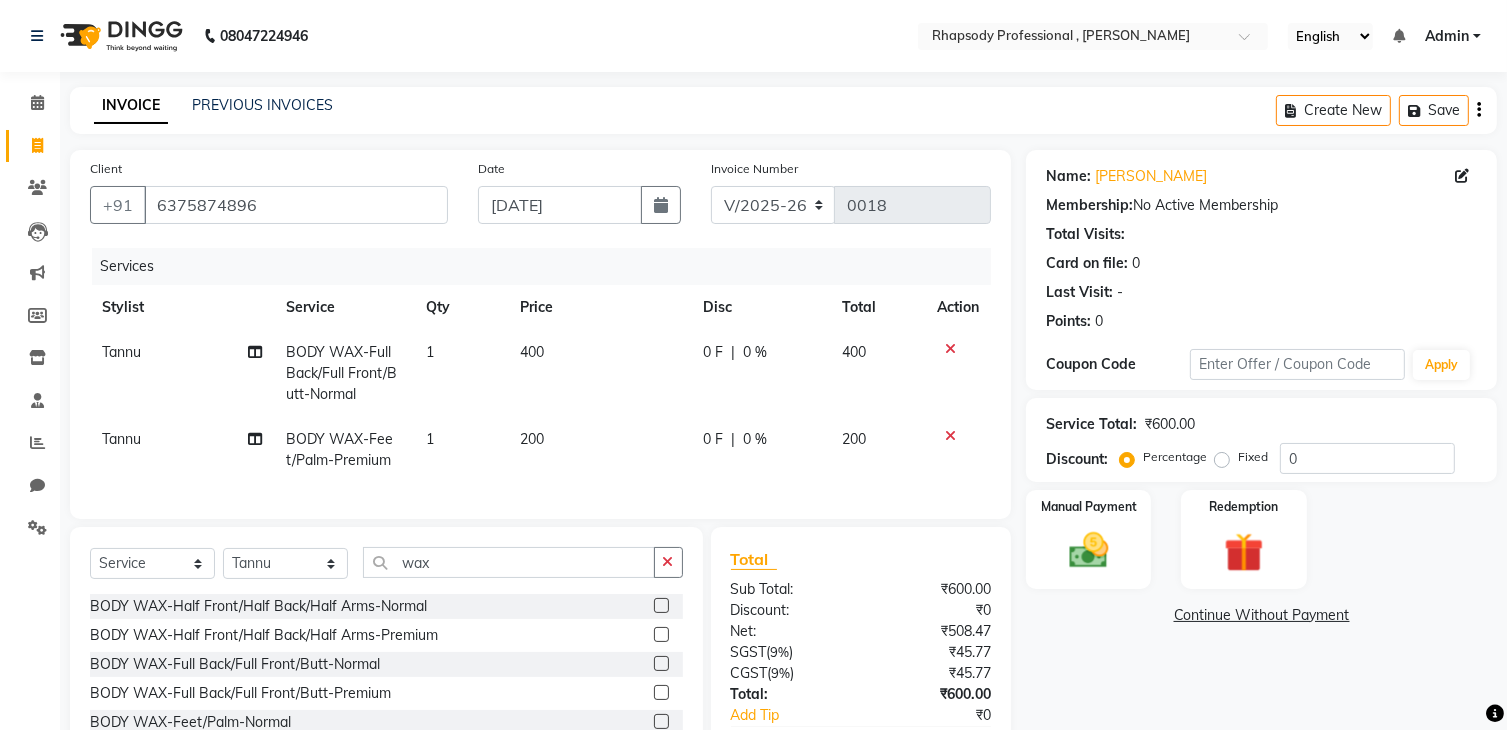 checkbox on "false" 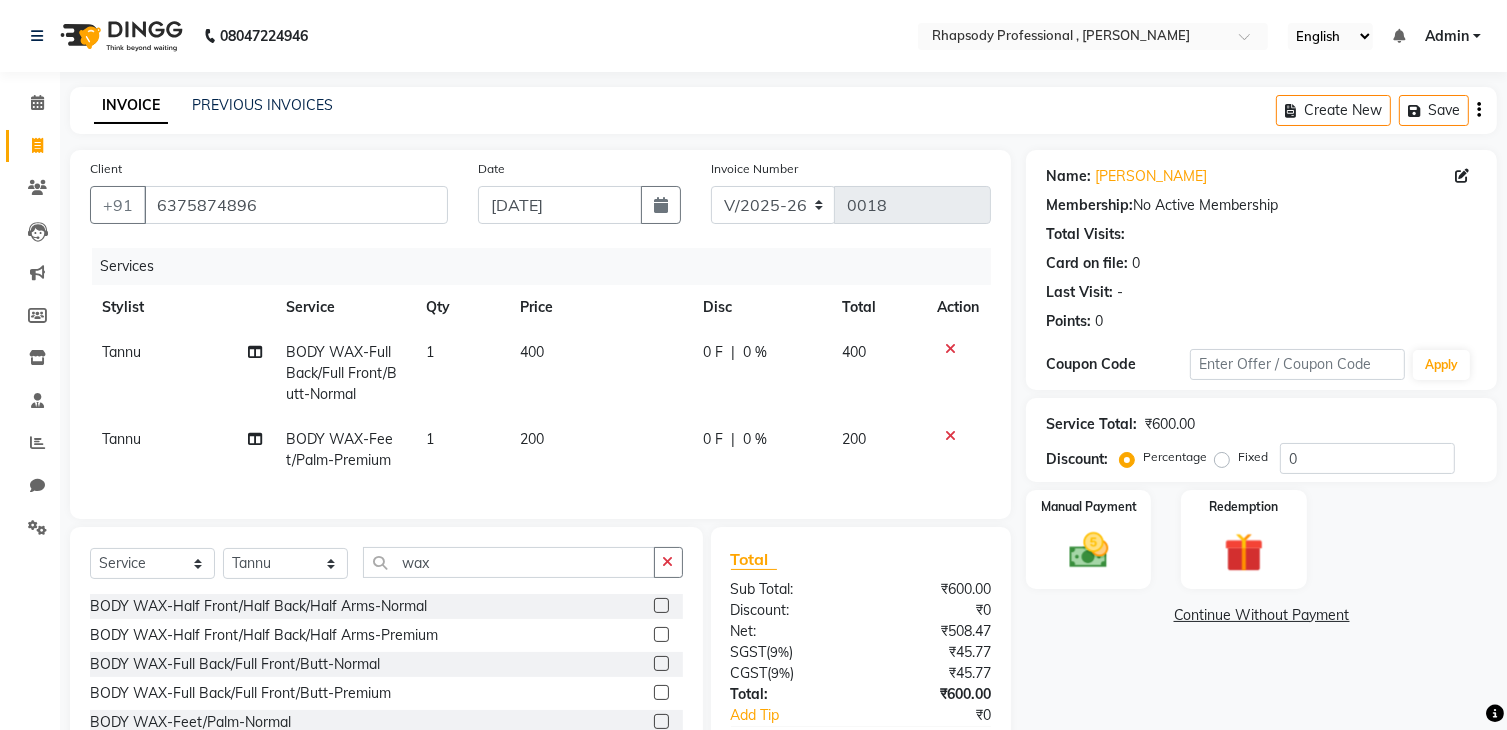 click 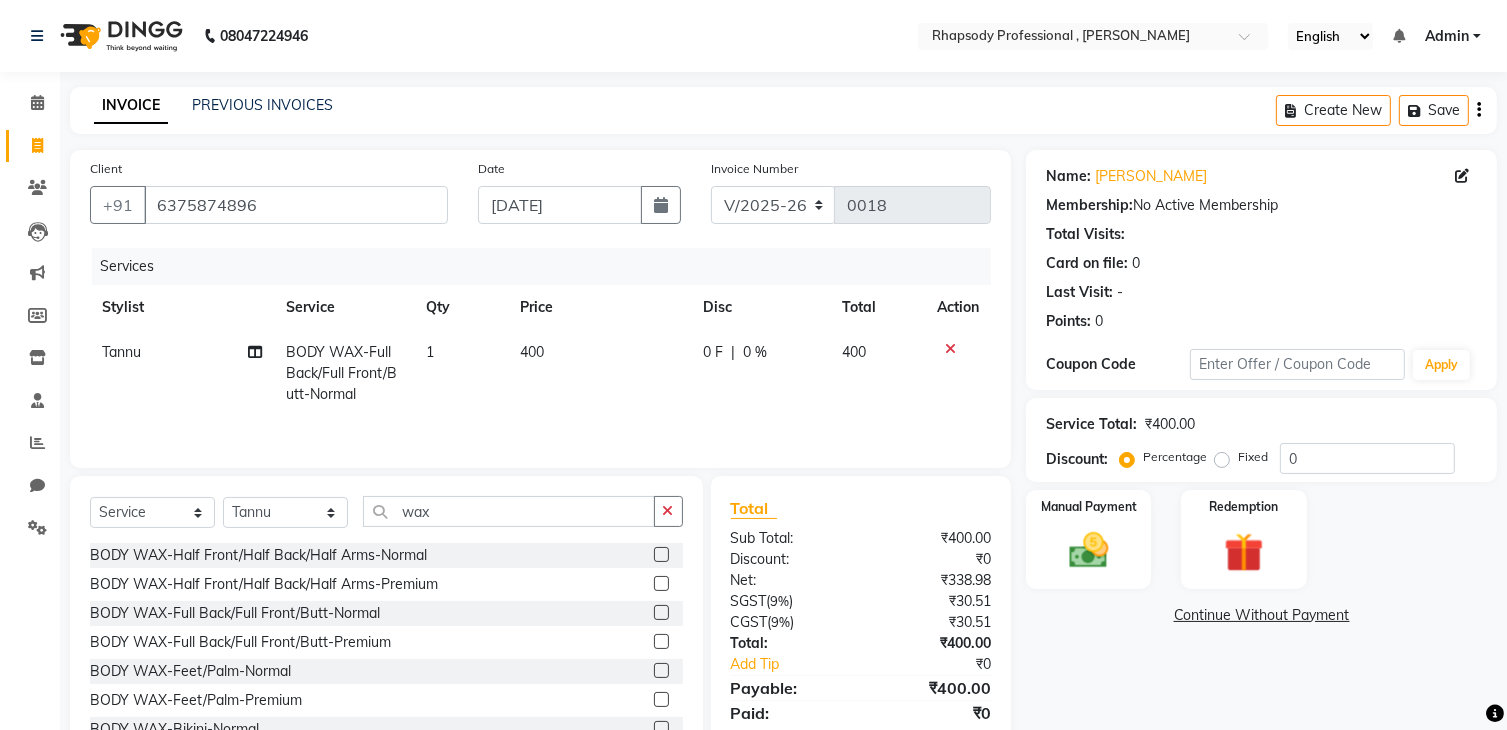 scroll, scrollTop: 523, scrollLeft: 0, axis: vertical 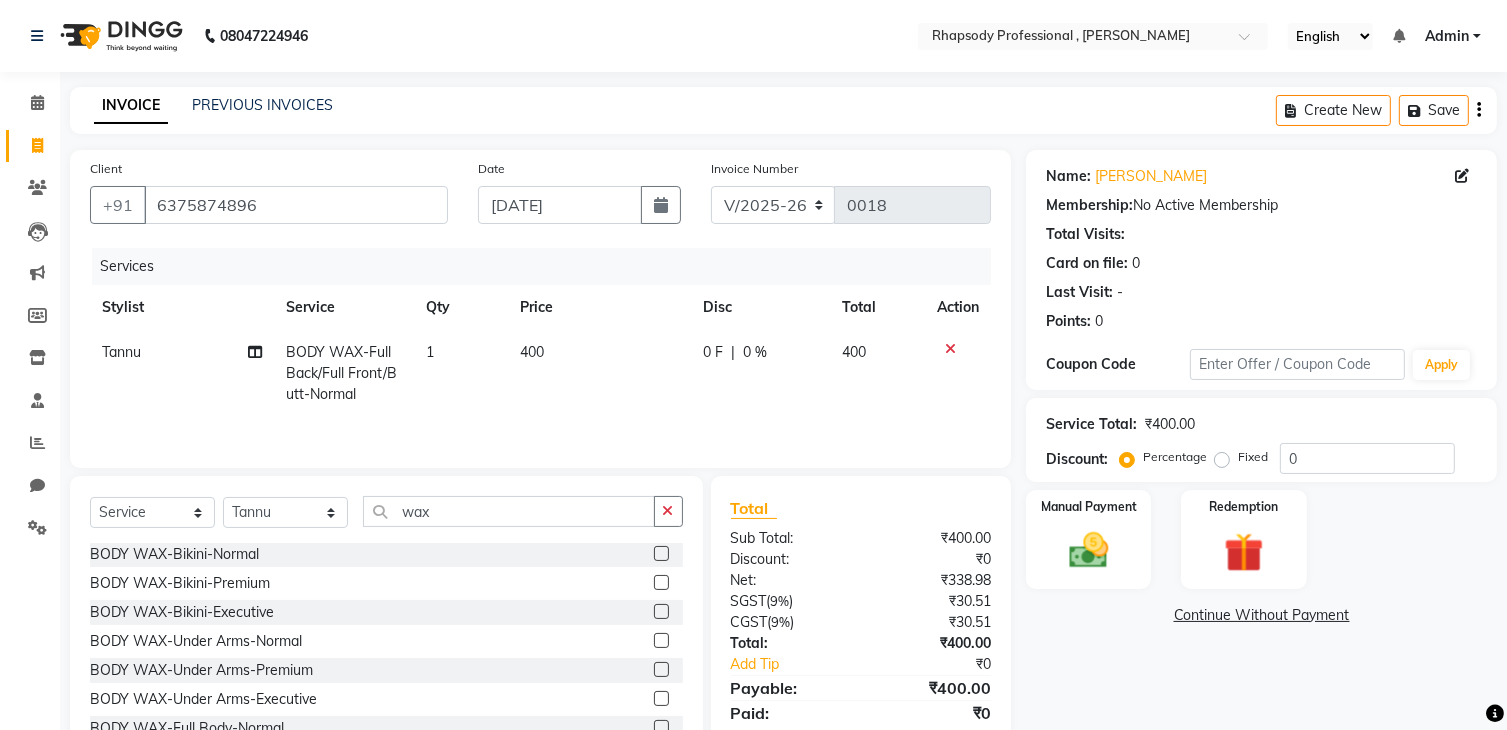 click 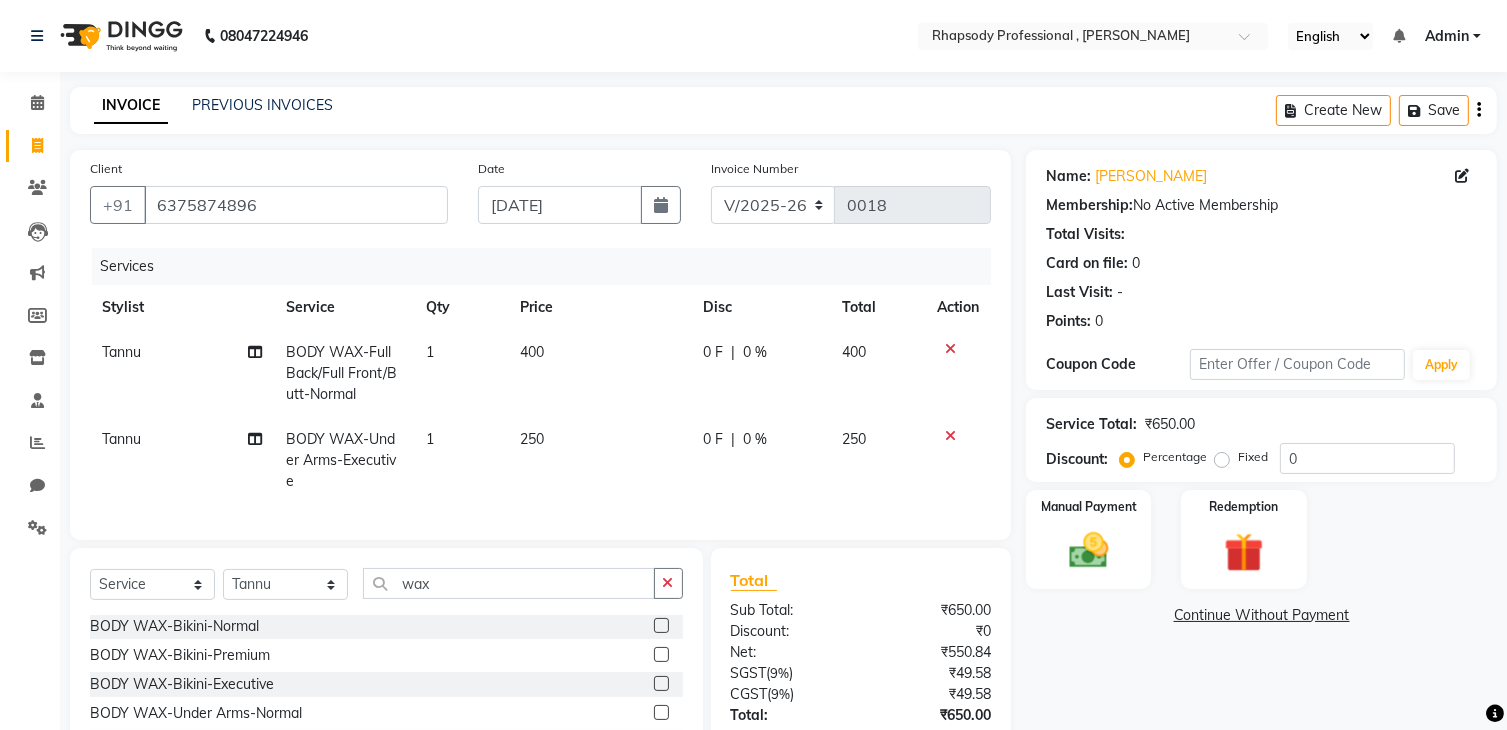 click 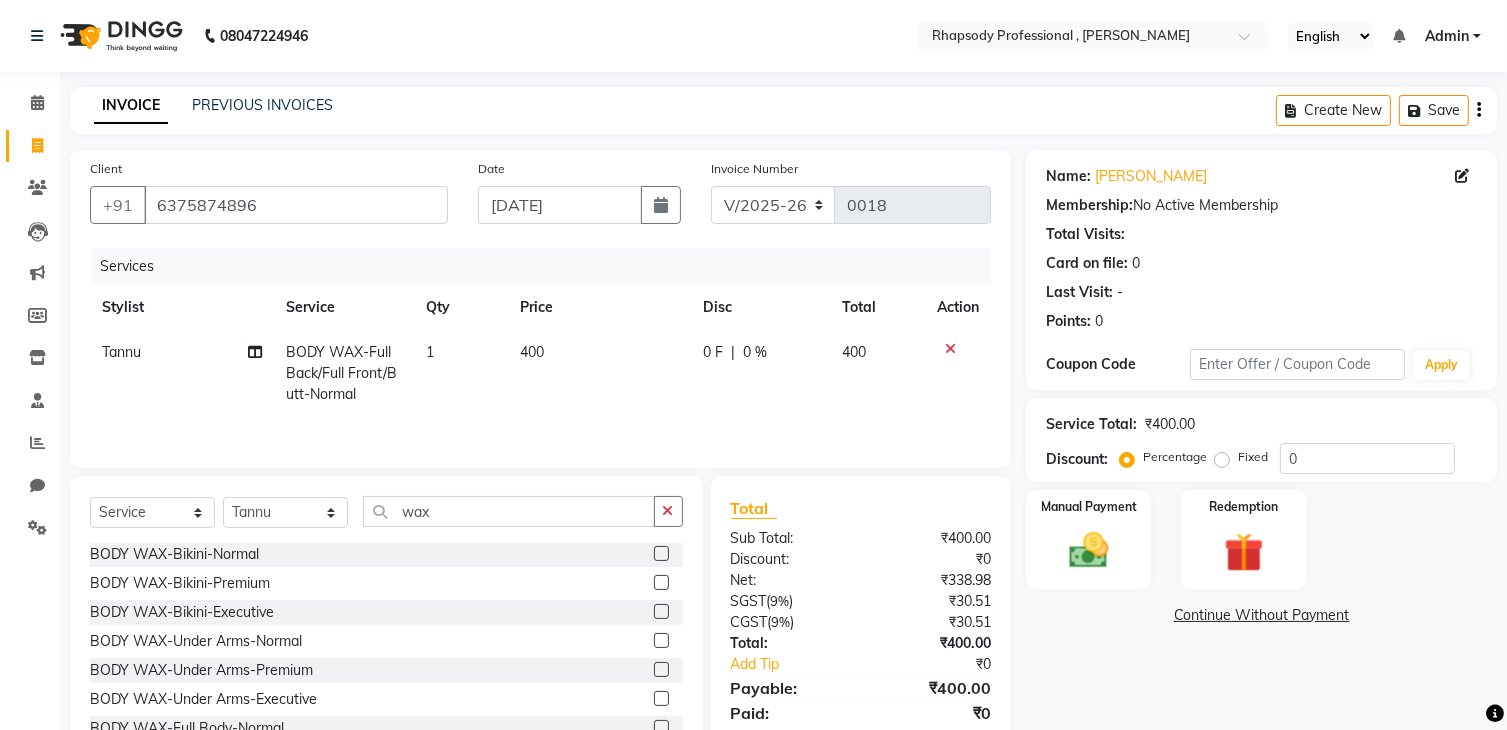 click 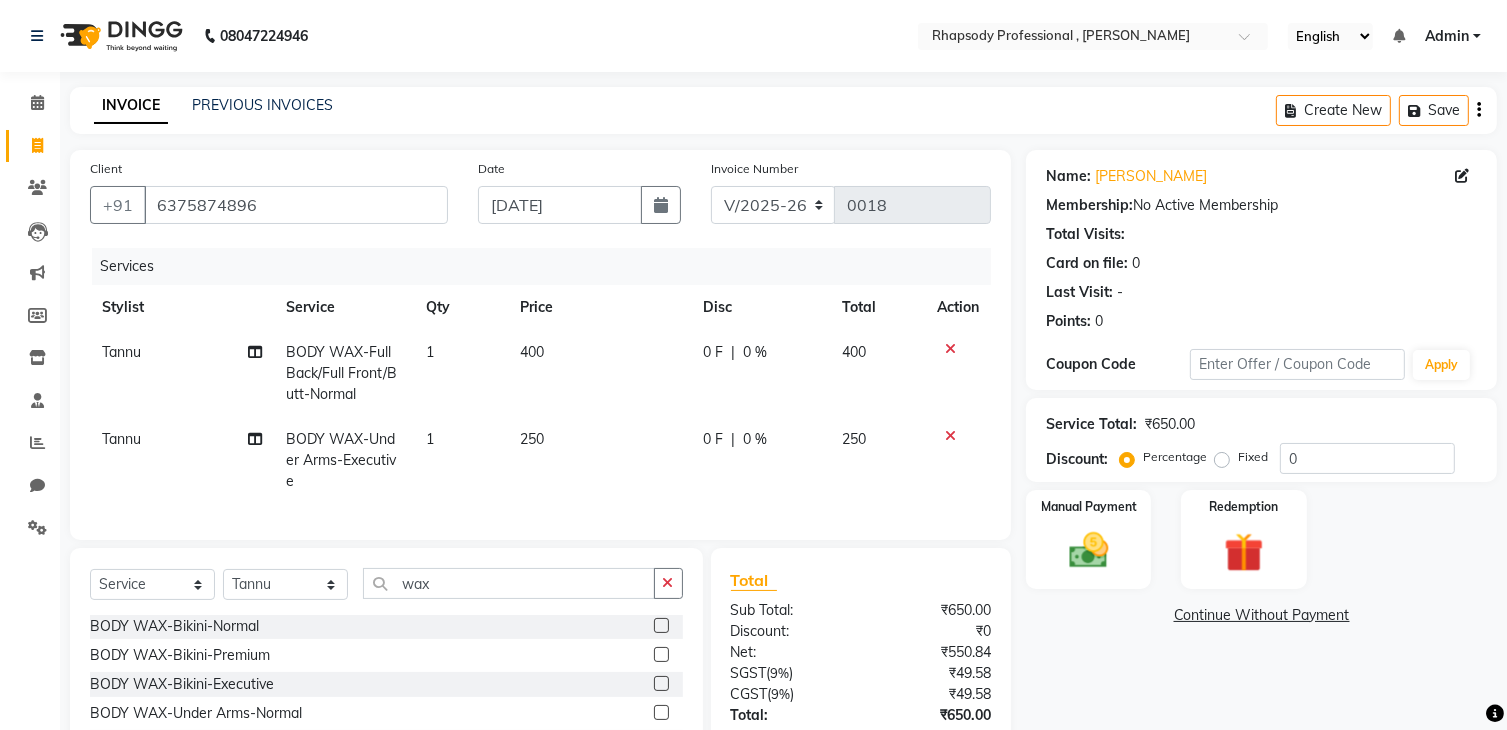 checkbox on "false" 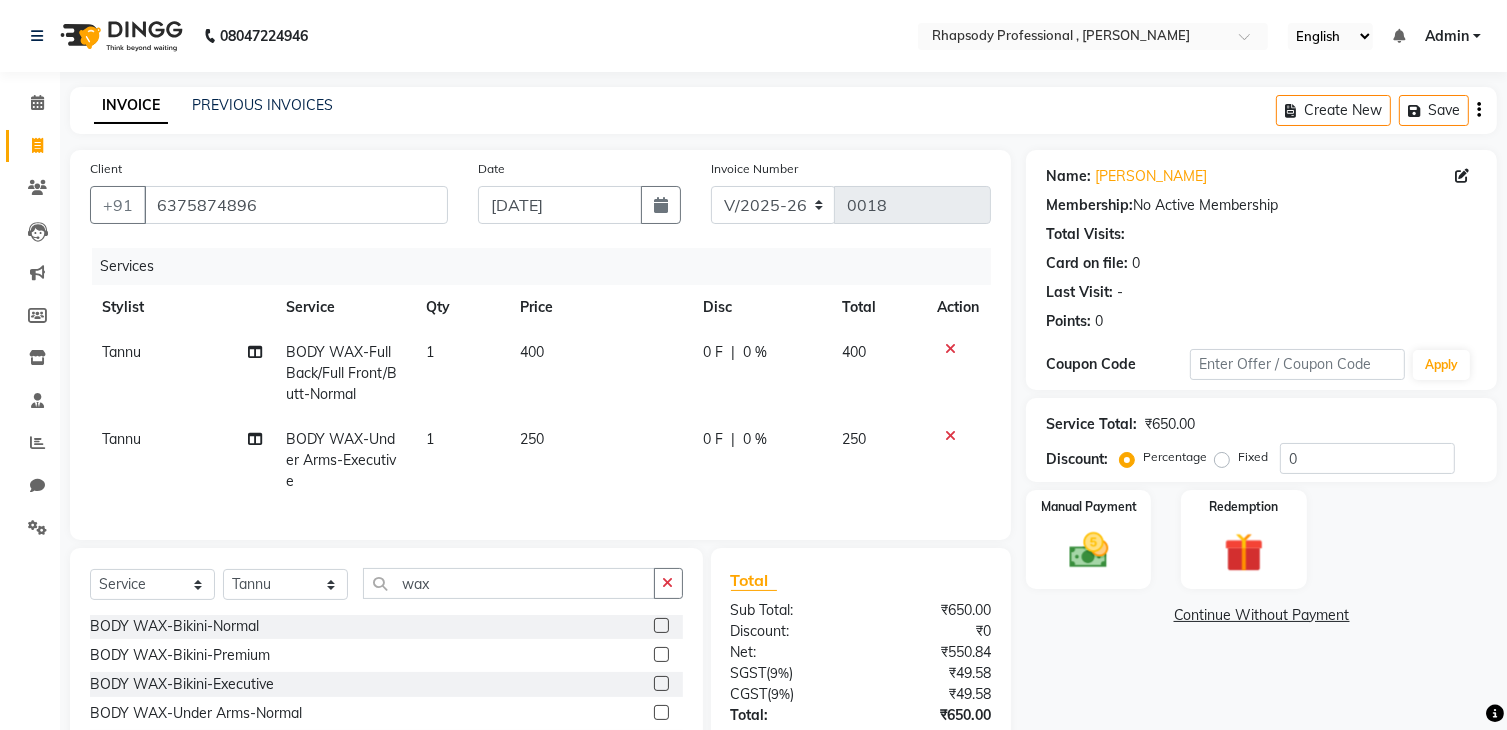 click 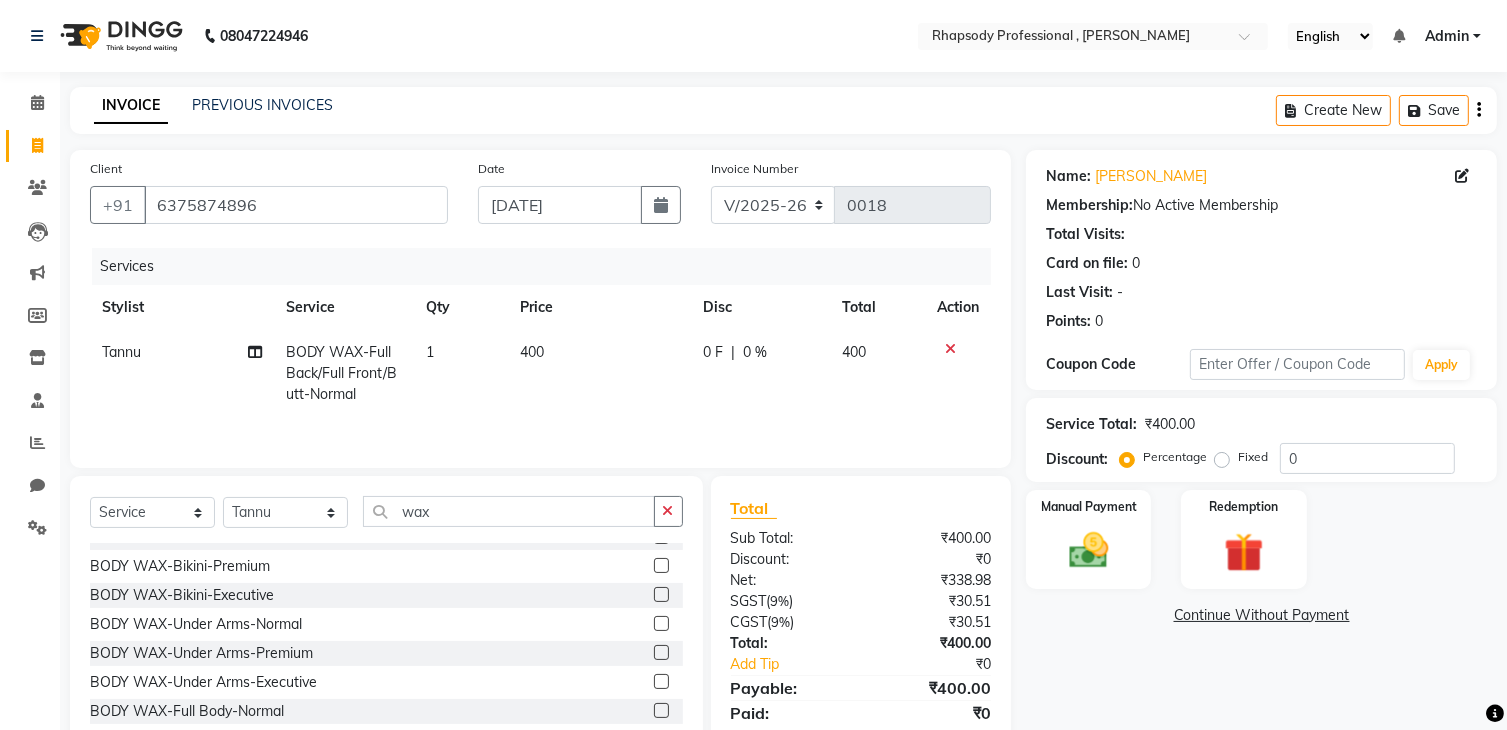 scroll, scrollTop: 554, scrollLeft: 0, axis: vertical 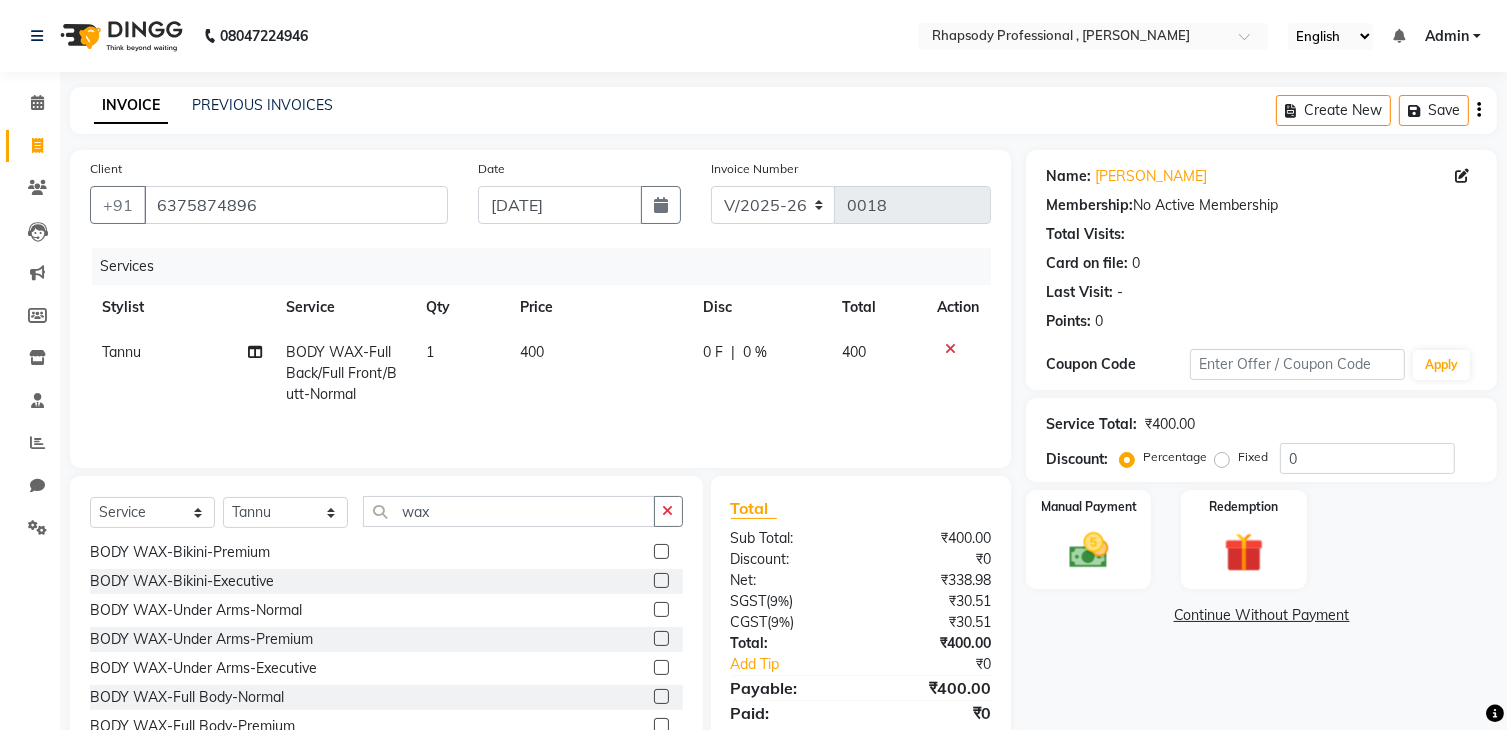 click 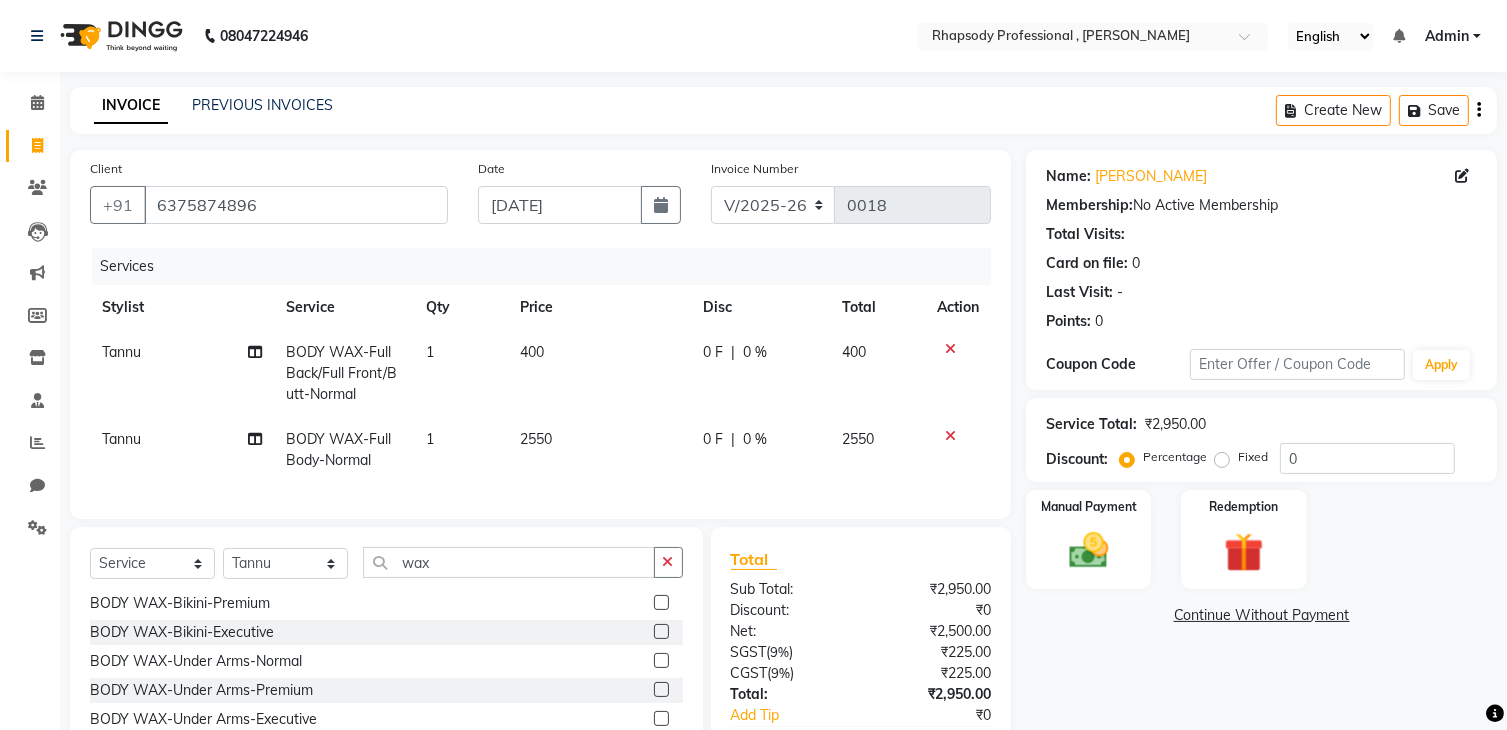 checkbox on "false" 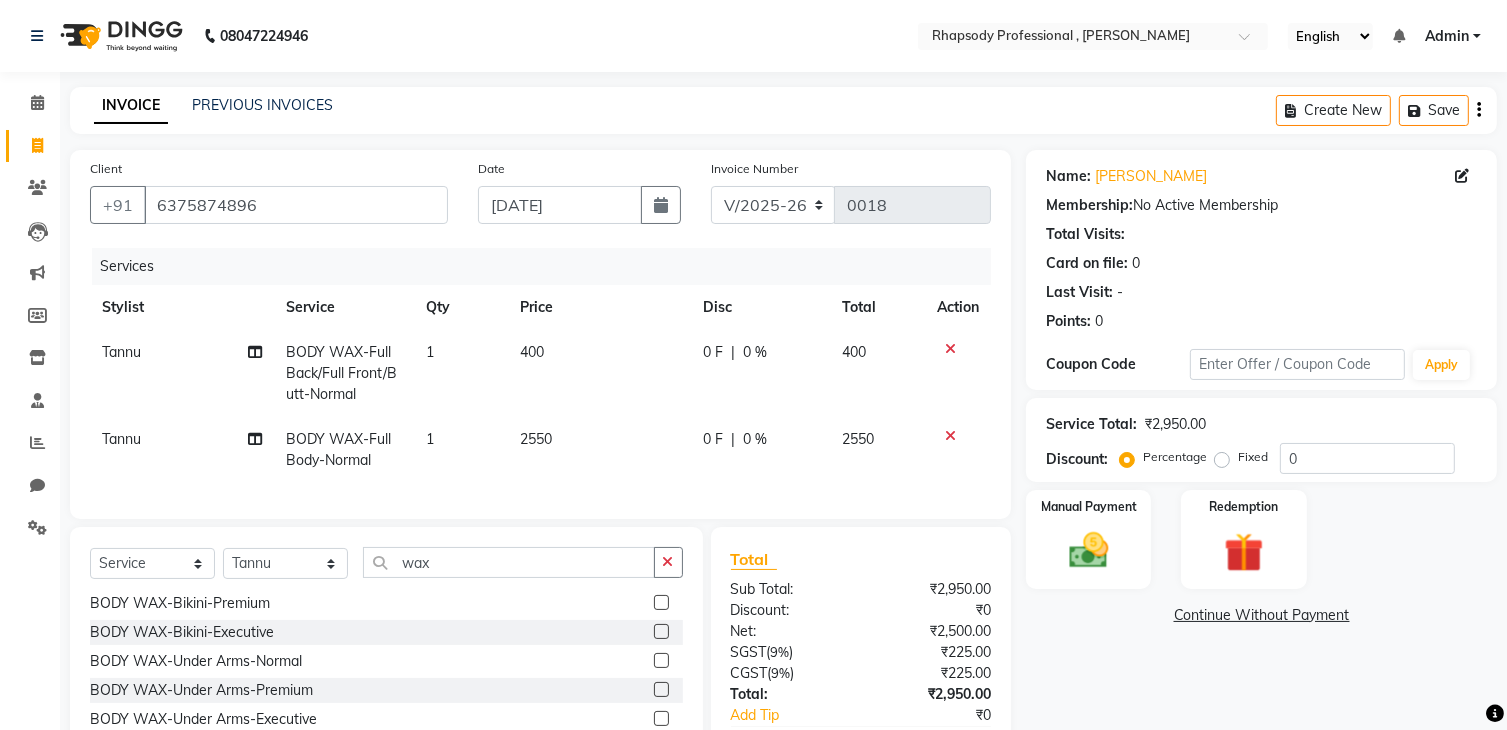 click 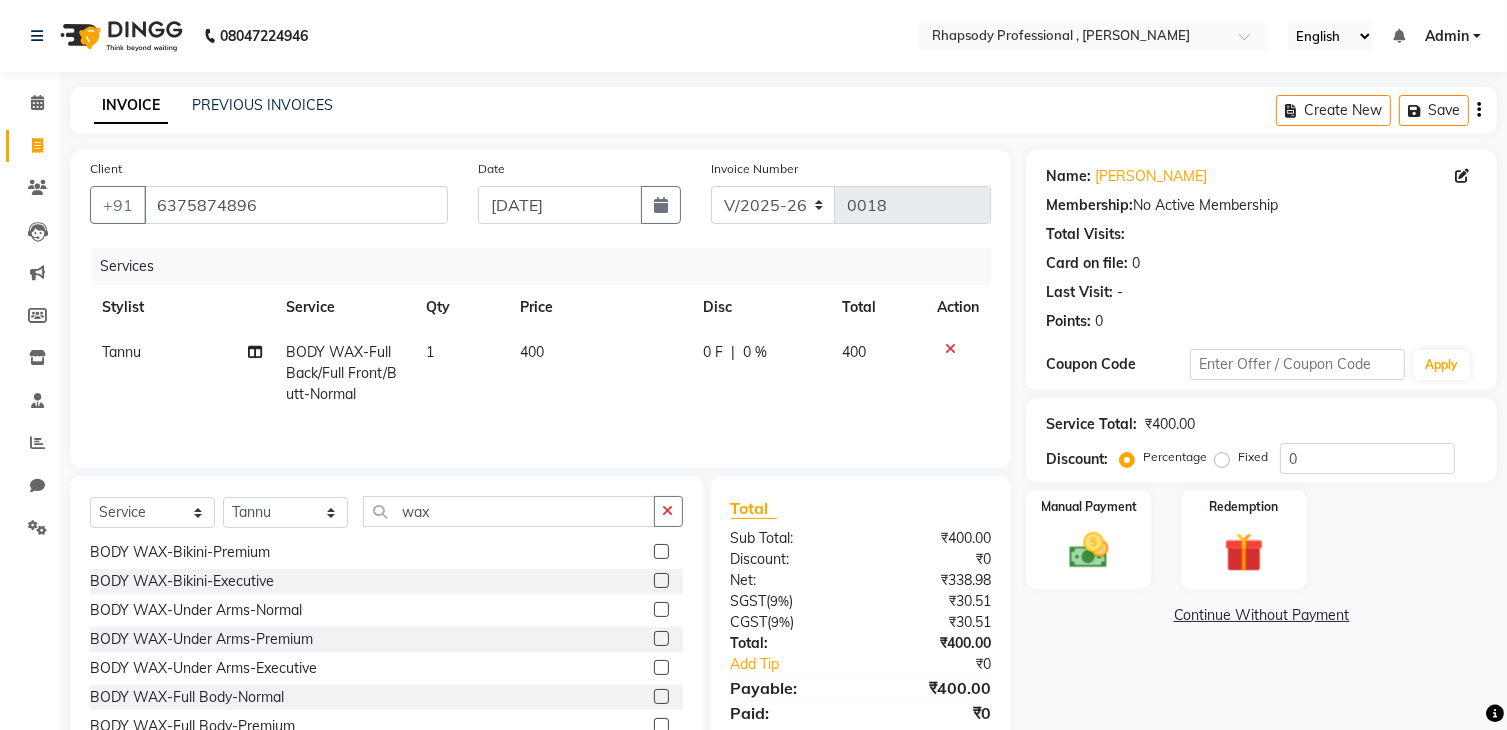 click 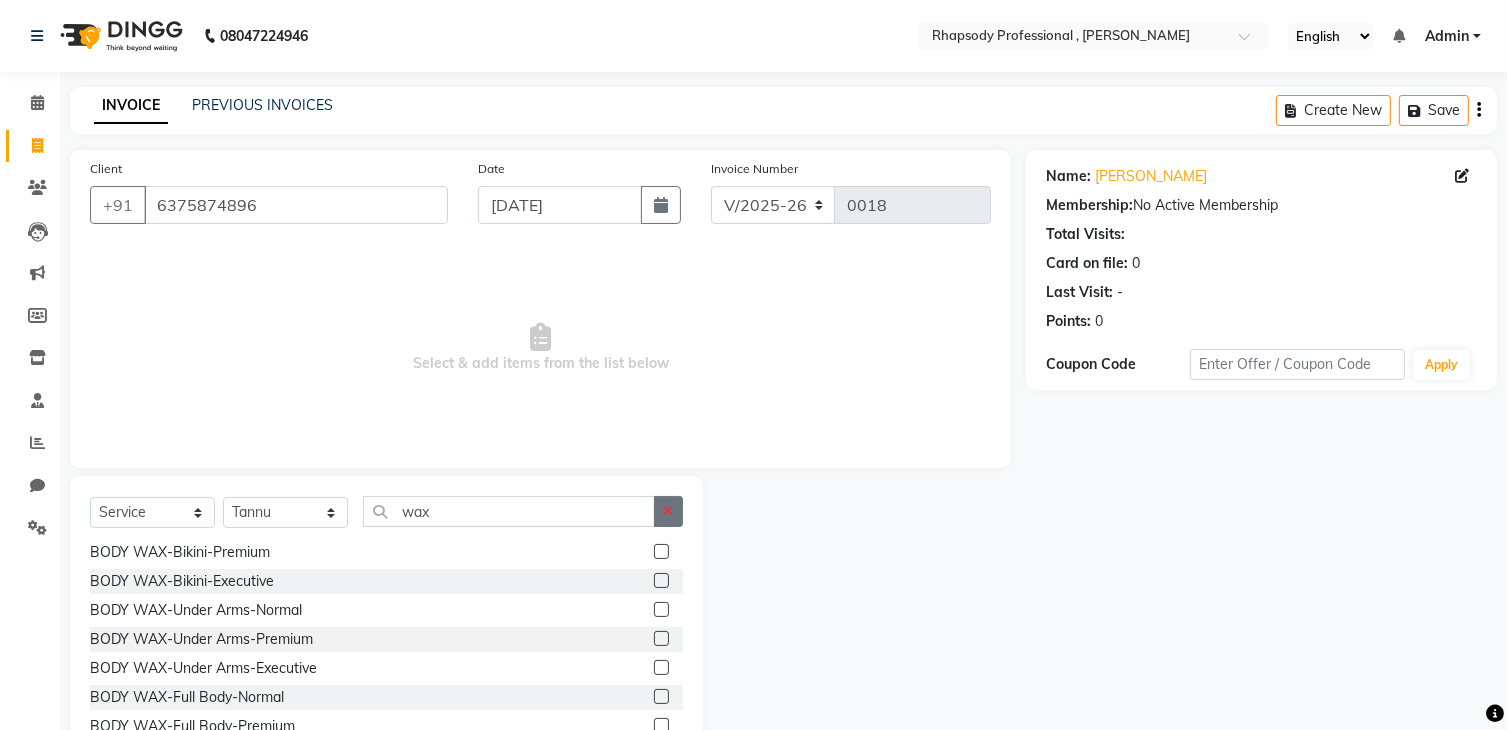 click 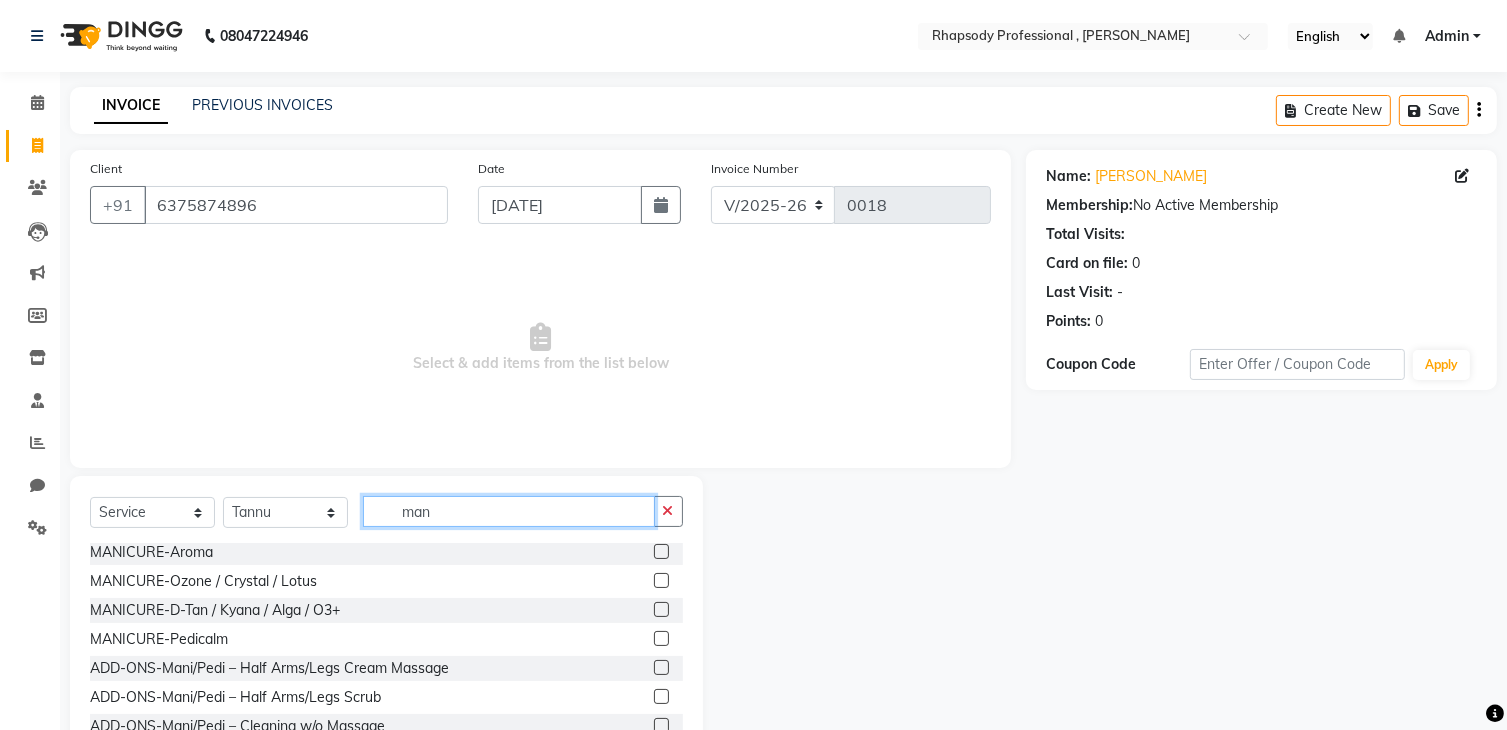 scroll, scrollTop: 60, scrollLeft: 0, axis: vertical 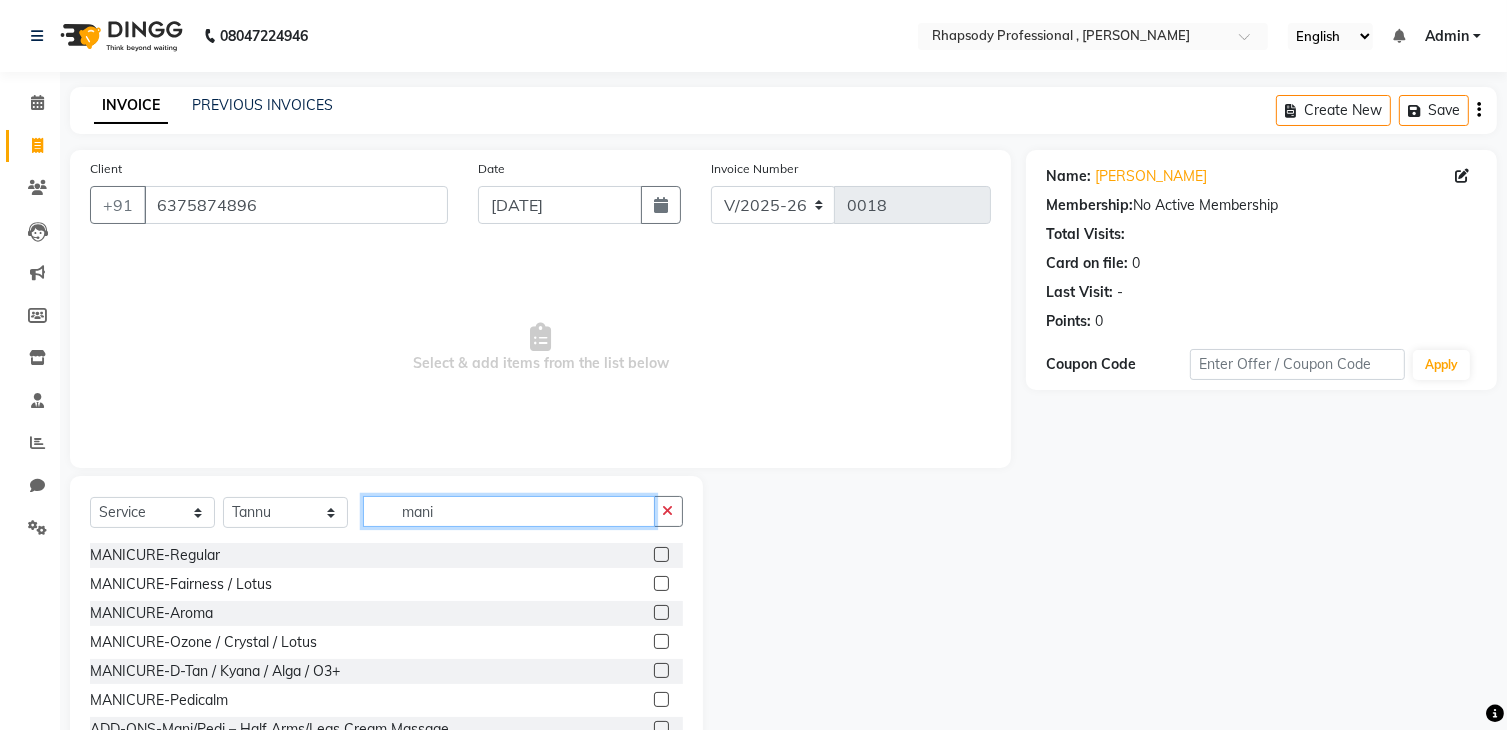 type on "mani" 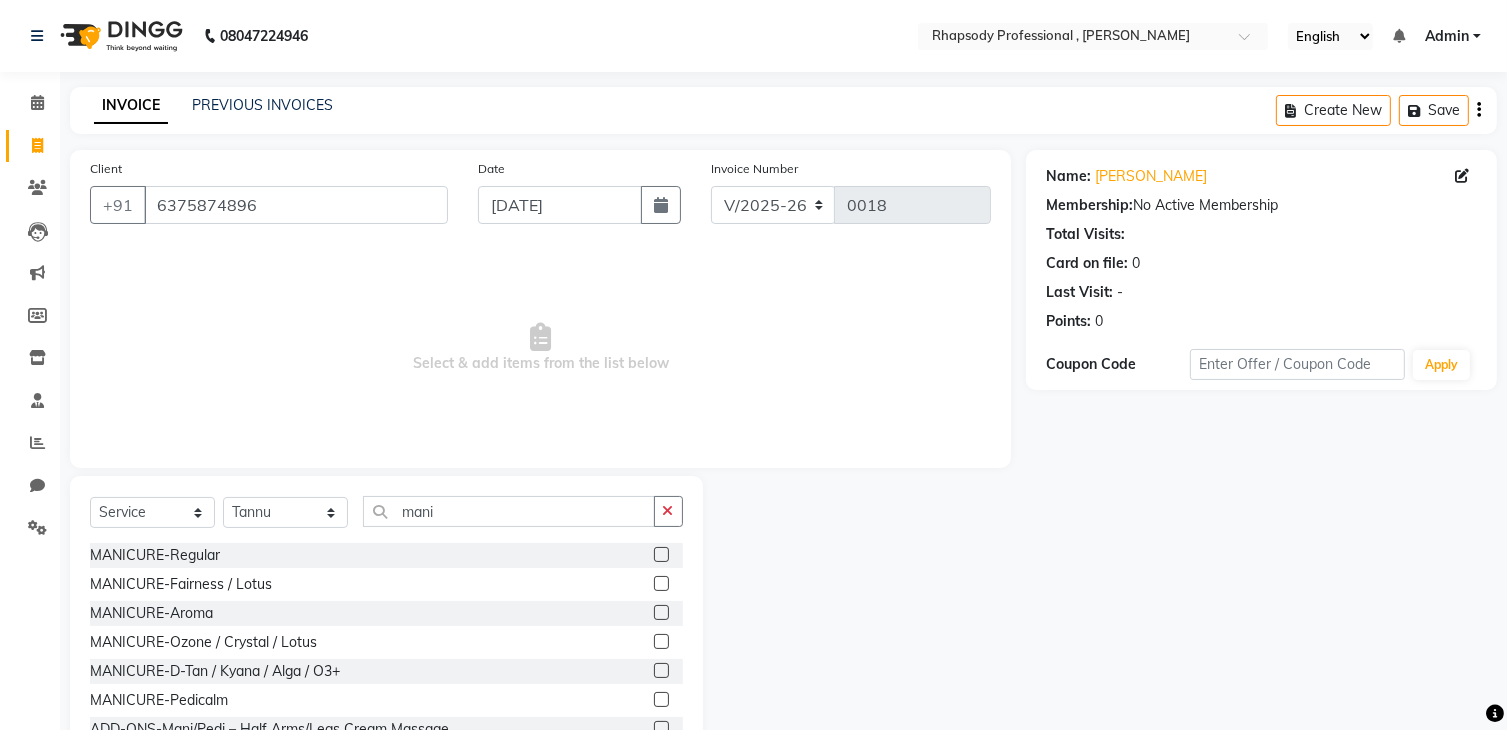 click 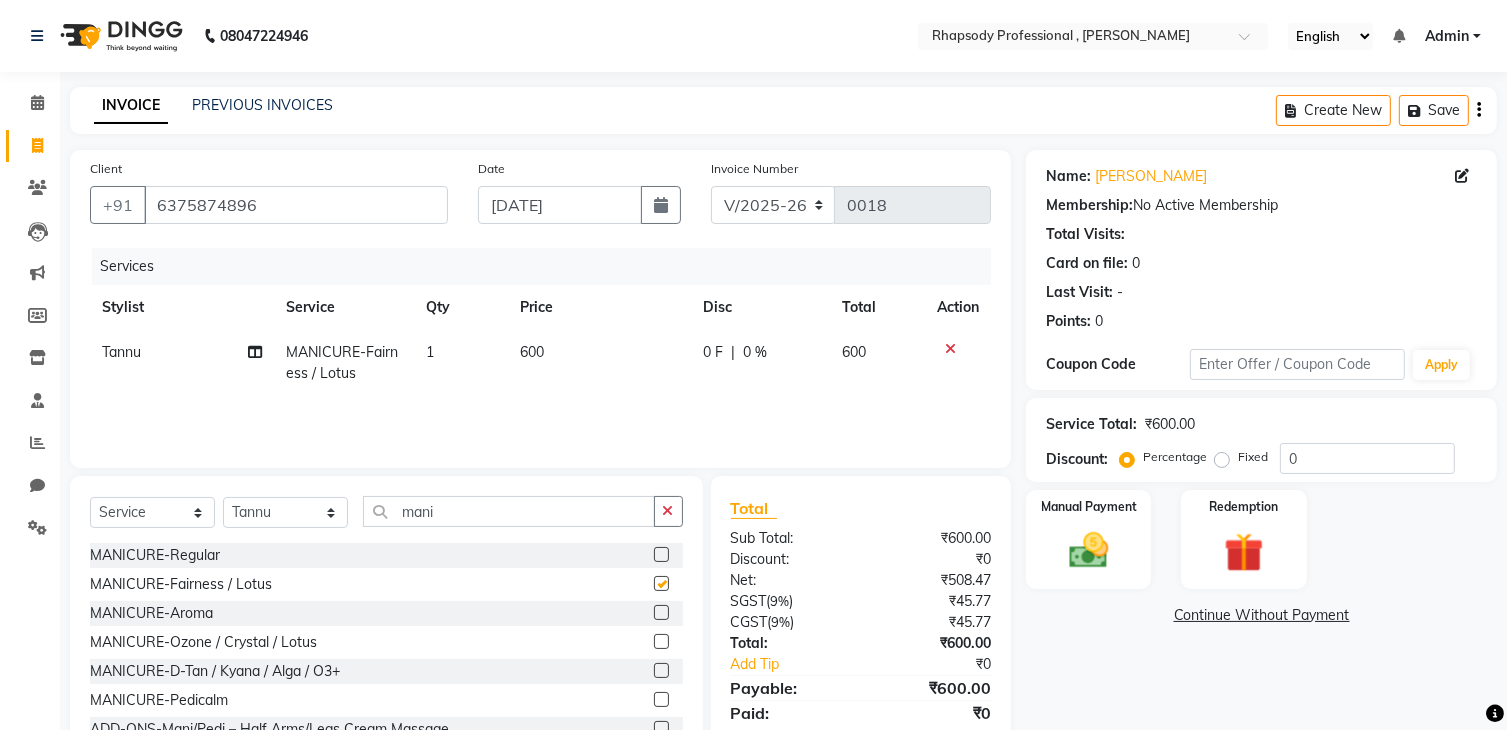 checkbox on "false" 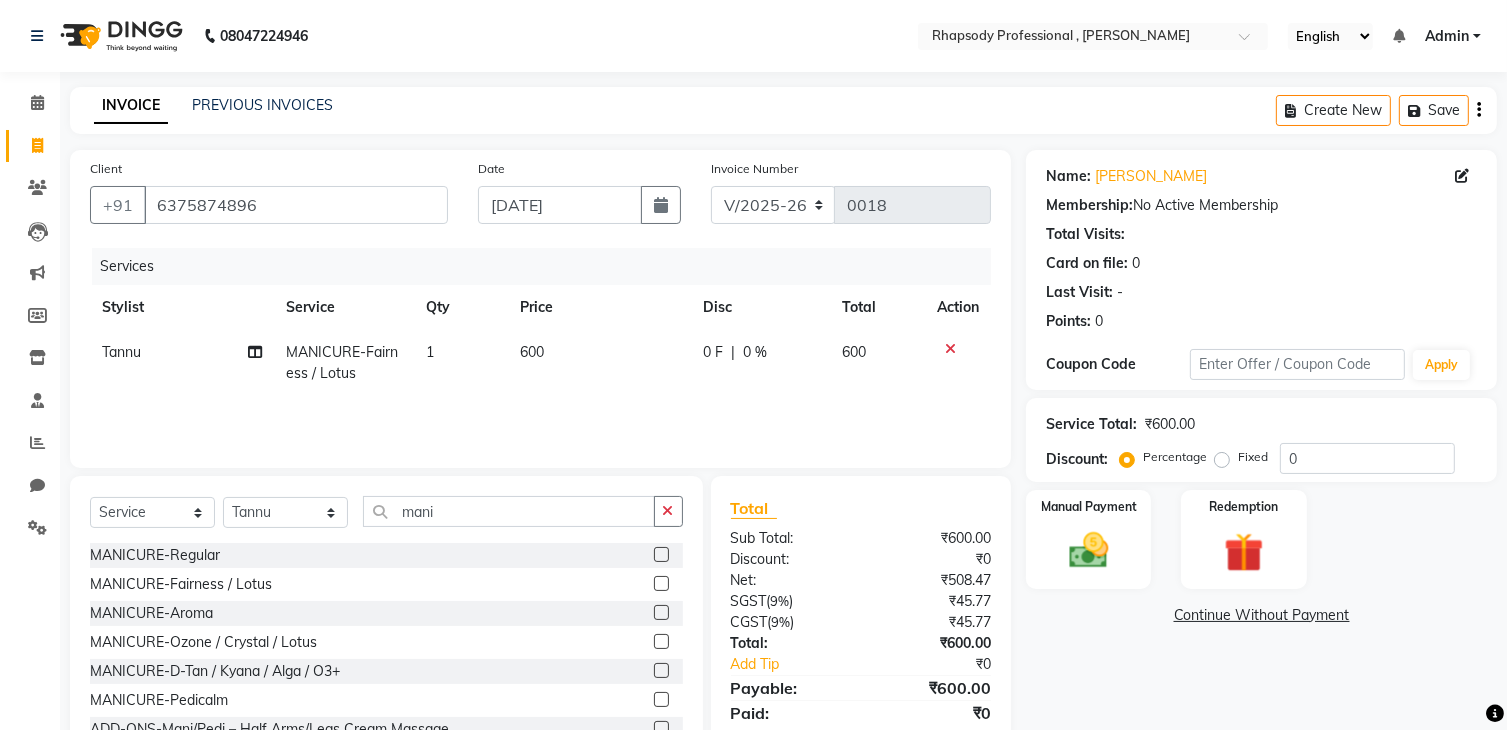 click 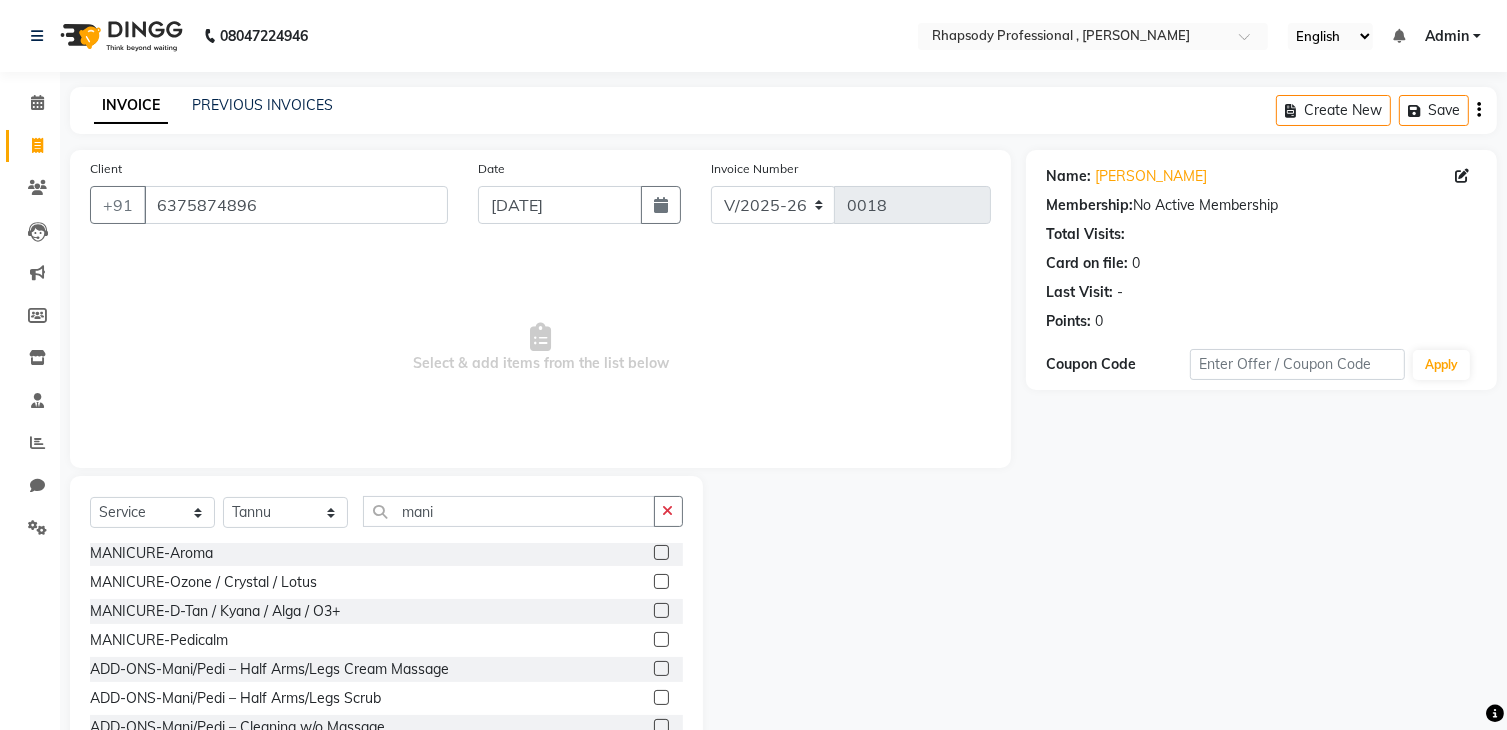 scroll, scrollTop: 60, scrollLeft: 0, axis: vertical 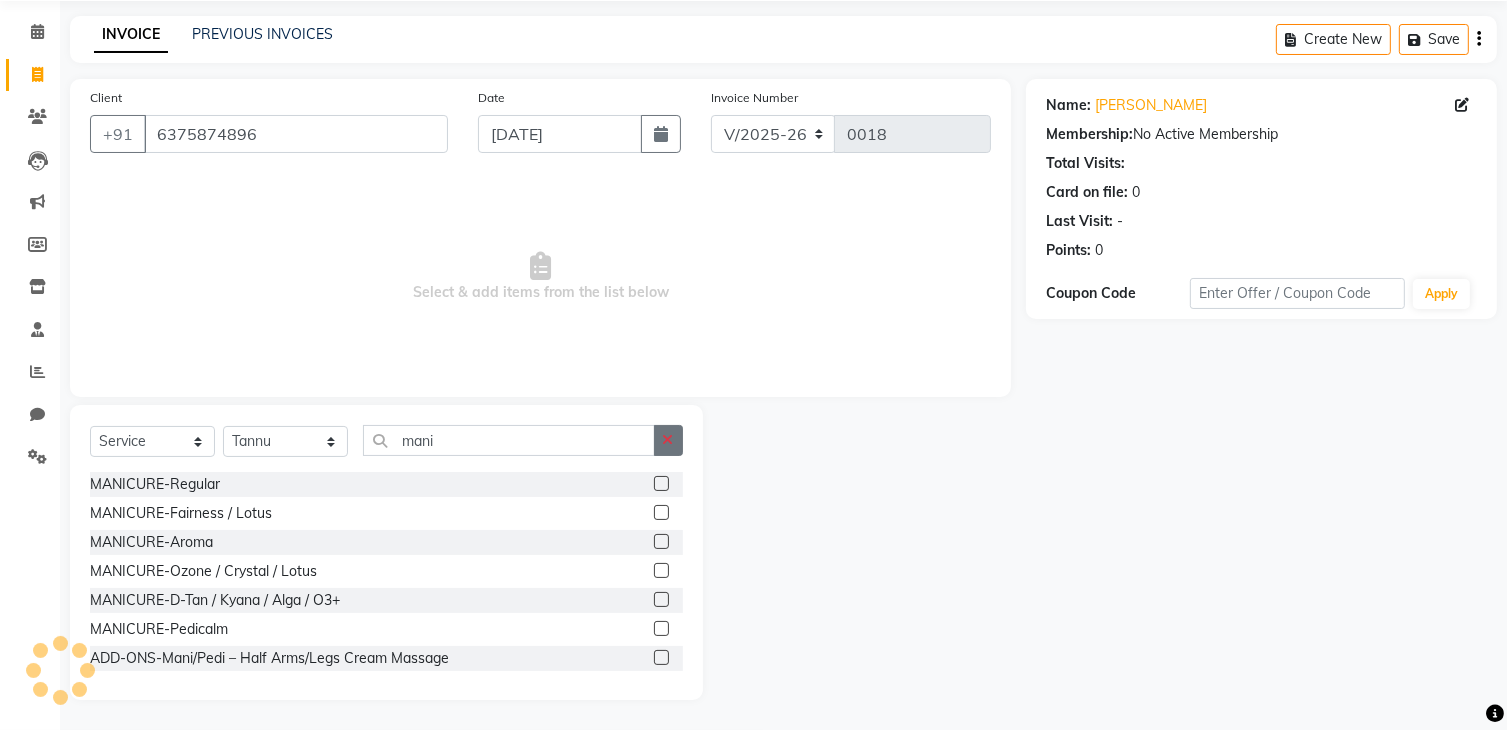 click 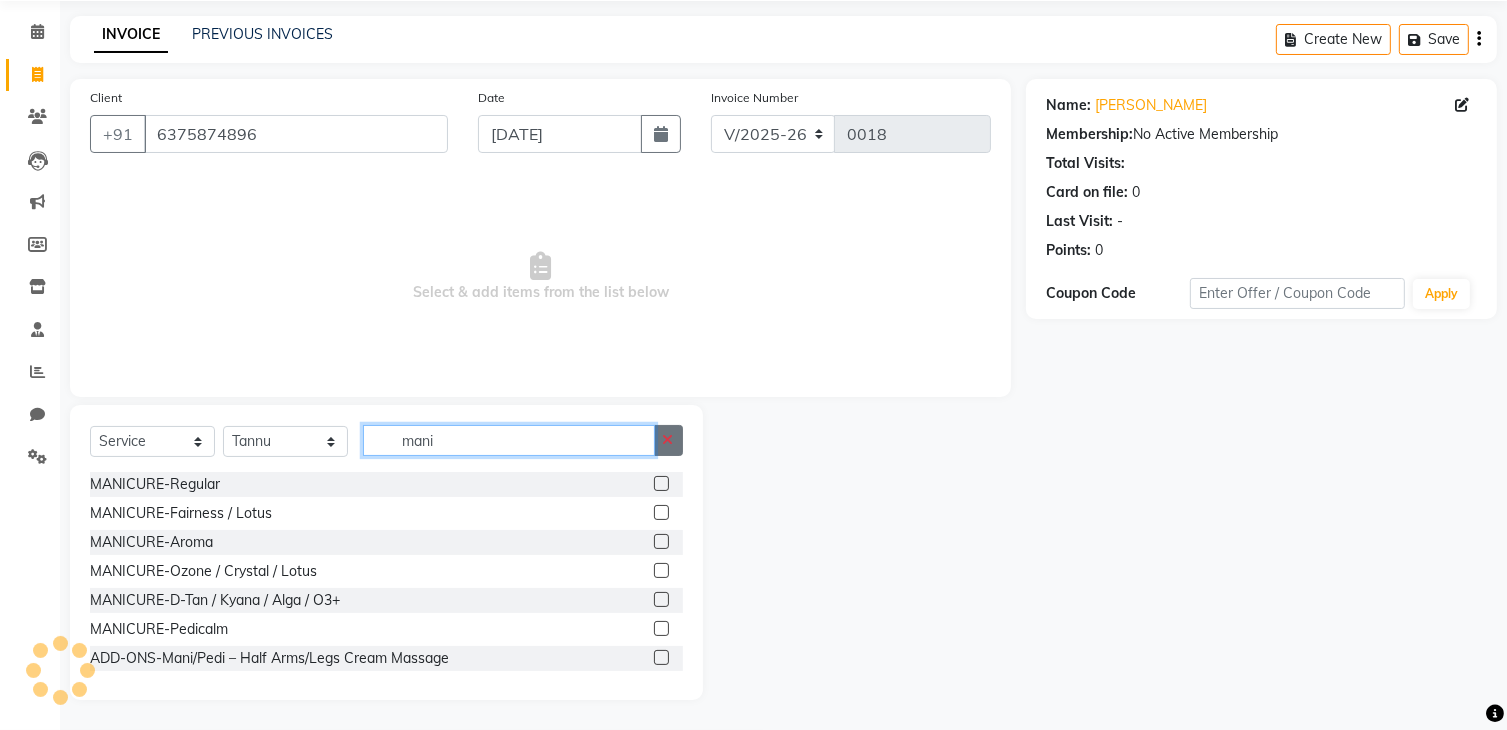 type 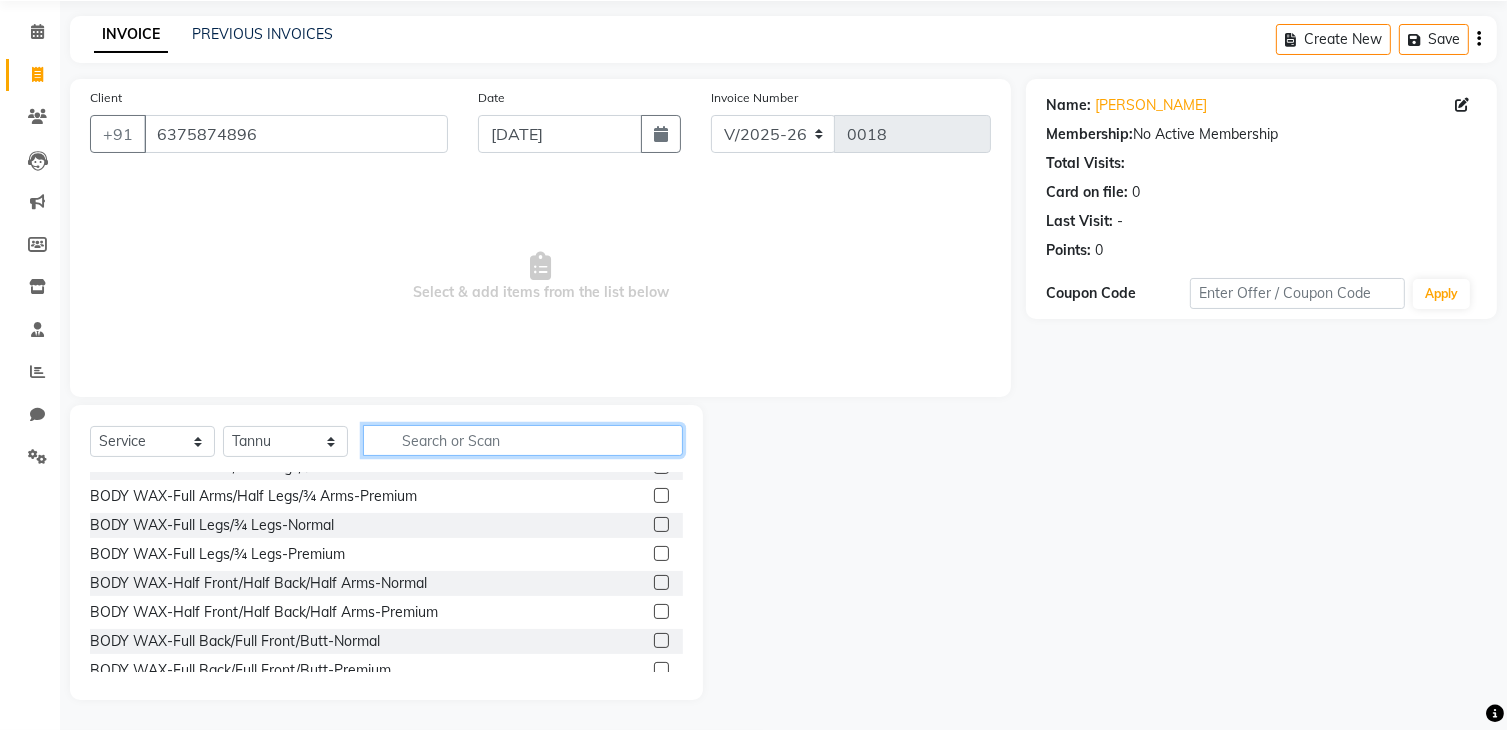 scroll, scrollTop: 1249, scrollLeft: 0, axis: vertical 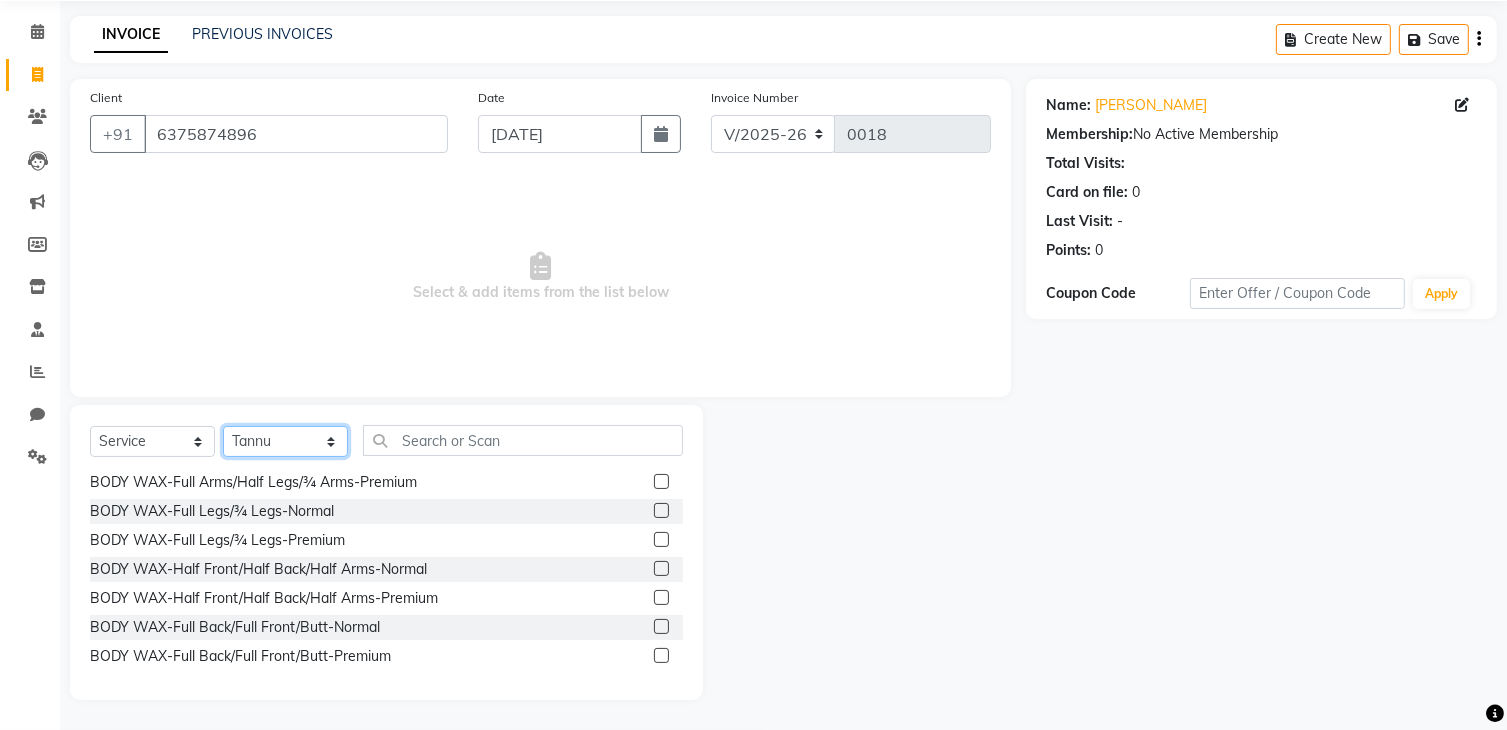 click on "Select Stylist [PERSON_NAME] [PERSON_NAME] Manager [PERSON_NAME] [PERSON_NAME] Santosh [PERSON_NAME] [PERSON_NAME]" 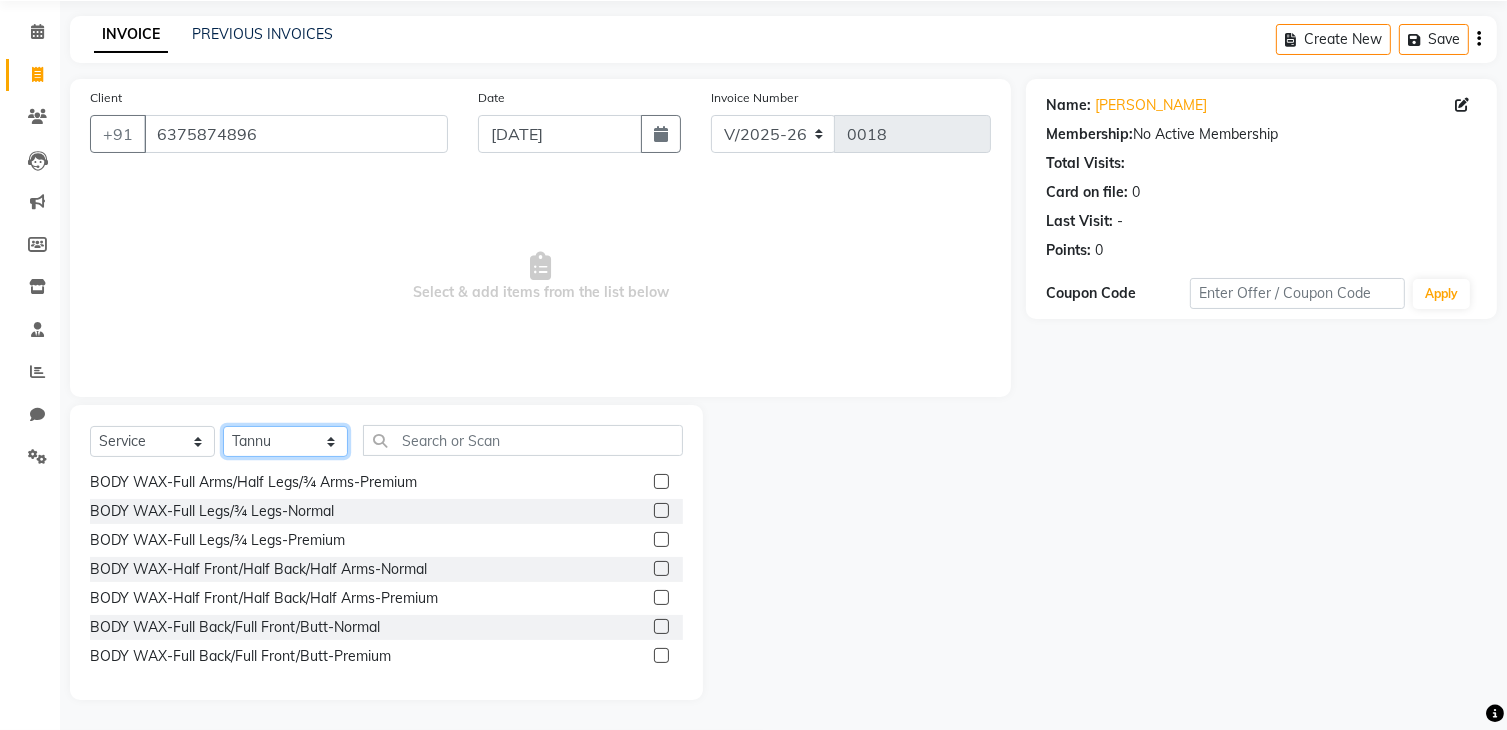 select on "85674" 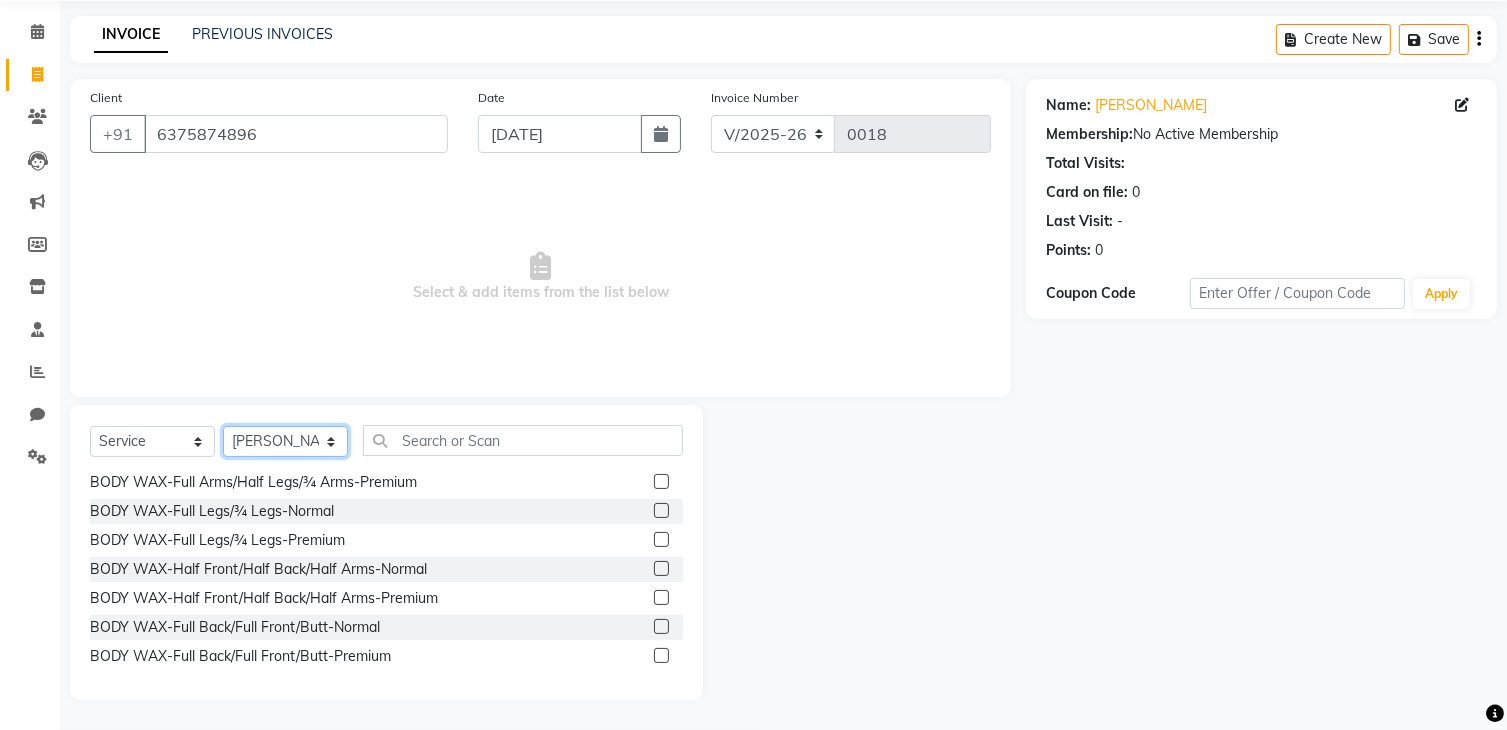 click on "Select Stylist [PERSON_NAME] [PERSON_NAME] Manager [PERSON_NAME] [PERSON_NAME] Santosh [PERSON_NAME] [PERSON_NAME]" 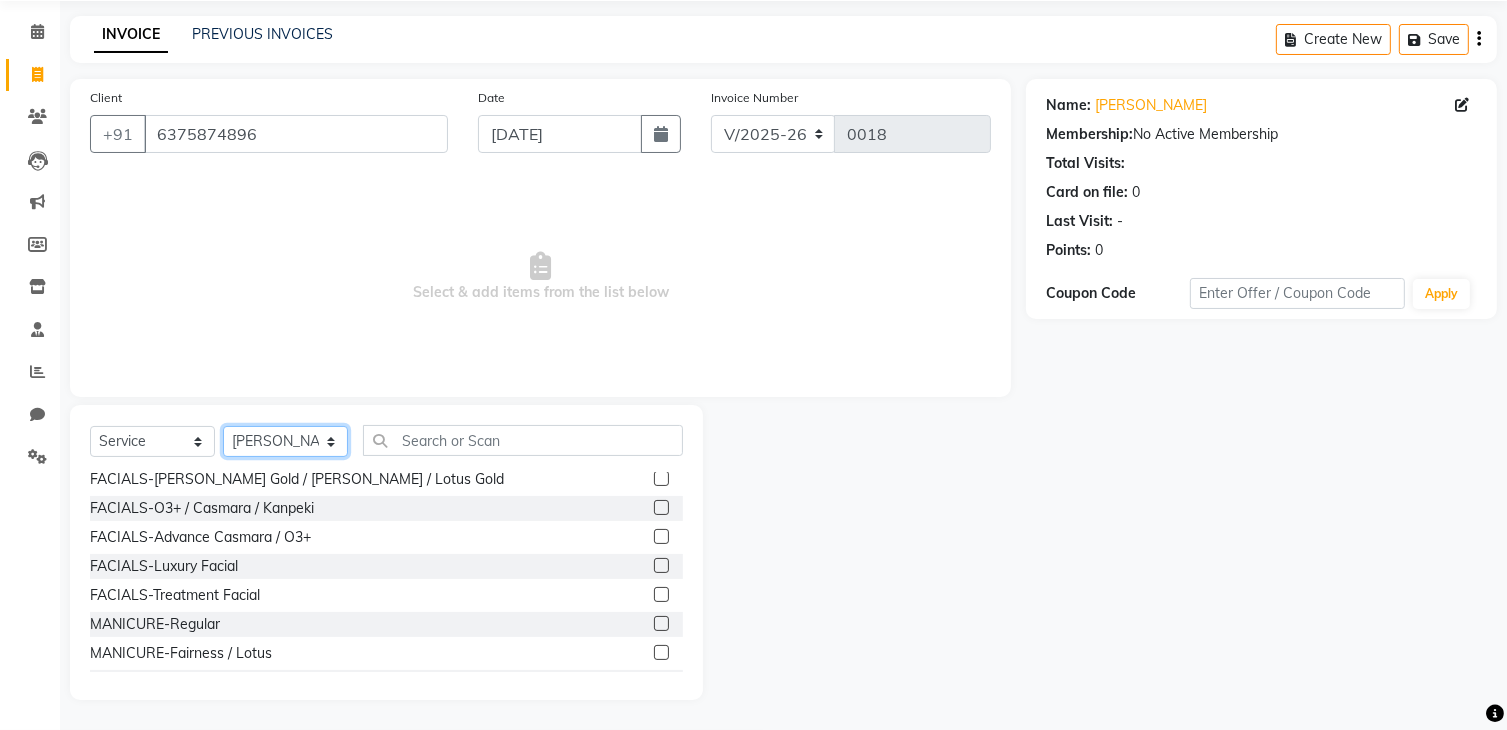 scroll, scrollTop: 2819, scrollLeft: 0, axis: vertical 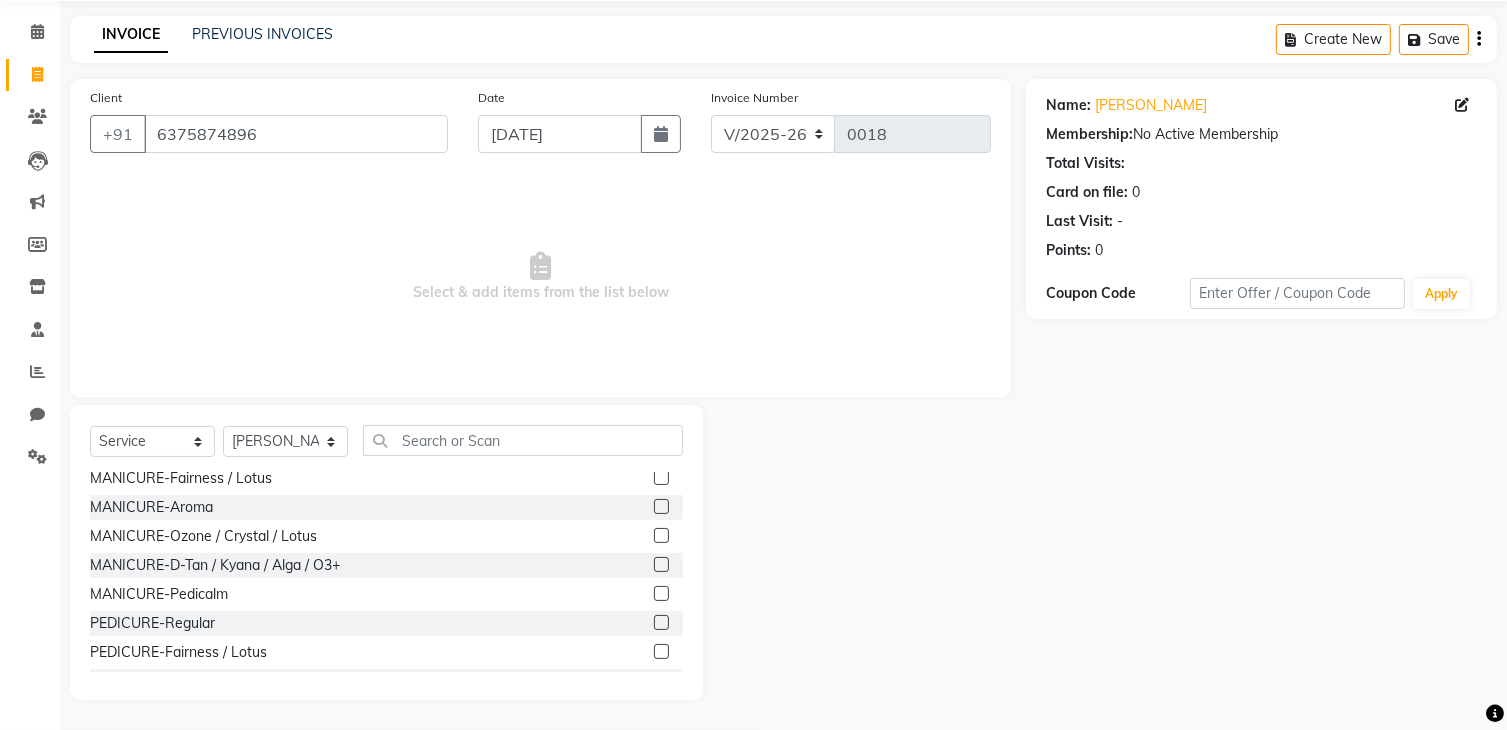 click 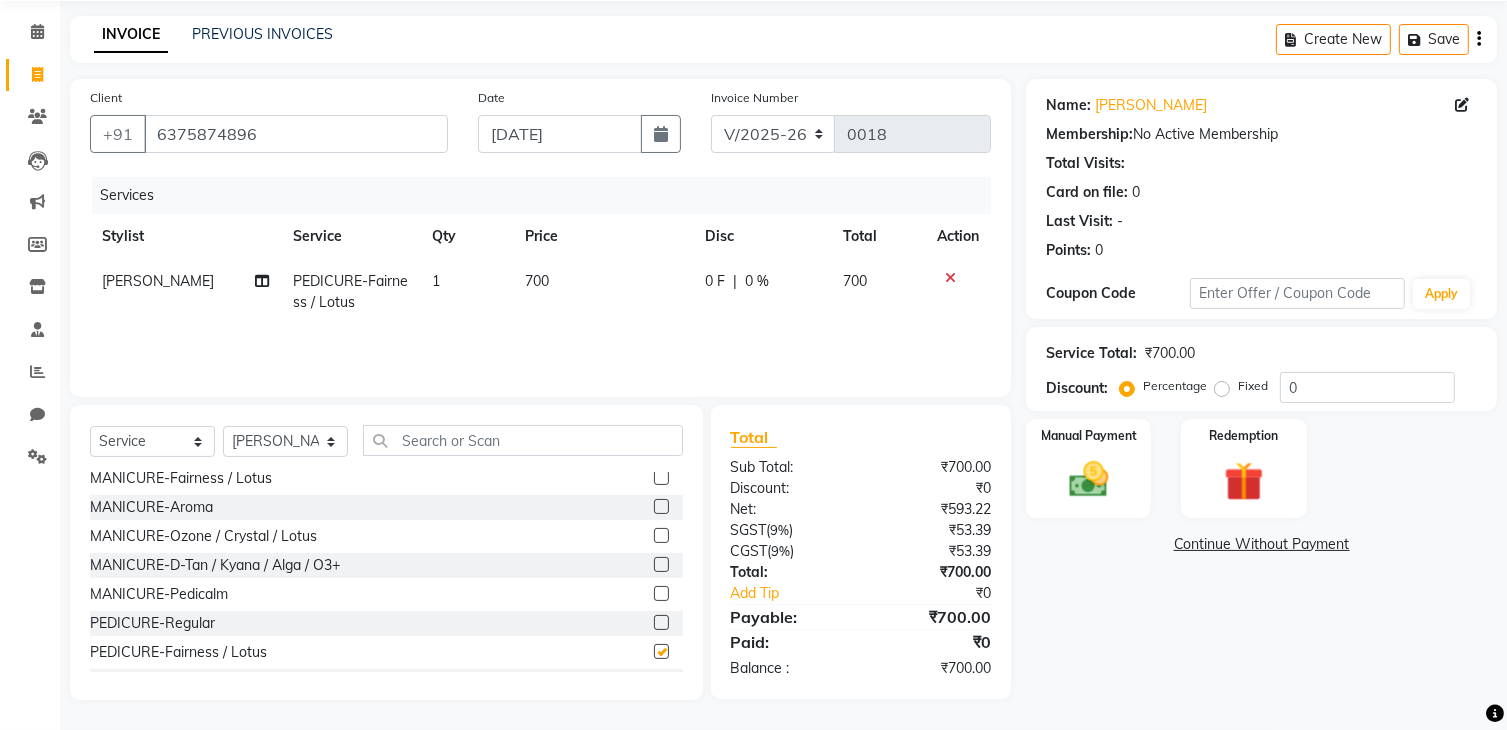 checkbox on "false" 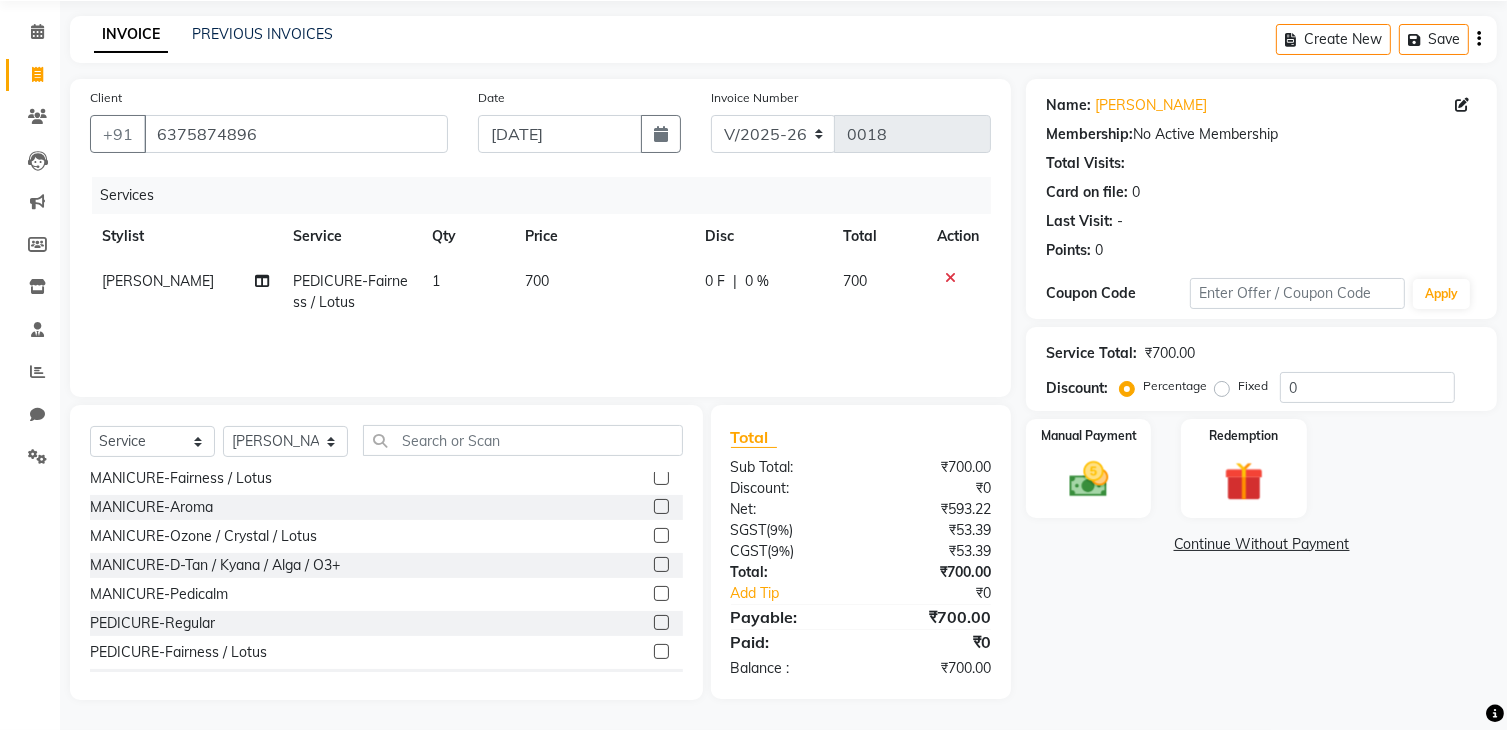 scroll, scrollTop: 2993, scrollLeft: 0, axis: vertical 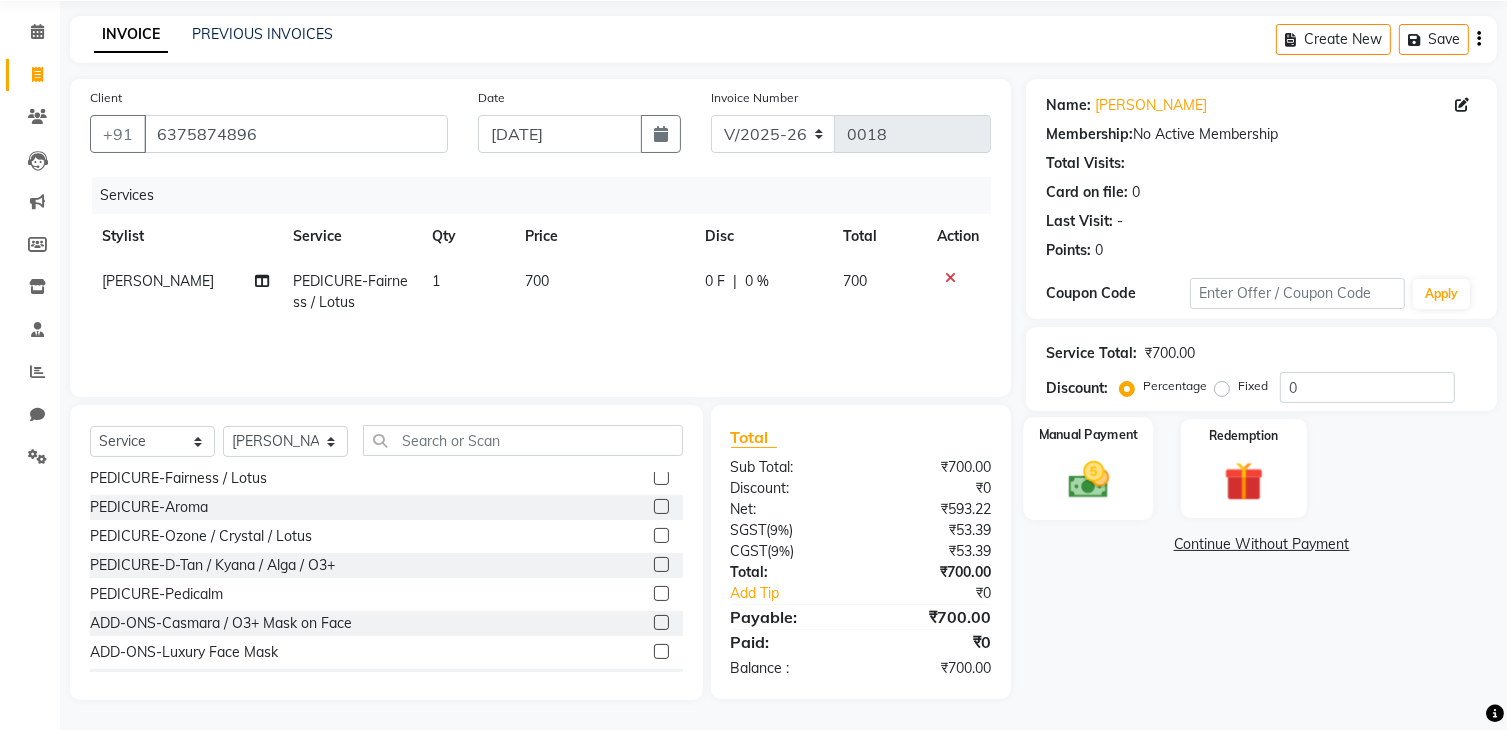 click 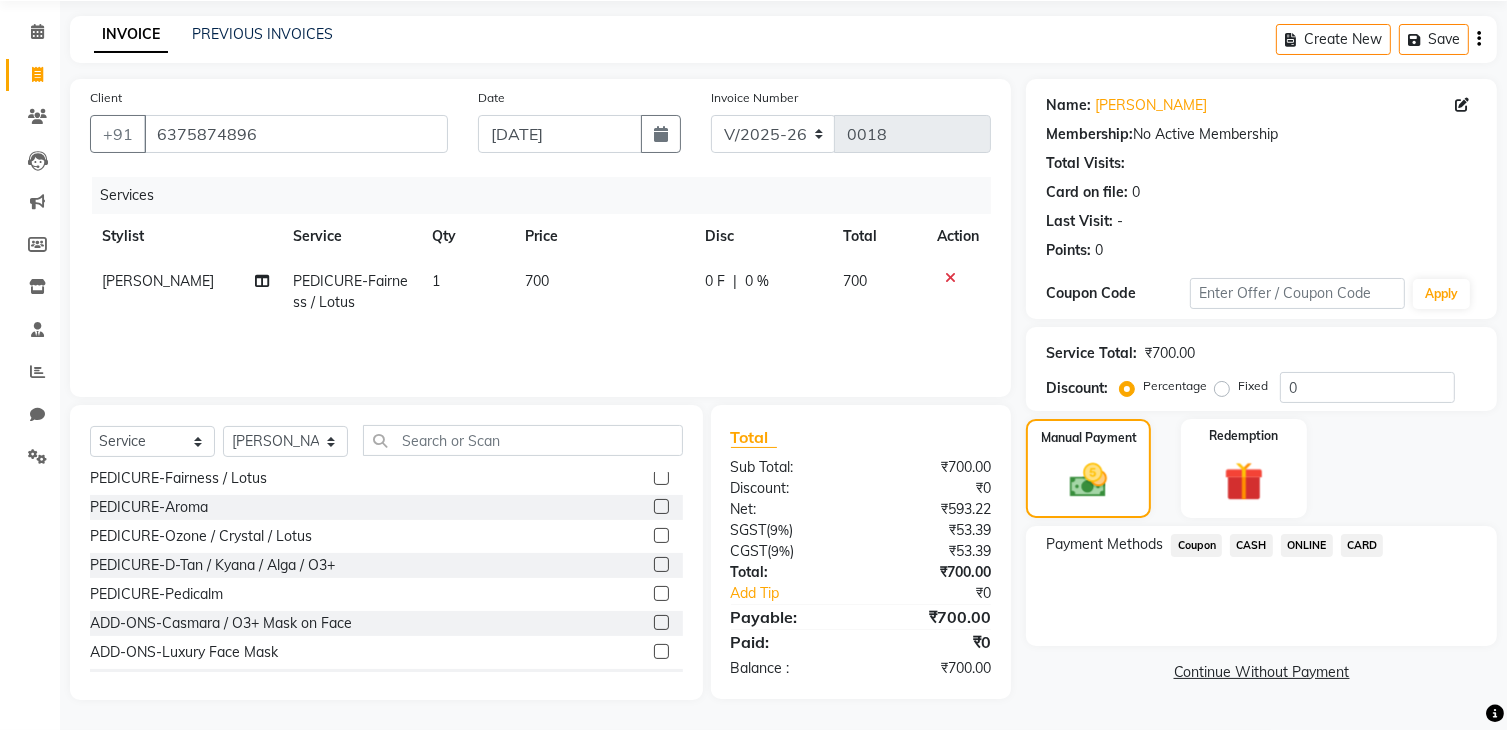 click on "CASH" 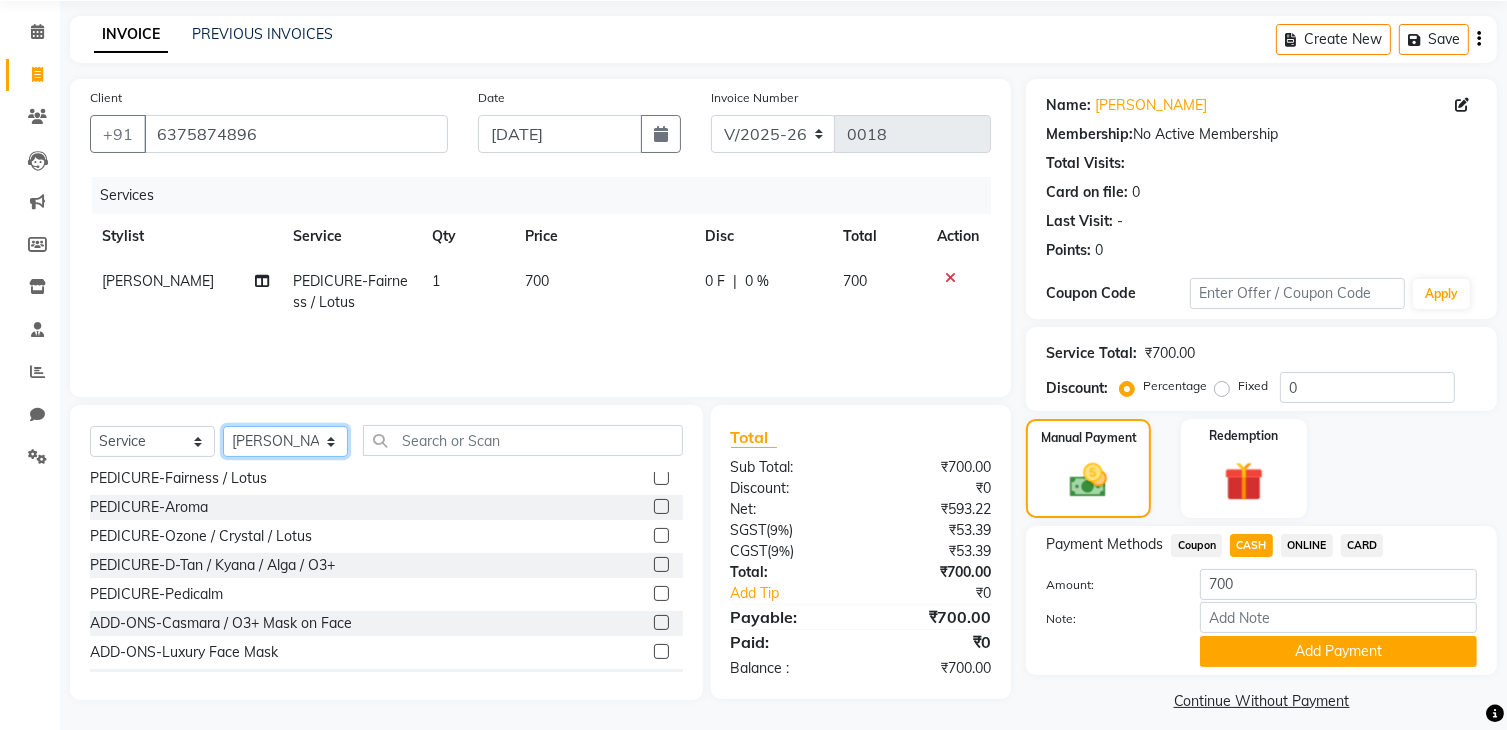 click on "Select Stylist [PERSON_NAME] [PERSON_NAME] Manager [PERSON_NAME] [PERSON_NAME] Santosh [PERSON_NAME] [PERSON_NAME]" 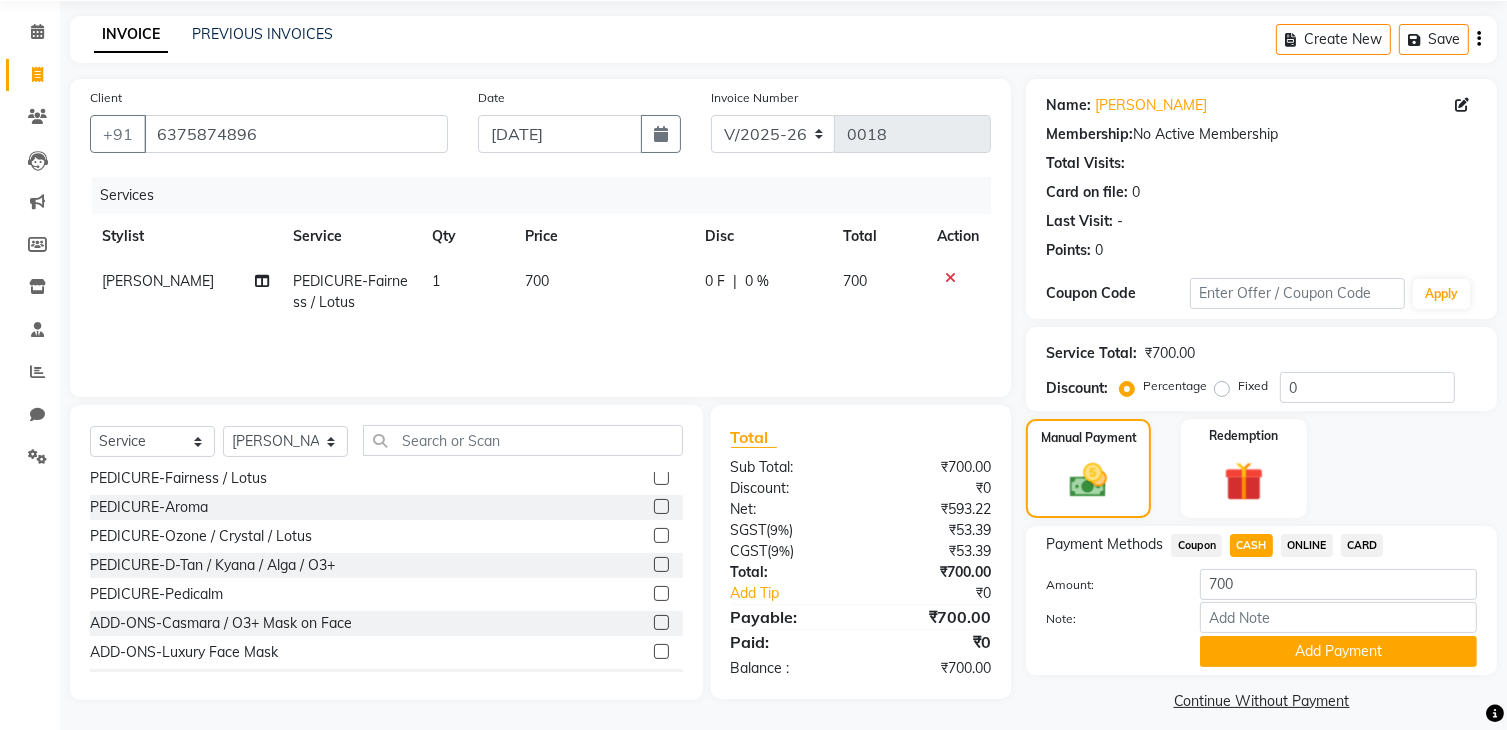 click on "ONLINE" 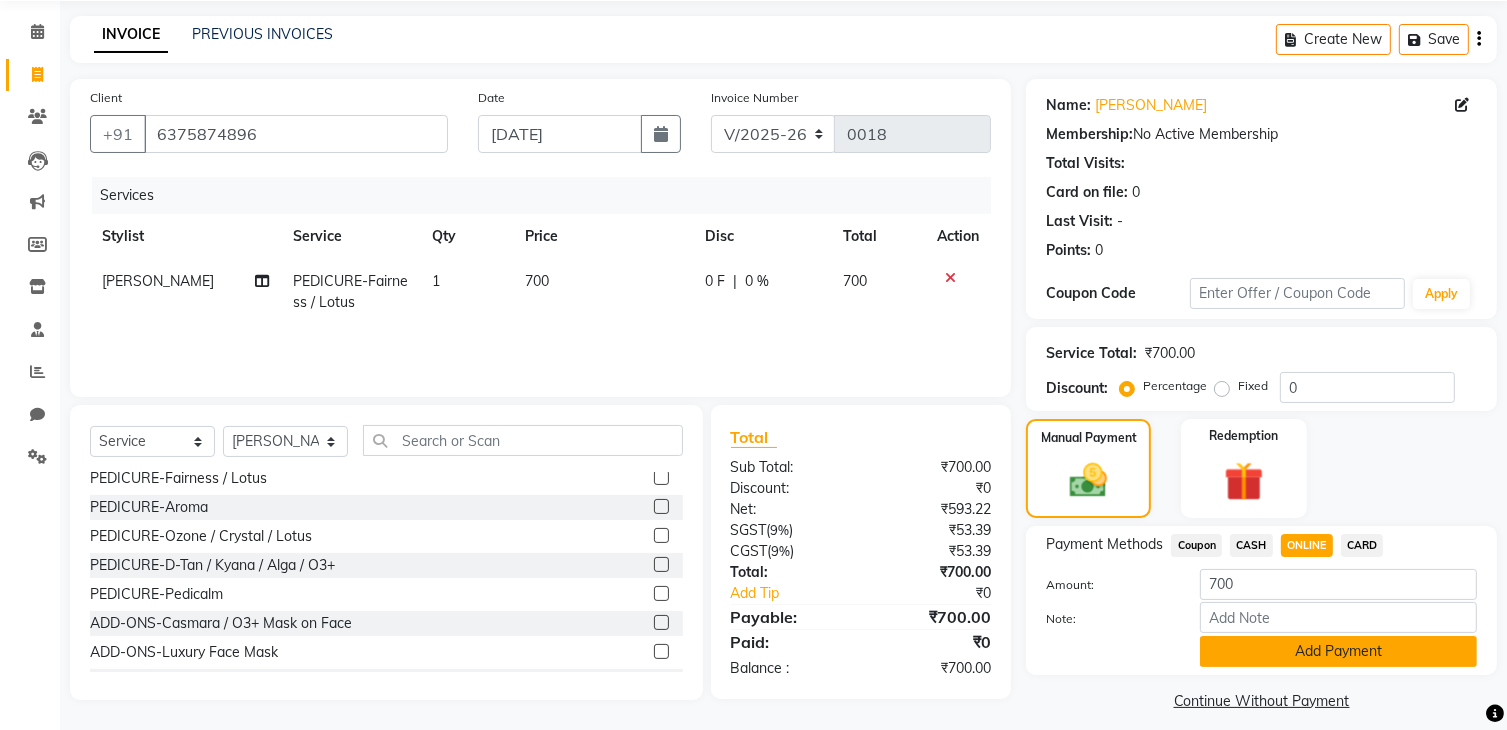 click on "Add Payment" 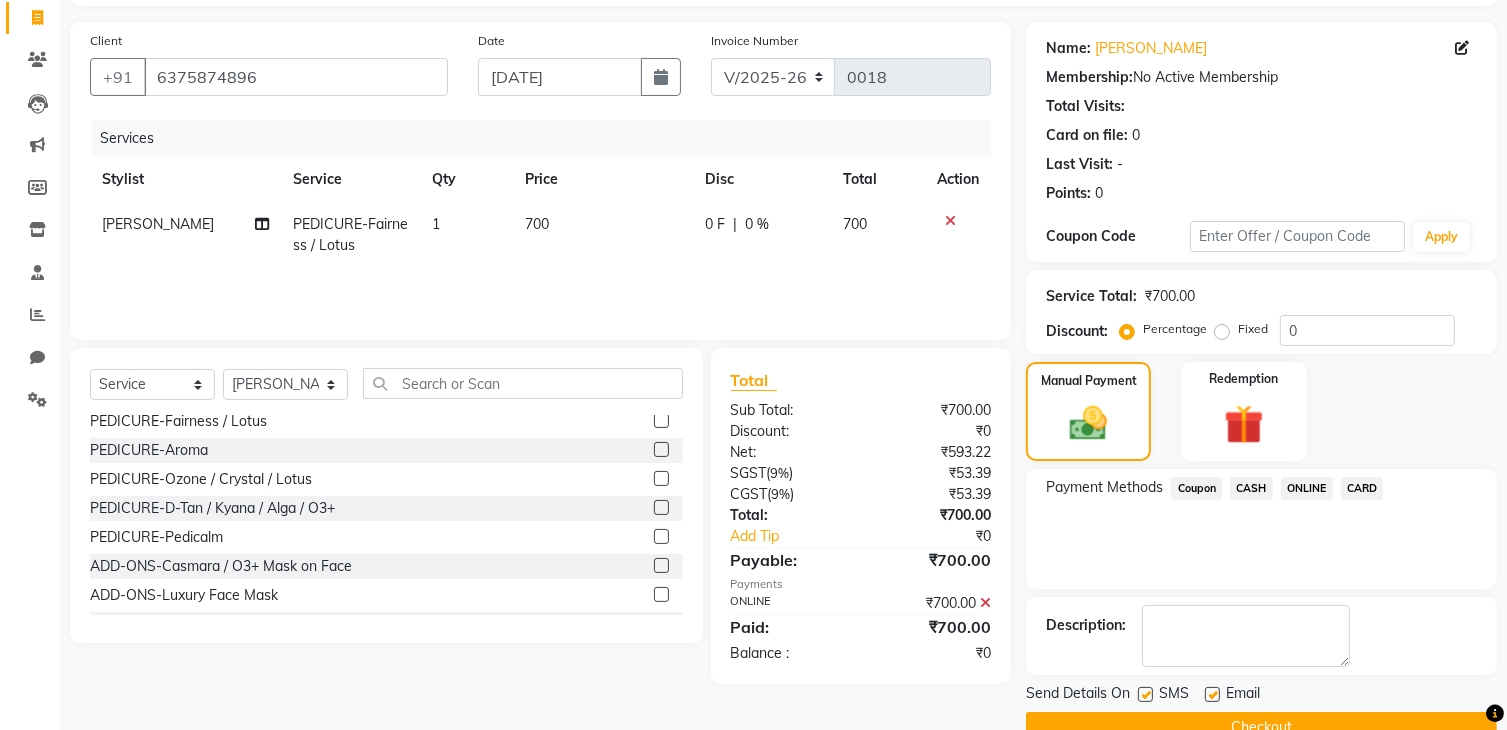 scroll, scrollTop: 169, scrollLeft: 0, axis: vertical 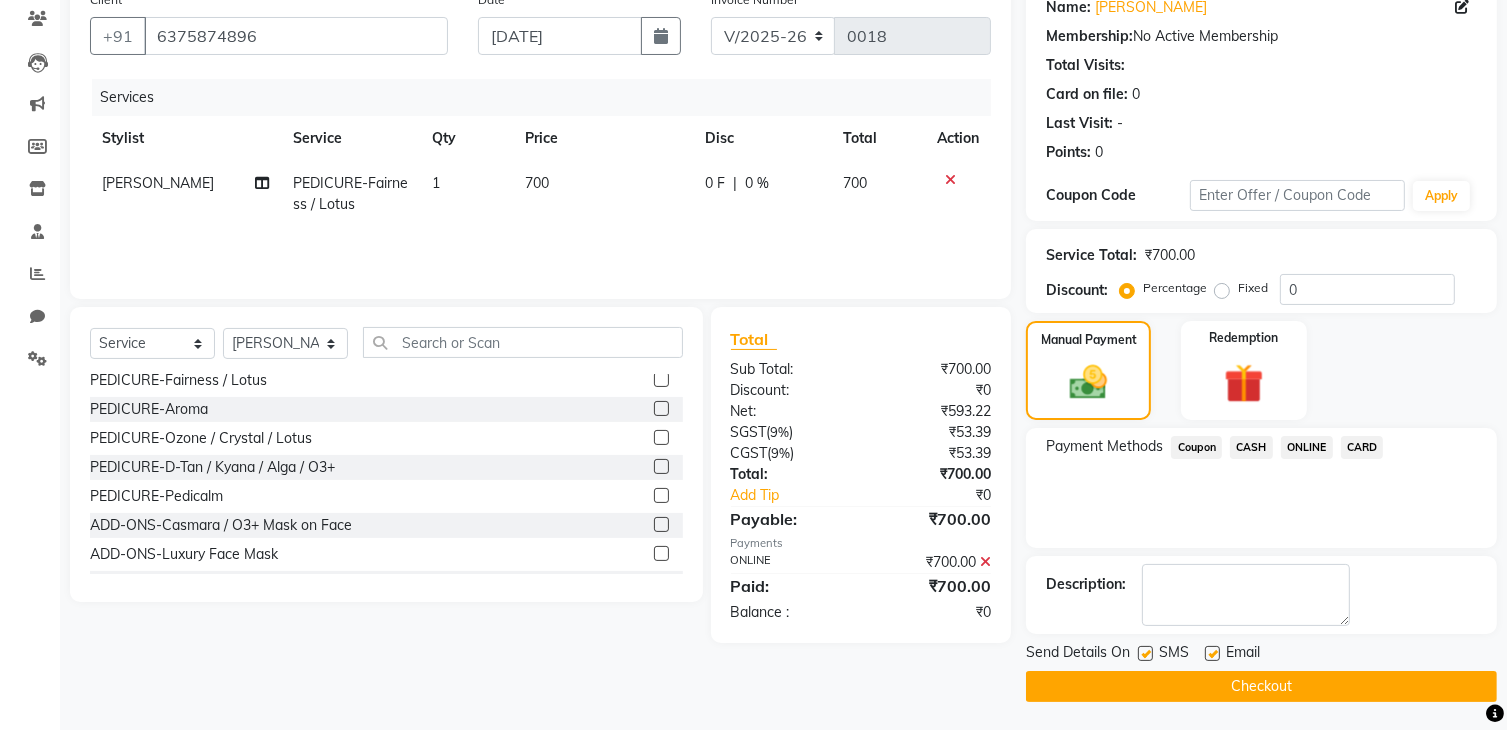 click on "Checkout" 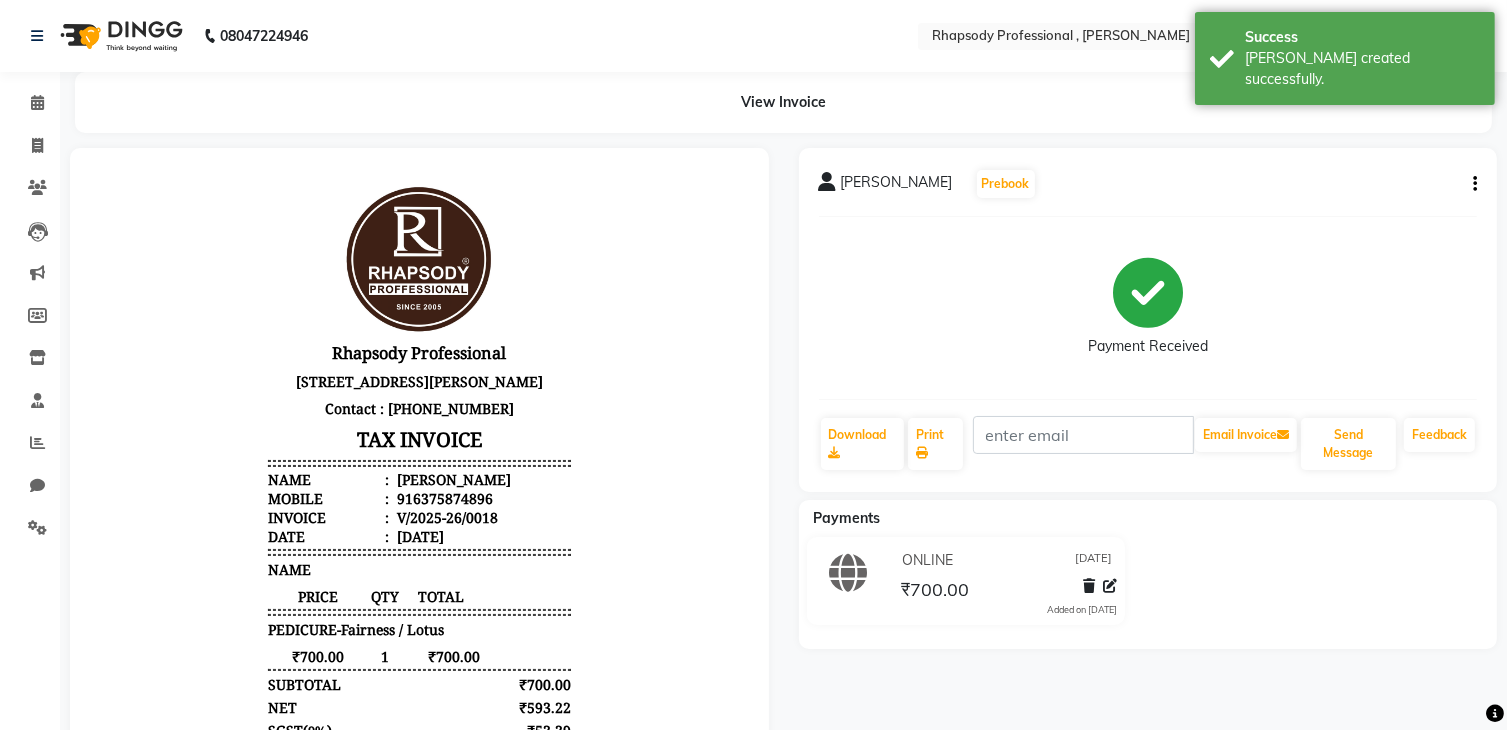 scroll, scrollTop: 0, scrollLeft: 0, axis: both 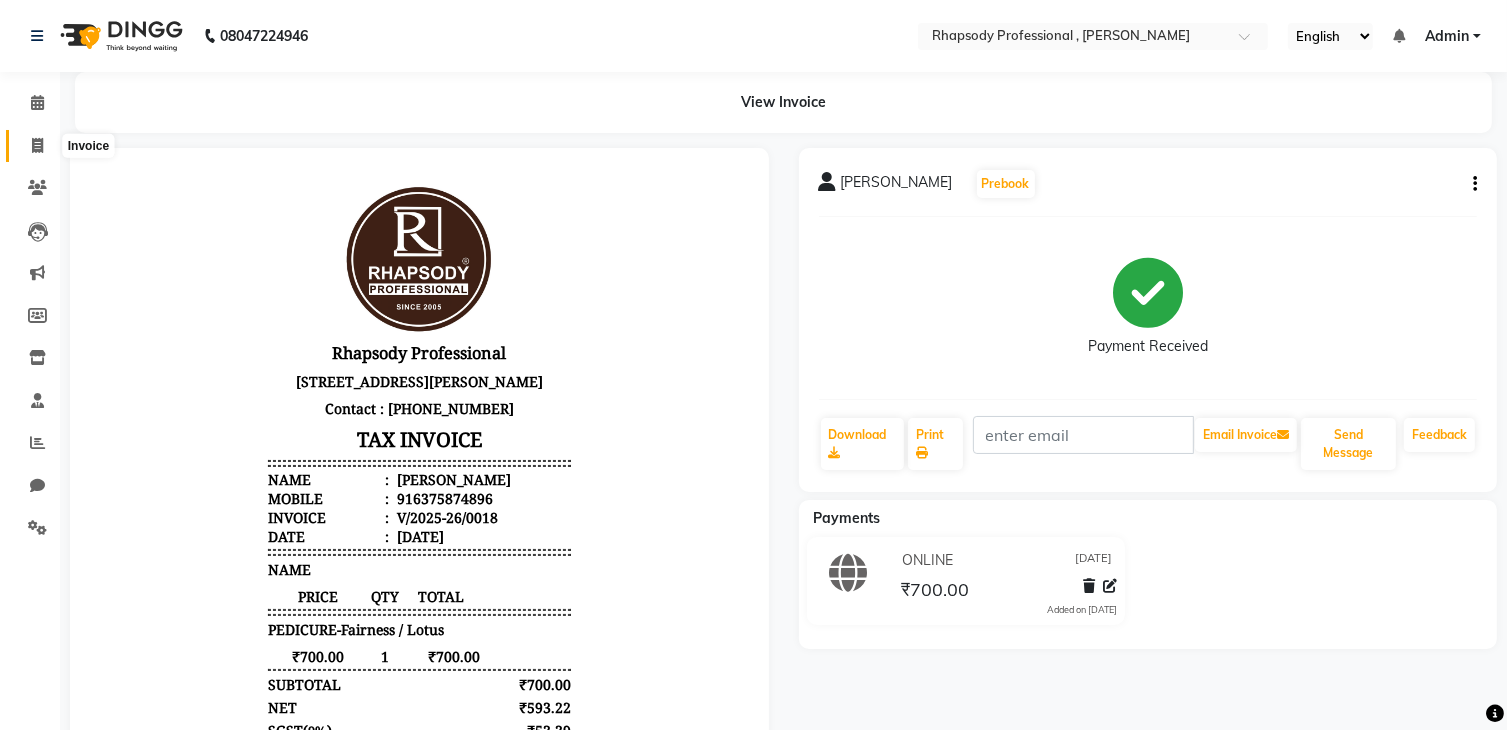 click 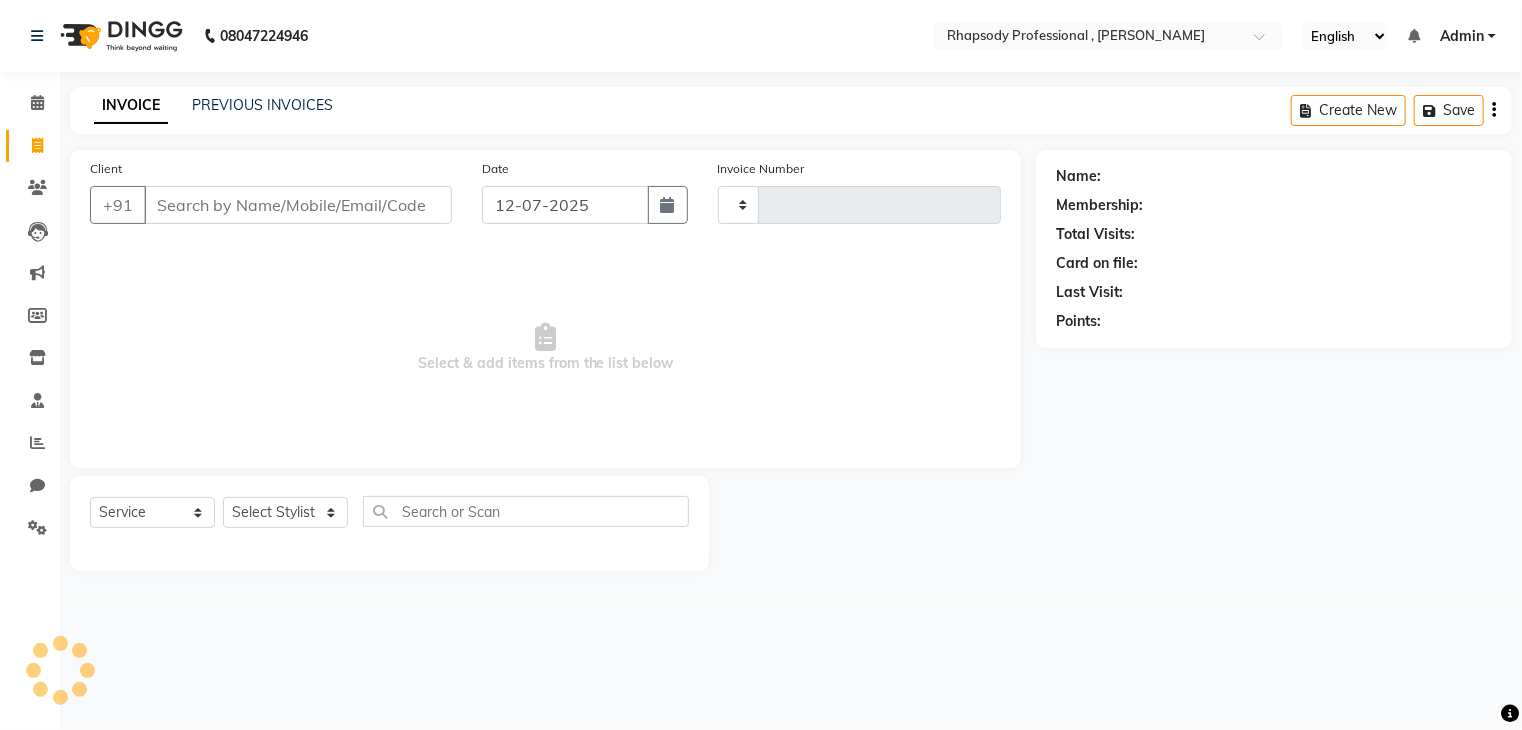 type on "0019" 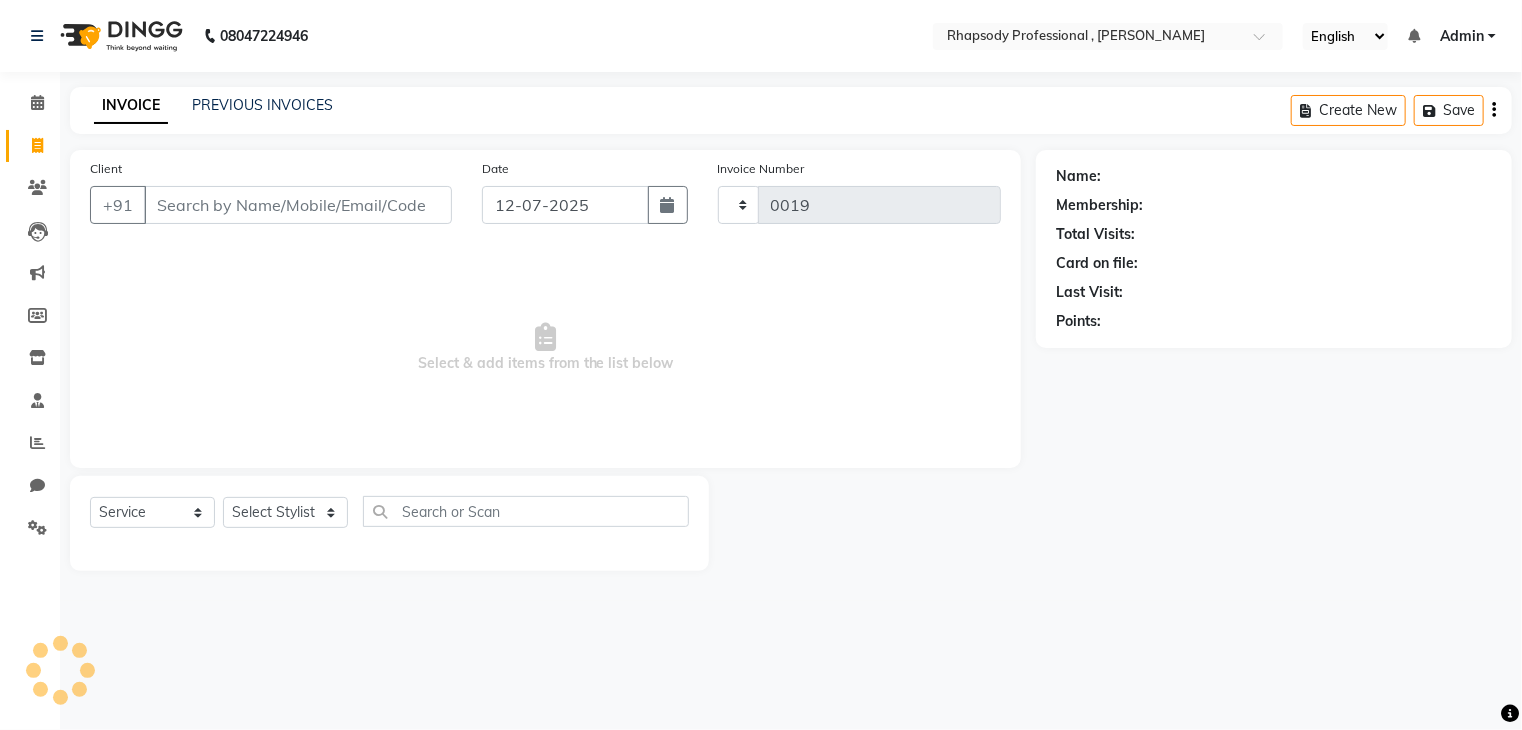 select on "8581" 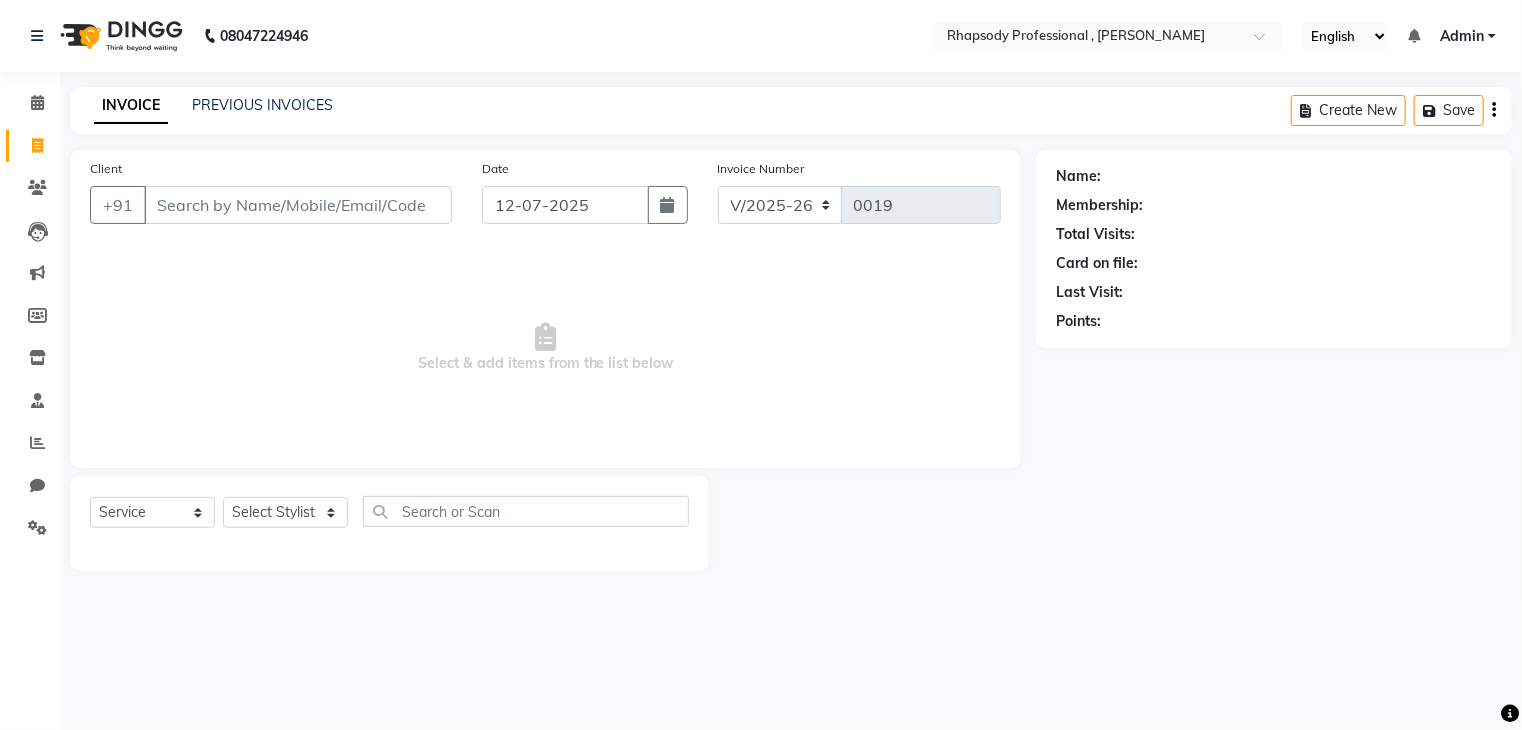 click on "Date [DATE]" 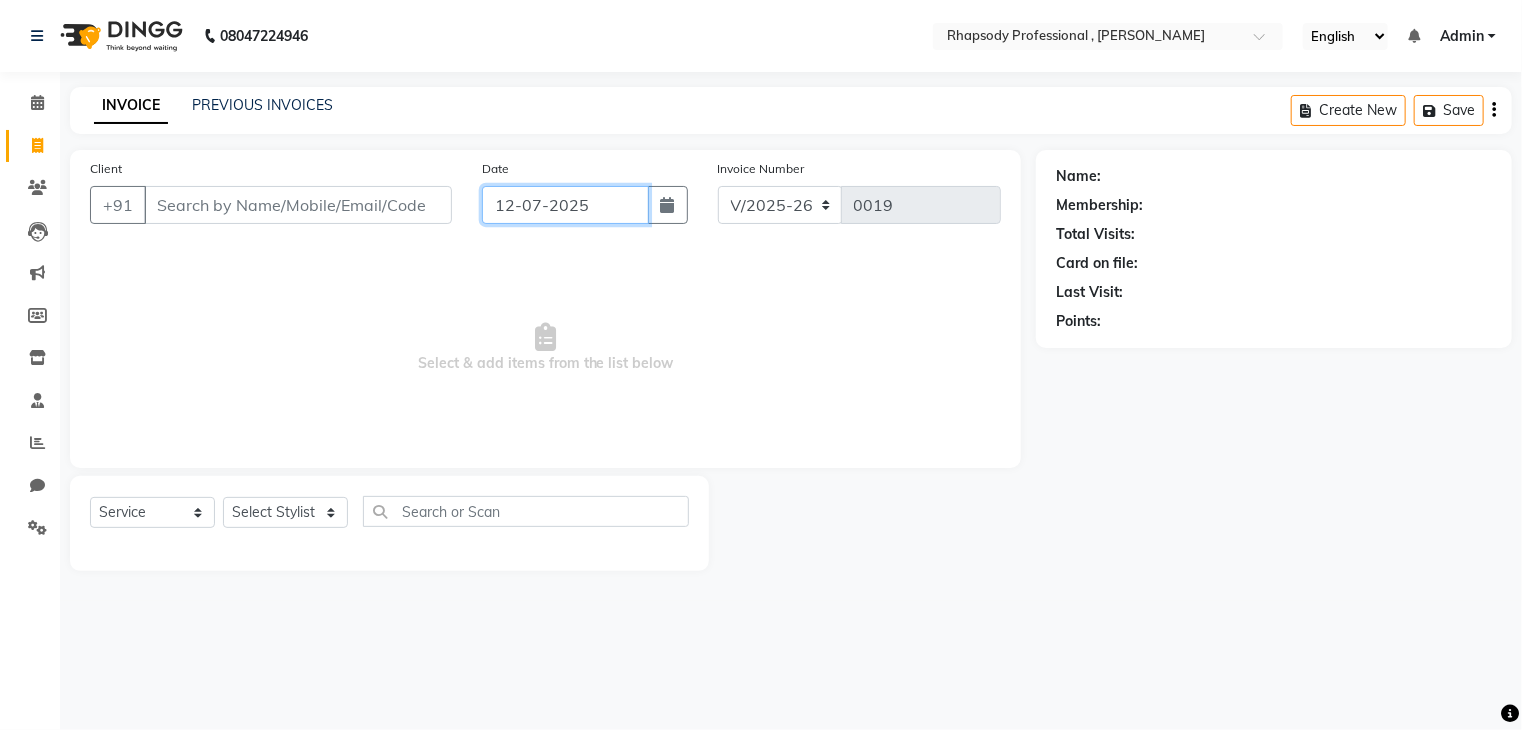 click on "12-07-2025" 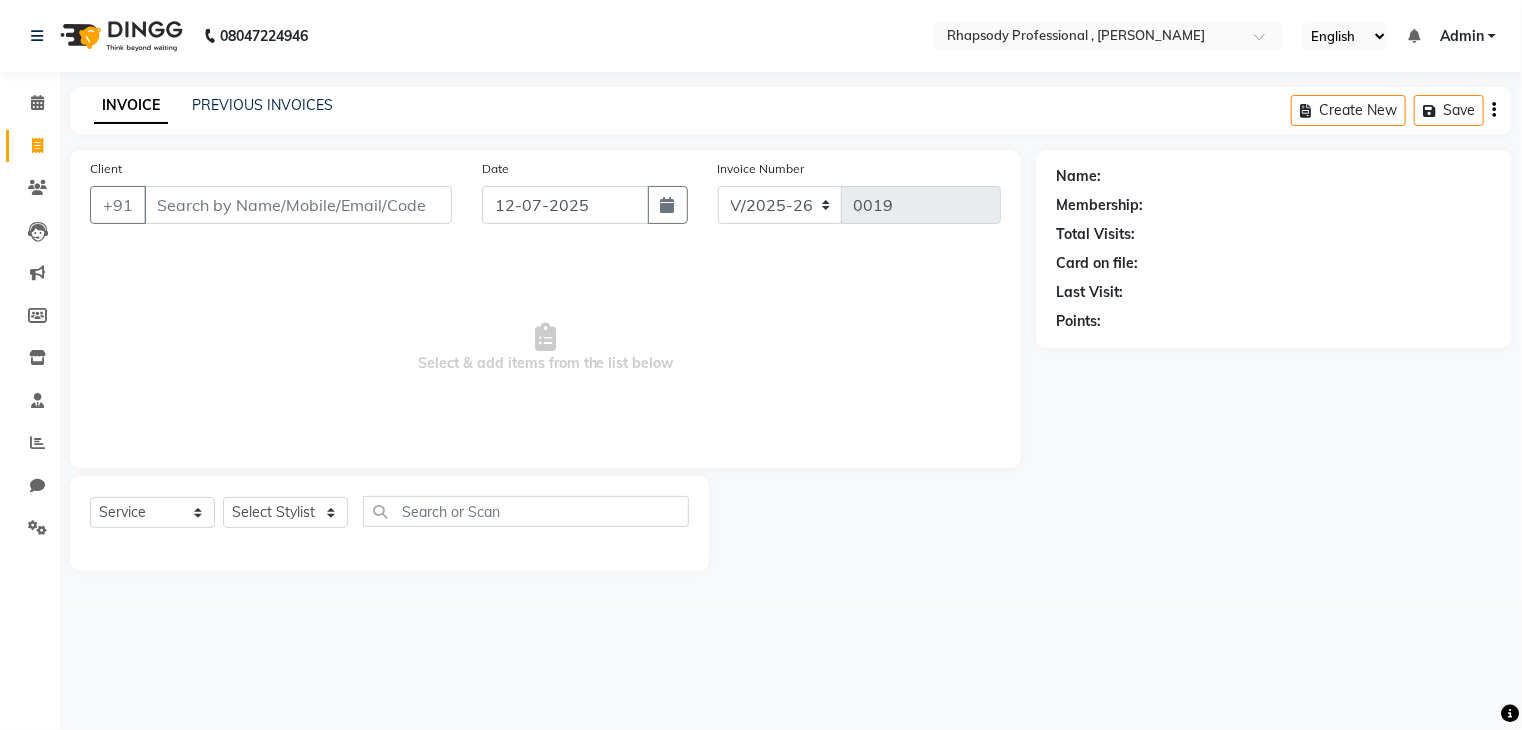 select on "7" 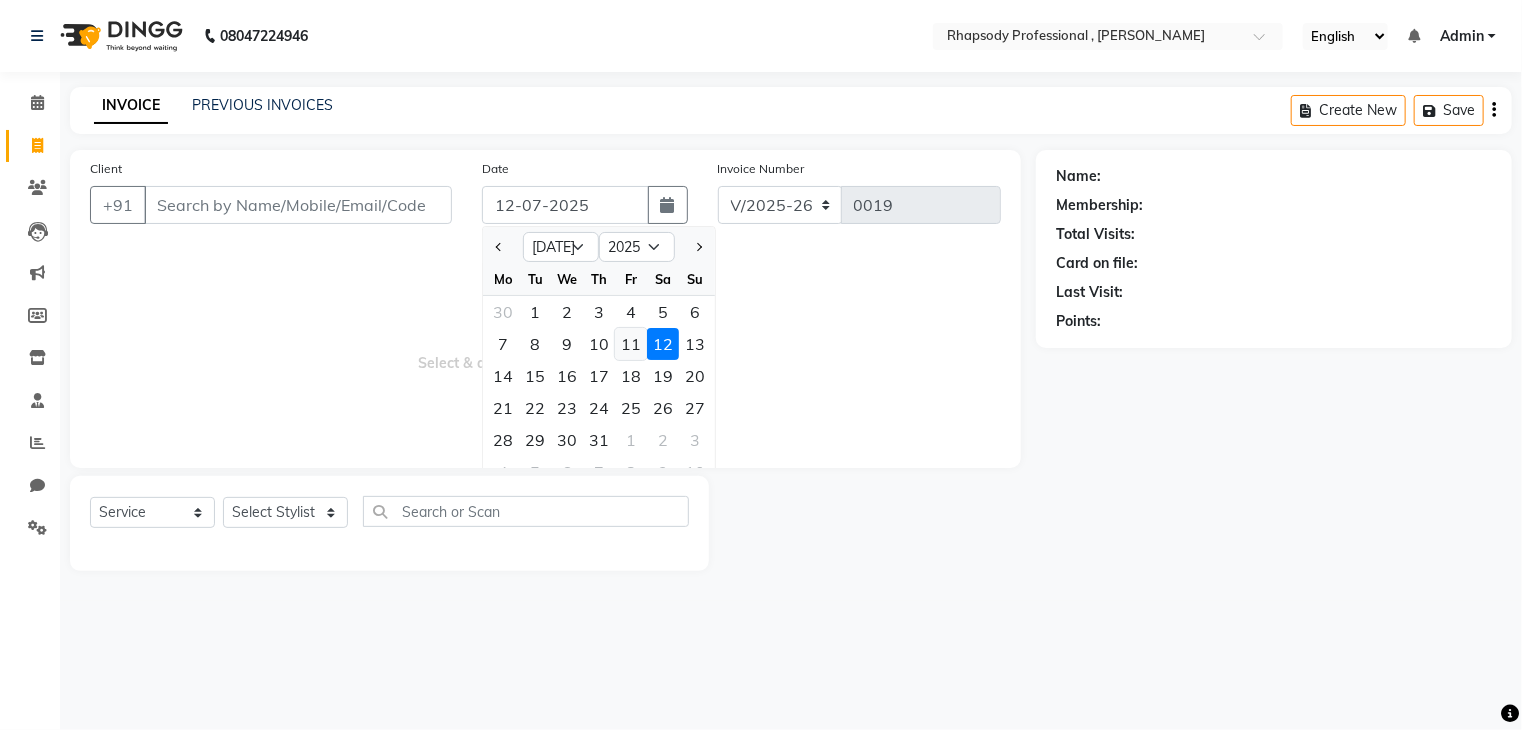 click on "11" 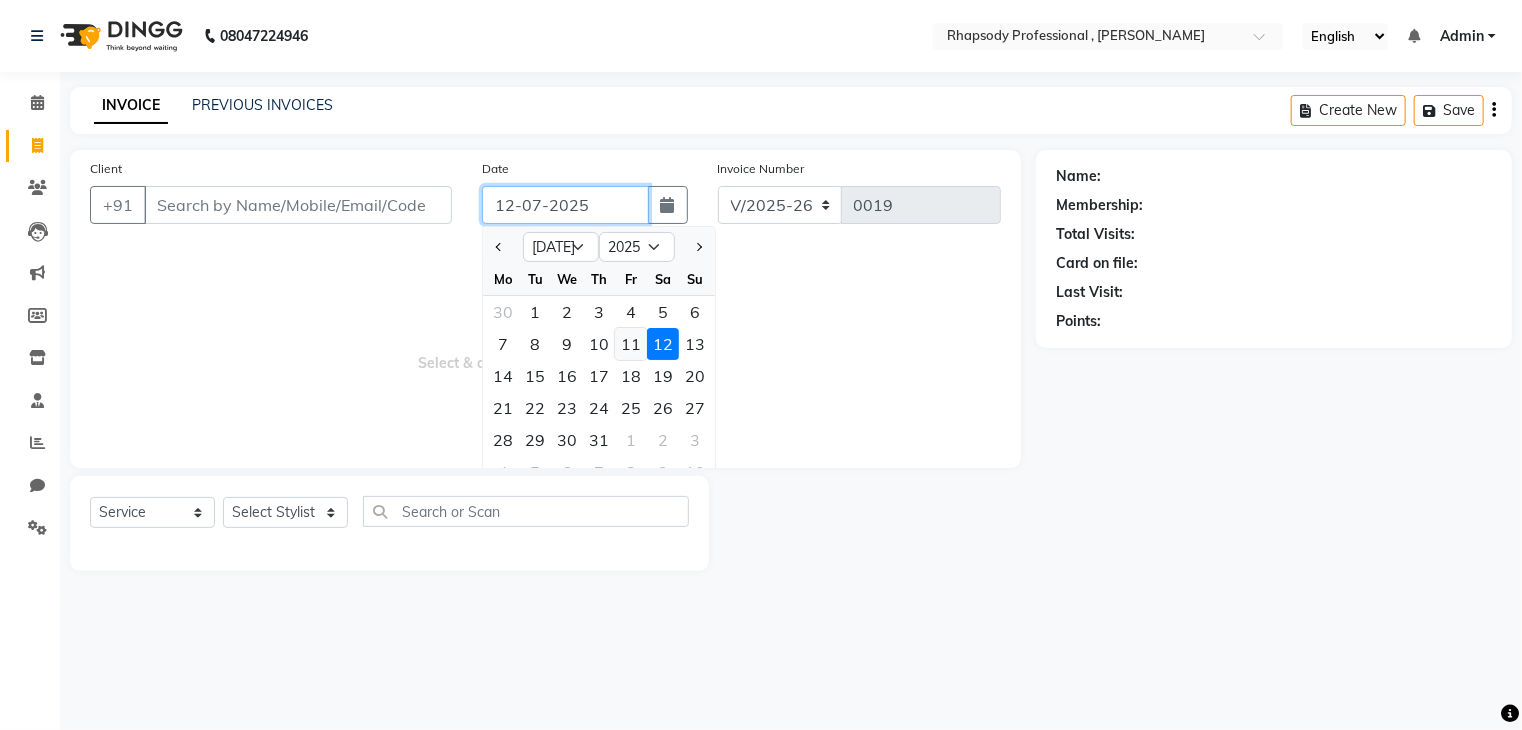 type on "[DATE]" 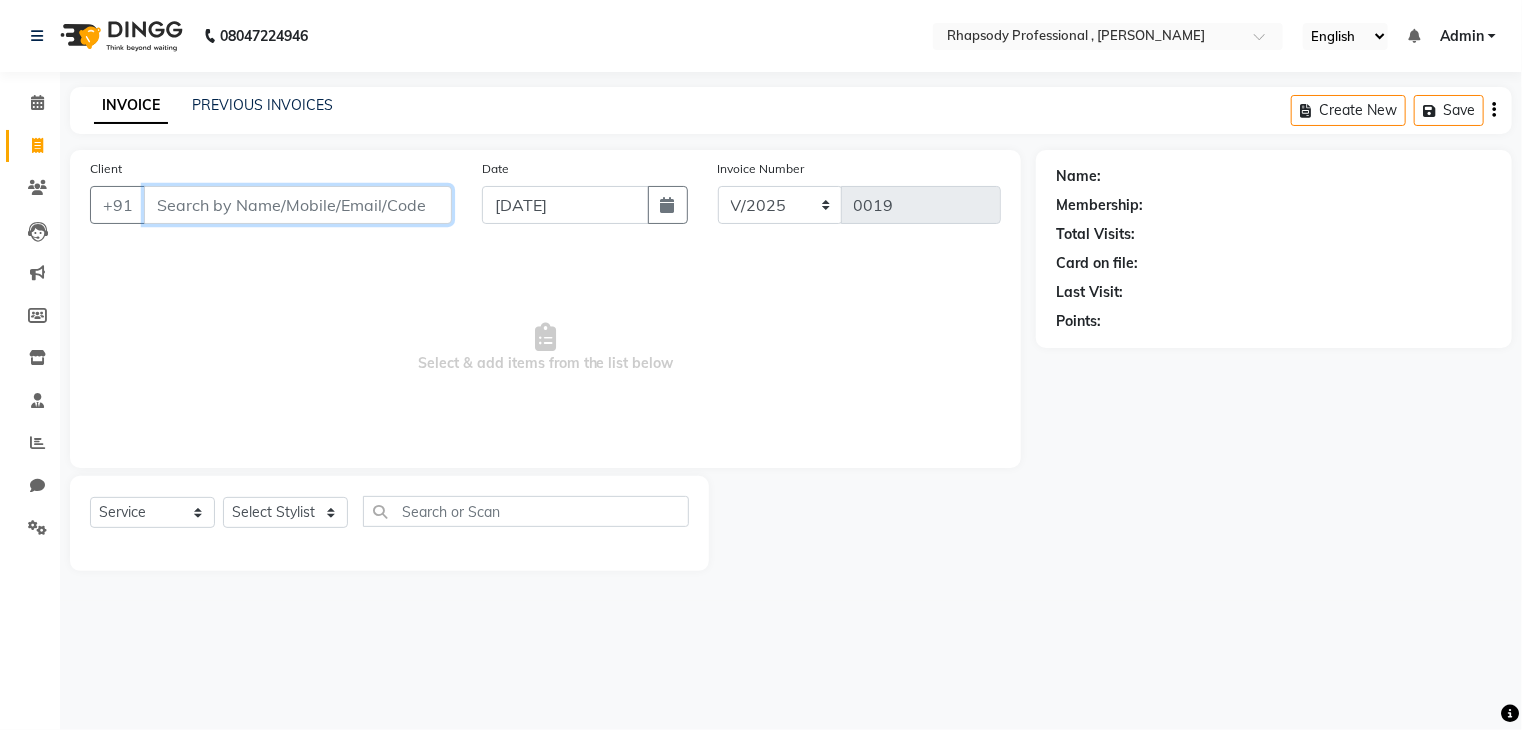 click on "Client" at bounding box center [298, 205] 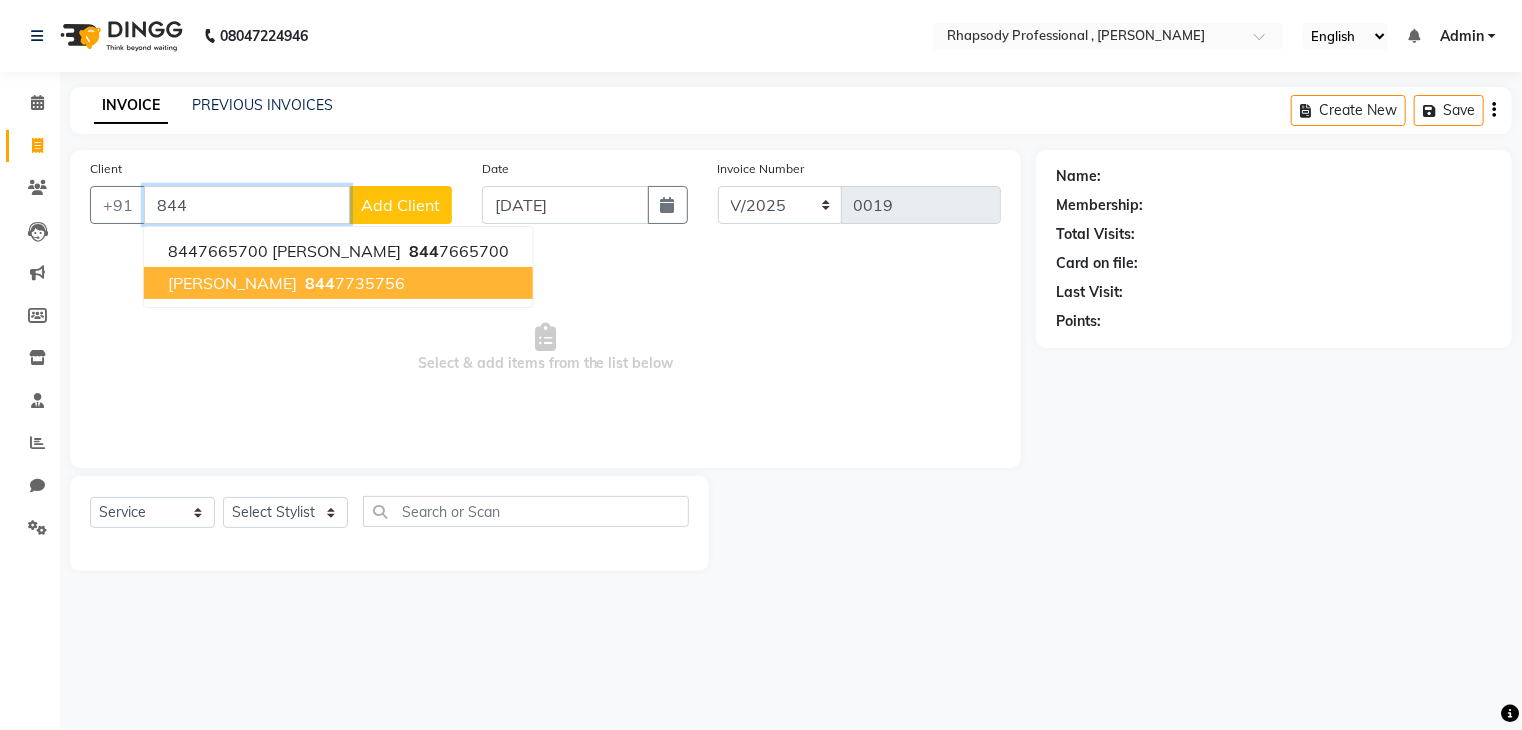 click on "844" at bounding box center (320, 283) 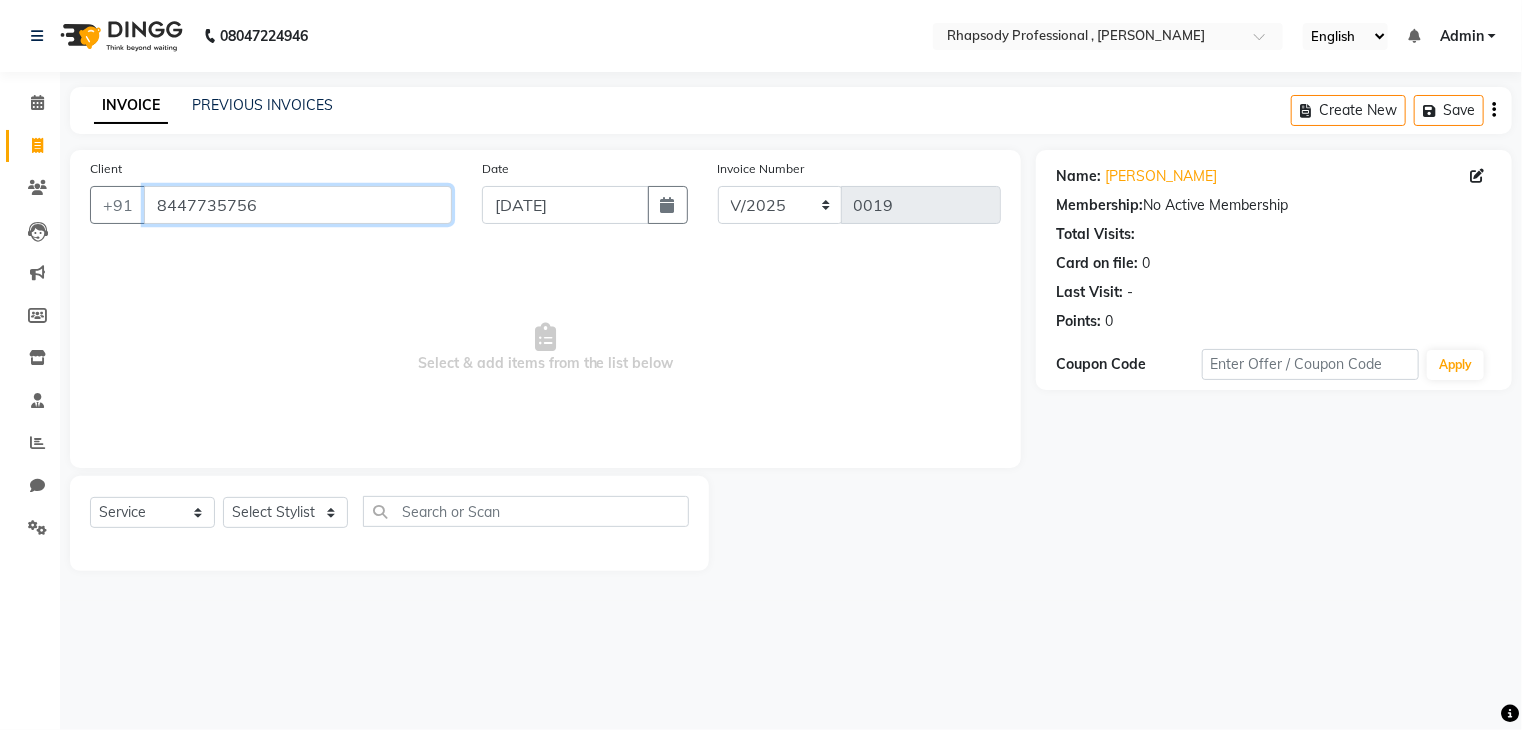 drag, startPoint x: 438, startPoint y: 205, endPoint x: 457, endPoint y: 204, distance: 19.026299 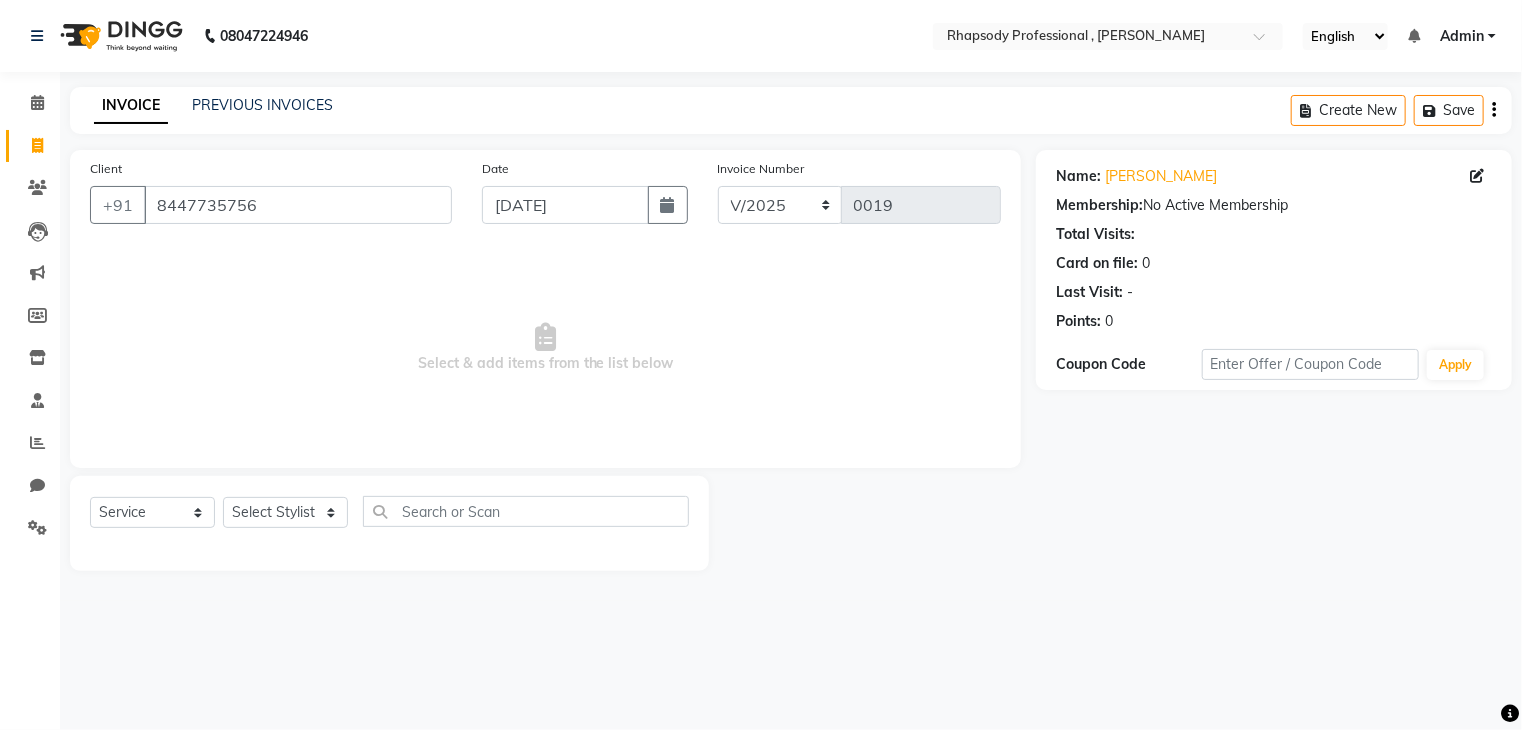 click on "Client [PHONE_NUMBER]" 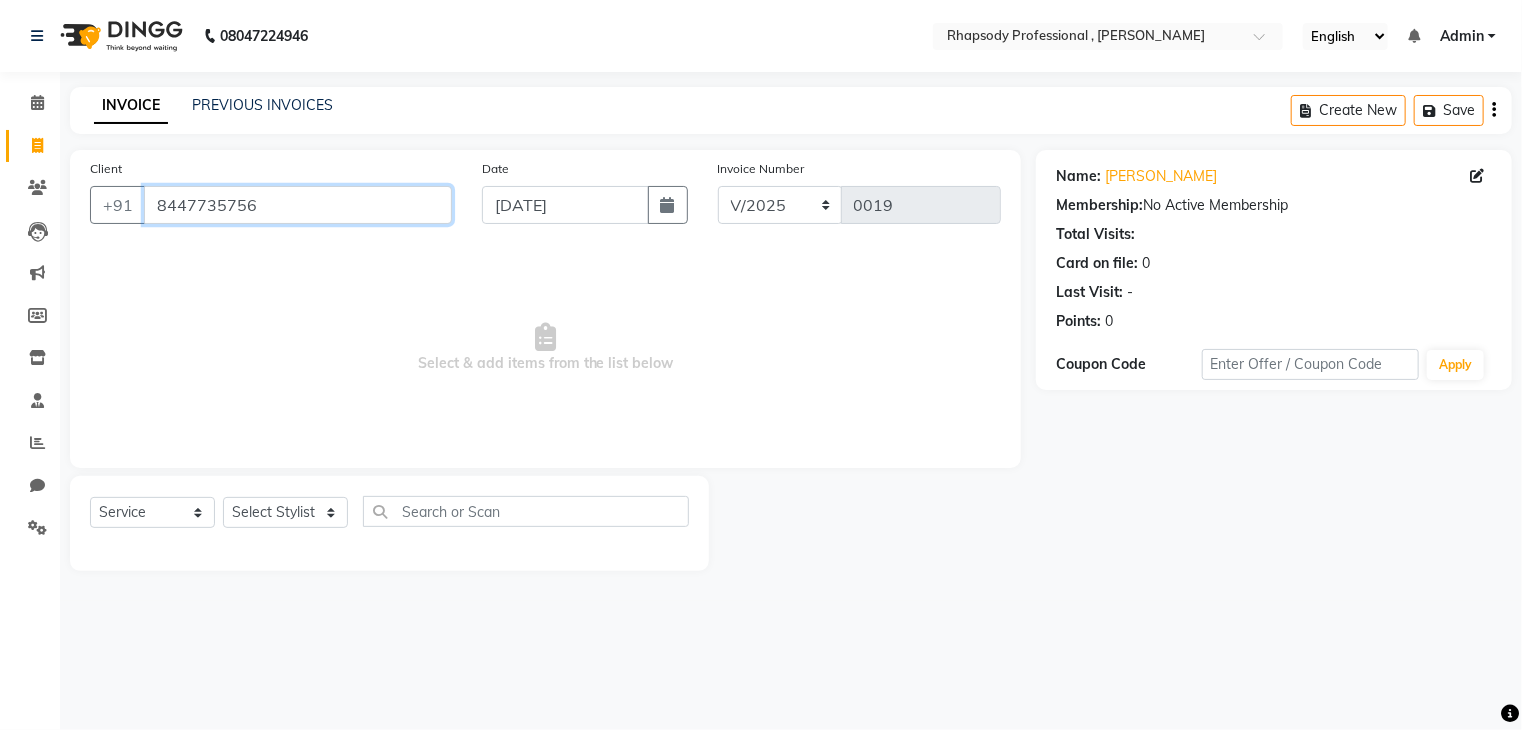 click on "8447735756" at bounding box center [298, 205] 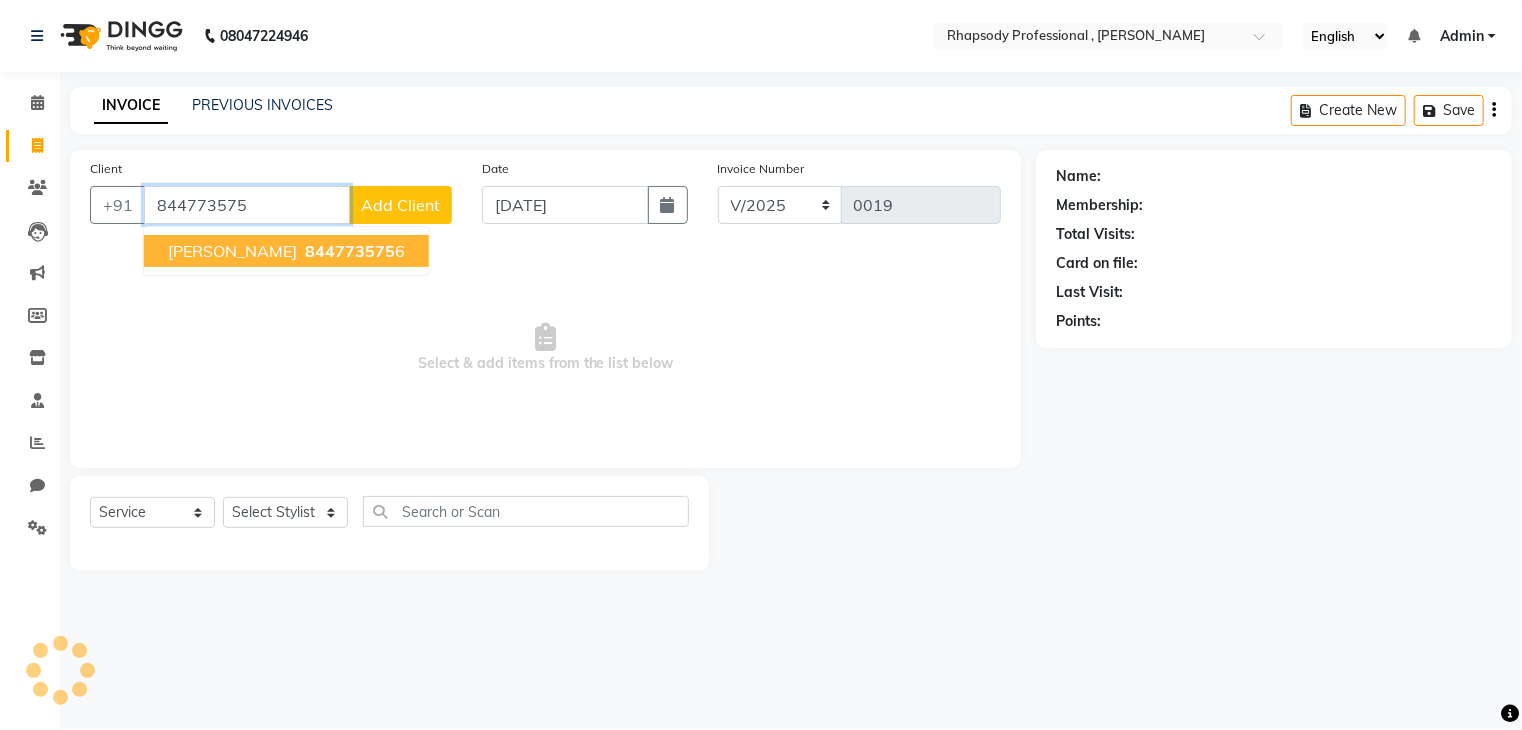 type on "8447735756" 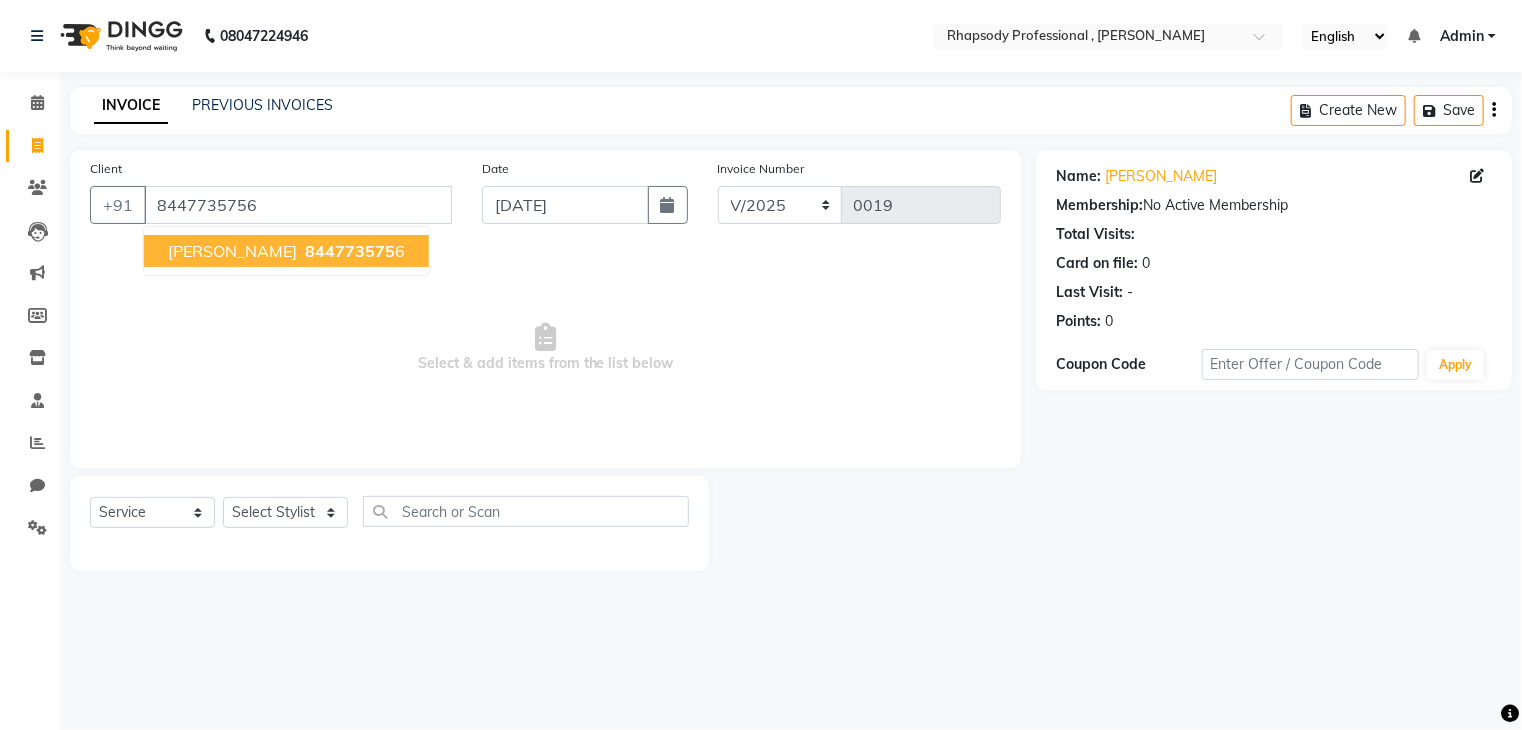 click on "844773575" at bounding box center [350, 251] 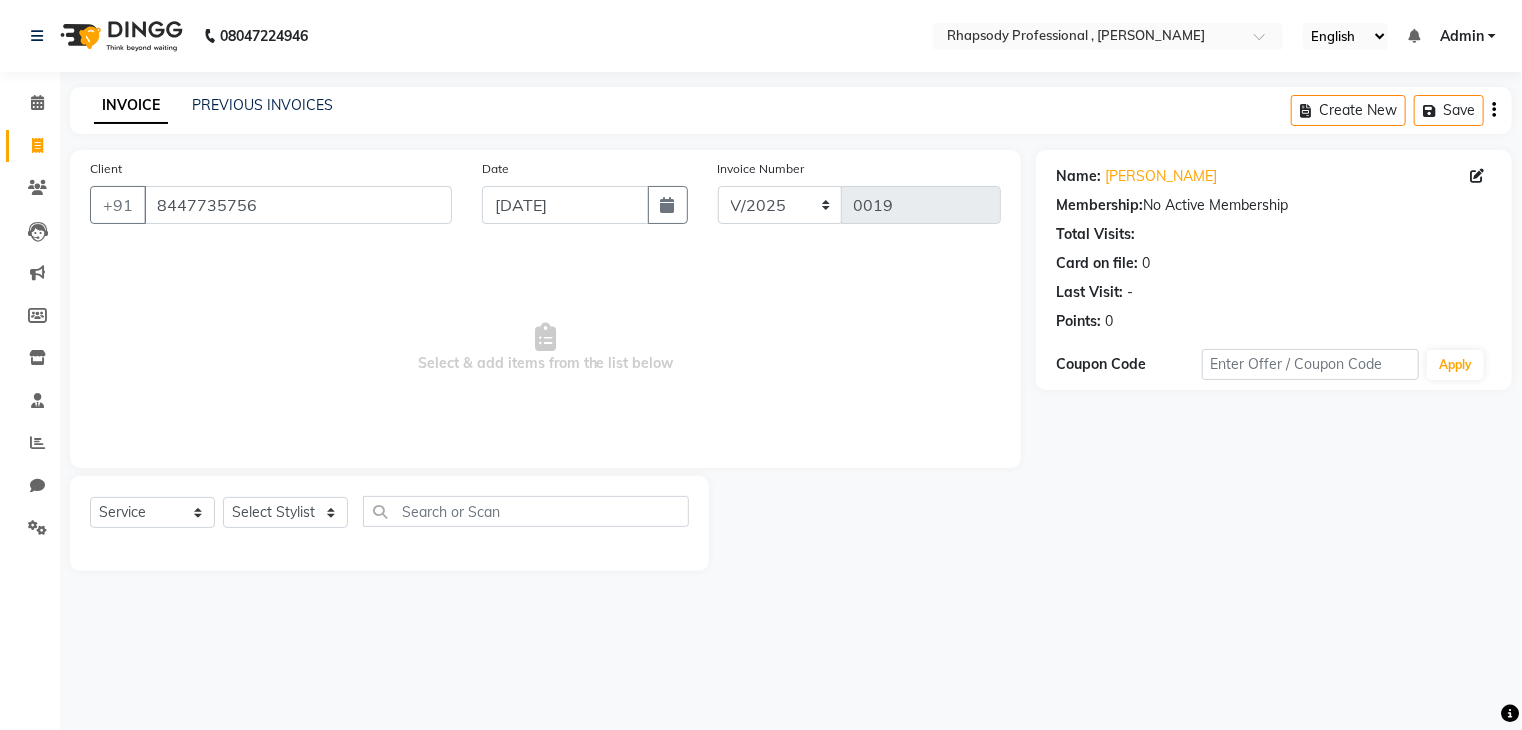 drag, startPoint x: 1492, startPoint y: 531, endPoint x: 1524, endPoint y: 531, distance: 32 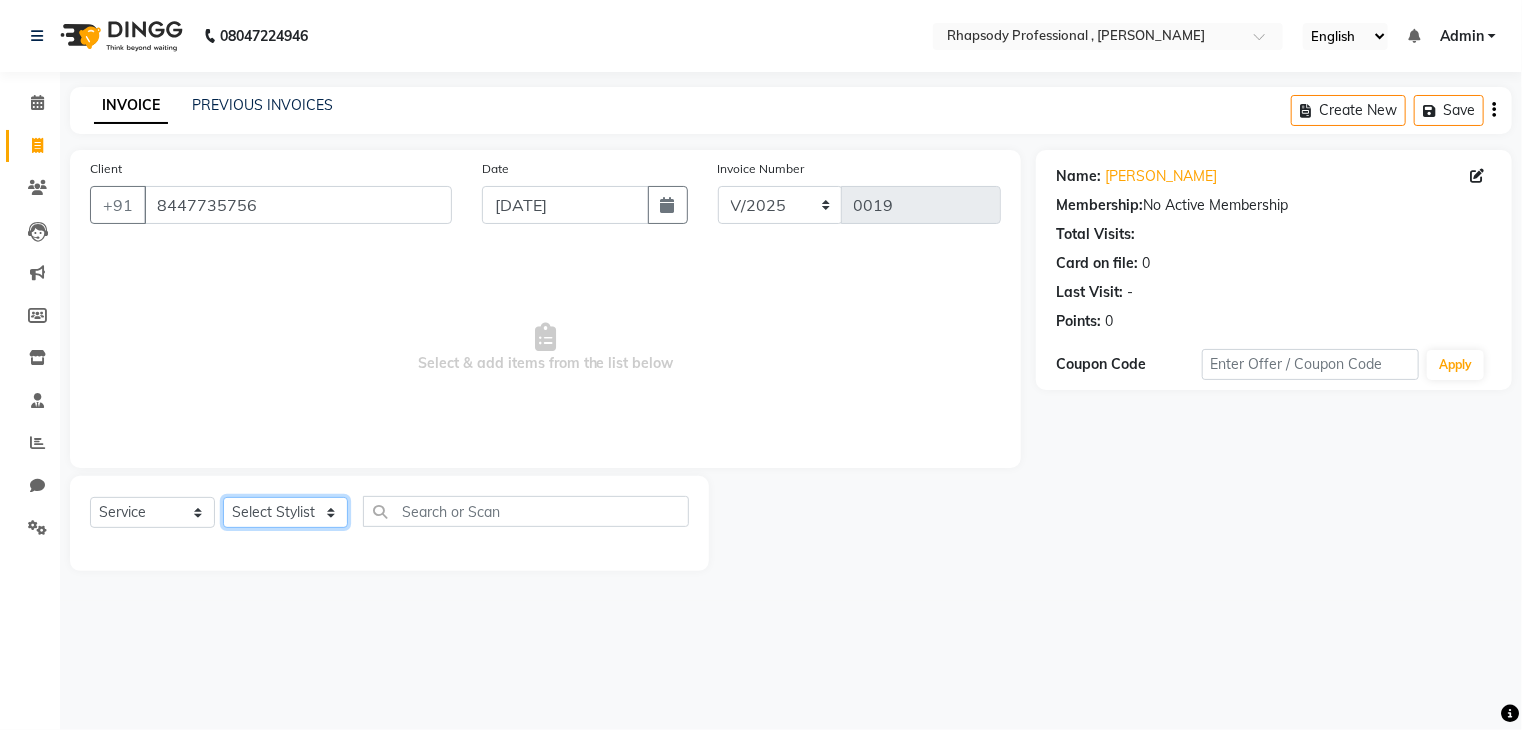 click on "Select Stylist [PERSON_NAME] [PERSON_NAME] Manager [PERSON_NAME] [PERSON_NAME] Santosh [PERSON_NAME] [PERSON_NAME]" 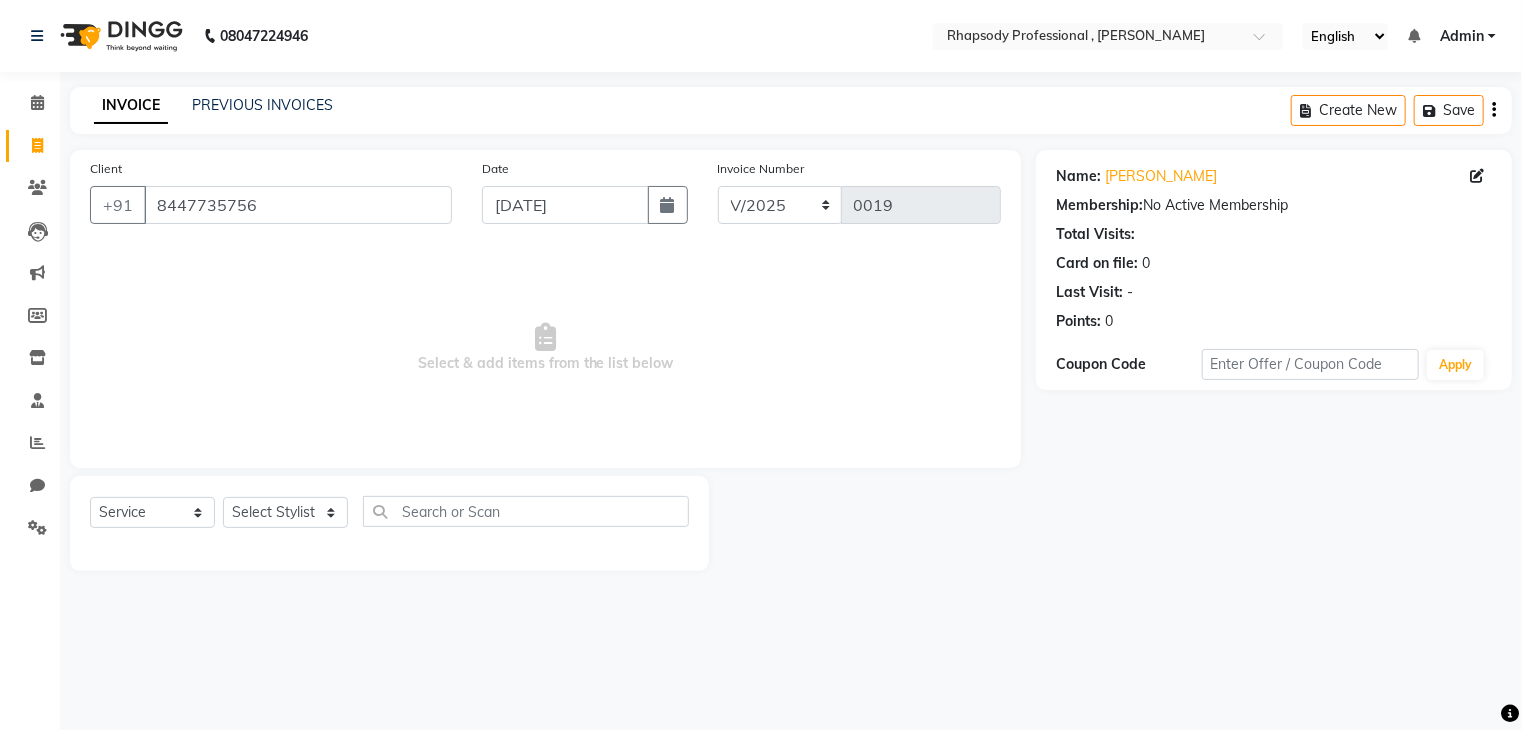click on "Total Visits:" 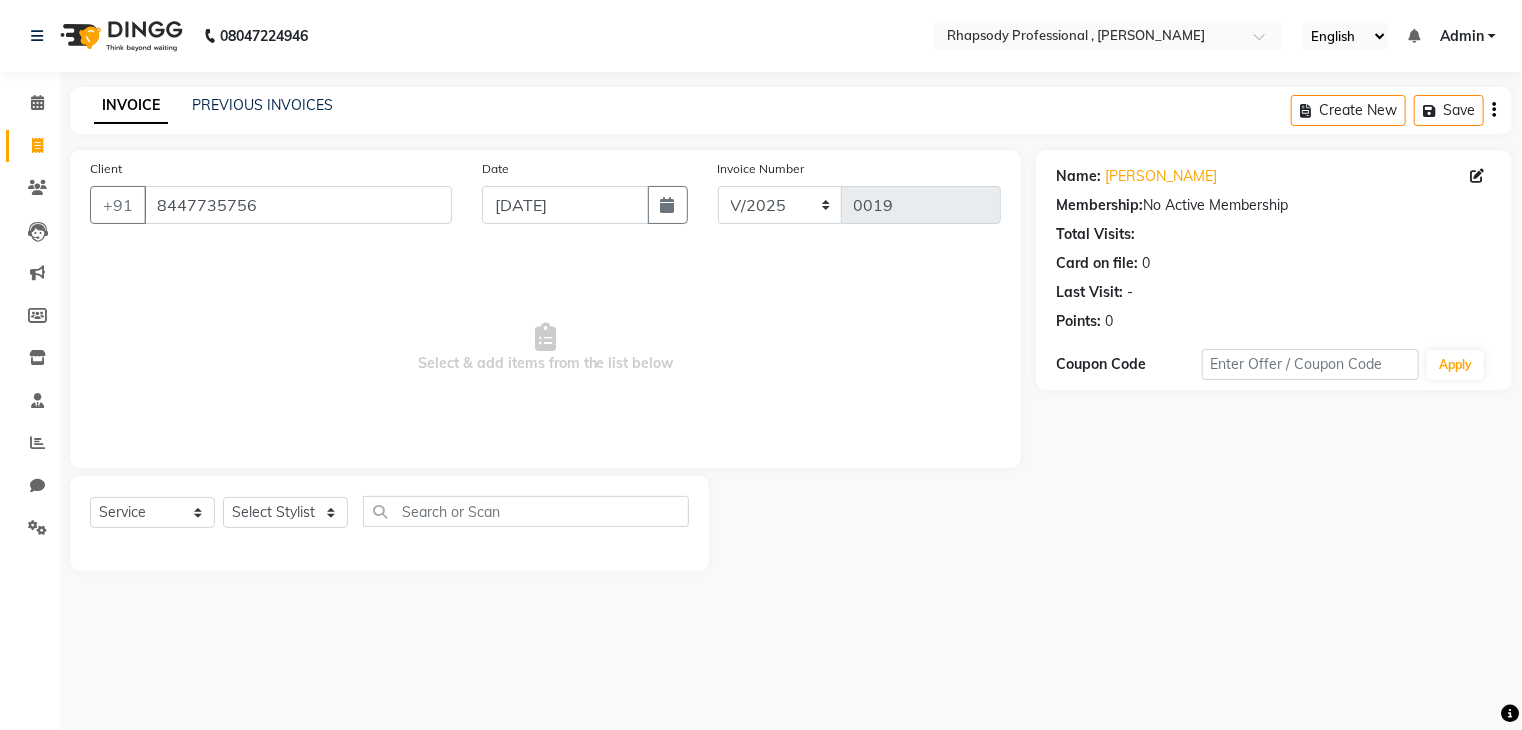click on "Total Visits:" 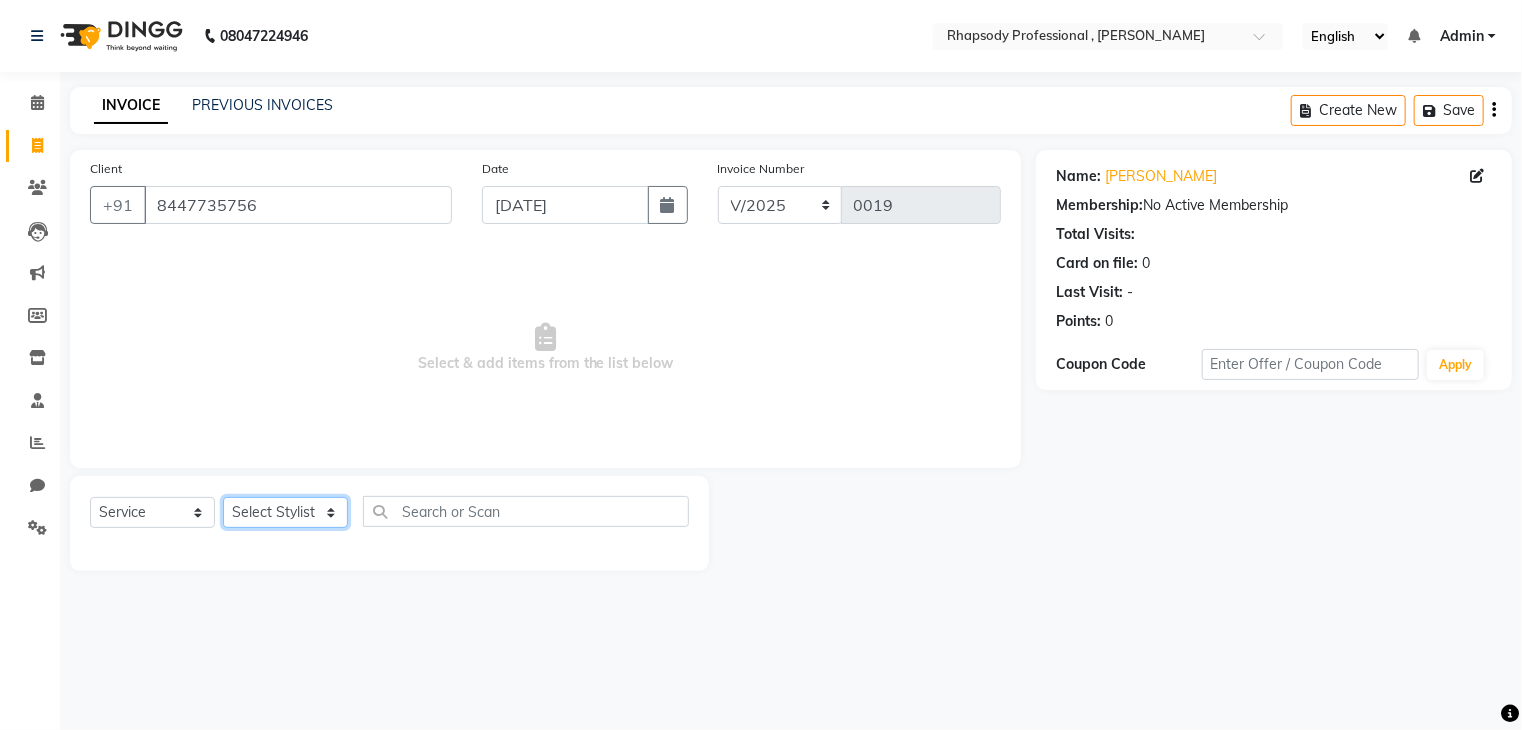 click on "Select Stylist [PERSON_NAME] [PERSON_NAME] Manager [PERSON_NAME] [PERSON_NAME] Santosh [PERSON_NAME] [PERSON_NAME]" 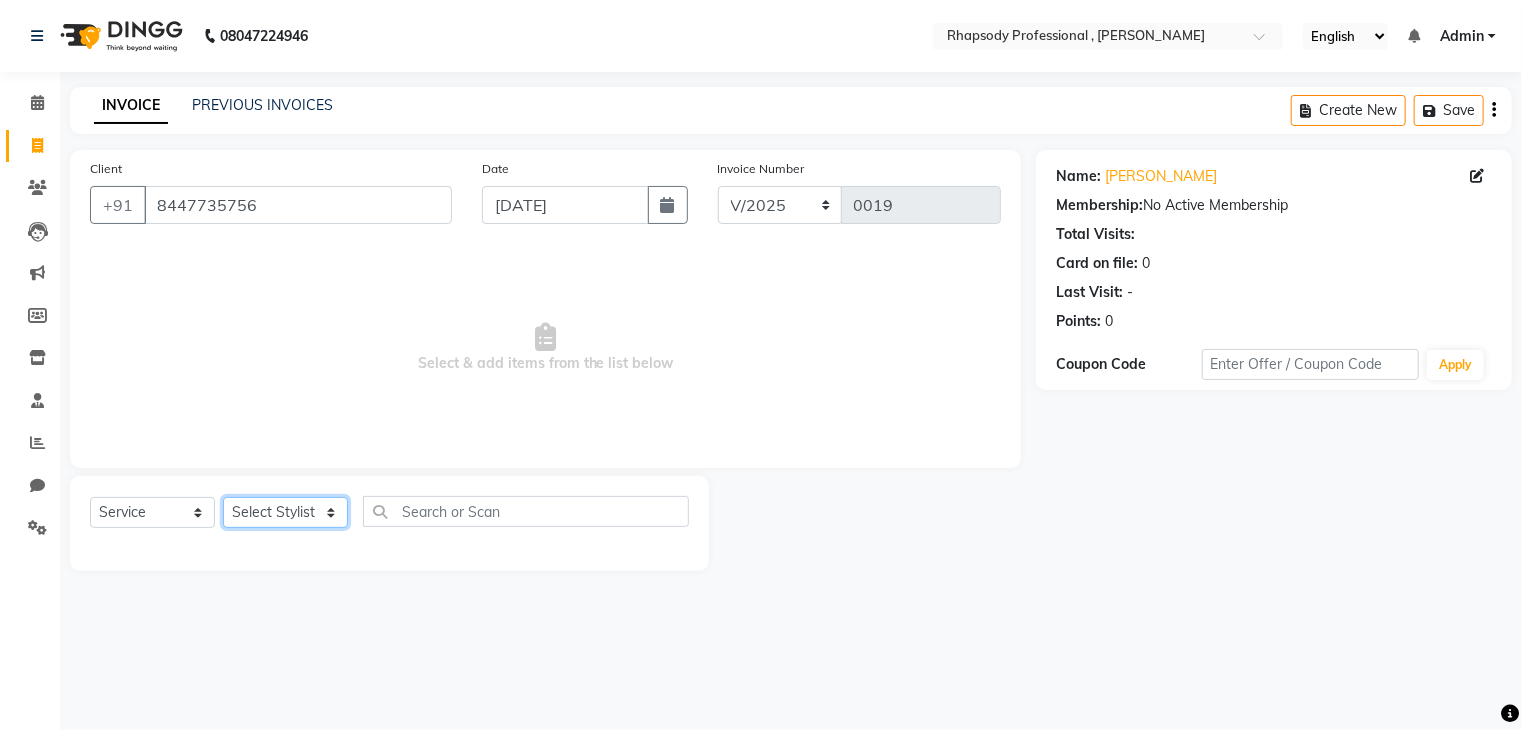 select on "85674" 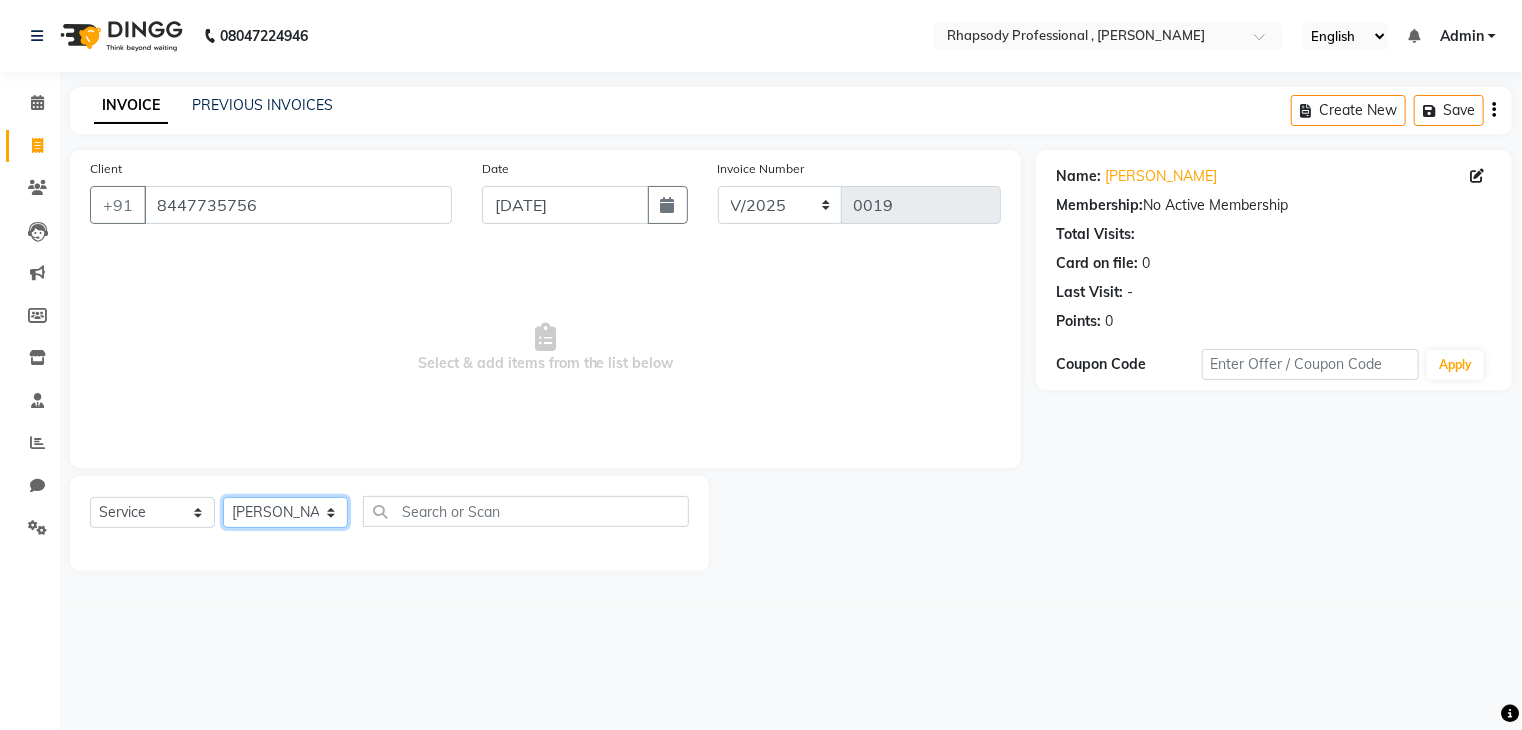 click on "Select Stylist [PERSON_NAME] [PERSON_NAME] Manager [PERSON_NAME] [PERSON_NAME] Santosh [PERSON_NAME] [PERSON_NAME]" 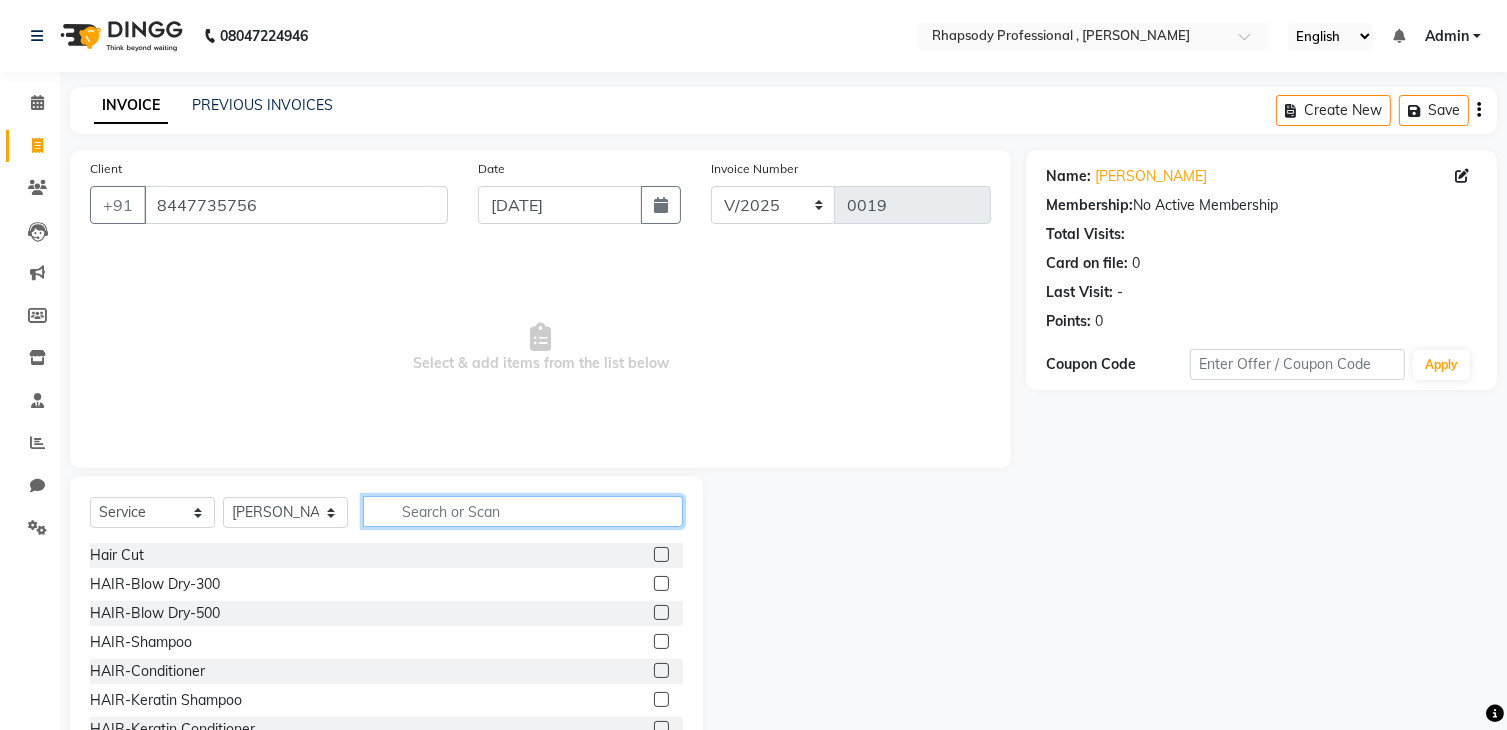 click 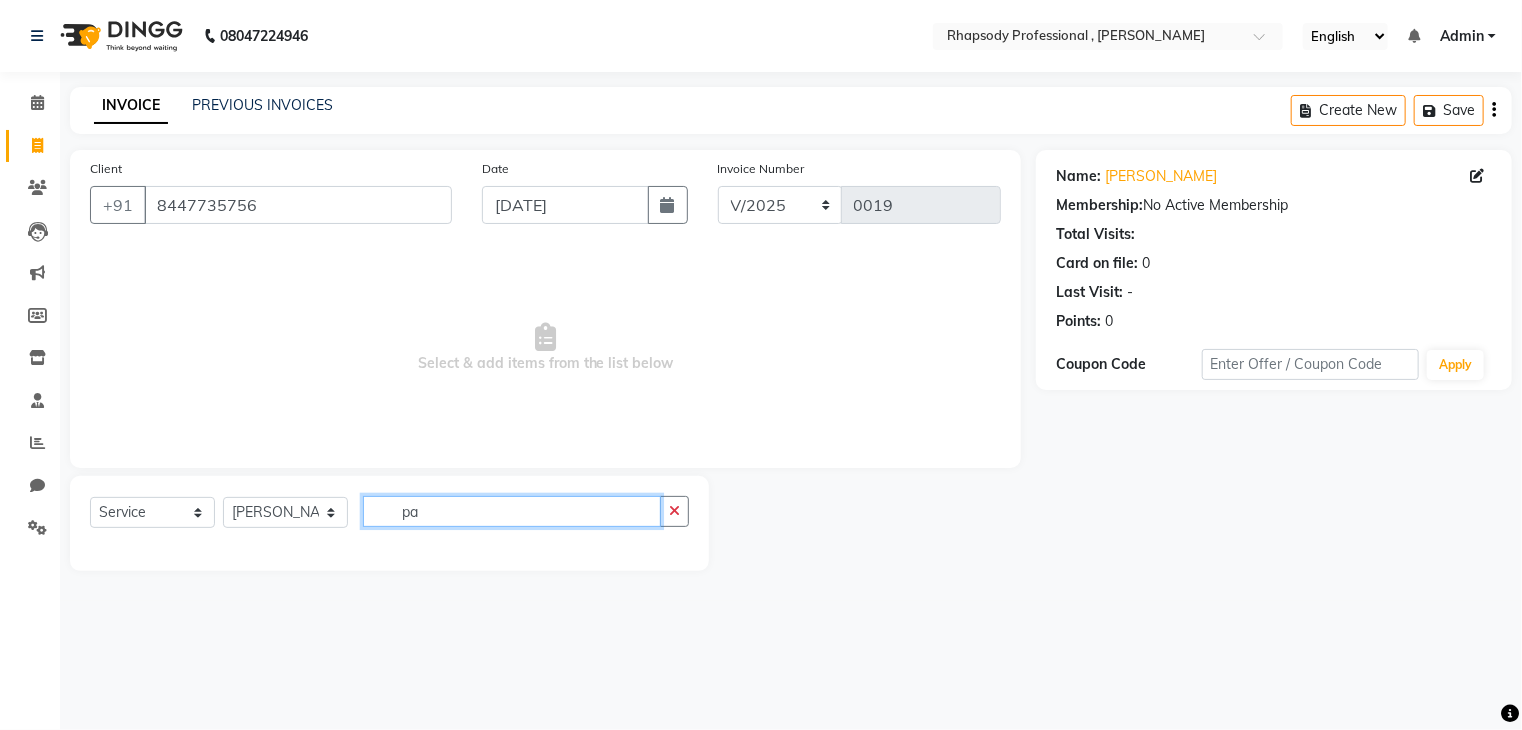 type on "p" 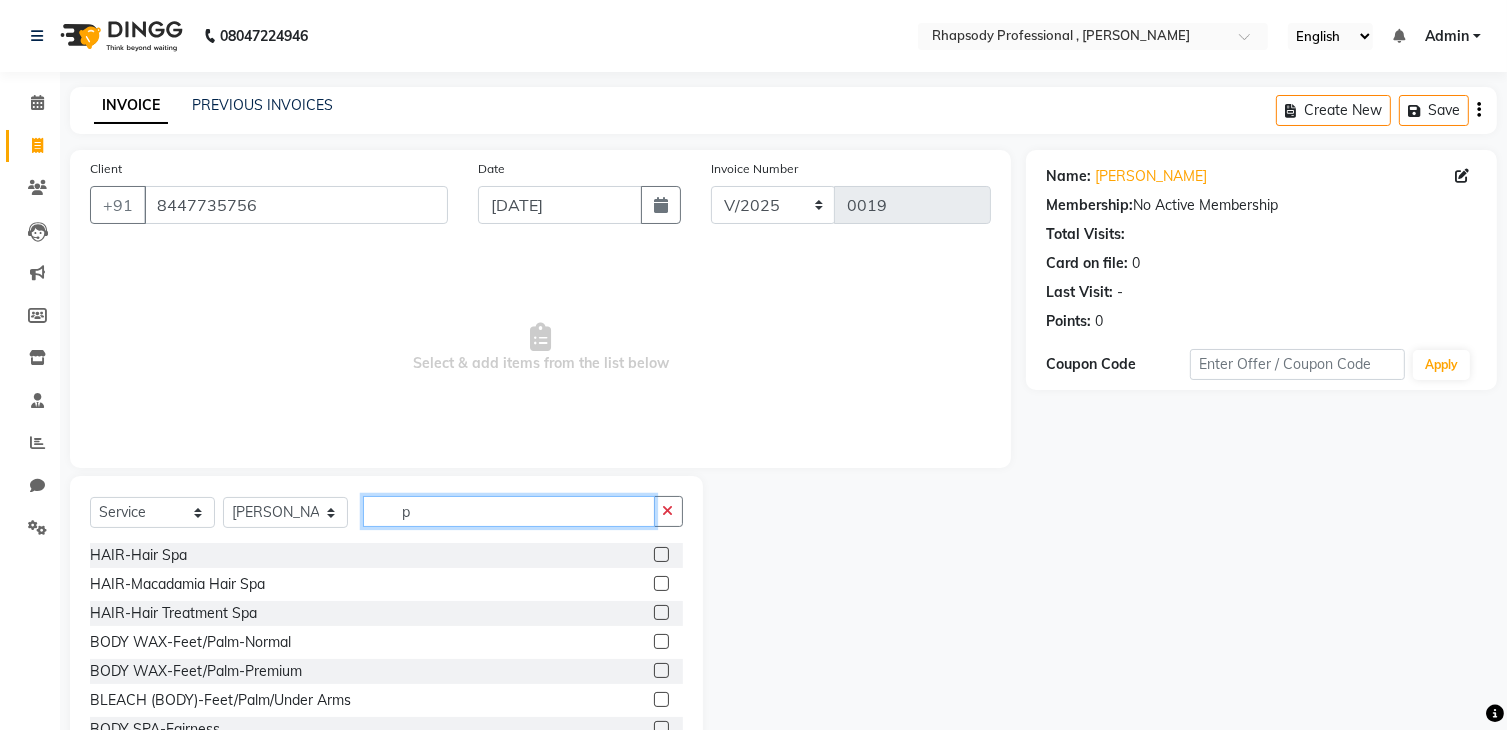 type 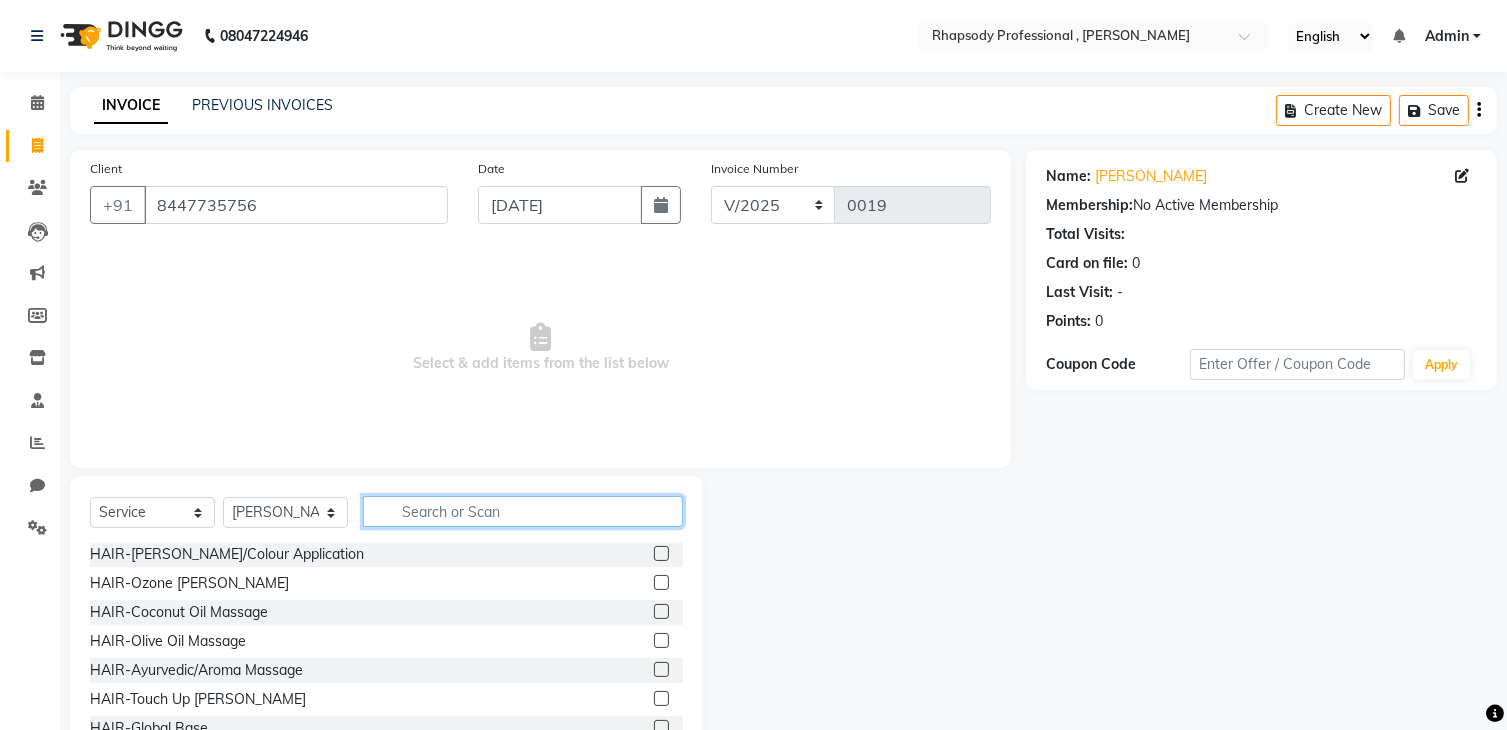 scroll, scrollTop: 348, scrollLeft: 0, axis: vertical 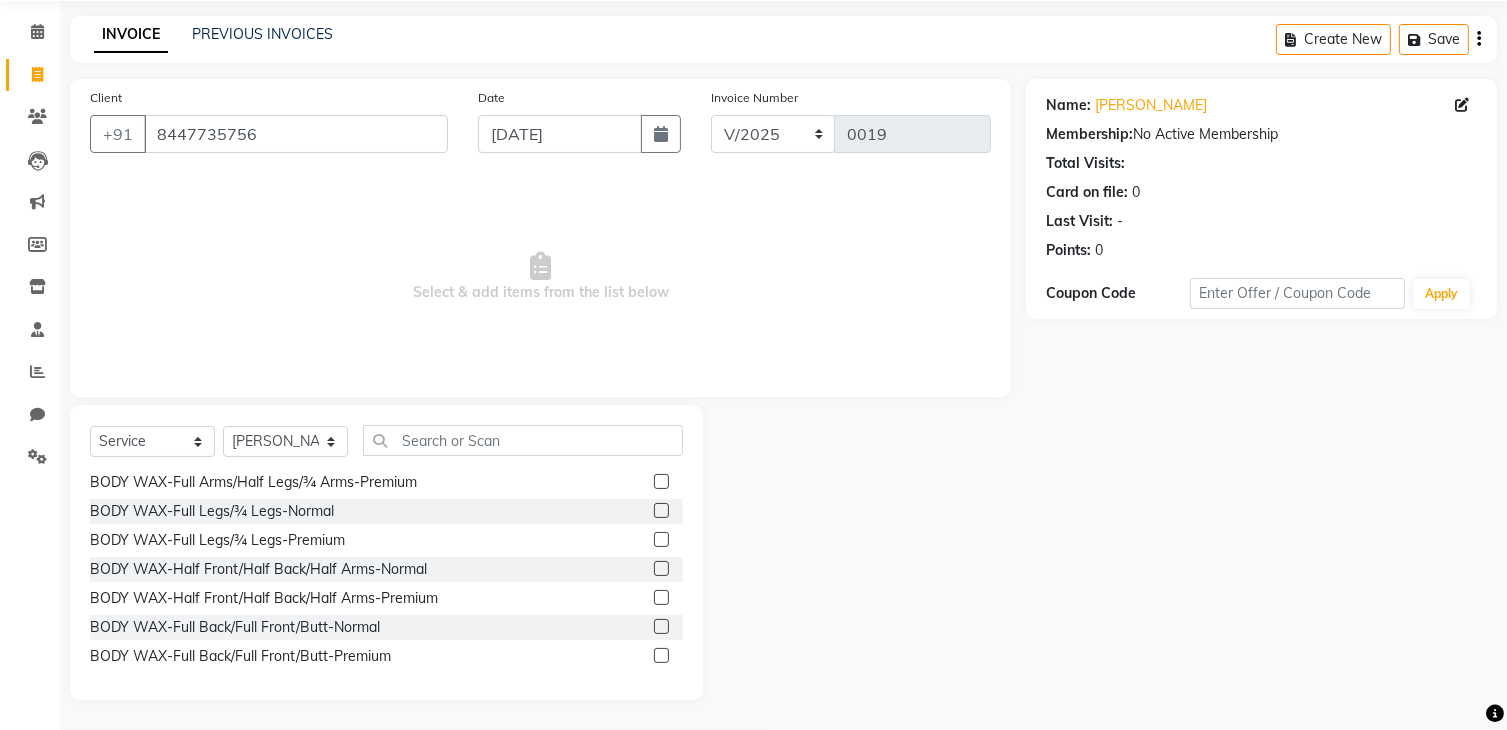 click 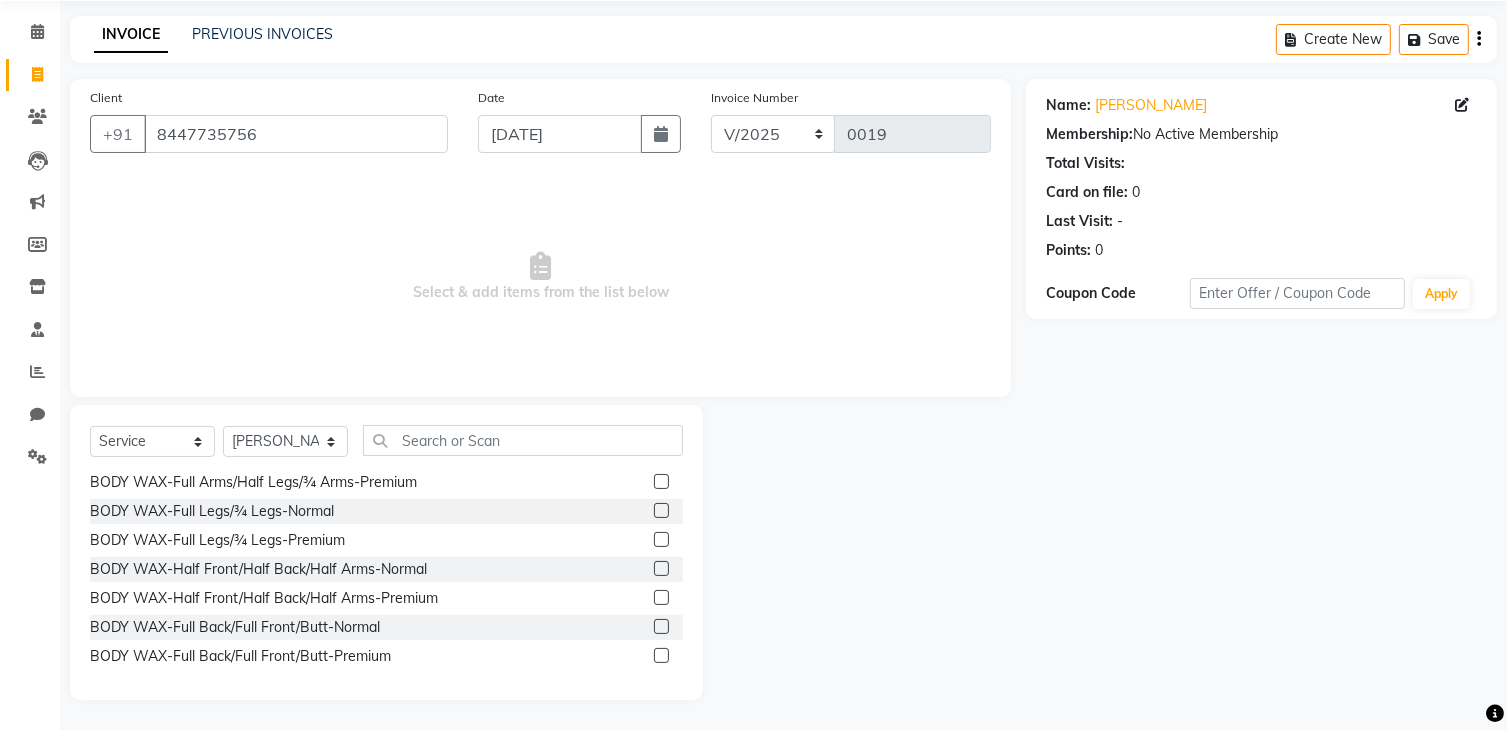 scroll, scrollTop: 1209, scrollLeft: 0, axis: vertical 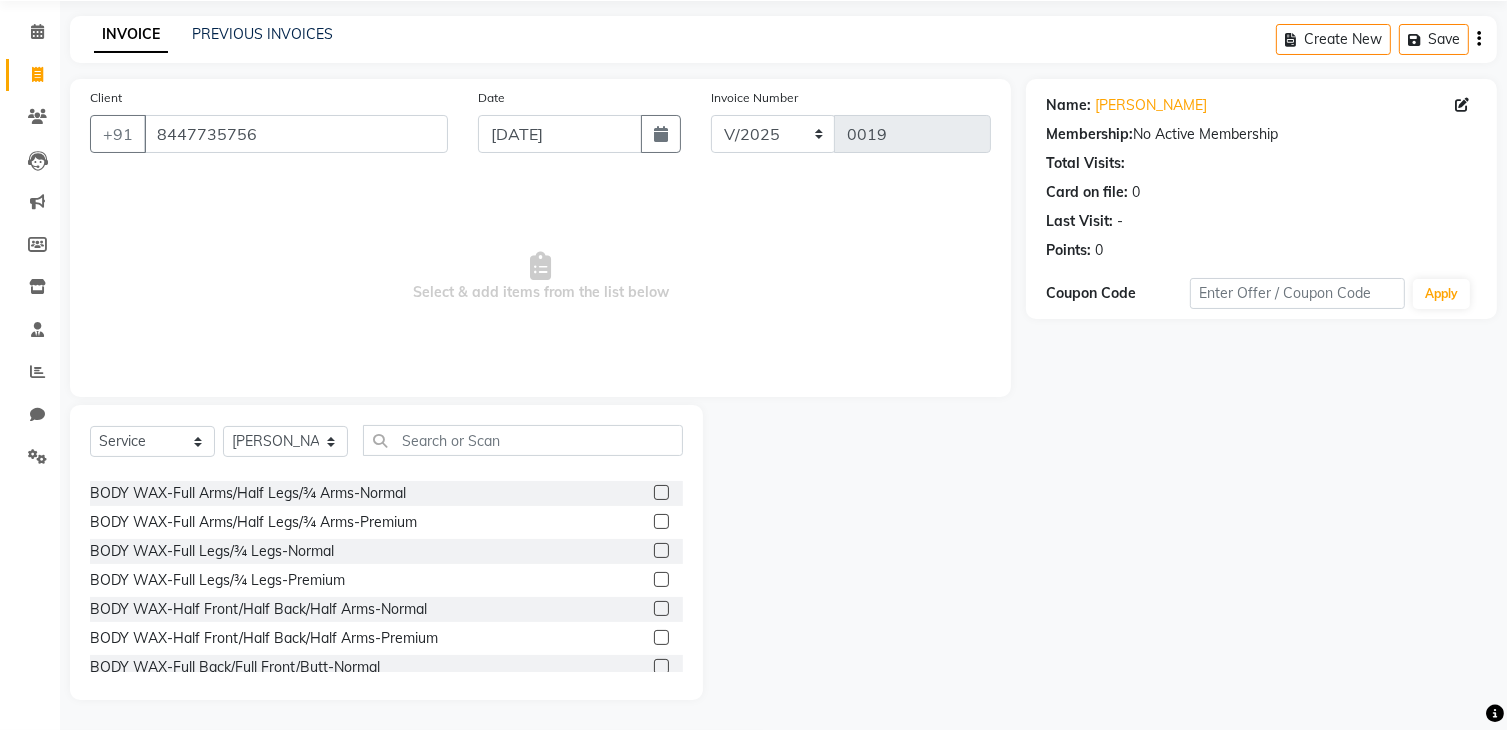 click on "Hair Cut  HAIR-Blow Dry-300  HAIR-Blow Dry-500  HAIR-Shampoo  HAIR-Conditioner  HAIR-Keratin Shampoo  HAIR-Keratin Conditioner  HAIR-Pressing  HAIR-Curls  HAIR-Front Setting  HAIR-[PERSON_NAME]/Colour Application  HAIR-Ozone [PERSON_NAME]  HAIR-Coconut Oil Massage  HAIR-Olive Oil Massage  HAIR-Ayurvedic/Aroma Massage  HAIR-Touch Up Majirel  HAIR-Global Base  HAIR-Streaks  HAIR-Global Fashion Colour  HAIR-Straightening/Keratin/Perming  HAIR-Aminexil  HAIR-Hair Spa  HAIR-Macadamia Hair Spa  HAIR-Hair Treatment Spa  HAIR-Absolute Molecular-  HAIR-Hair Do  HAIR-[MEDICAL_DATA] Hair Treatment  HAIR-Nanoplastia  Hair-Touch up Inoa  THREAD WORK-Upper Lip  THREAD WORK-Chin/Forehead  THREAD WORK-Eyebrows/Big Chin/Side Lock  THREAD WORK-Chin with Neck  THREAD WORK-Full Face  FACE WAX (Rica)-Chin/Upper Lip-  FACE WAX (Rica)-Neck/Forehead/Big Chin/Side Lock  FACE WAX (Rica)-Side Locks with Cheeks  FACE WAX (Rica)-Full Face with/without Neck  FACE WAX (Depileve)-[GEOGRAPHIC_DATA]/Upper Lip  FACE WAX (Depileve)-Neck/Forehead/Big Chin/Side Lock/" 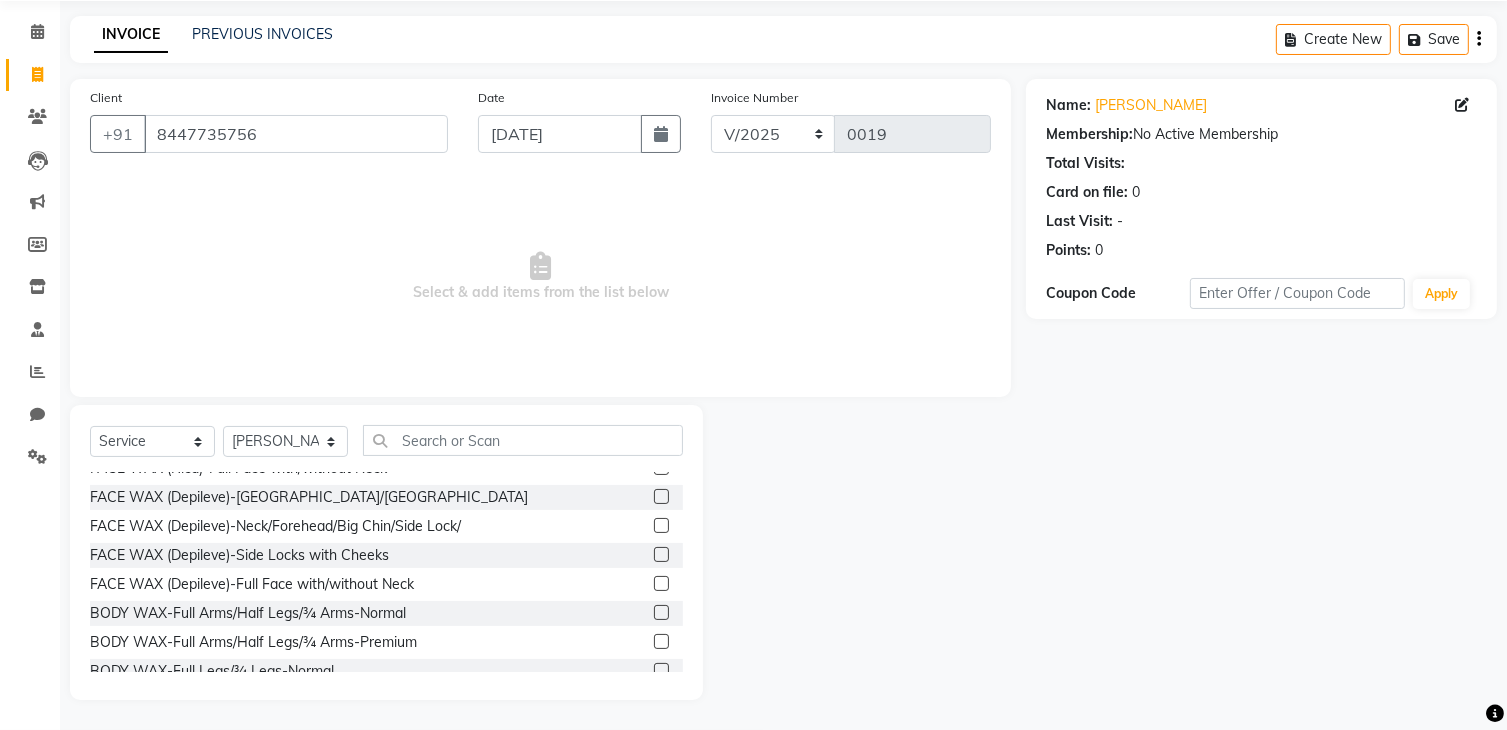 scroll, scrollTop: 1035, scrollLeft: 0, axis: vertical 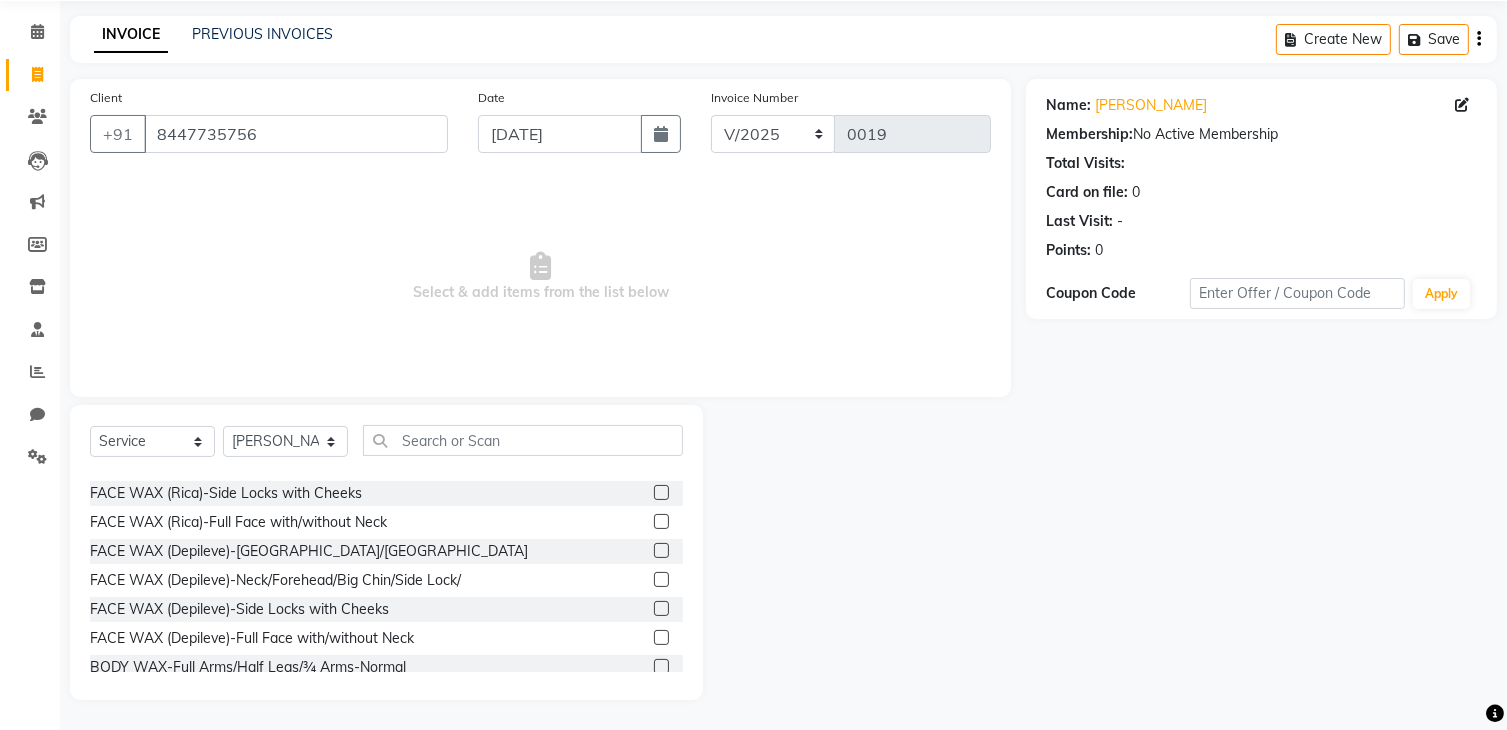 click 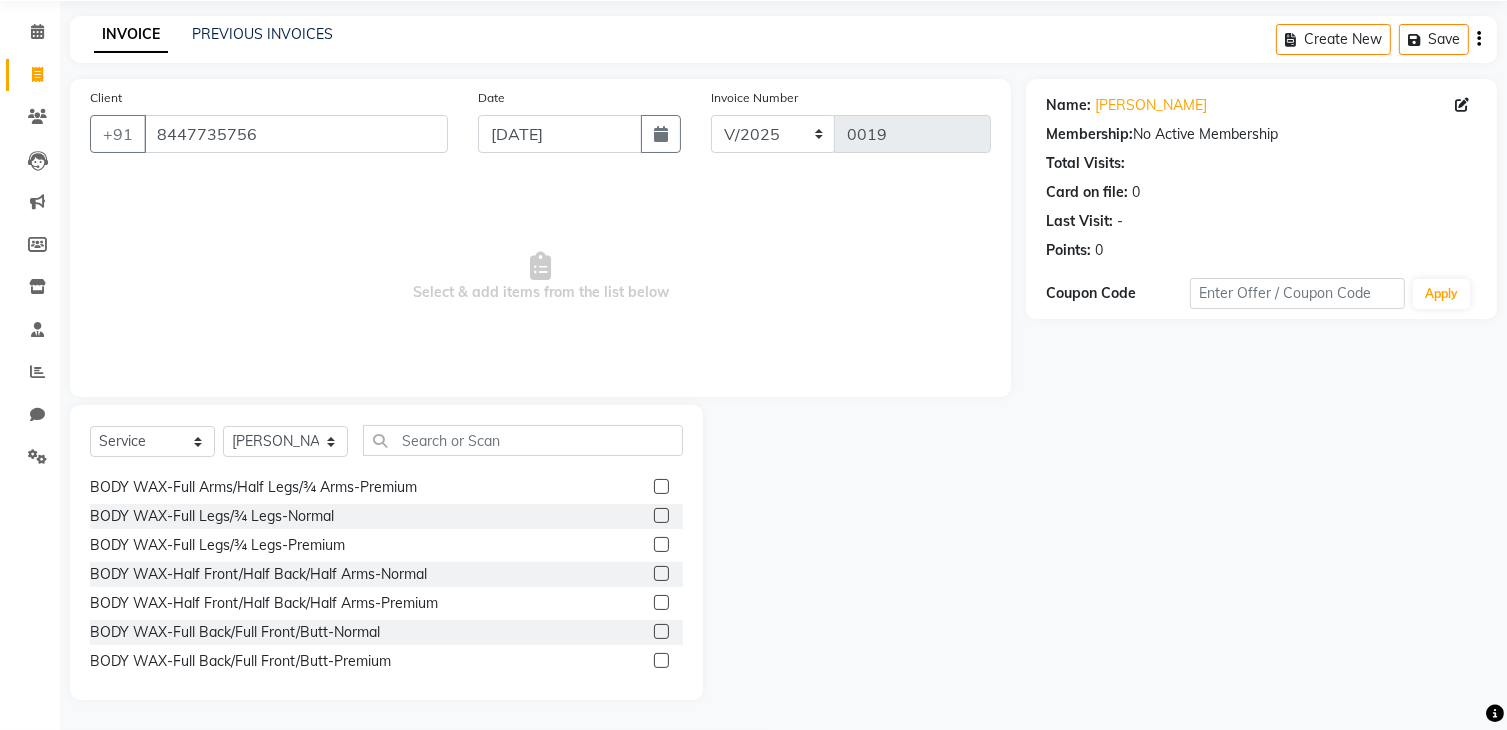 scroll, scrollTop: 1249, scrollLeft: 0, axis: vertical 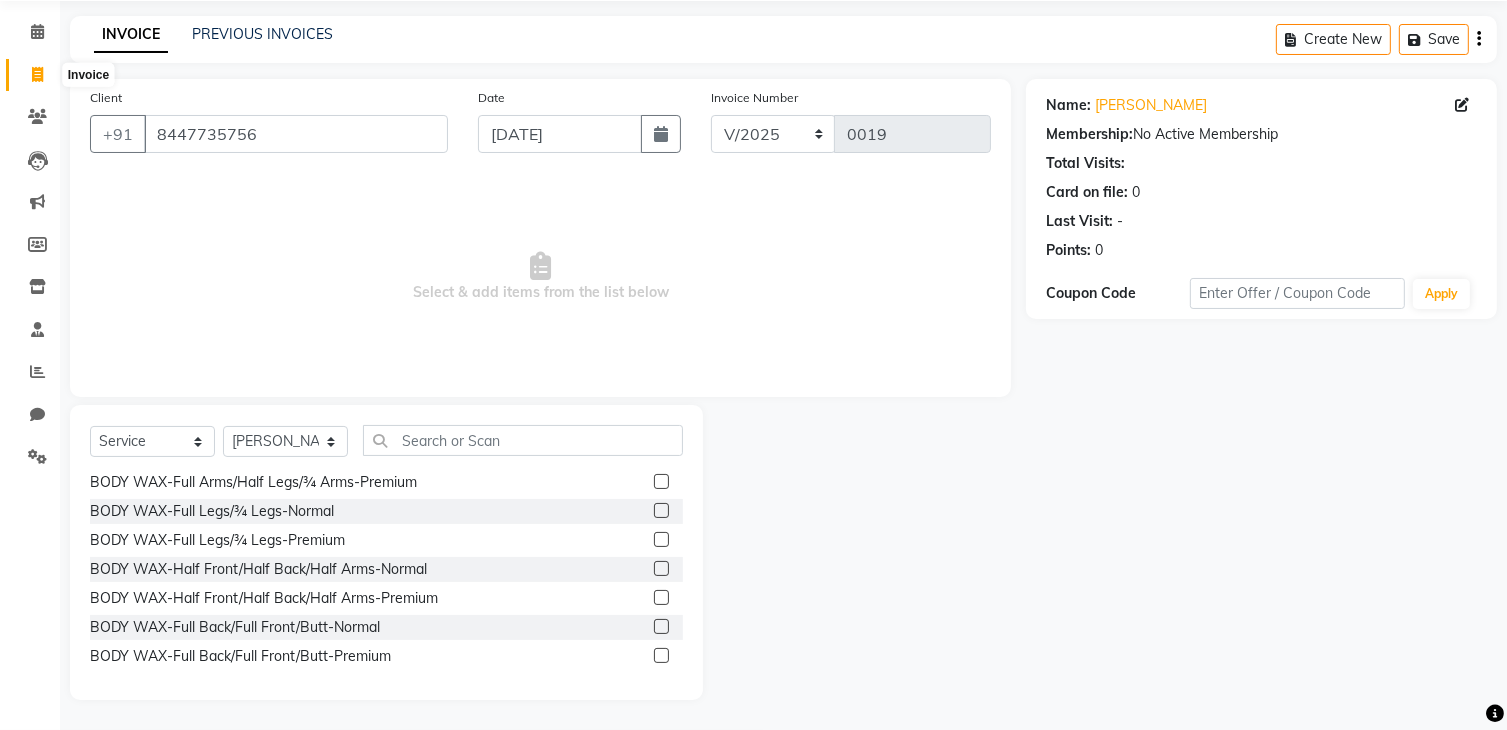 click 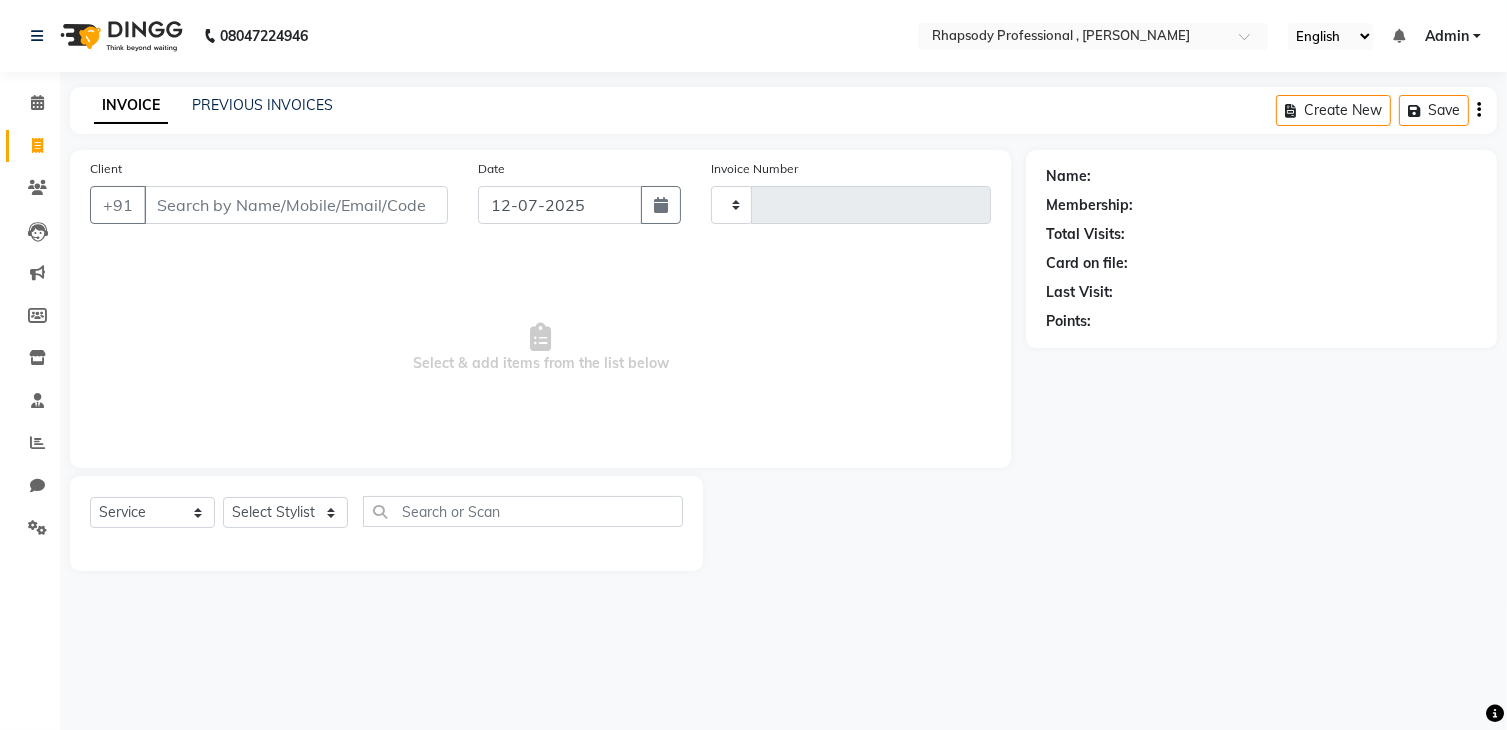 scroll, scrollTop: 0, scrollLeft: 0, axis: both 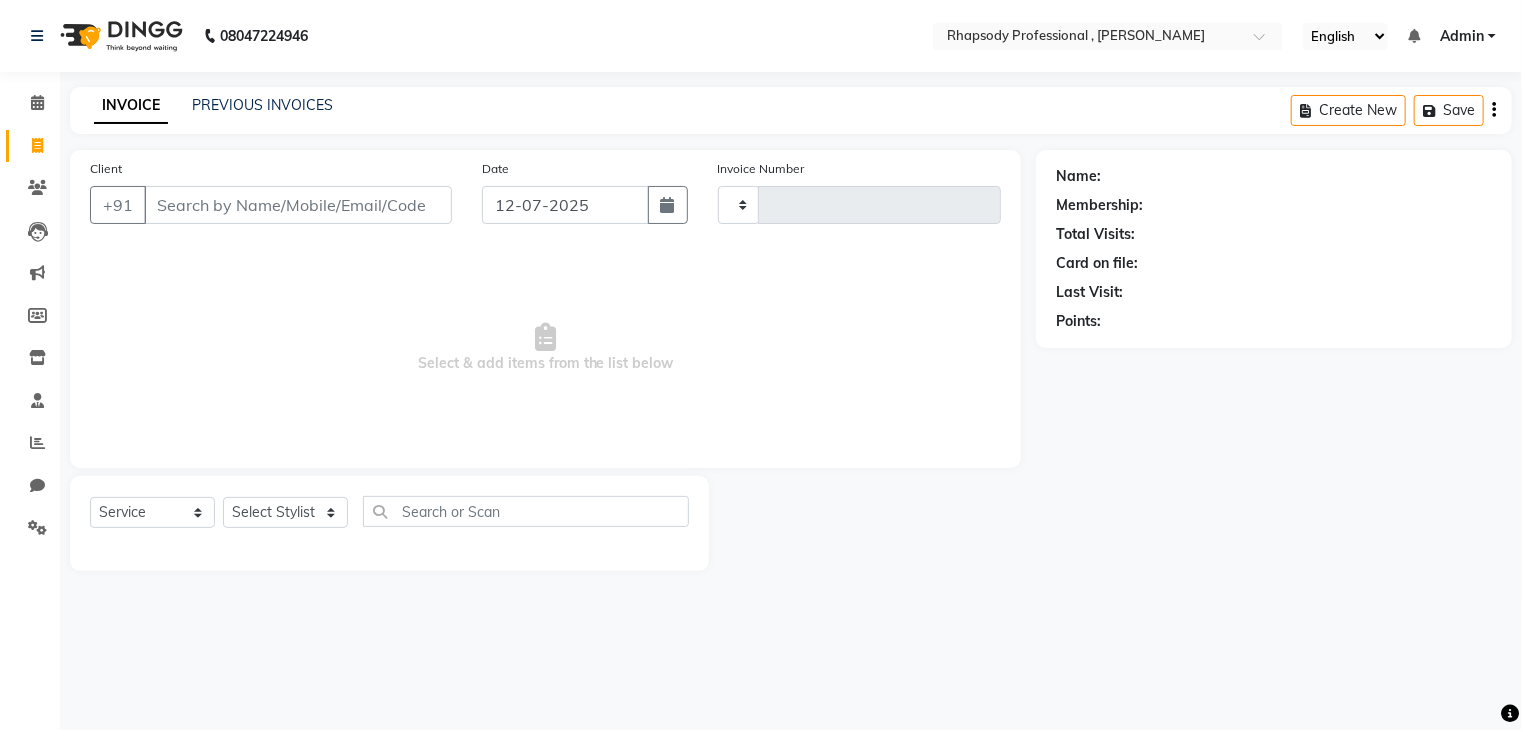 type on "0019" 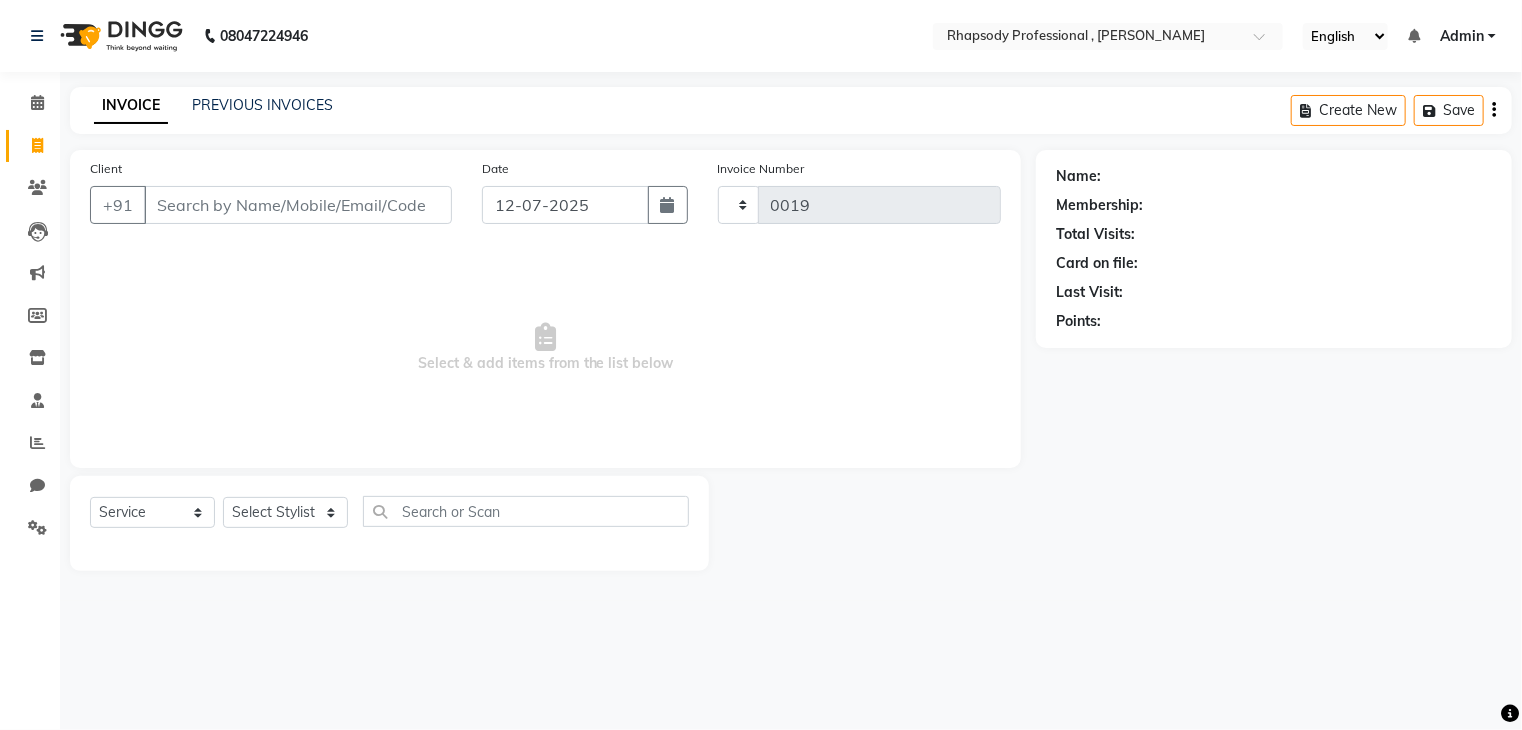 select on "8581" 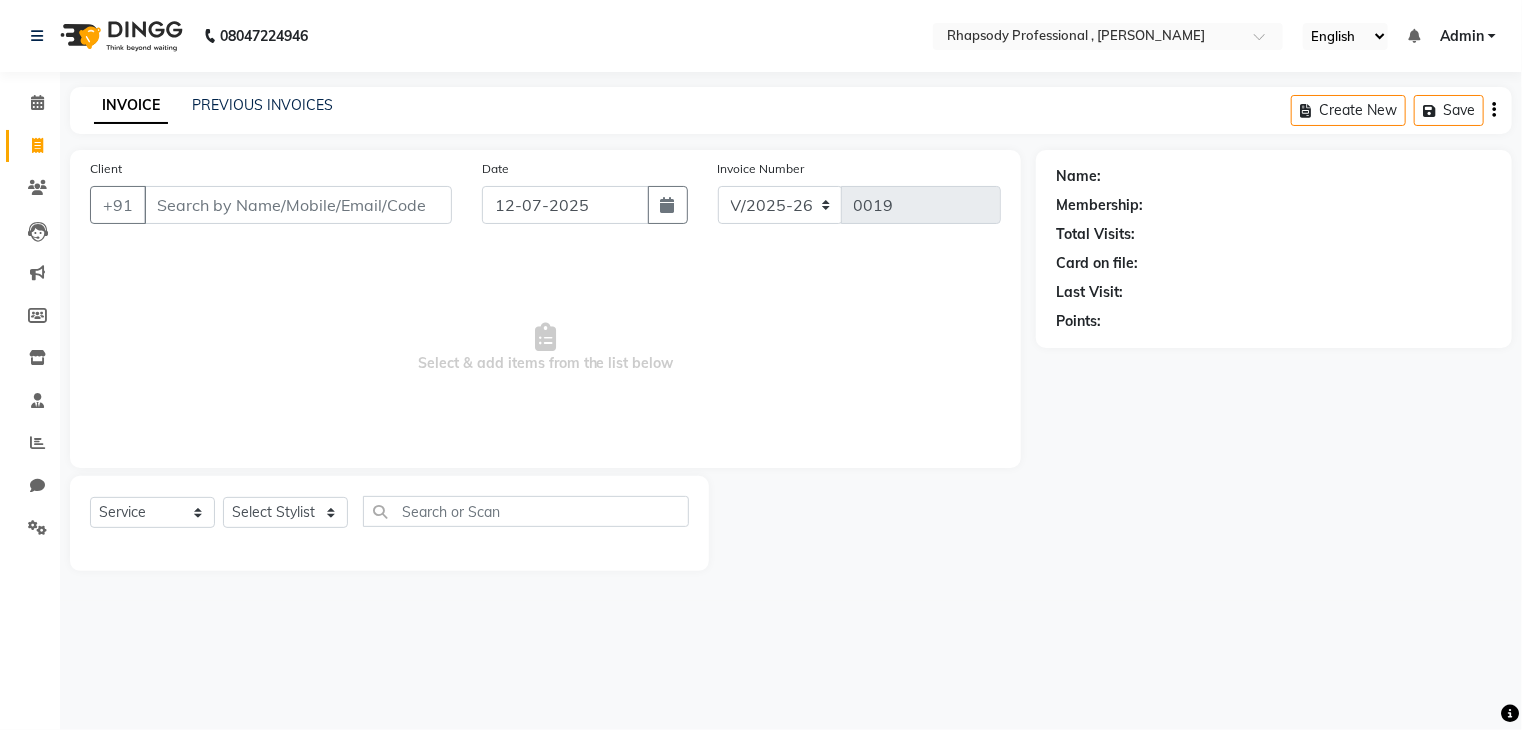 click on "Client" at bounding box center (298, 205) 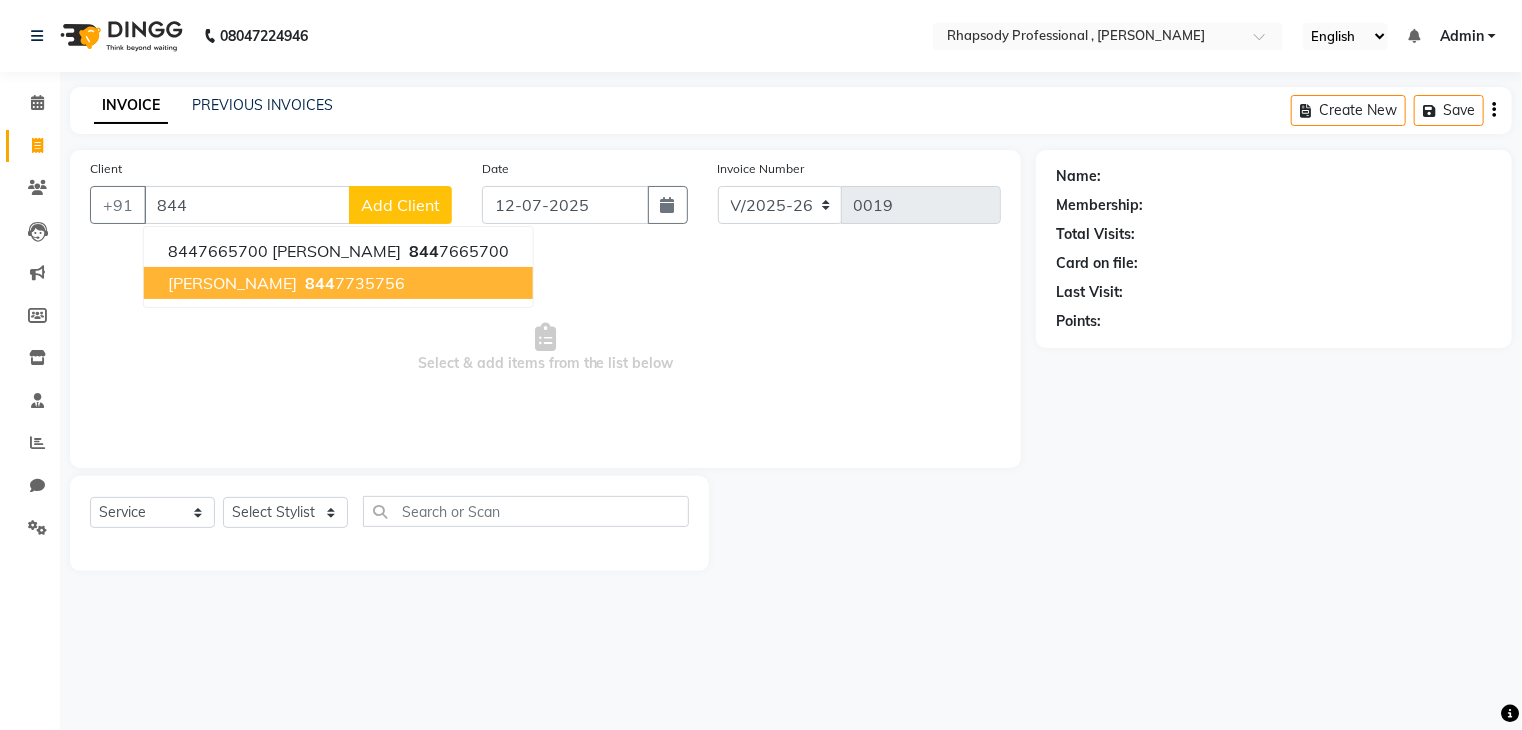 click on "[PERSON_NAME]" at bounding box center (232, 283) 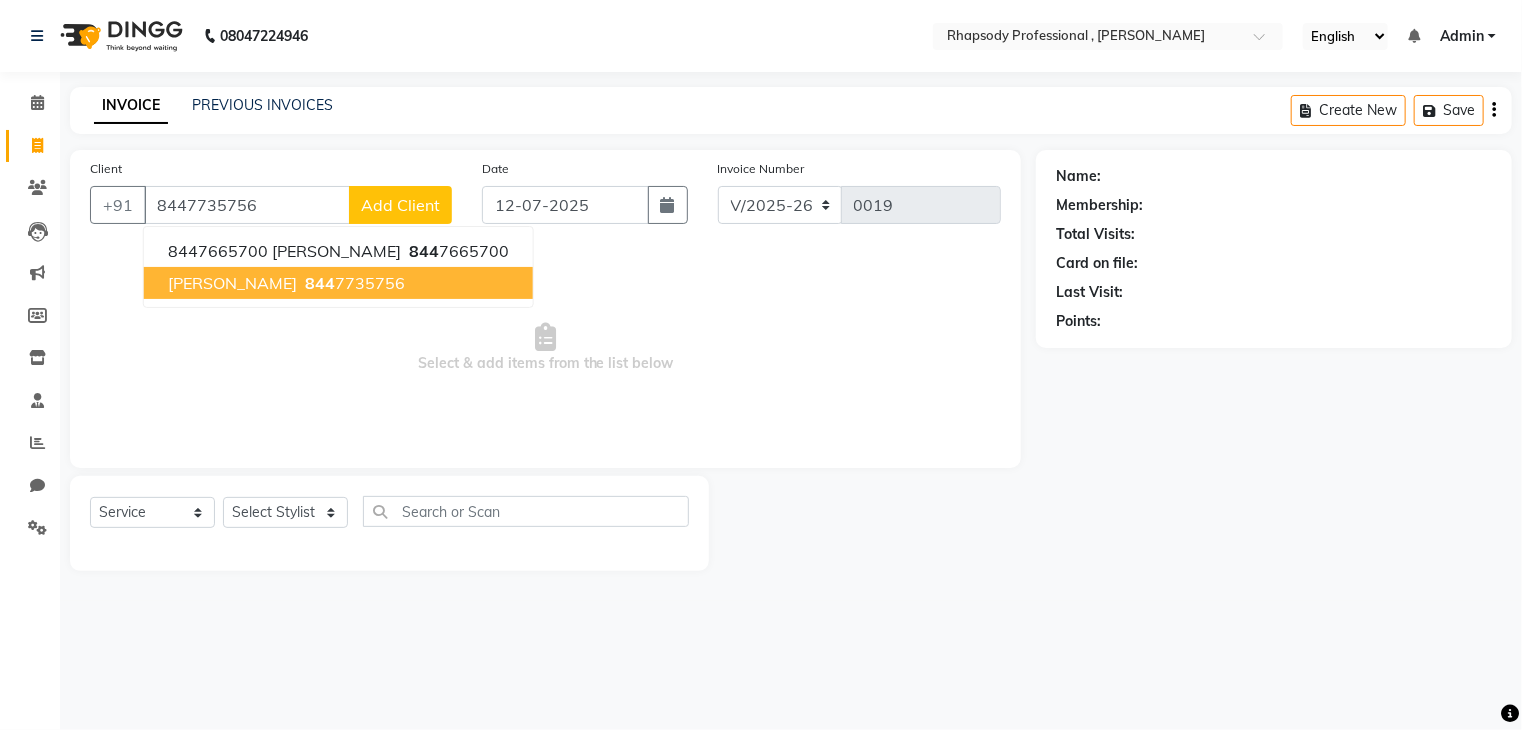 type on "8447735756" 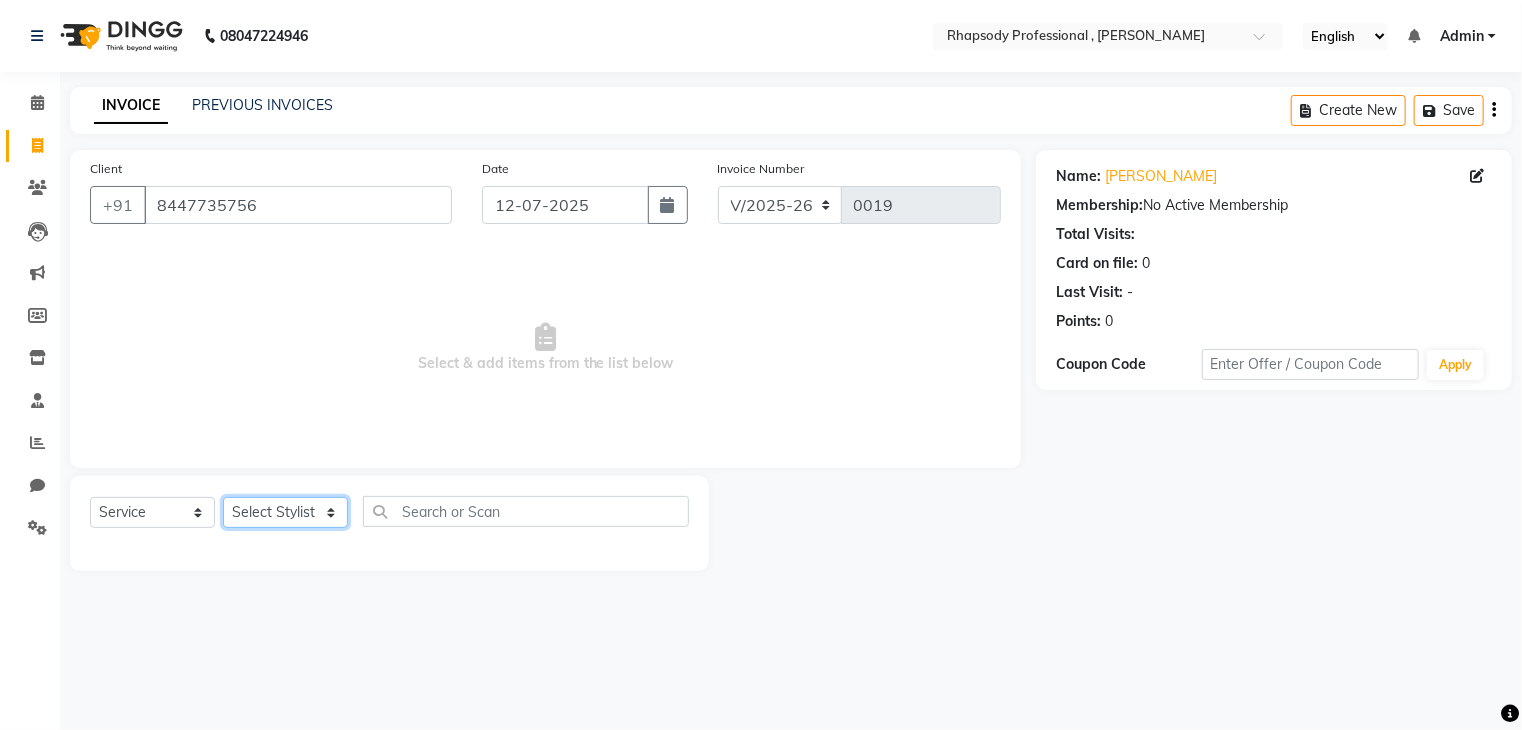 click on "Select Stylist [PERSON_NAME] [PERSON_NAME] Manager [PERSON_NAME] [PERSON_NAME] Santosh [PERSON_NAME] [PERSON_NAME]" 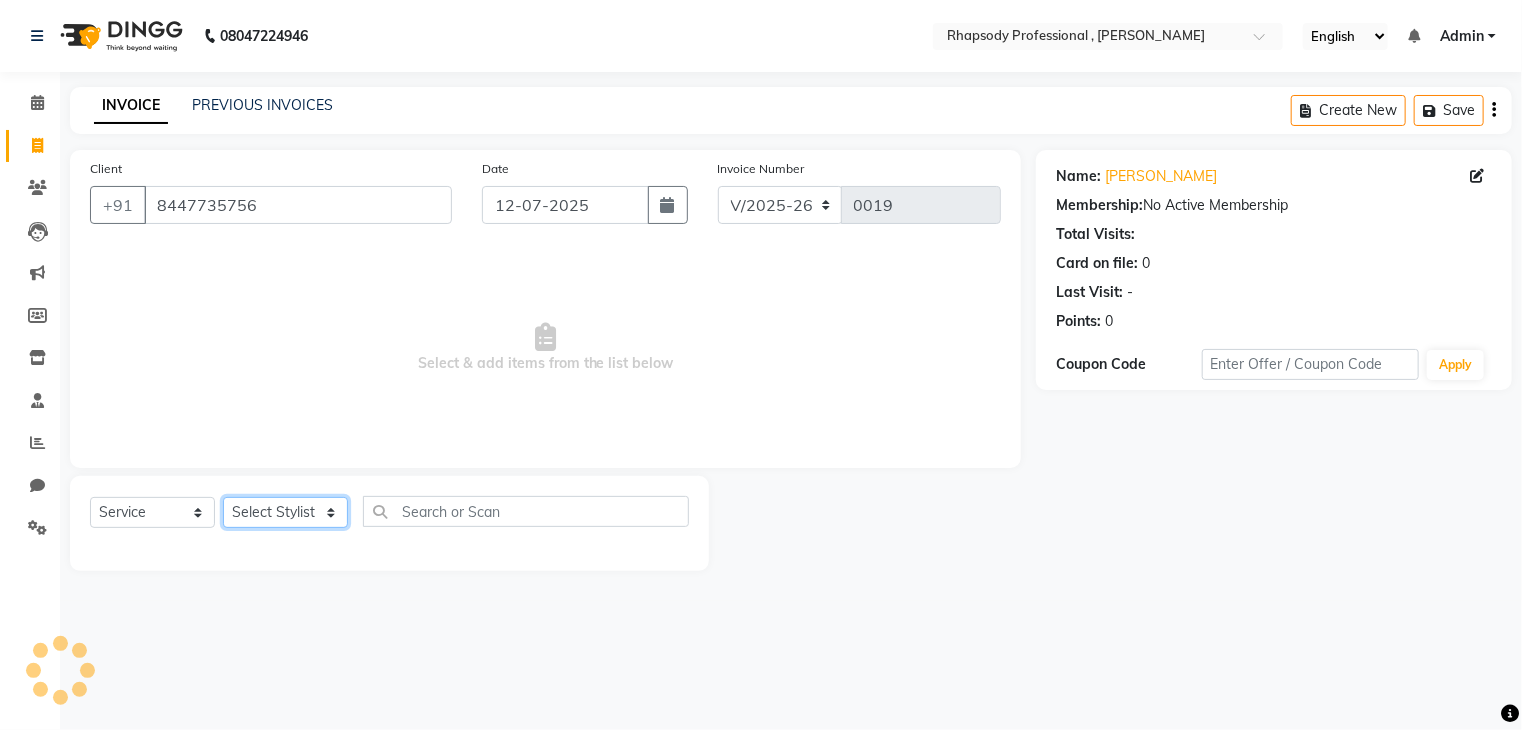select on "85674" 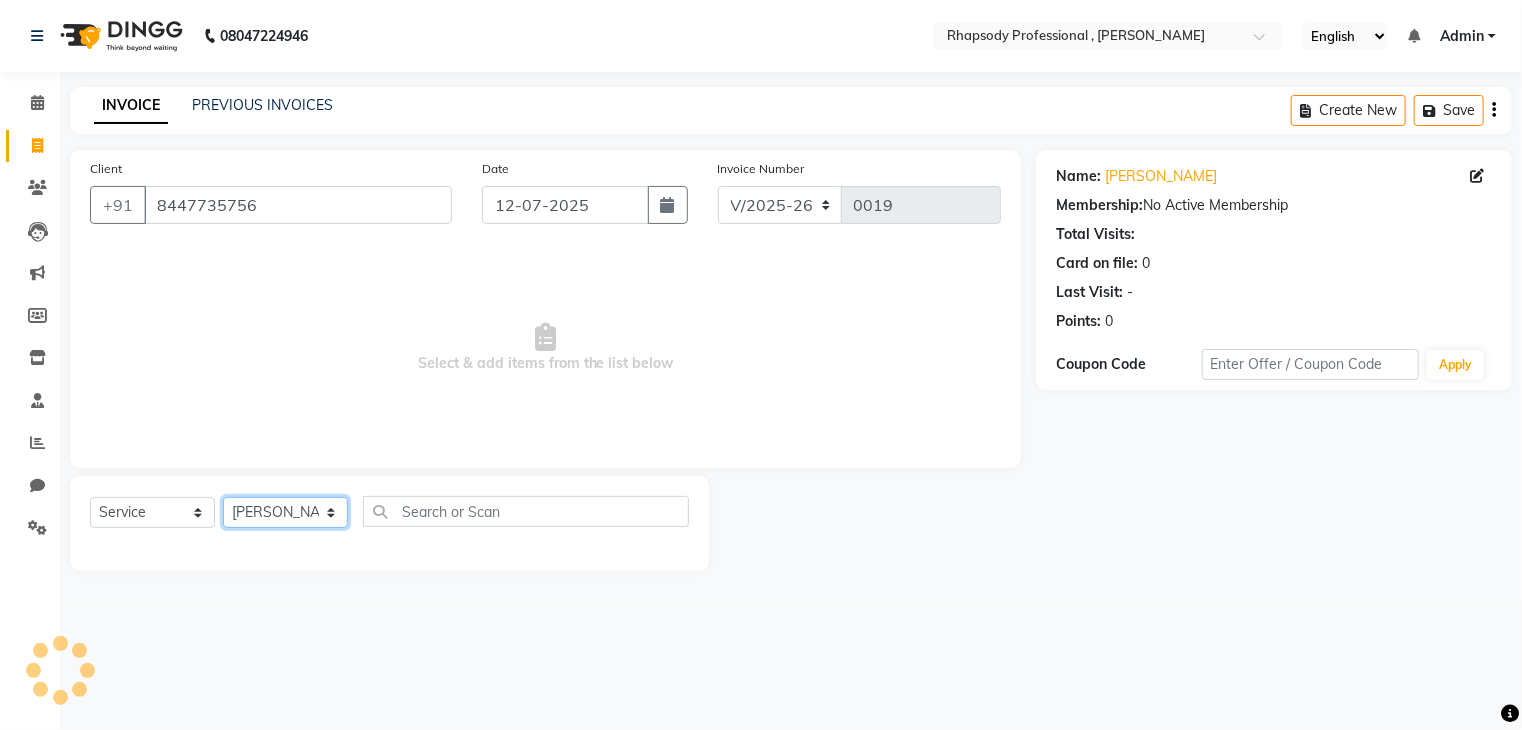 click on "Select Stylist [PERSON_NAME] [PERSON_NAME] Manager [PERSON_NAME] [PERSON_NAME] Santosh [PERSON_NAME] [PERSON_NAME]" 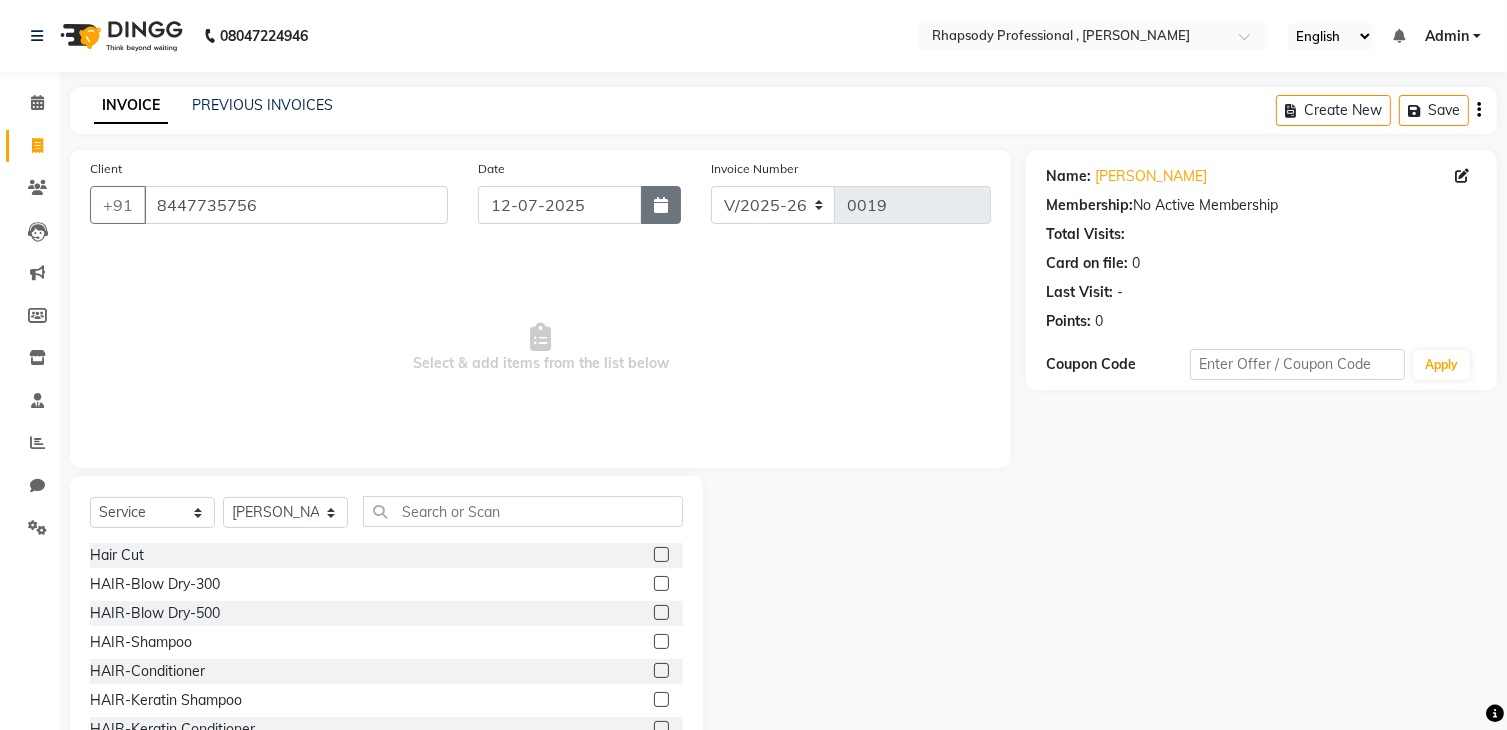 click 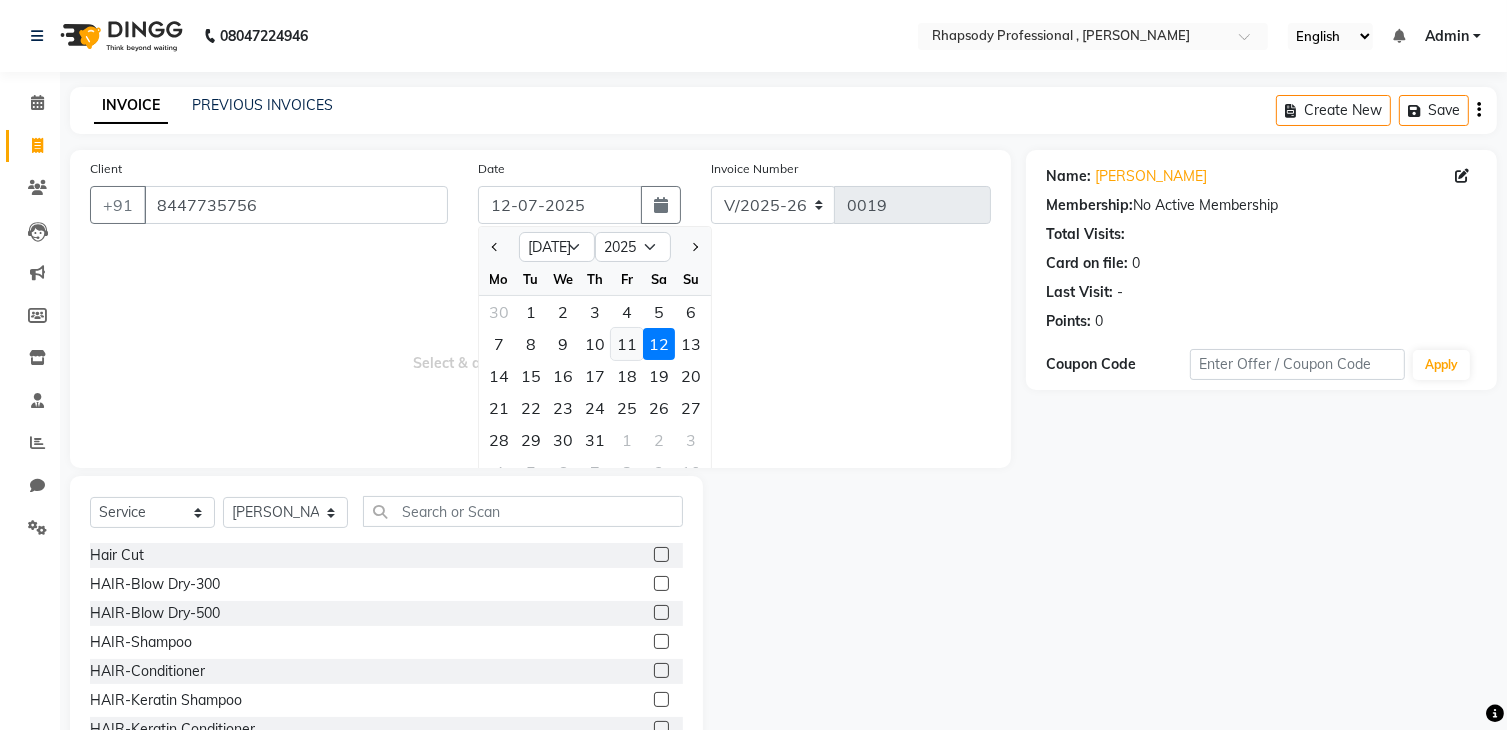 click on "11" 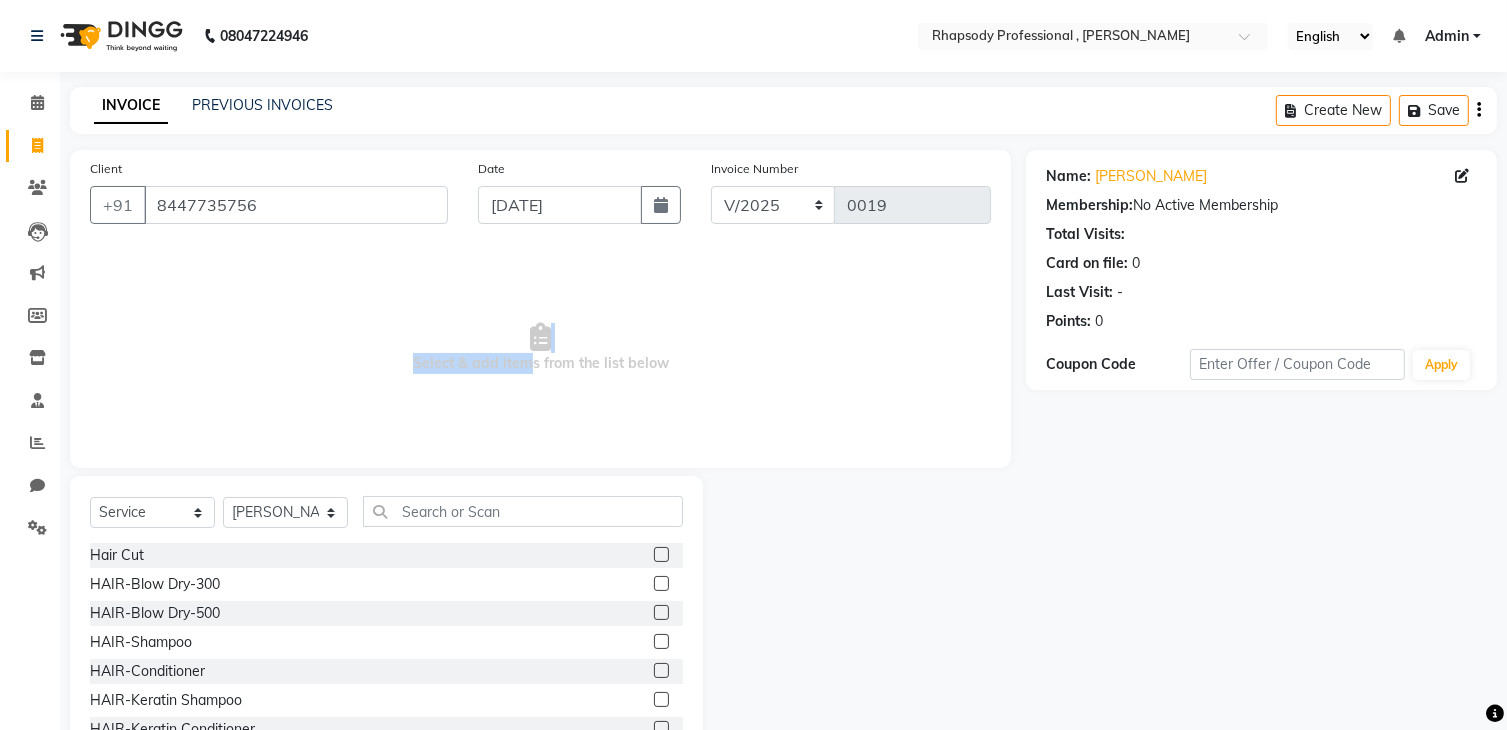 drag, startPoint x: 625, startPoint y: 346, endPoint x: 592, endPoint y: 420, distance: 81.02469 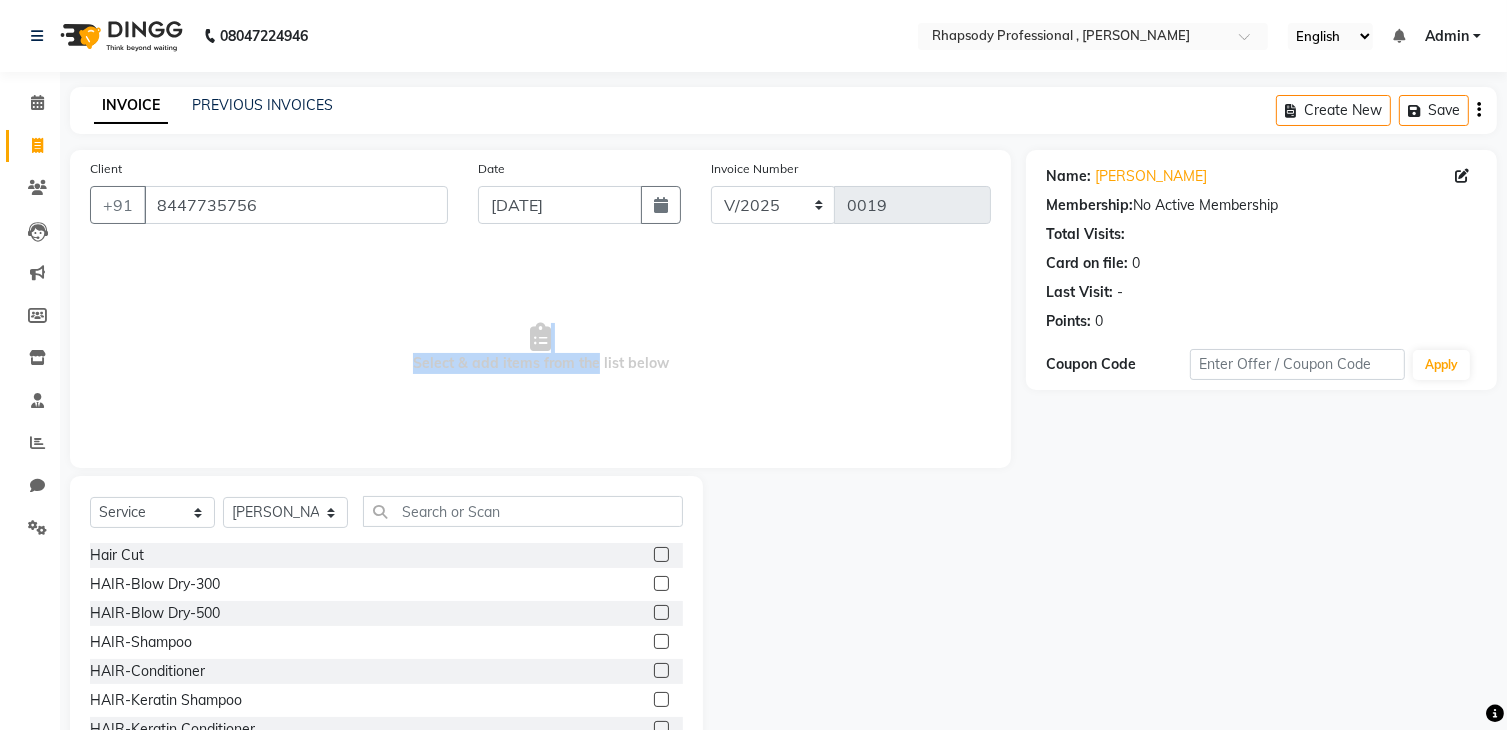scroll, scrollTop: 174, scrollLeft: 0, axis: vertical 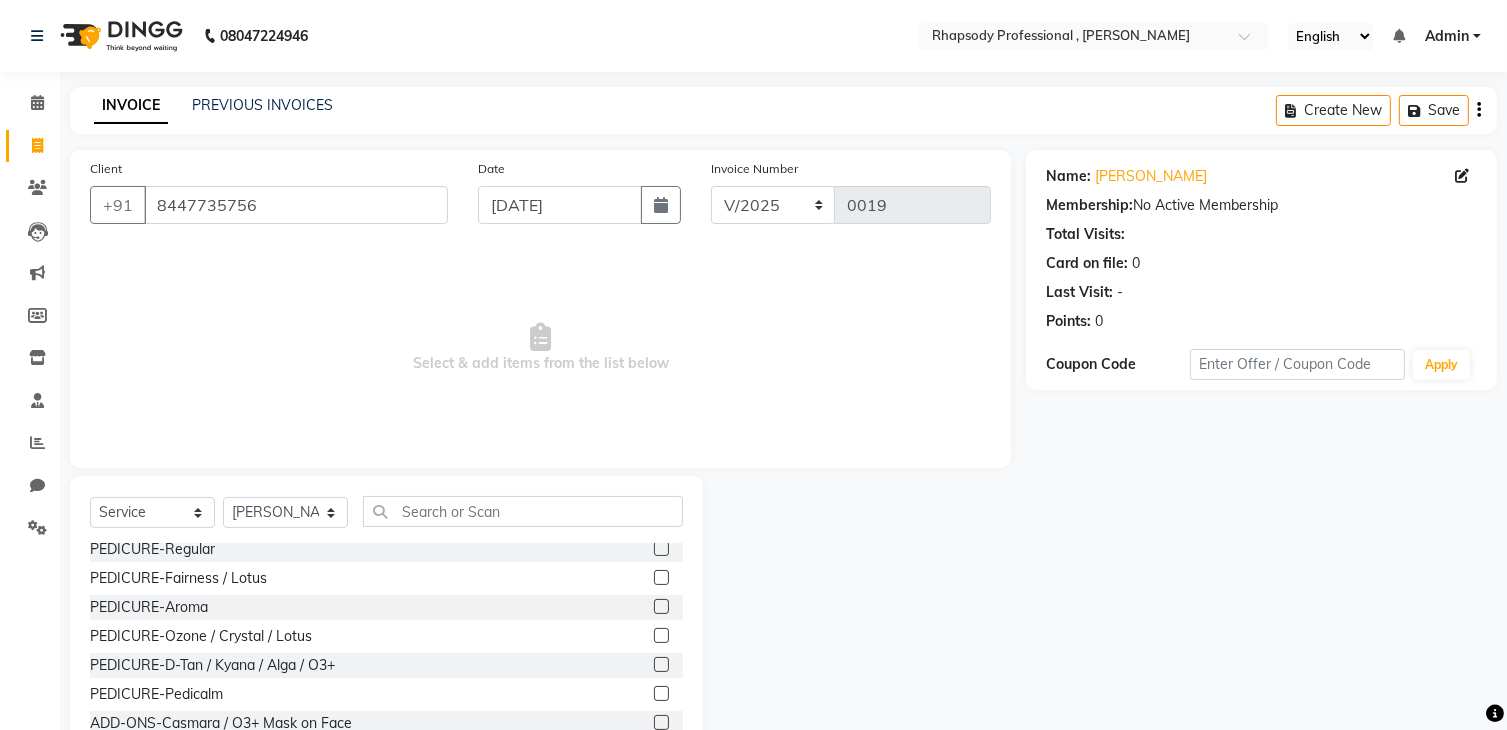 click 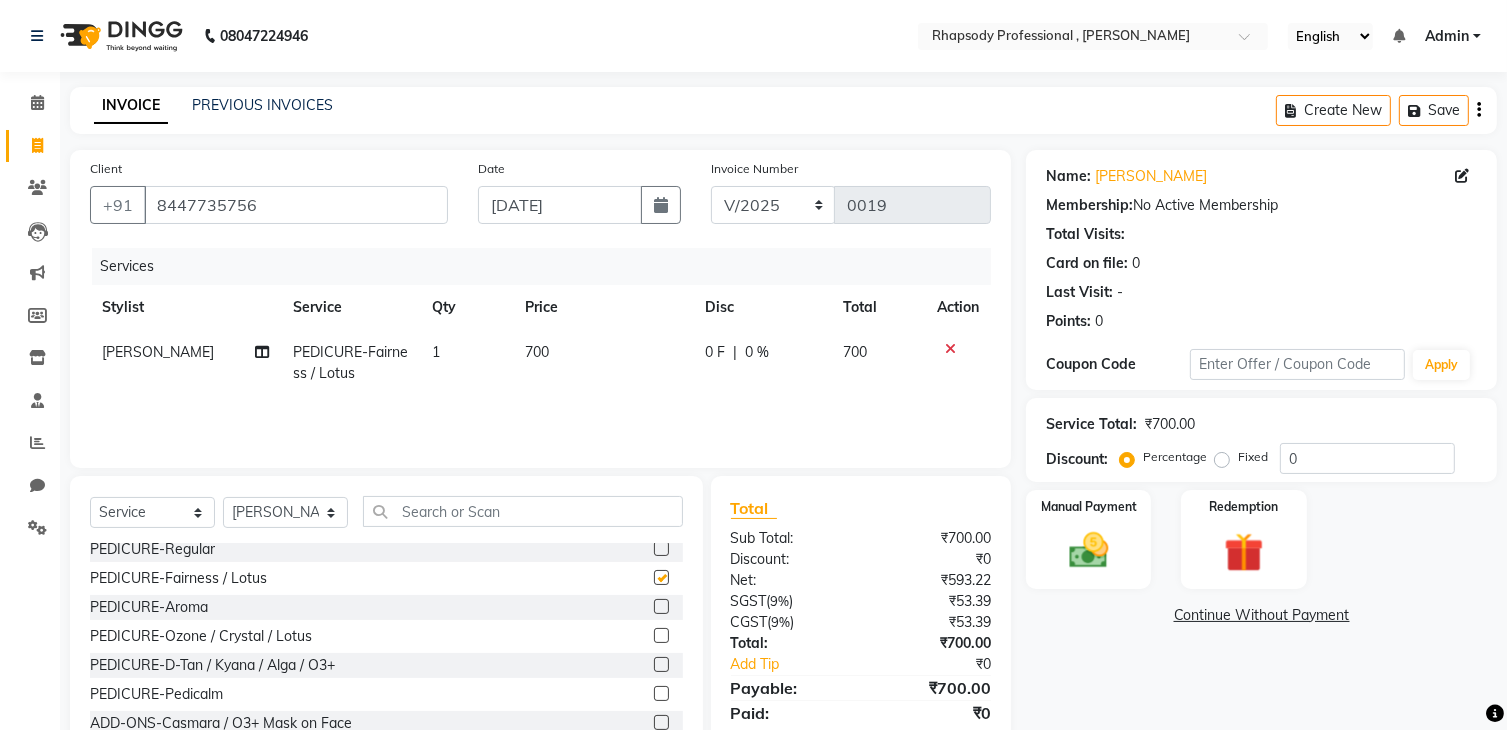 checkbox on "false" 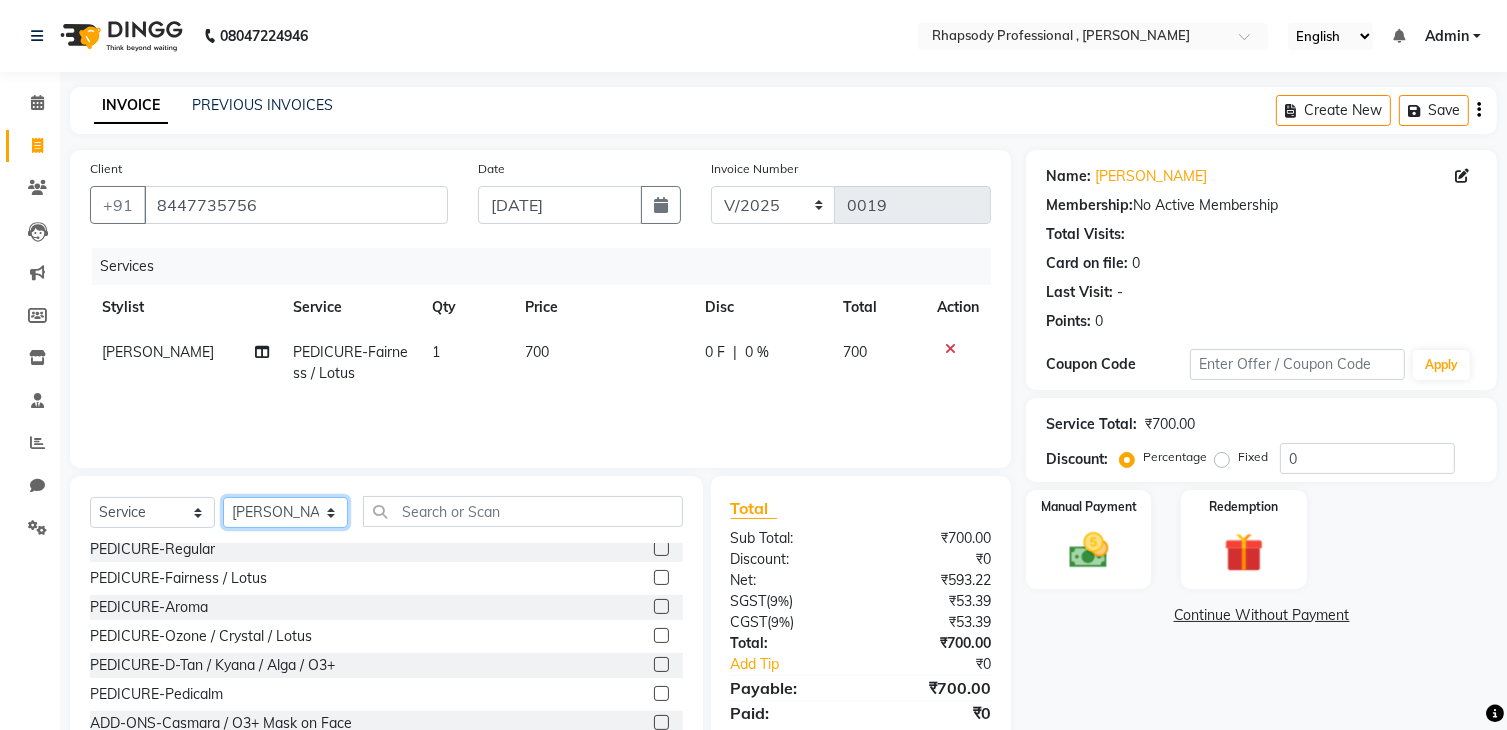 click on "Select Stylist [PERSON_NAME] [PERSON_NAME] Manager [PERSON_NAME] [PERSON_NAME] Santosh [PERSON_NAME] [PERSON_NAME]" 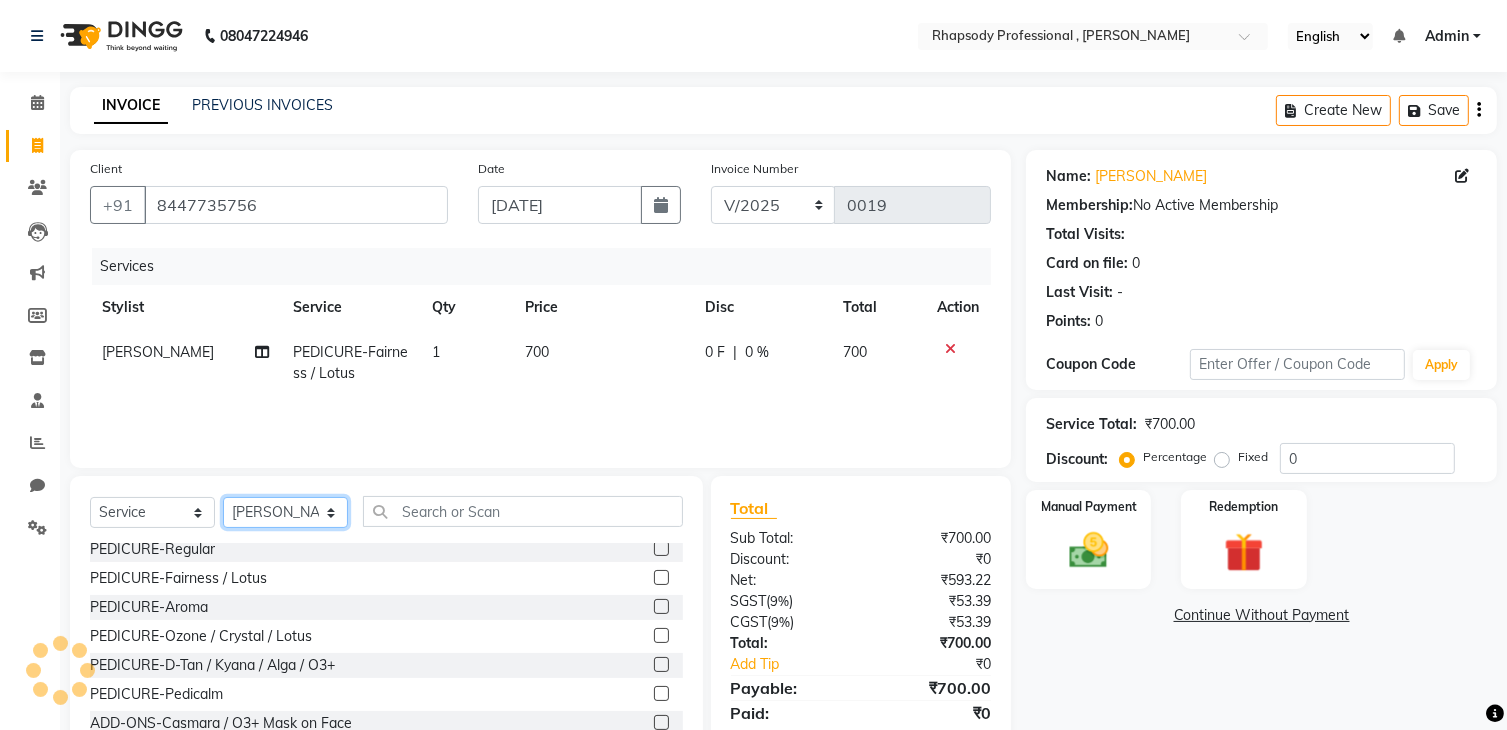 select on "85668" 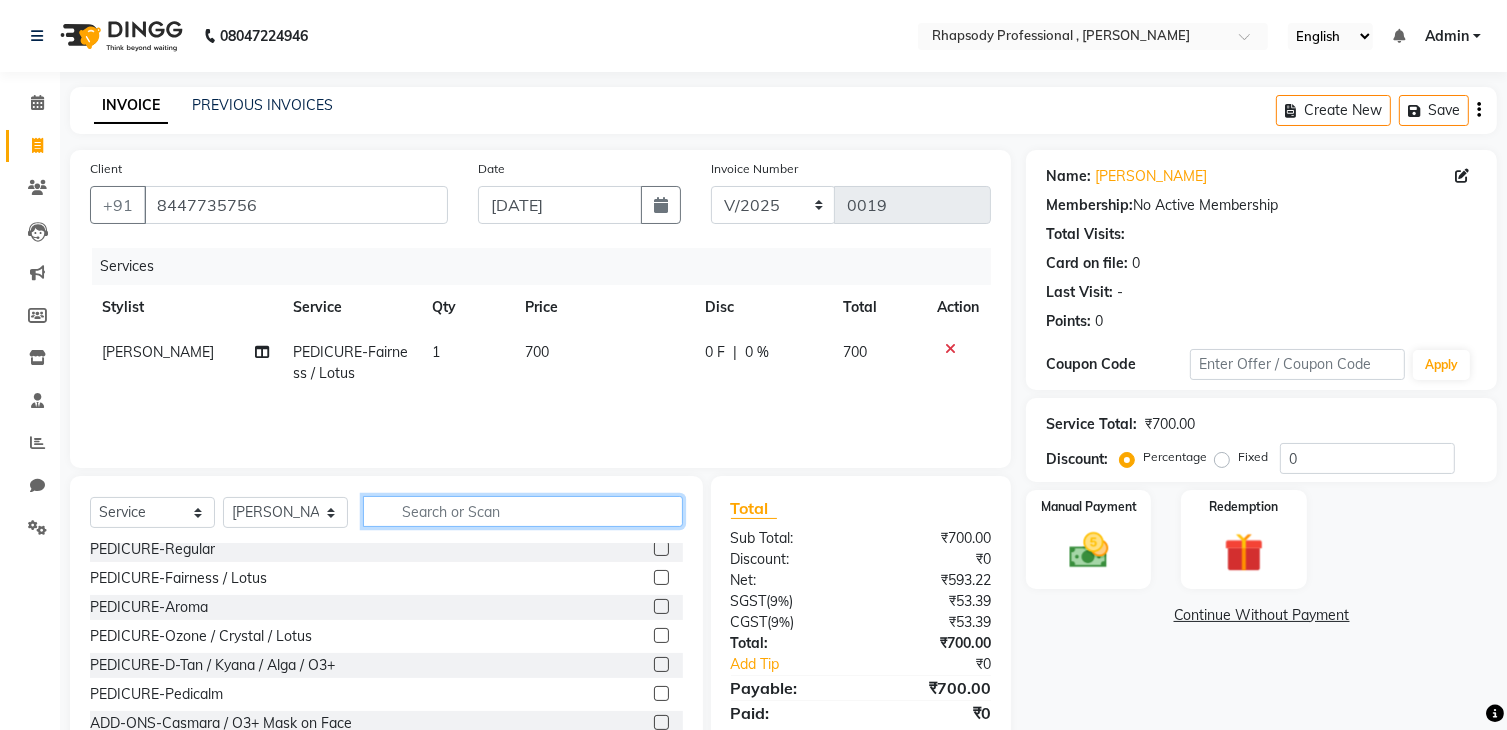 click 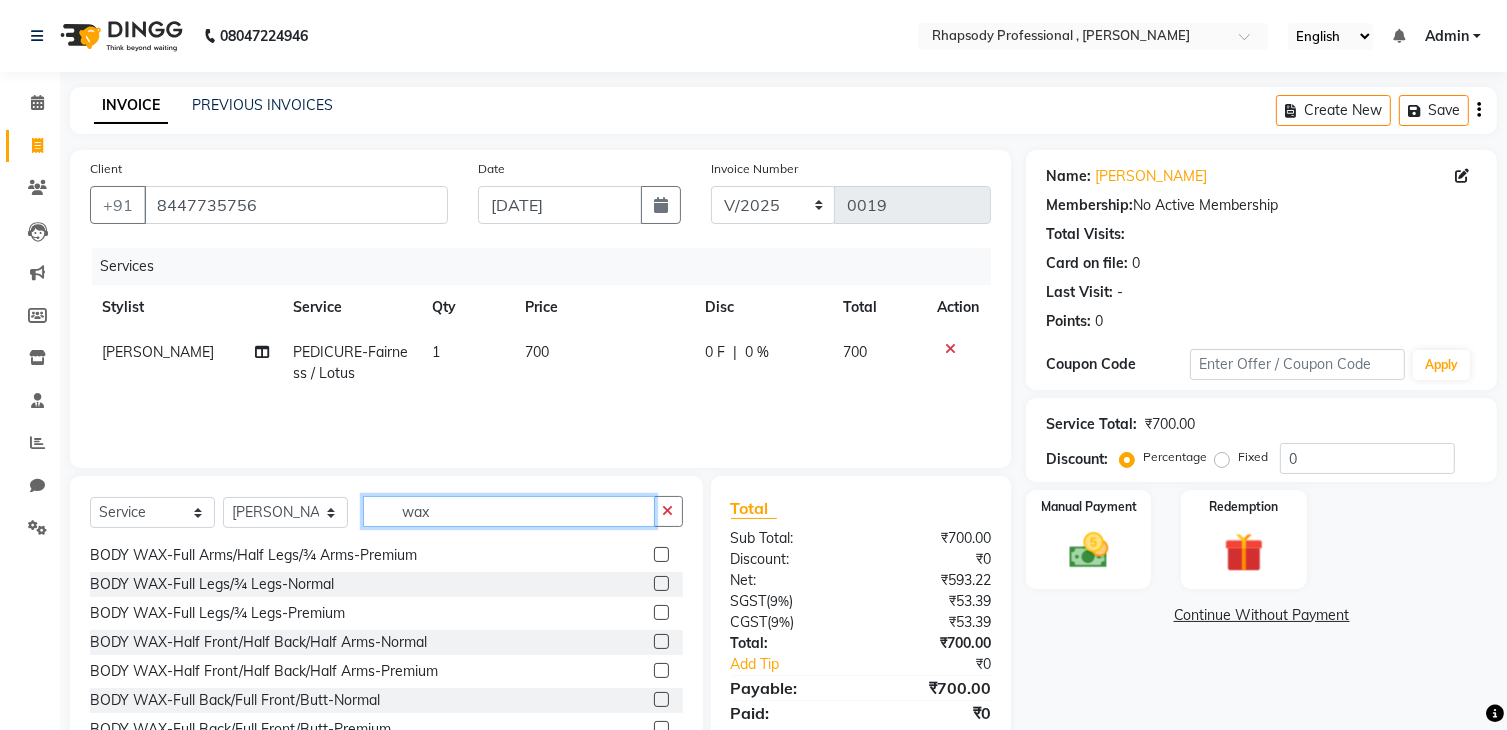 scroll, scrollTop: 204, scrollLeft: 0, axis: vertical 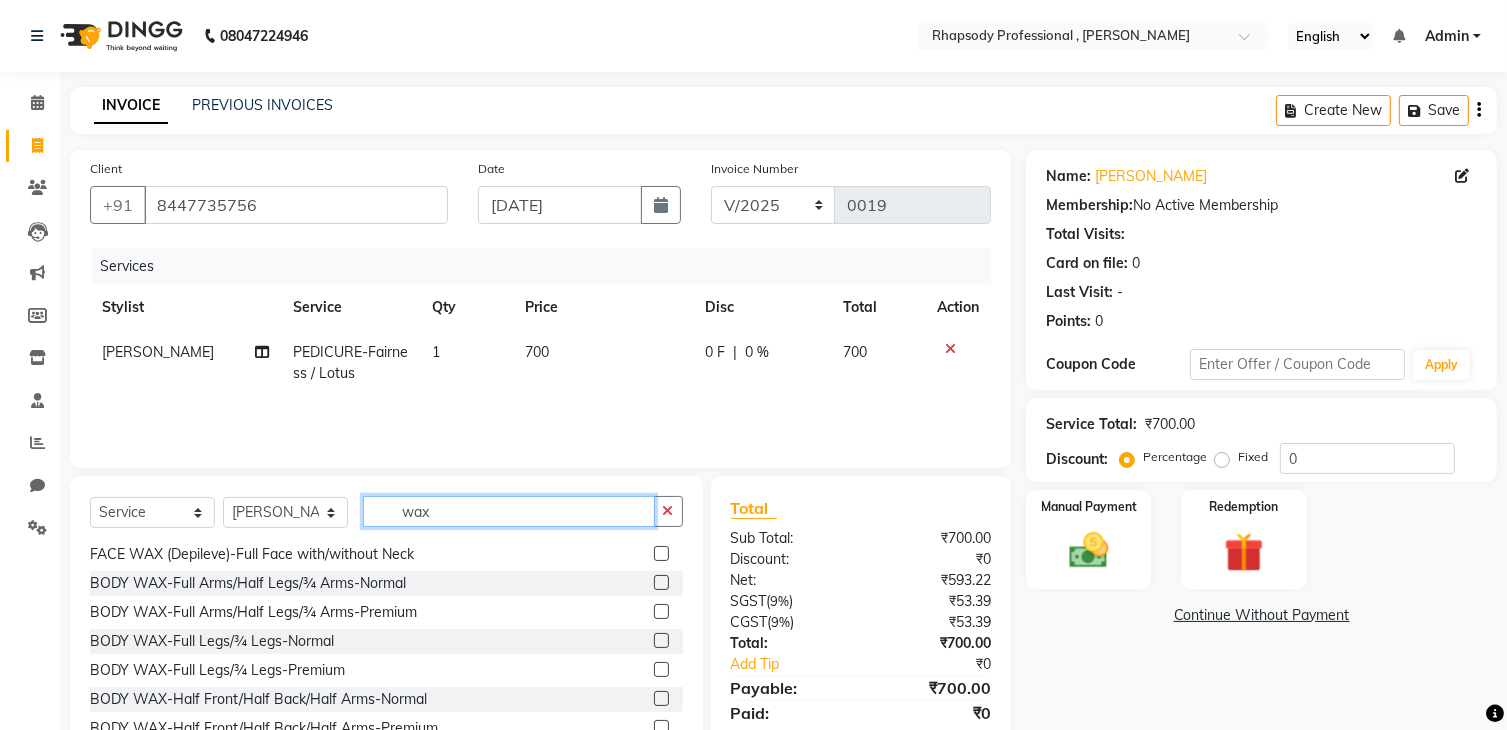 type on "wax" 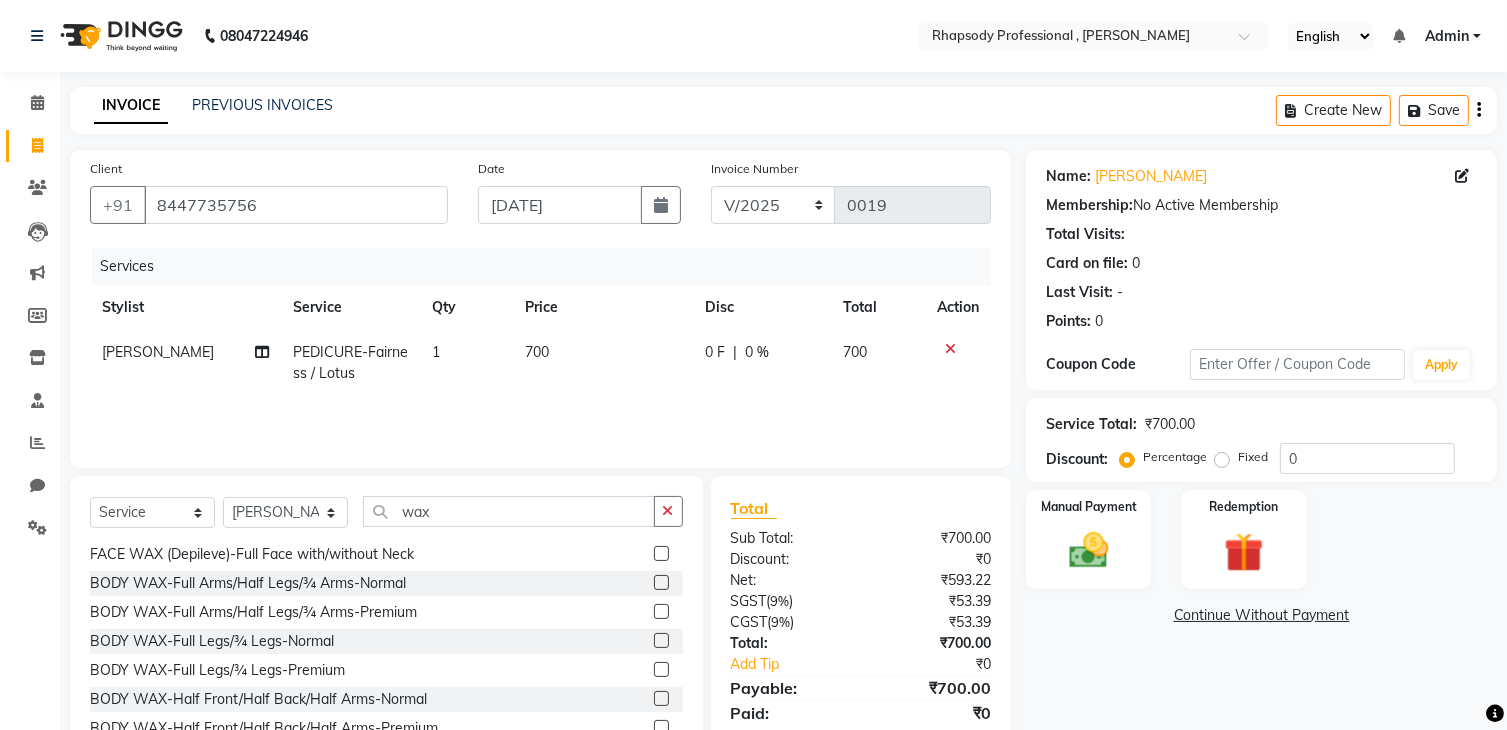 click 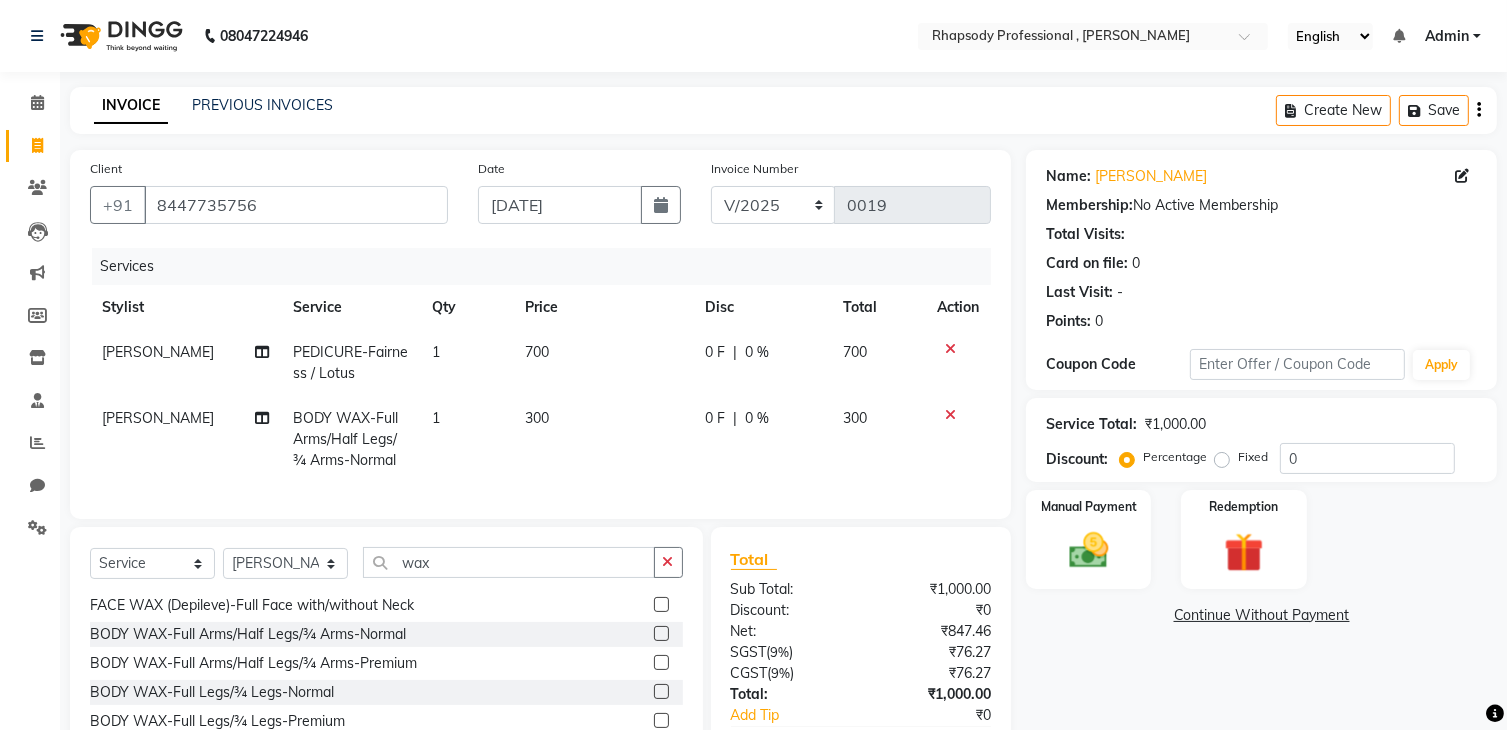 click 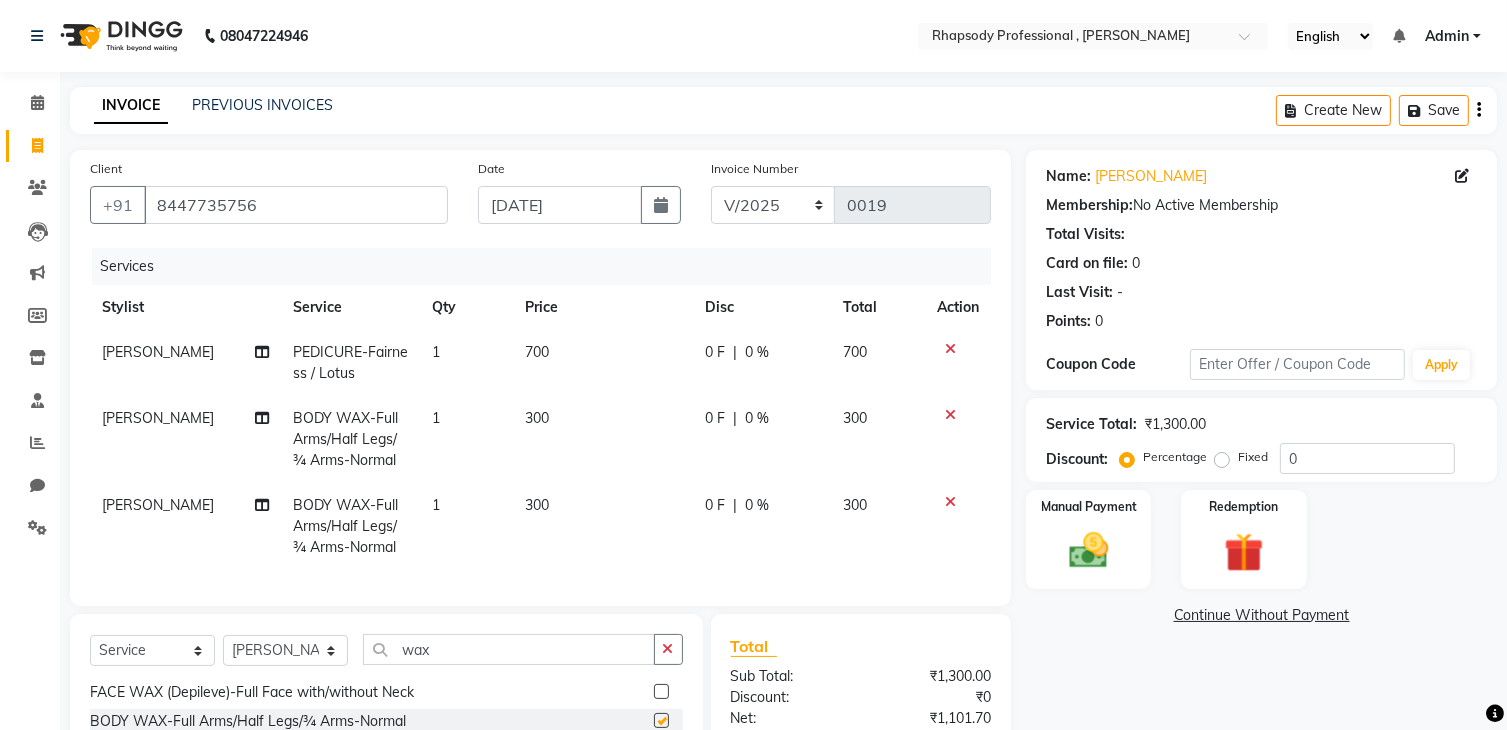 checkbox on "false" 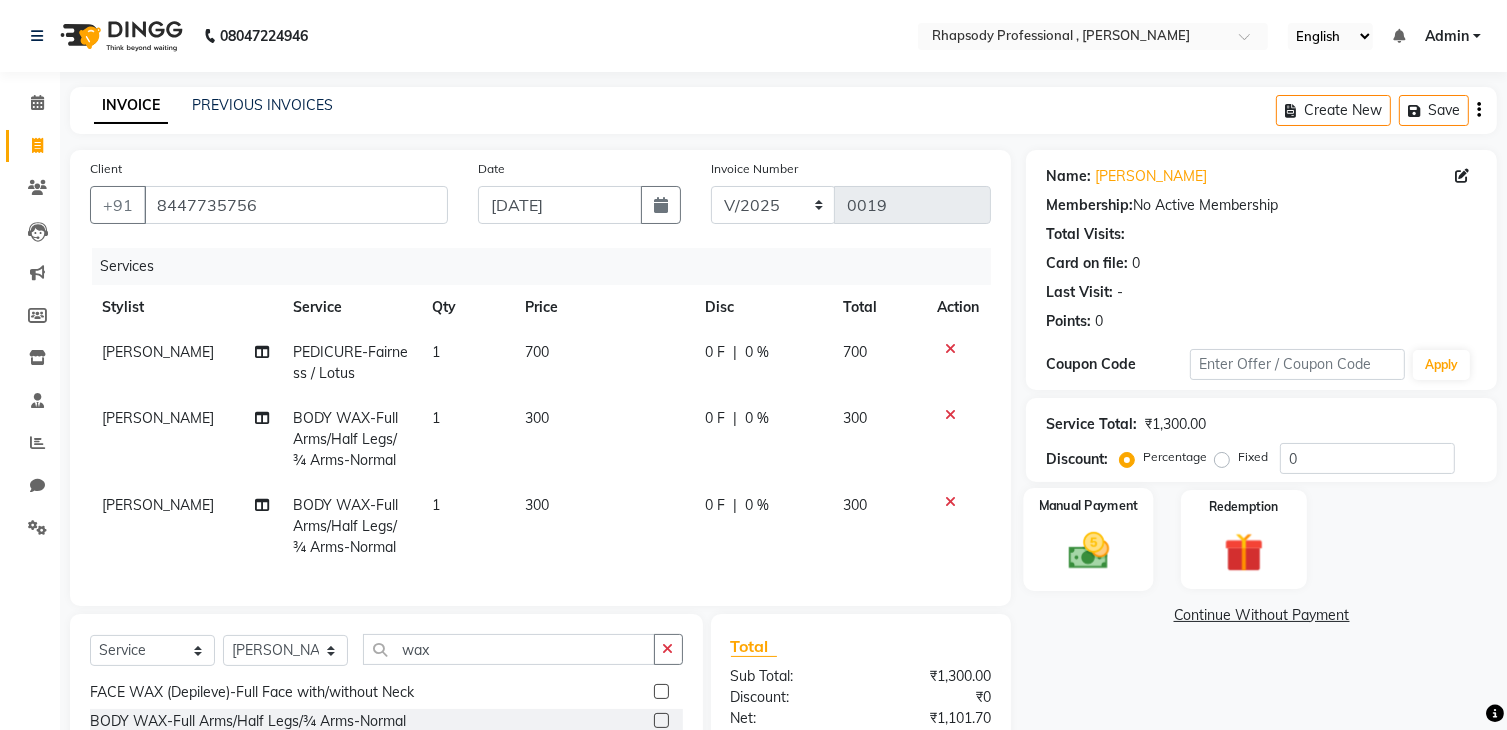 click on "Manual Payment" 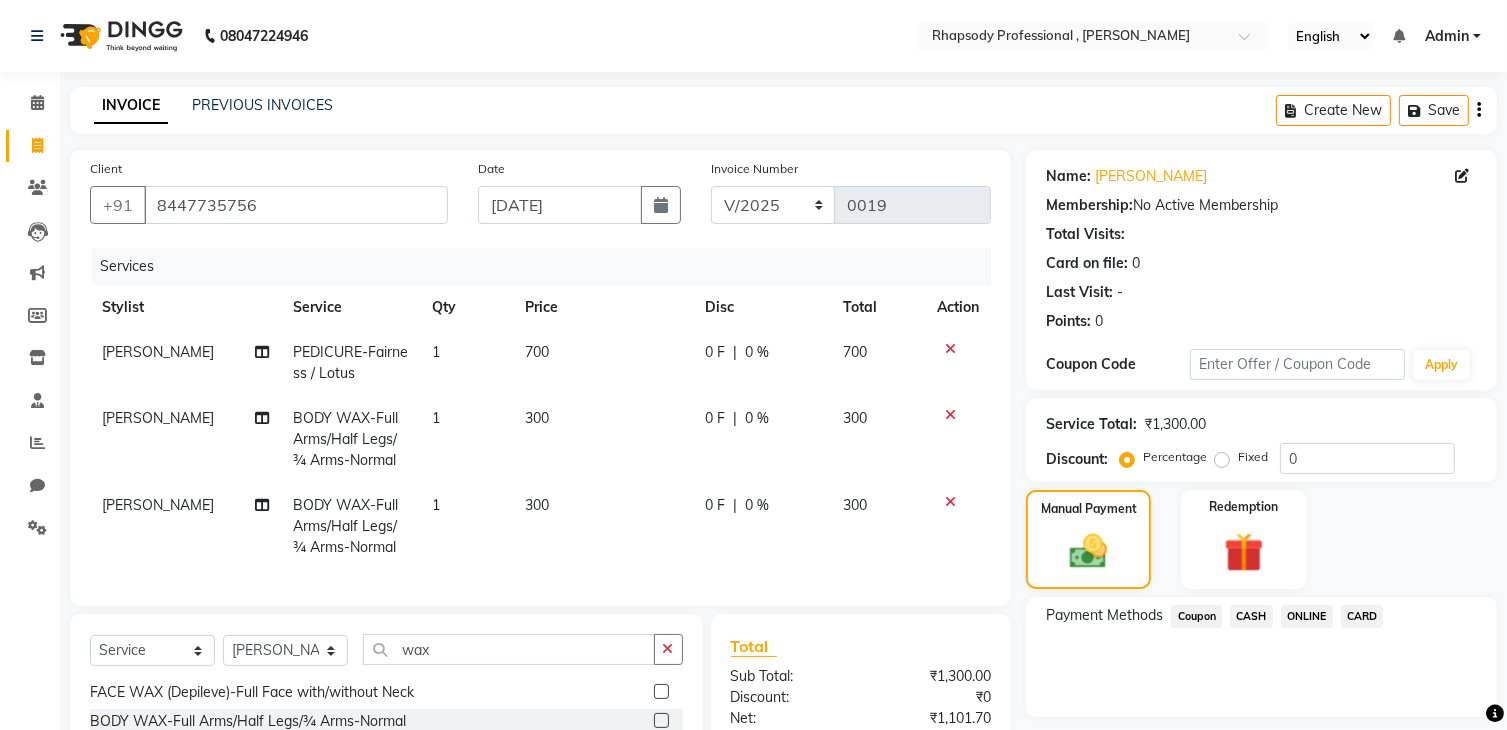 click on "ONLINE" 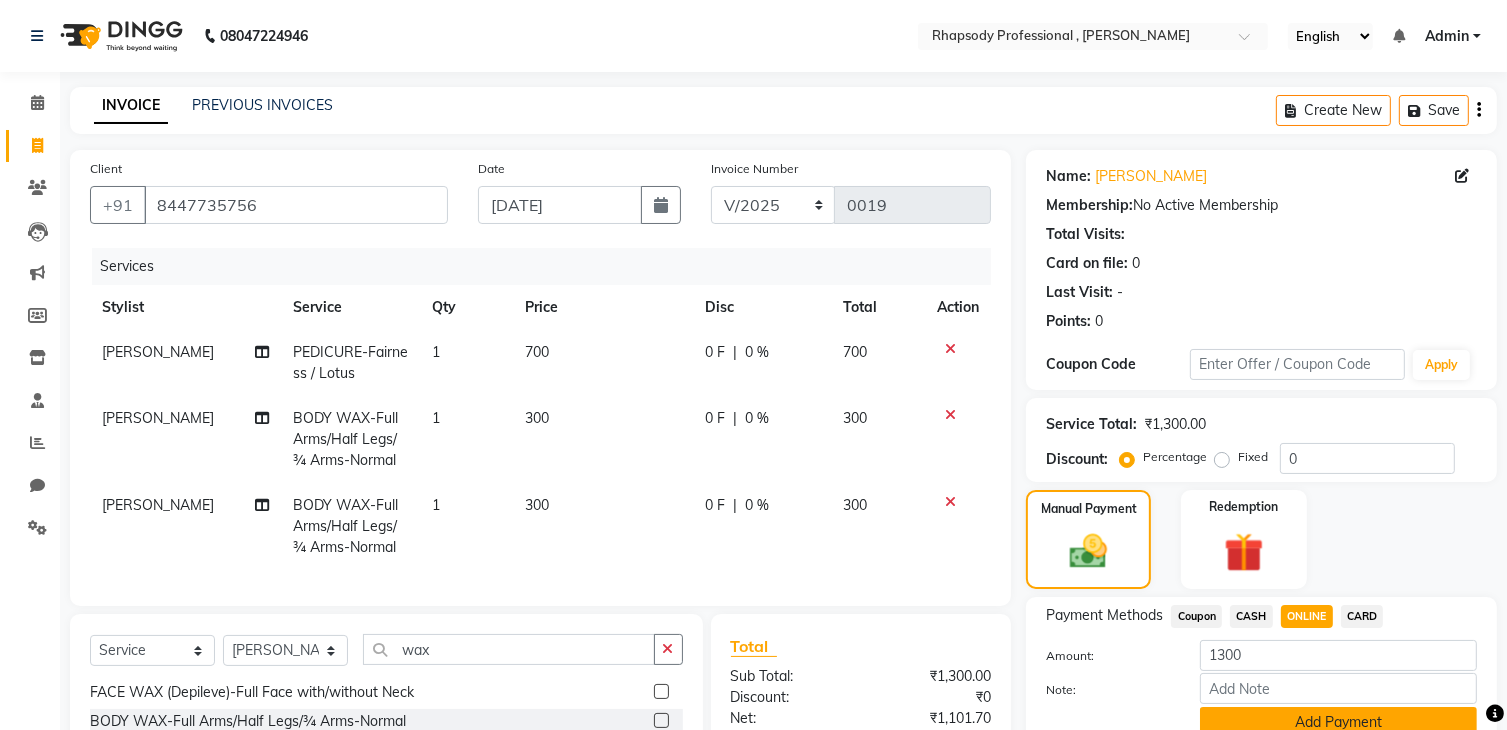 click on "Add Payment" 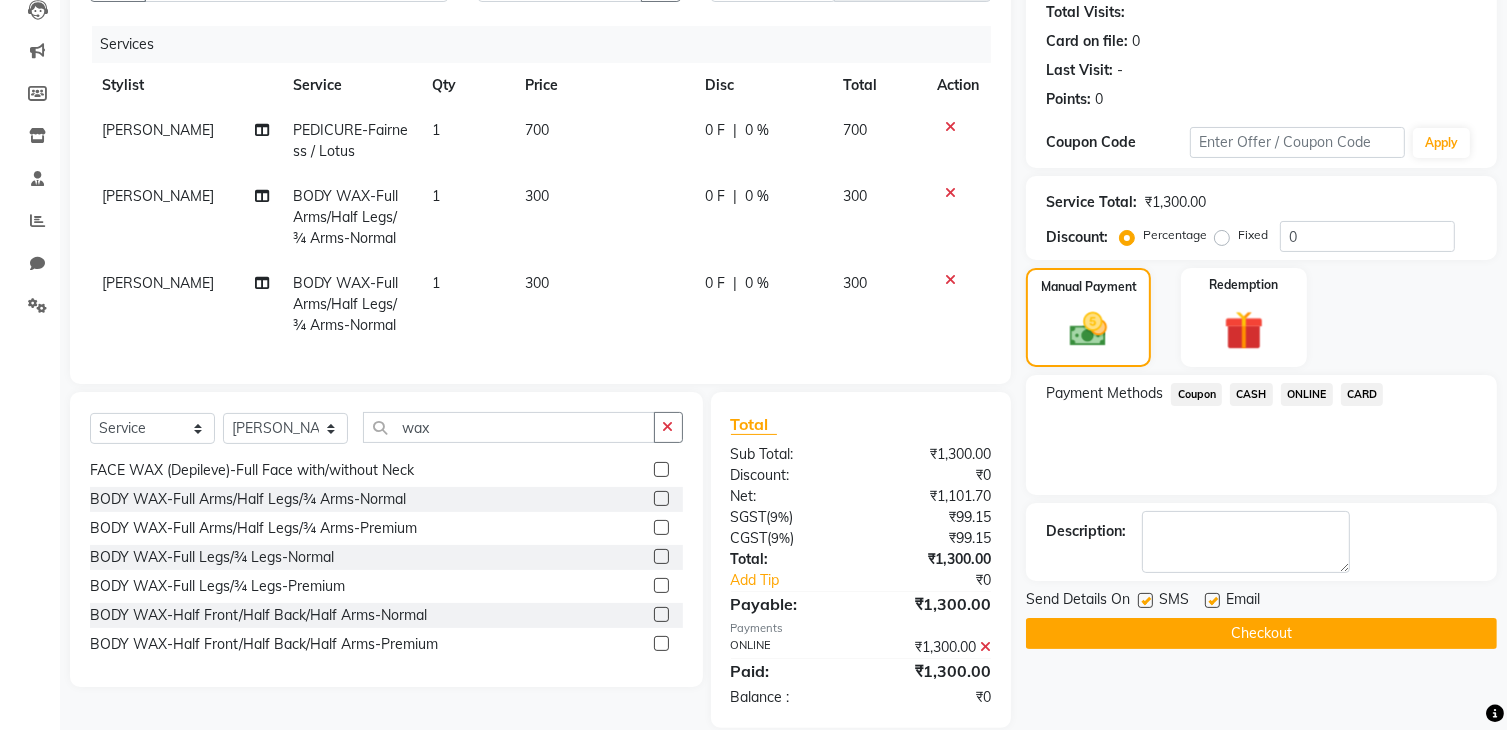 scroll, scrollTop: 265, scrollLeft: 0, axis: vertical 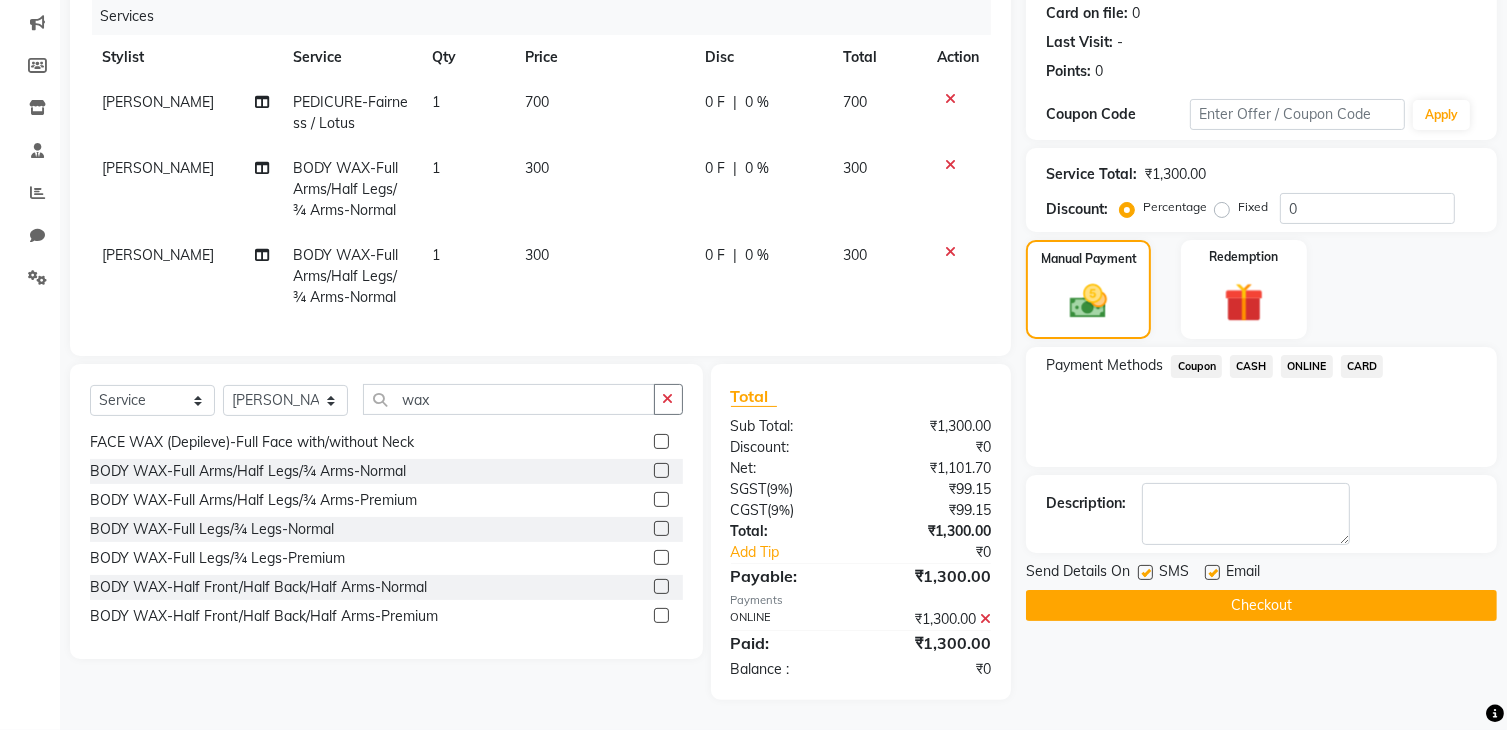 click on "Checkout" 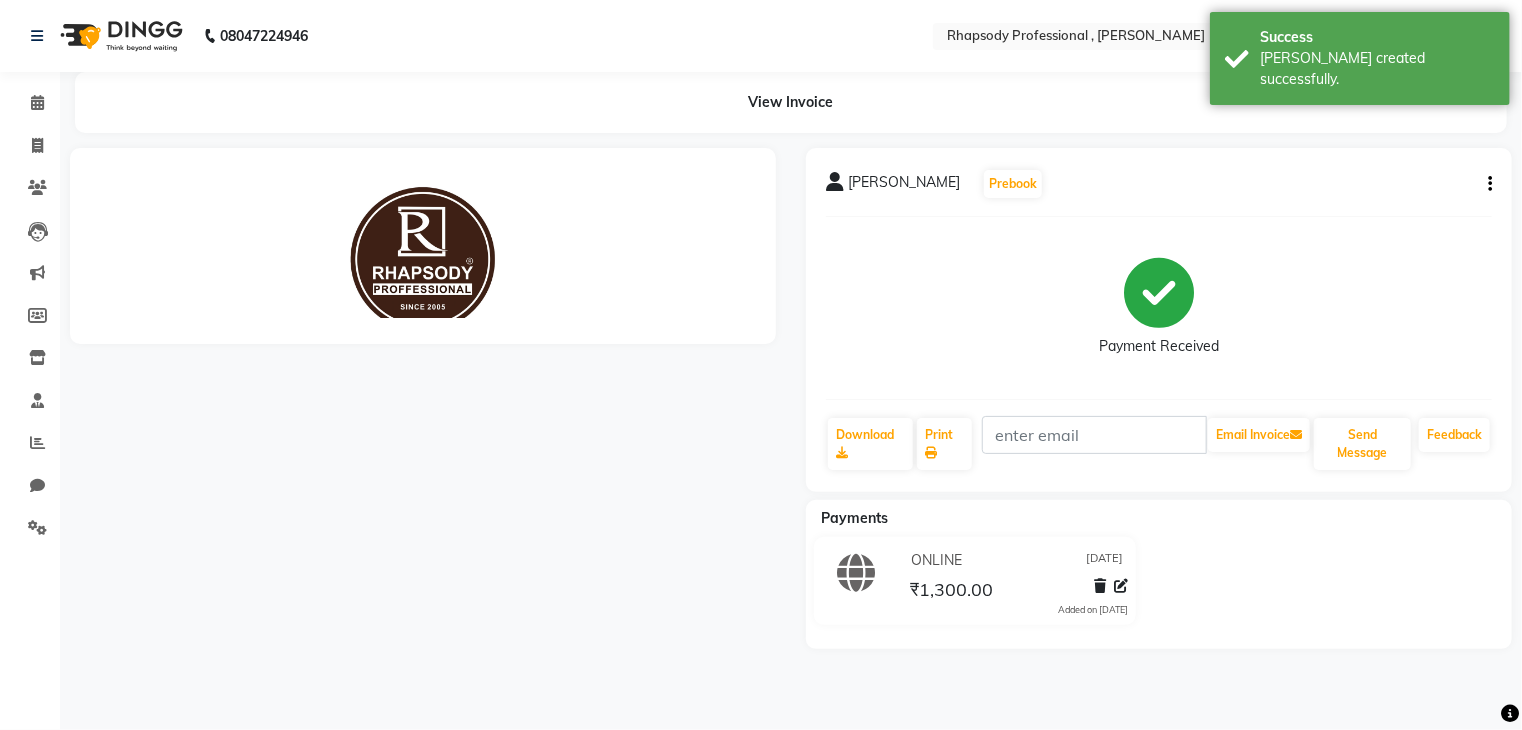 scroll, scrollTop: 0, scrollLeft: 0, axis: both 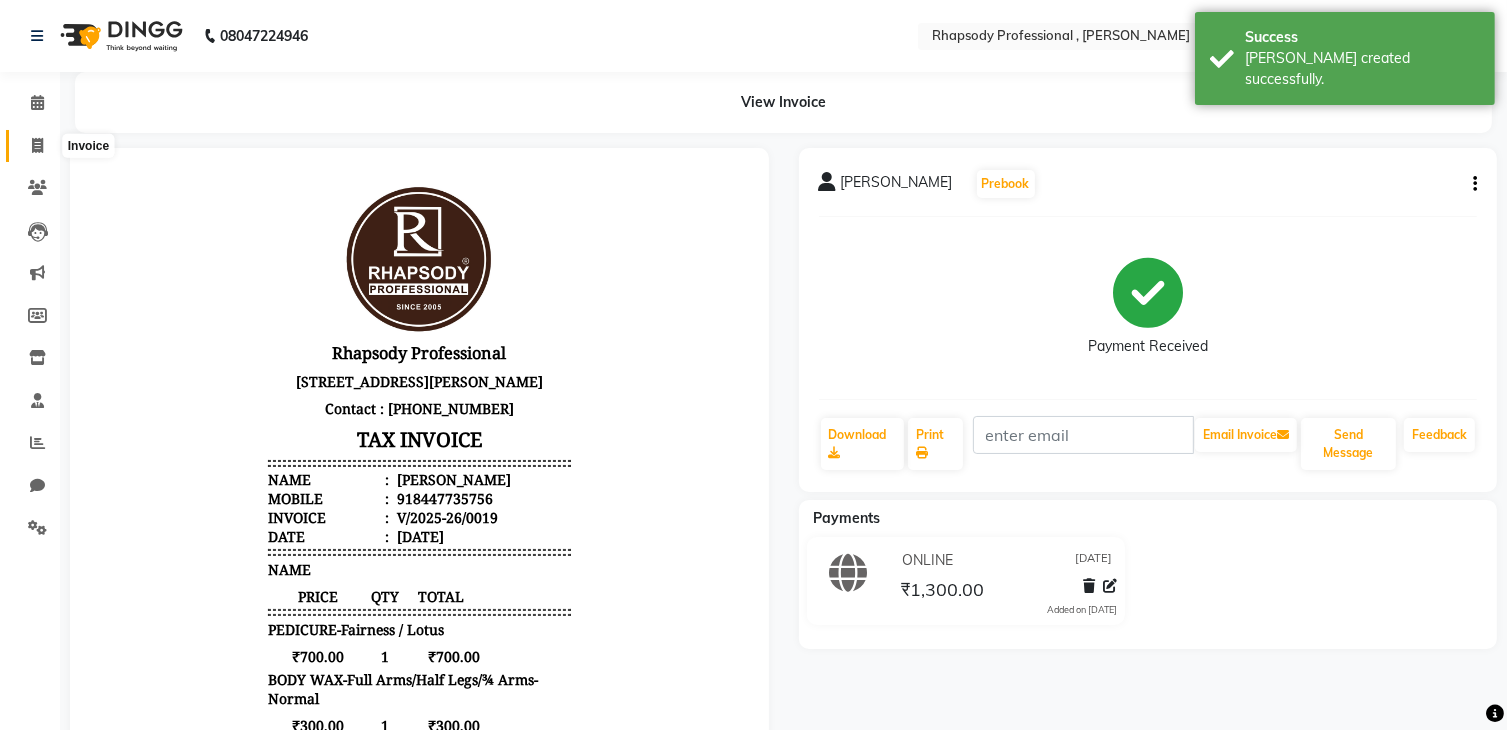 click 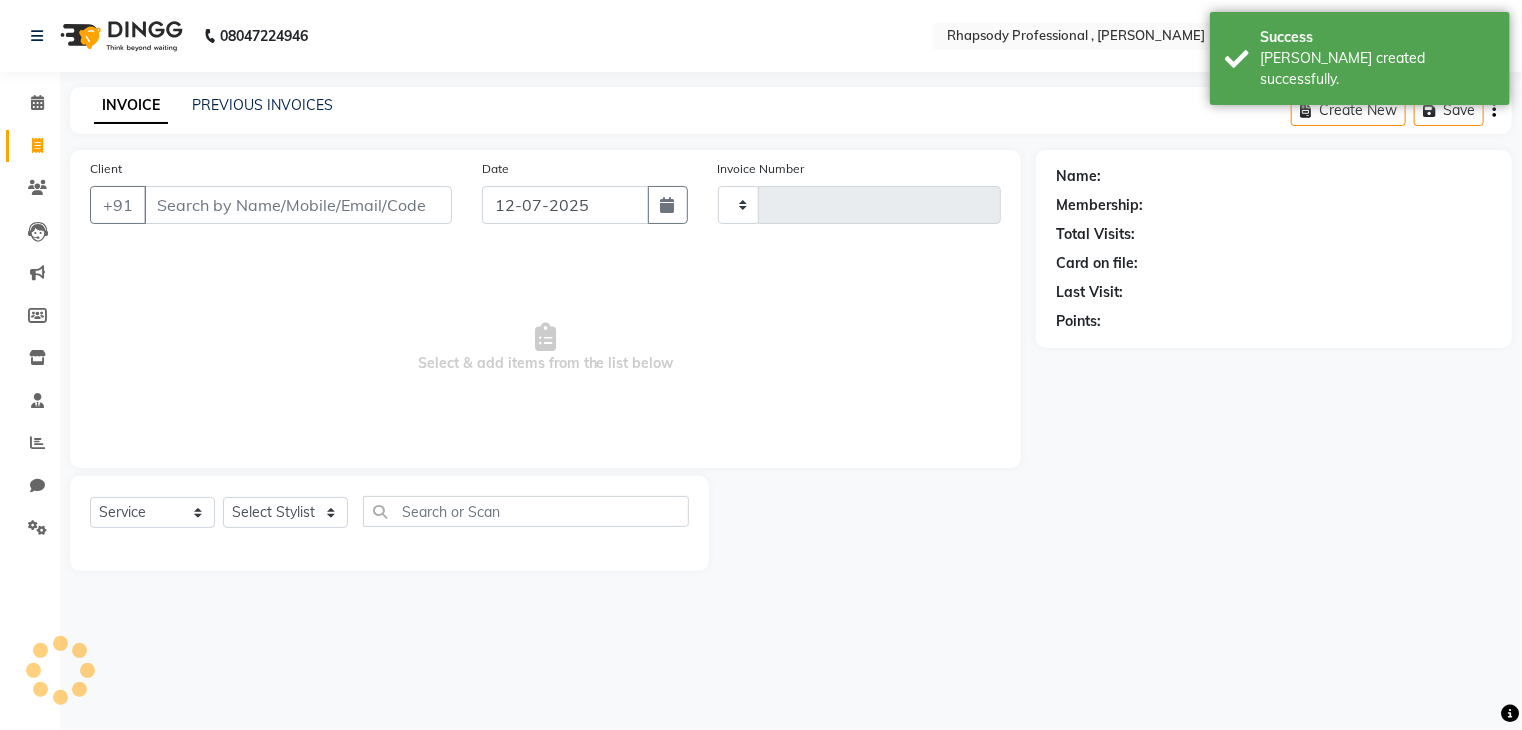 type on "0020" 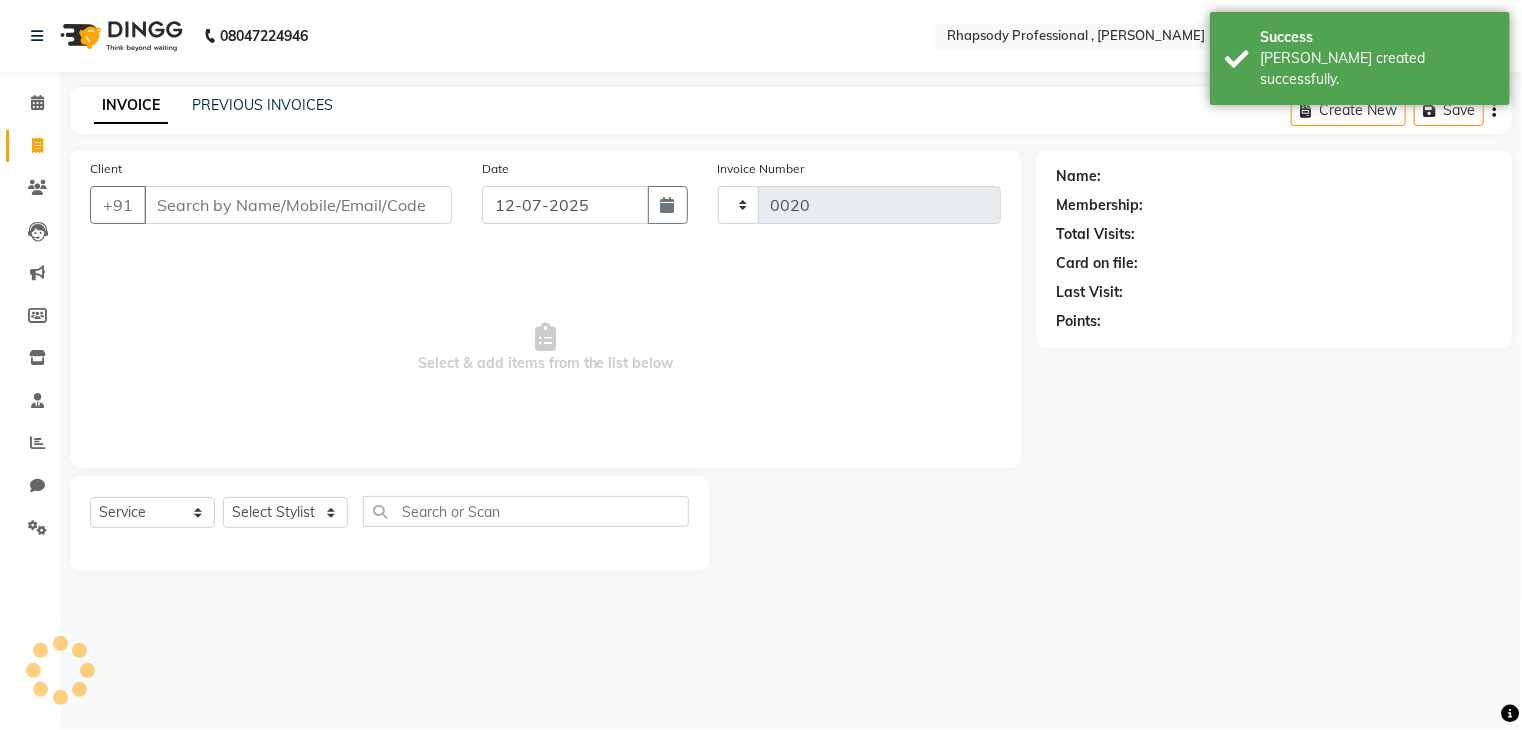 select on "8581" 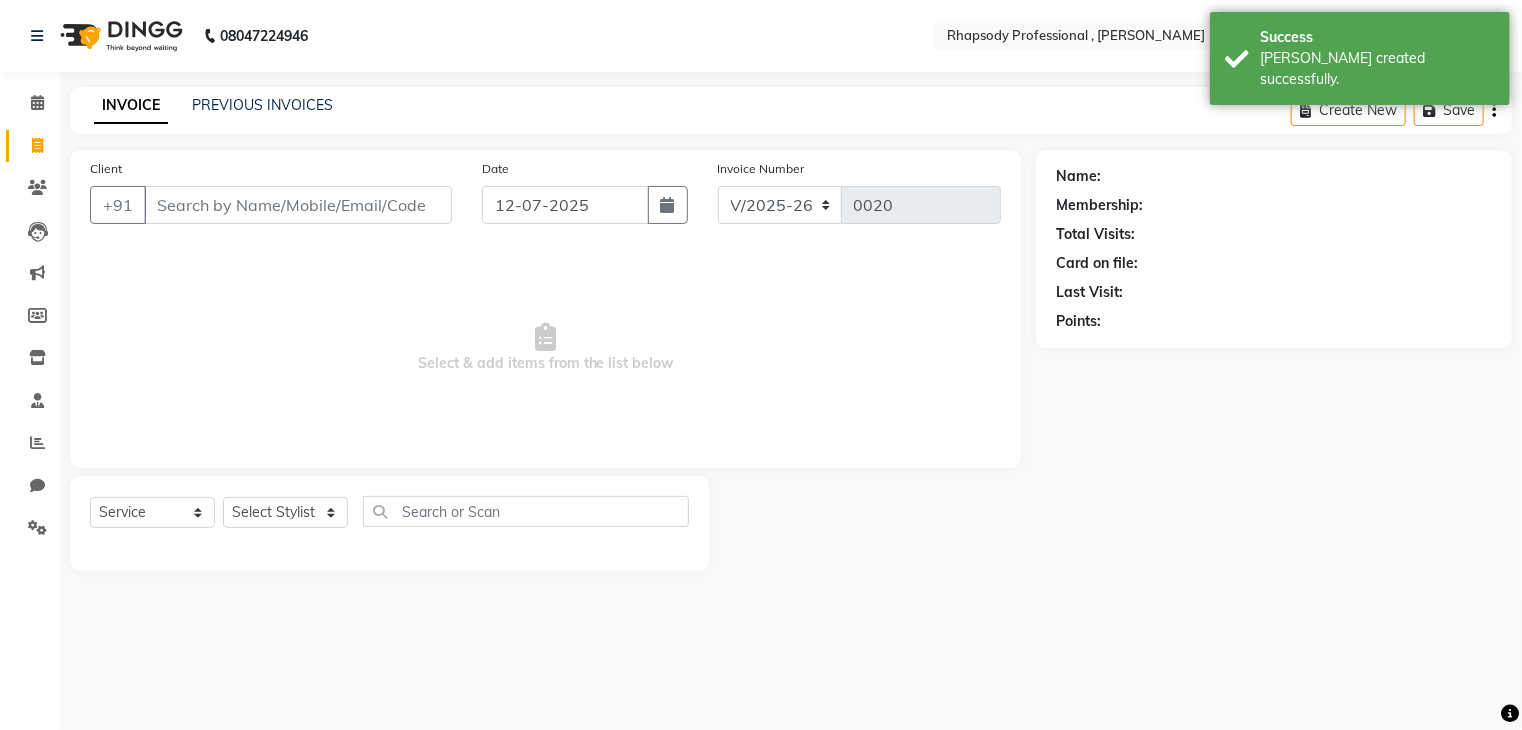 click on "Client" at bounding box center [298, 205] 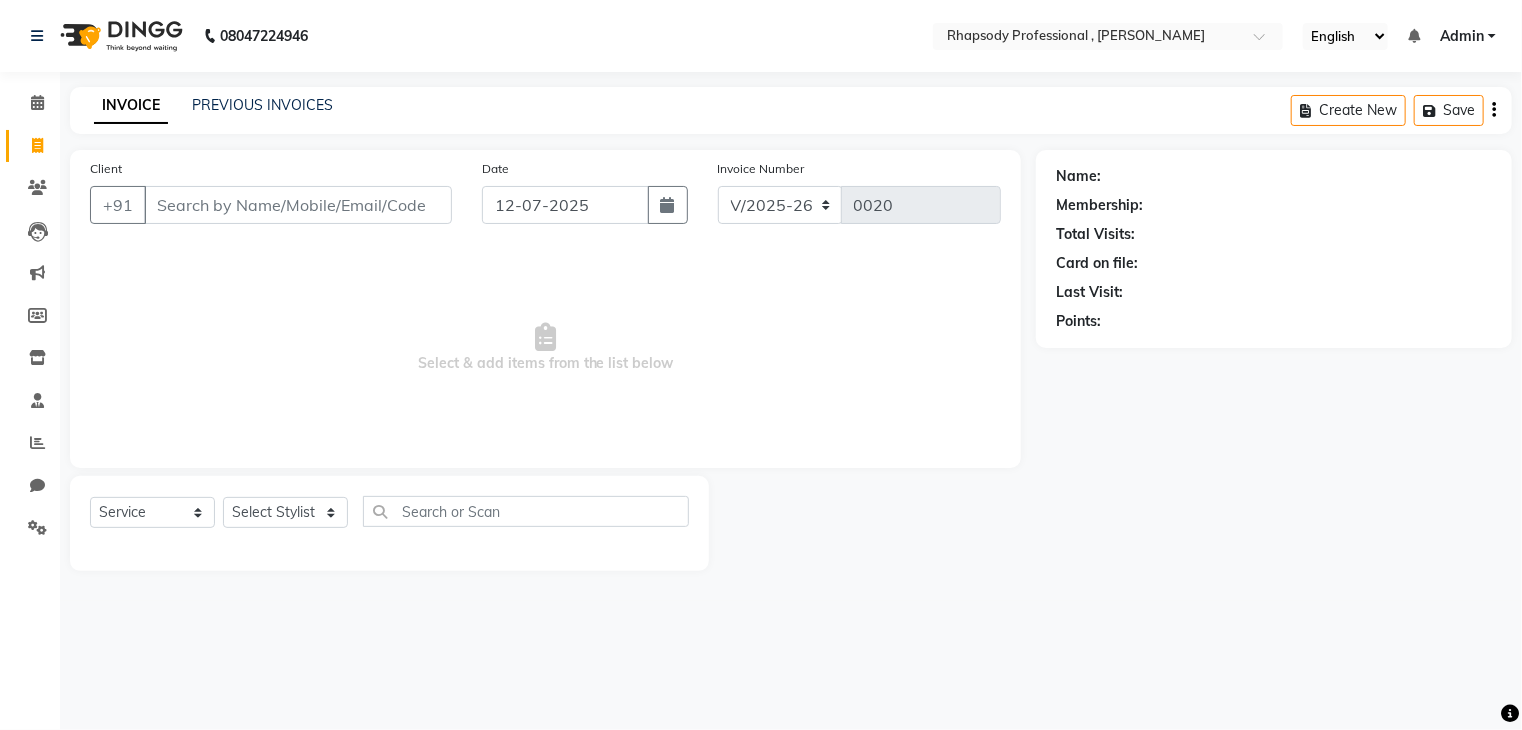 click on "Client" at bounding box center [298, 205] 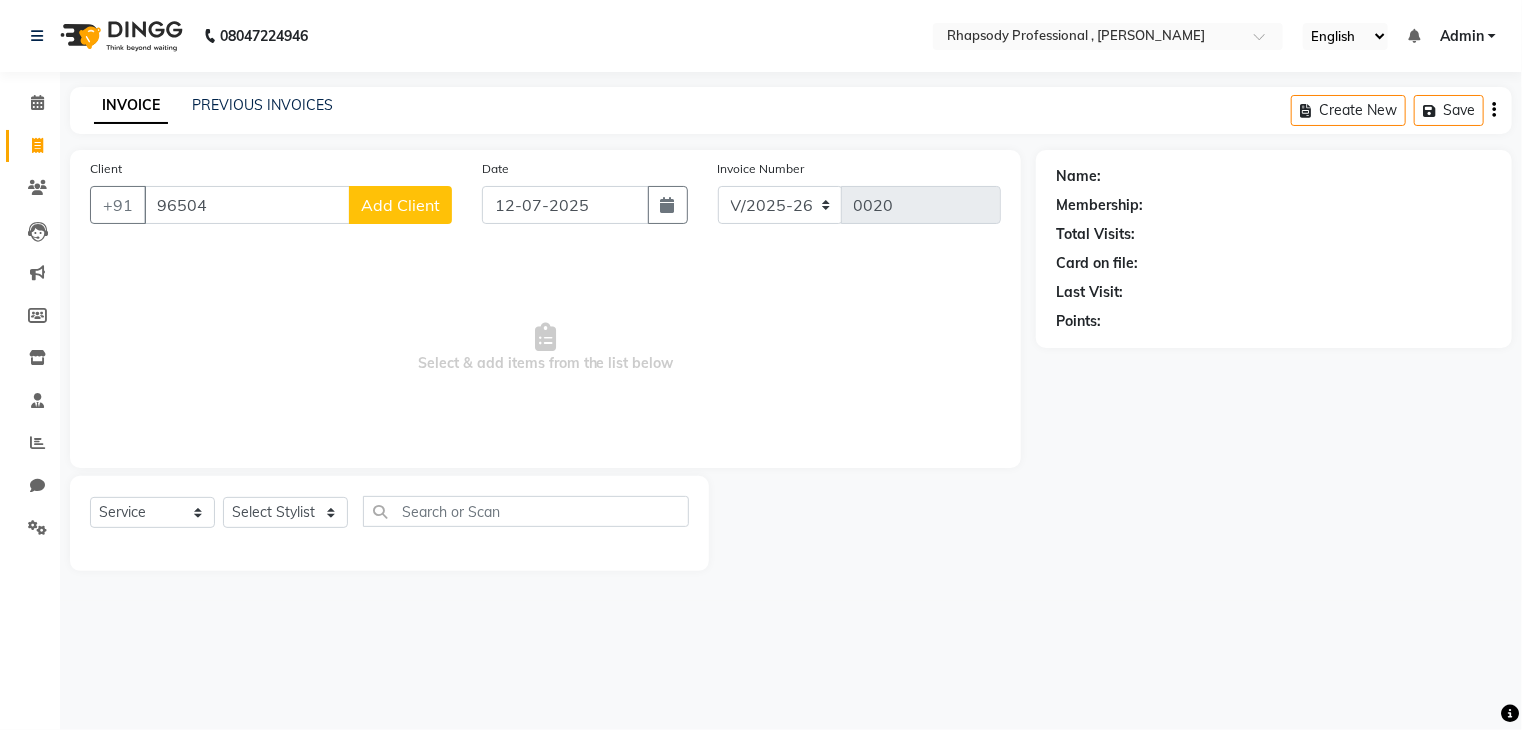 type on "96504" 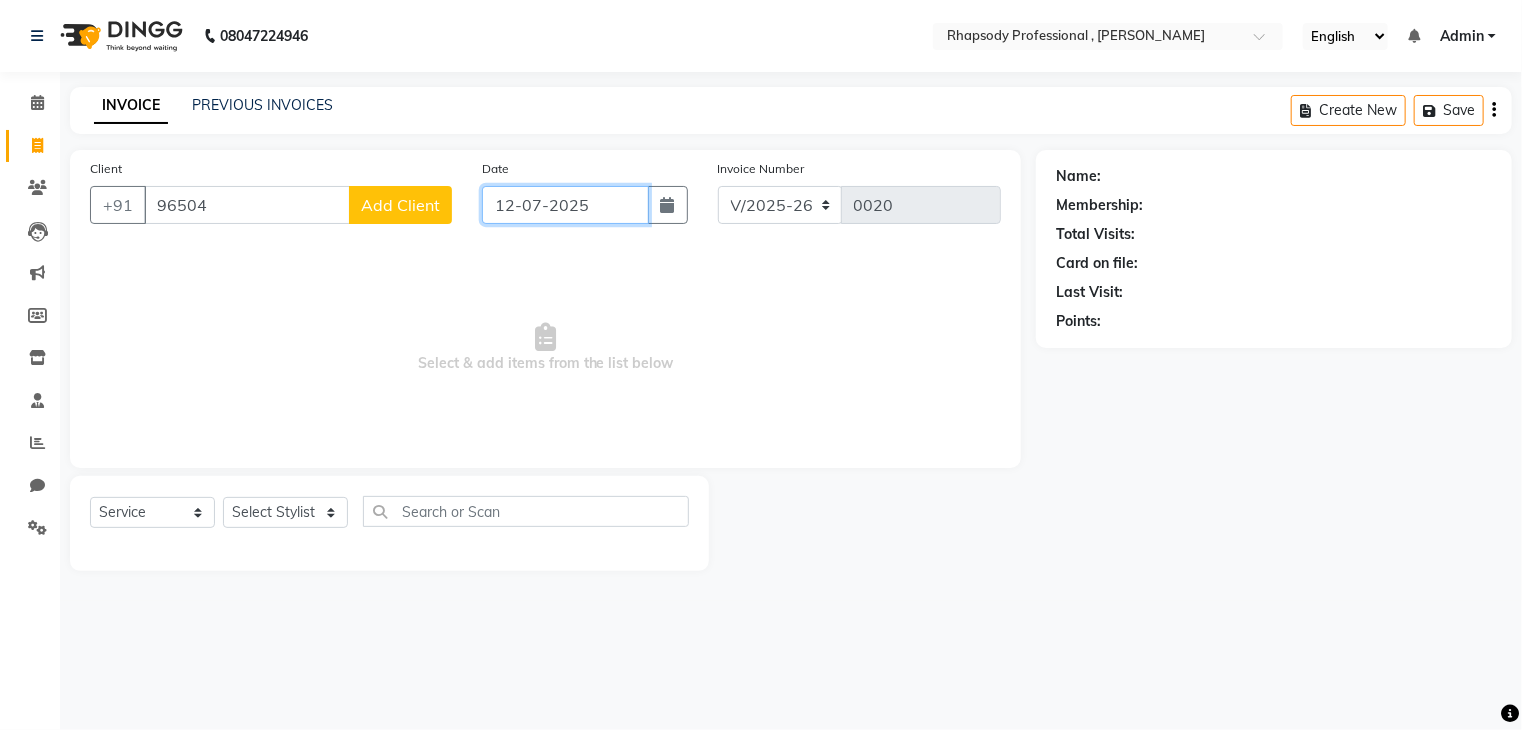 click on "12-07-2025" 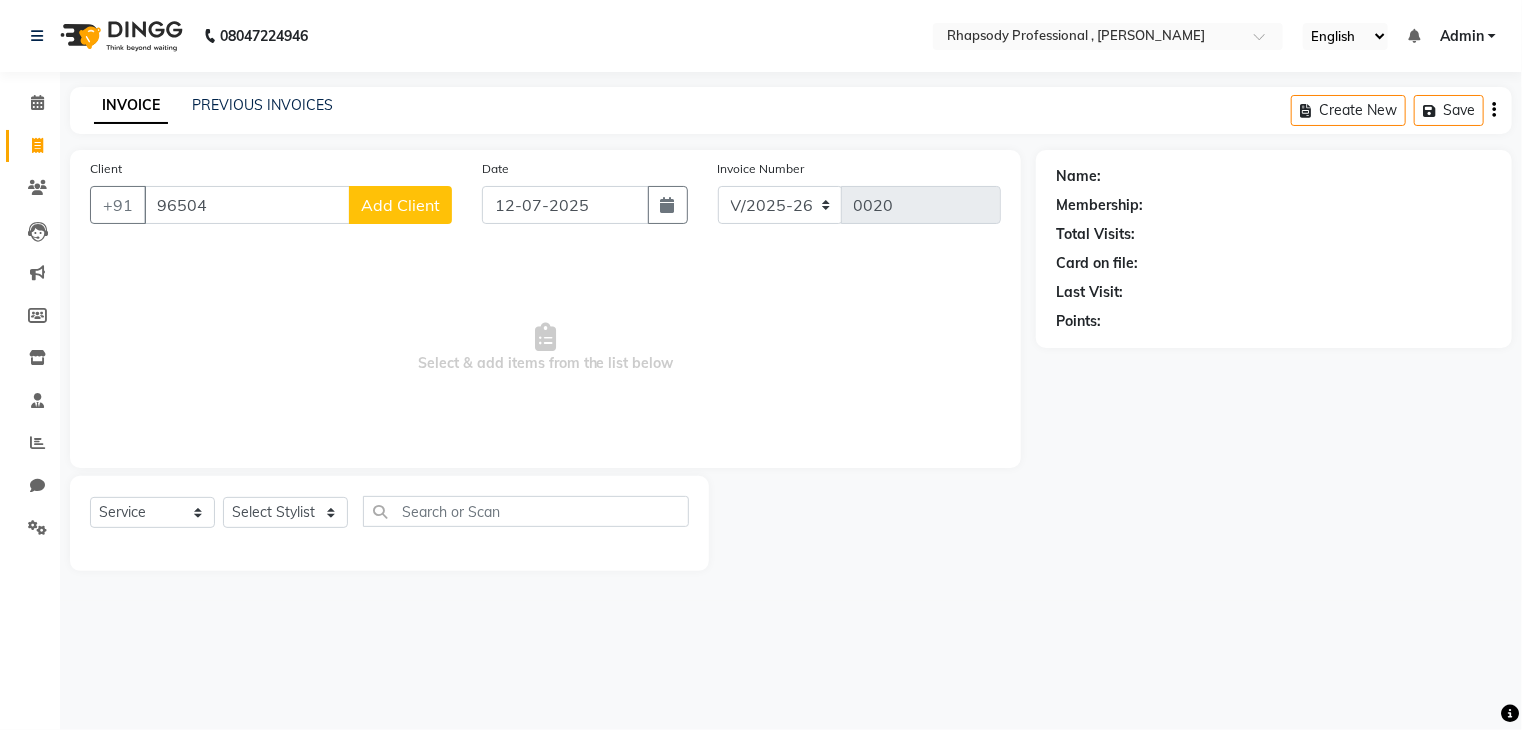 select on "7" 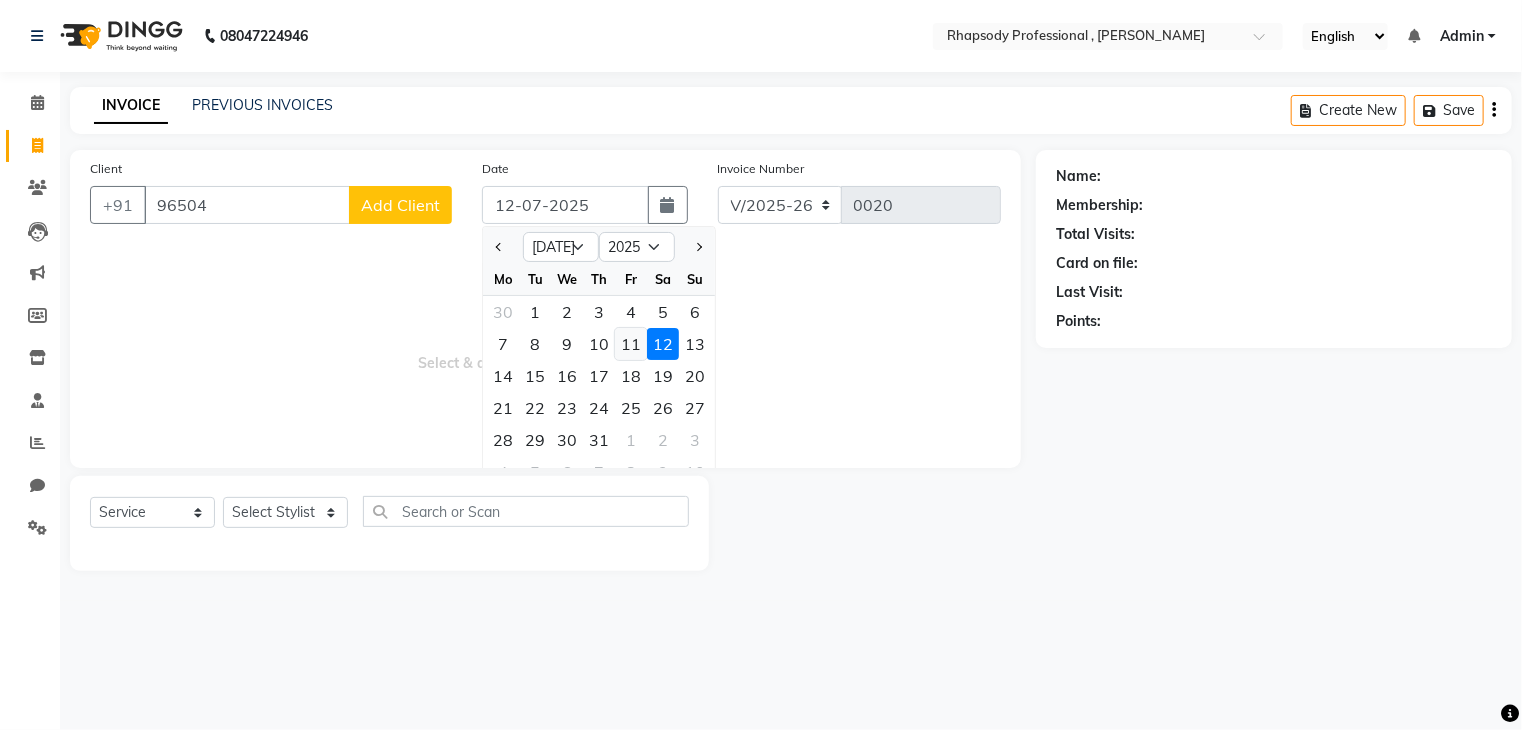 click on "11" 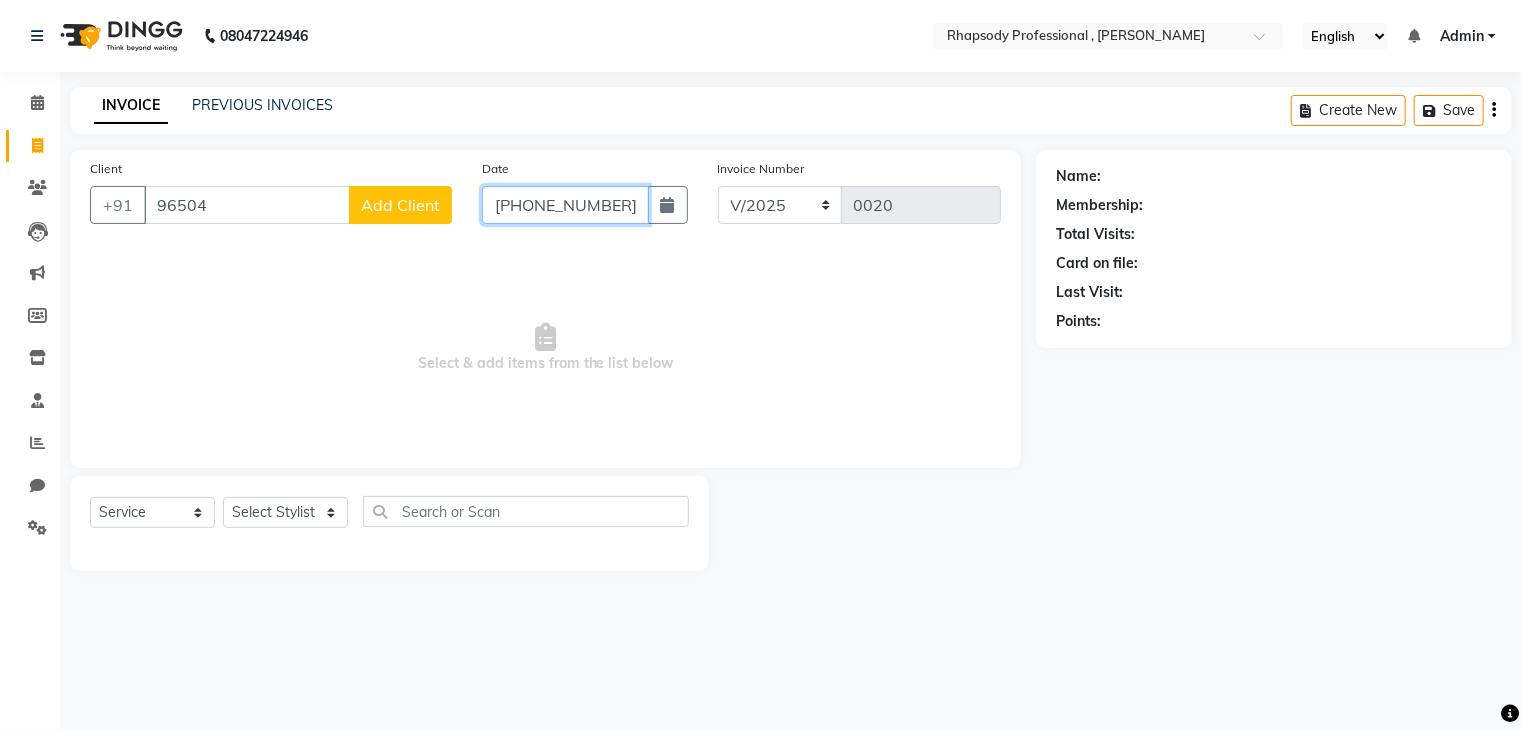 click on "[PHONE_NUMBER]" 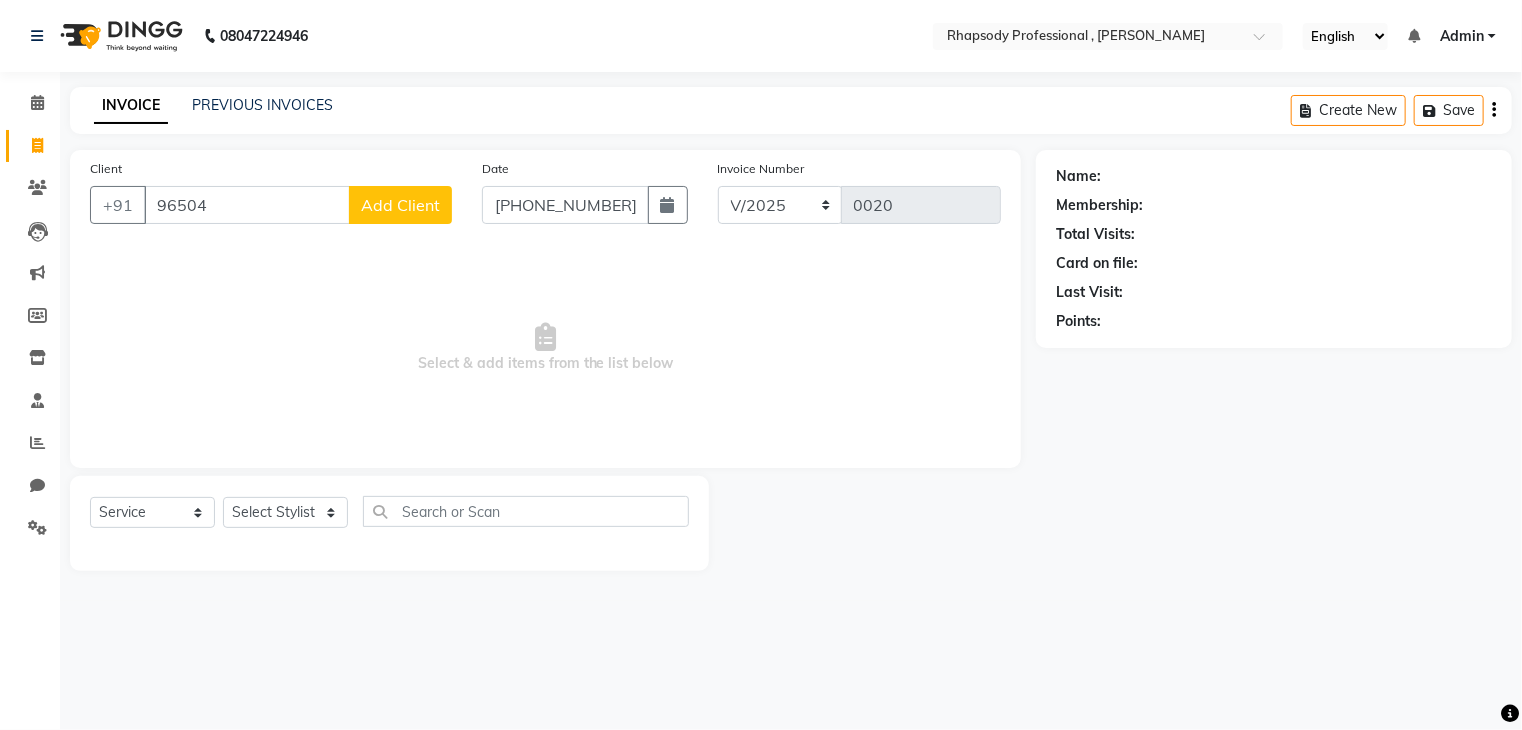 type on "[DATE]" 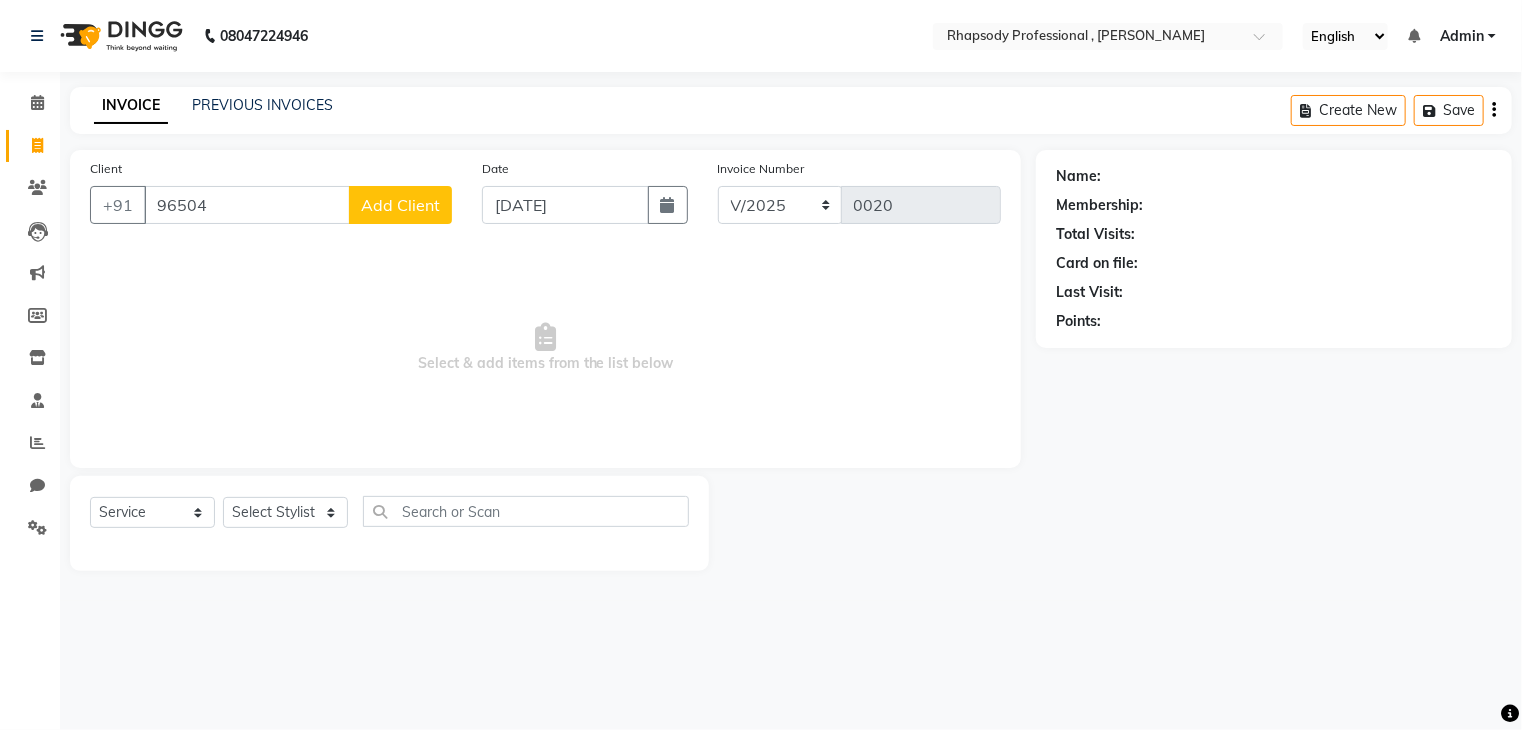 select on "7" 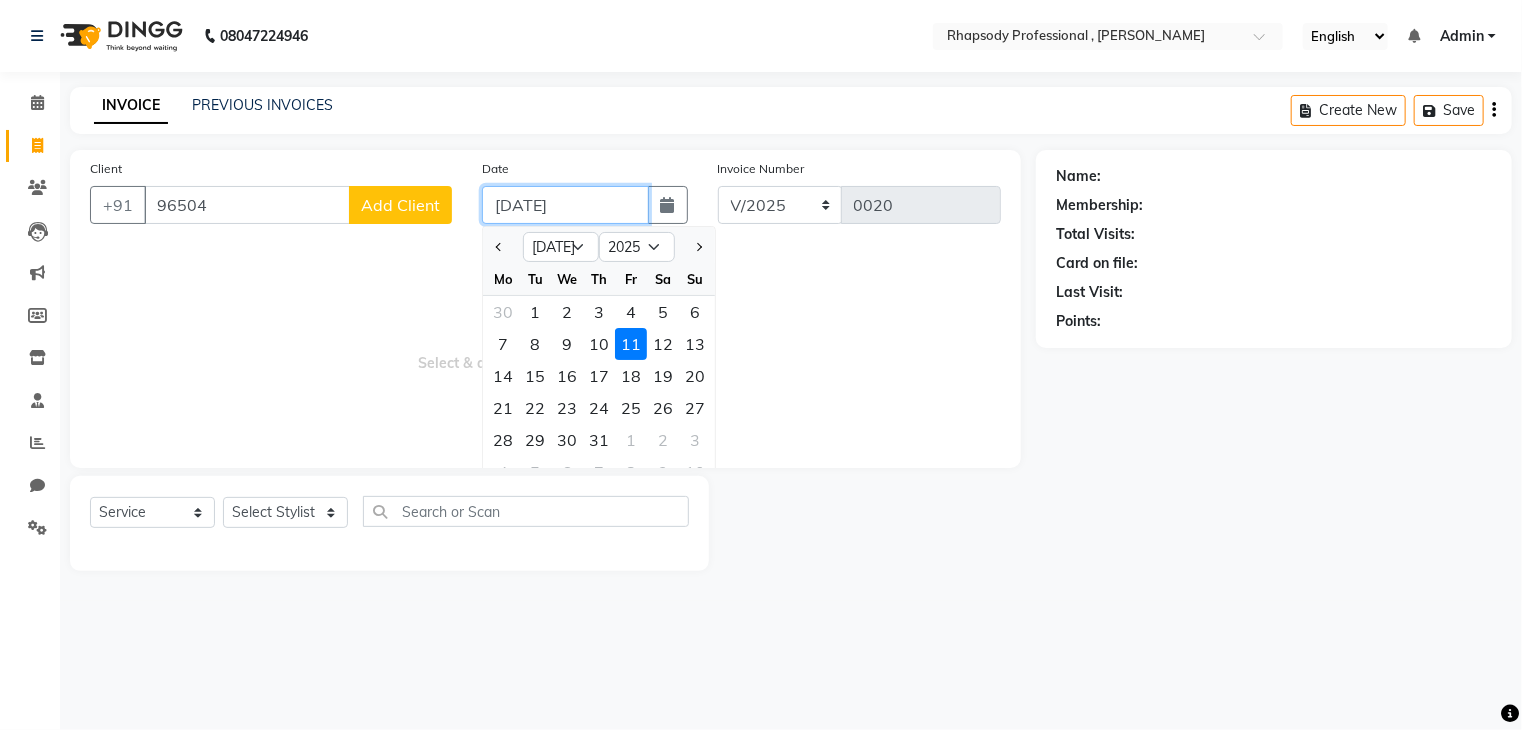 click on "[DATE]" 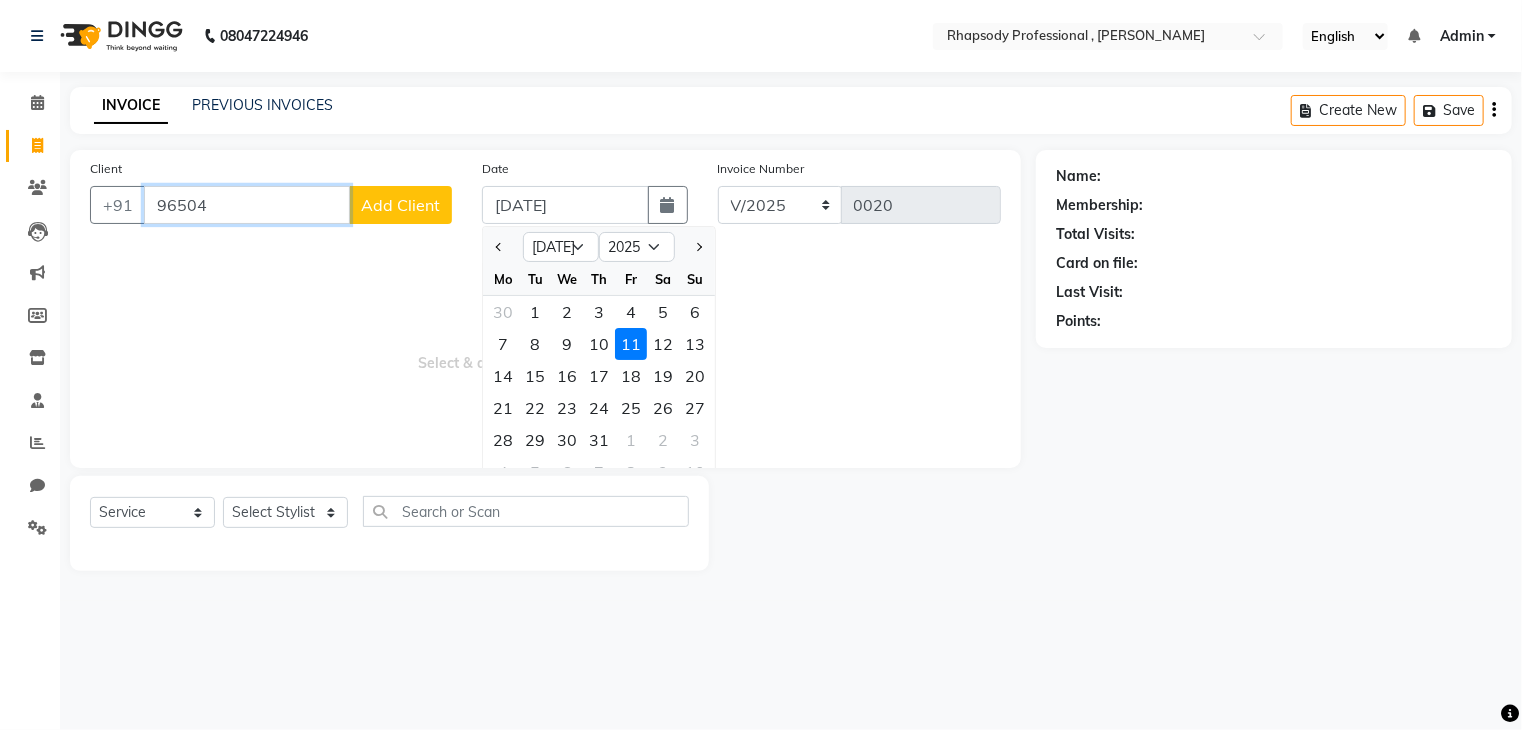 click on "96504" at bounding box center (247, 205) 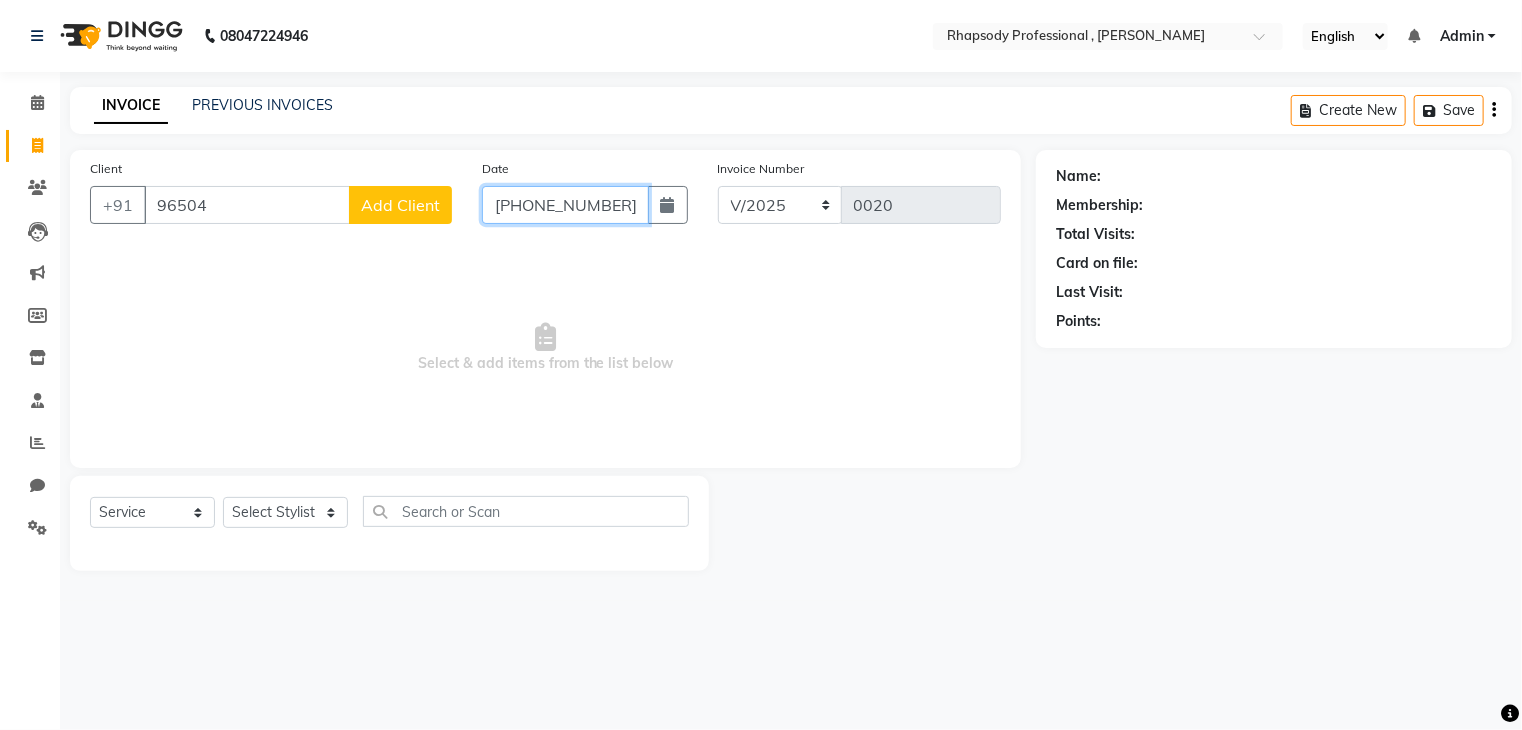 click on "[PHONE_NUMBER]" 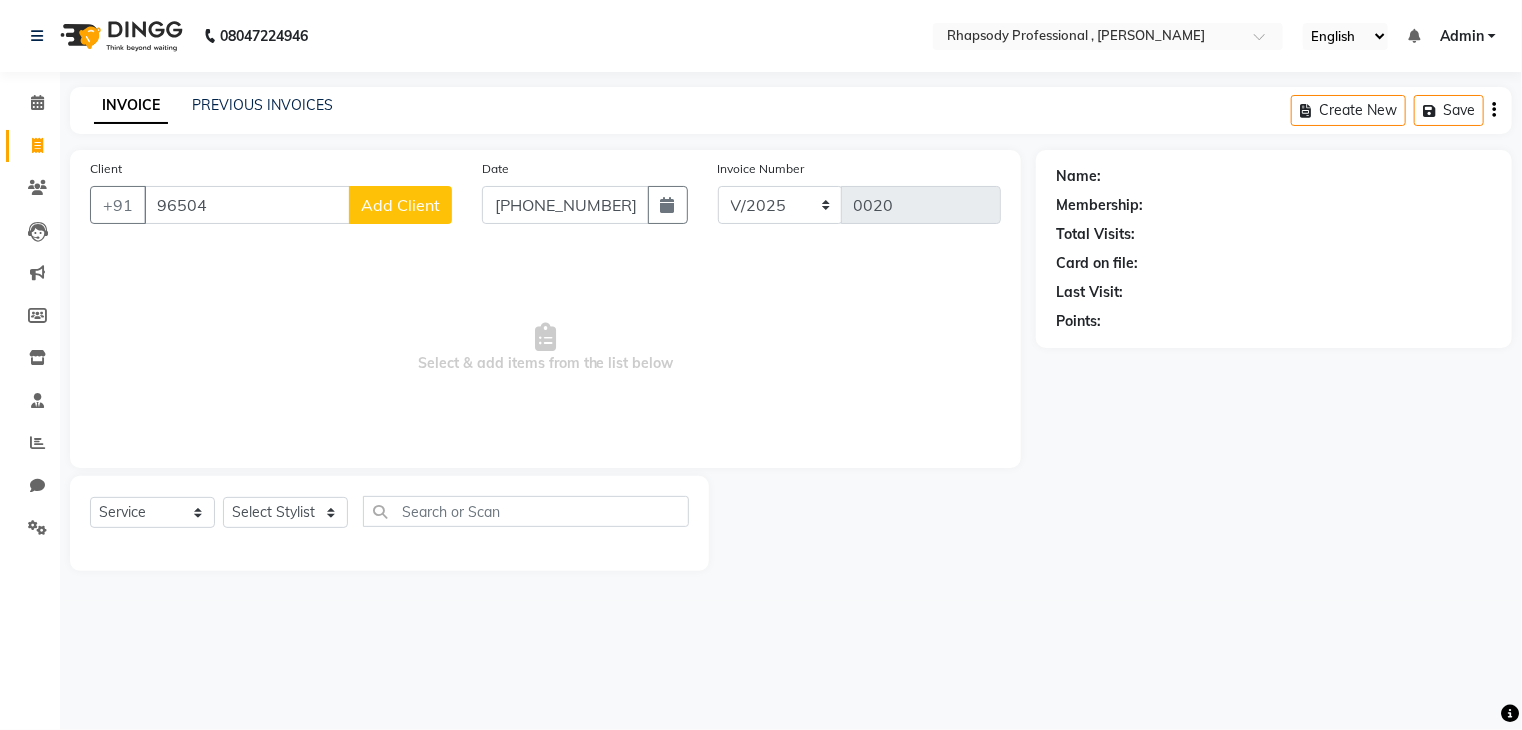 type on "[DATE]" 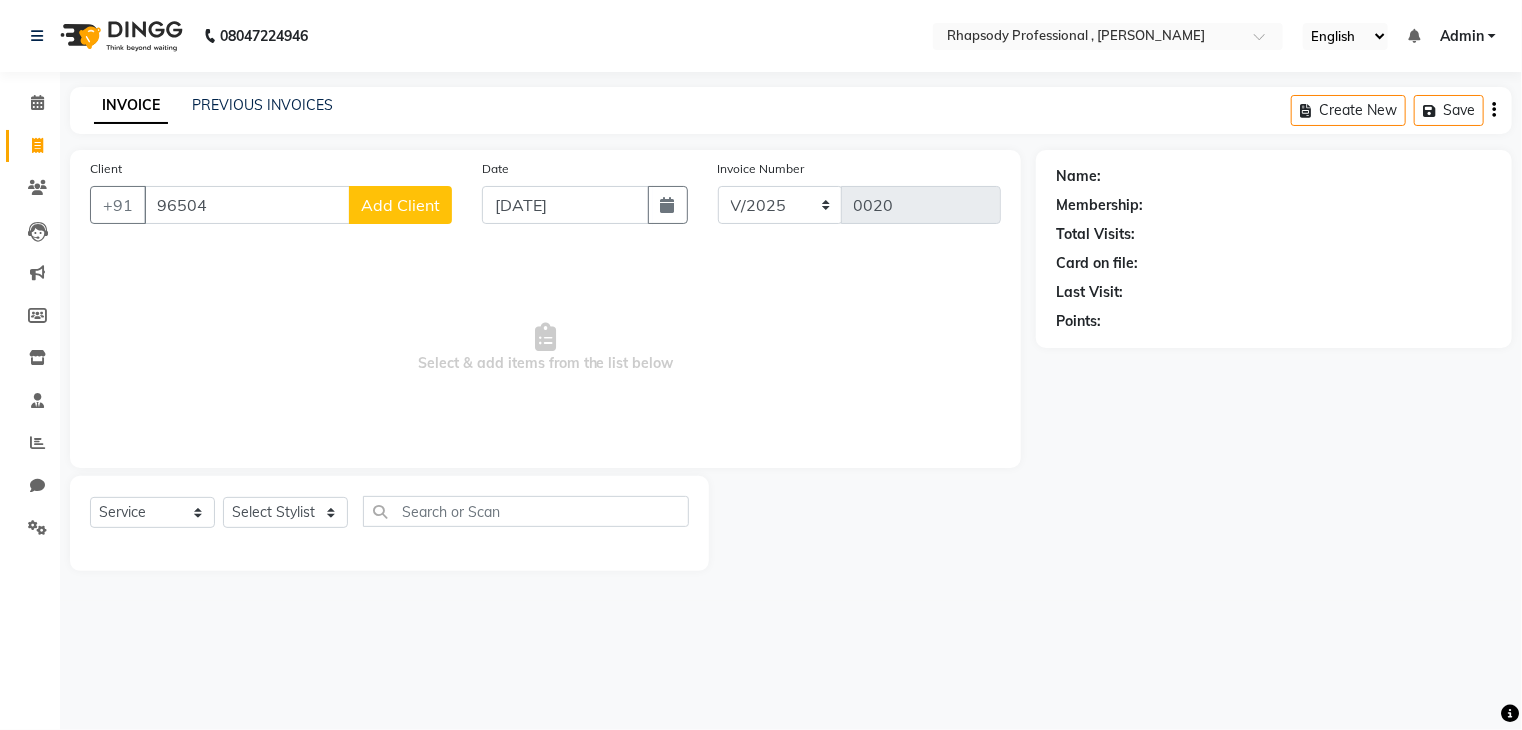 select on "7" 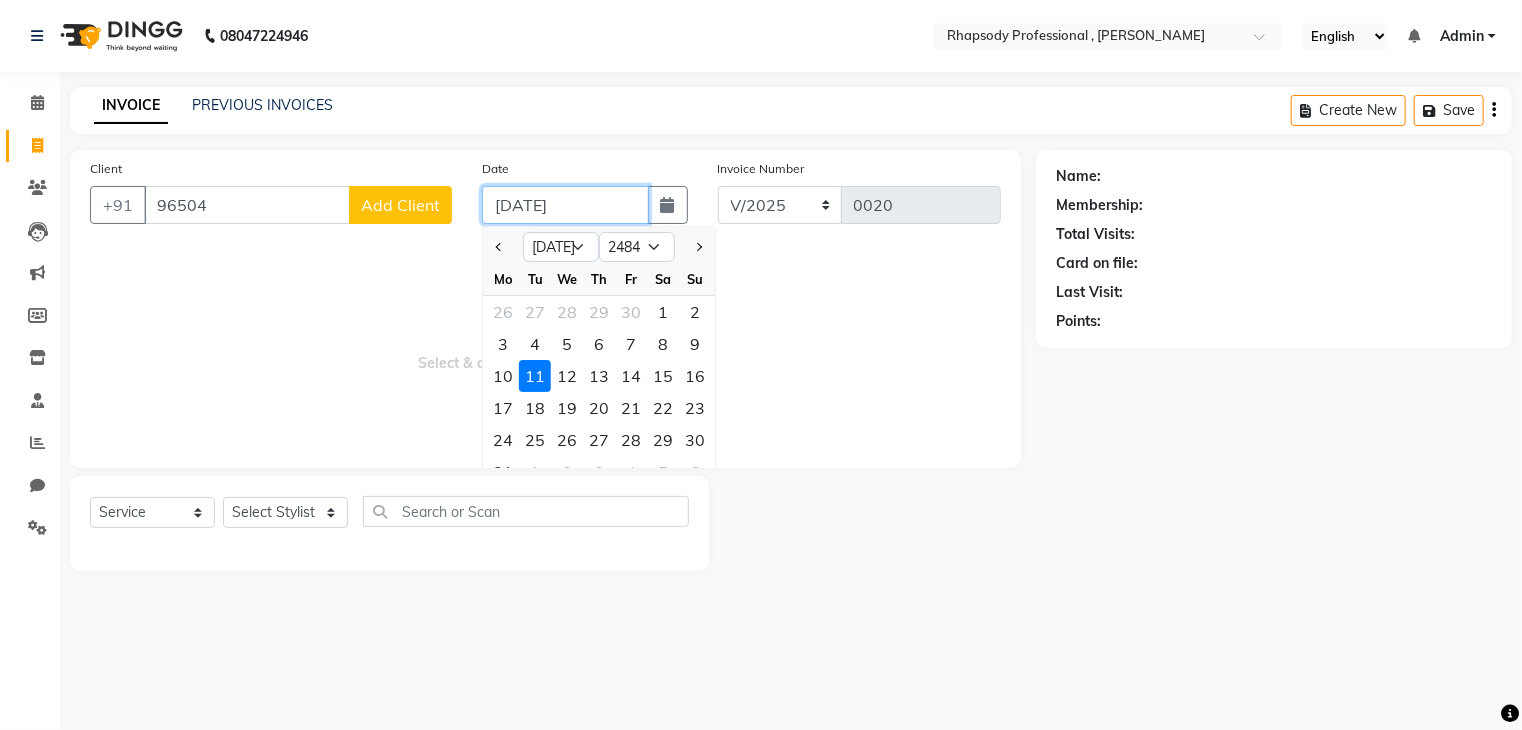 click on "[DATE]" 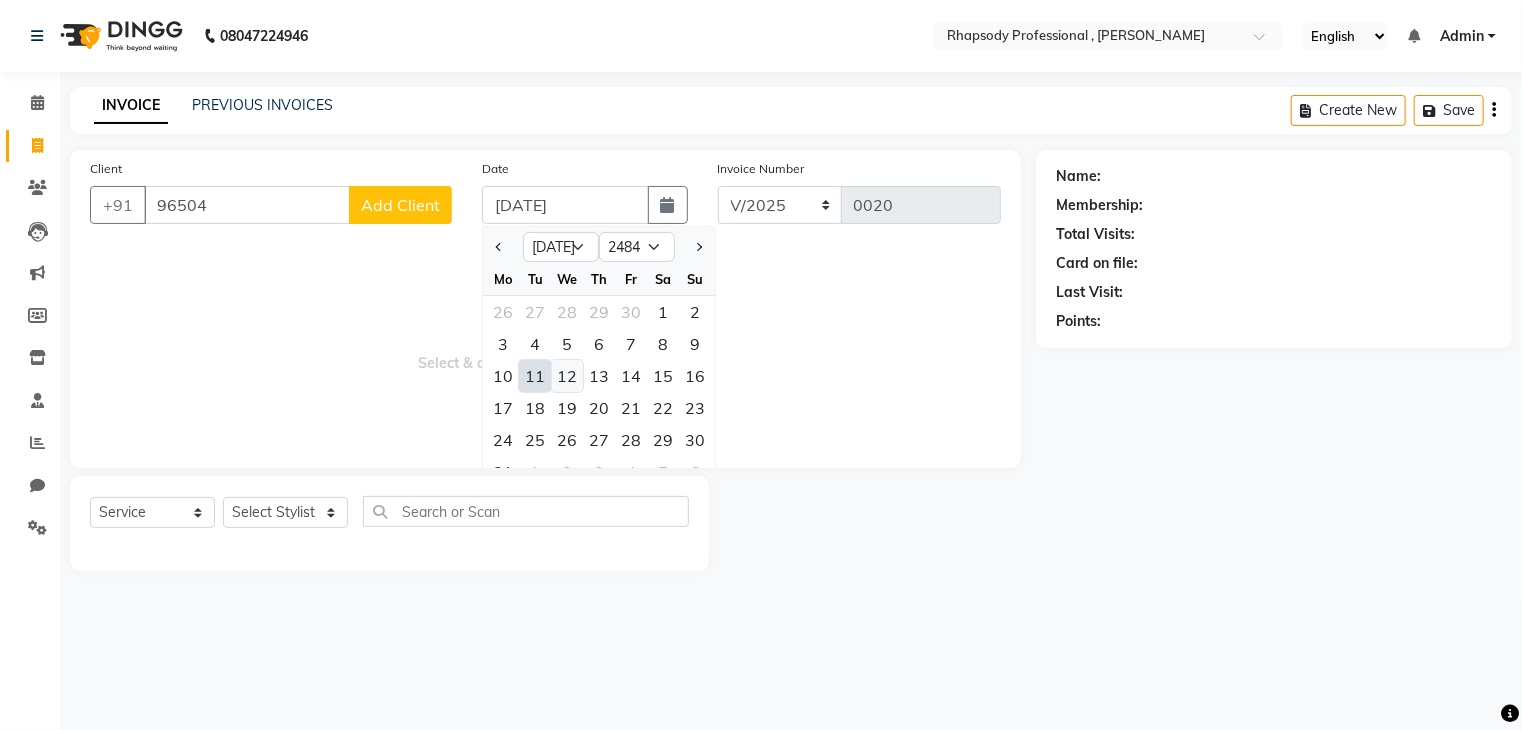 click on "12" 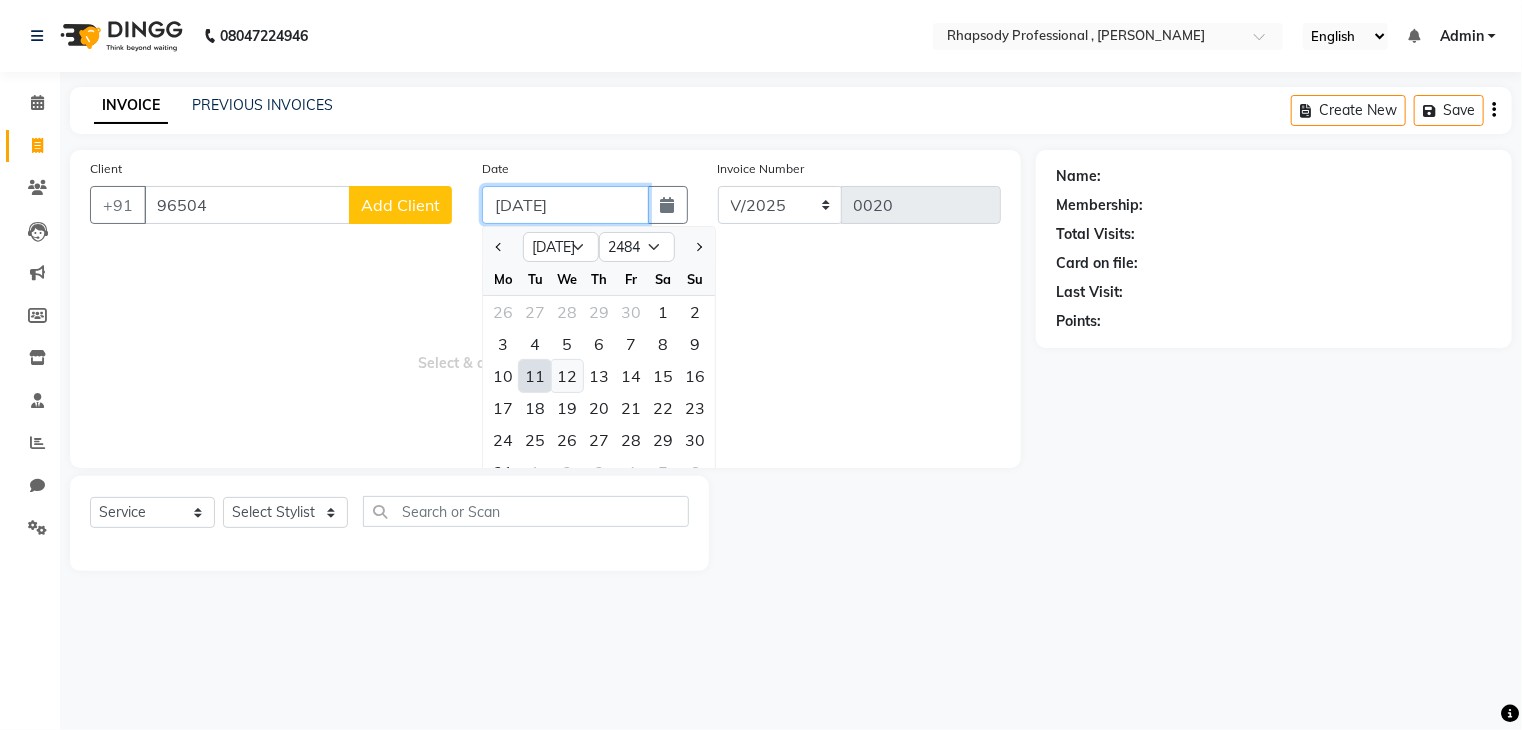 type on "[DATE]" 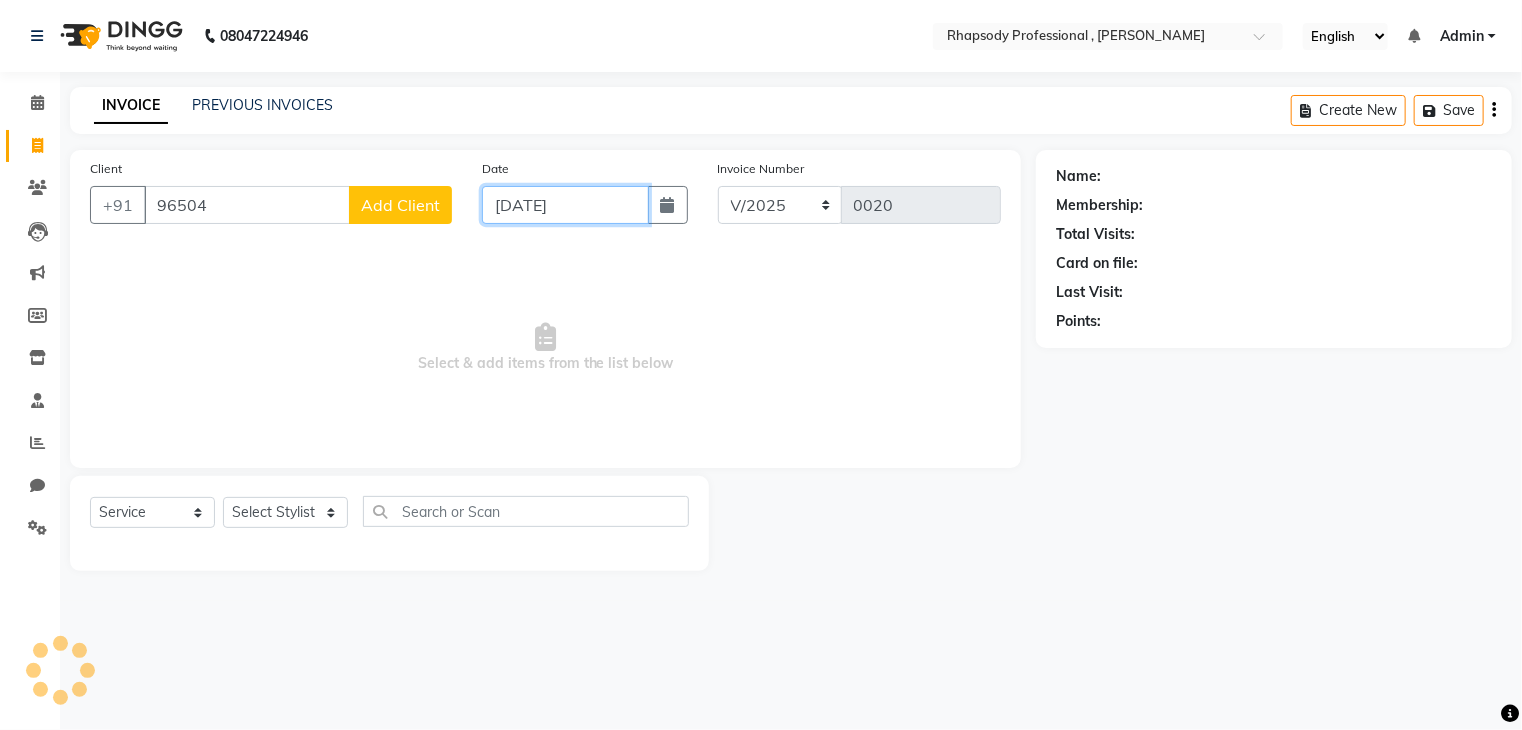 type on "0001" 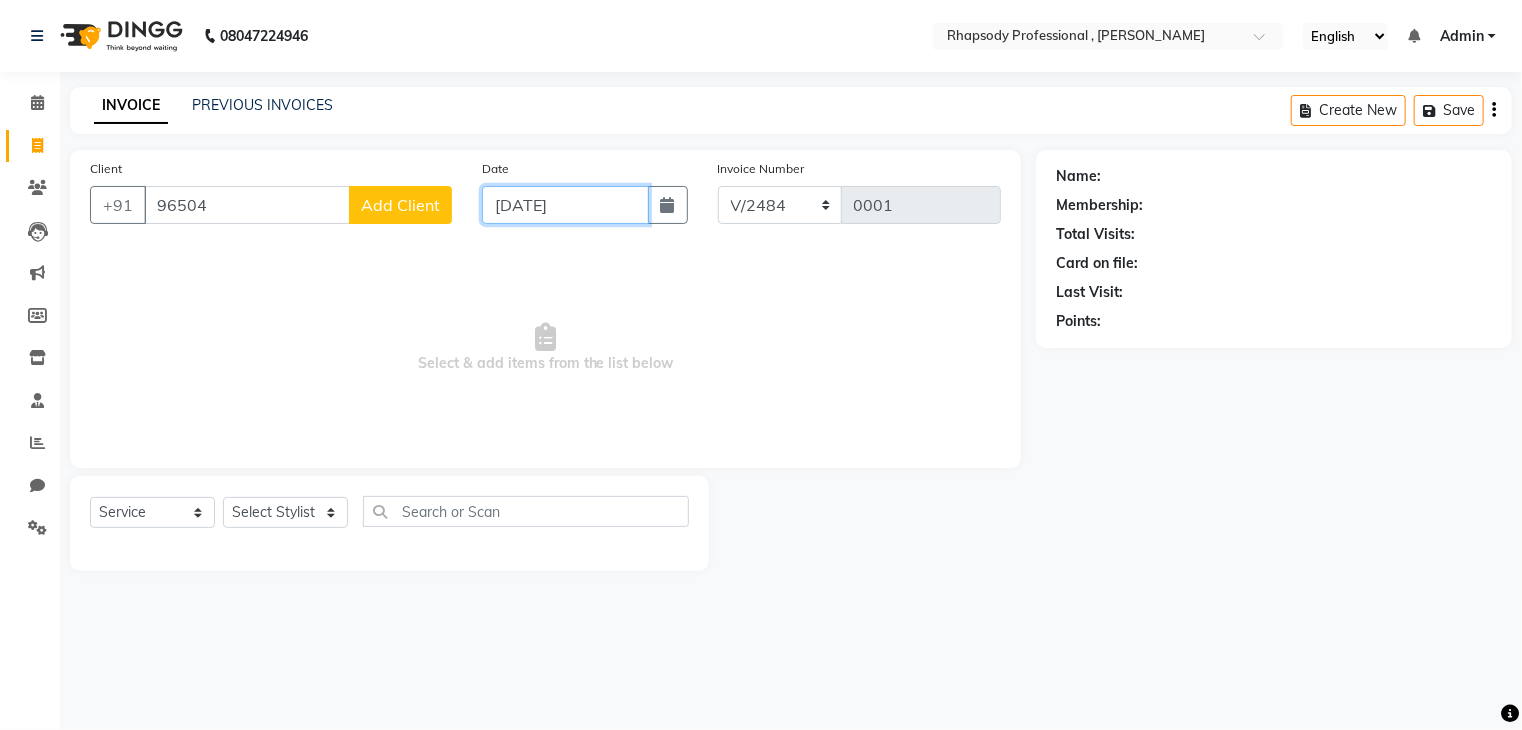 click on "[DATE]" 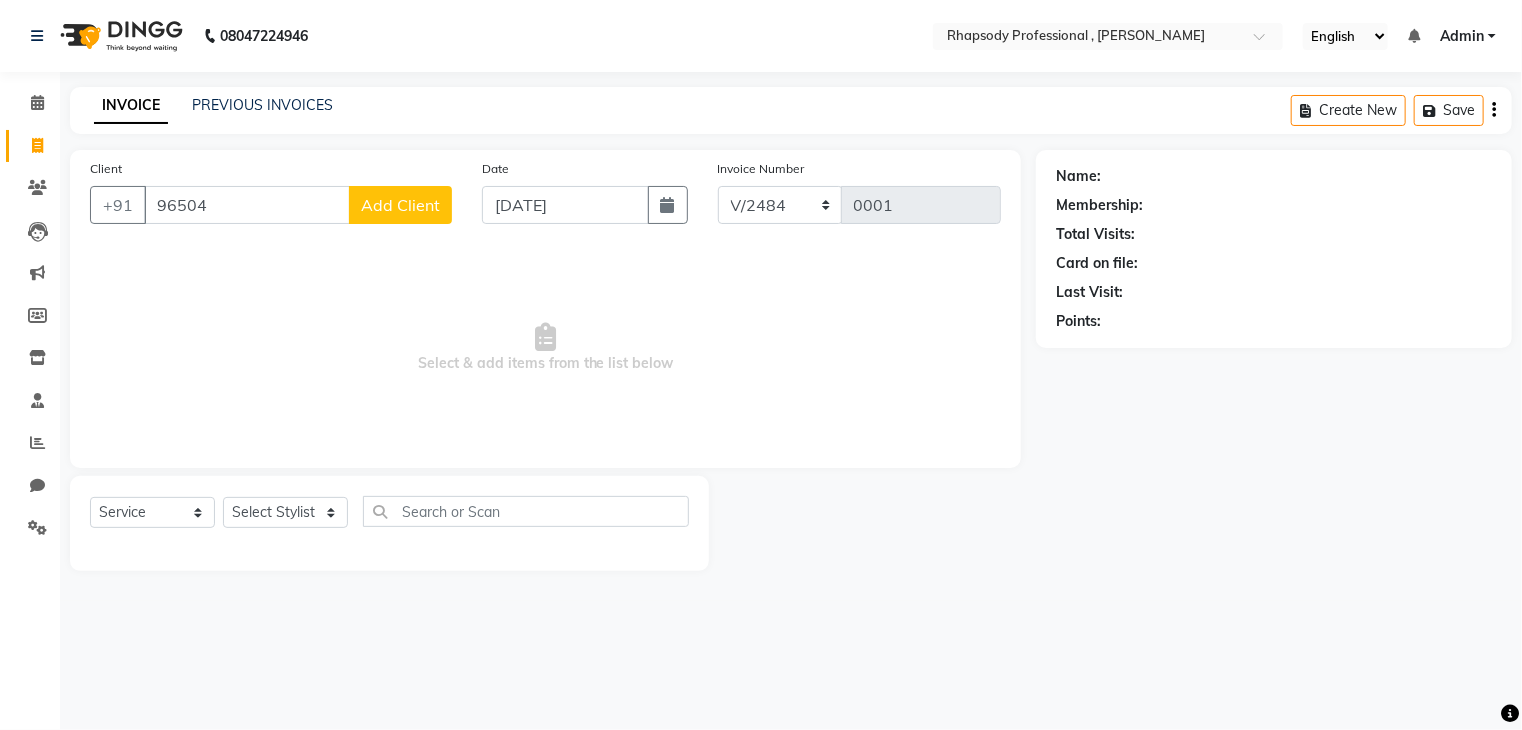 select on "7" 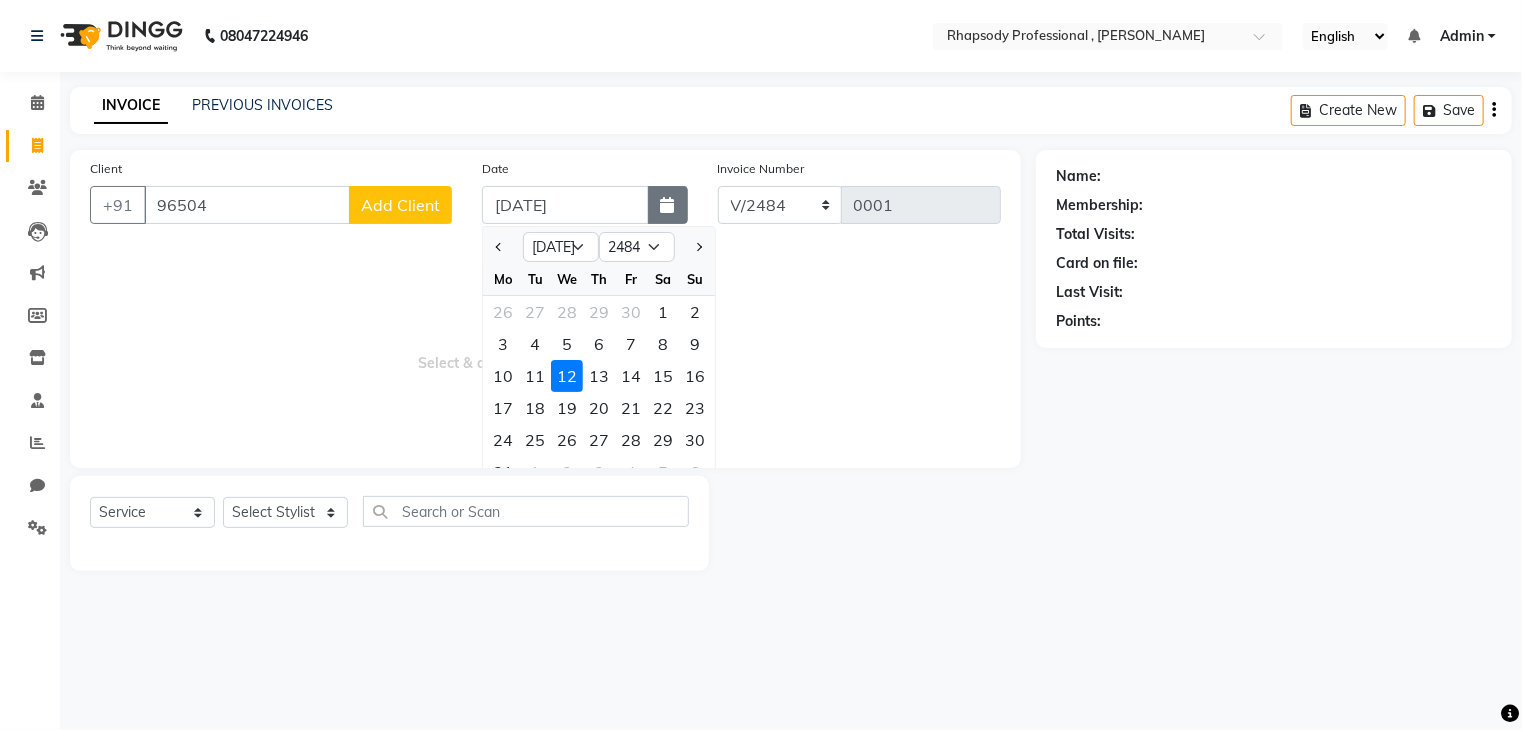 click 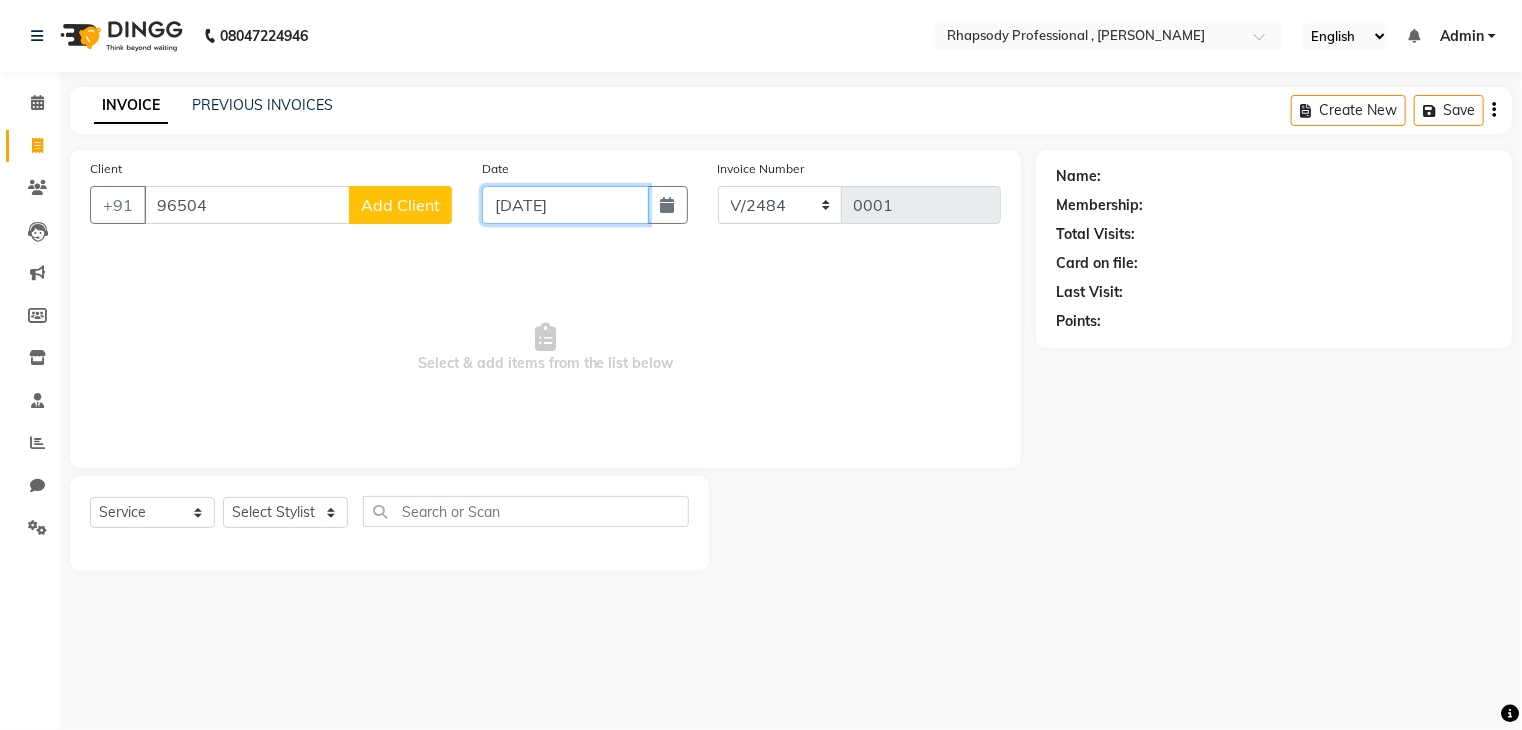 click on "[DATE]" 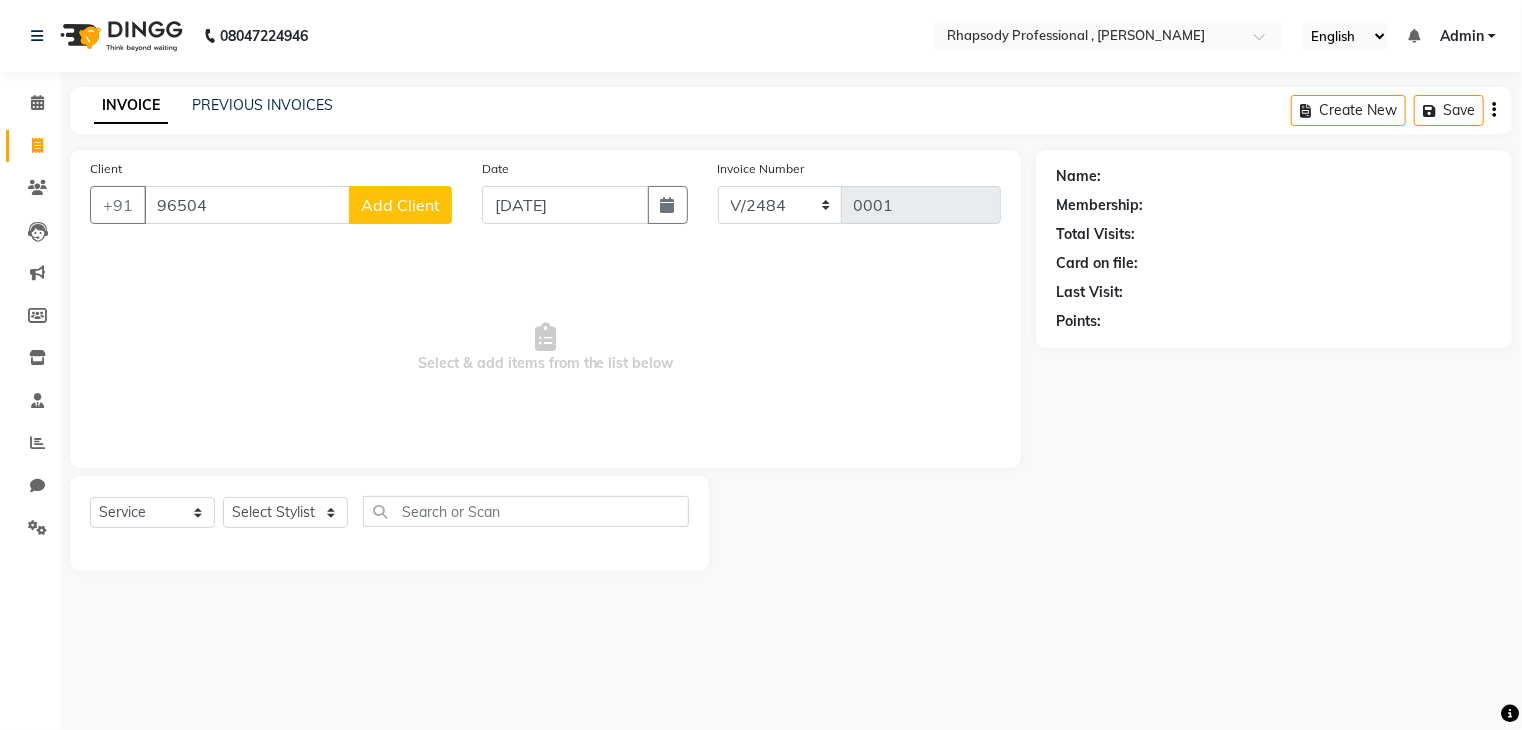 select on "7" 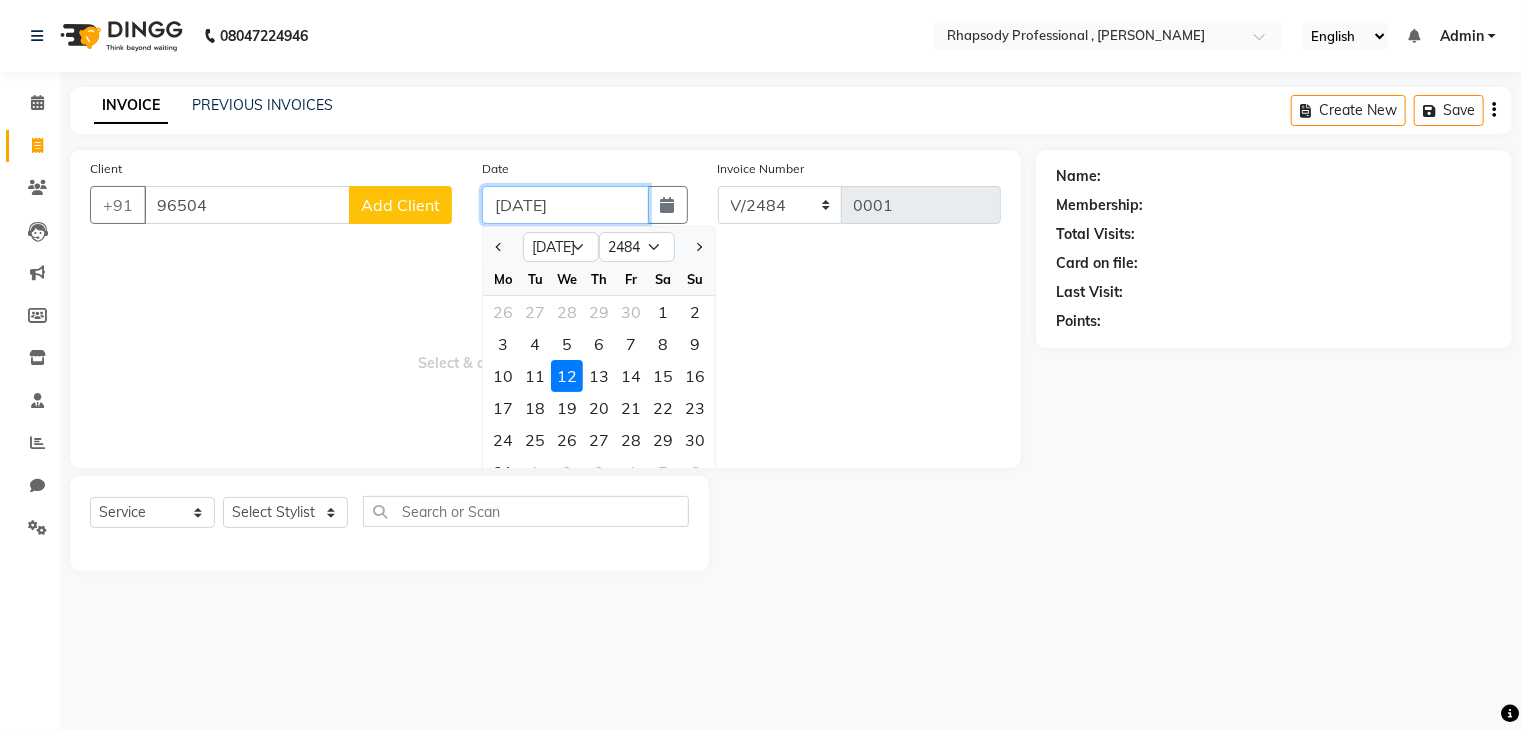 click on "[DATE]" 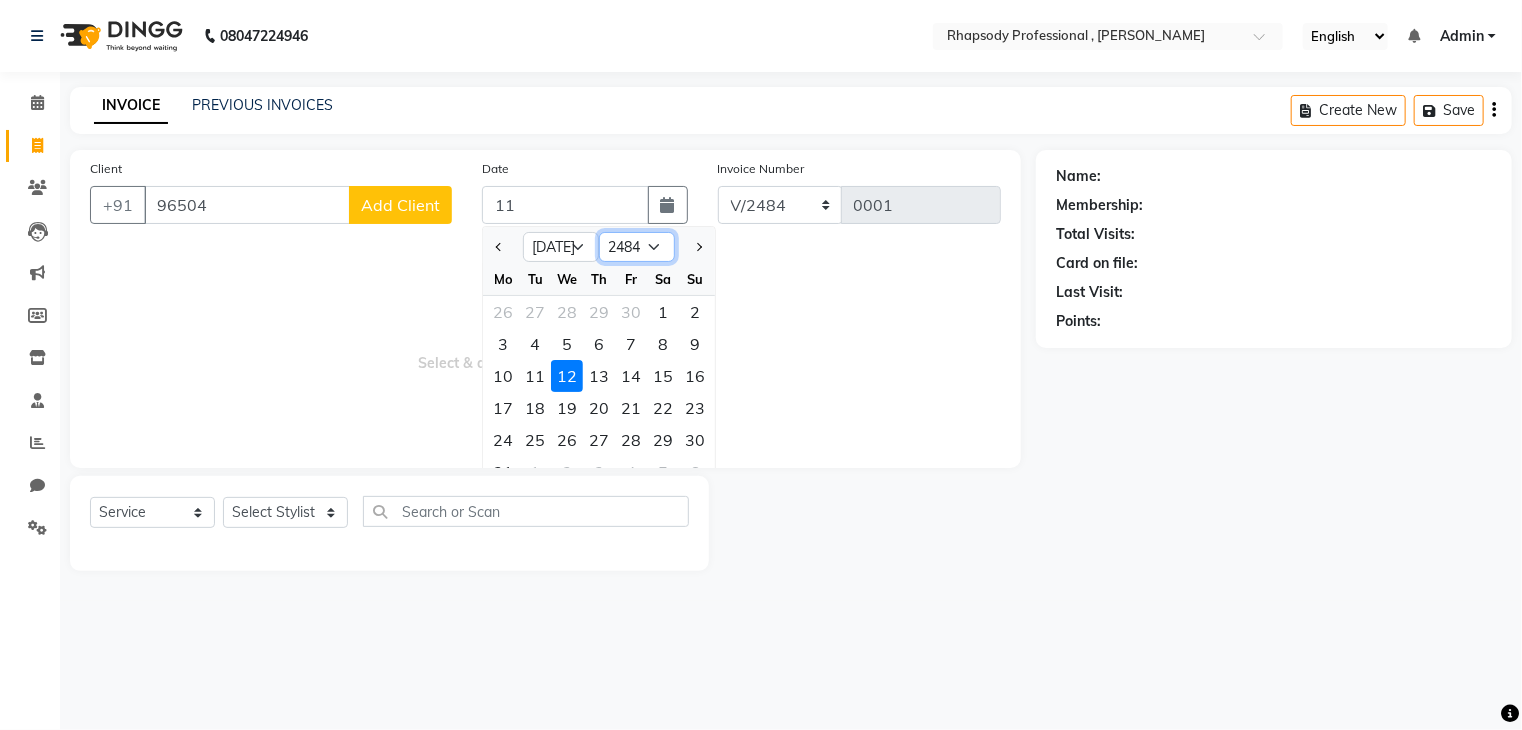 type on "[DATE]" 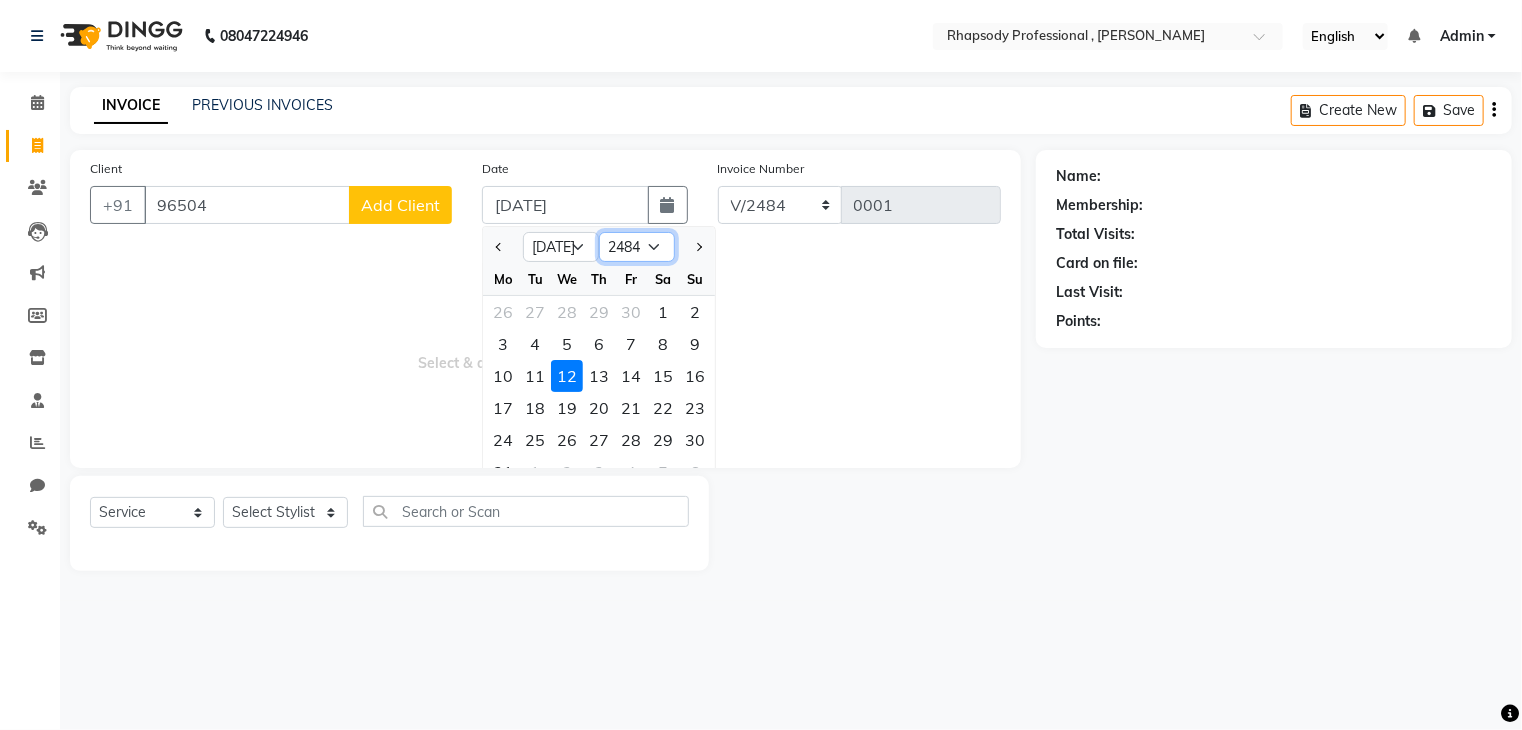 click on "2474 2475 2476 2477 2478 2479 2480 2481 2482 2483 2484 2485 2486 2487 2488 2489 2490 2491 2492 2493 2494" 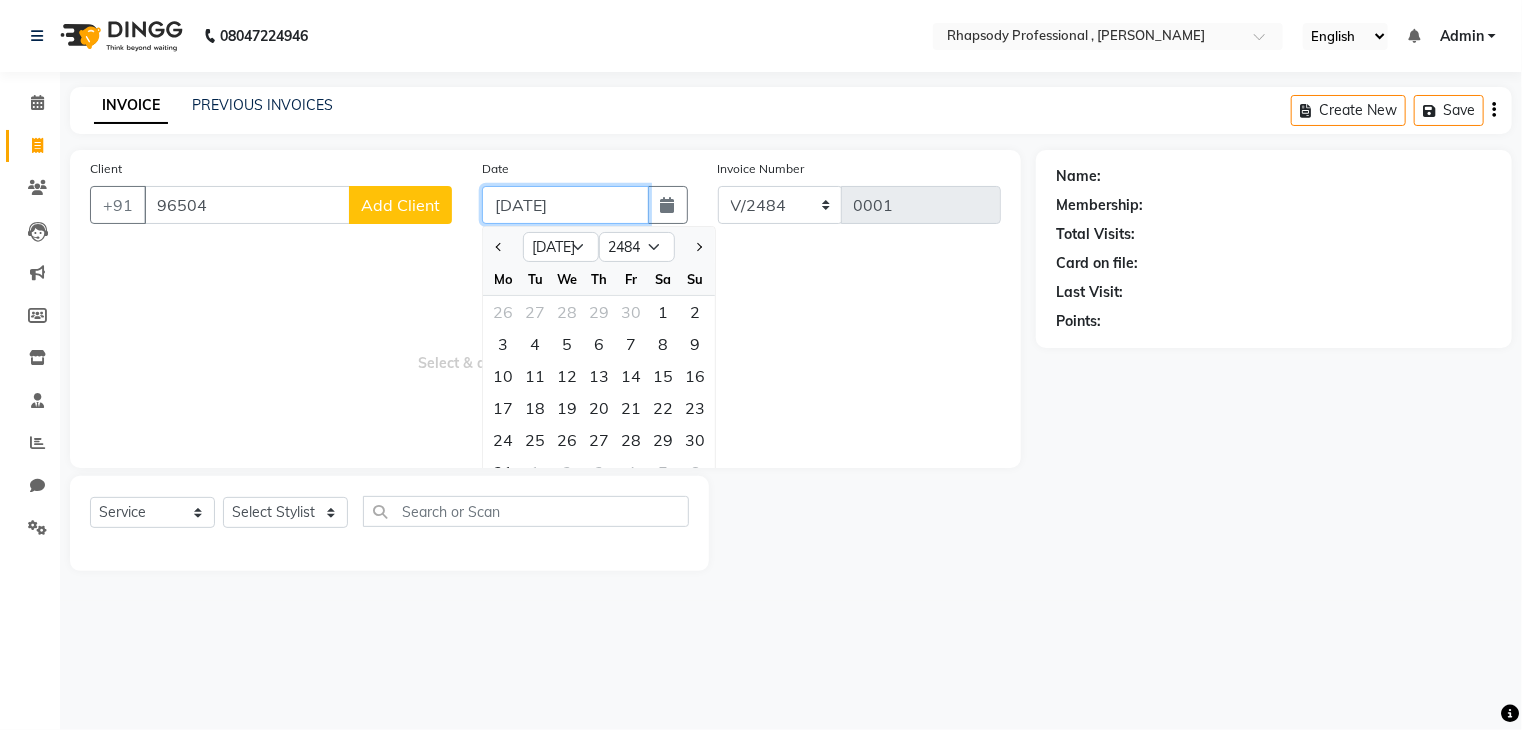 click on "[DATE]" 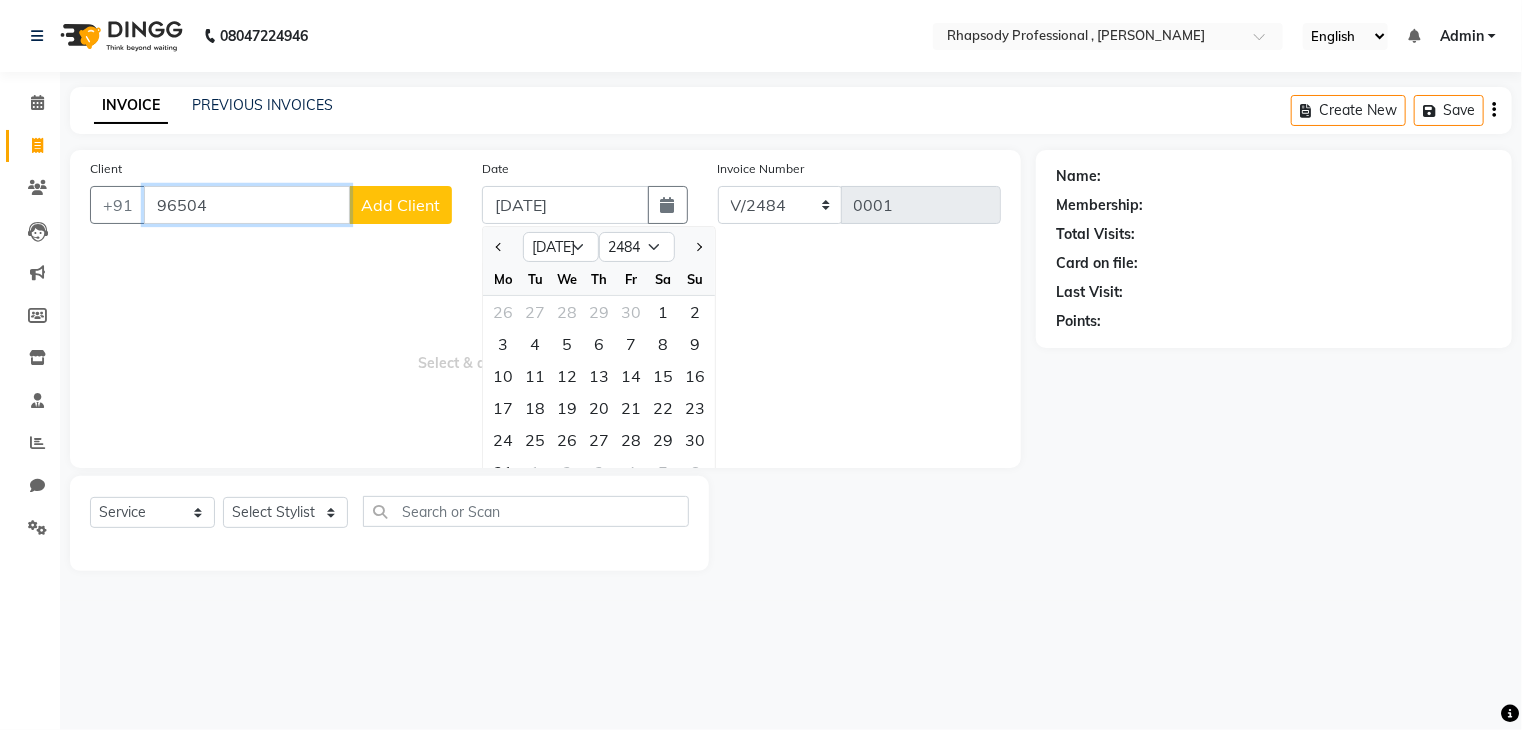 click on "96504" at bounding box center (247, 205) 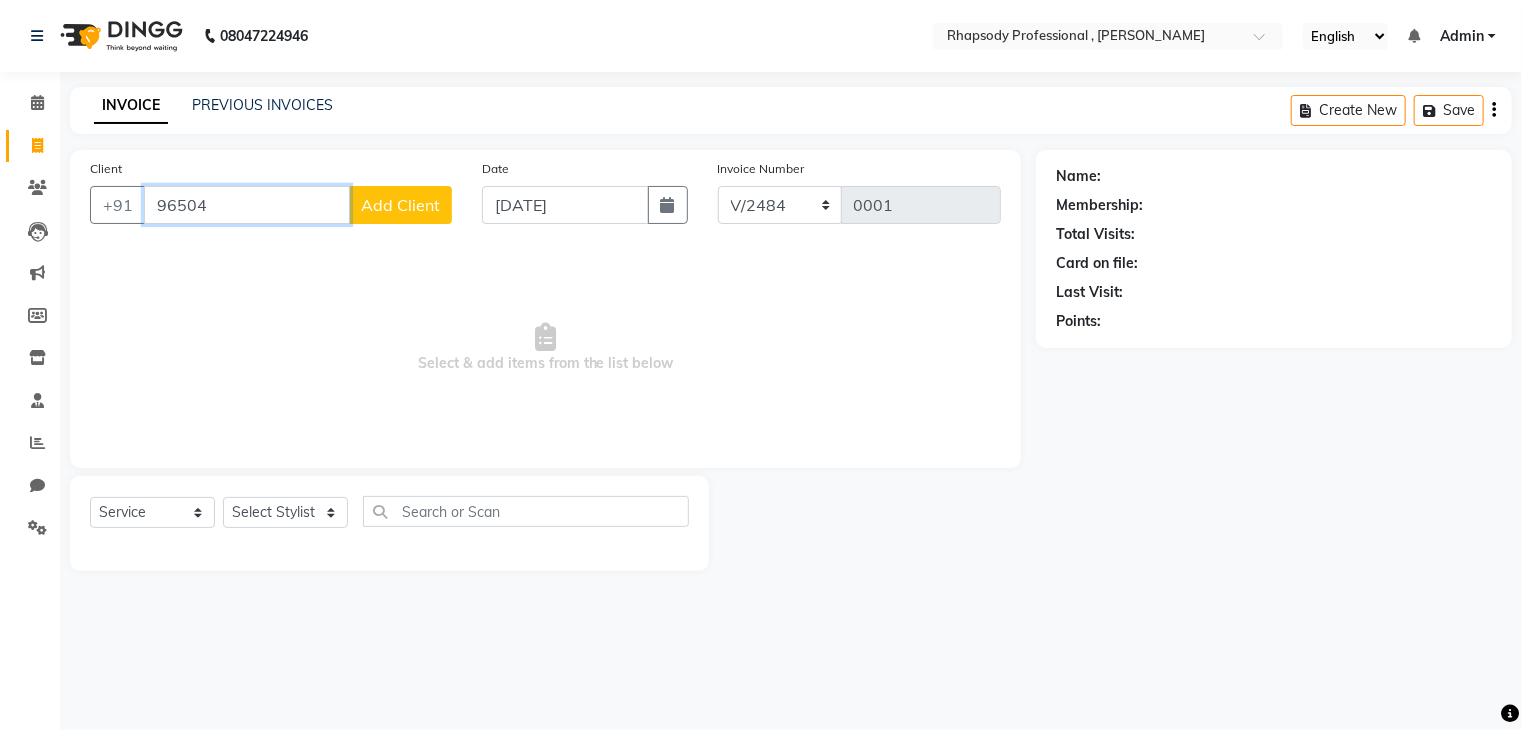 click on "96504" at bounding box center [247, 205] 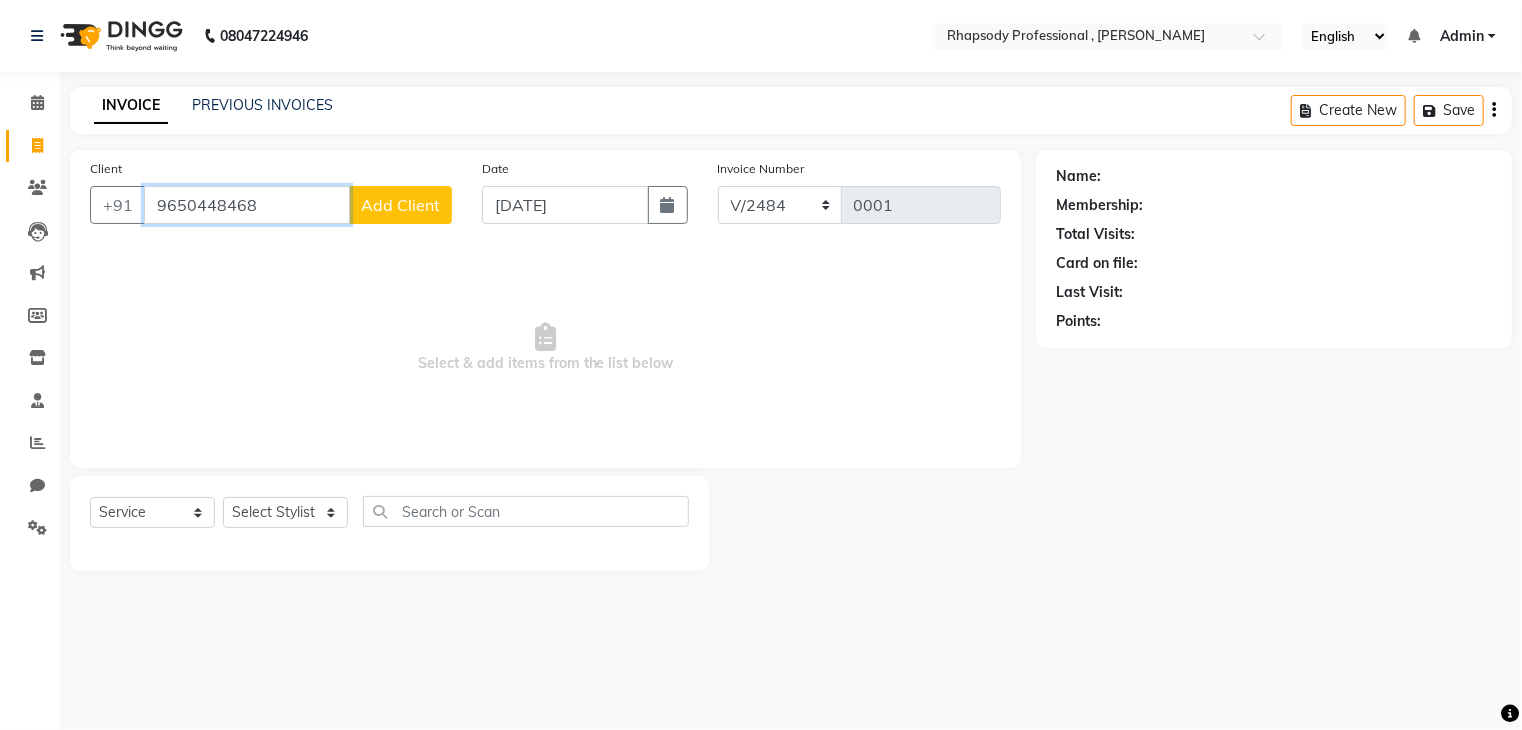 type on "9650448468" 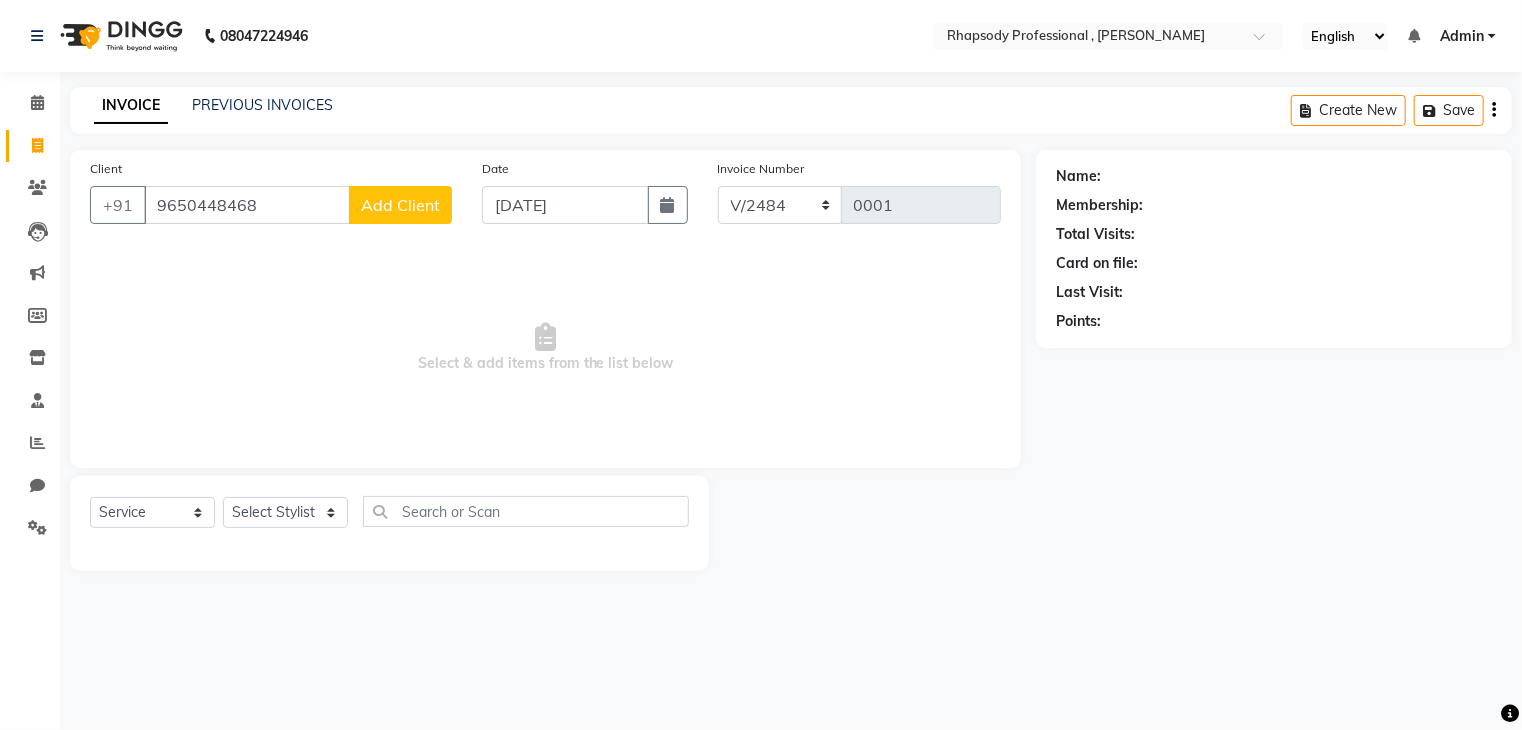 click on "Add Client" 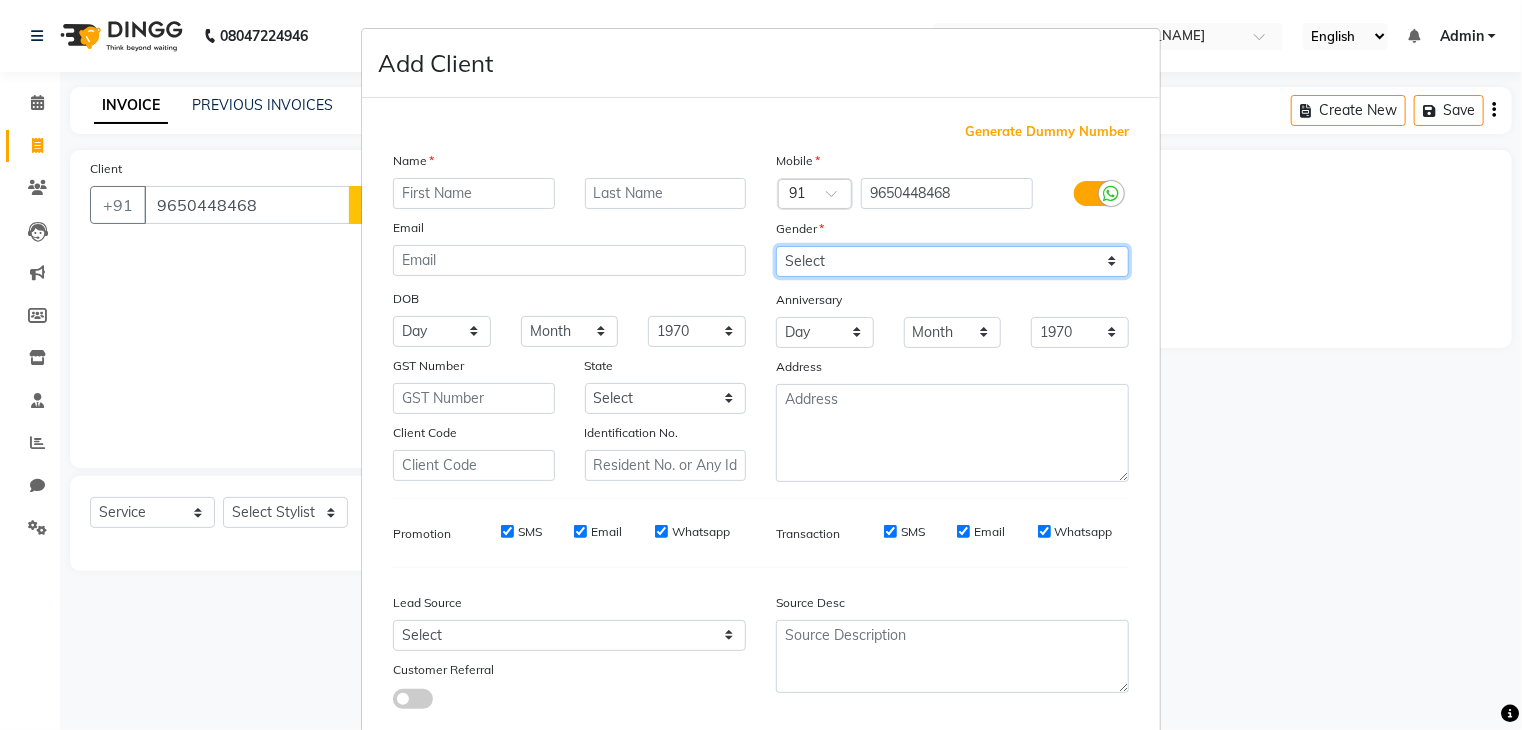 click on "Select [DEMOGRAPHIC_DATA] [DEMOGRAPHIC_DATA] Other Prefer Not To Say" at bounding box center (952, 261) 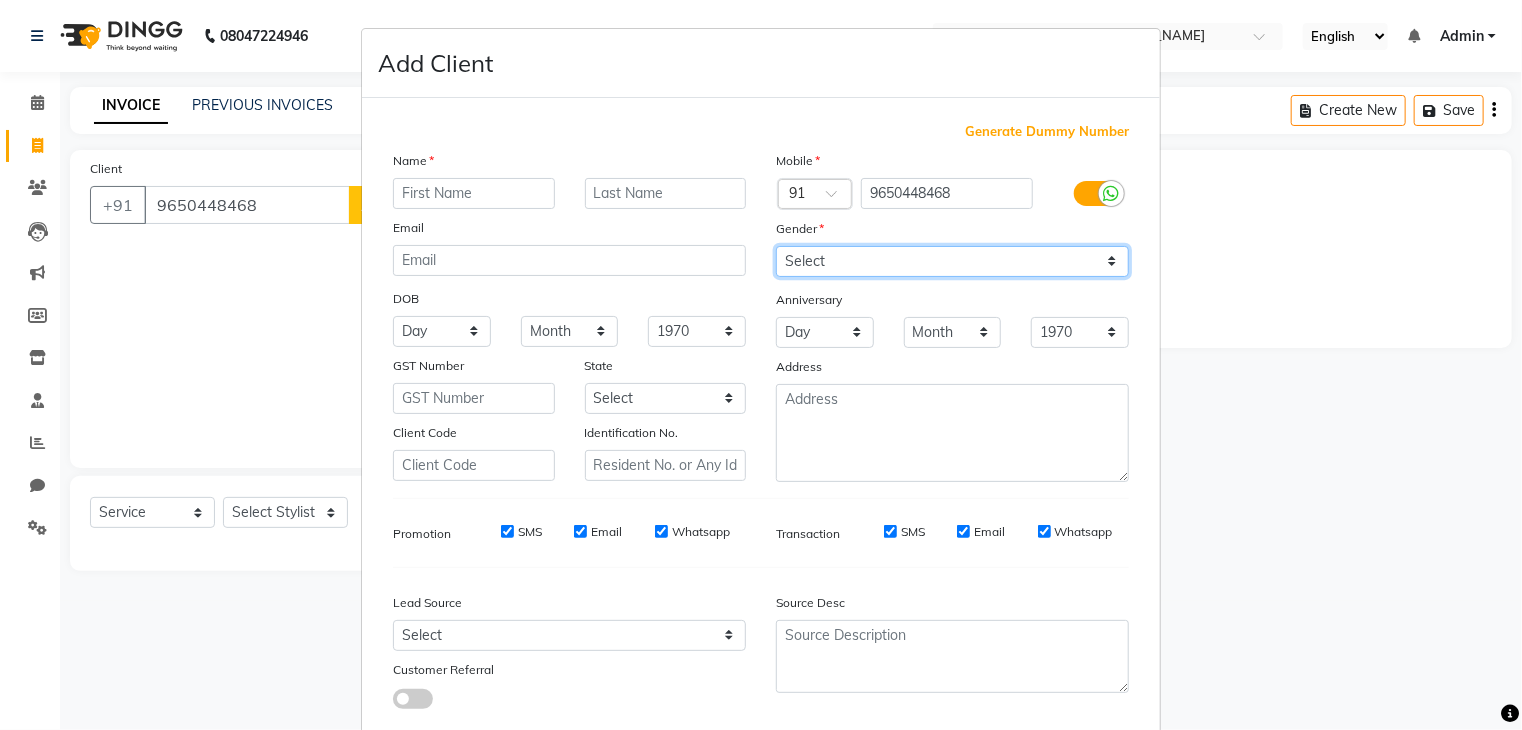 select on "[DEMOGRAPHIC_DATA]" 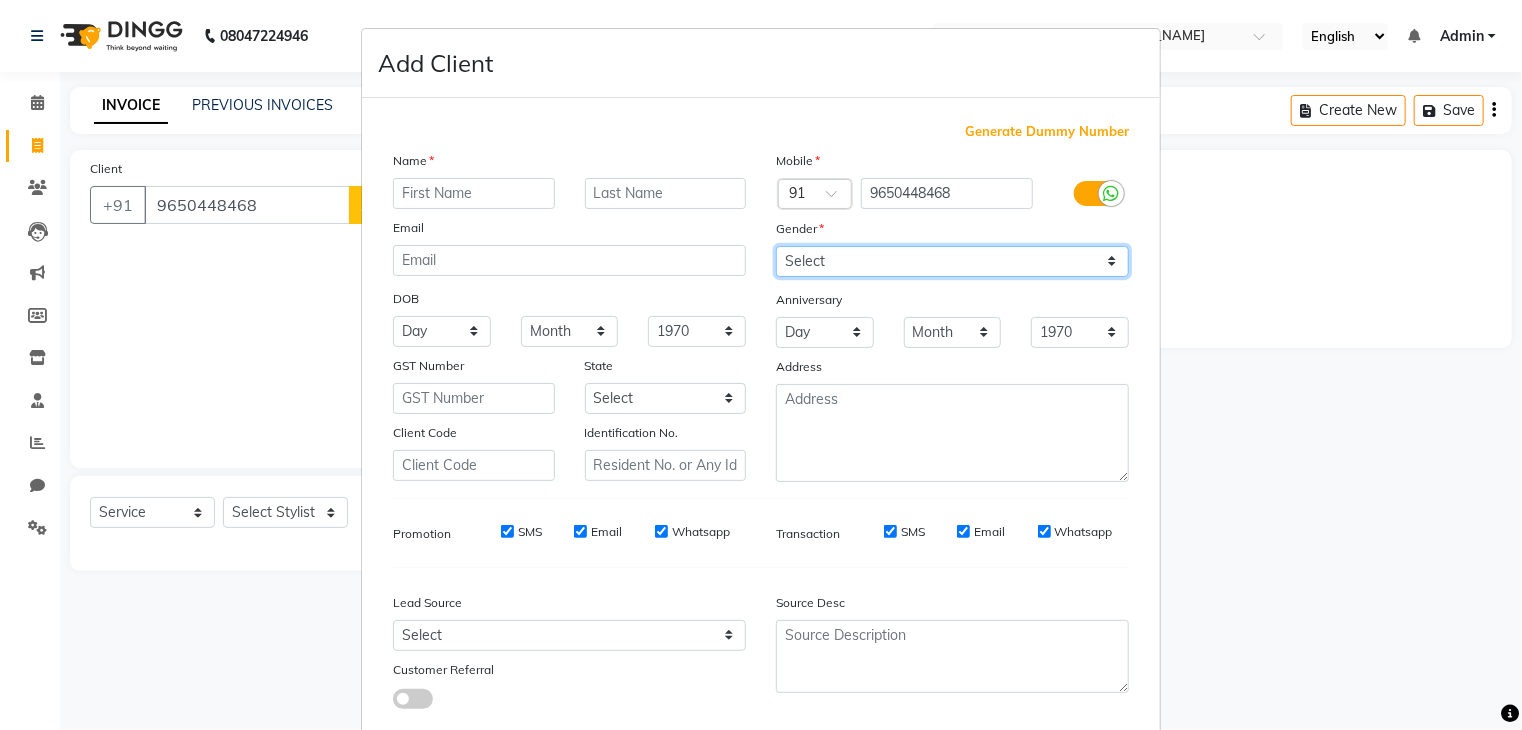 click on "Select [DEMOGRAPHIC_DATA] [DEMOGRAPHIC_DATA] Other Prefer Not To Say" at bounding box center (952, 261) 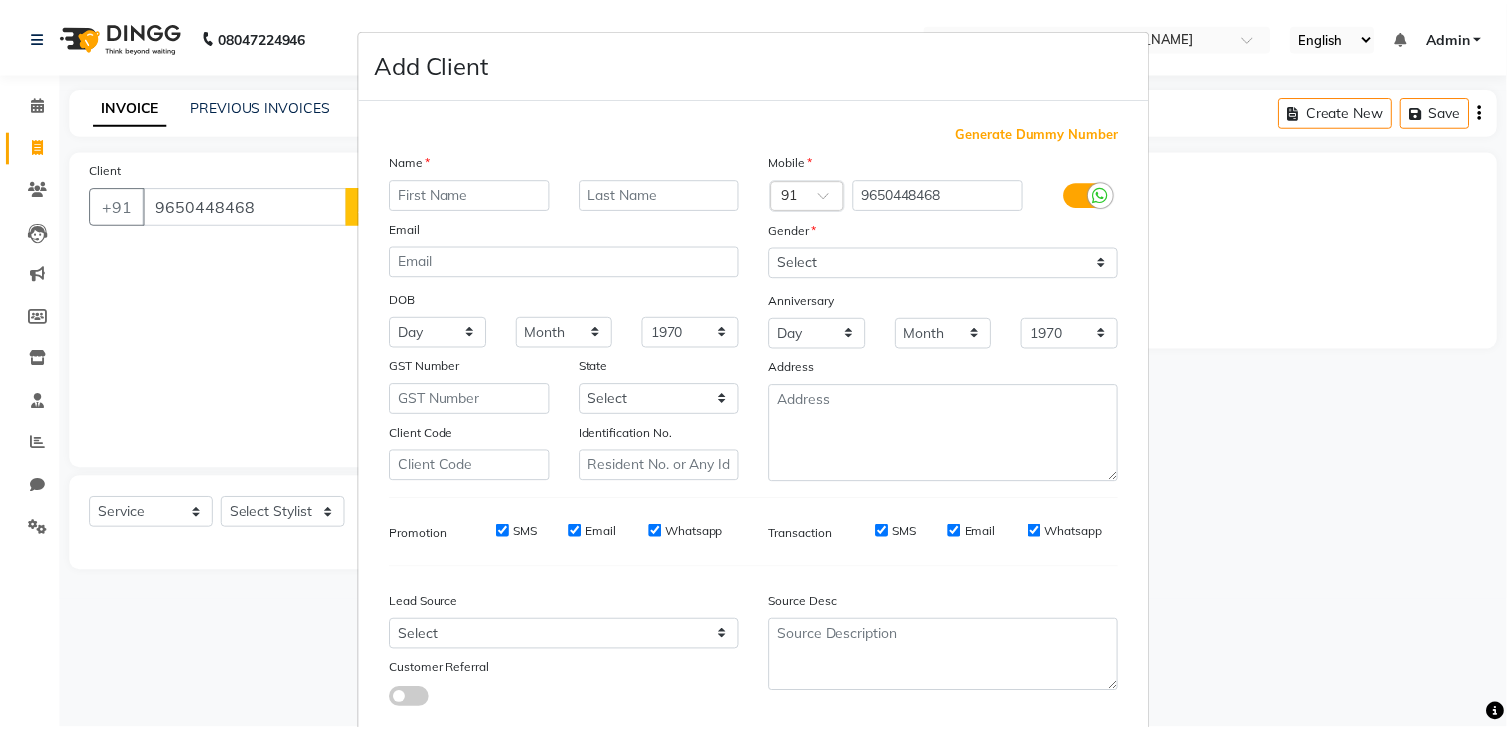 scroll, scrollTop: 126, scrollLeft: 0, axis: vertical 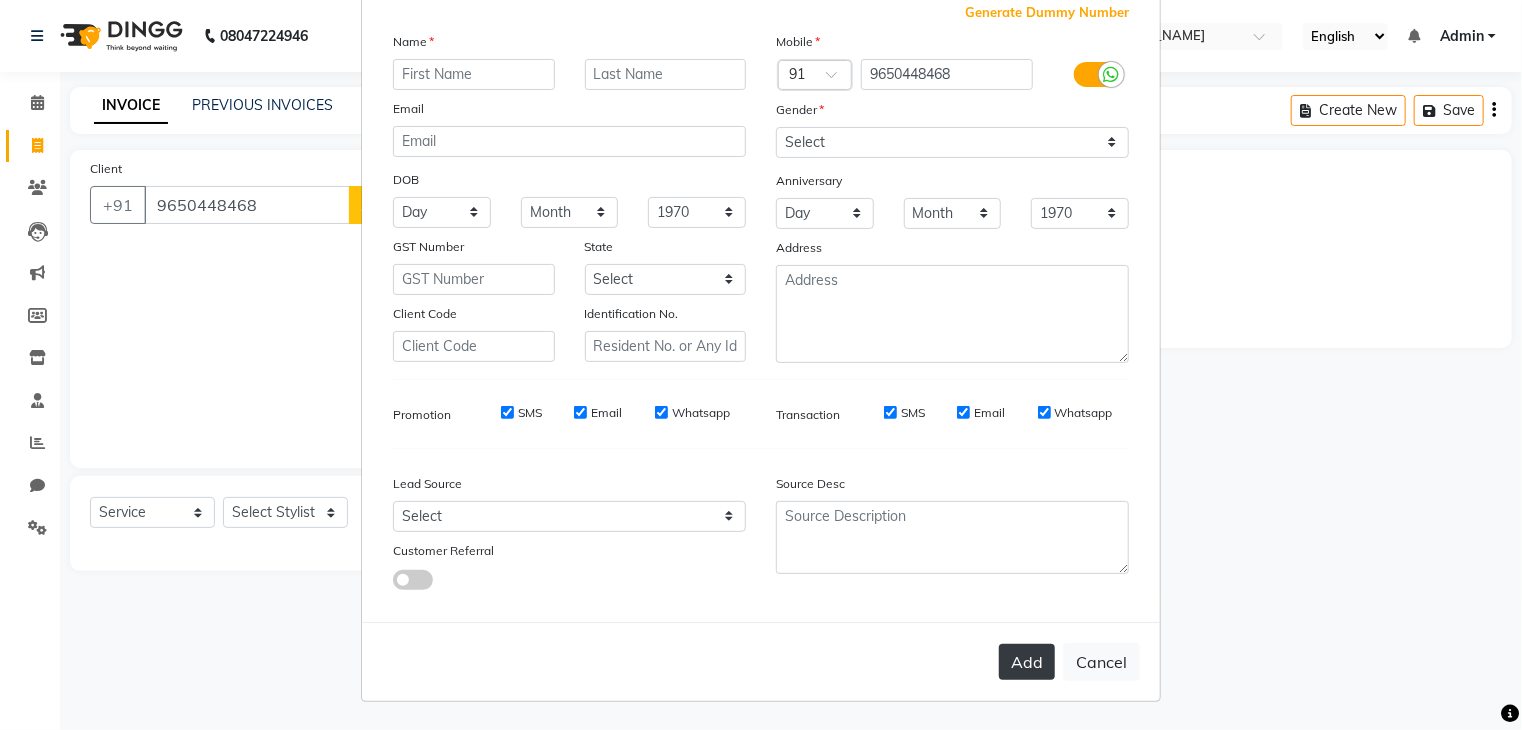 click on "Add" at bounding box center [1027, 662] 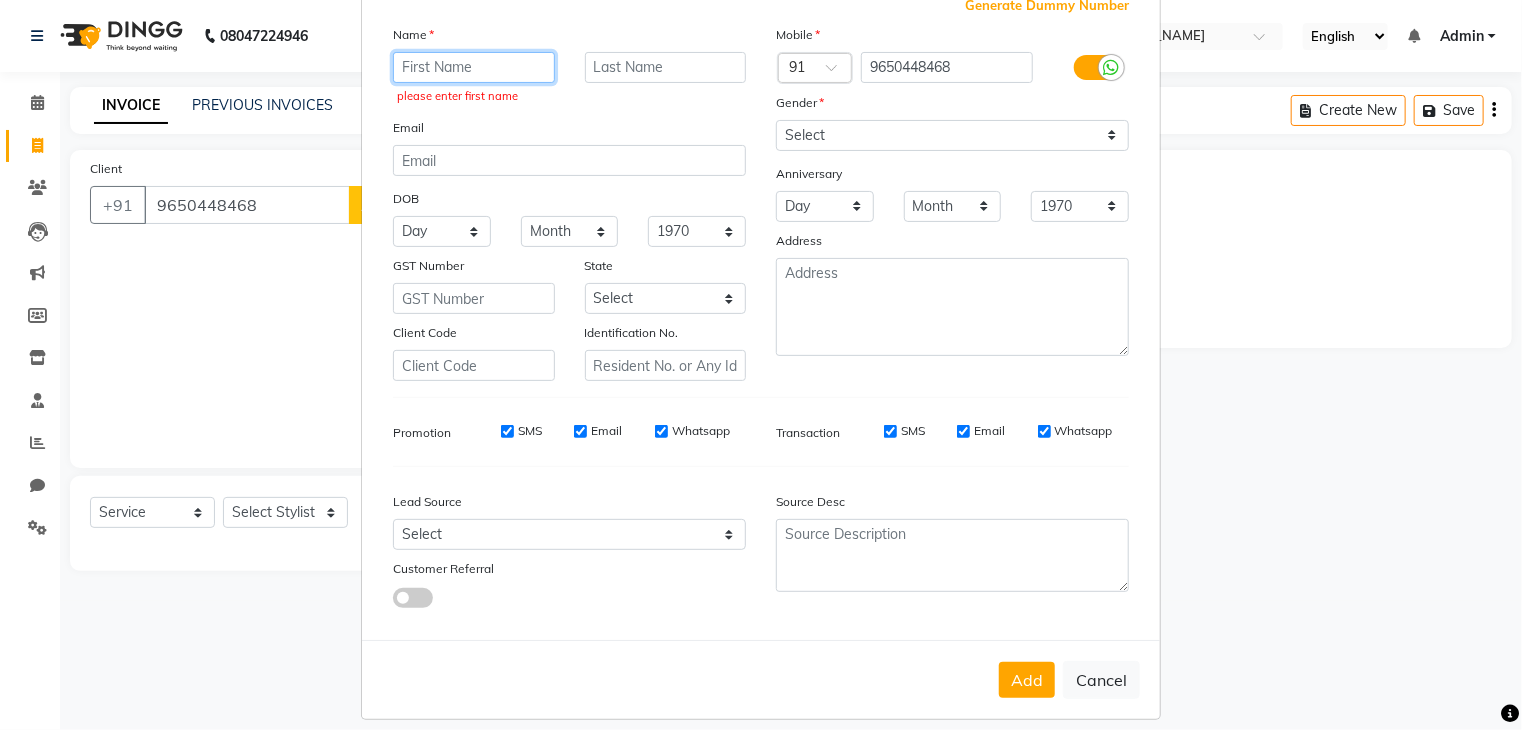 click at bounding box center (474, 67) 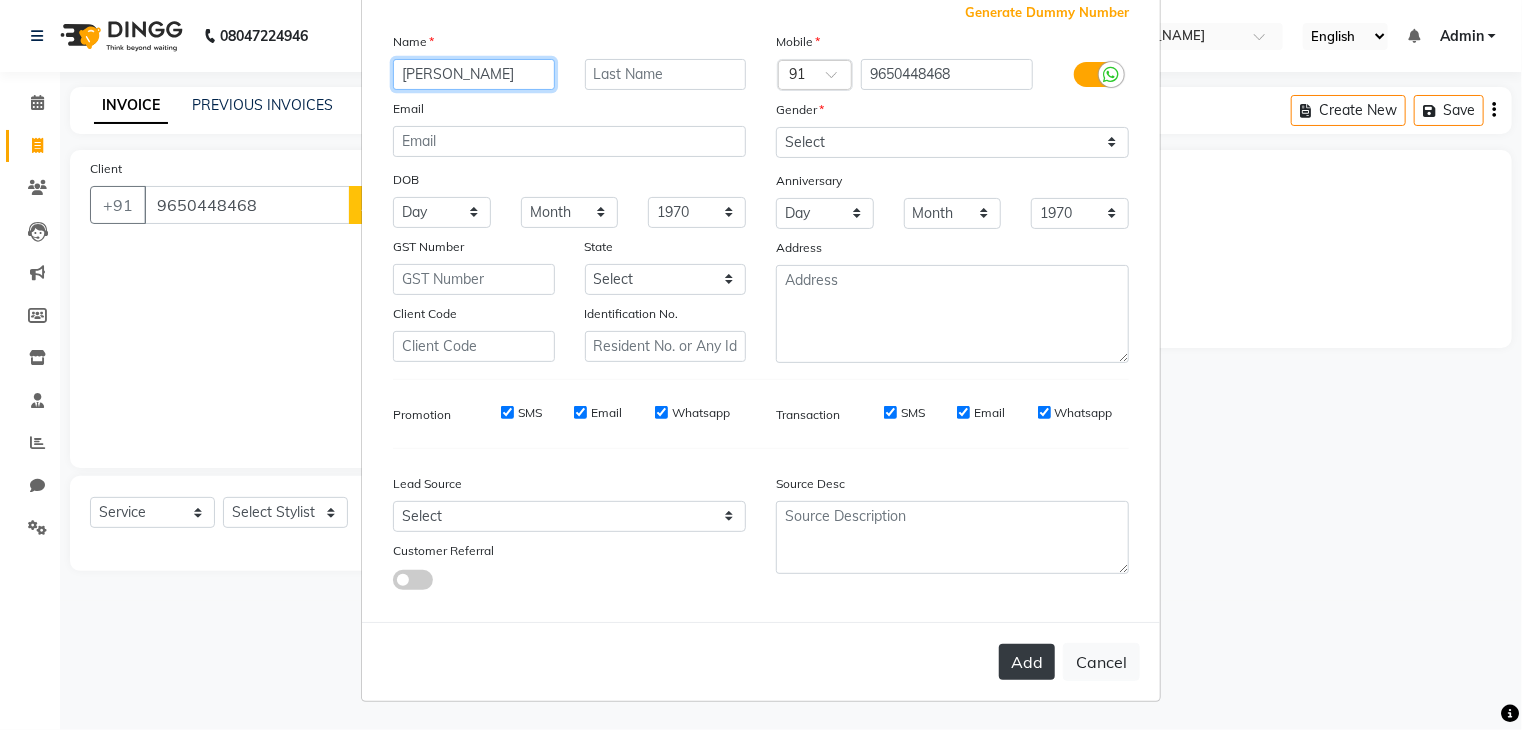 type on "[PERSON_NAME]" 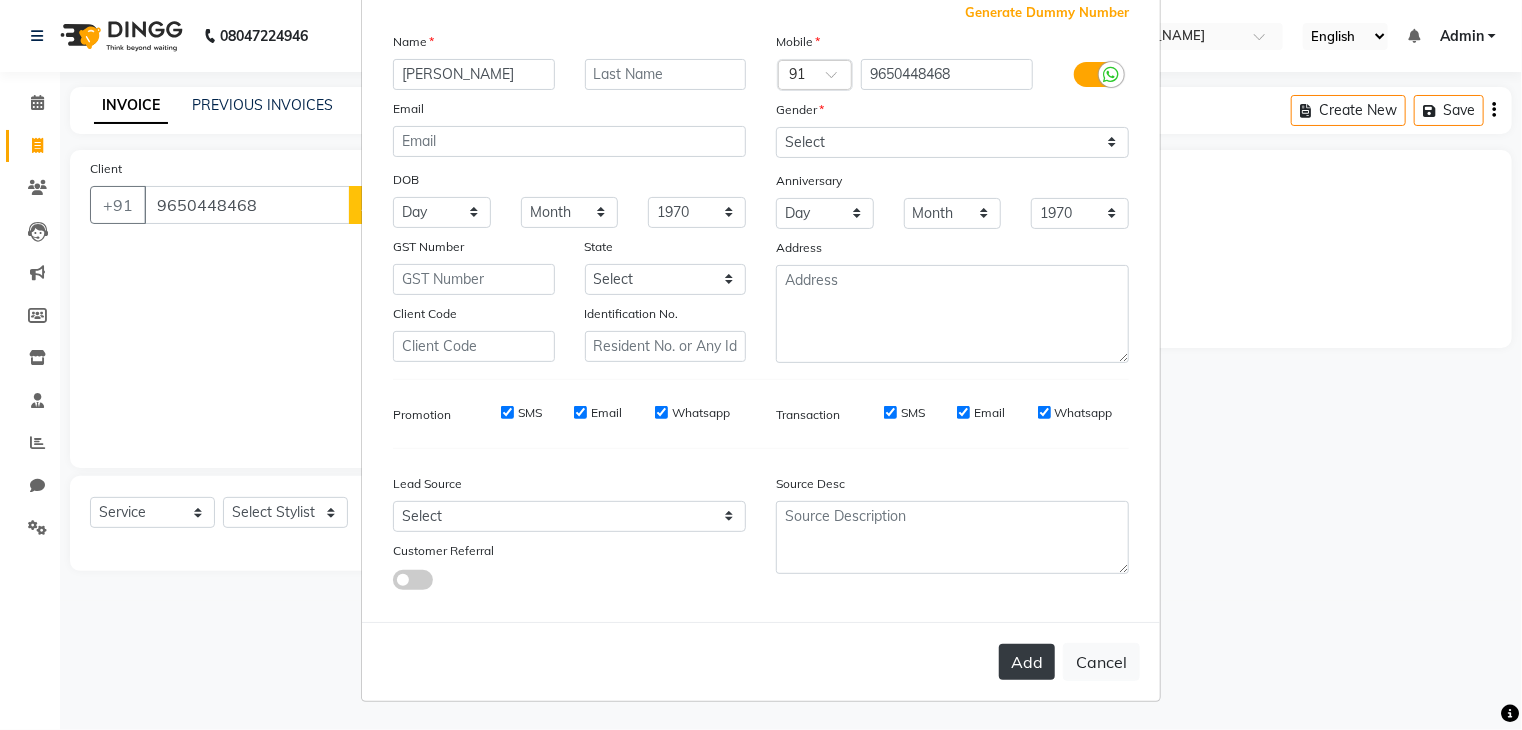 click on "Add" at bounding box center [1027, 662] 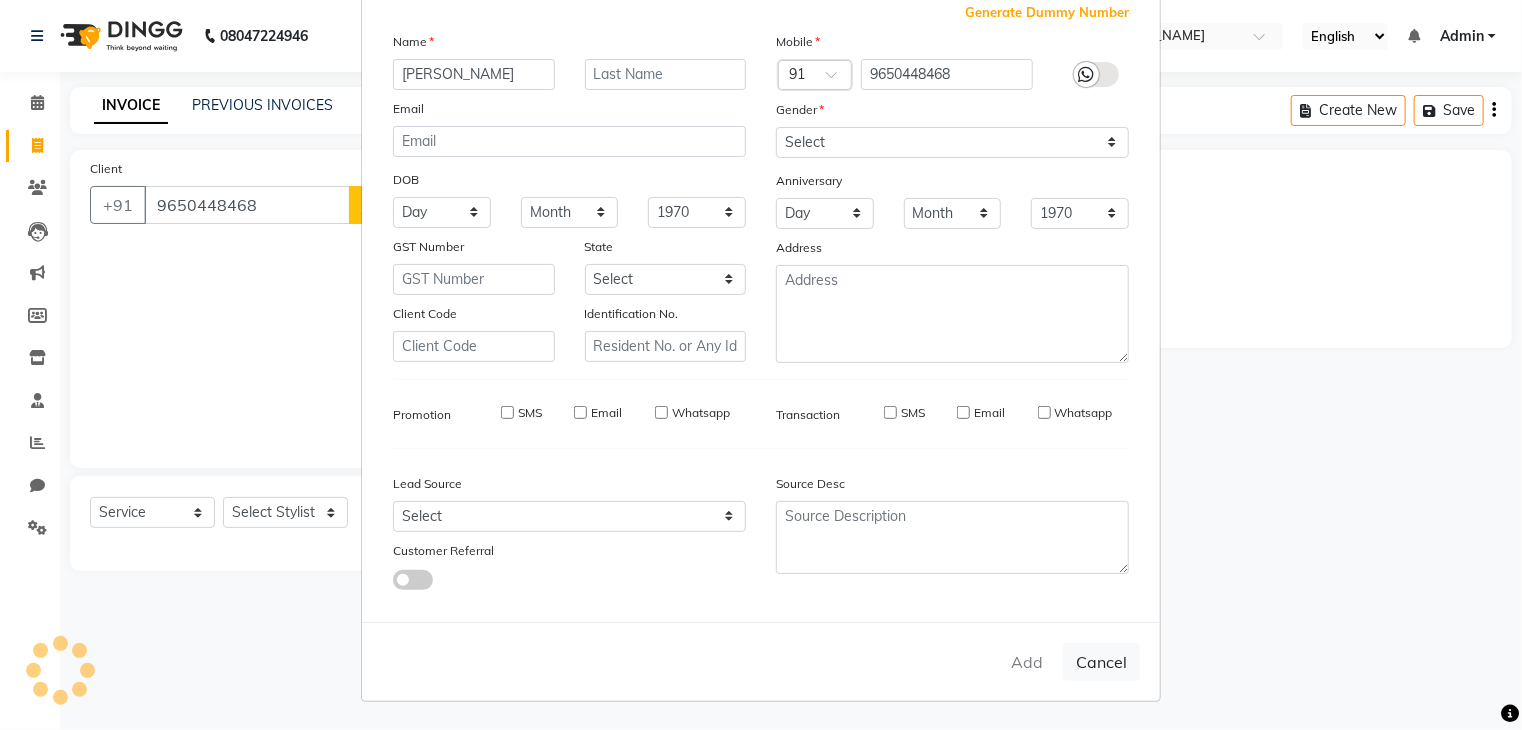 type 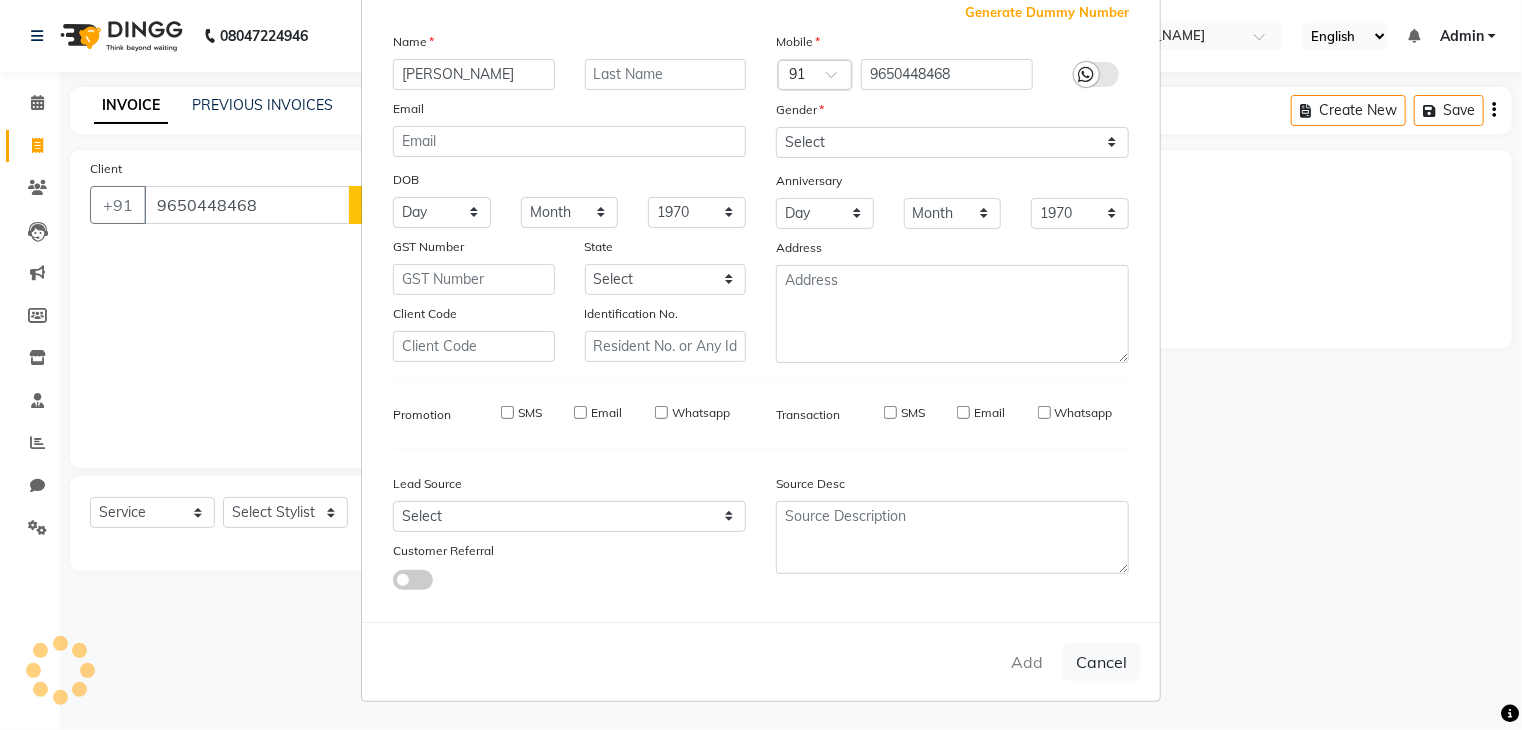 select 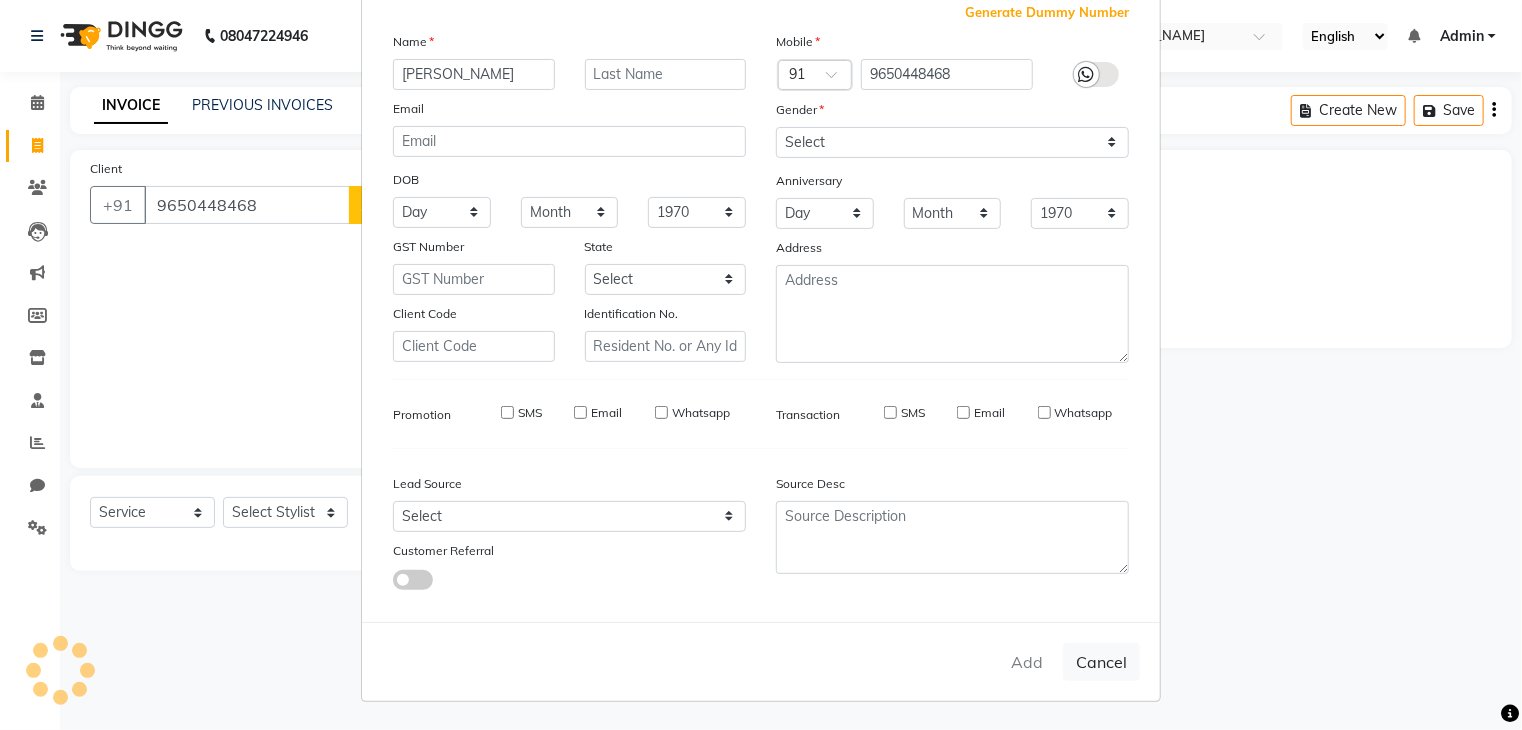 select 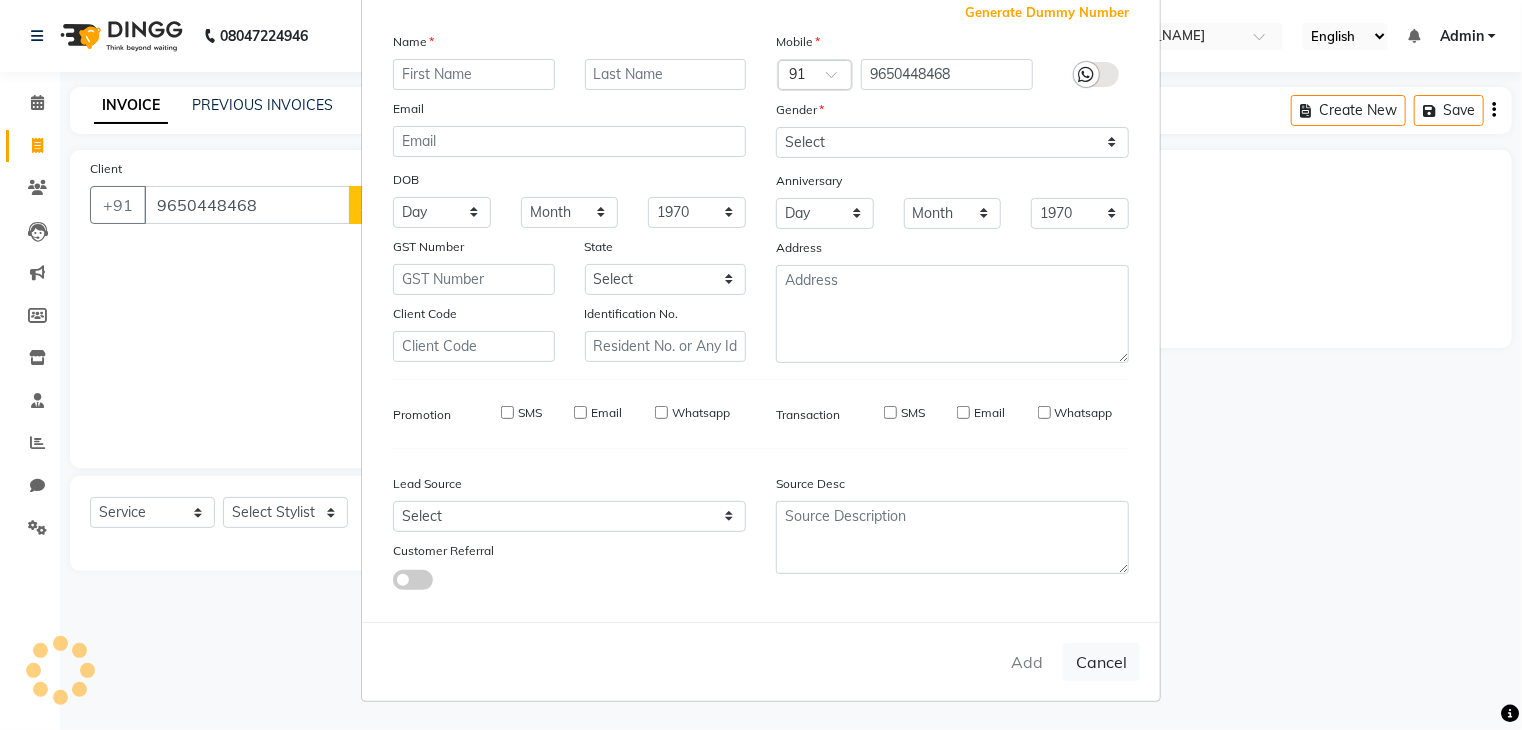select 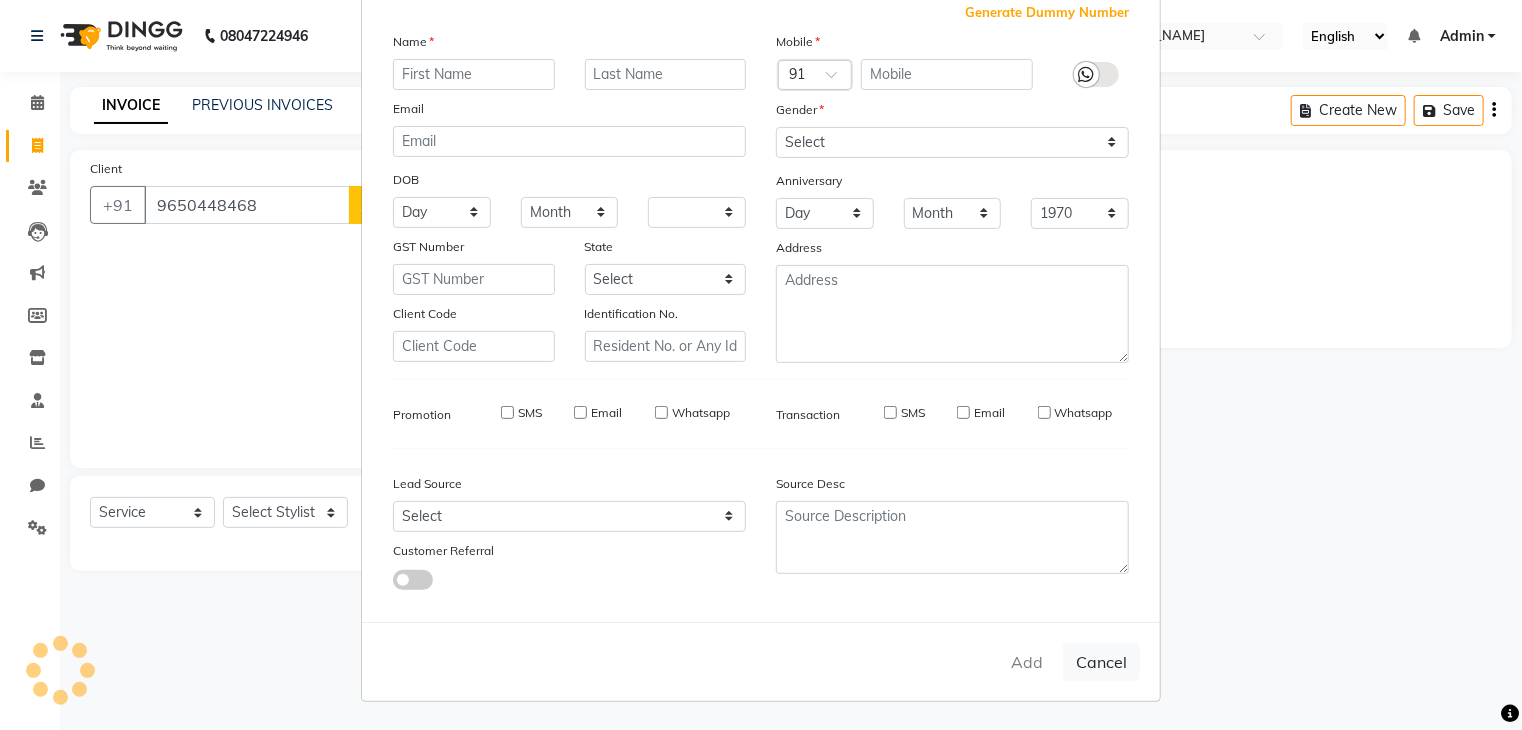 select 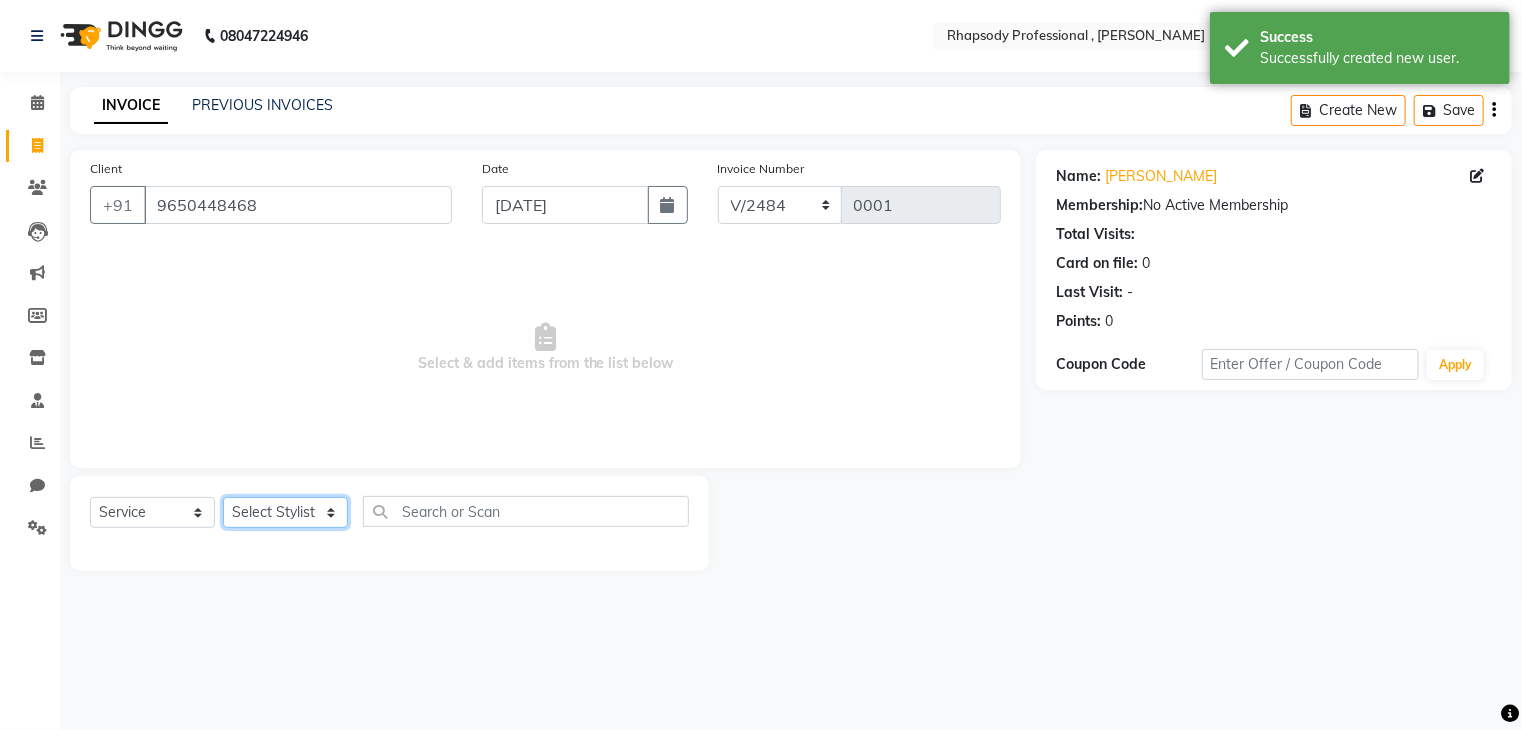 click on "Select Stylist [PERSON_NAME] [PERSON_NAME] Manager [PERSON_NAME] [PERSON_NAME] Santosh [PERSON_NAME] [PERSON_NAME]" 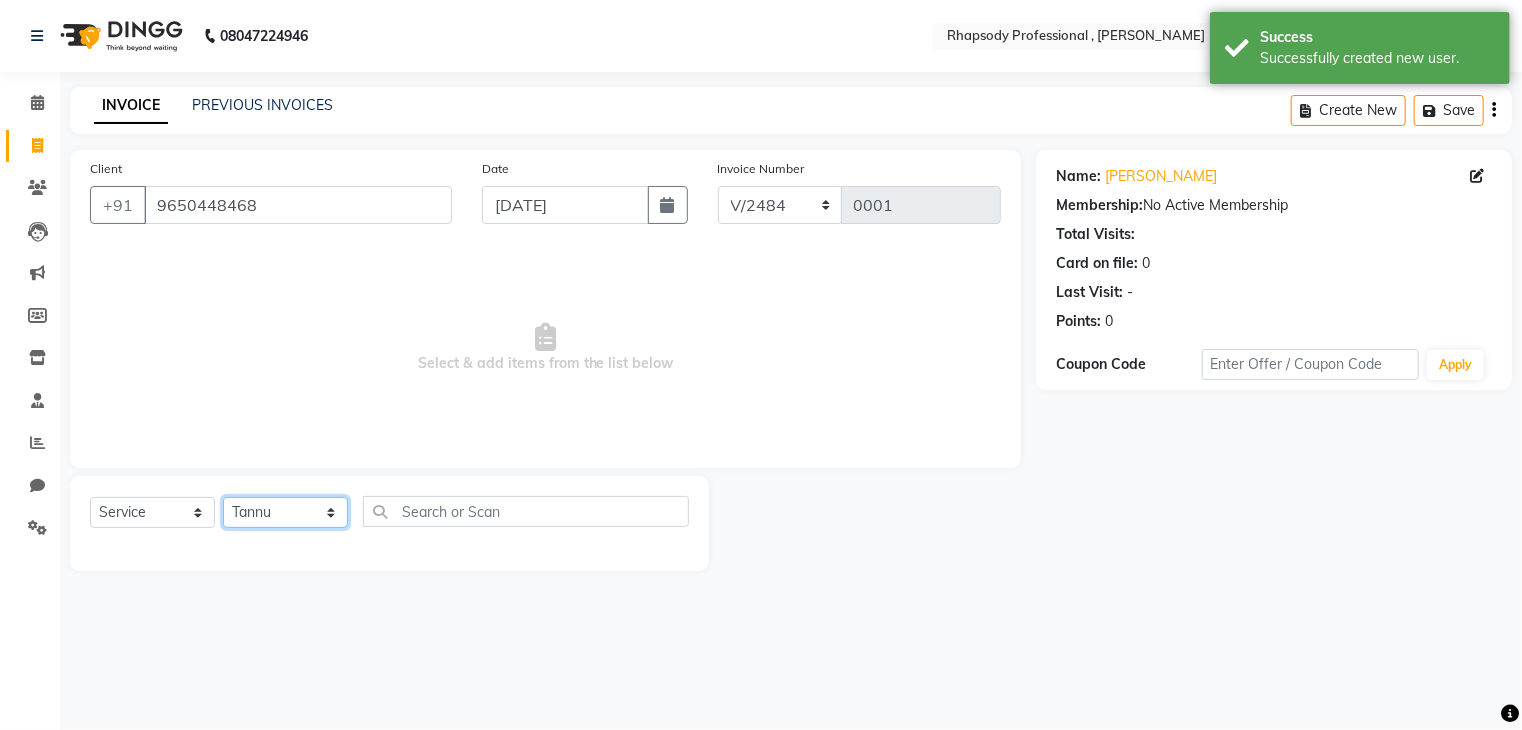click on "Select Stylist [PERSON_NAME] [PERSON_NAME] Manager [PERSON_NAME] [PERSON_NAME] Santosh [PERSON_NAME] [PERSON_NAME]" 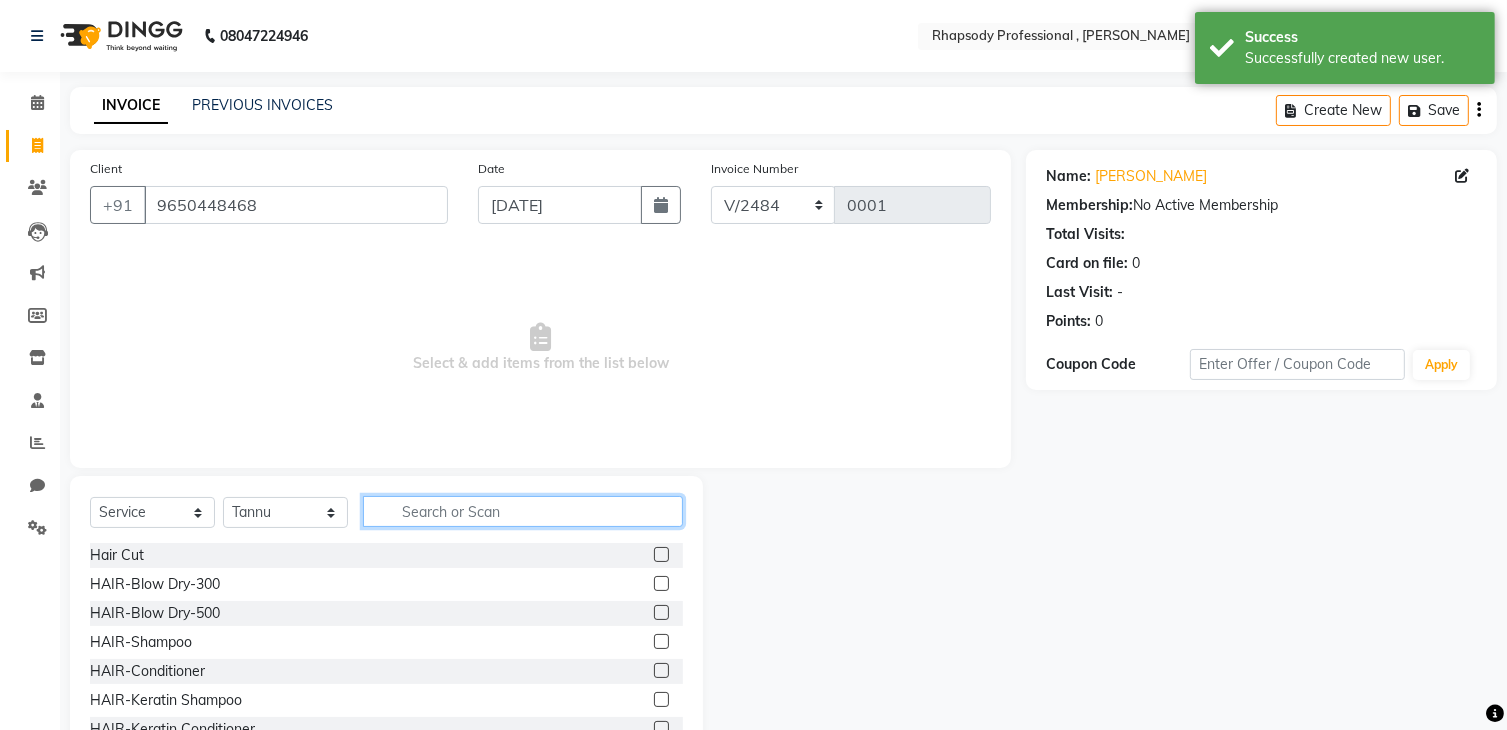 click 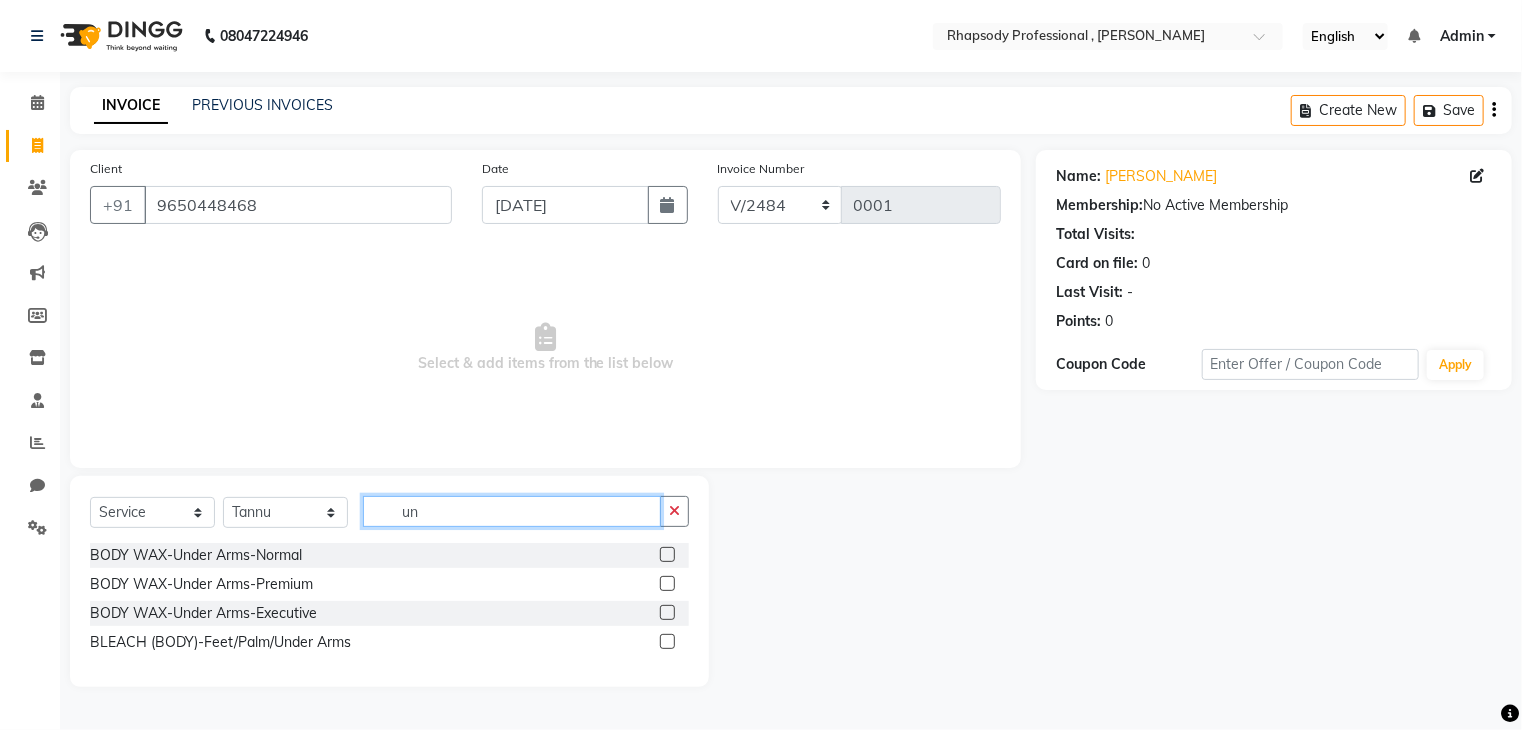 type on "un" 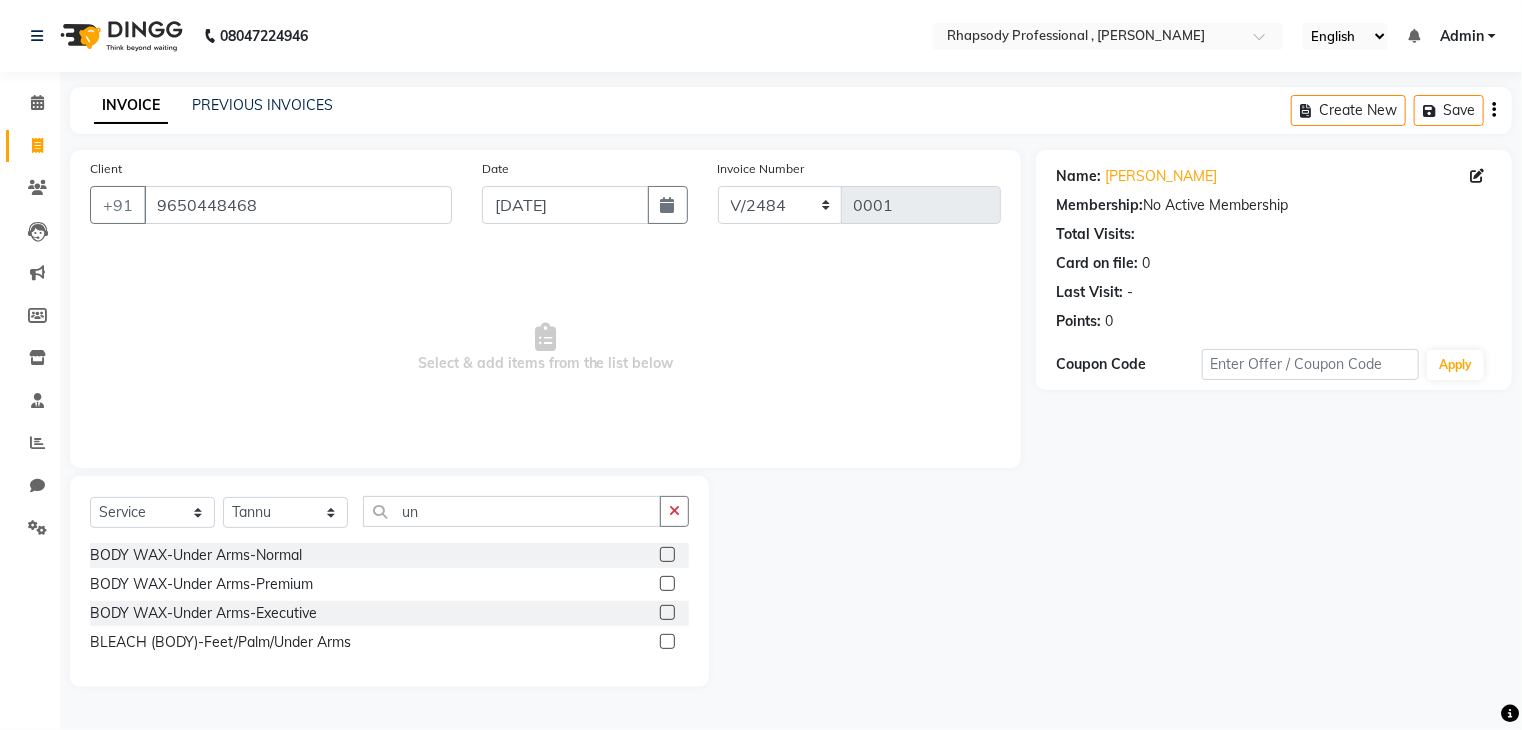 click 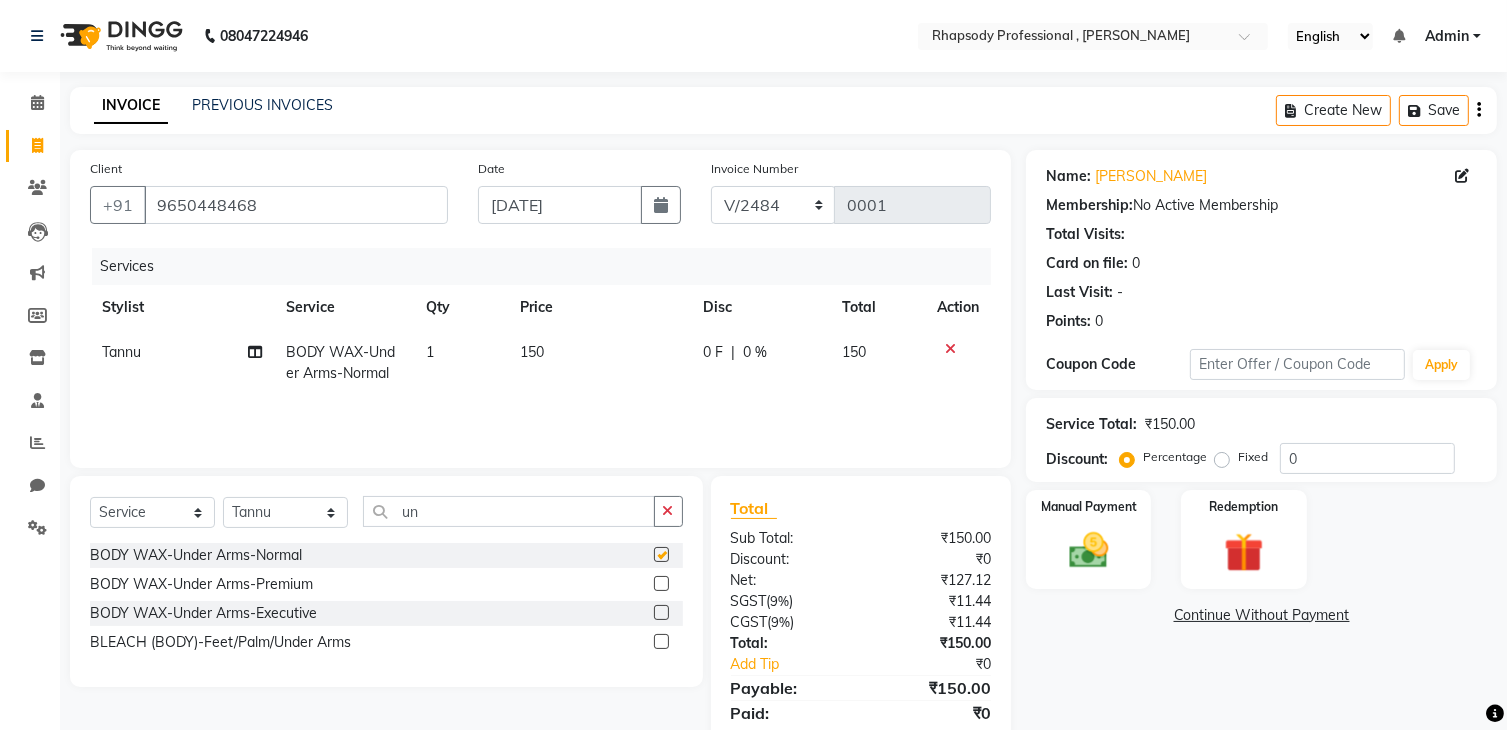 checkbox on "false" 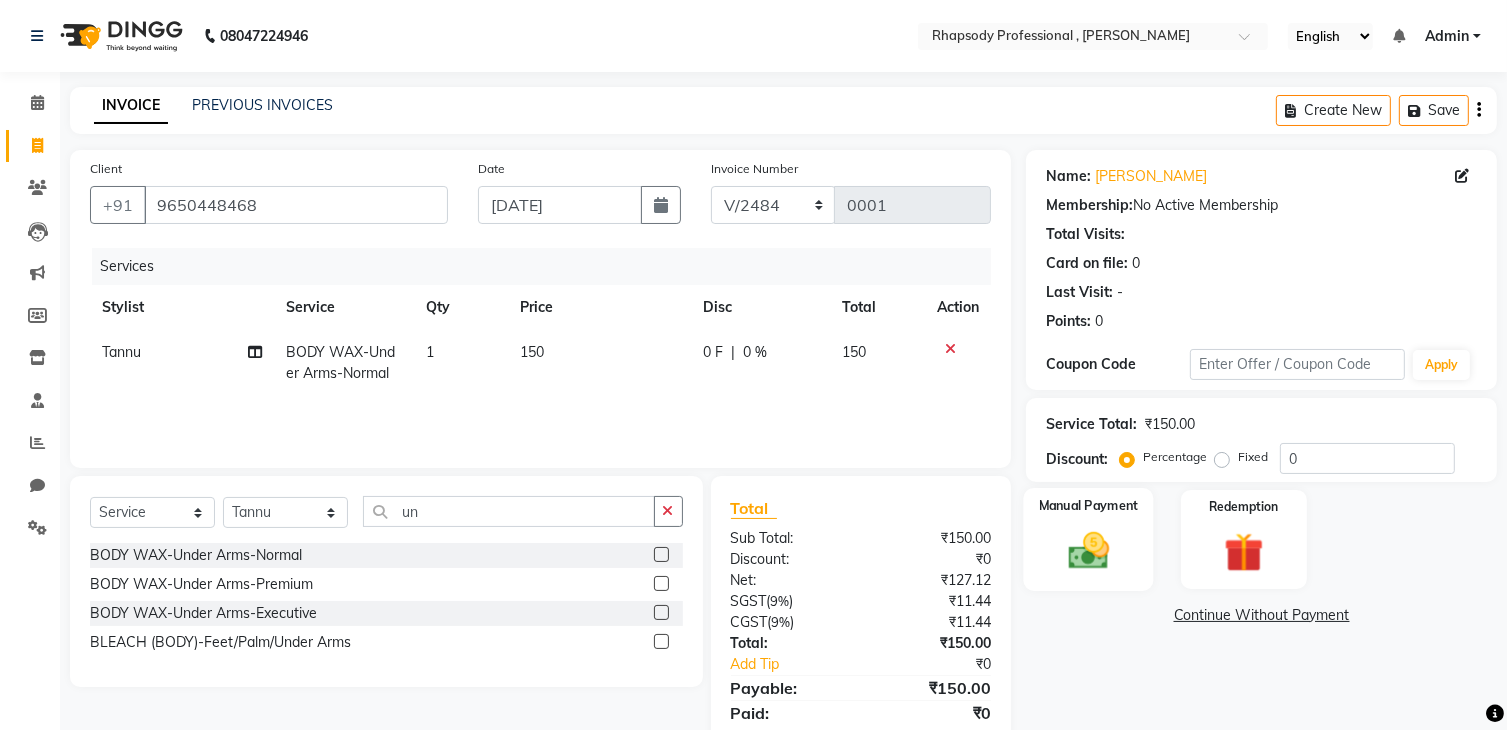 click 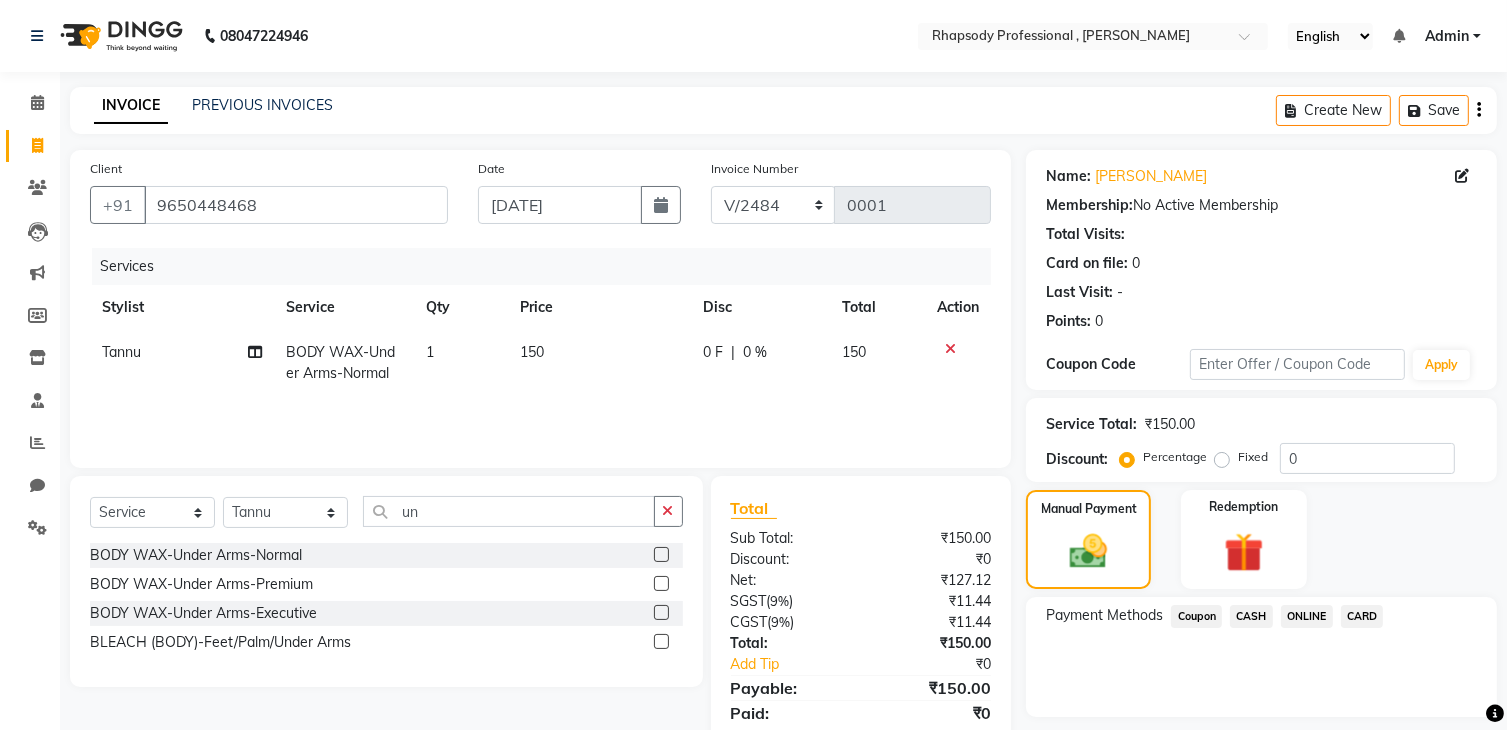click on "ONLINE" 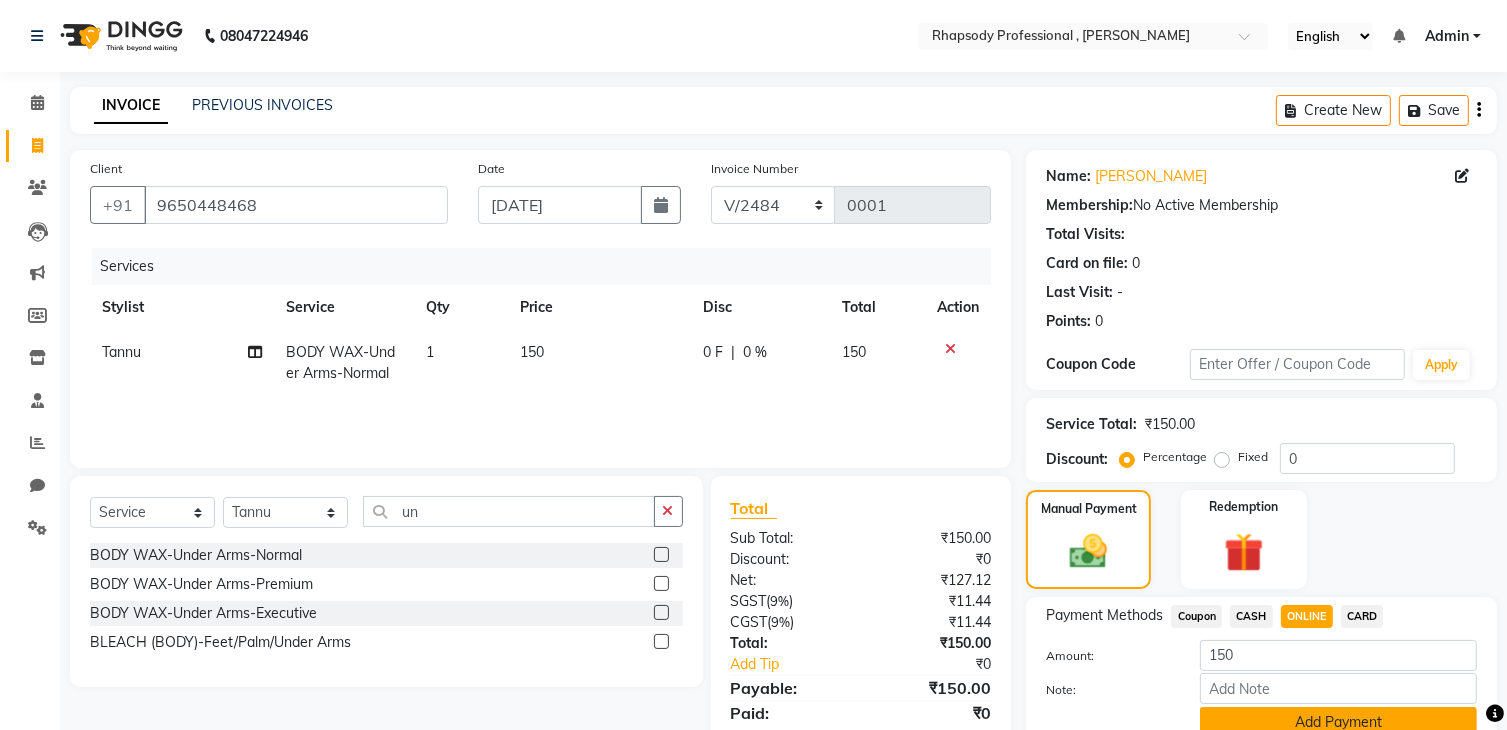 click on "Add Payment" 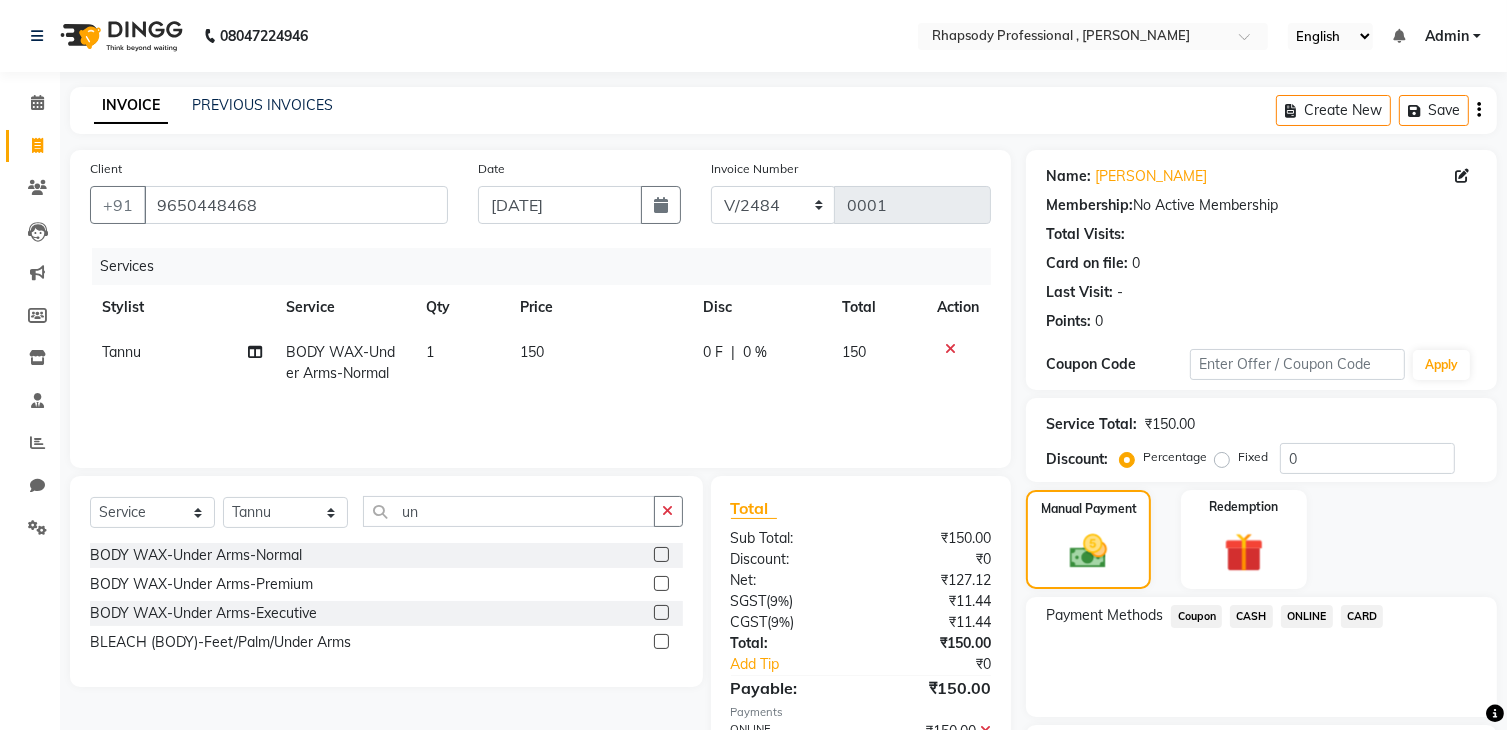 scroll, scrollTop: 169, scrollLeft: 0, axis: vertical 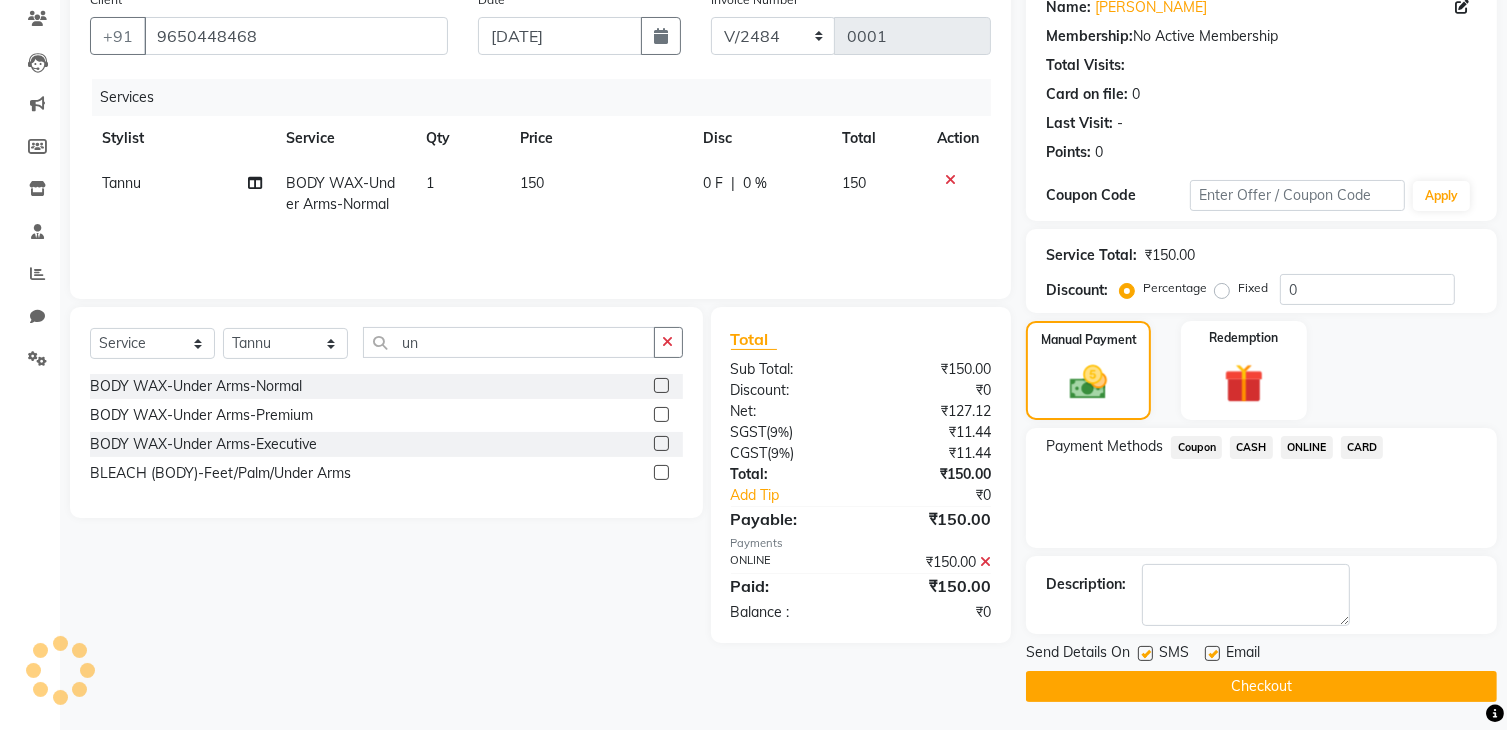 click on "Checkout" 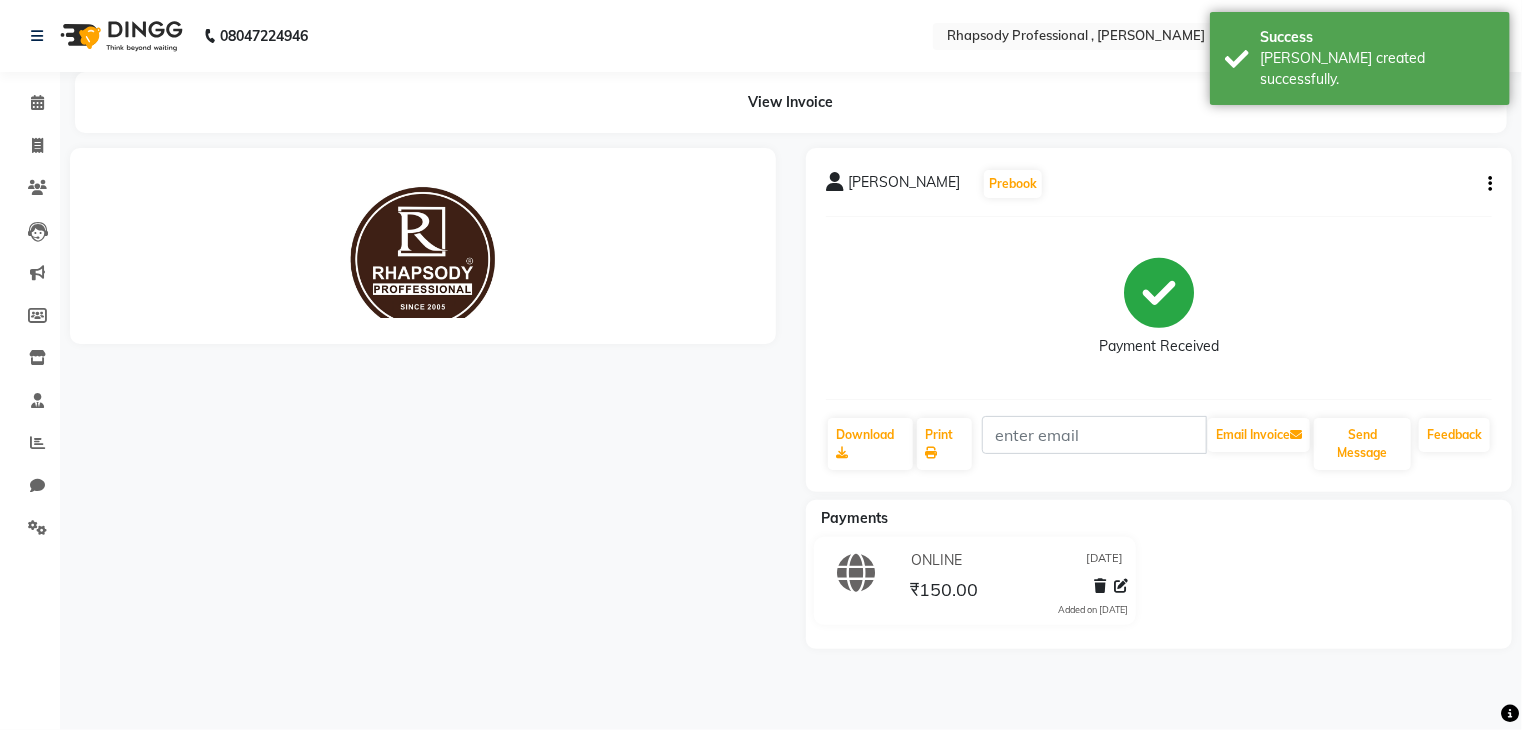 scroll, scrollTop: 0, scrollLeft: 0, axis: both 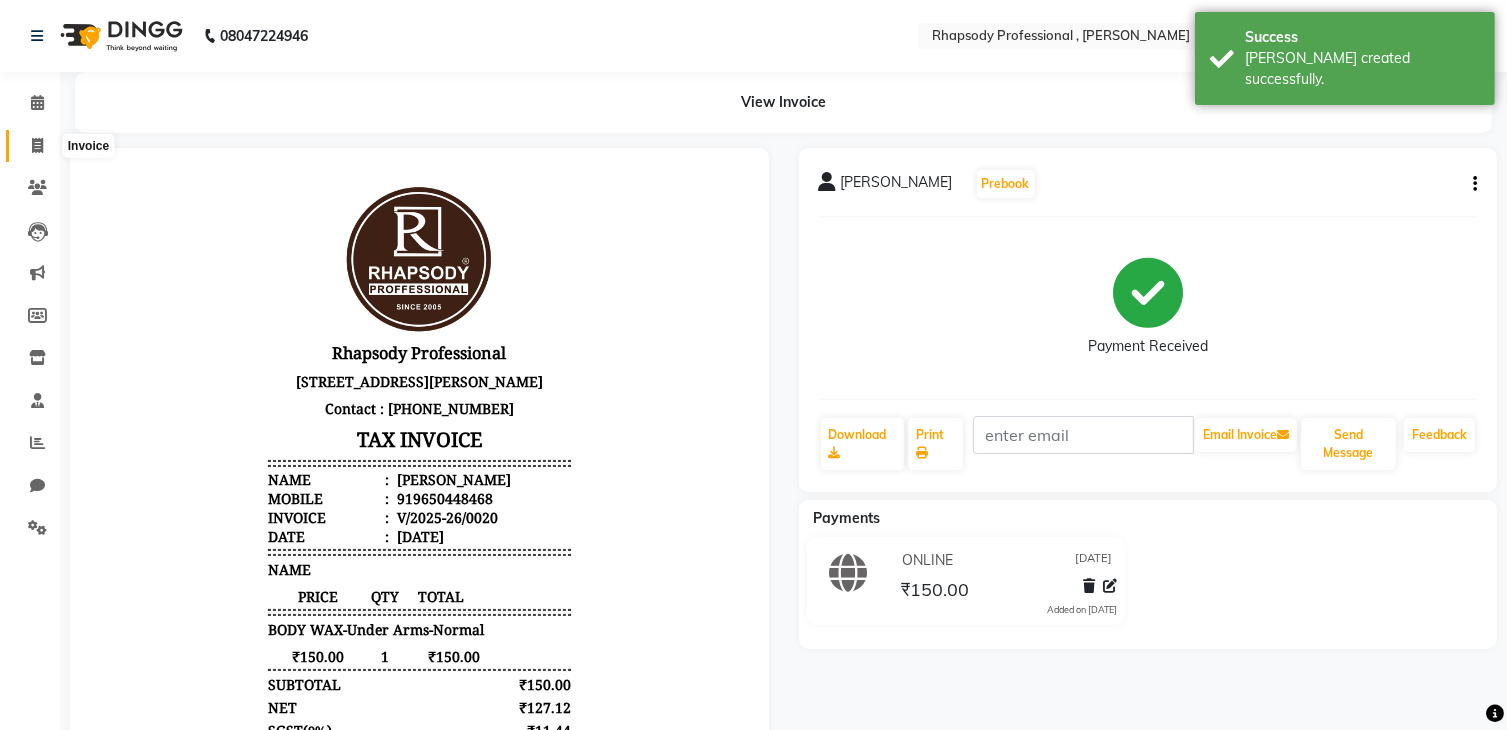 click 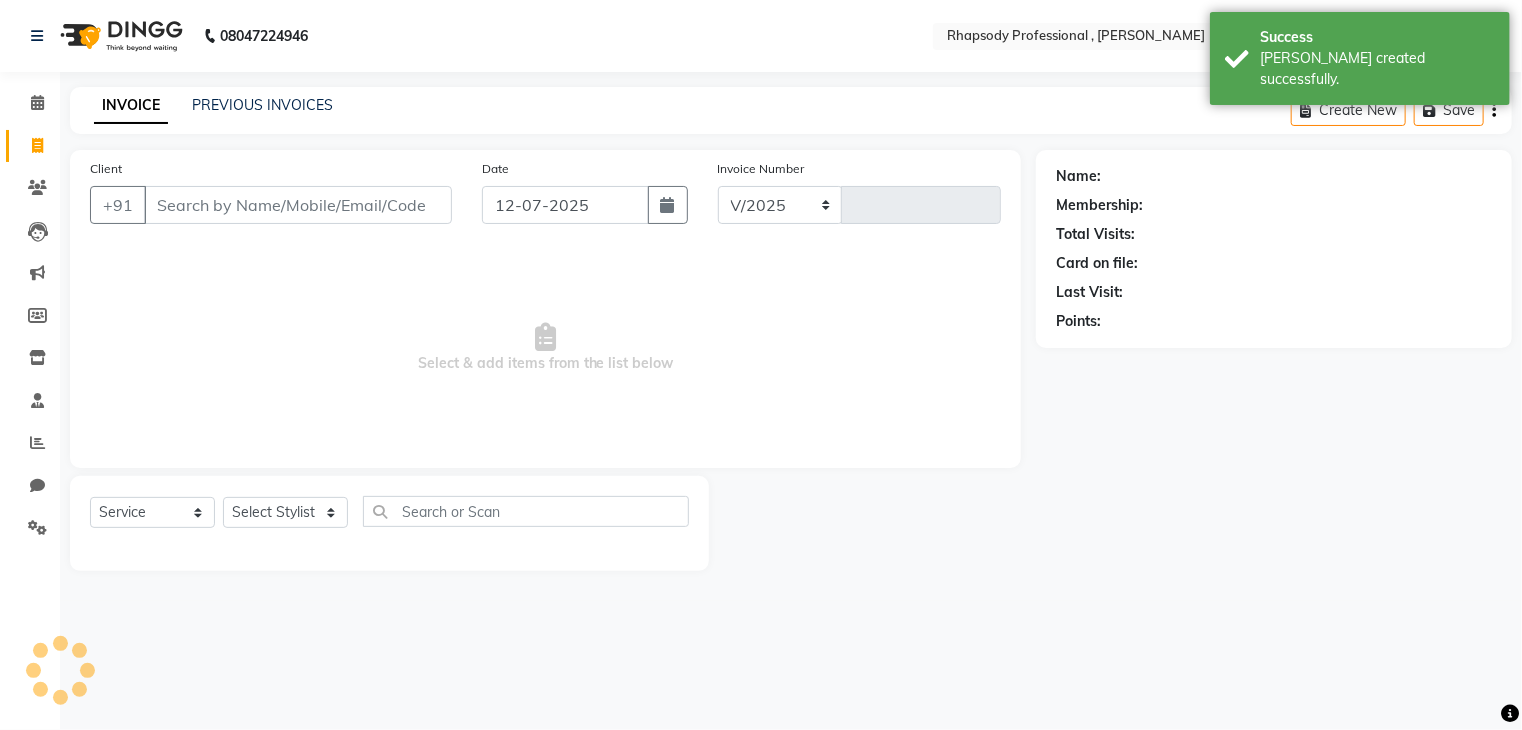 select on "8581" 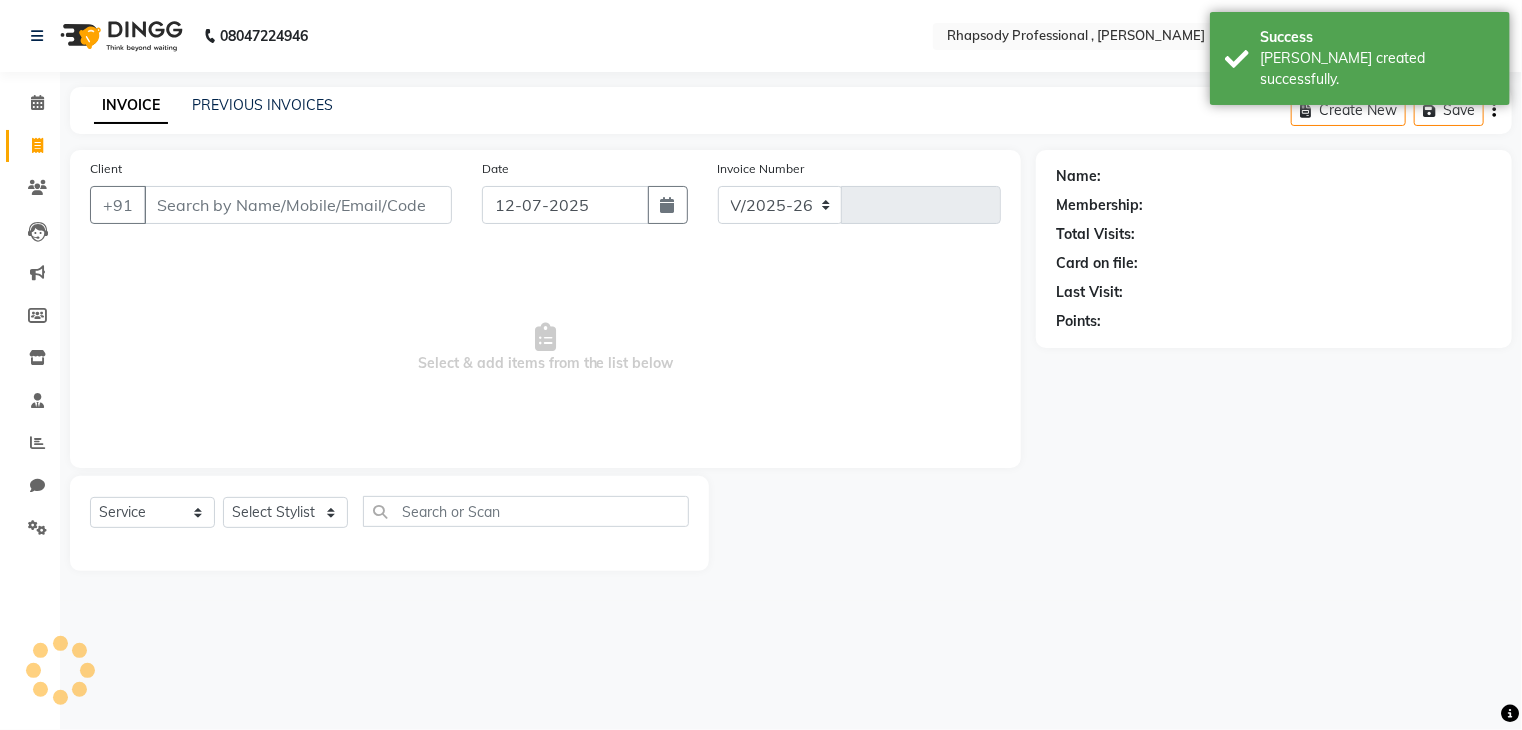 type on "0021" 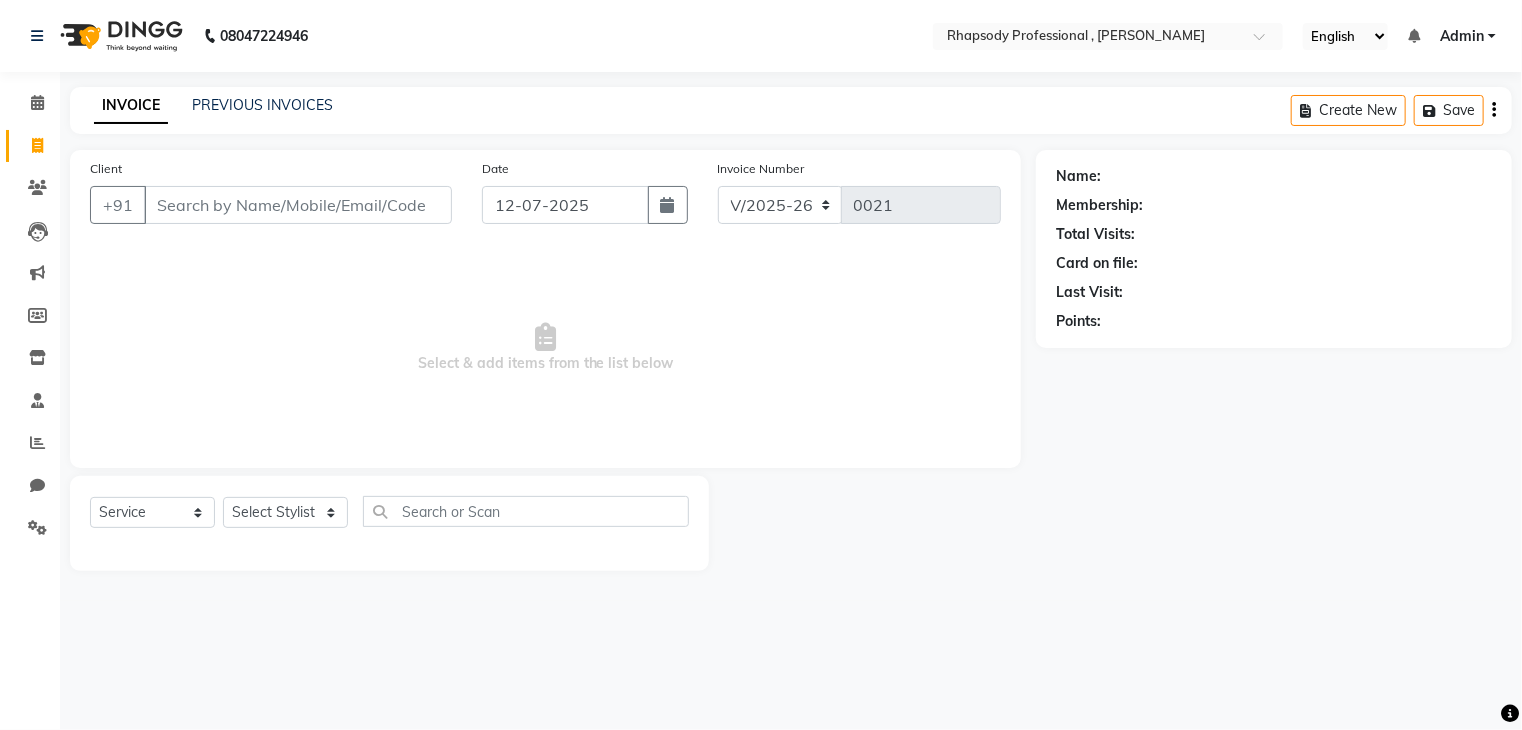 click on "Client" at bounding box center [298, 205] 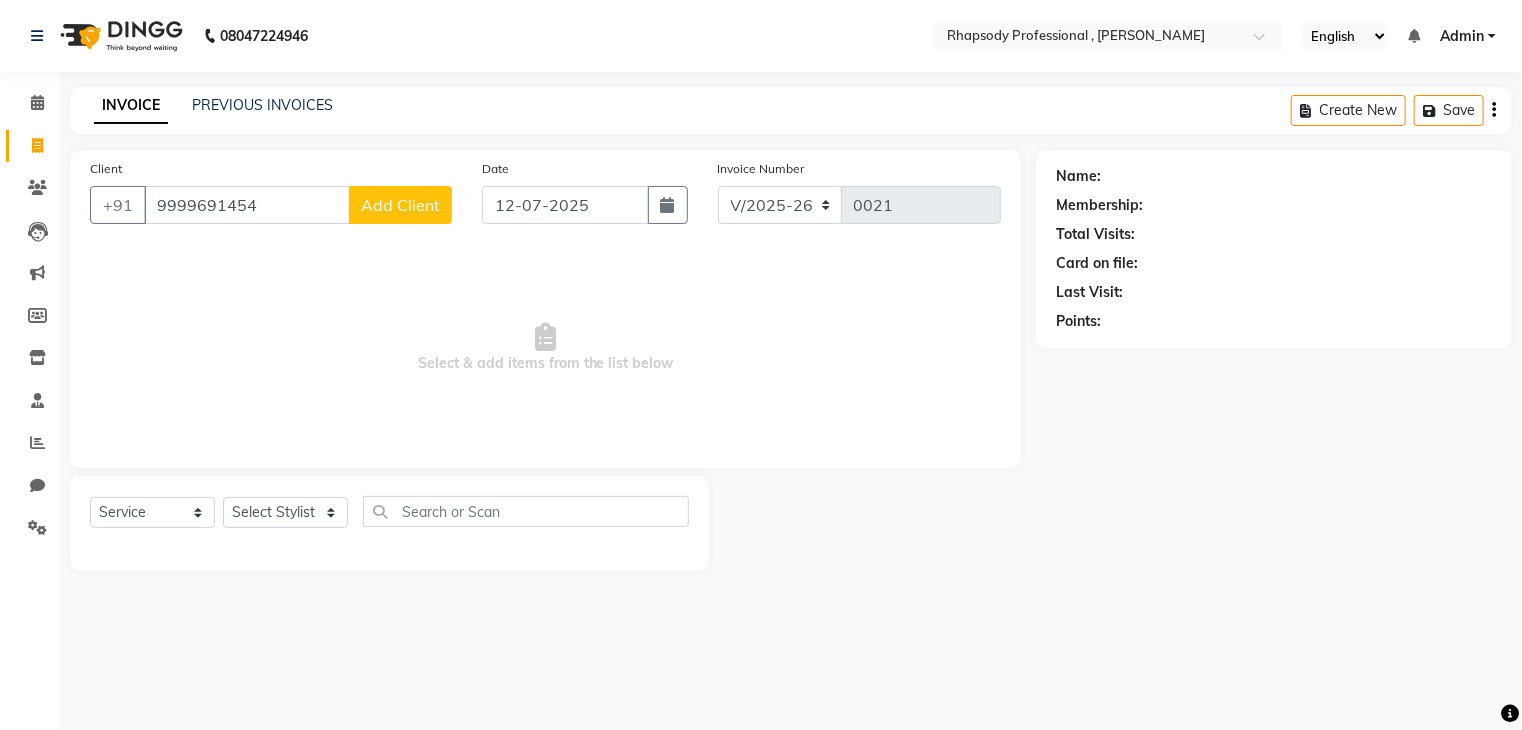 type on "9999691454" 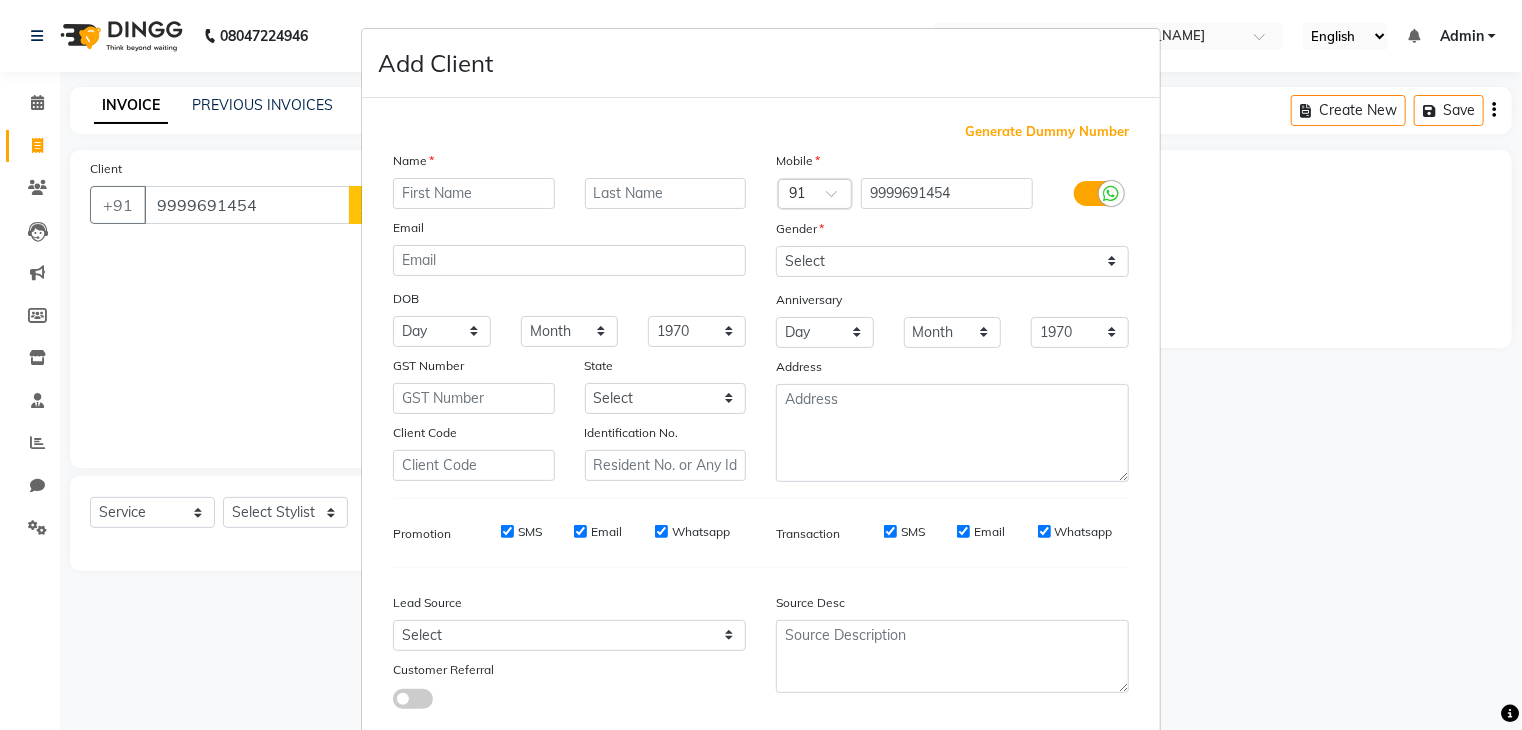 click at bounding box center [474, 193] 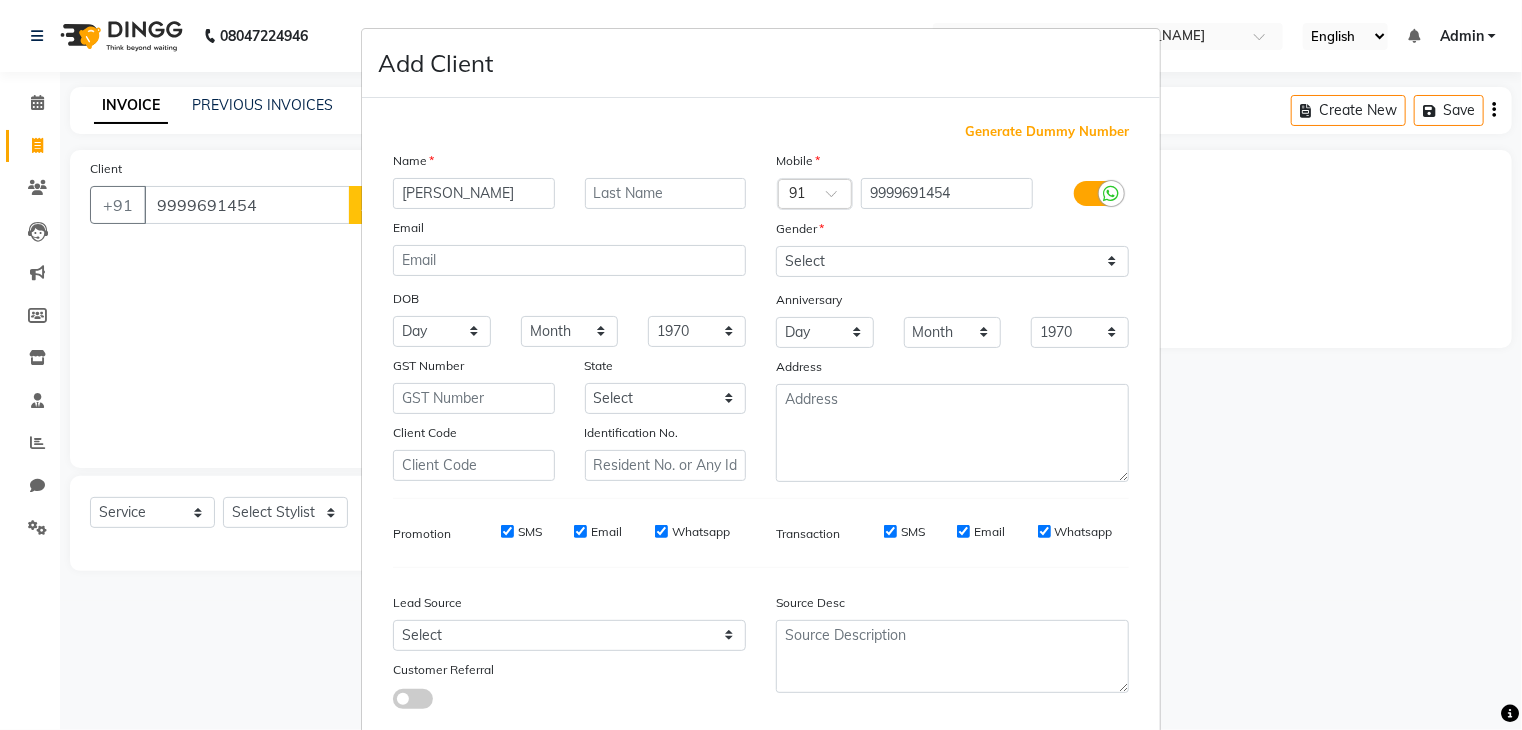 type on "[PERSON_NAME]" 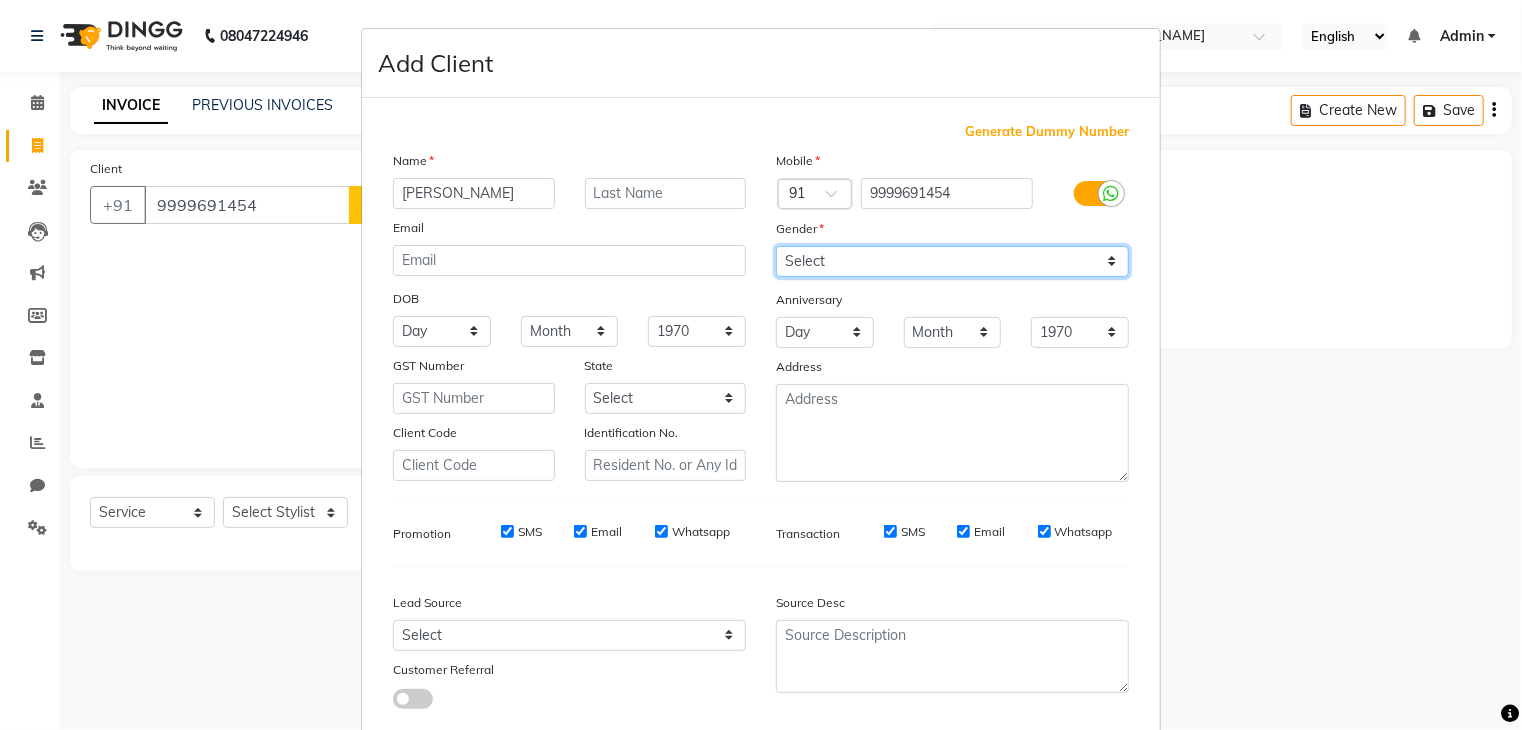 click on "Select [DEMOGRAPHIC_DATA] [DEMOGRAPHIC_DATA] Other Prefer Not To Say" at bounding box center [952, 261] 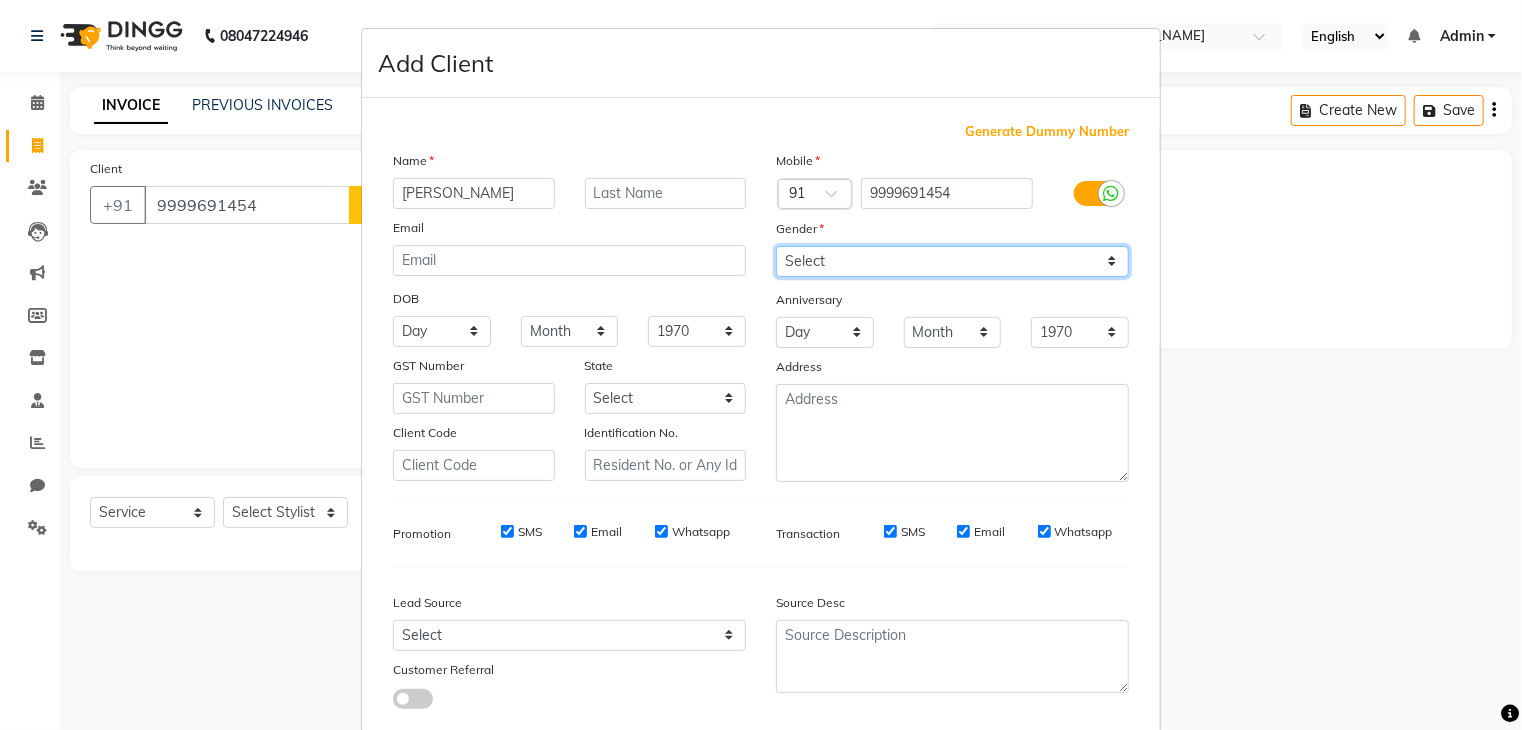 select on "[DEMOGRAPHIC_DATA]" 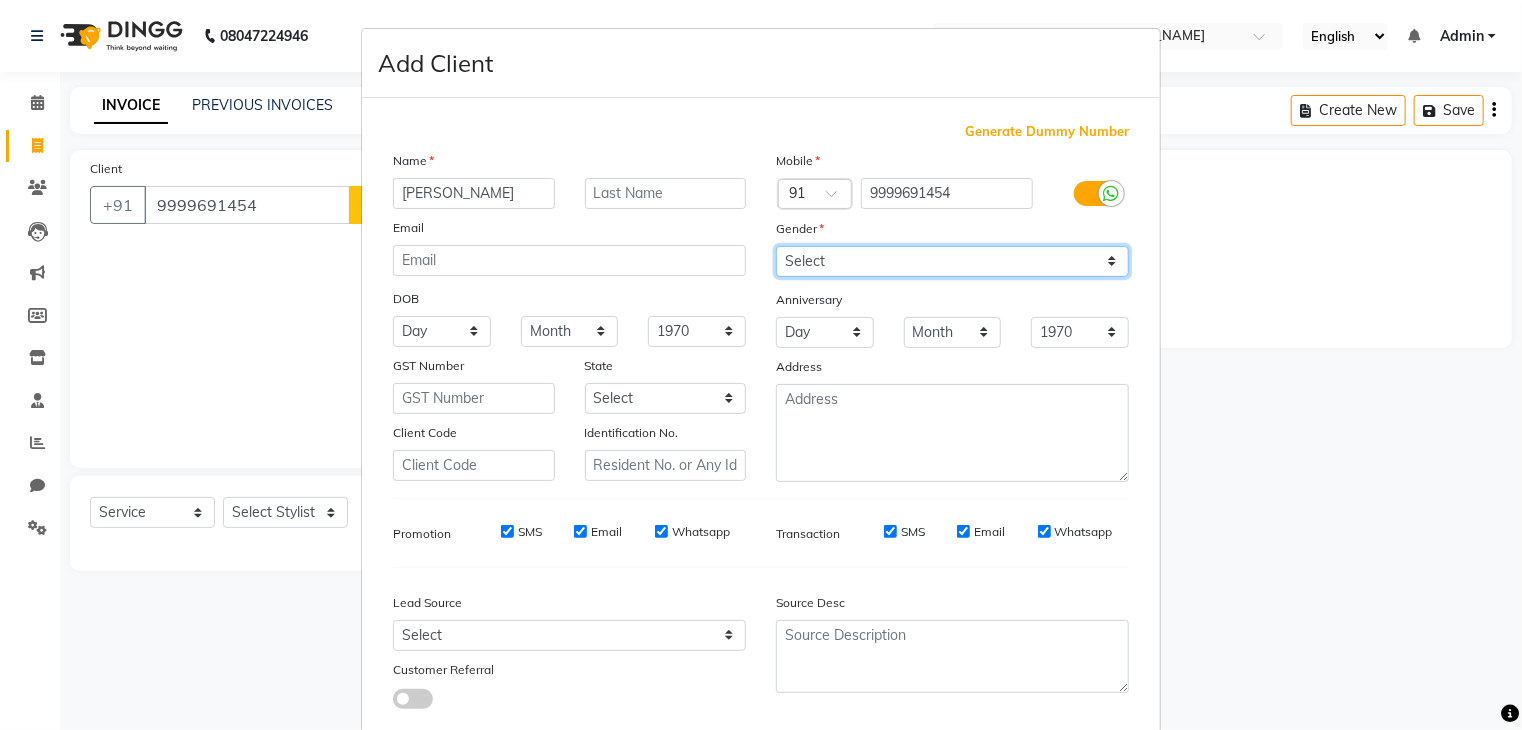 click on "Select [DEMOGRAPHIC_DATA] [DEMOGRAPHIC_DATA] Other Prefer Not To Say" at bounding box center (952, 261) 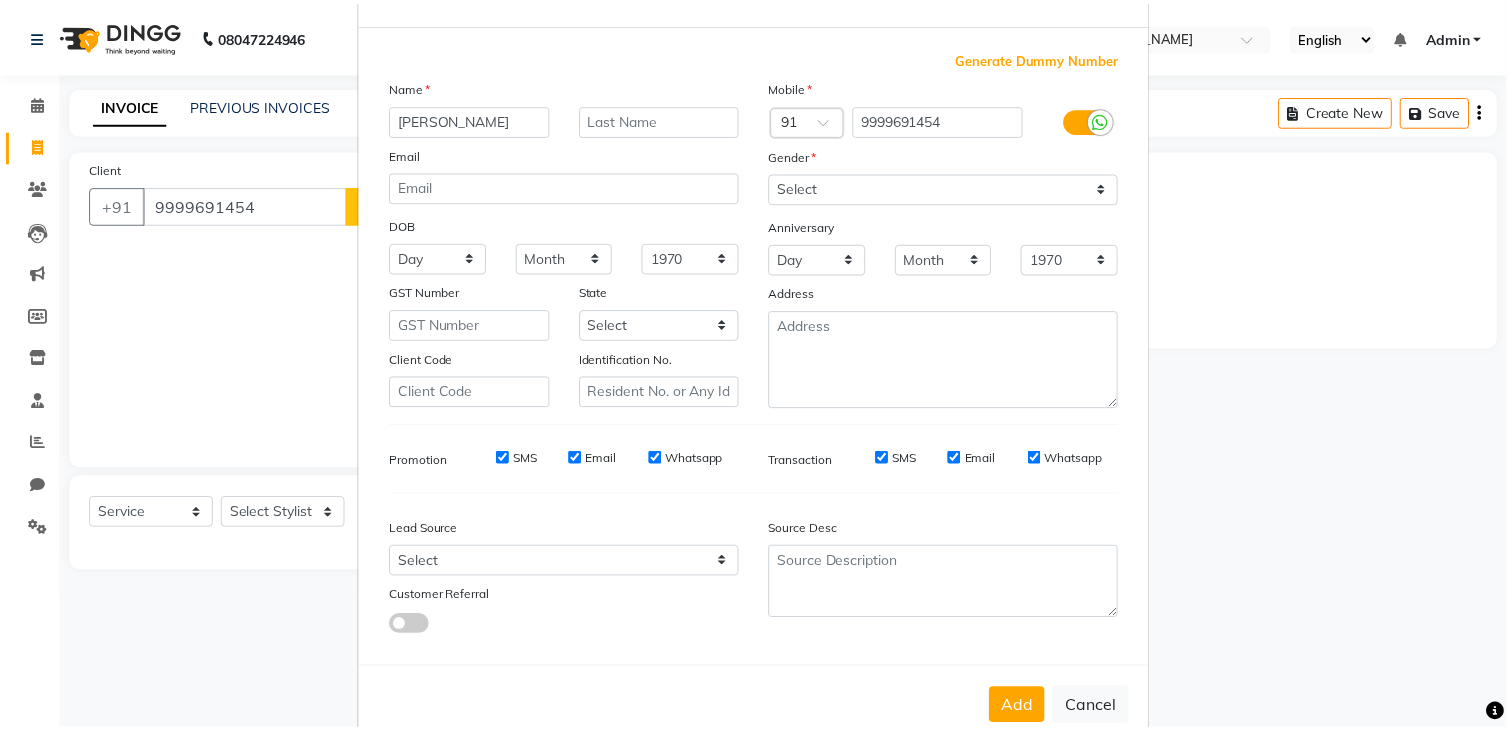 scroll, scrollTop: 126, scrollLeft: 0, axis: vertical 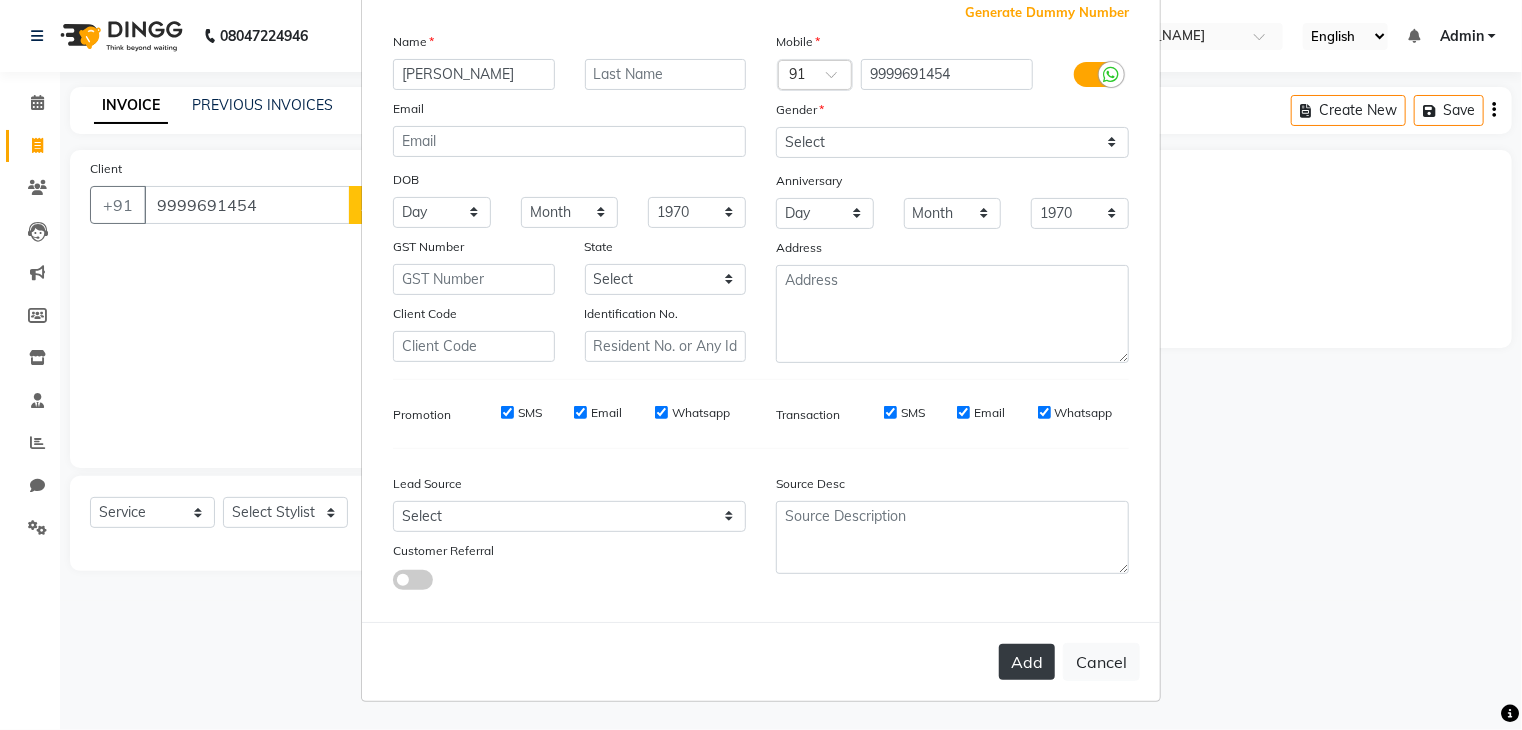 click on "Add" at bounding box center (1027, 662) 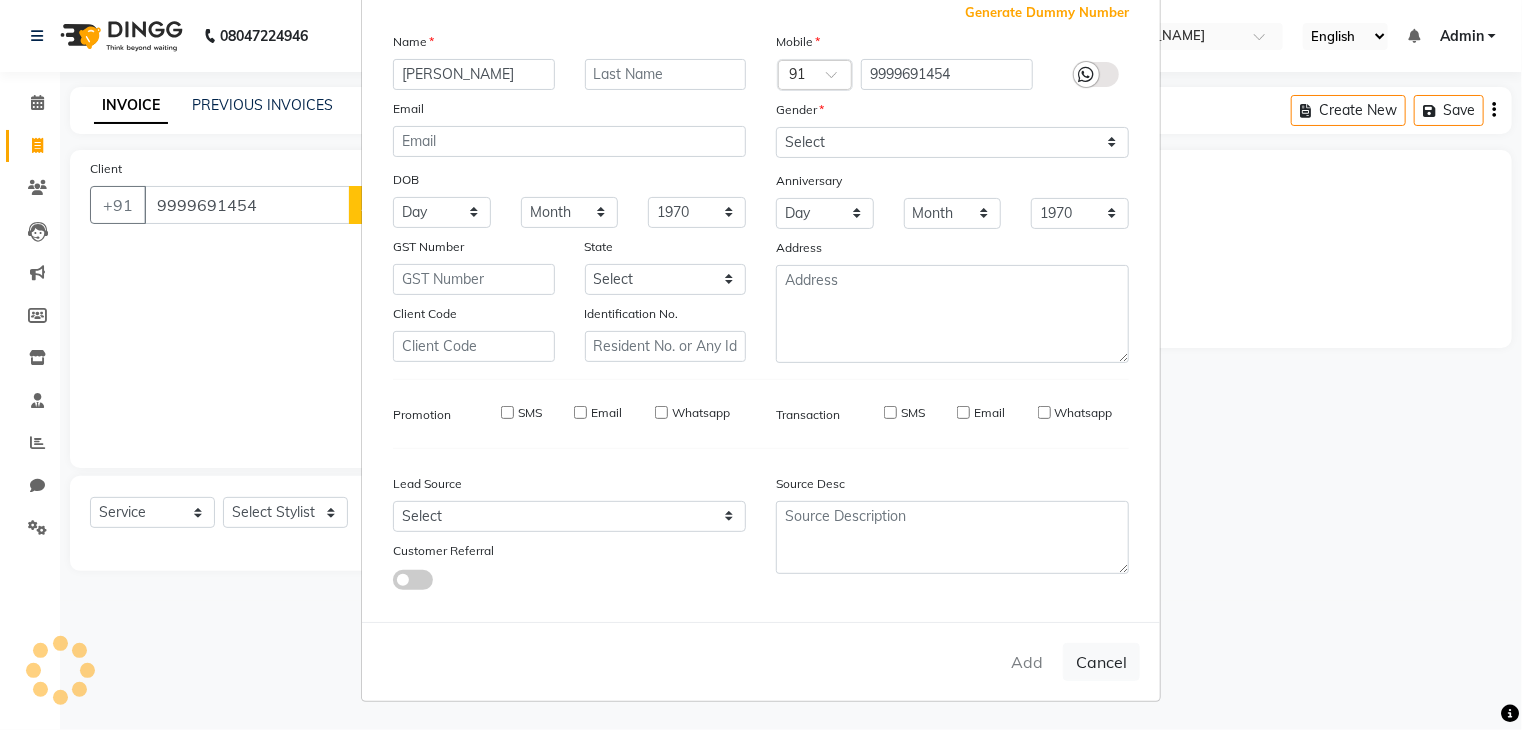 type 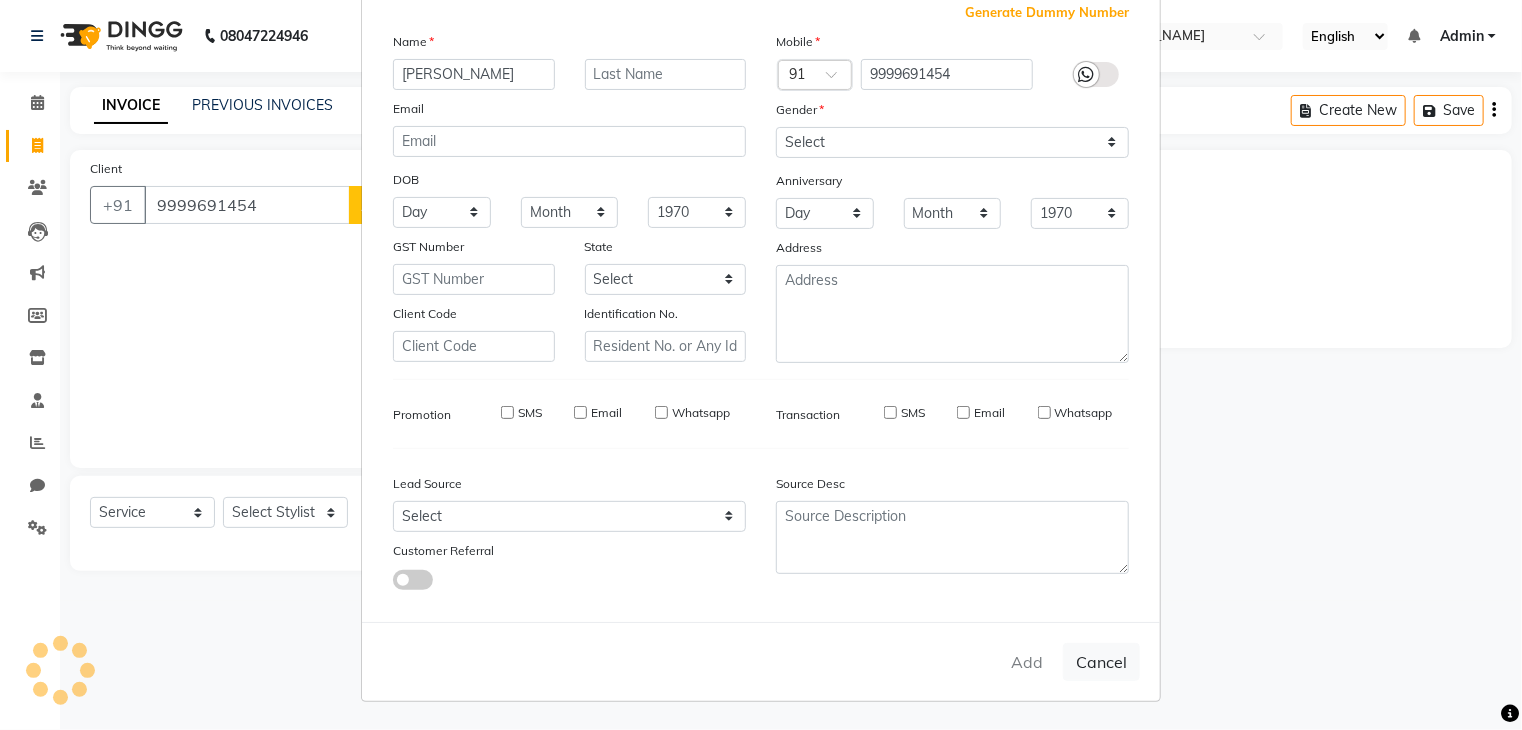 select 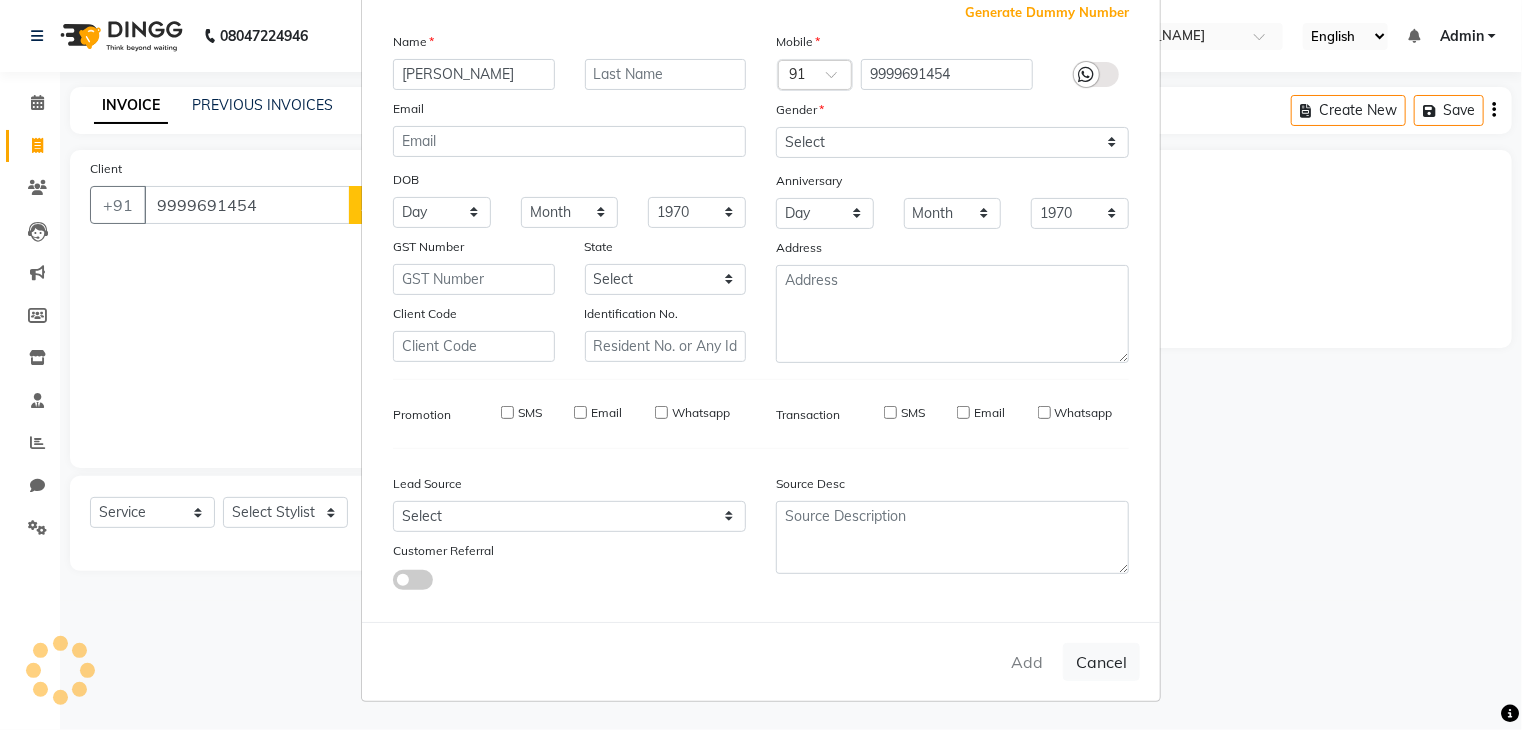 select 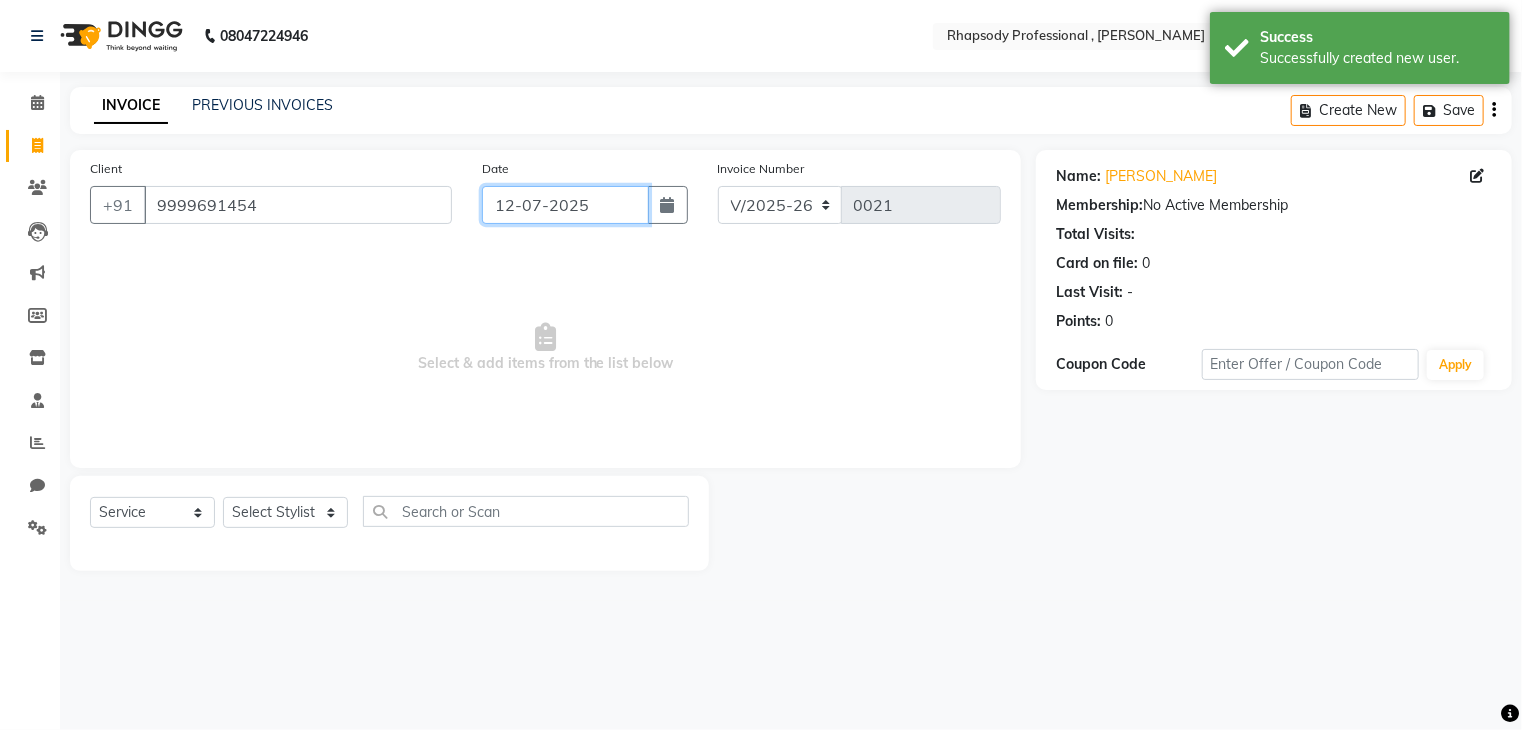 click on "12-07-2025" 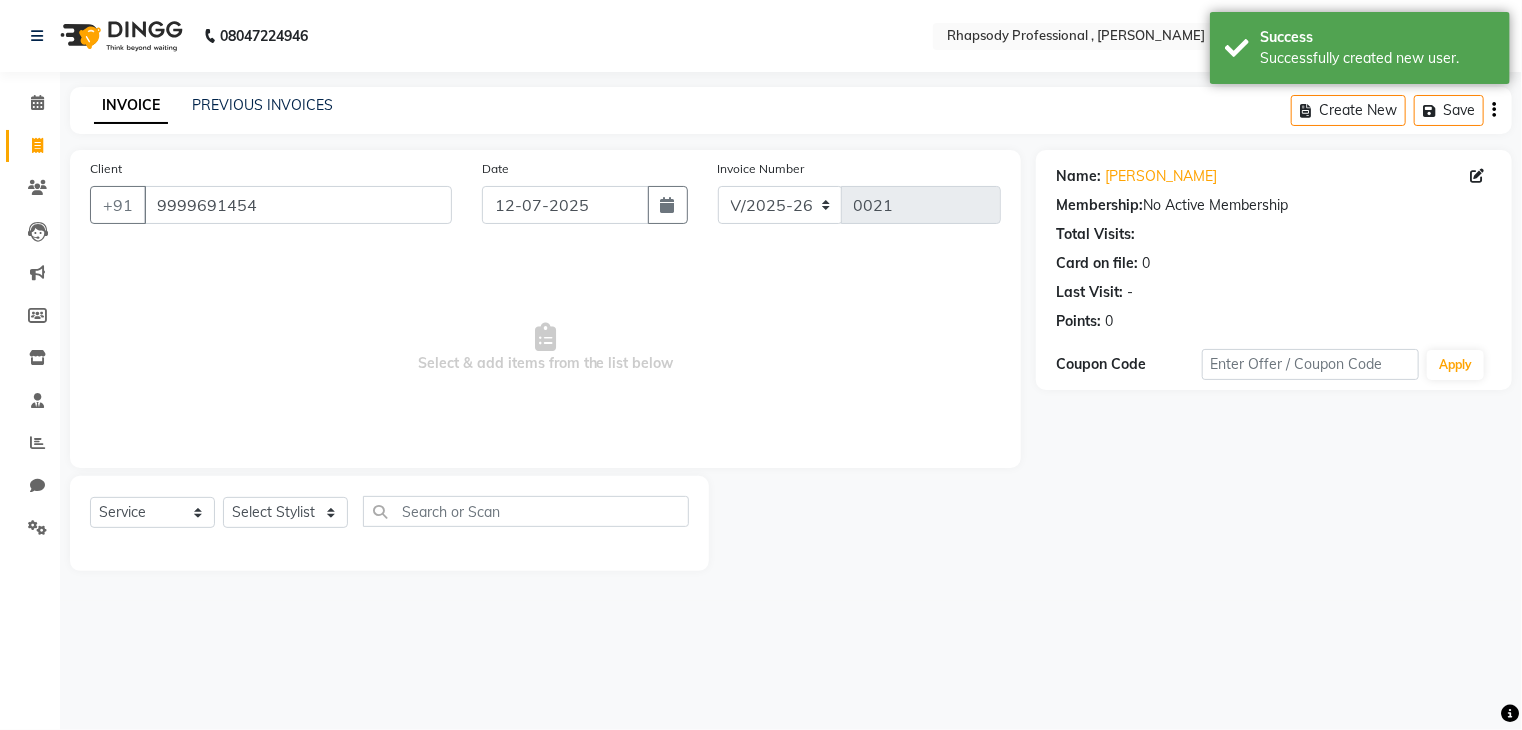 select on "7" 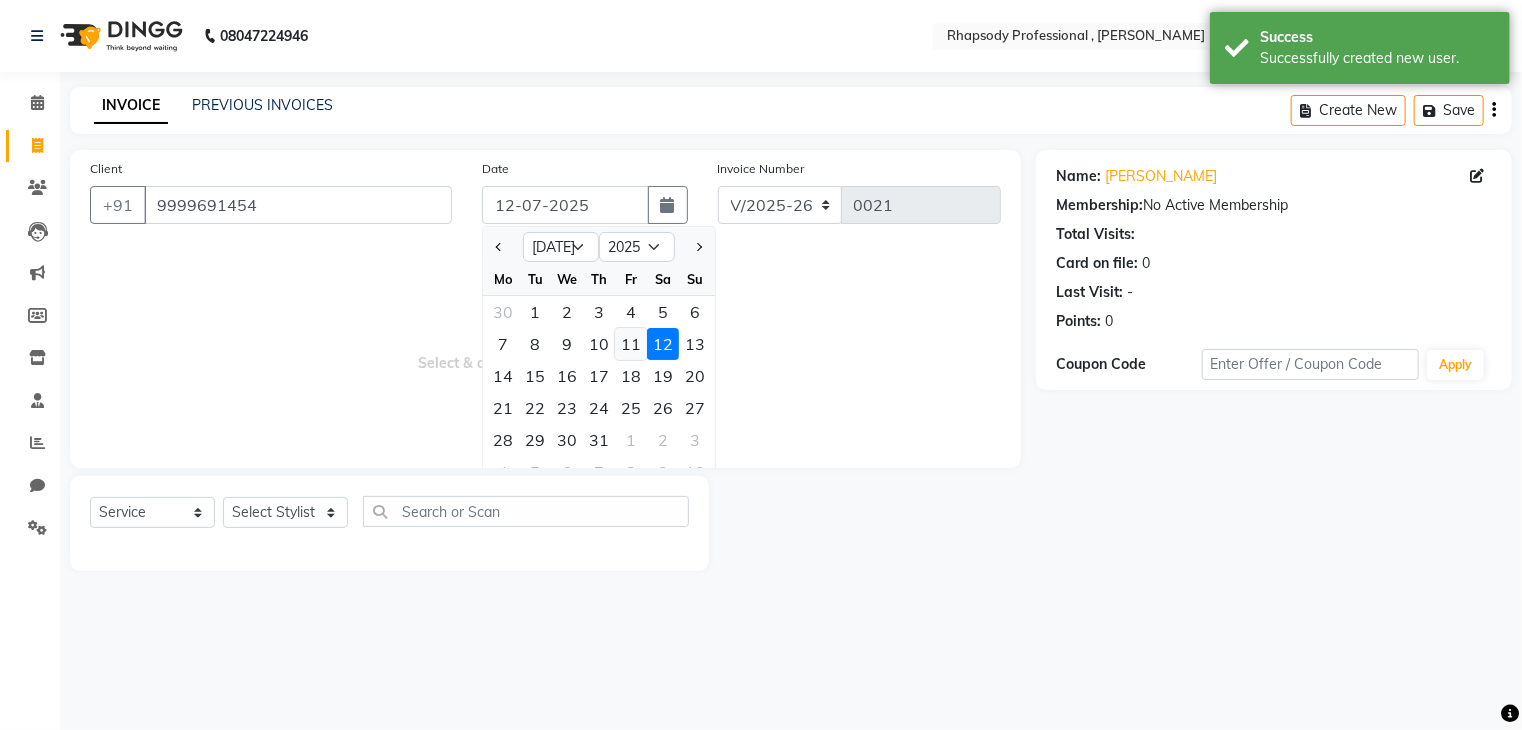 click on "11" 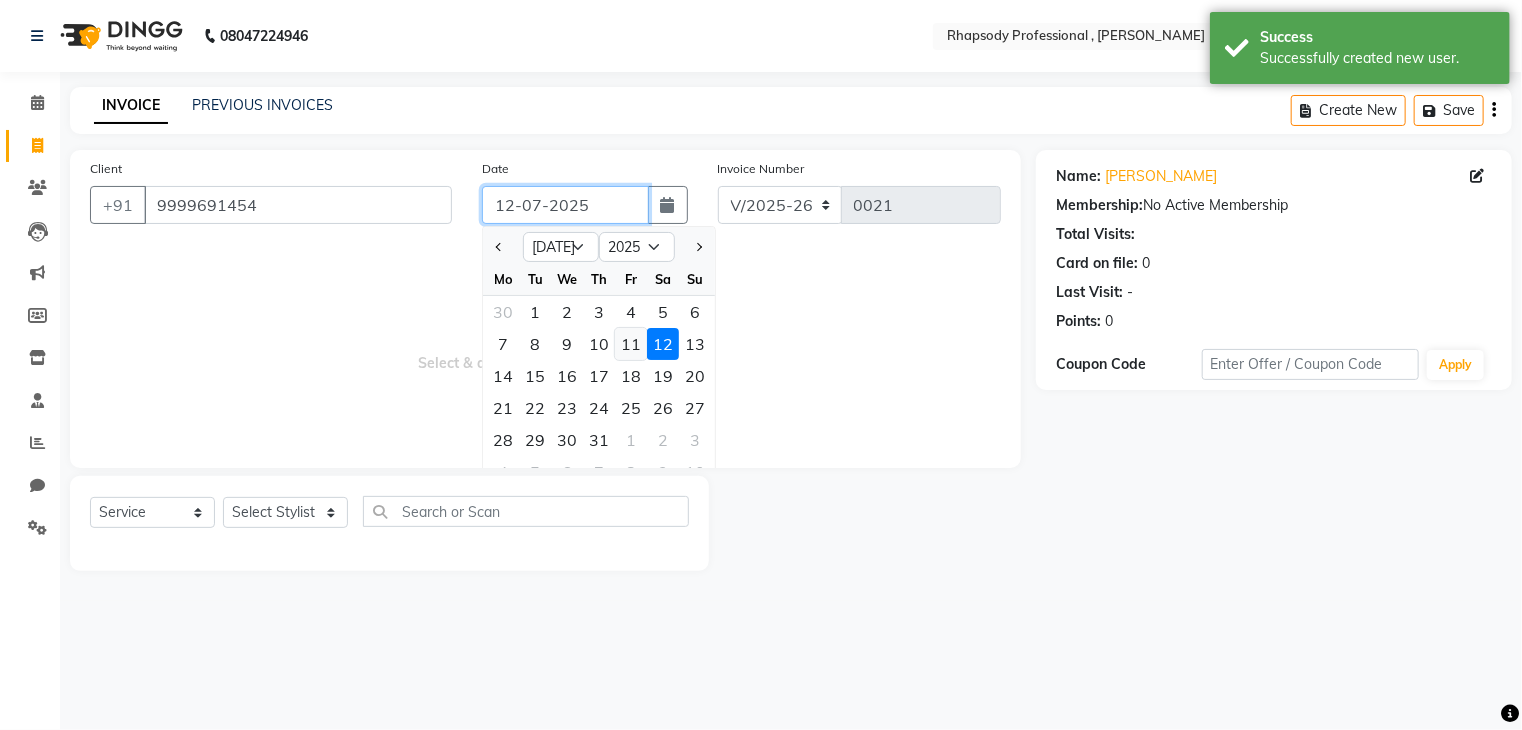 type on "[DATE]" 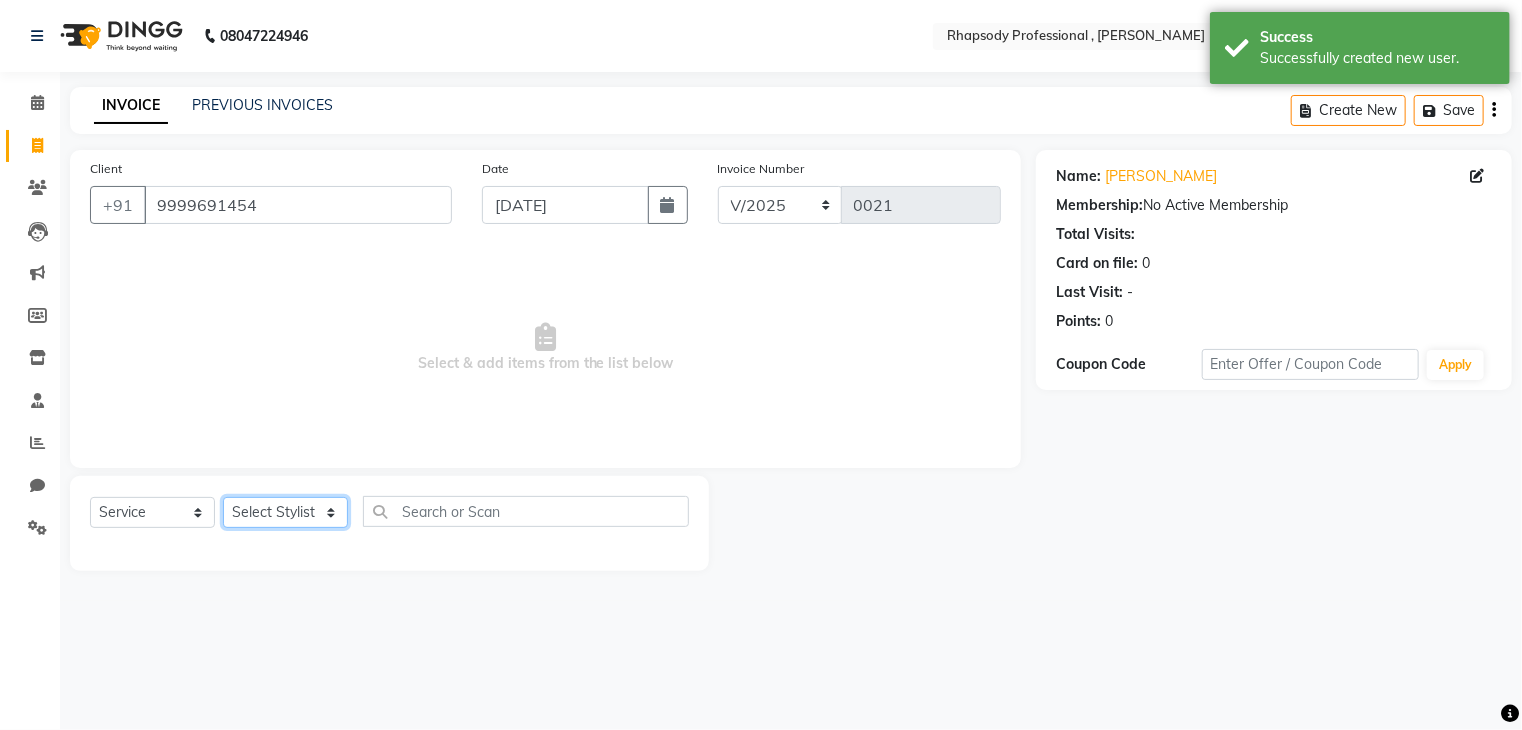 click on "Select Stylist [PERSON_NAME] [PERSON_NAME] Manager [PERSON_NAME] [PERSON_NAME] Santosh [PERSON_NAME] [PERSON_NAME]" 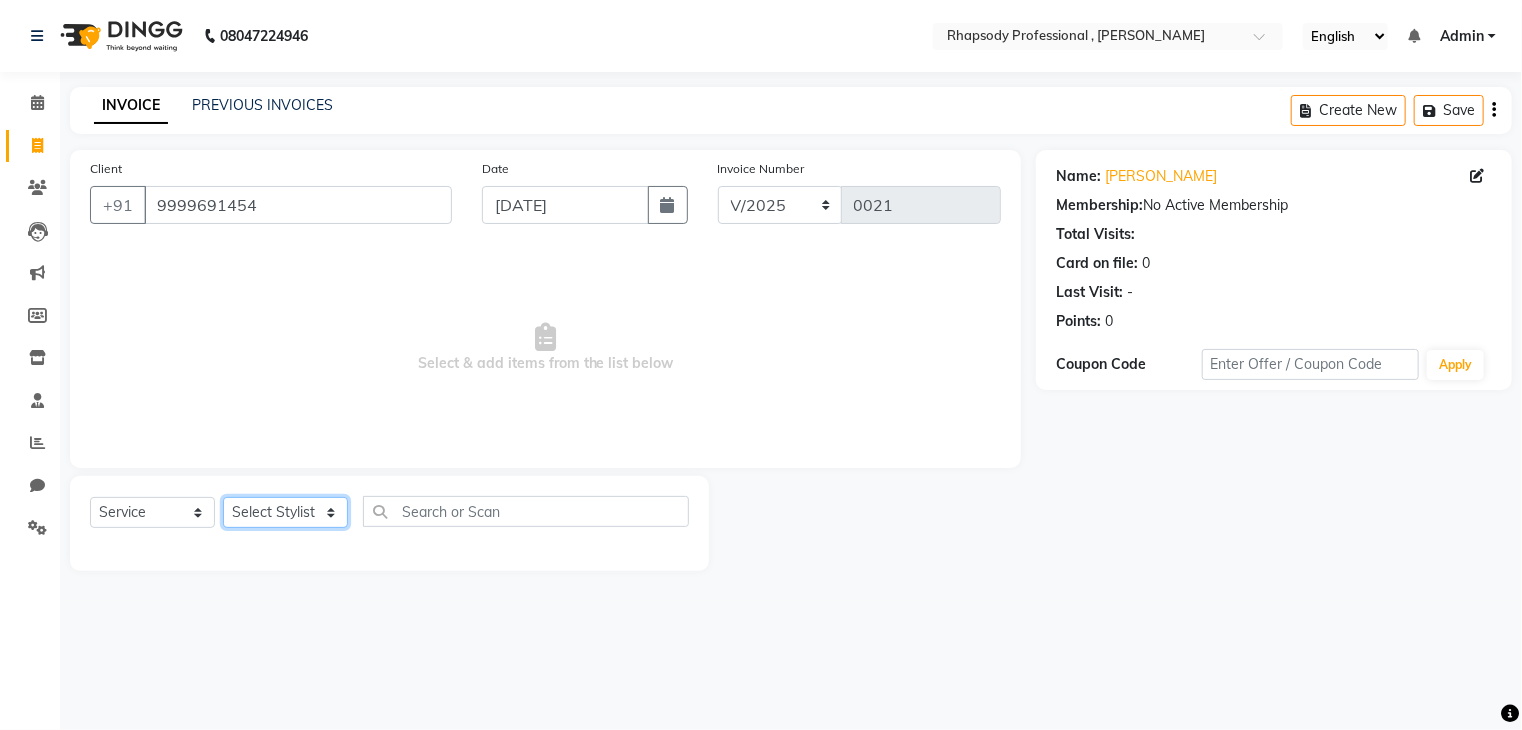 select on "85665" 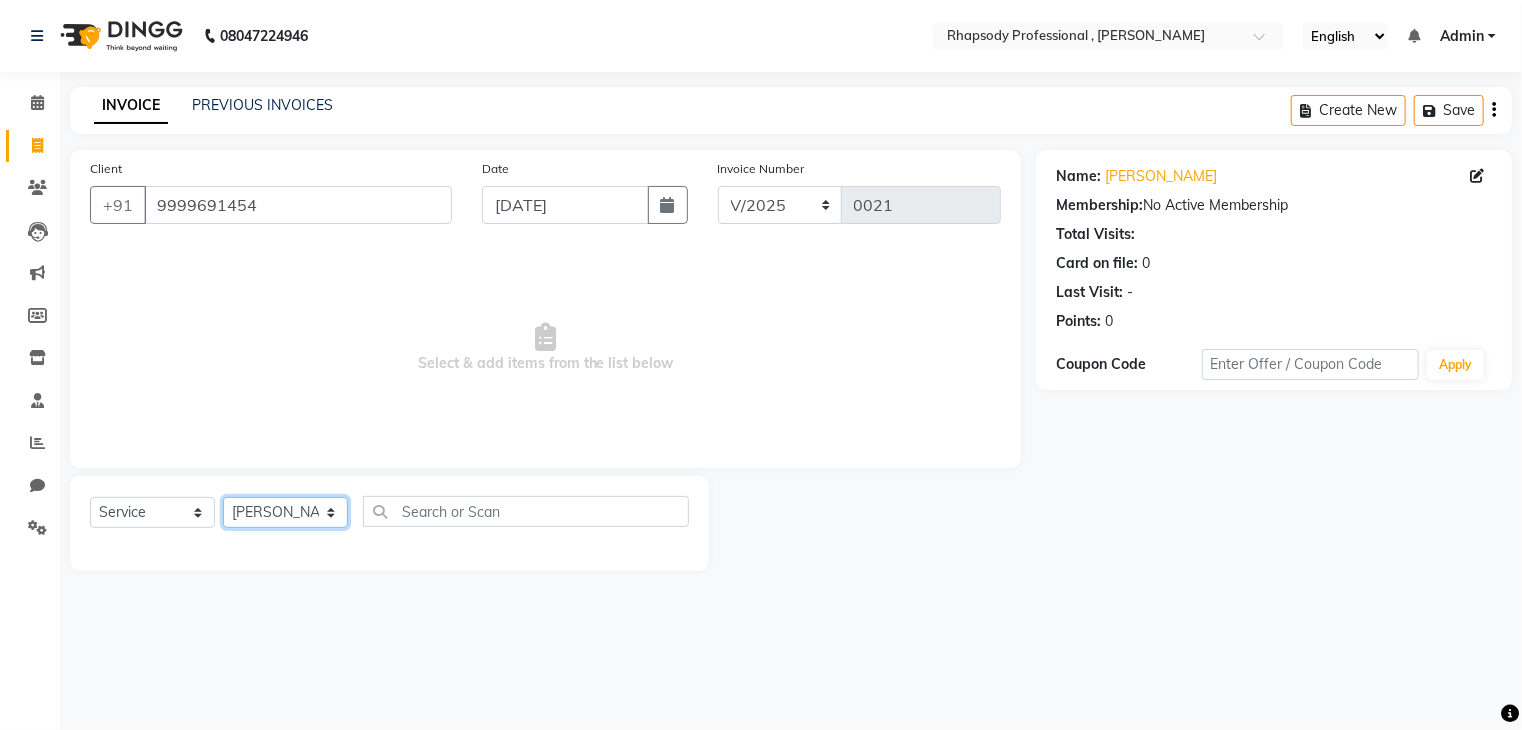 click on "Select Stylist [PERSON_NAME] [PERSON_NAME] Manager [PERSON_NAME] [PERSON_NAME] Santosh [PERSON_NAME] [PERSON_NAME]" 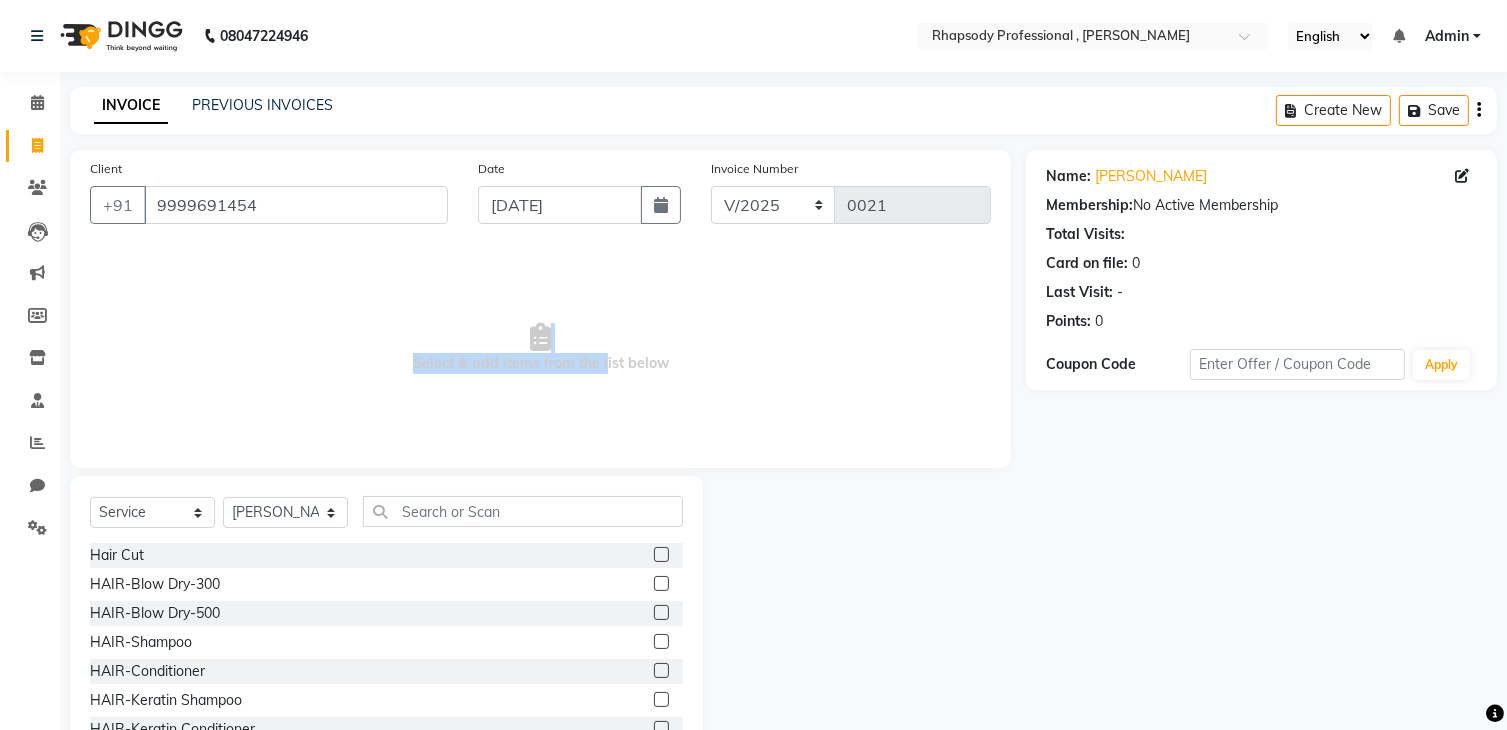drag, startPoint x: 295, startPoint y: 330, endPoint x: 612, endPoint y: 443, distance: 336.53827 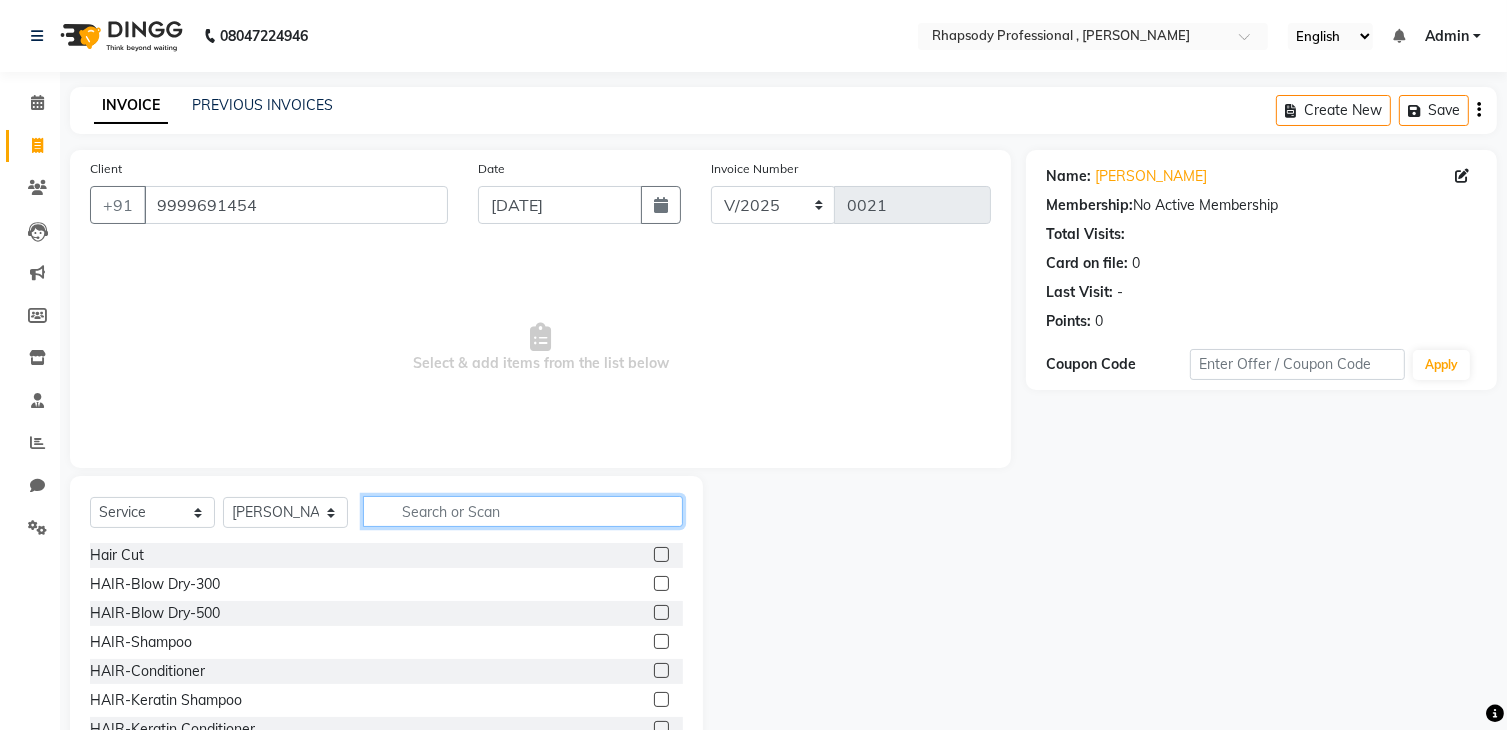 click 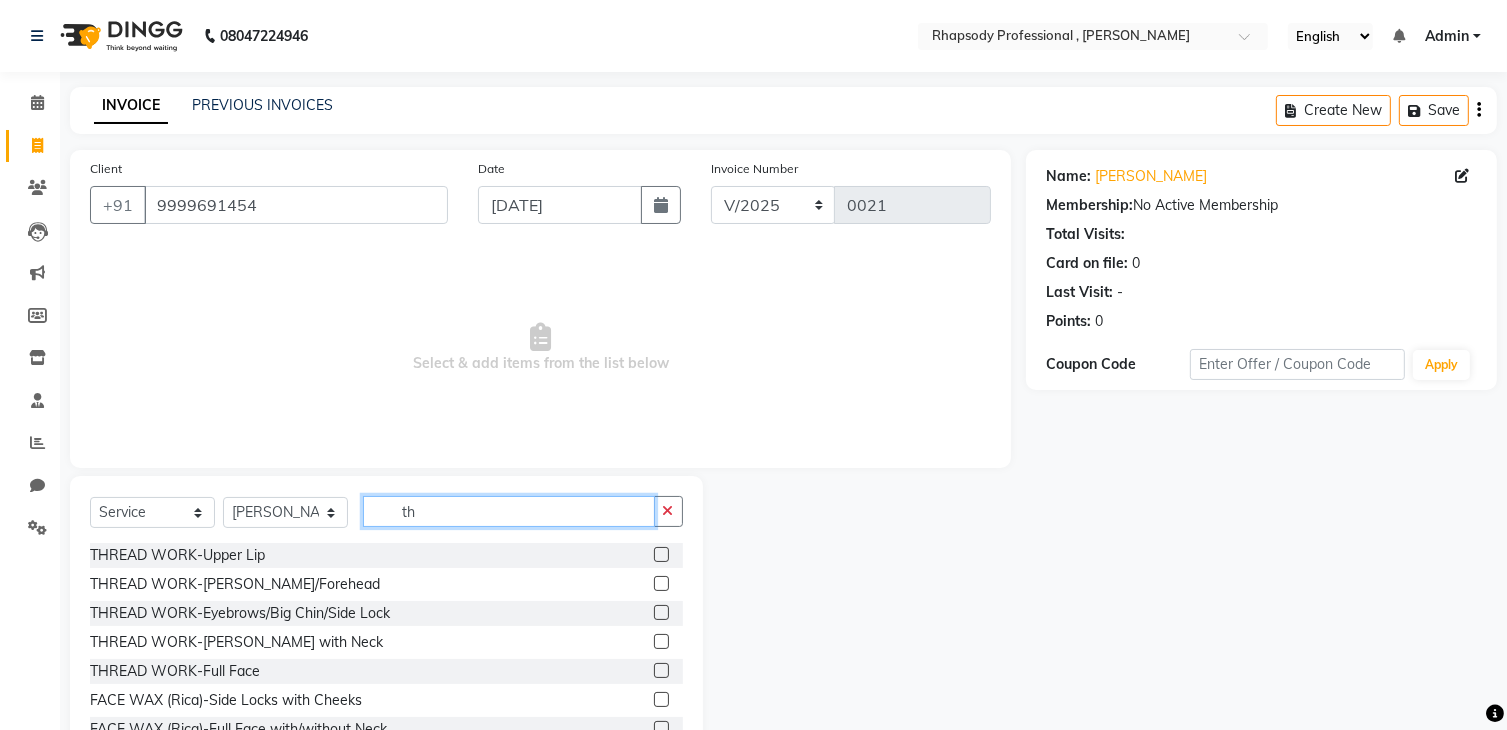 type on "th" 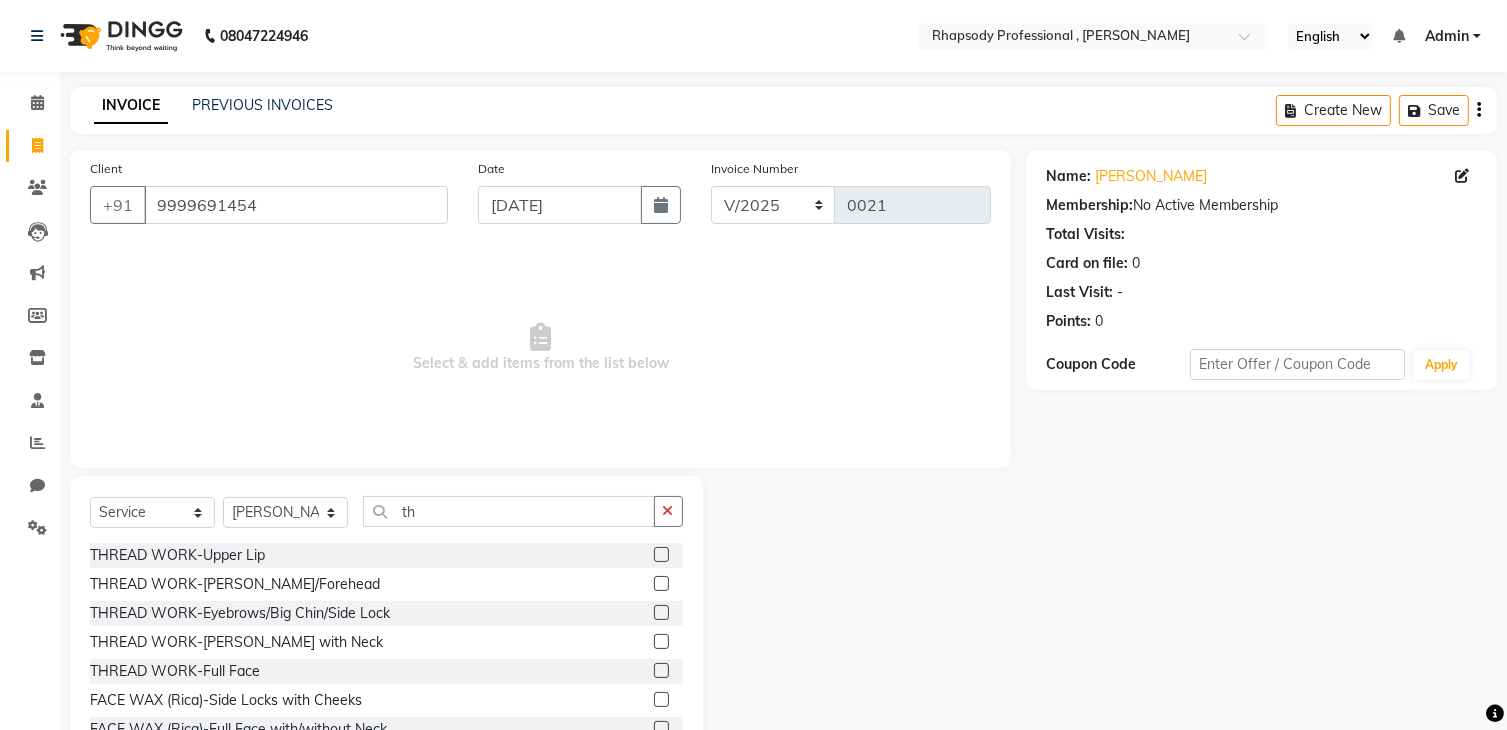 click 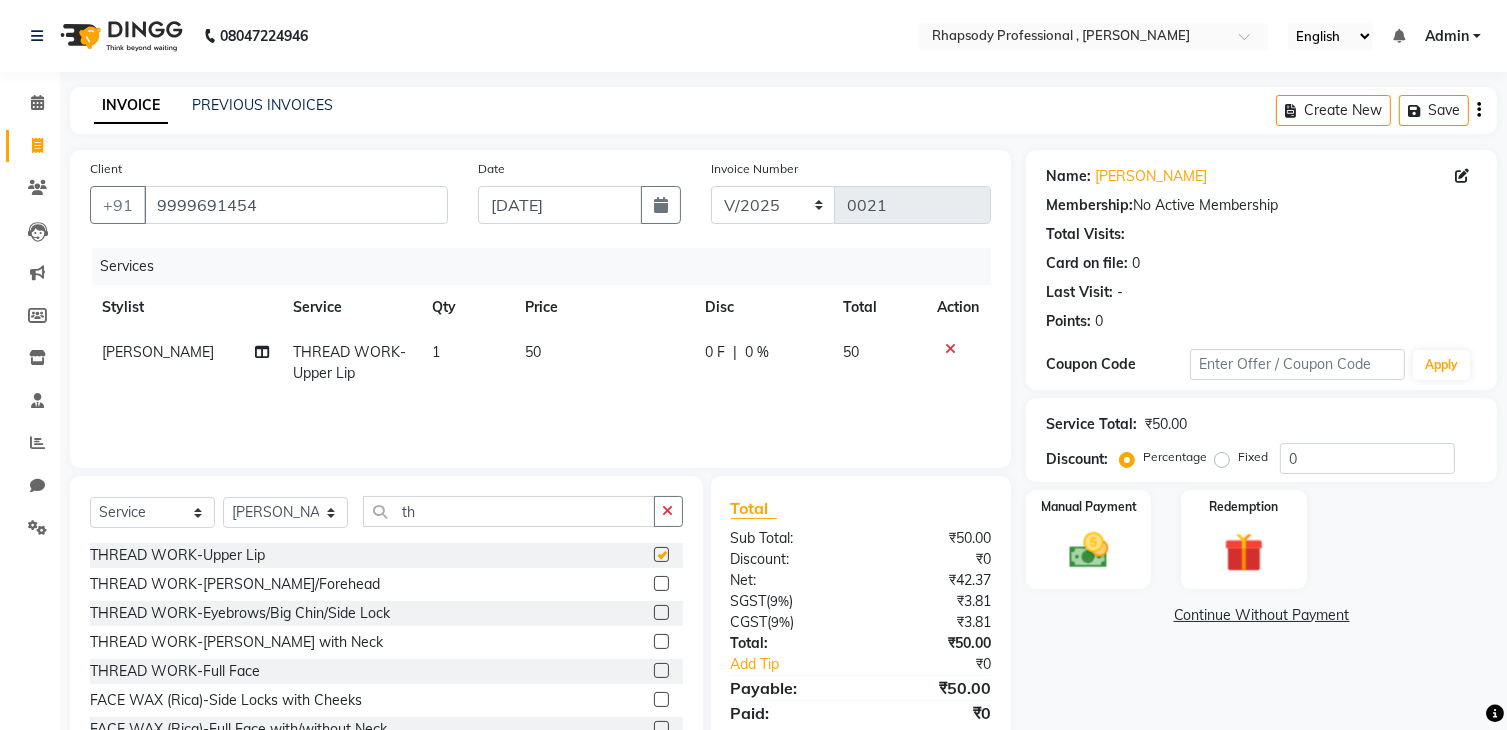 checkbox on "false" 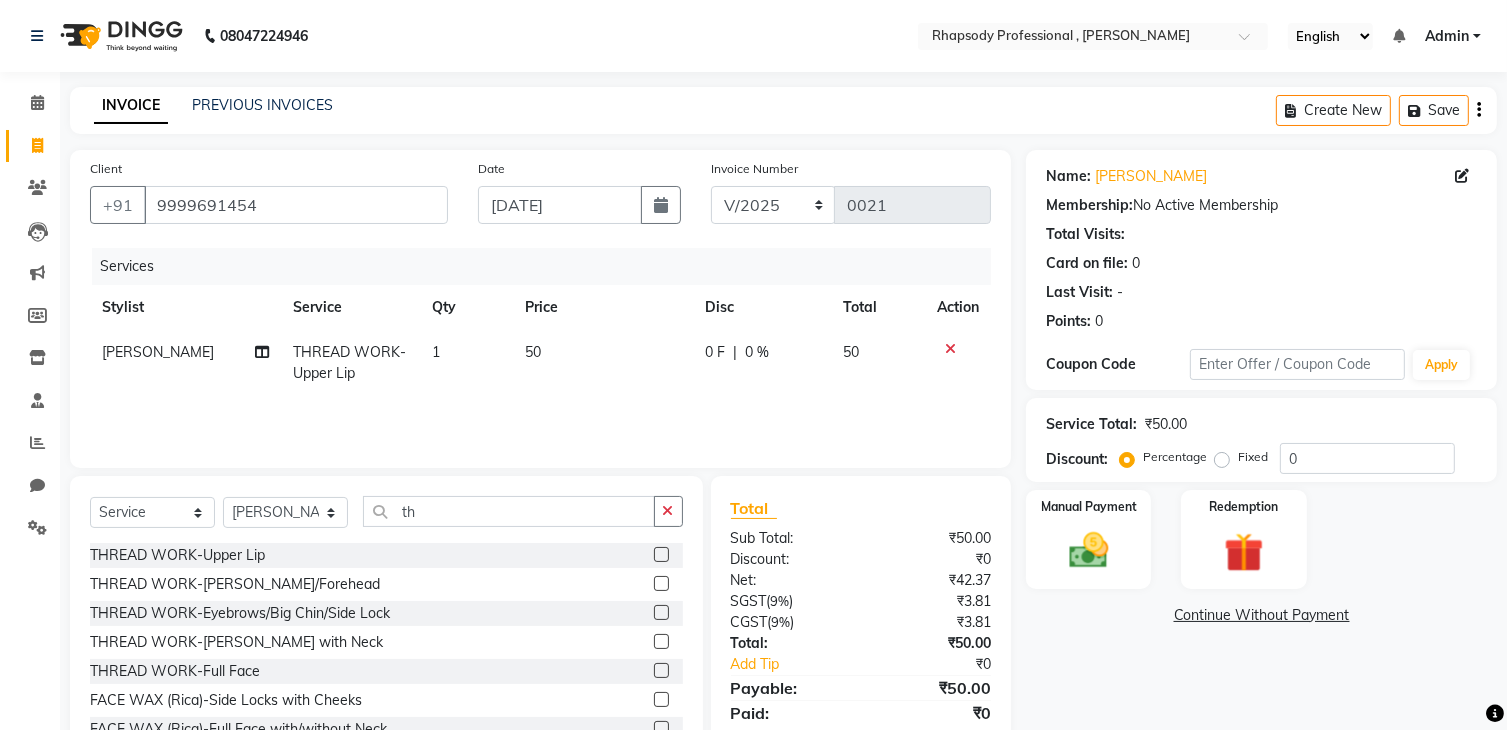 click 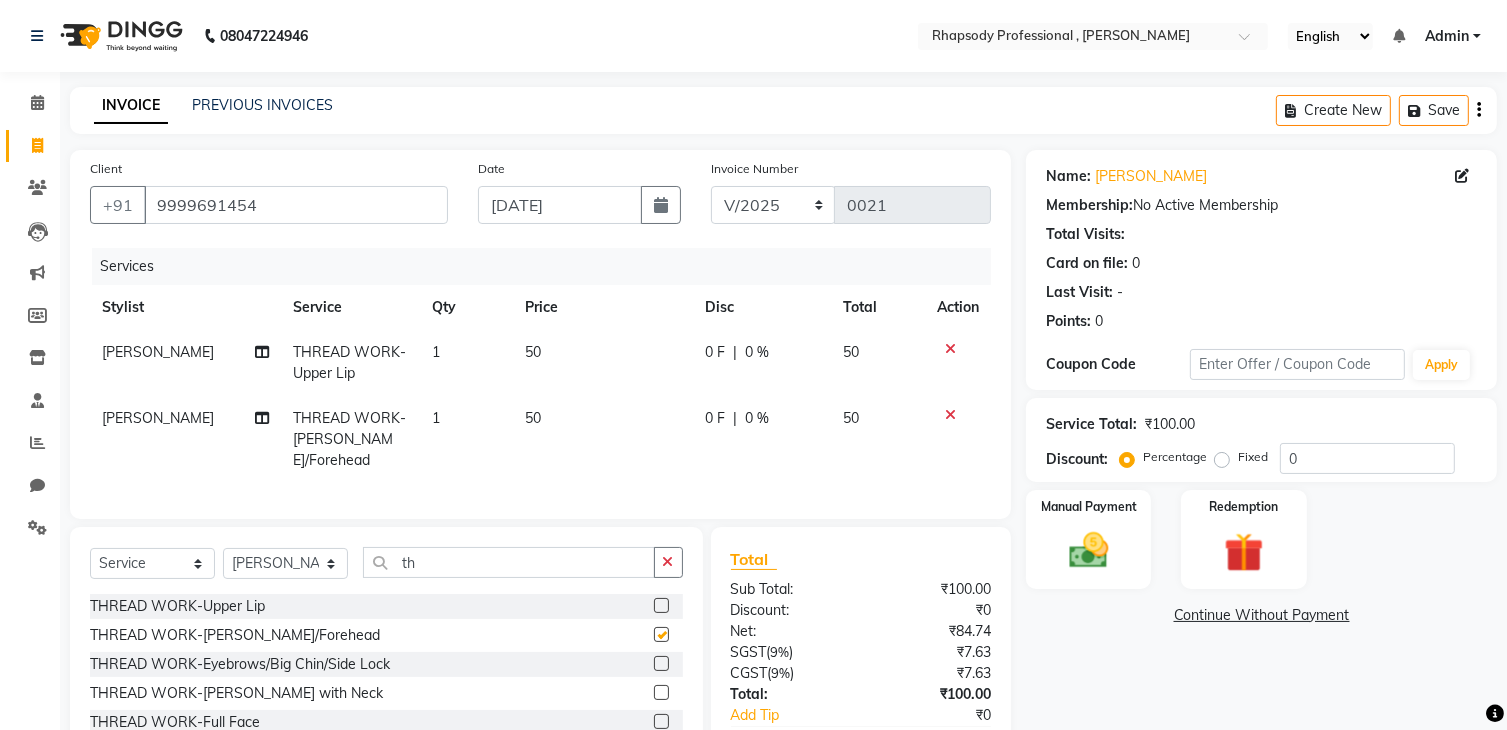 checkbox on "false" 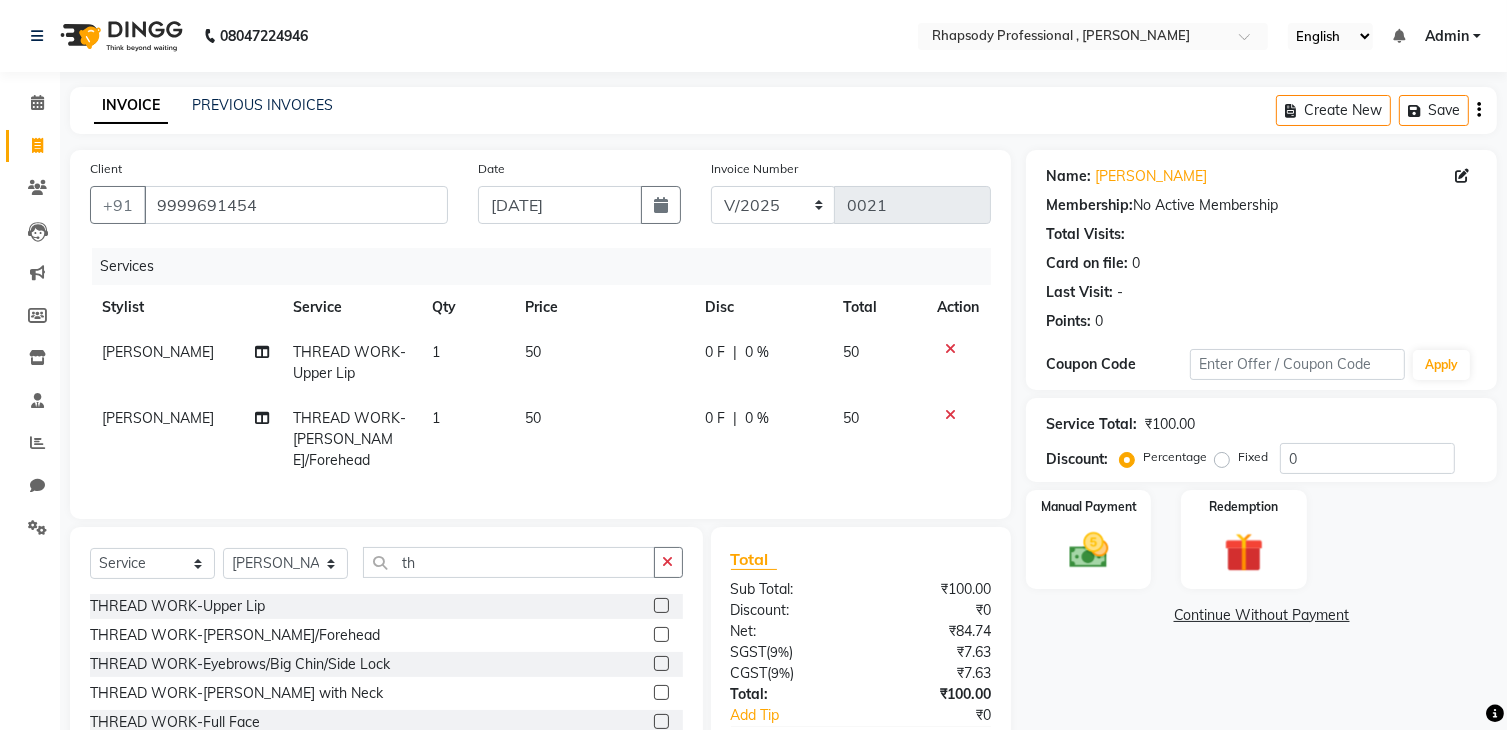click 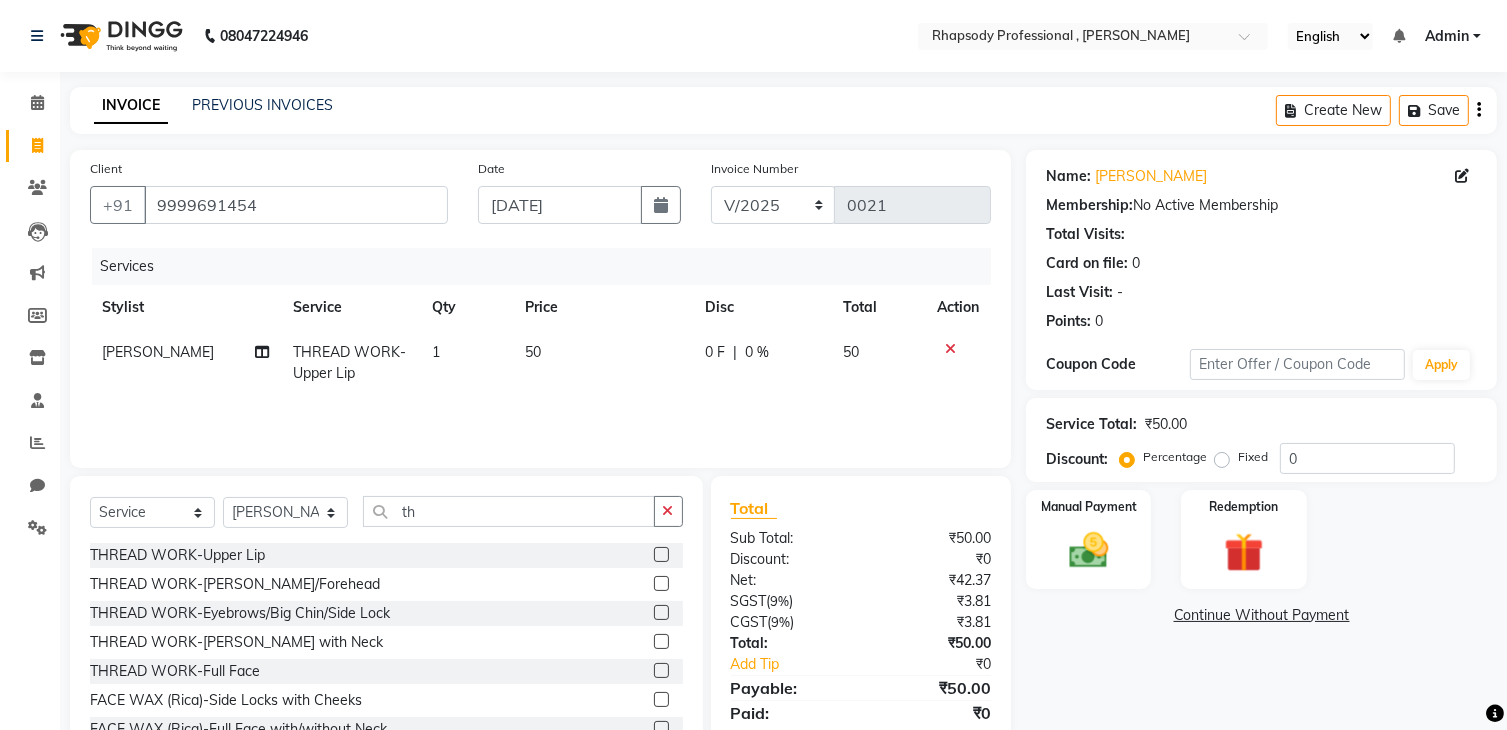 click 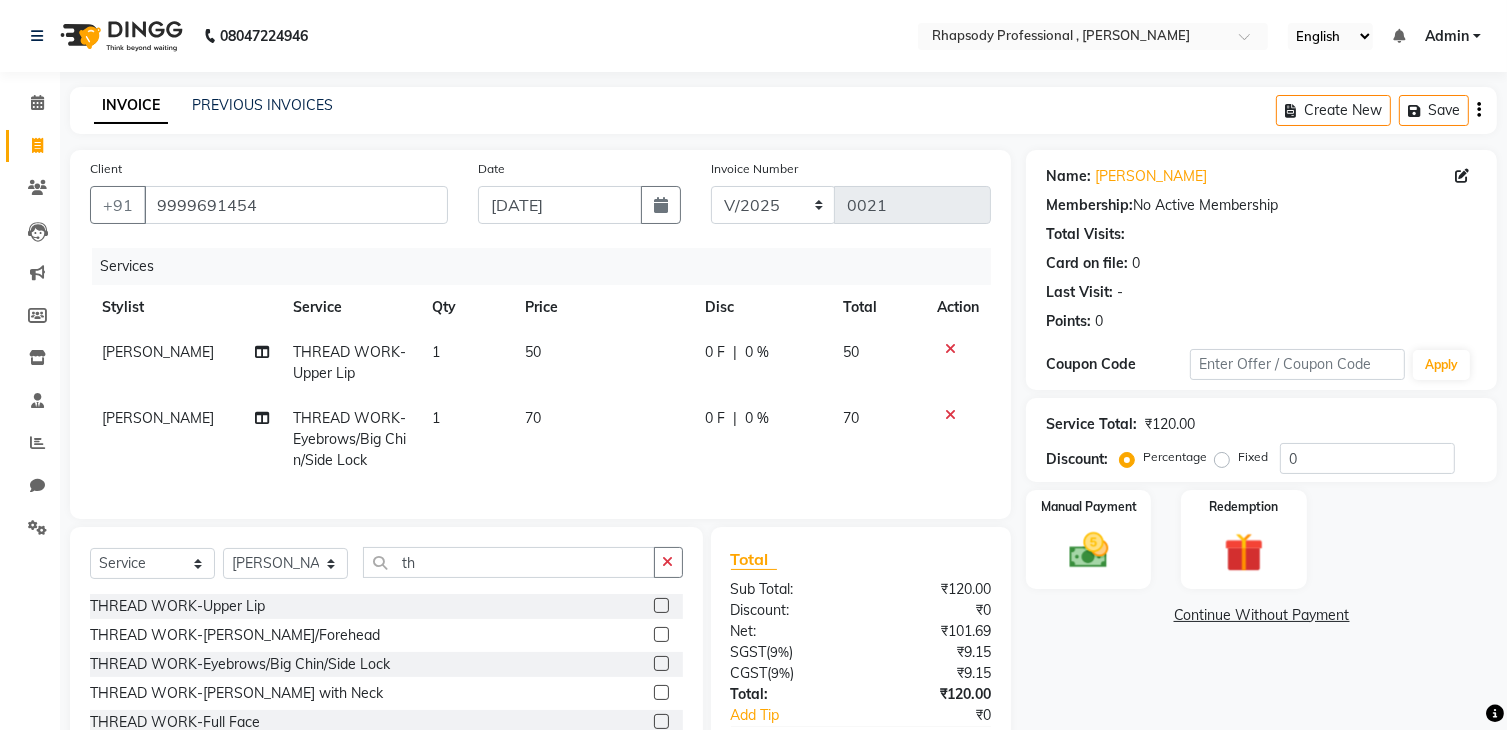 checkbox on "false" 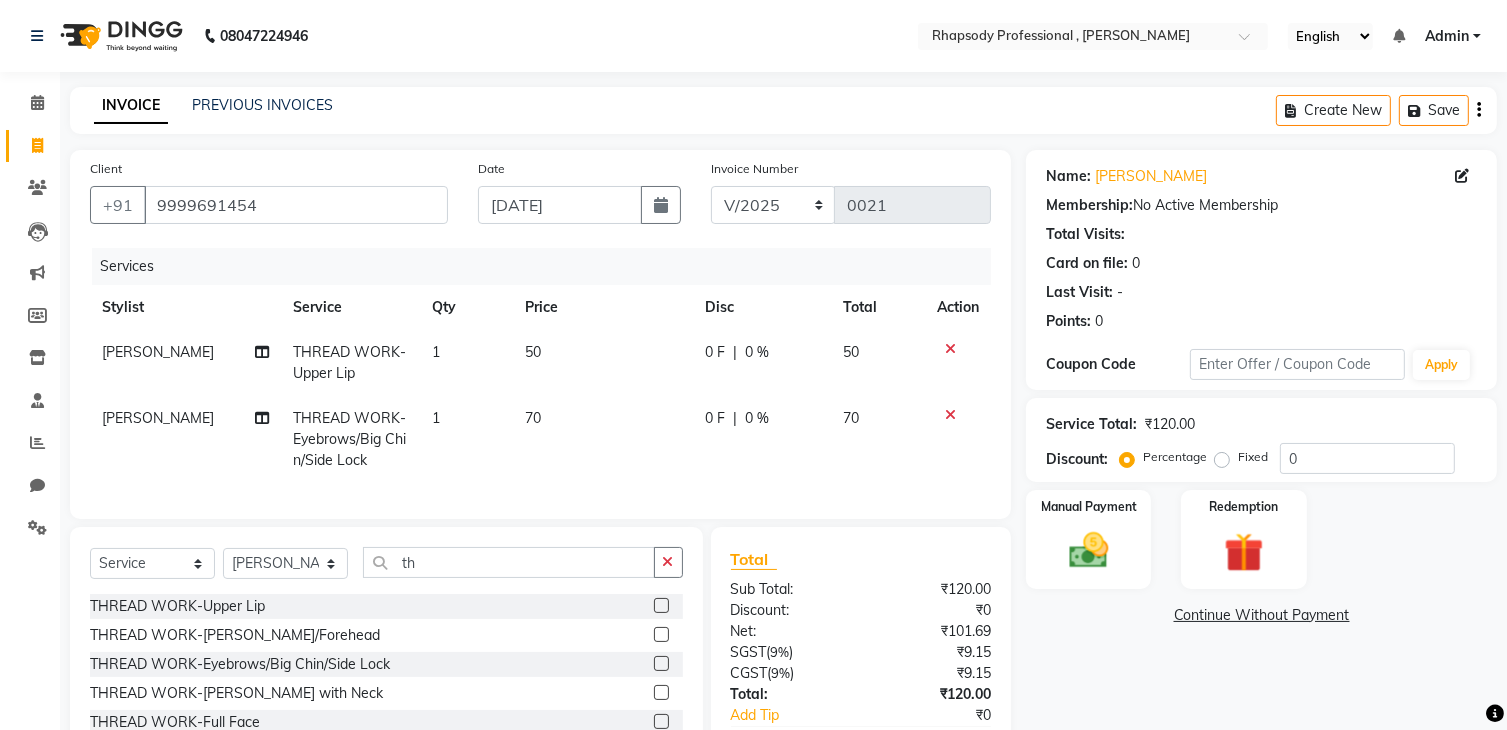 click 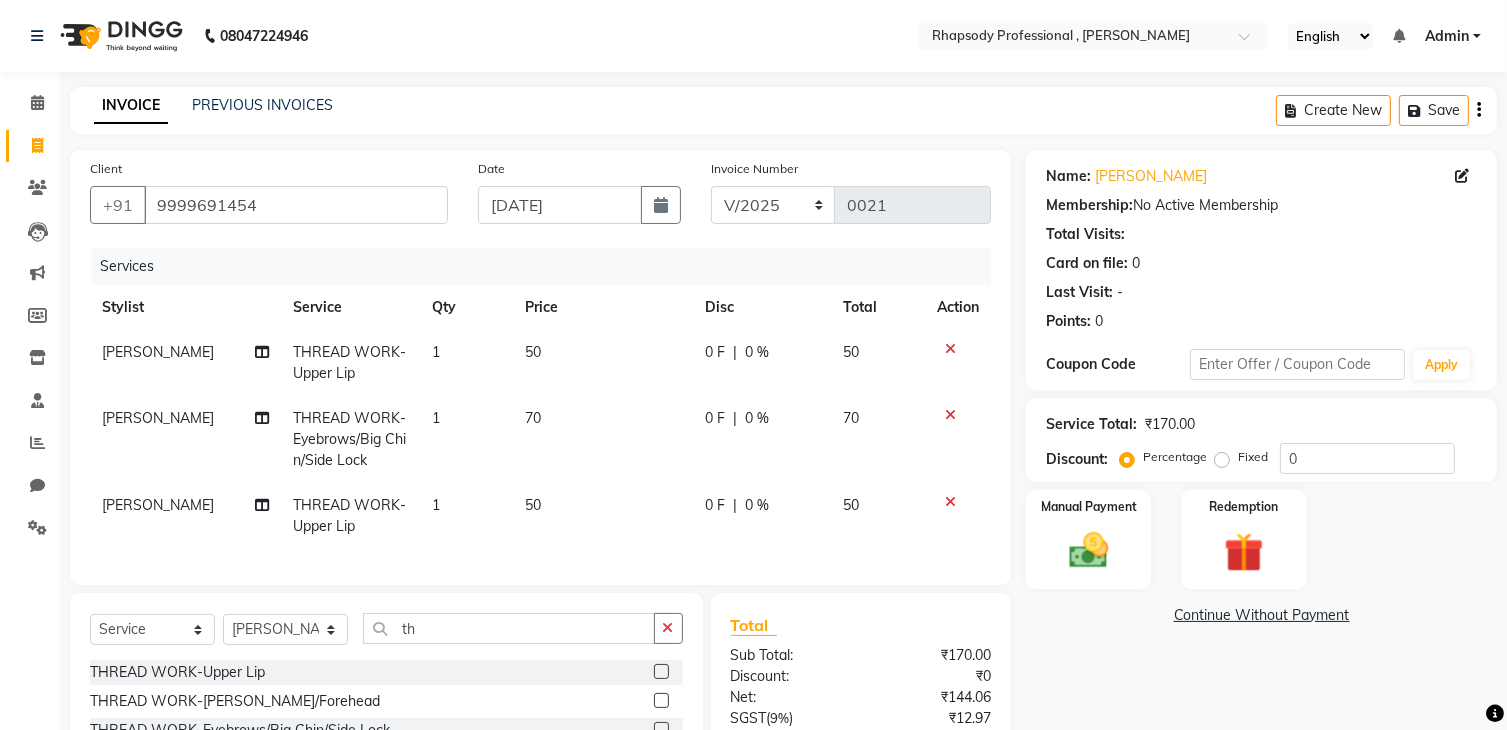 click 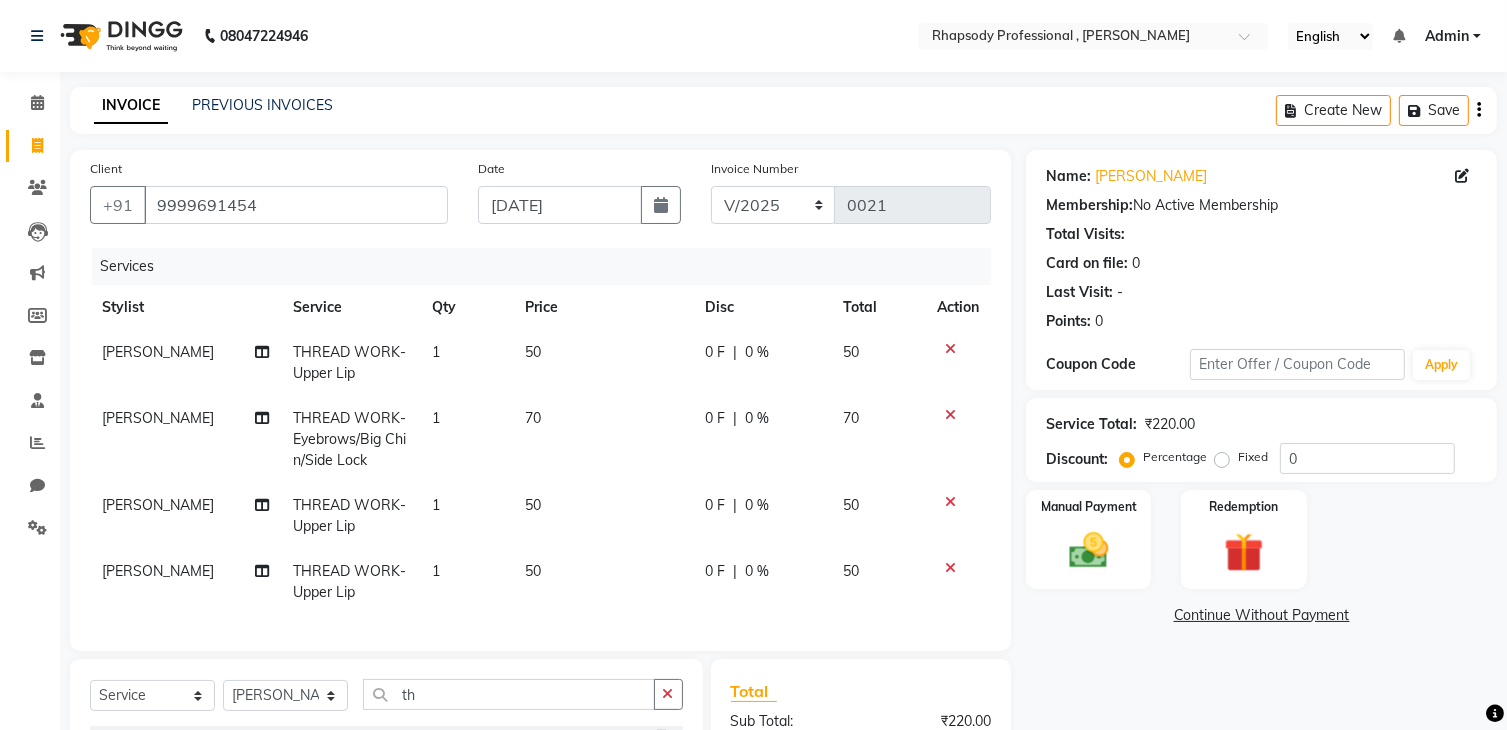 click 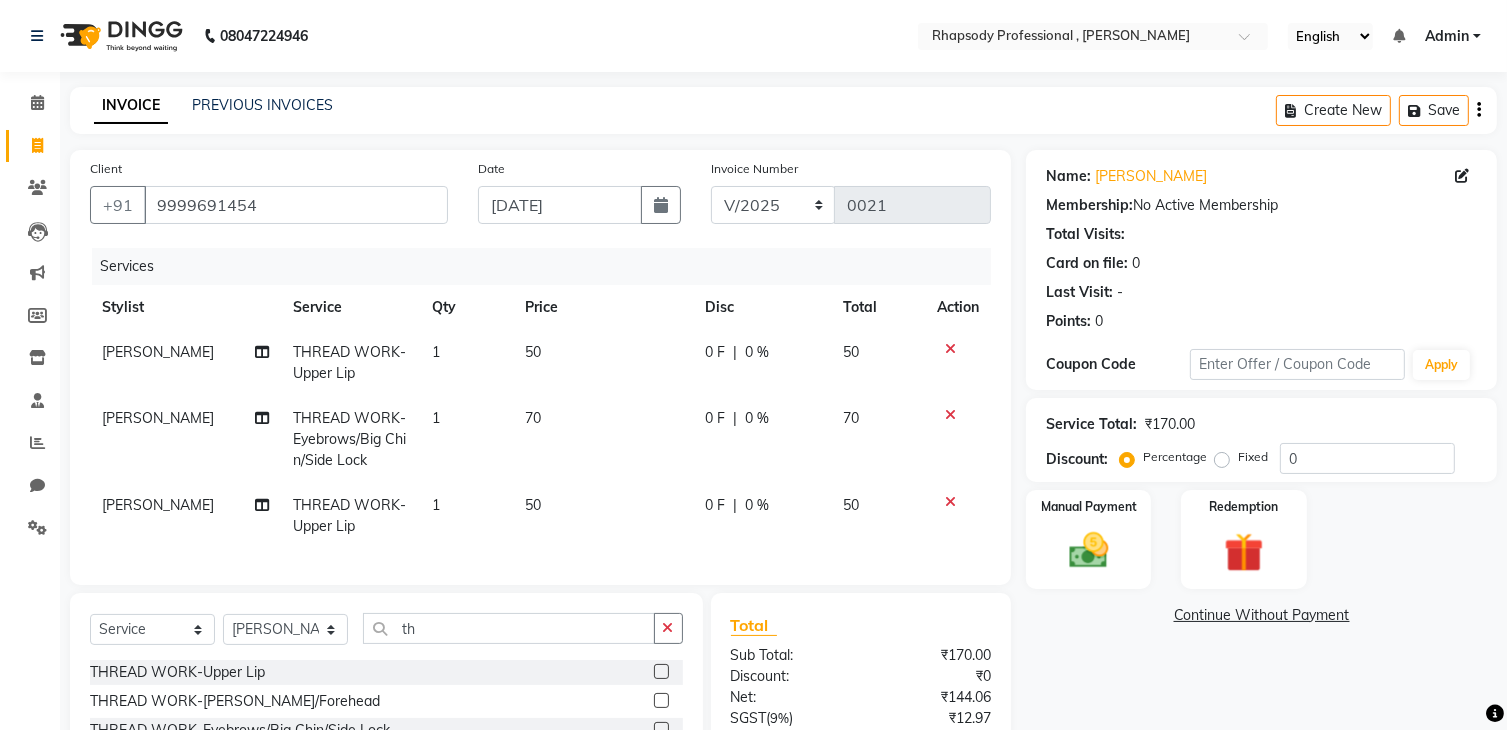 click 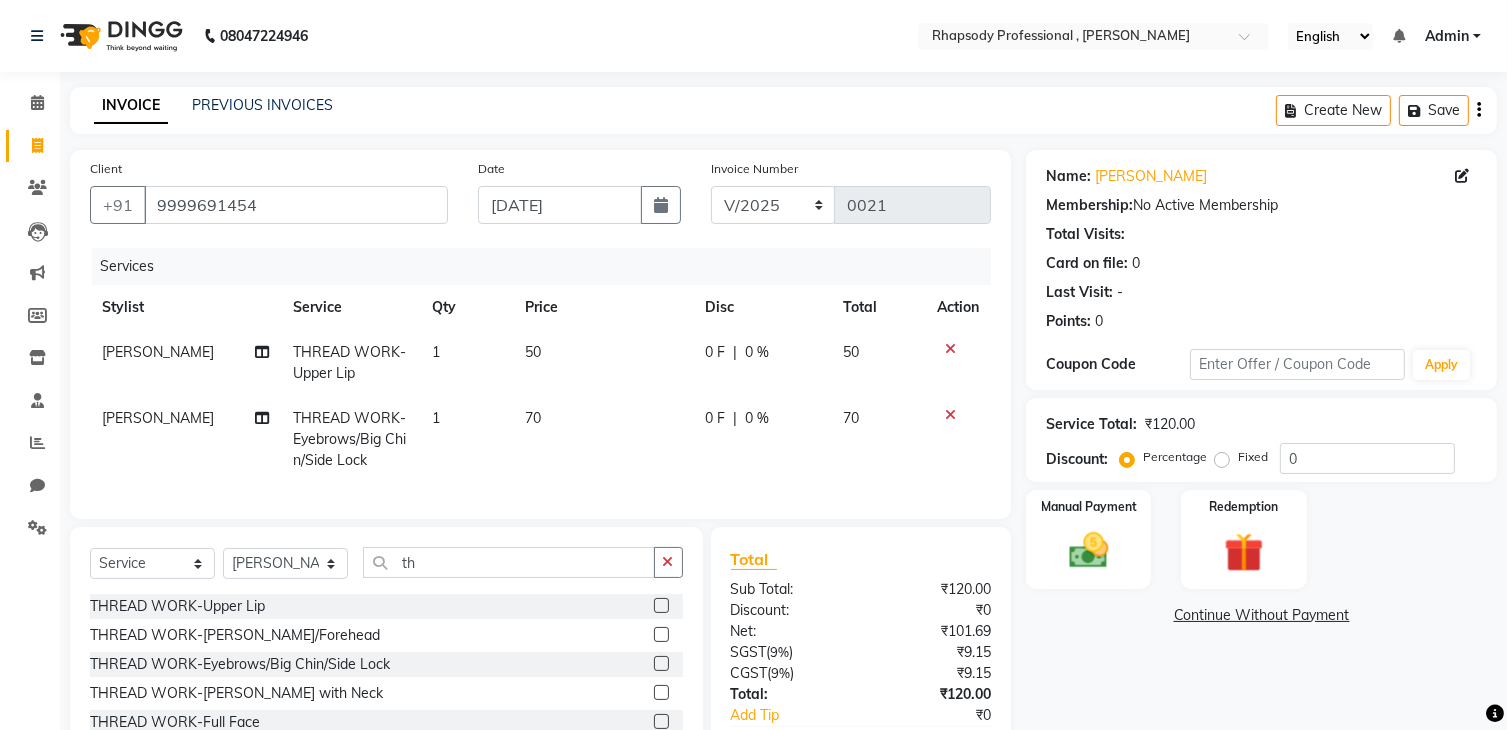 click 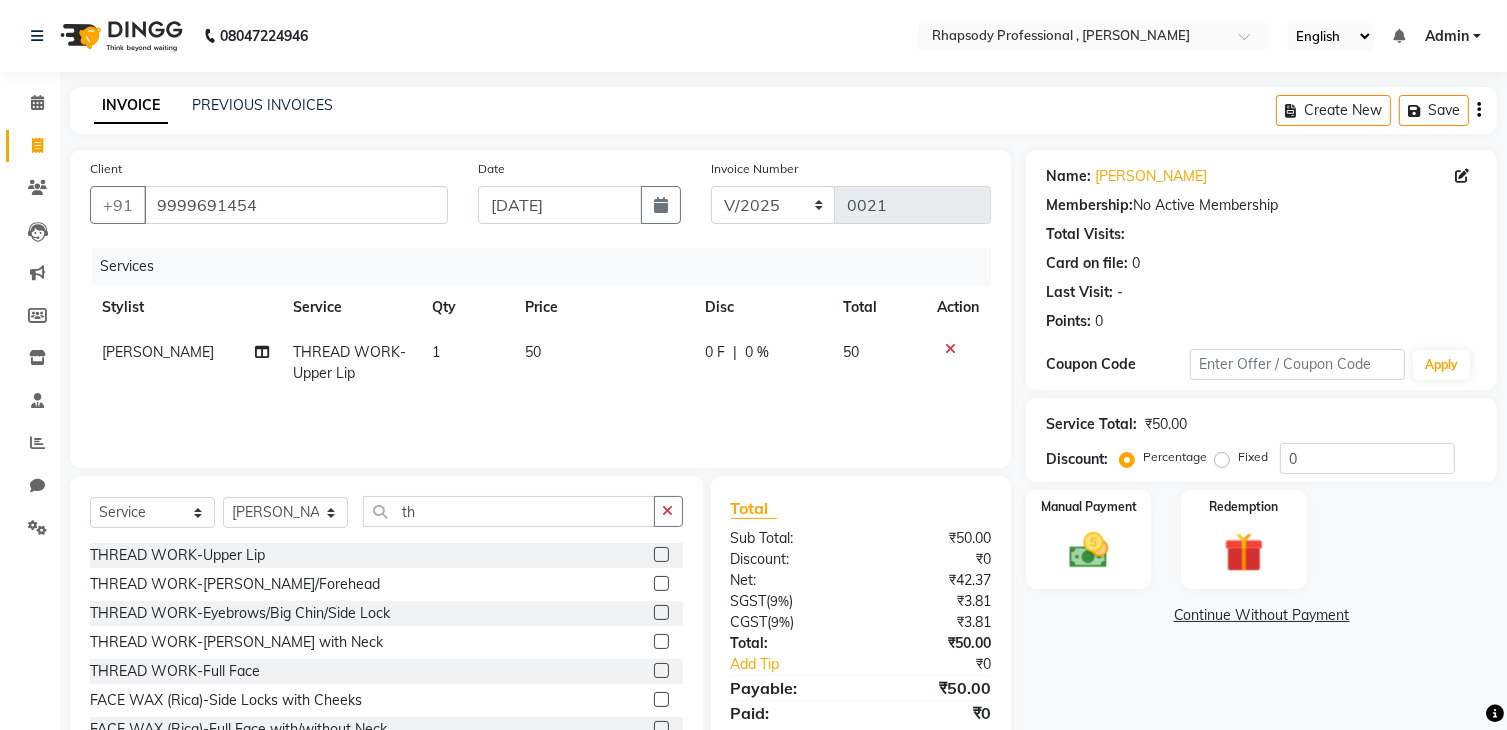 click 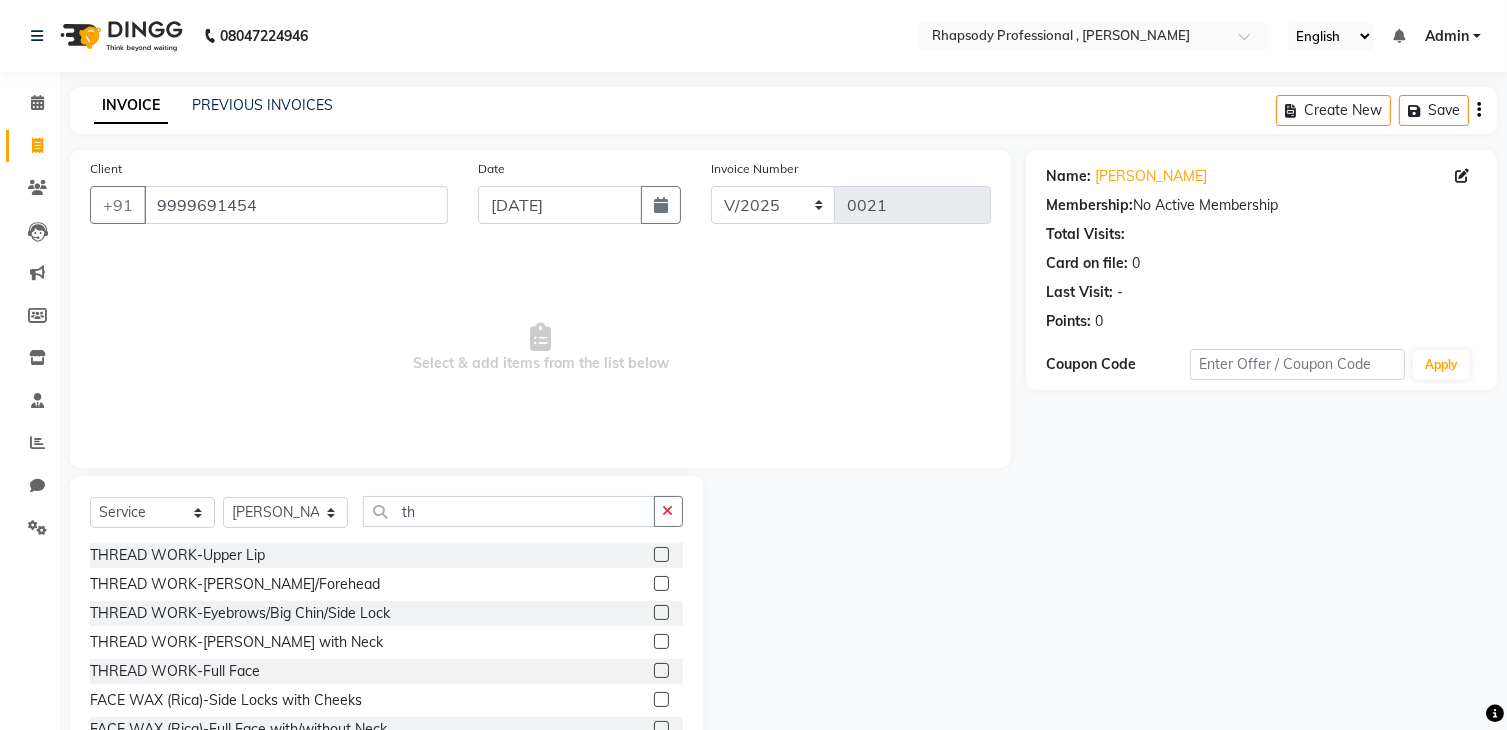 click 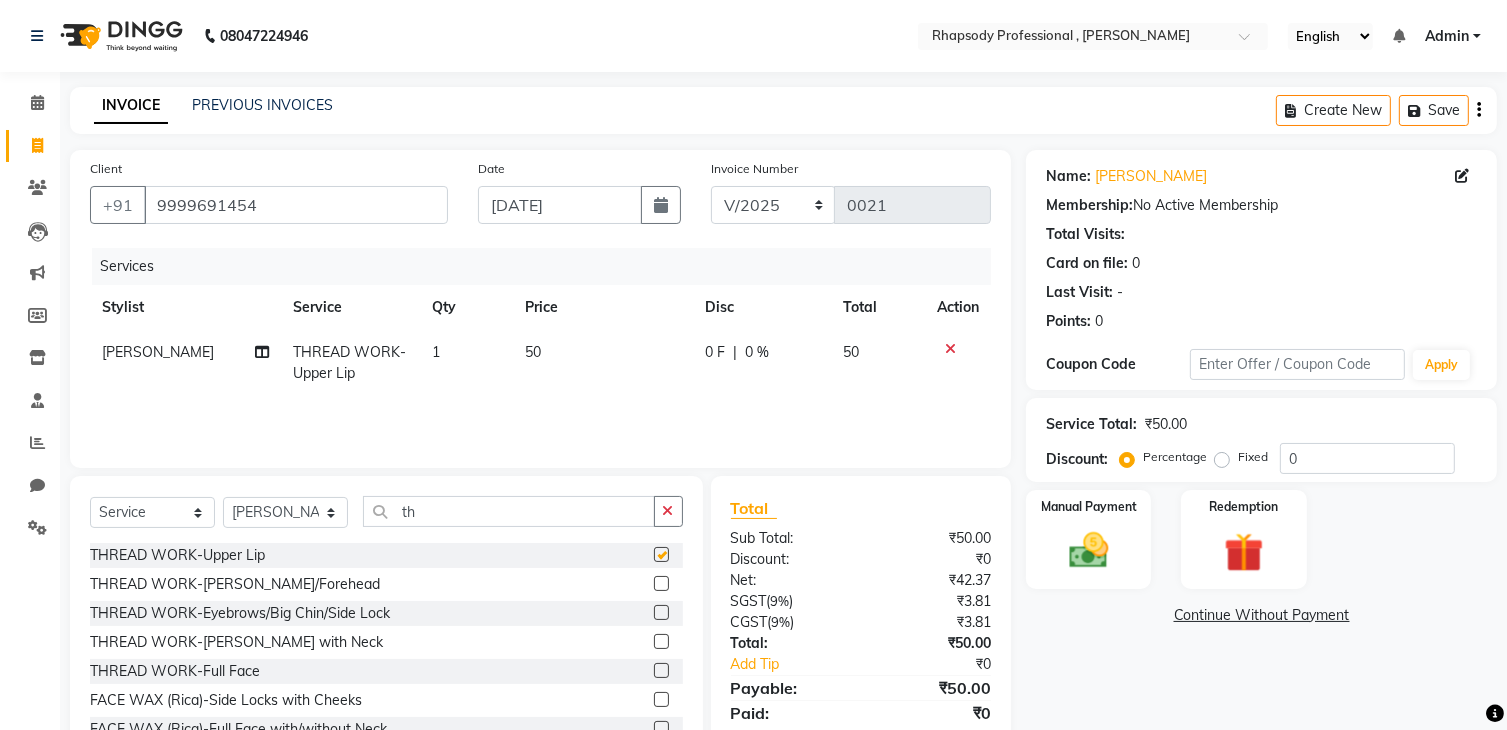 checkbox on "false" 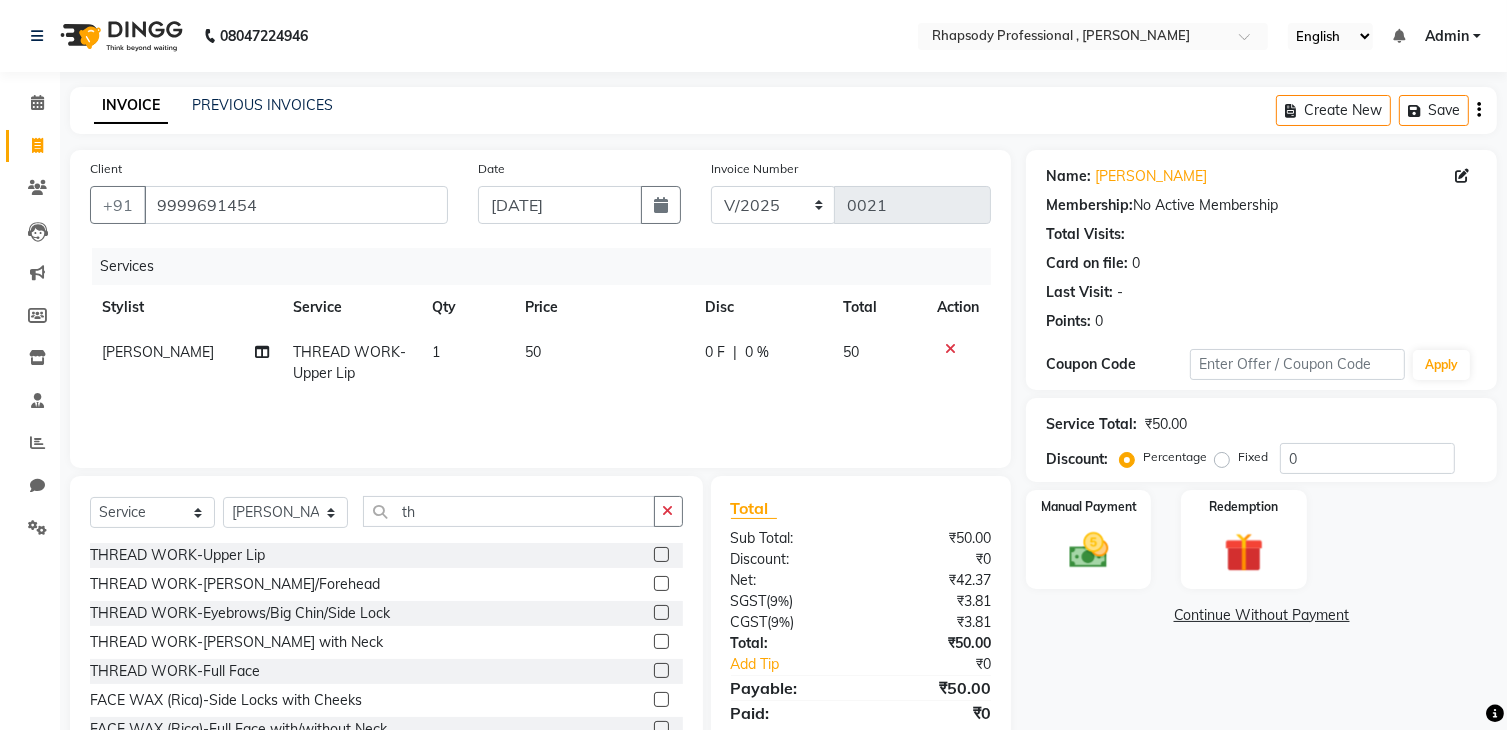 click 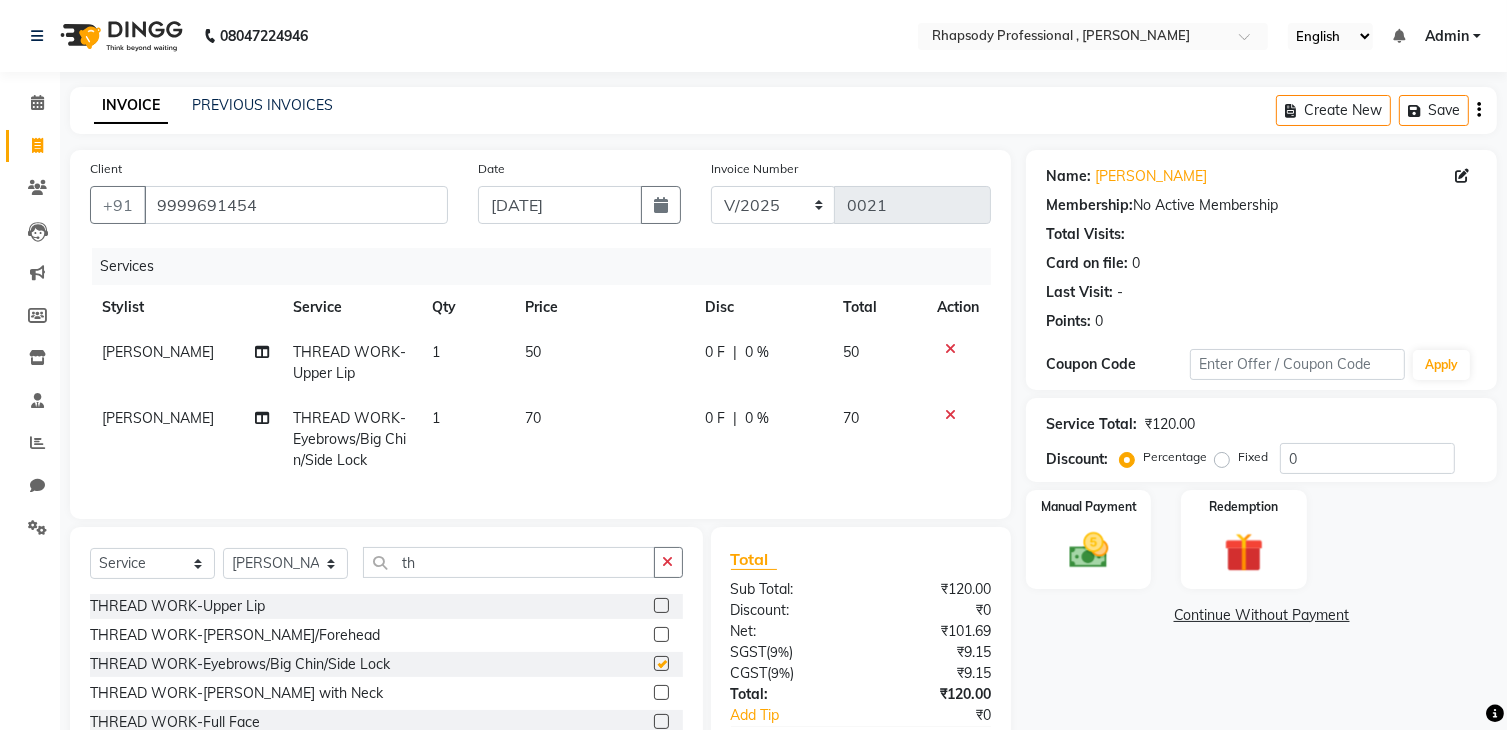 checkbox on "false" 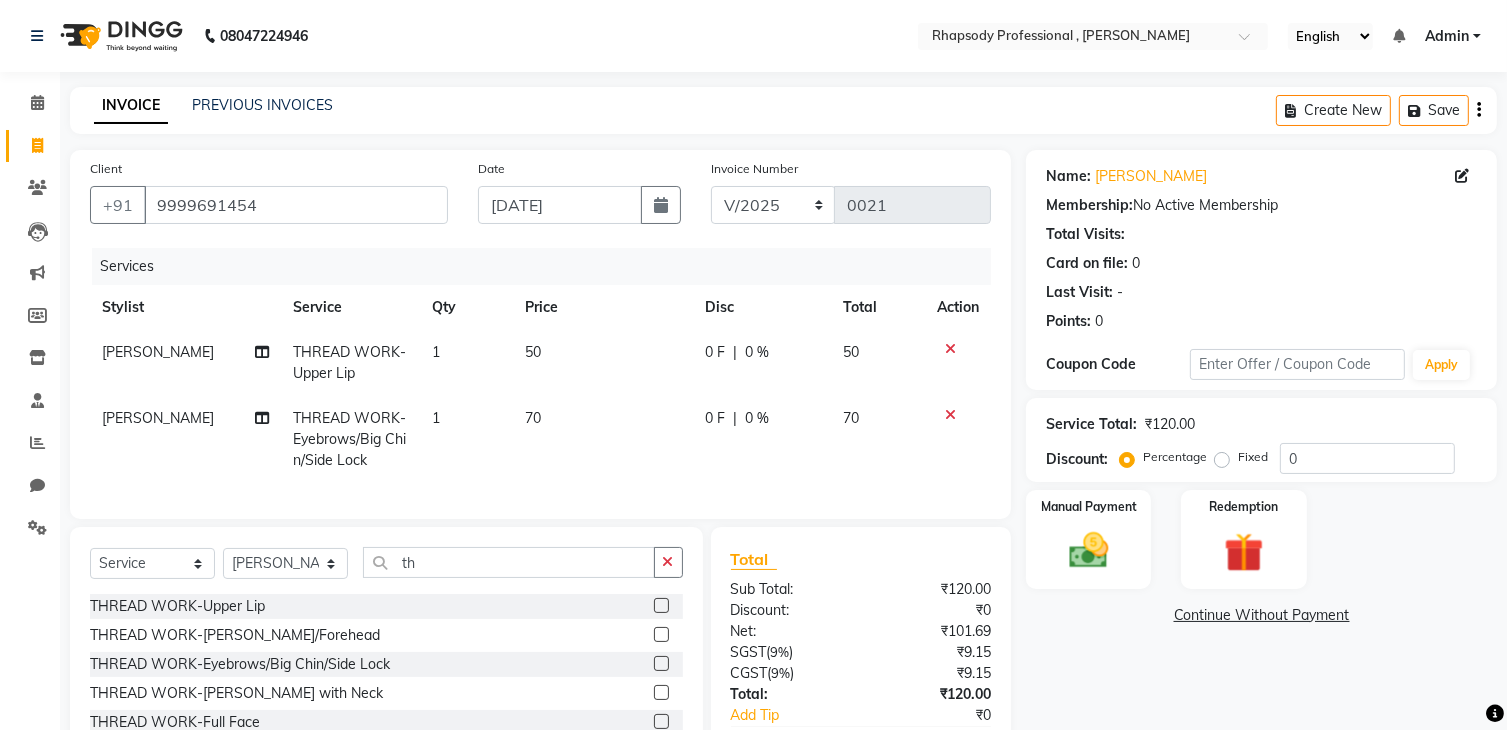 click 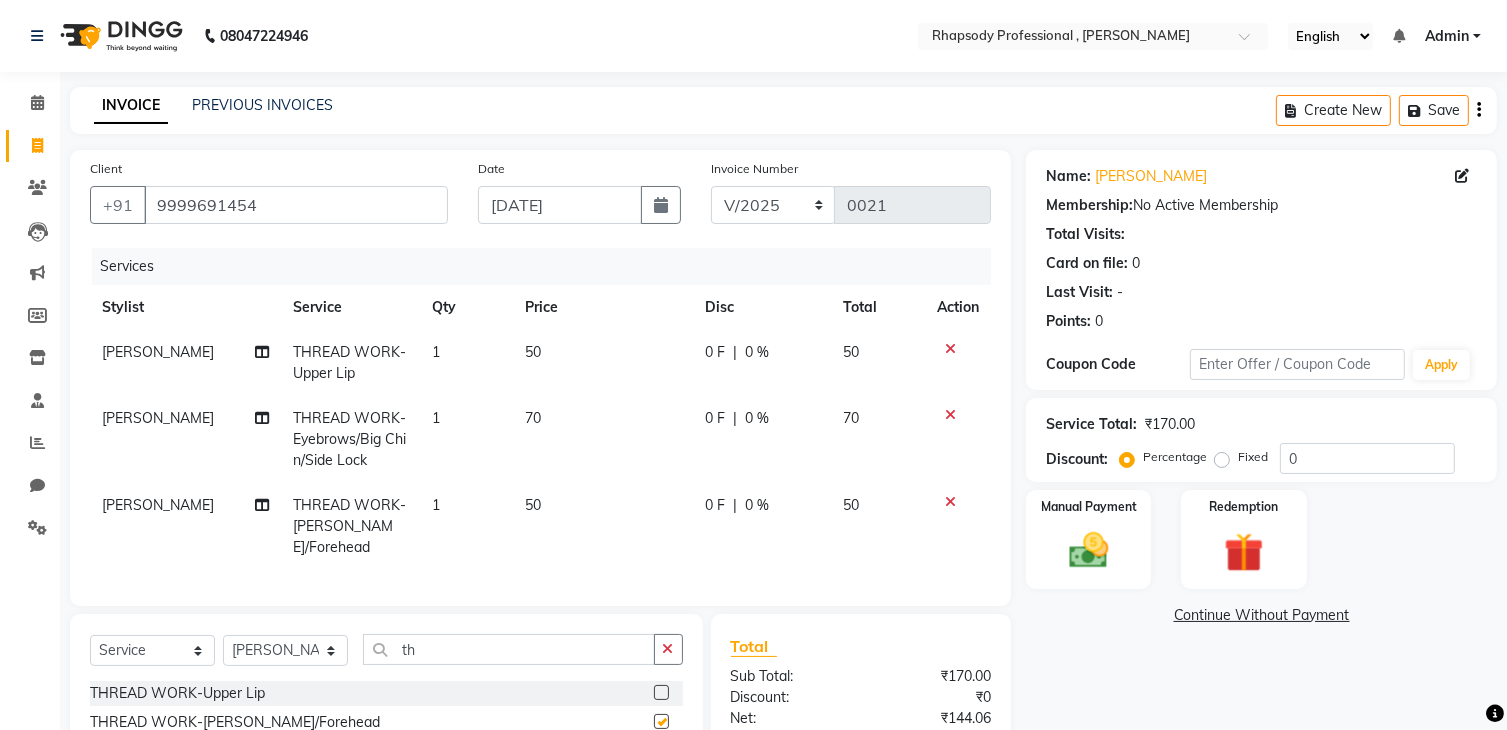 checkbox on "false" 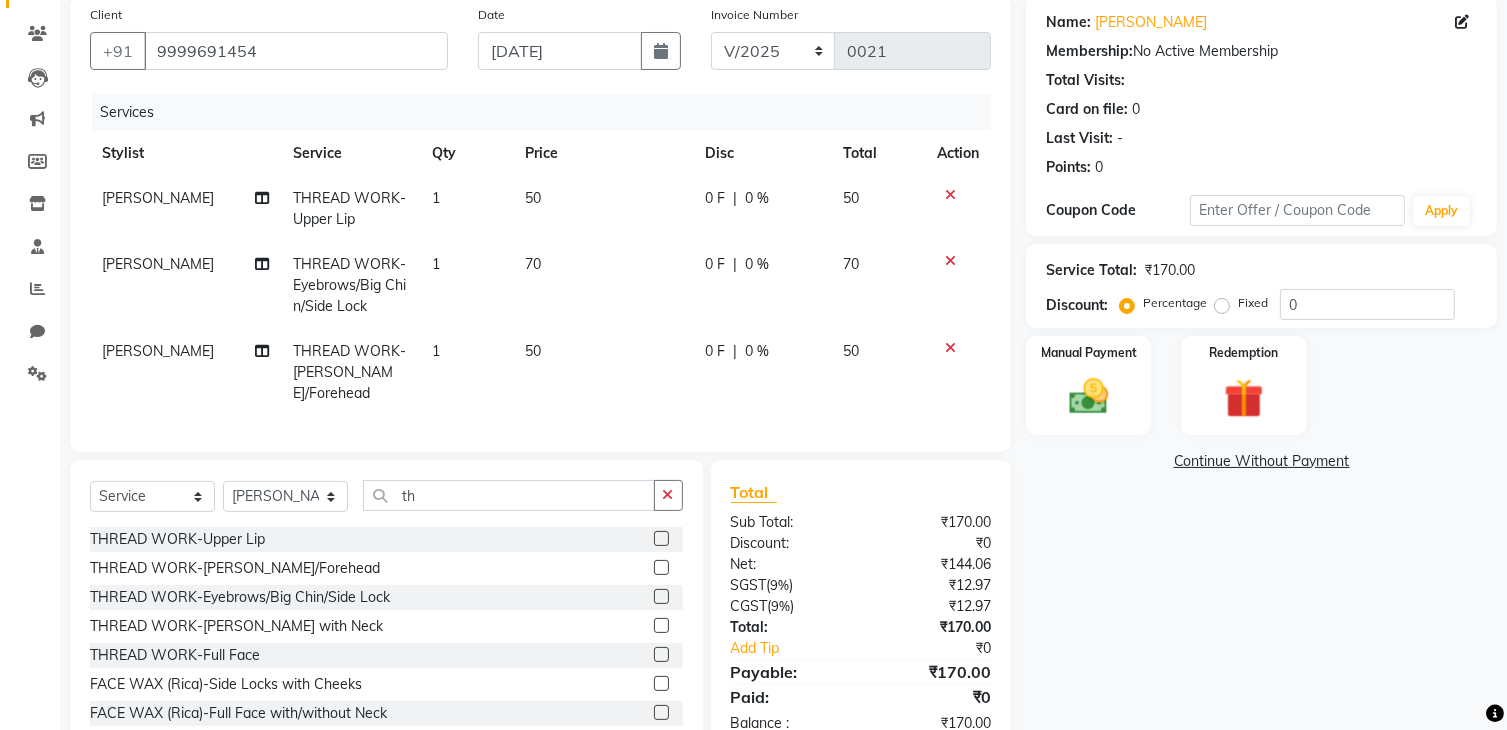scroll, scrollTop: 204, scrollLeft: 0, axis: vertical 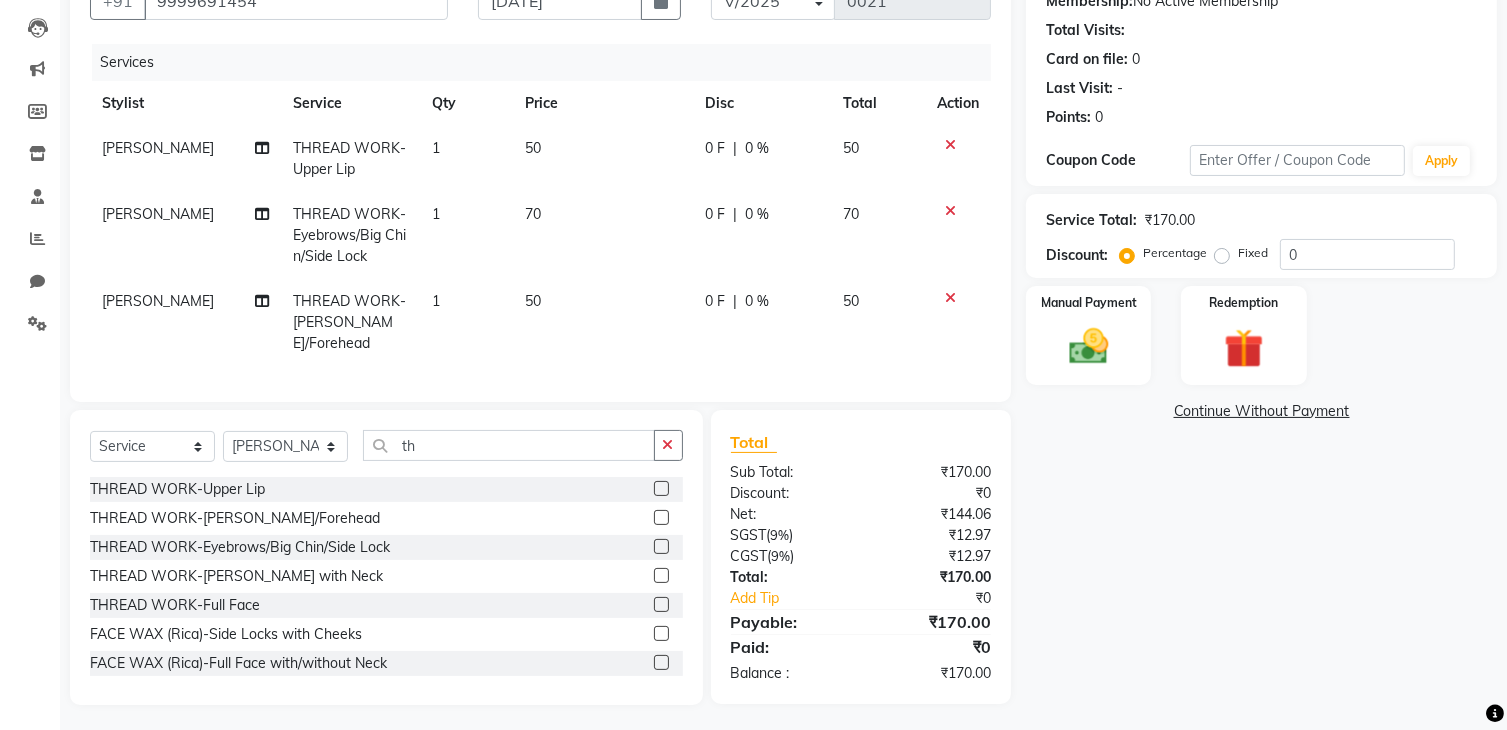 click 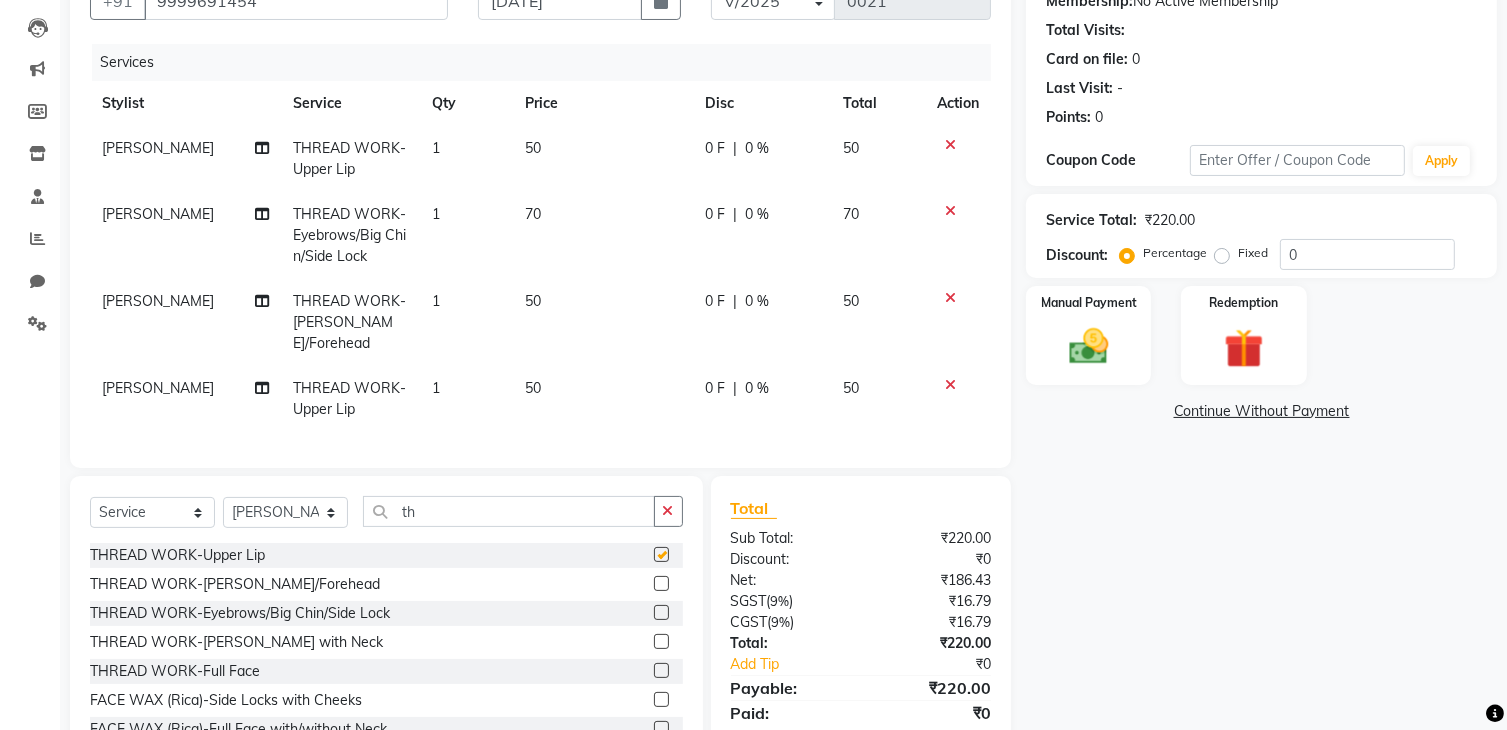 checkbox on "false" 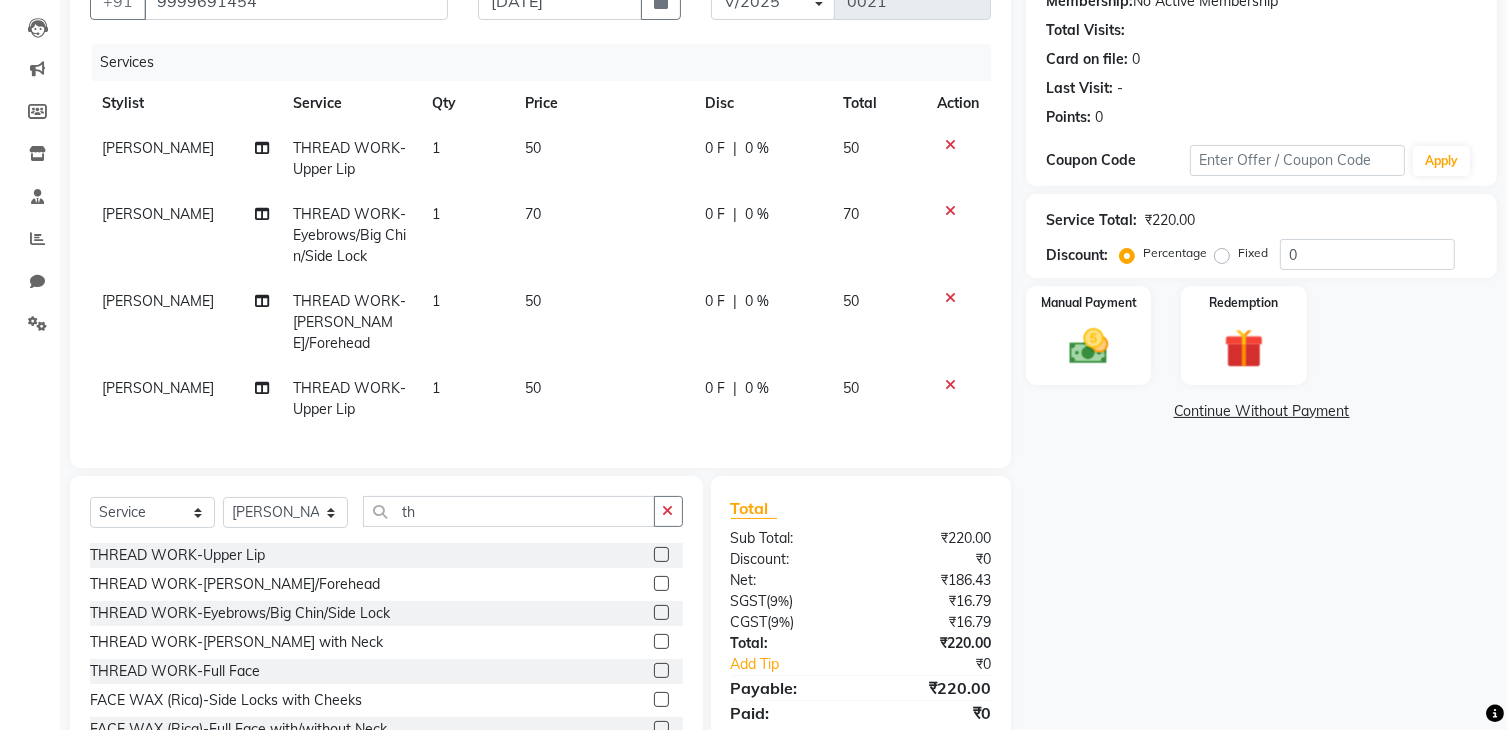 click 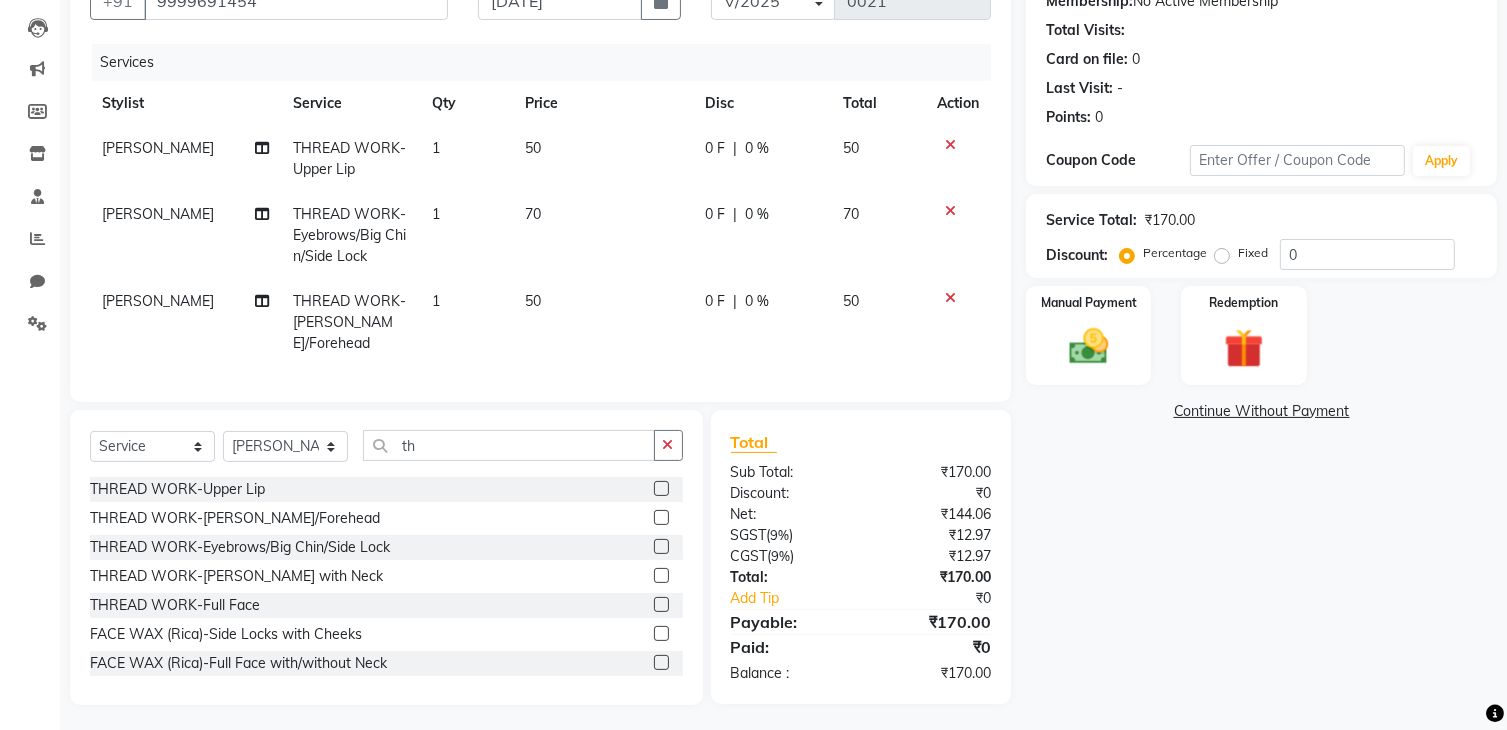 click 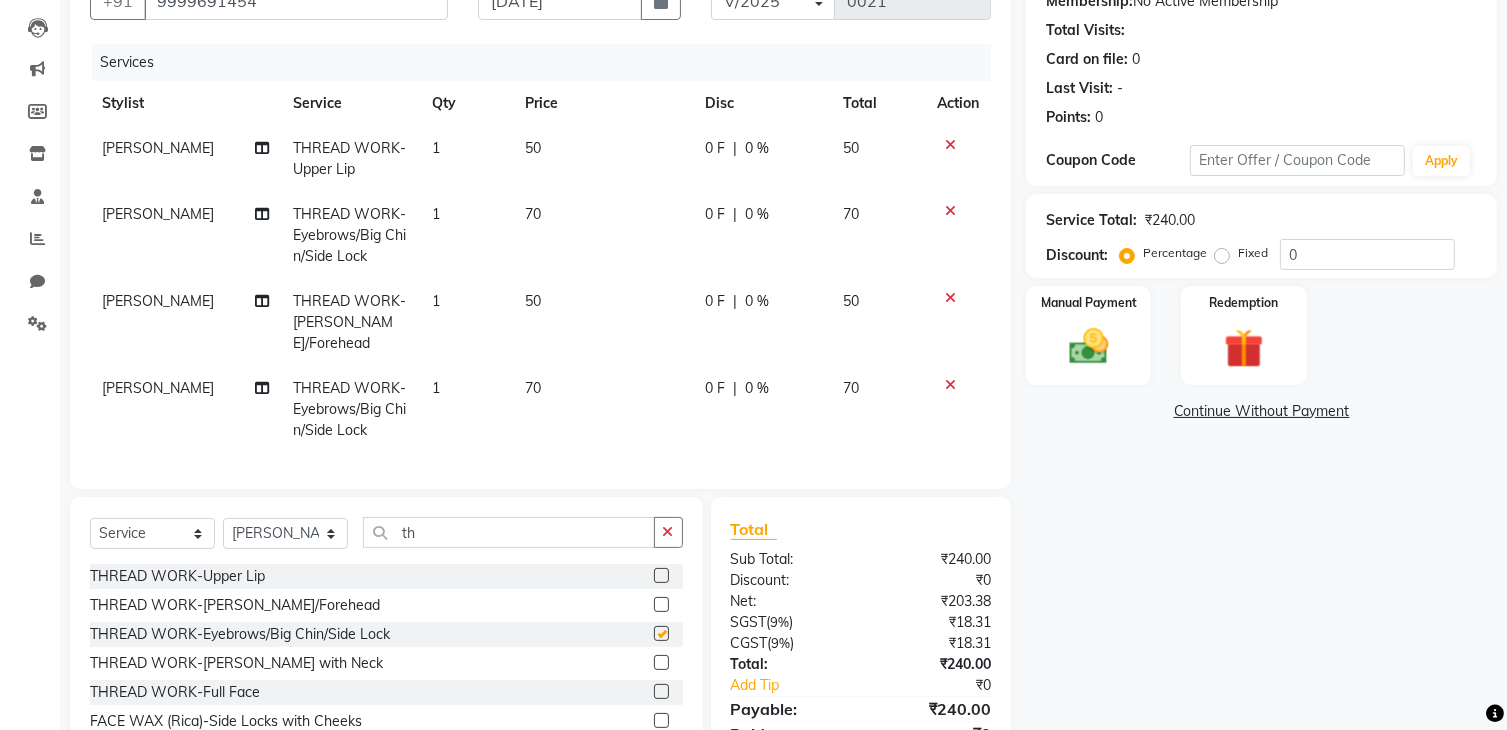 type 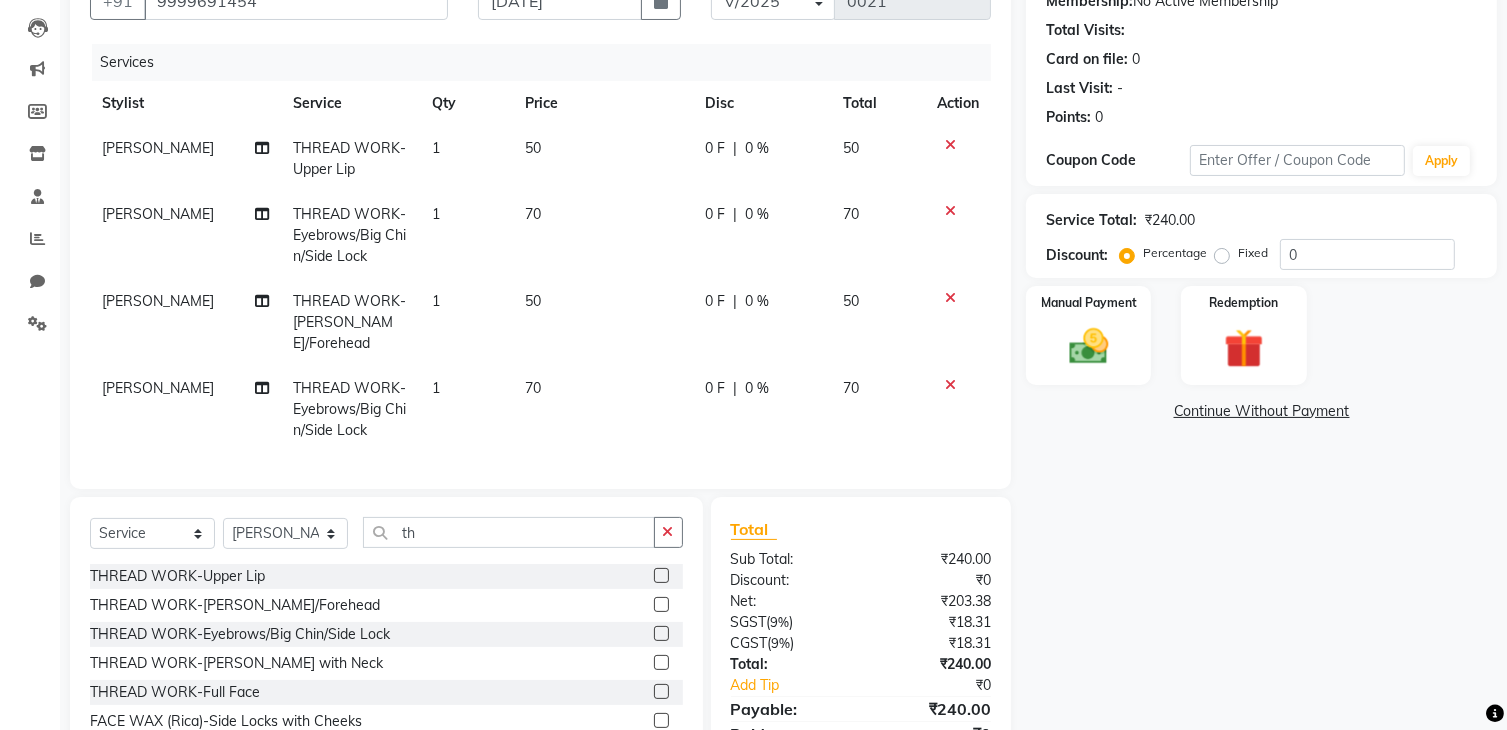 click 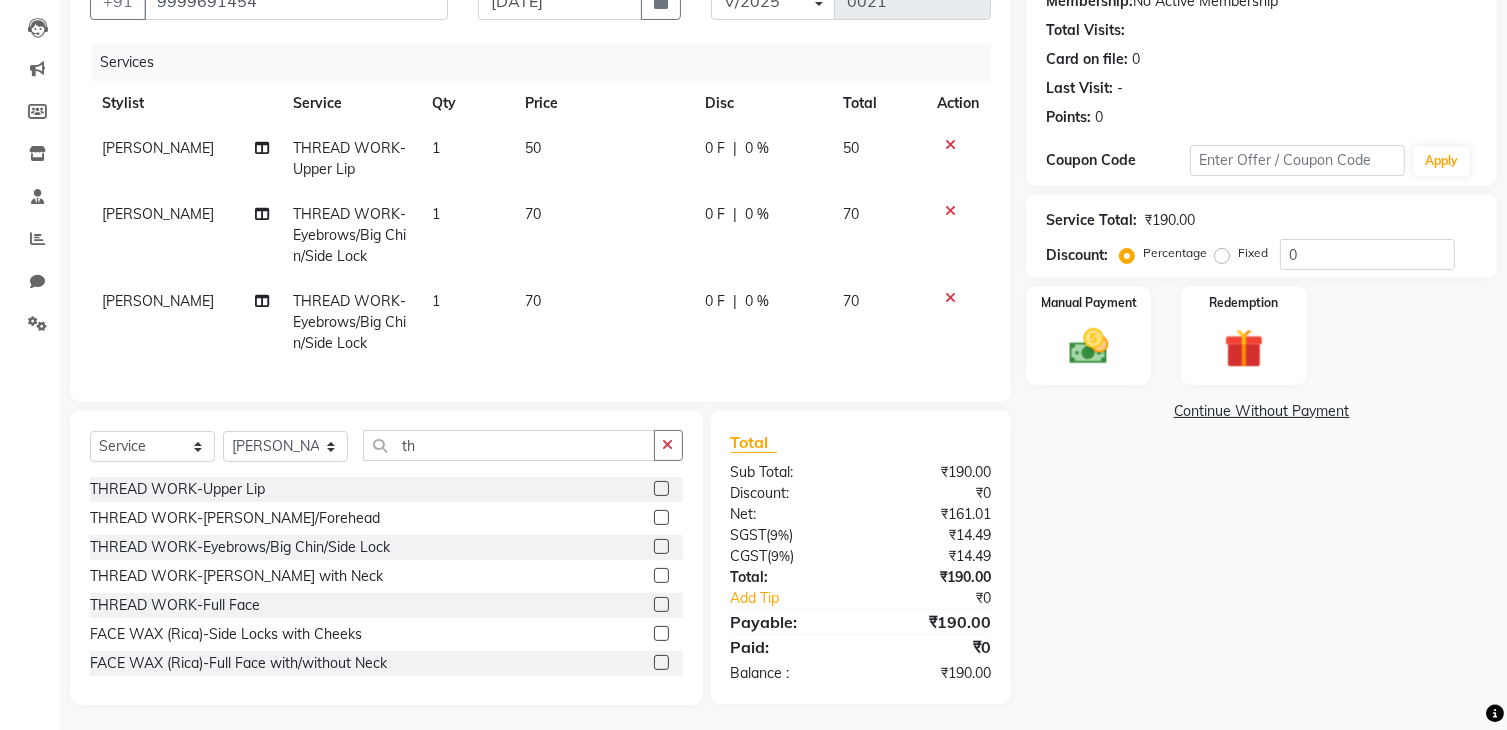 click 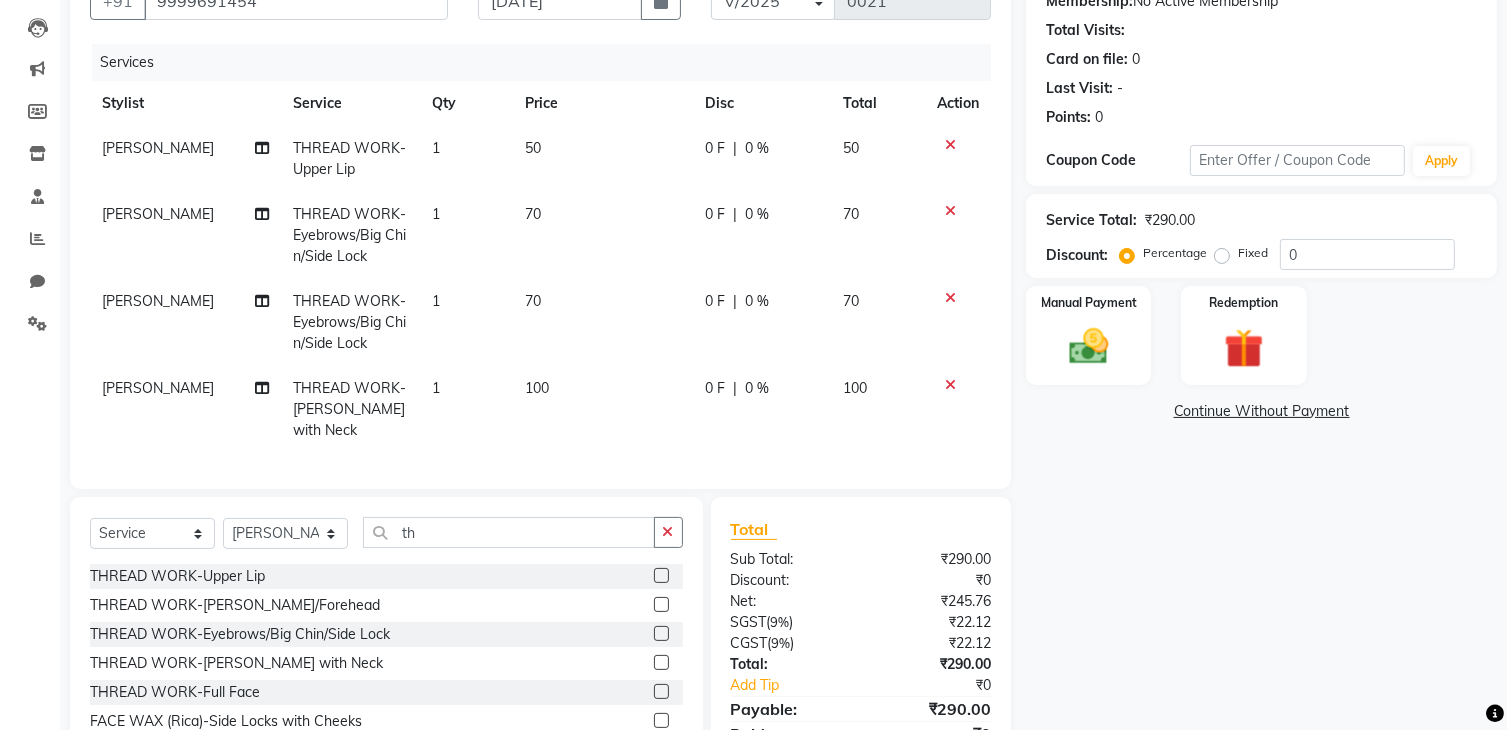 click 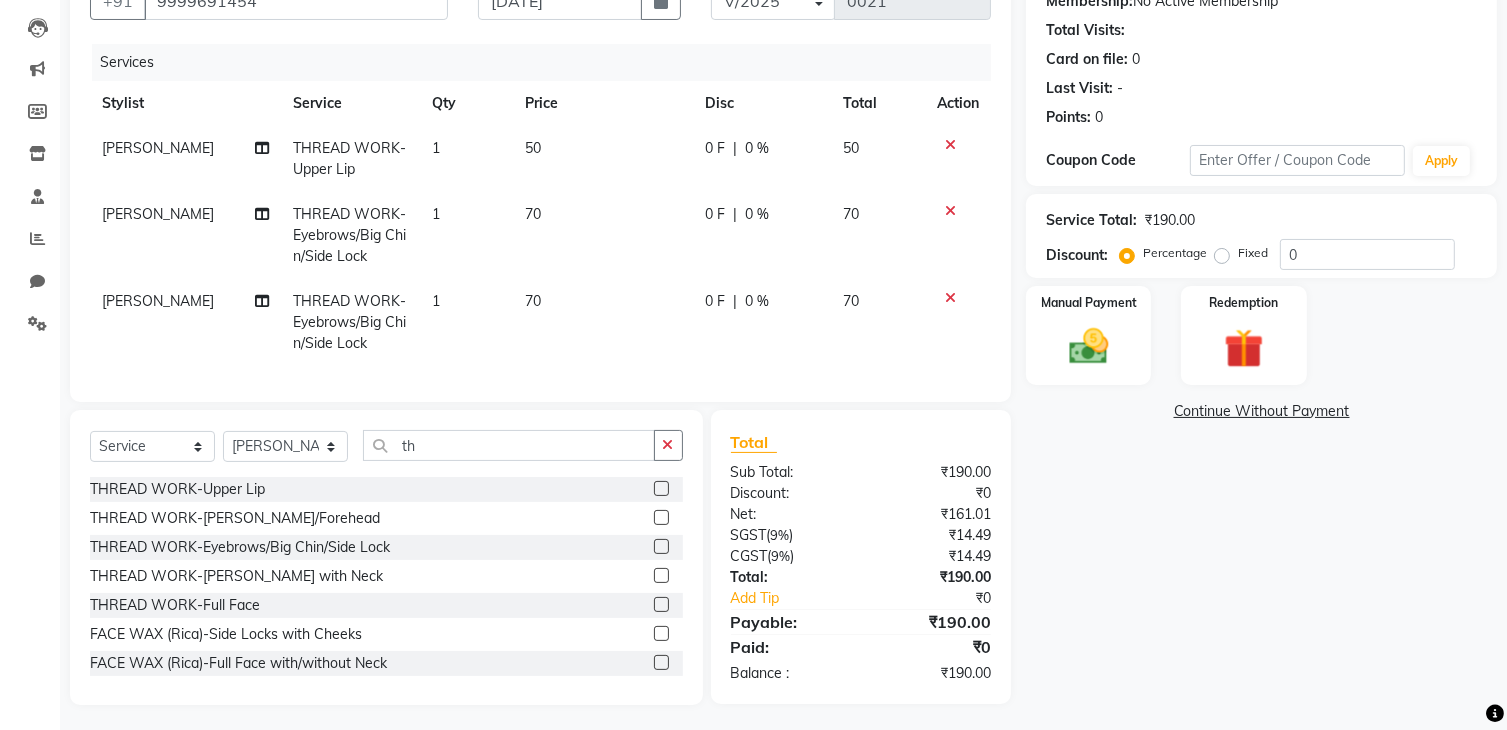 click 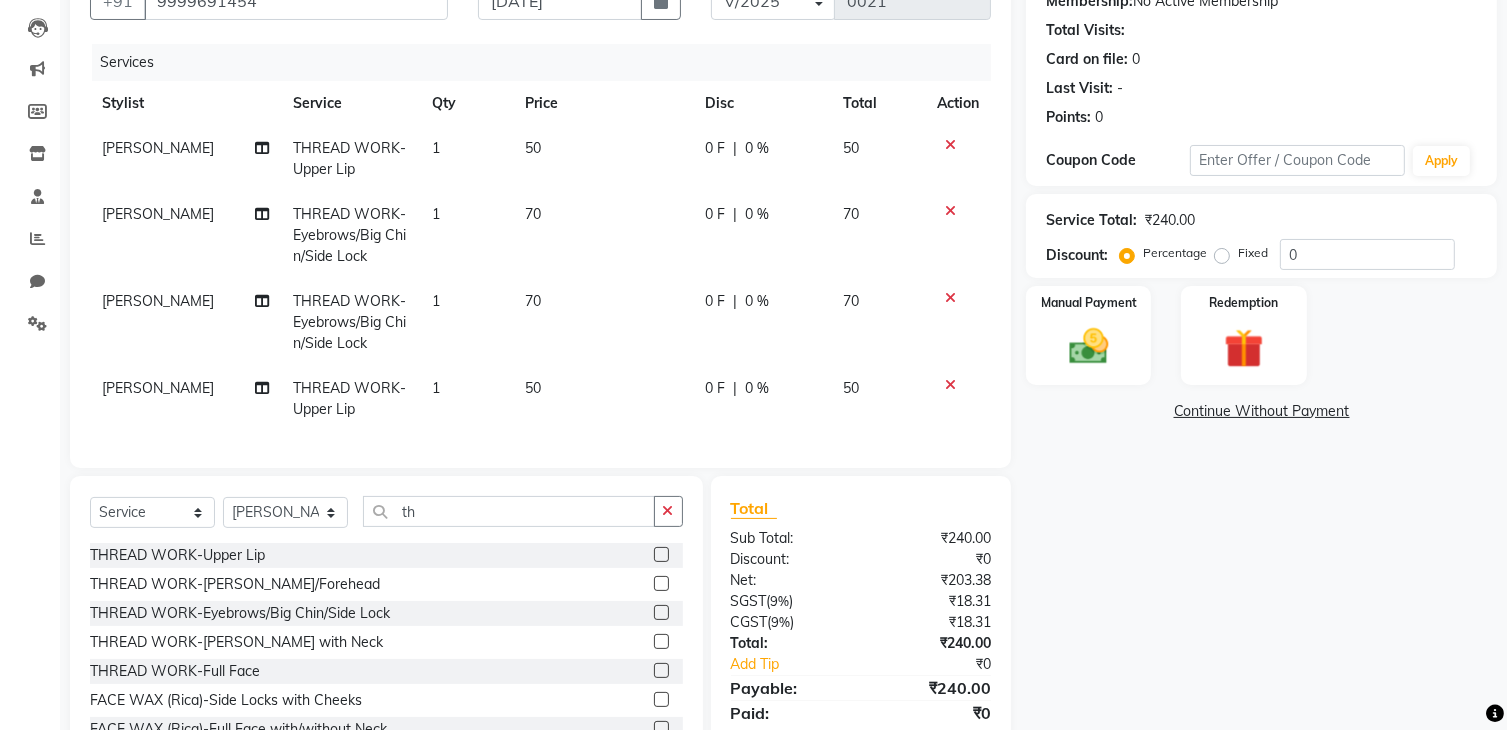 click 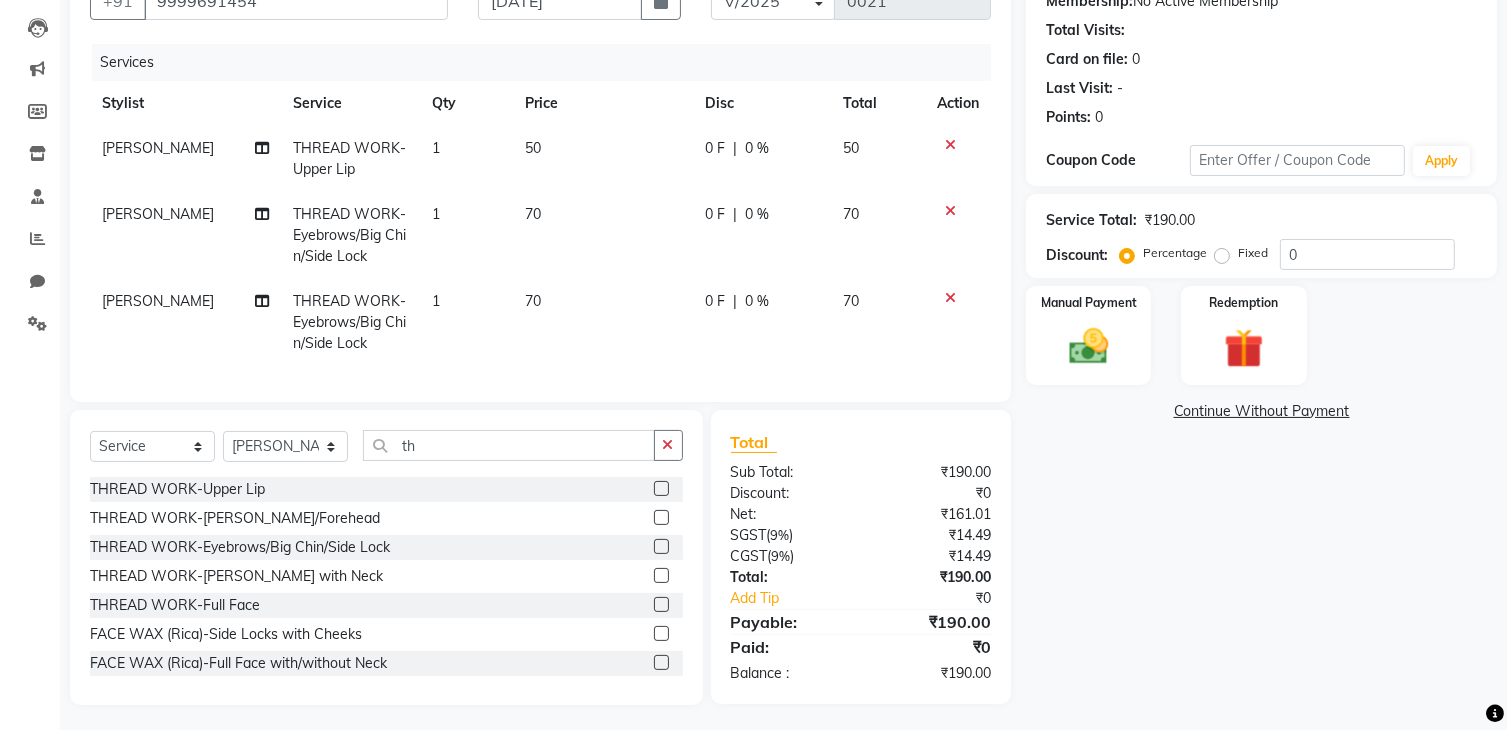 click 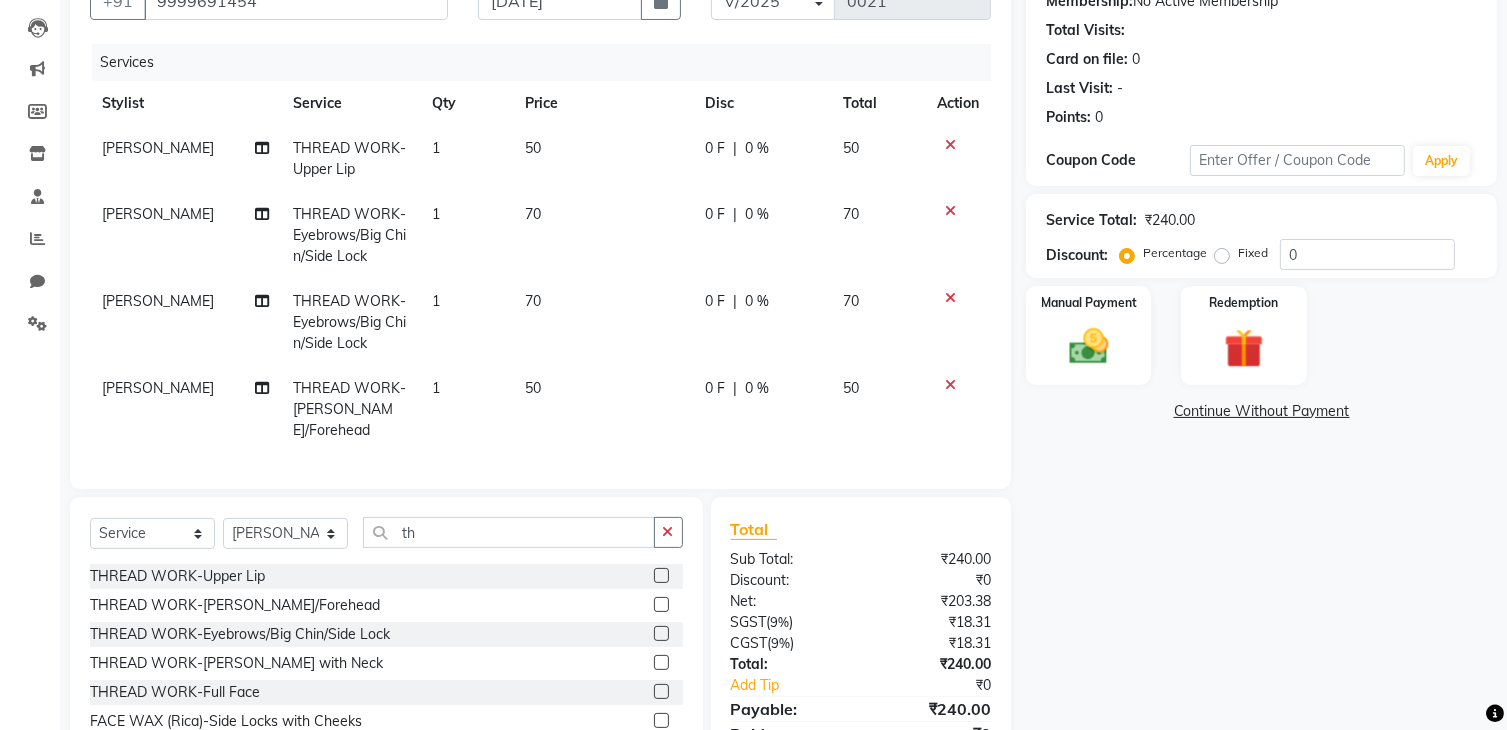 click 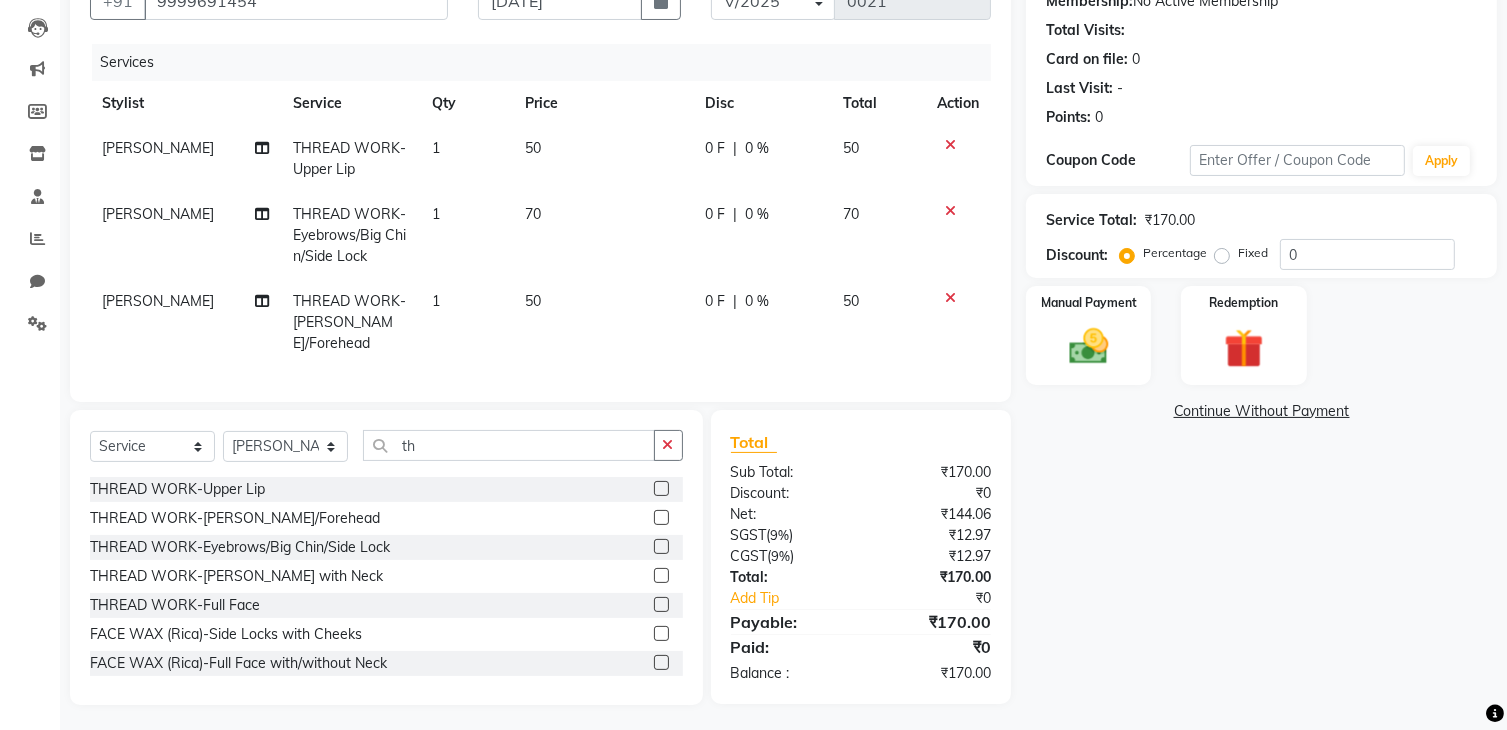 click 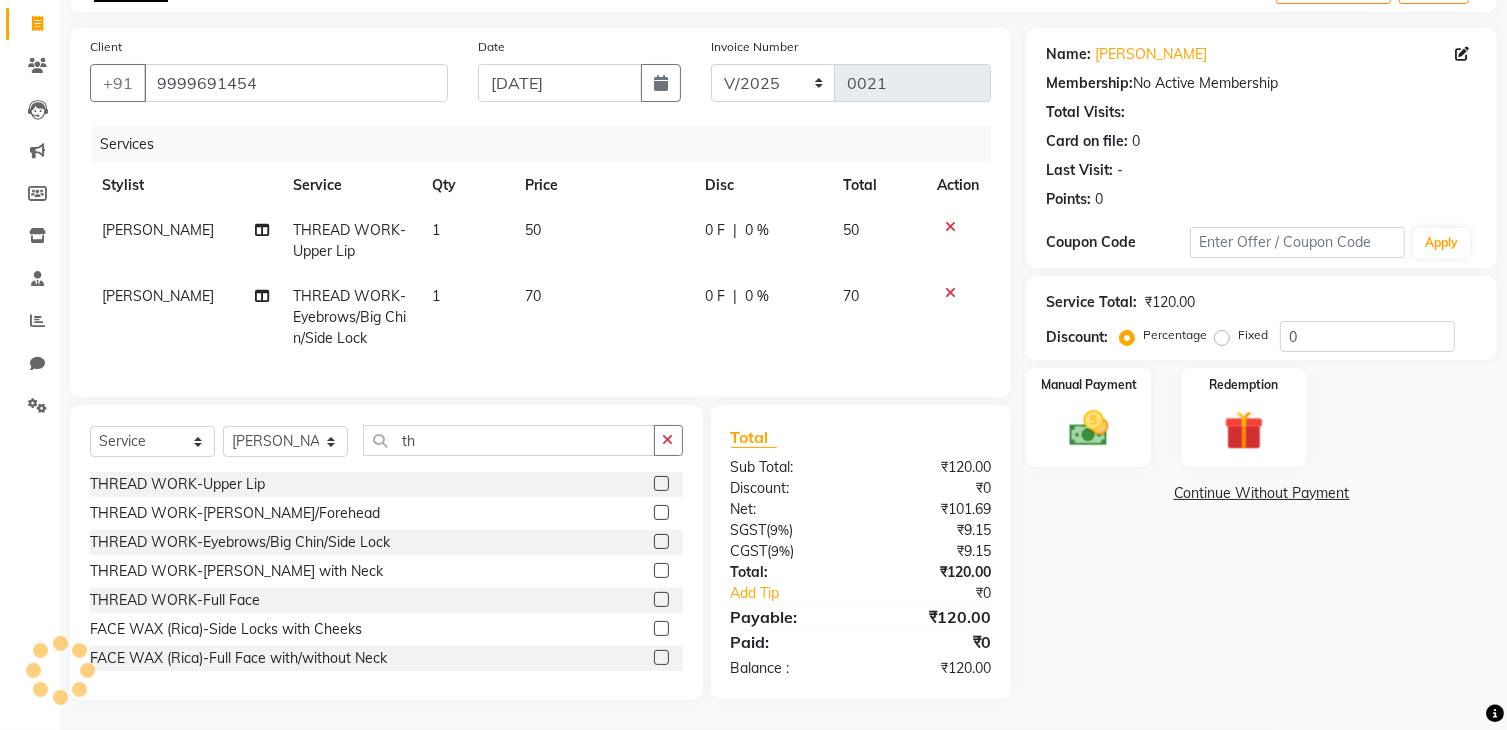 click 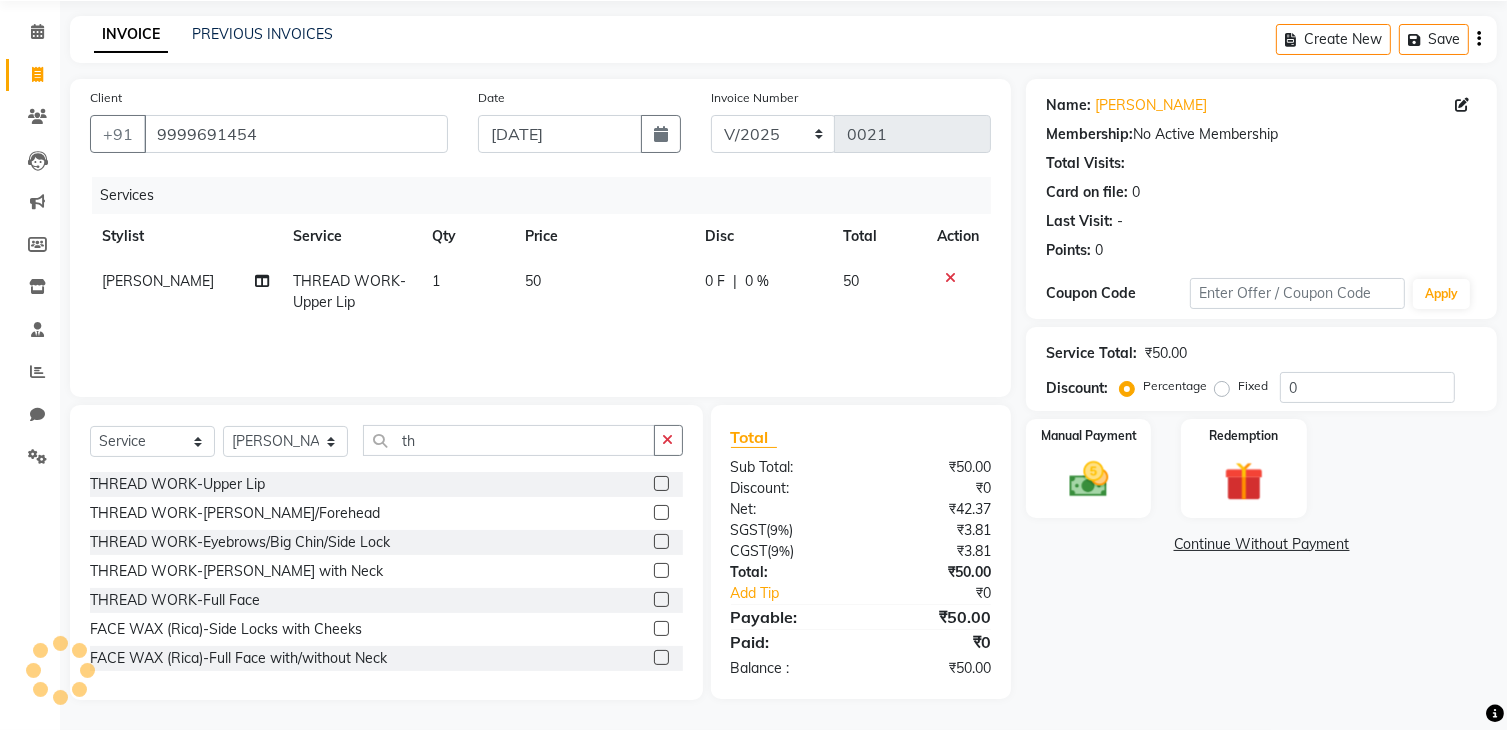 scroll, scrollTop: 71, scrollLeft: 0, axis: vertical 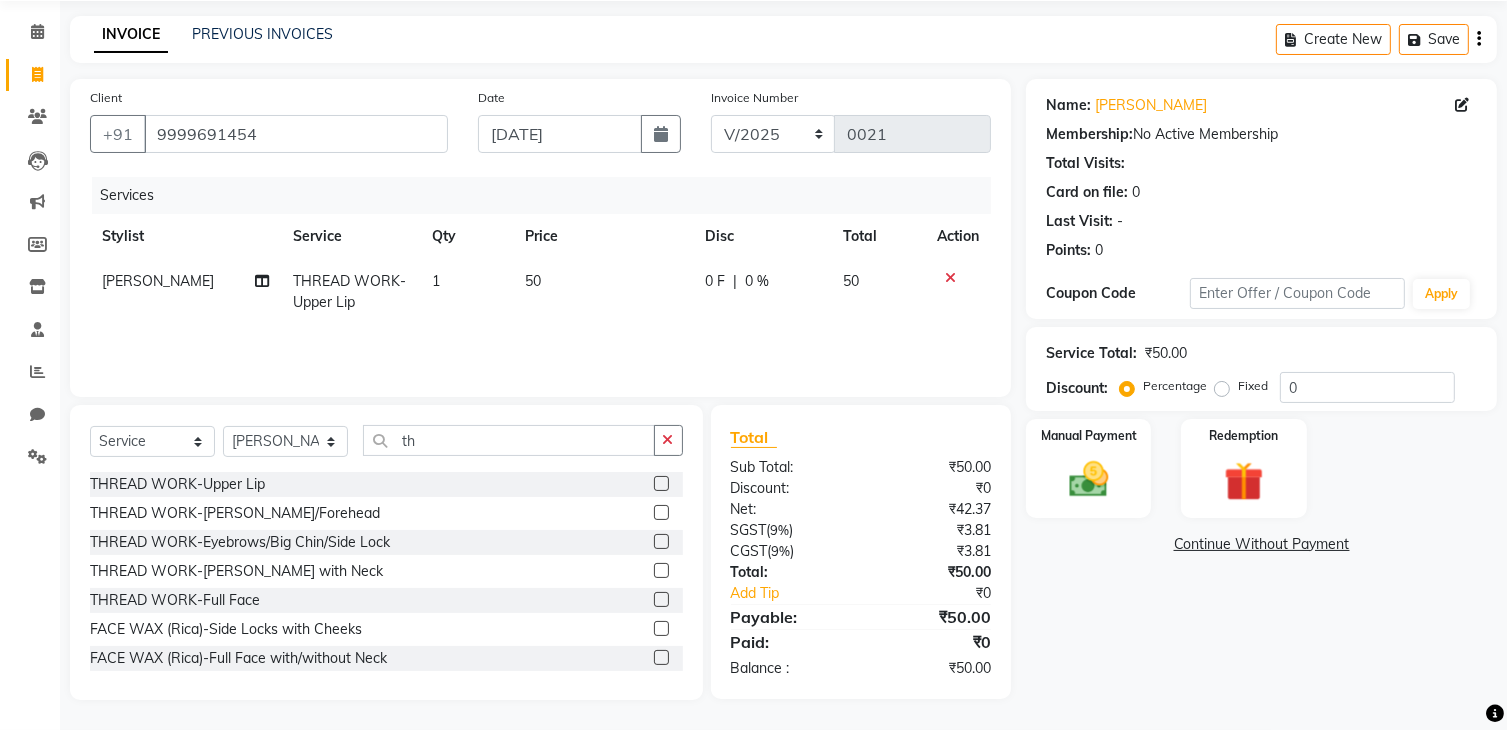 click 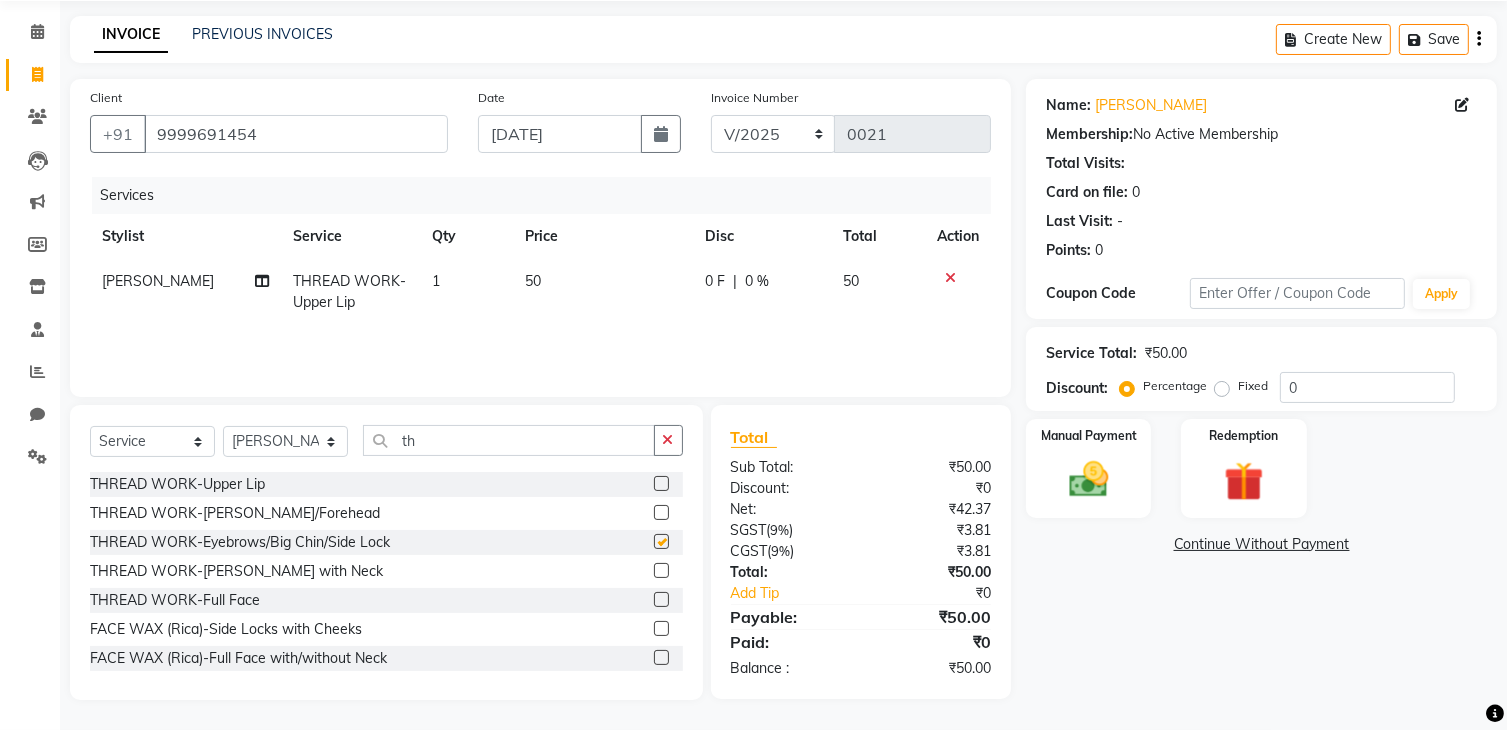 scroll, scrollTop: 137, scrollLeft: 0, axis: vertical 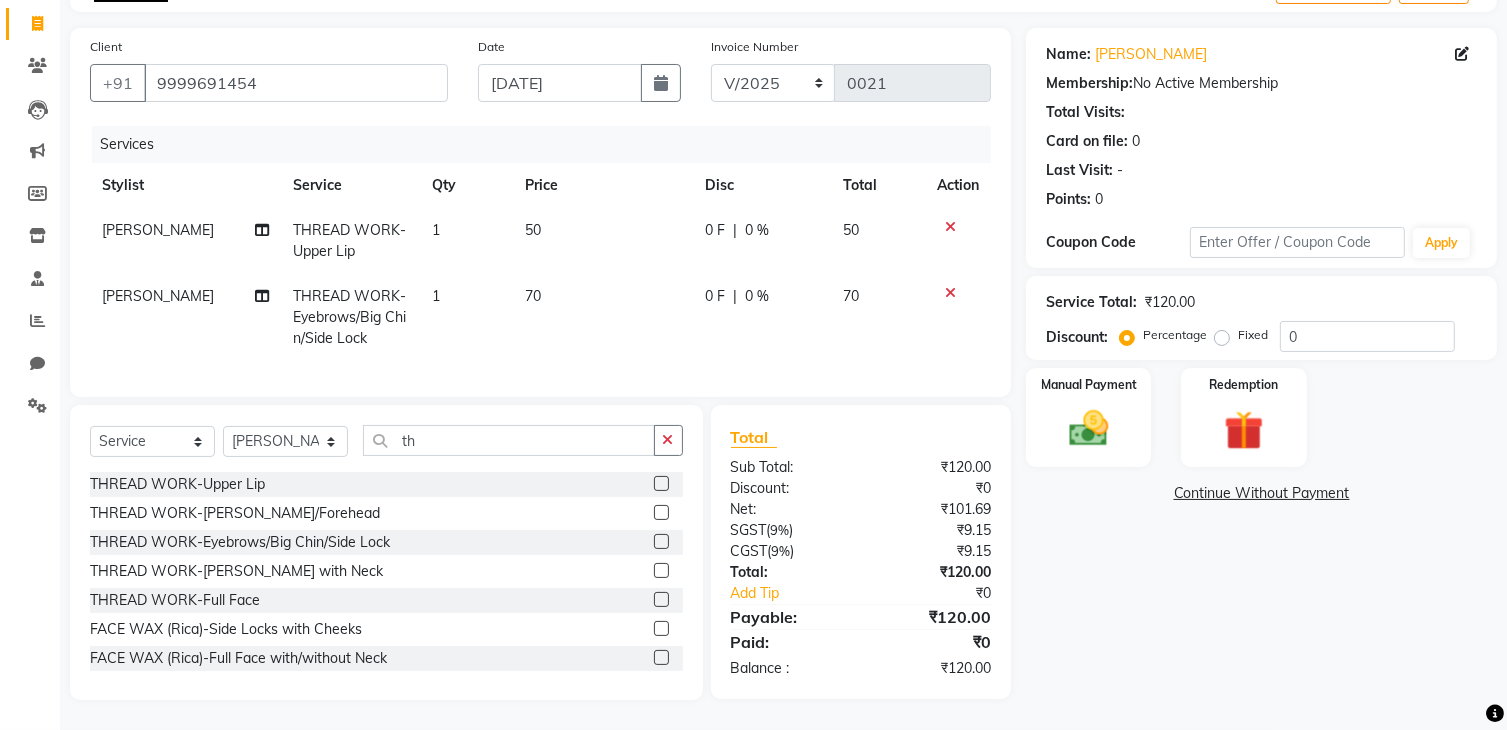 click 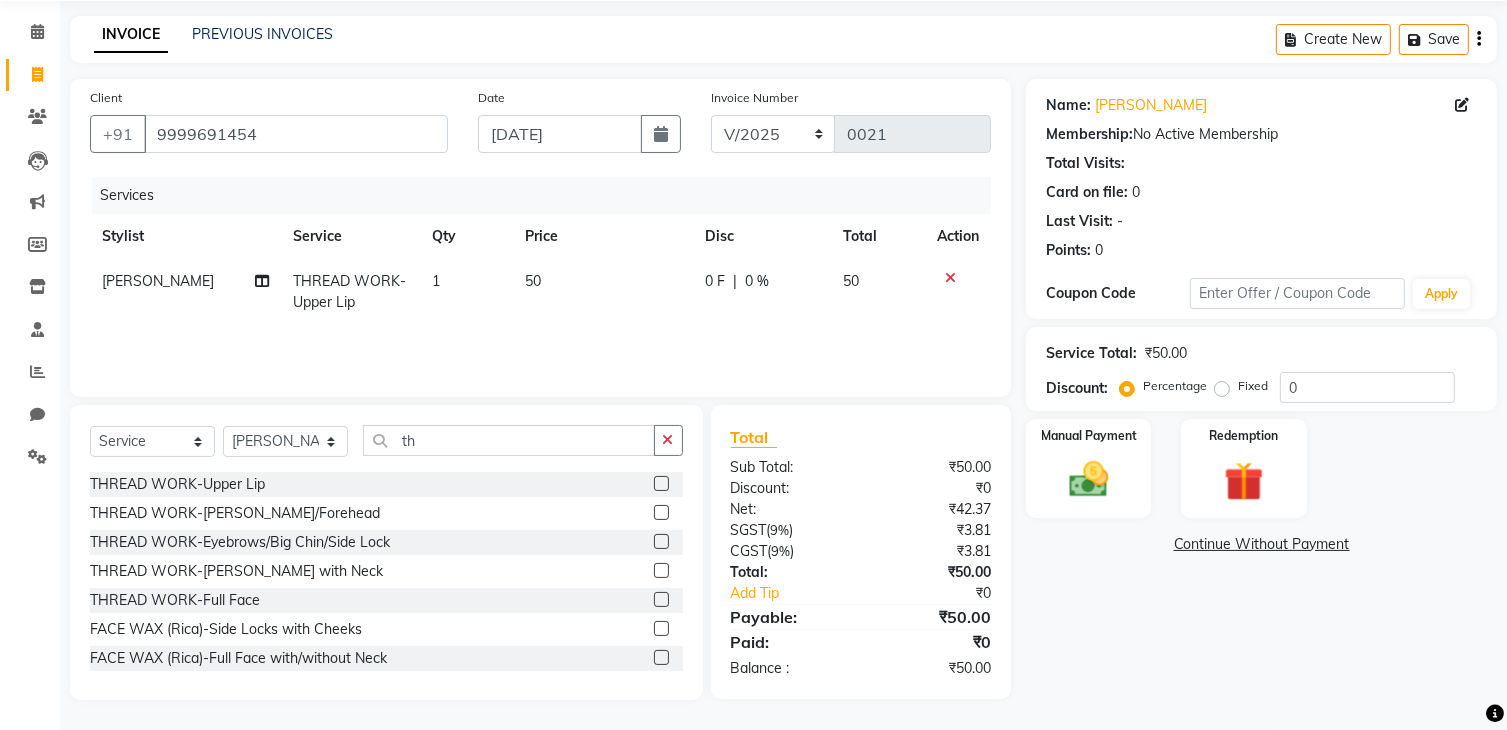 click 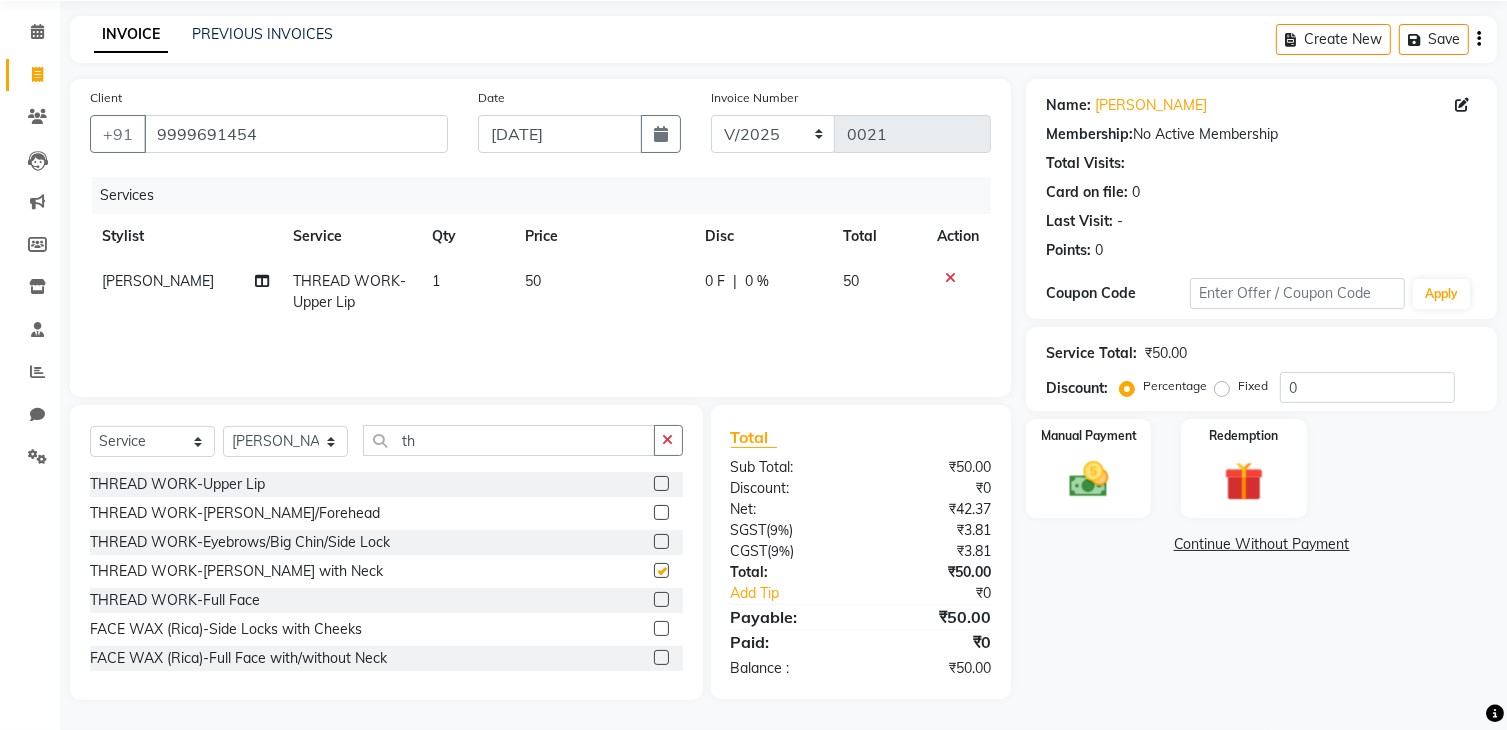 scroll, scrollTop: 116, scrollLeft: 0, axis: vertical 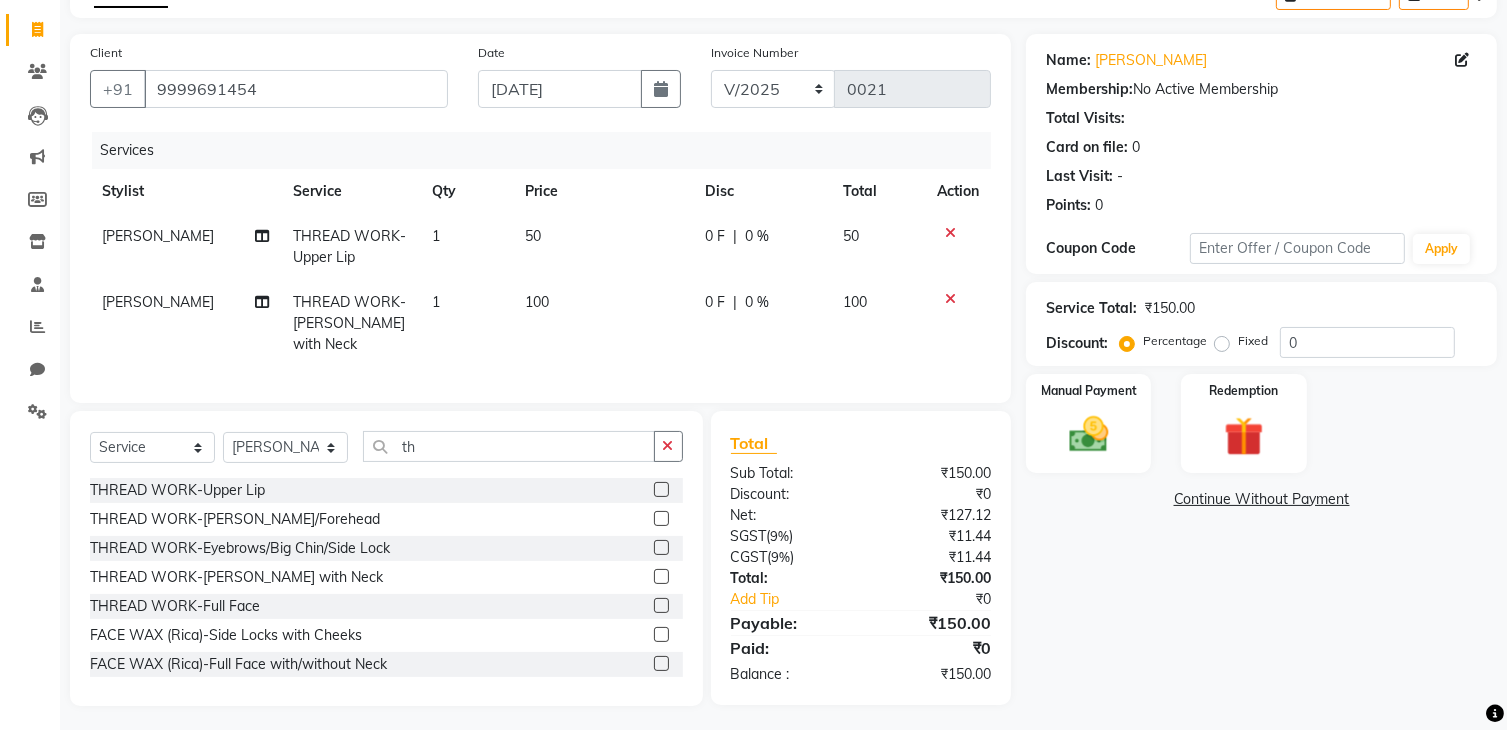 click 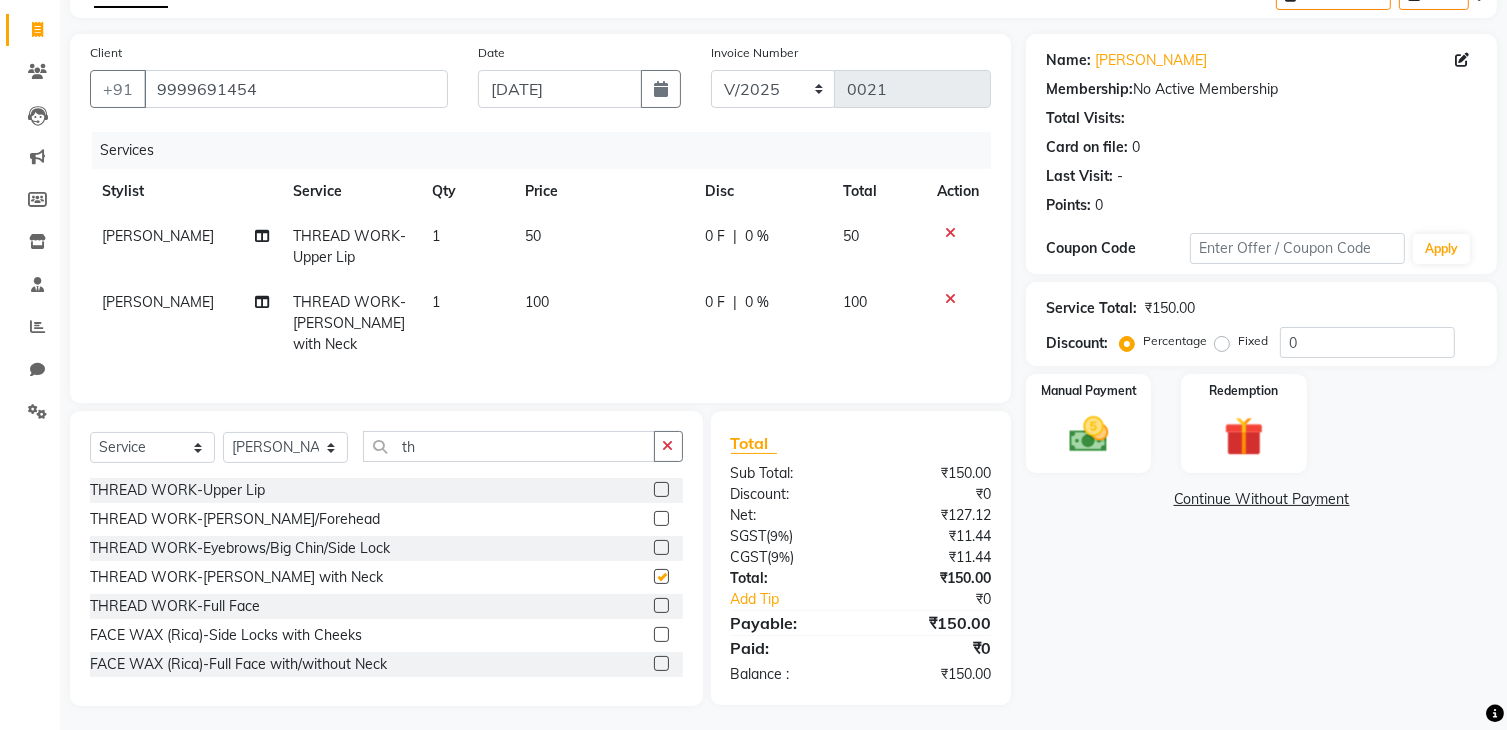 scroll, scrollTop: 182, scrollLeft: 0, axis: vertical 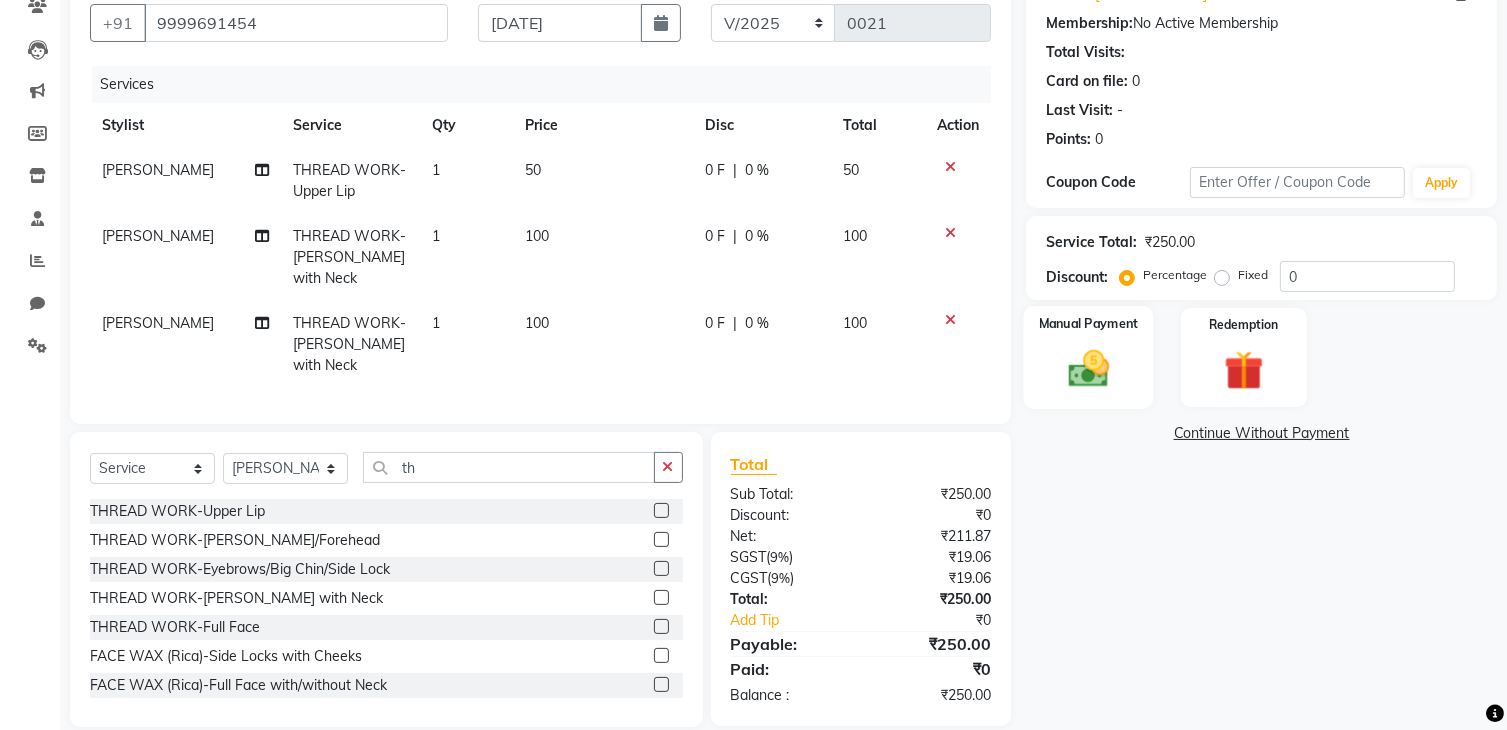 click 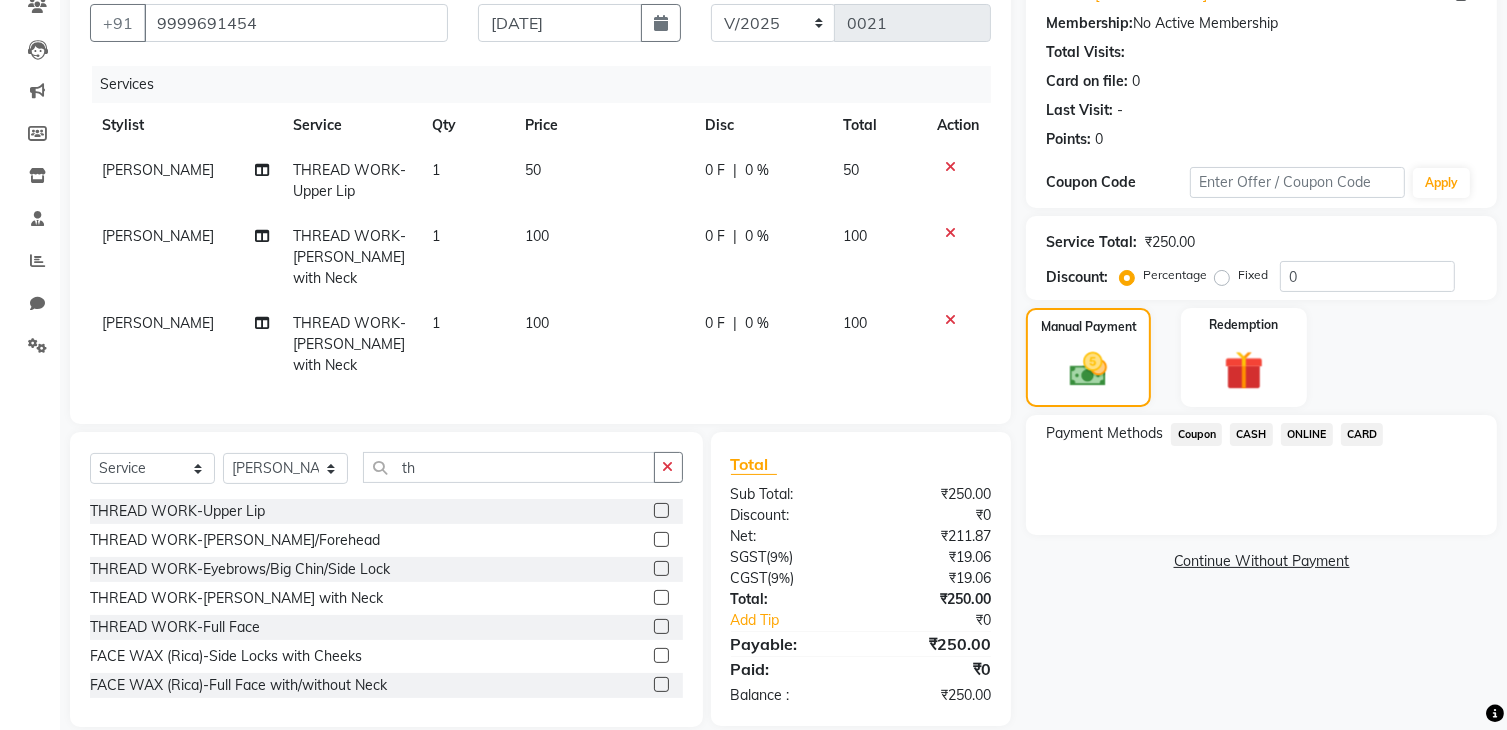 click on "ONLINE" 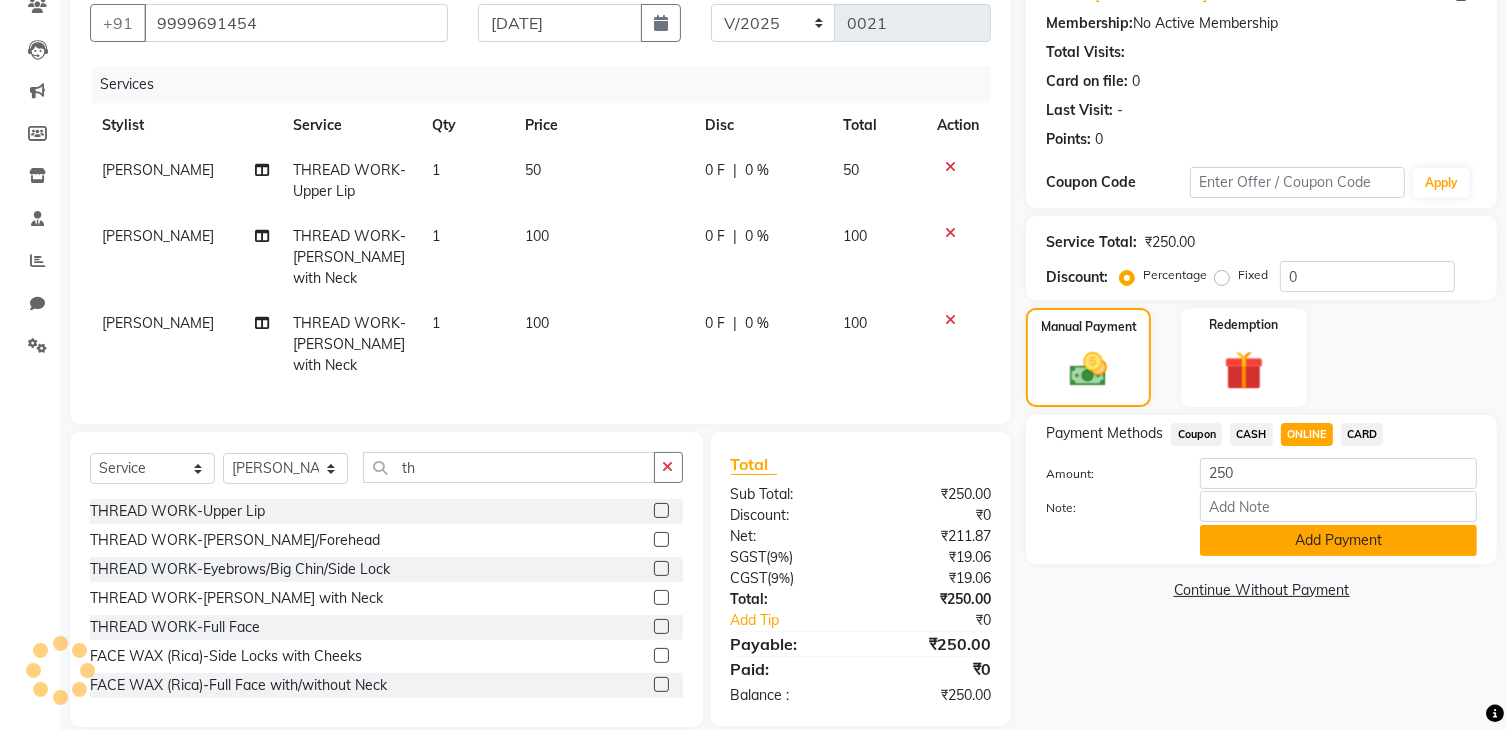click on "Add Payment" 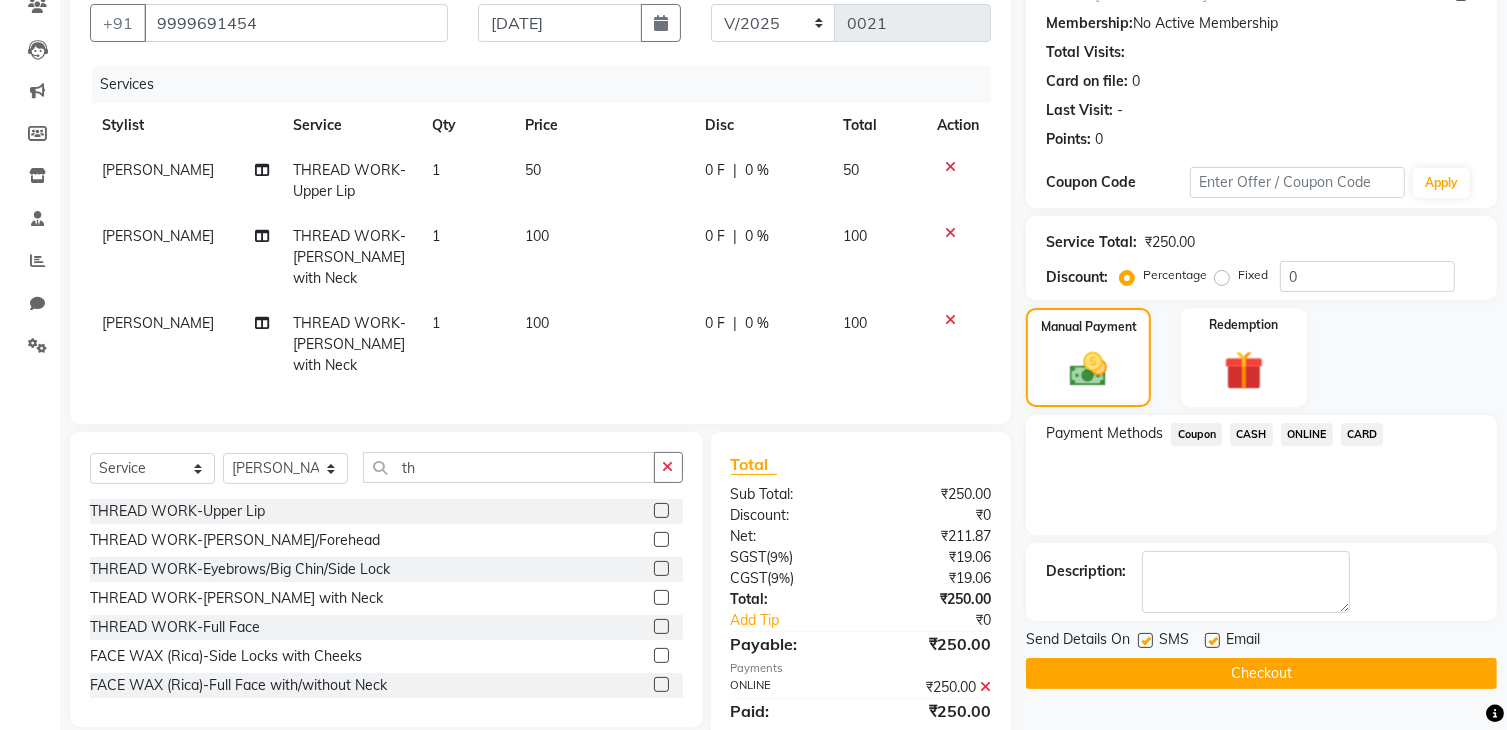 click on "Checkout" 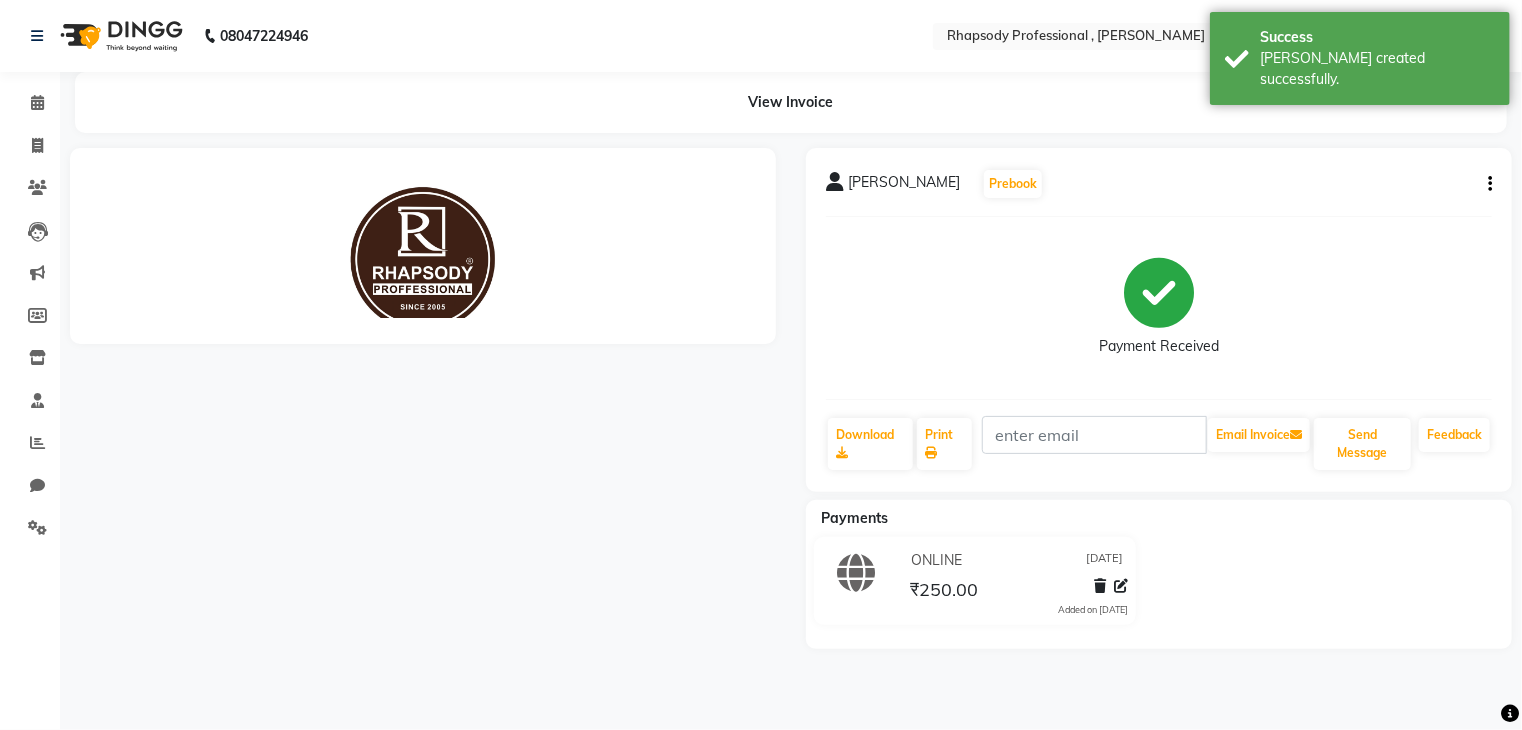 scroll, scrollTop: 0, scrollLeft: 0, axis: both 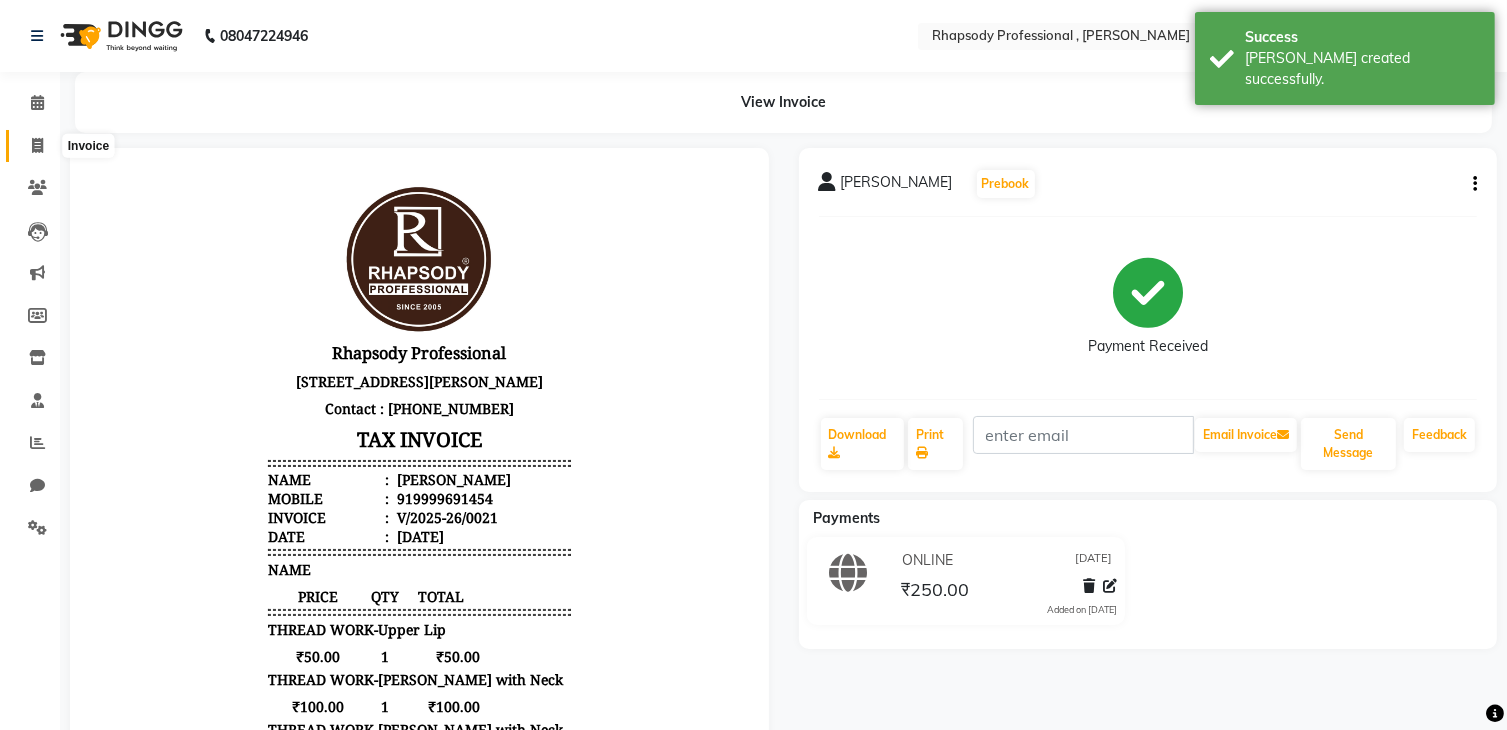 click 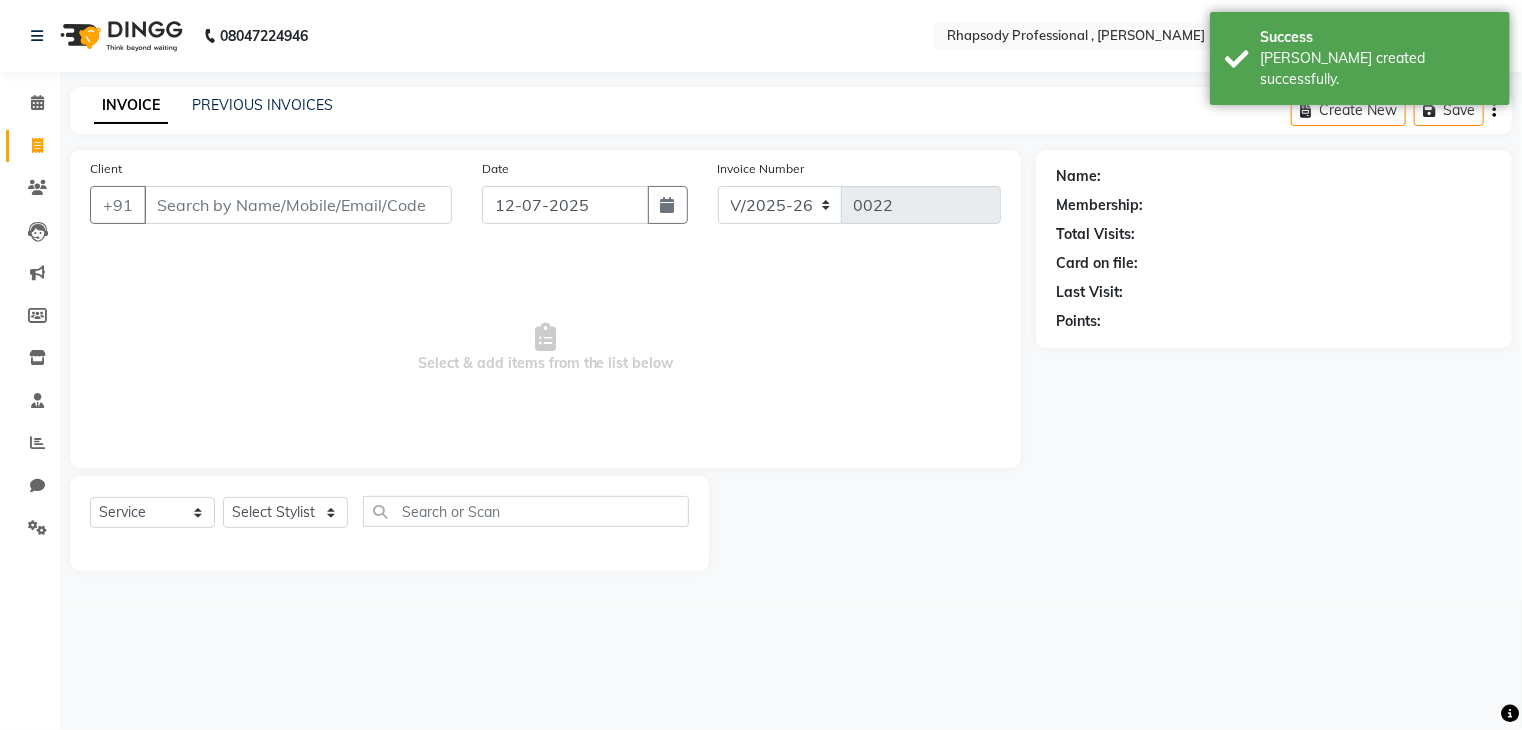 click on "Client" at bounding box center [298, 205] 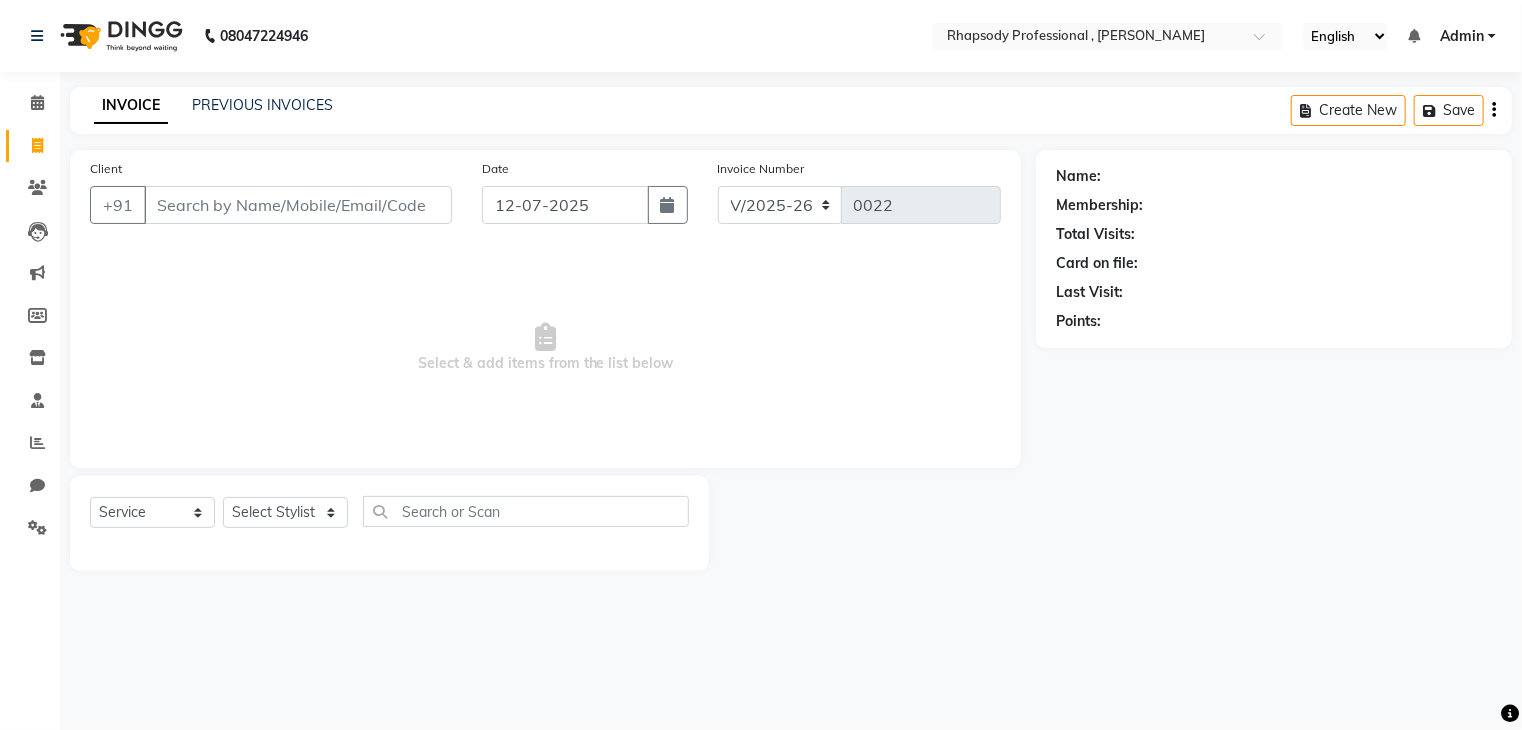 drag, startPoint x: 200, startPoint y: 213, endPoint x: 450, endPoint y: 201, distance: 250.28784 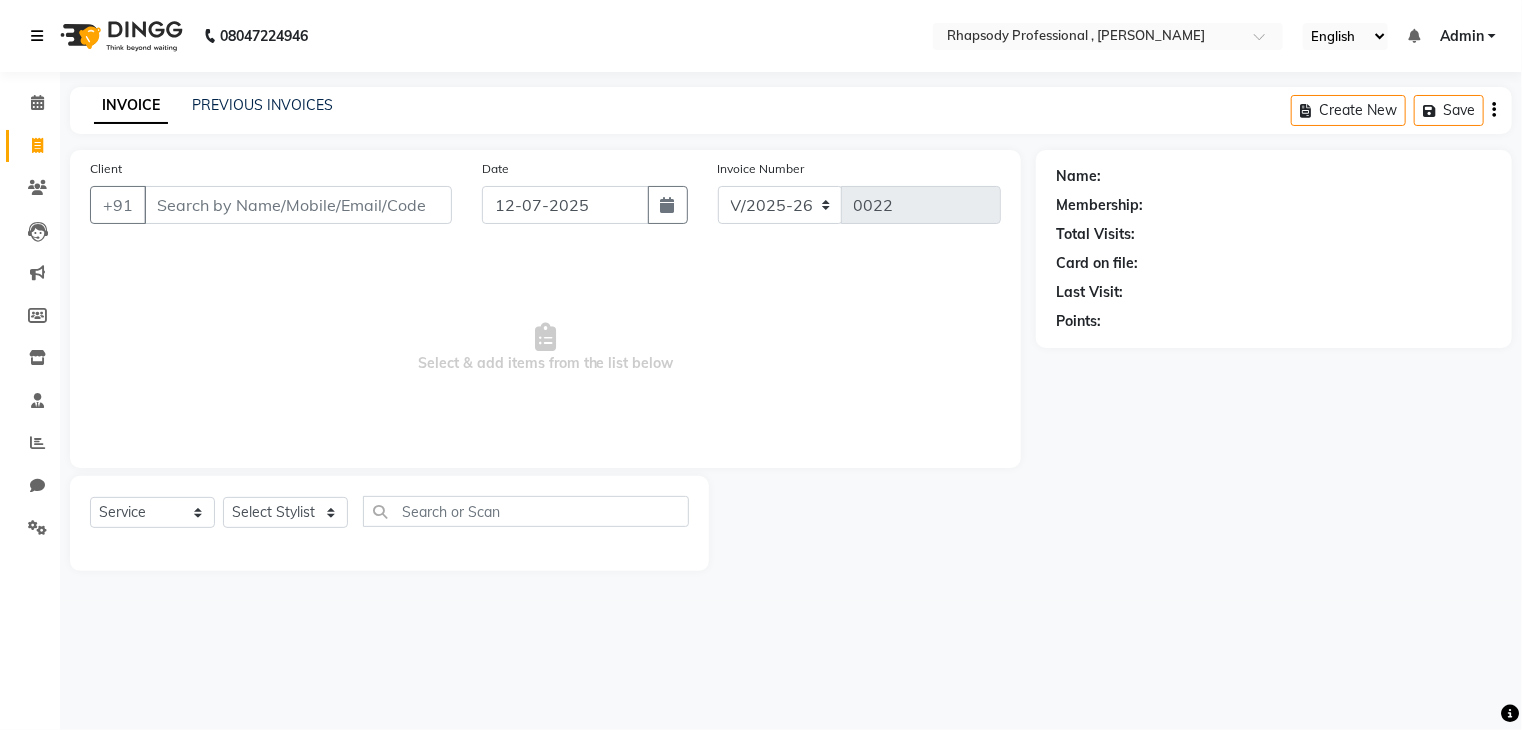 click at bounding box center [37, 36] 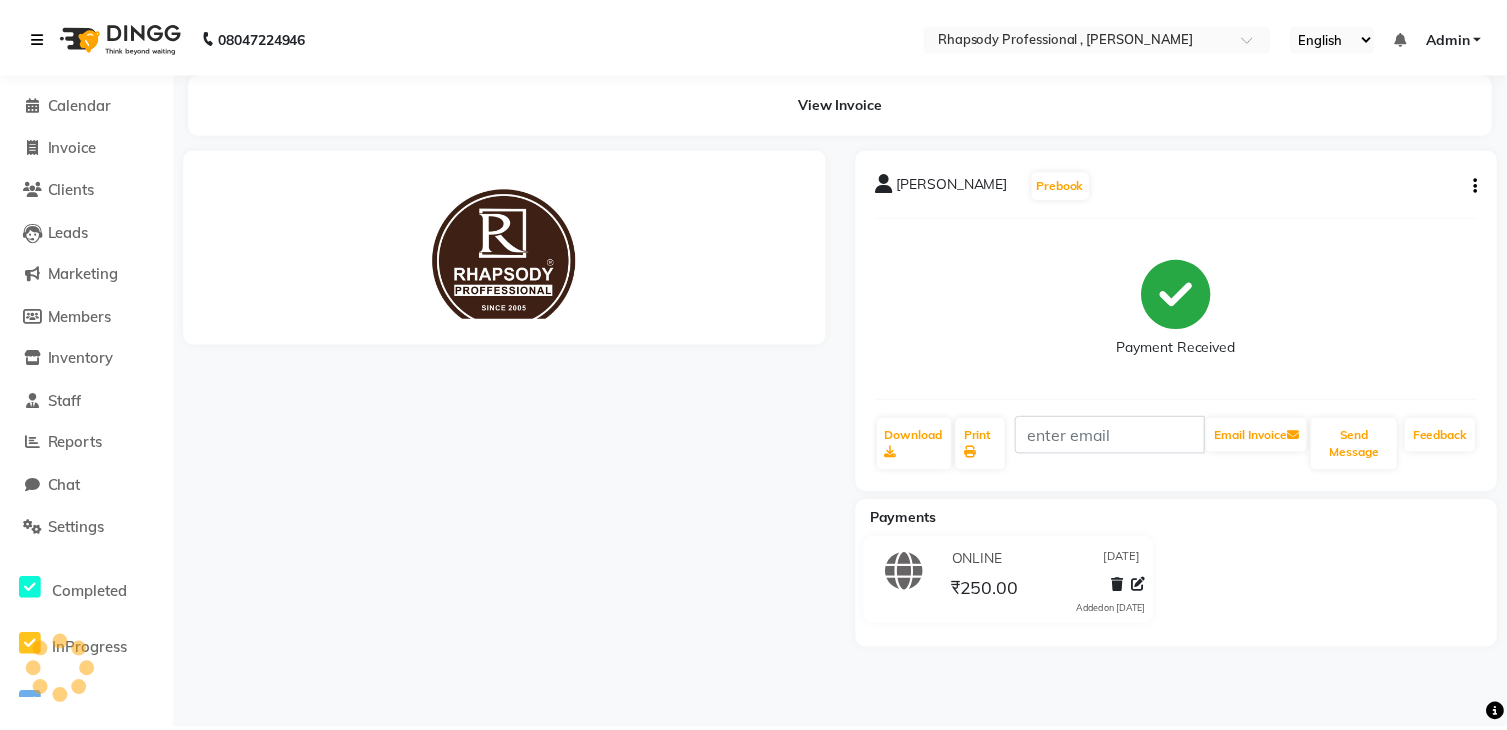 scroll, scrollTop: 0, scrollLeft: 0, axis: both 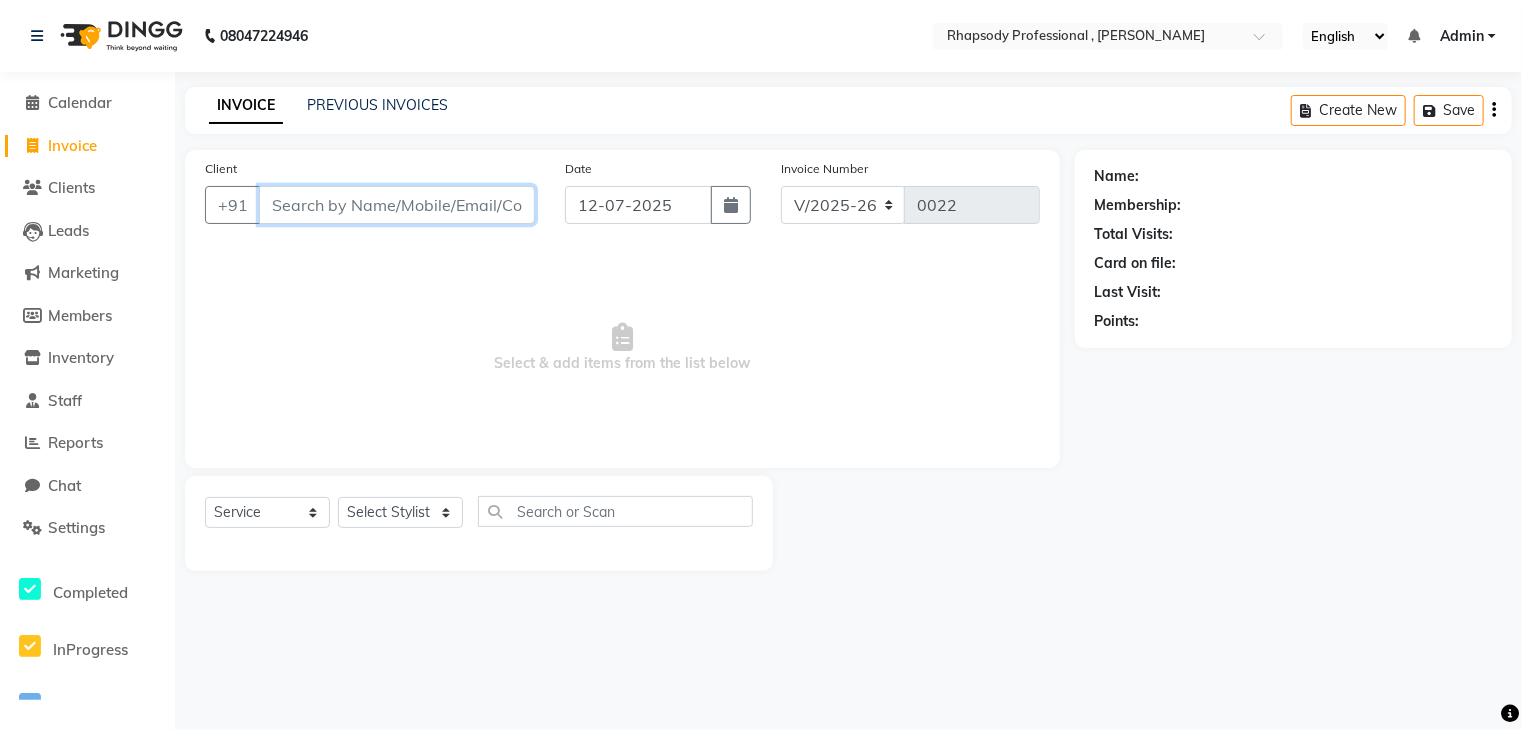 click on "Client" at bounding box center (397, 205) 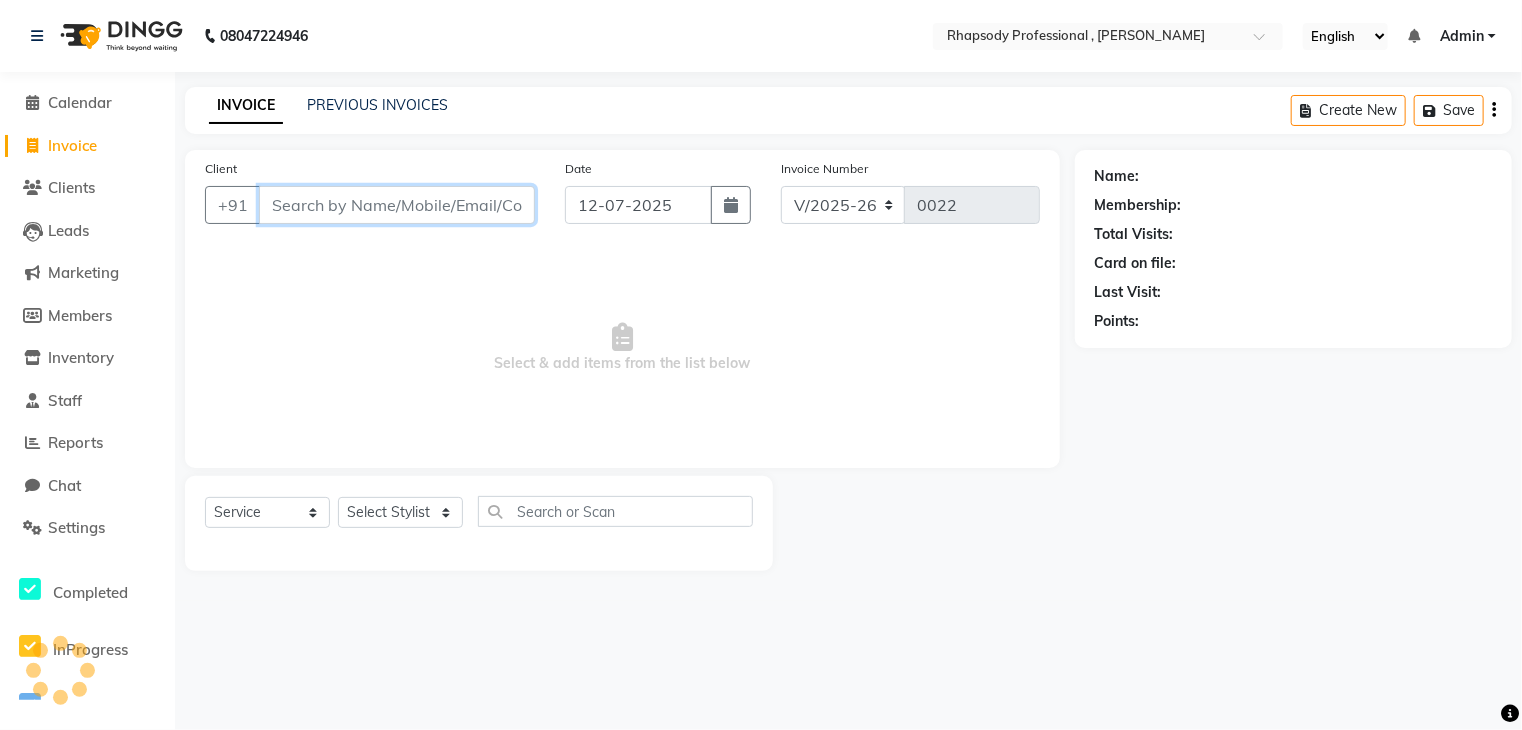 click on "Client" at bounding box center [397, 205] 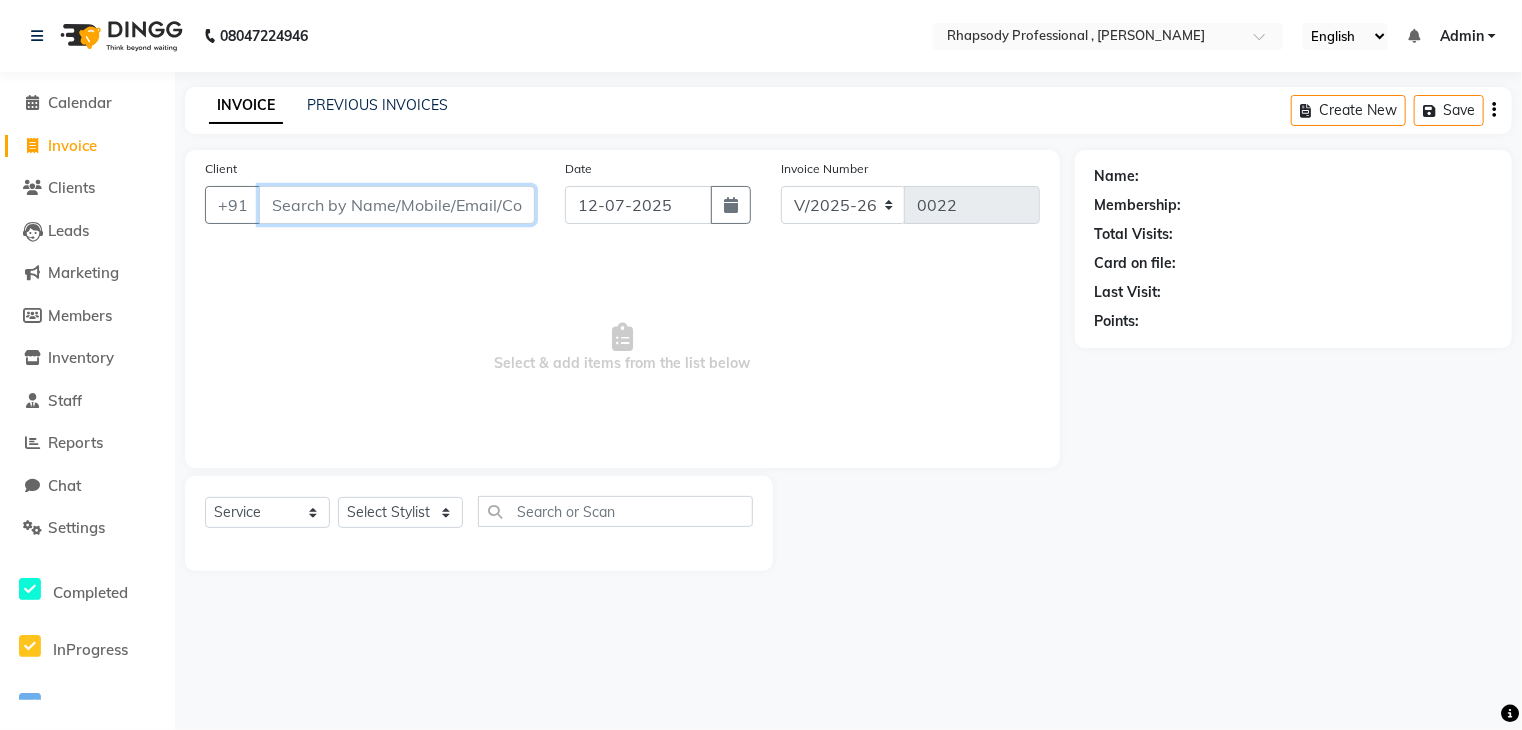 click on "Client" at bounding box center (397, 205) 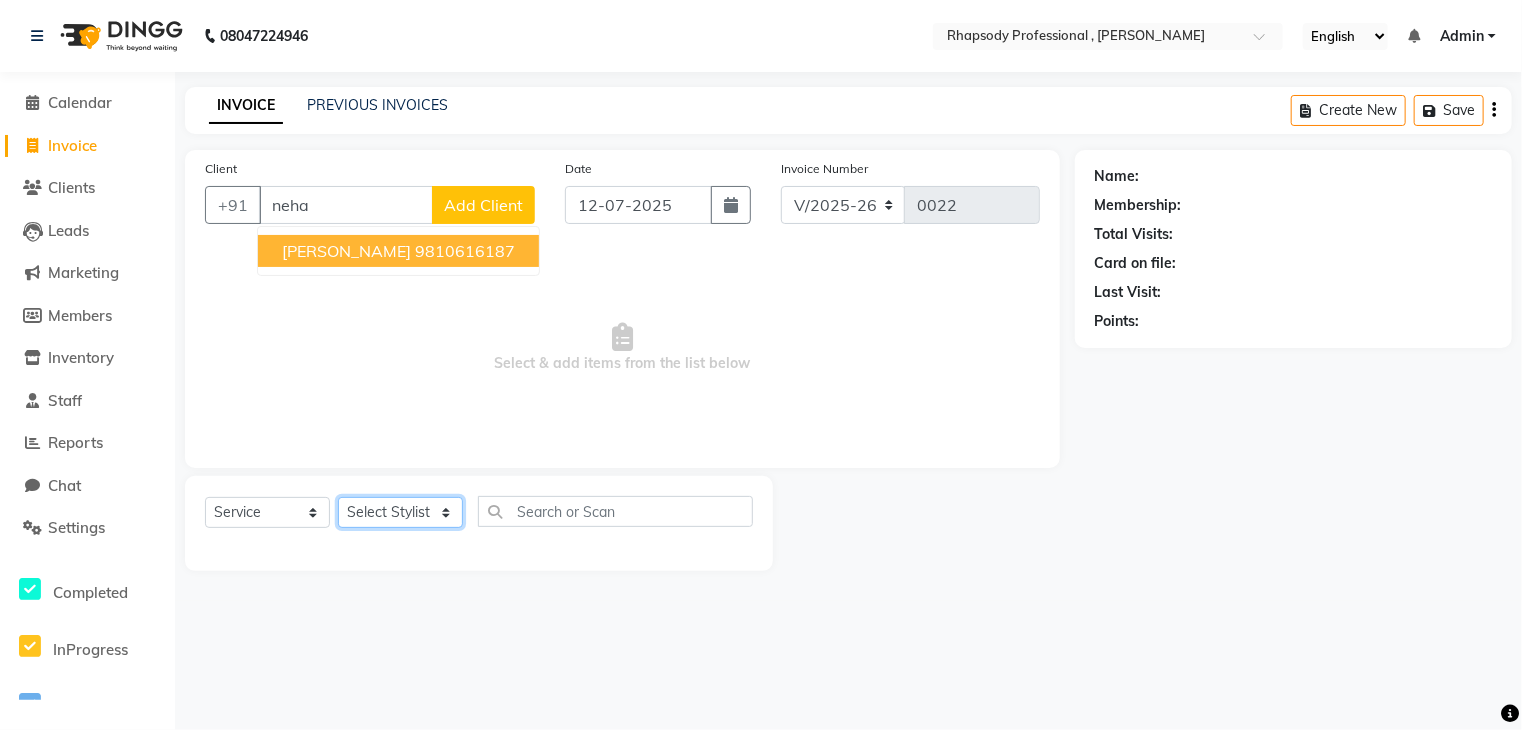 click on "Select Stylist [PERSON_NAME] [PERSON_NAME] Manager [PERSON_NAME] [PERSON_NAME] Santosh [PERSON_NAME] [PERSON_NAME]" 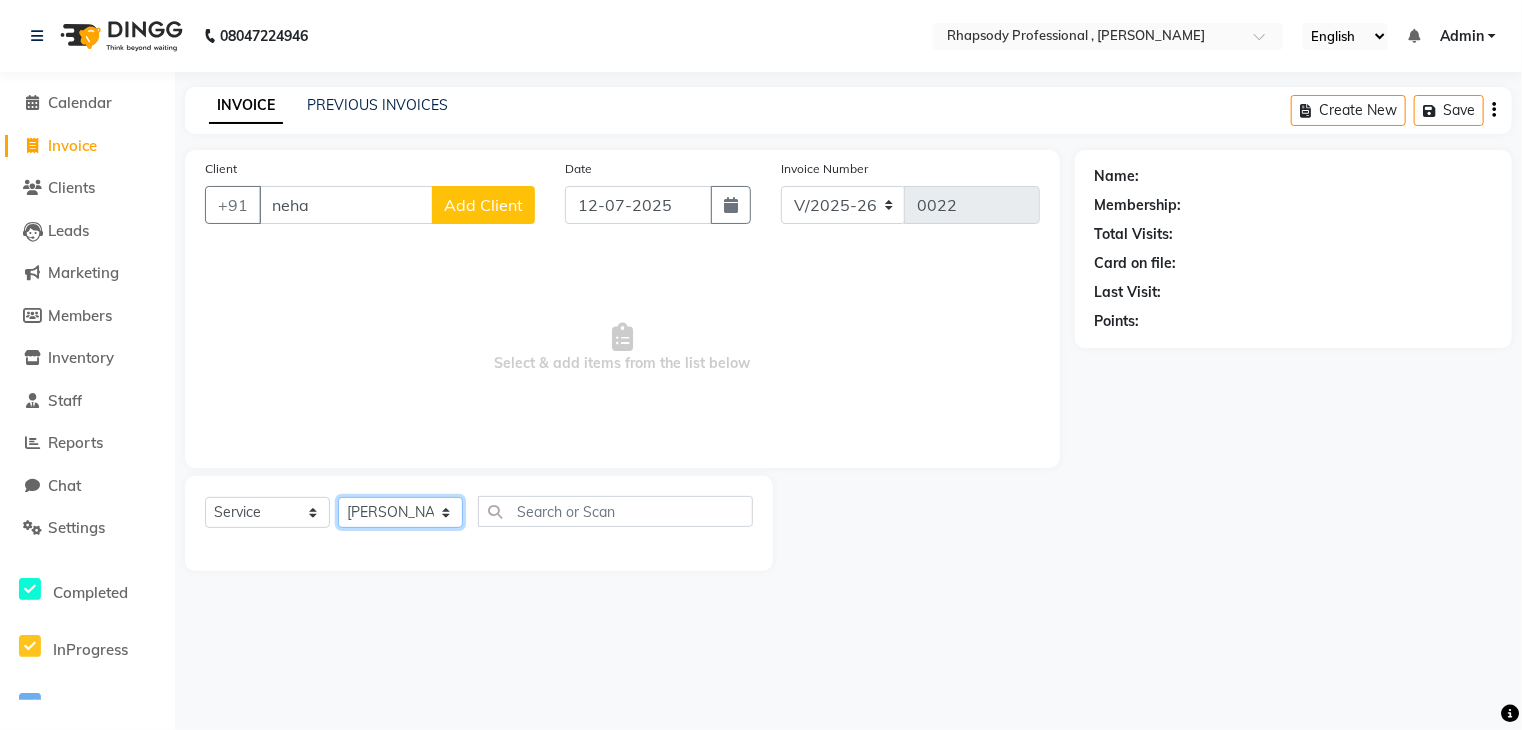click on "Select Stylist [PERSON_NAME] [PERSON_NAME] Manager [PERSON_NAME] [PERSON_NAME] Santosh [PERSON_NAME] [PERSON_NAME]" 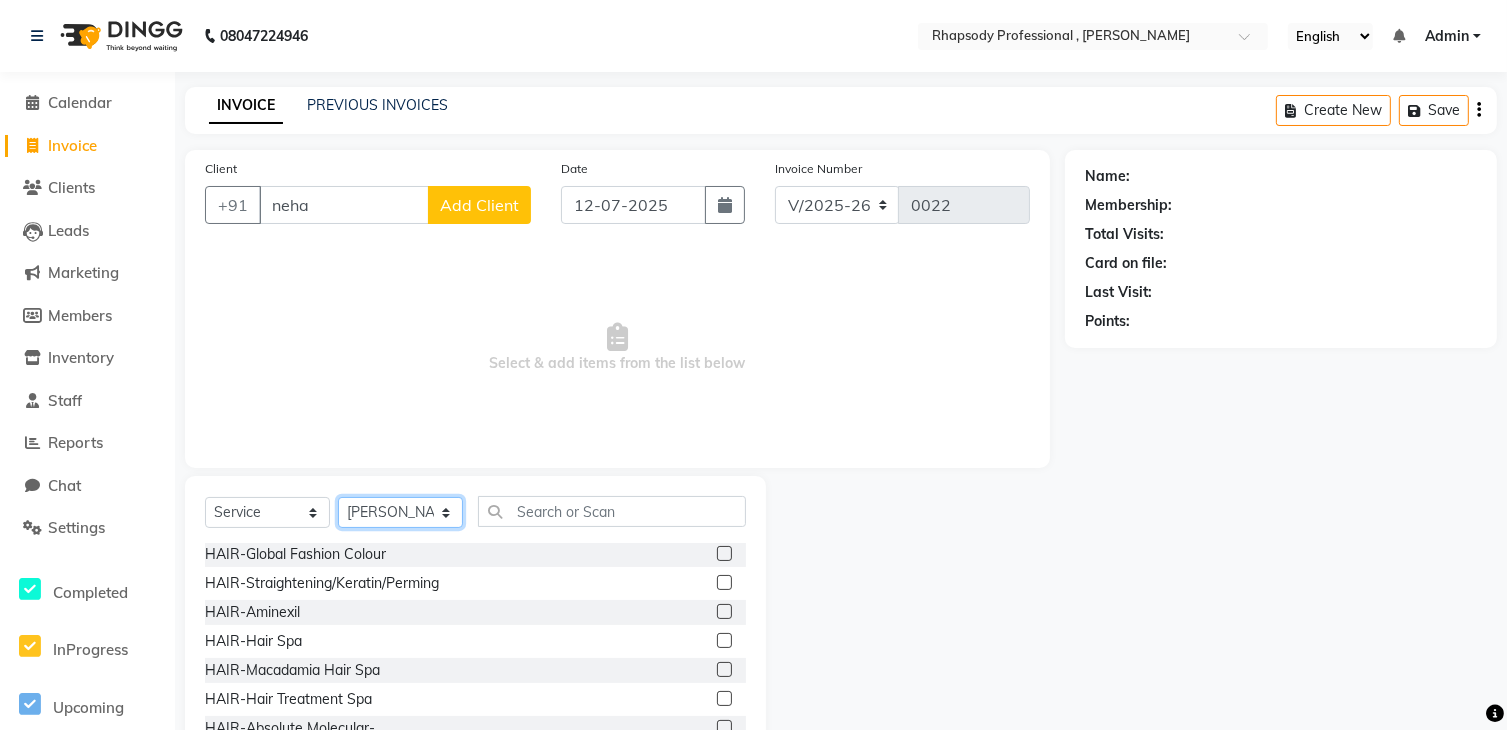 scroll, scrollTop: 518, scrollLeft: 0, axis: vertical 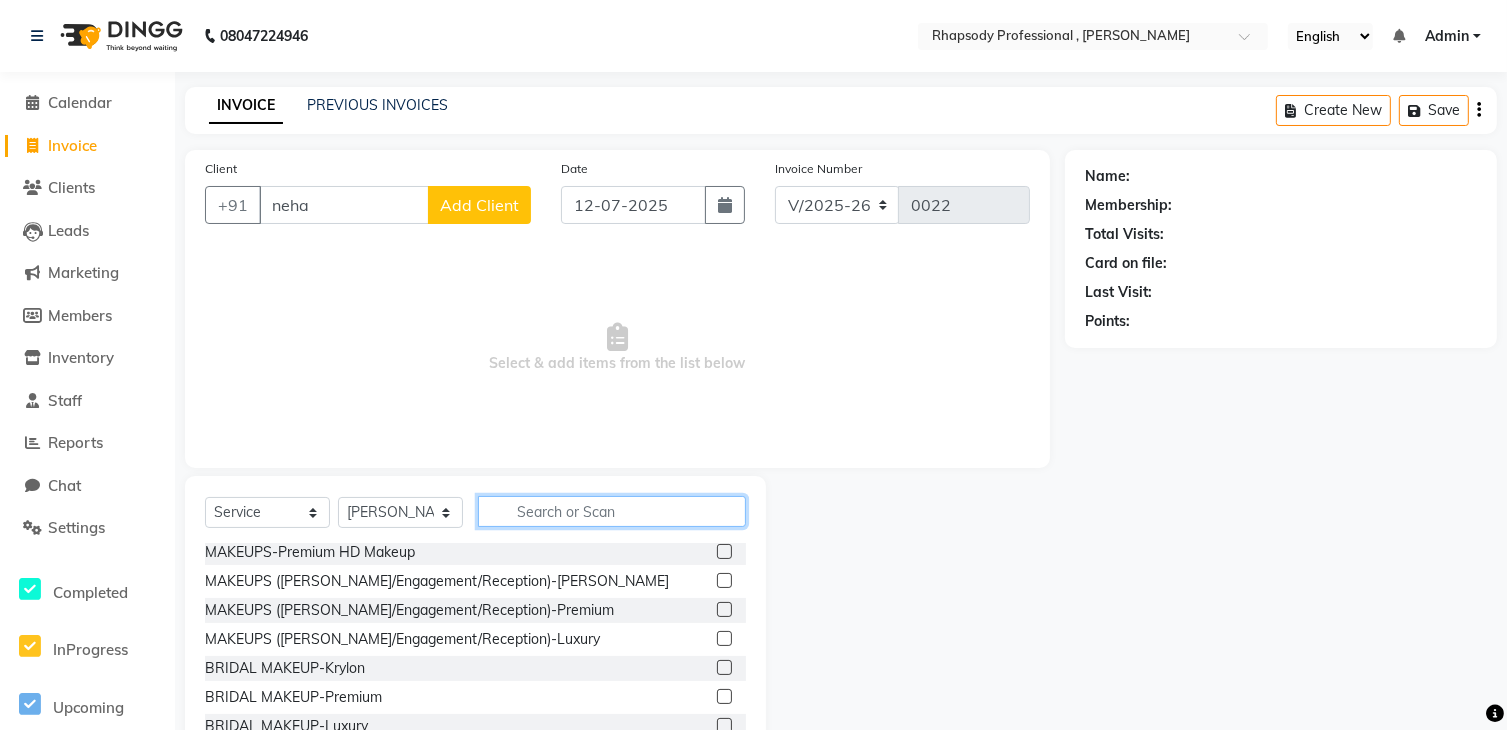 click 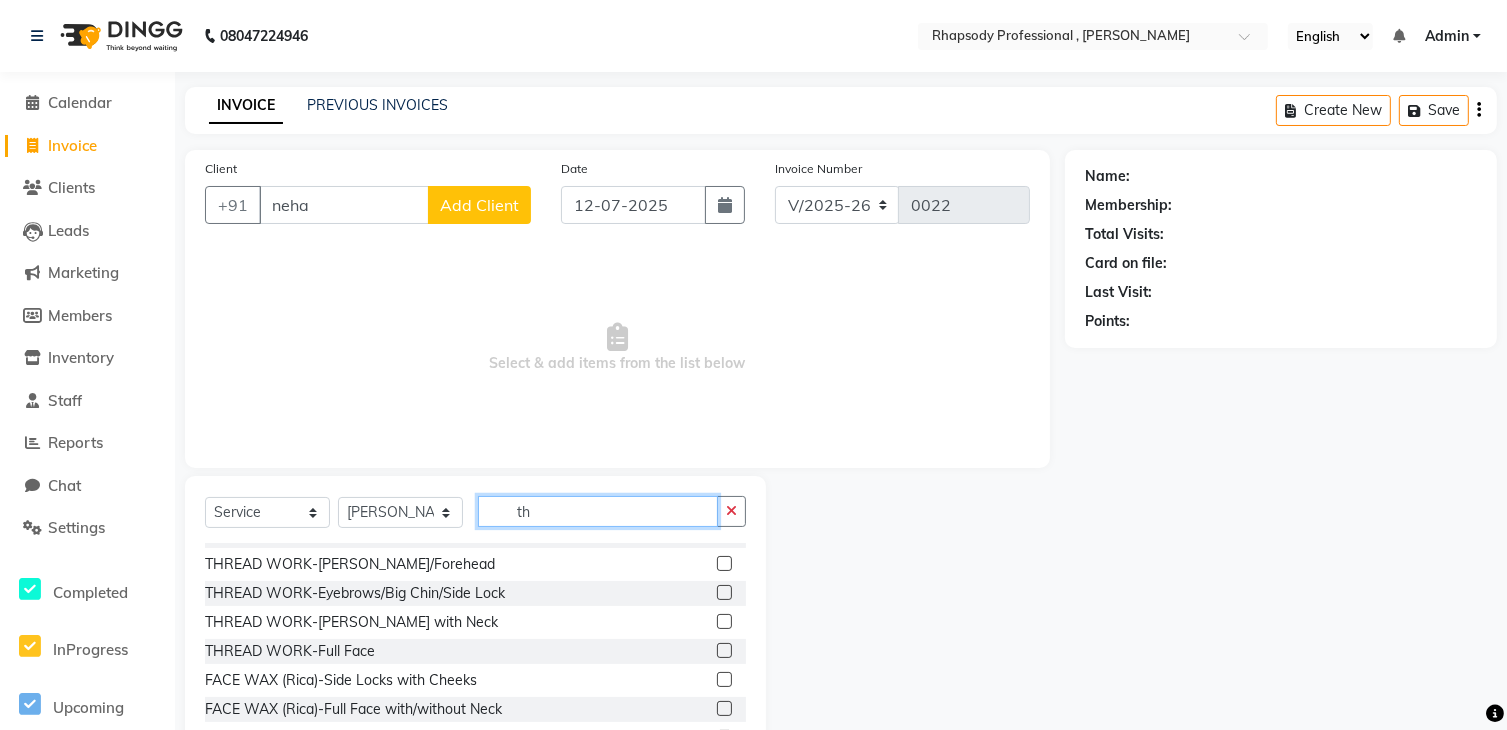 scroll, scrollTop: 0, scrollLeft: 0, axis: both 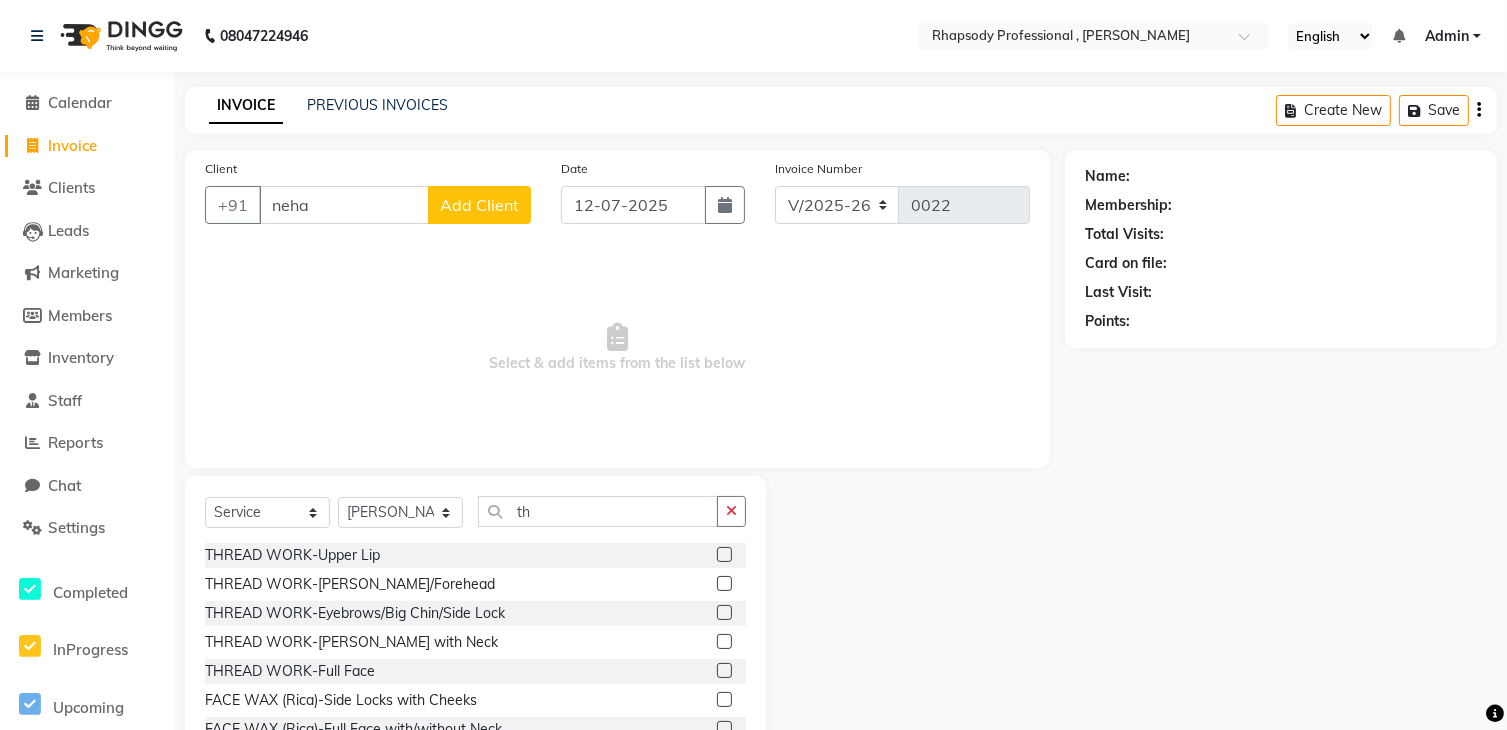 click 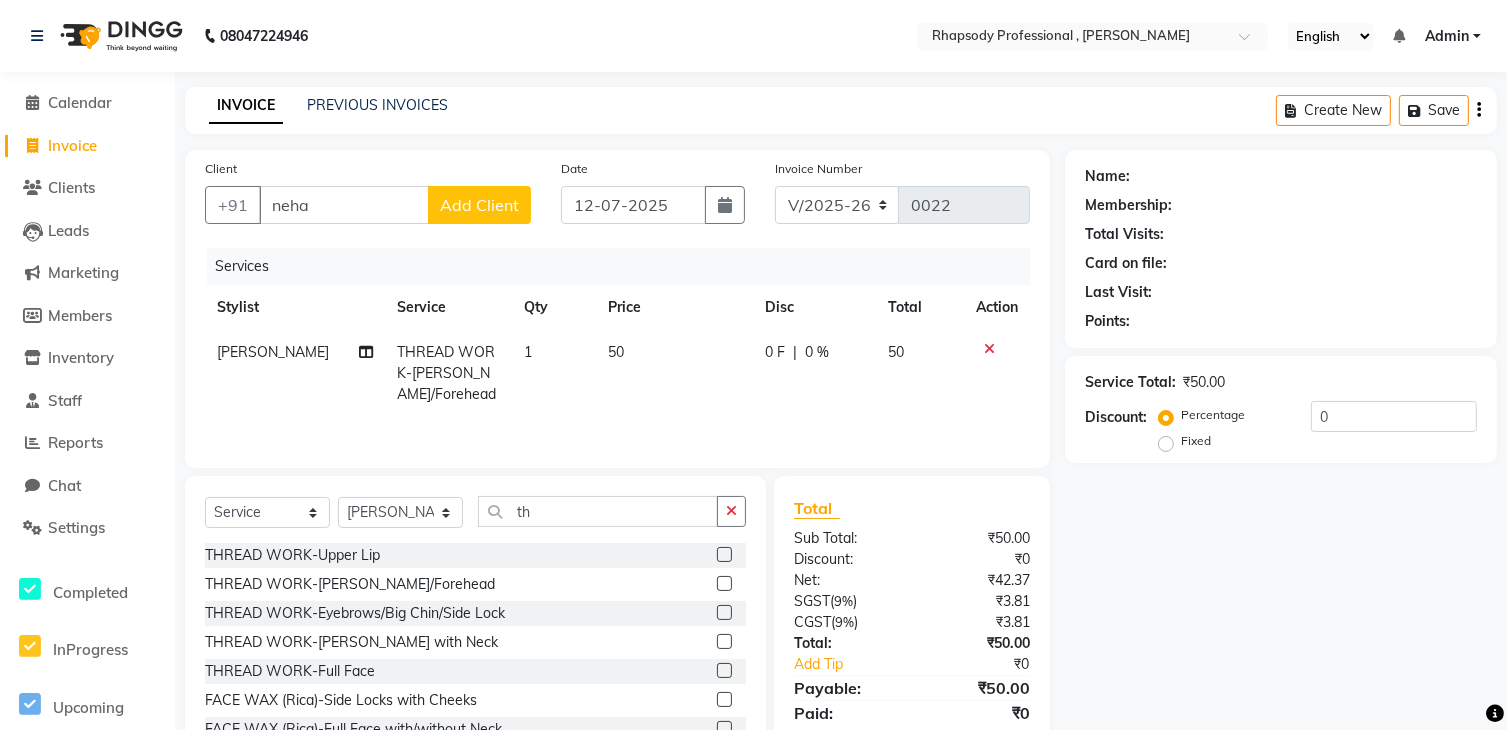 click 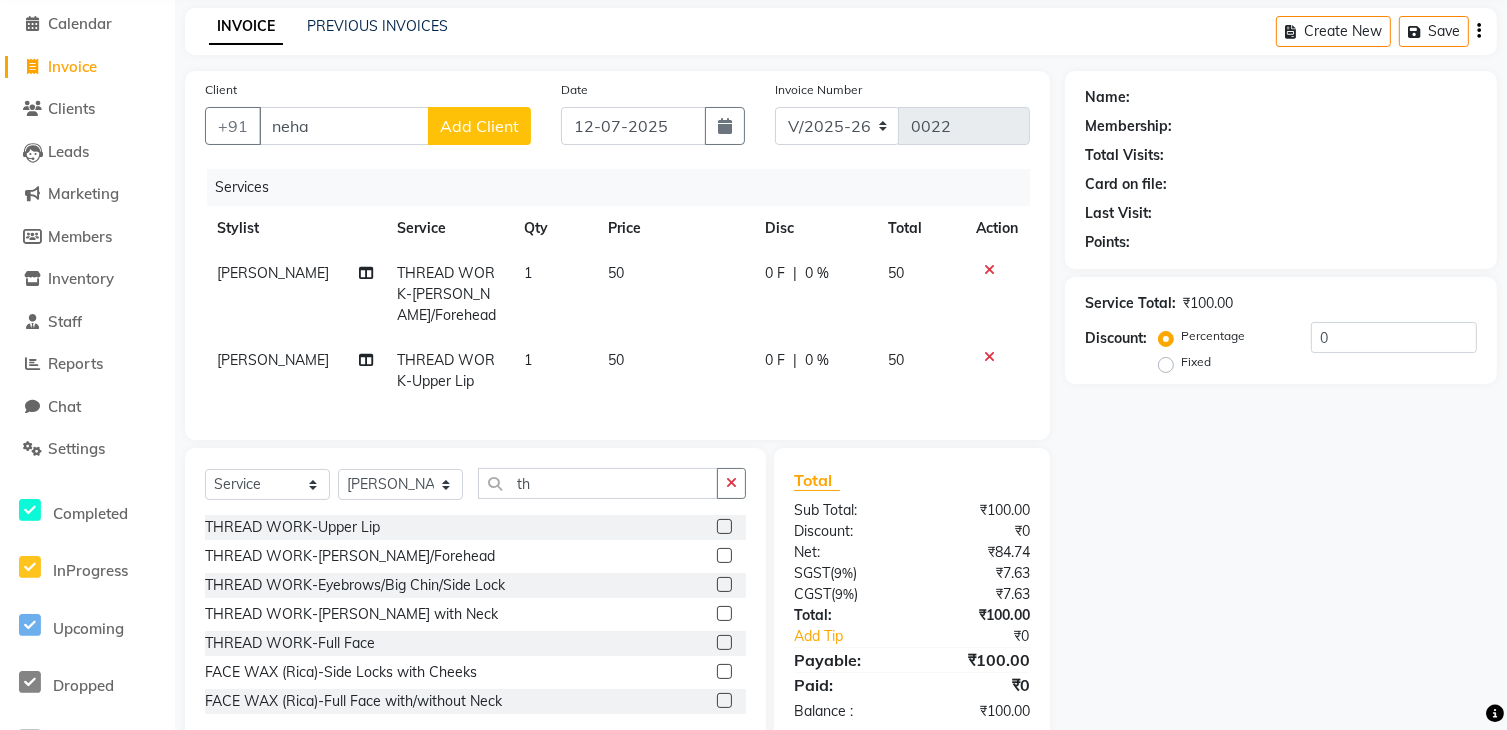 scroll, scrollTop: 137, scrollLeft: 0, axis: vertical 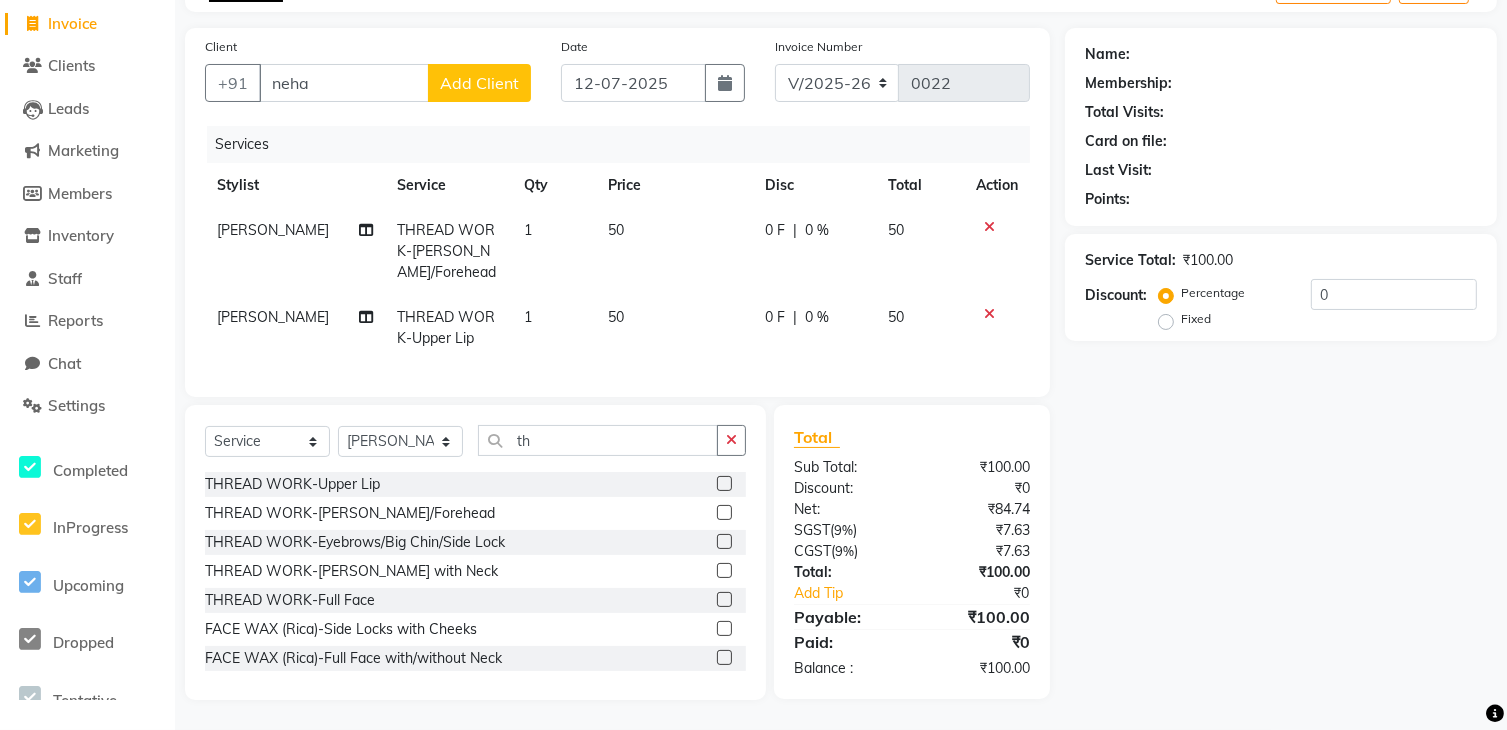 click 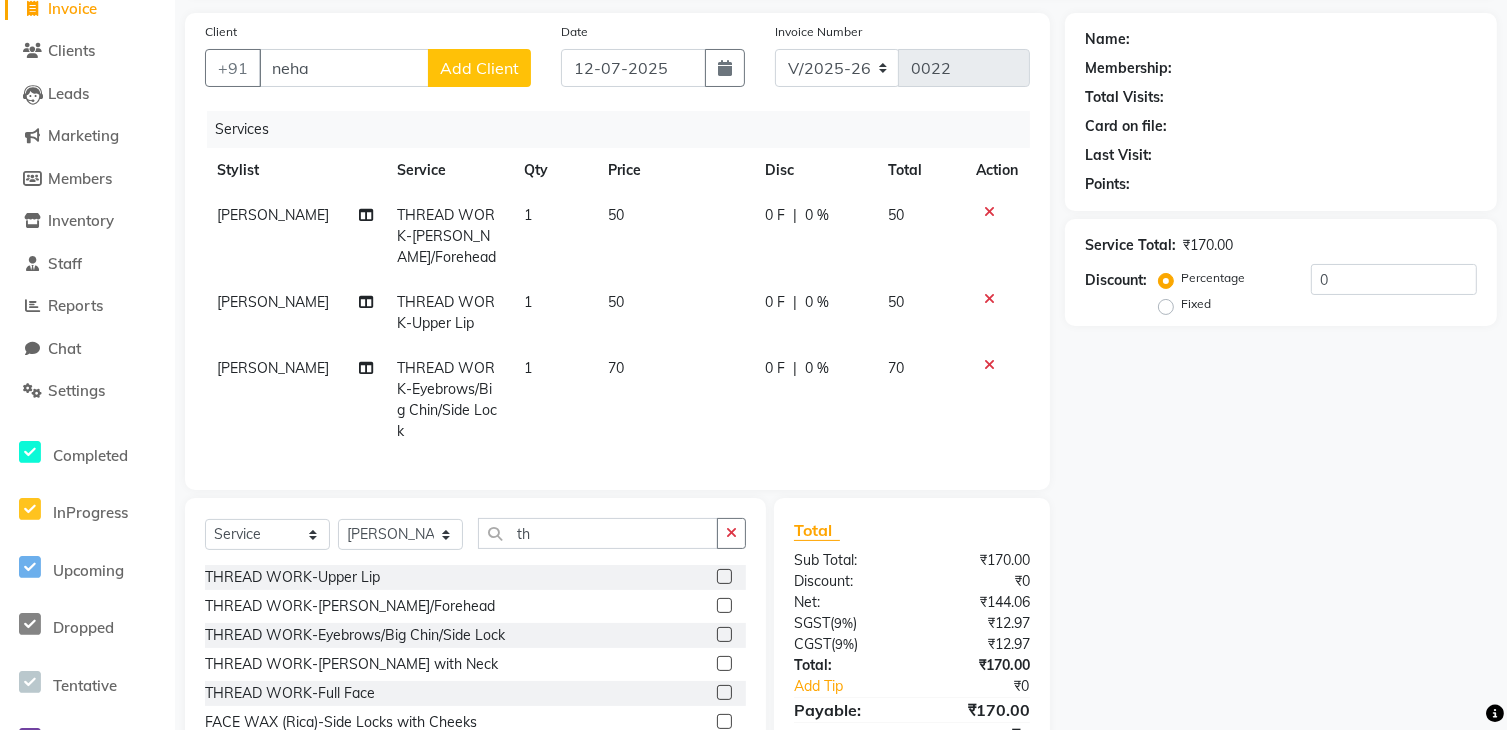 click 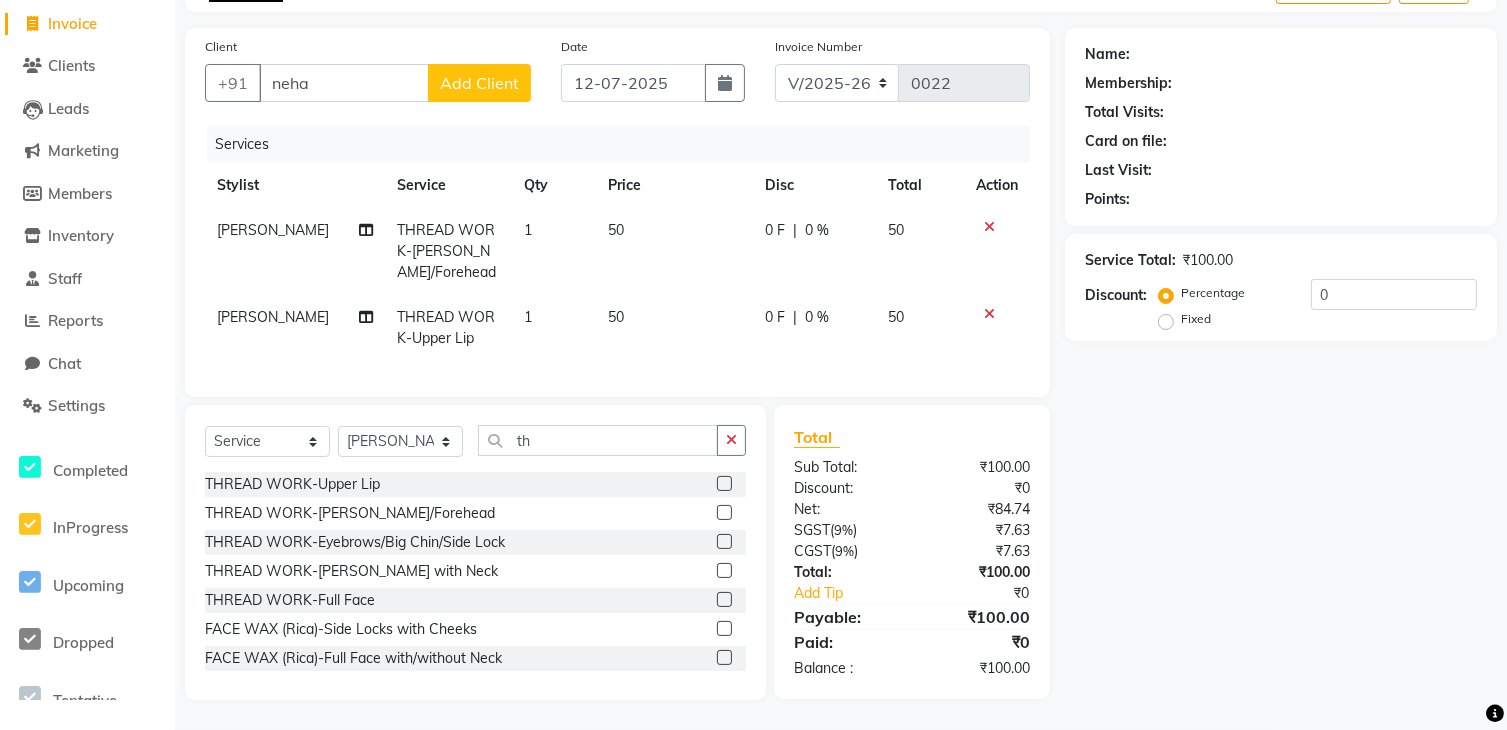 click 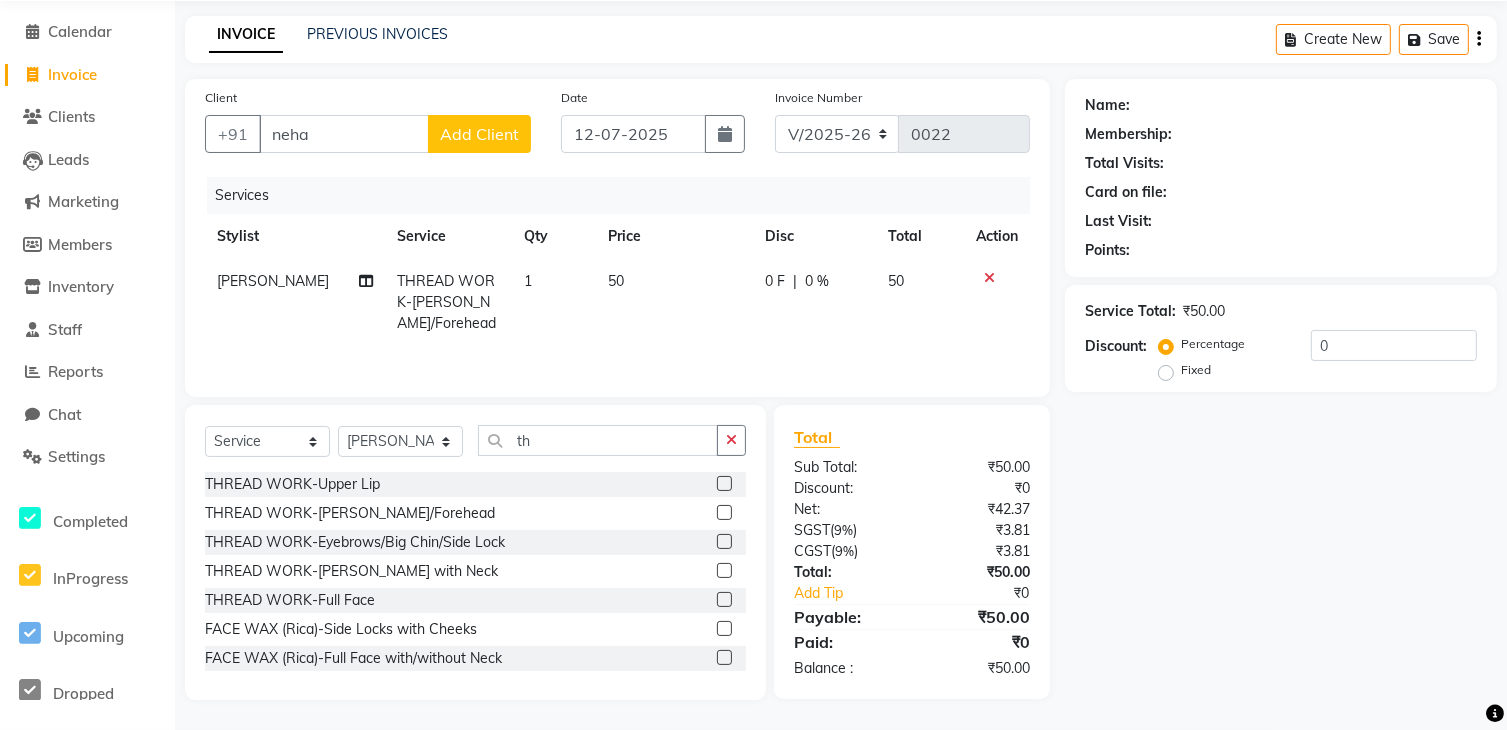 click 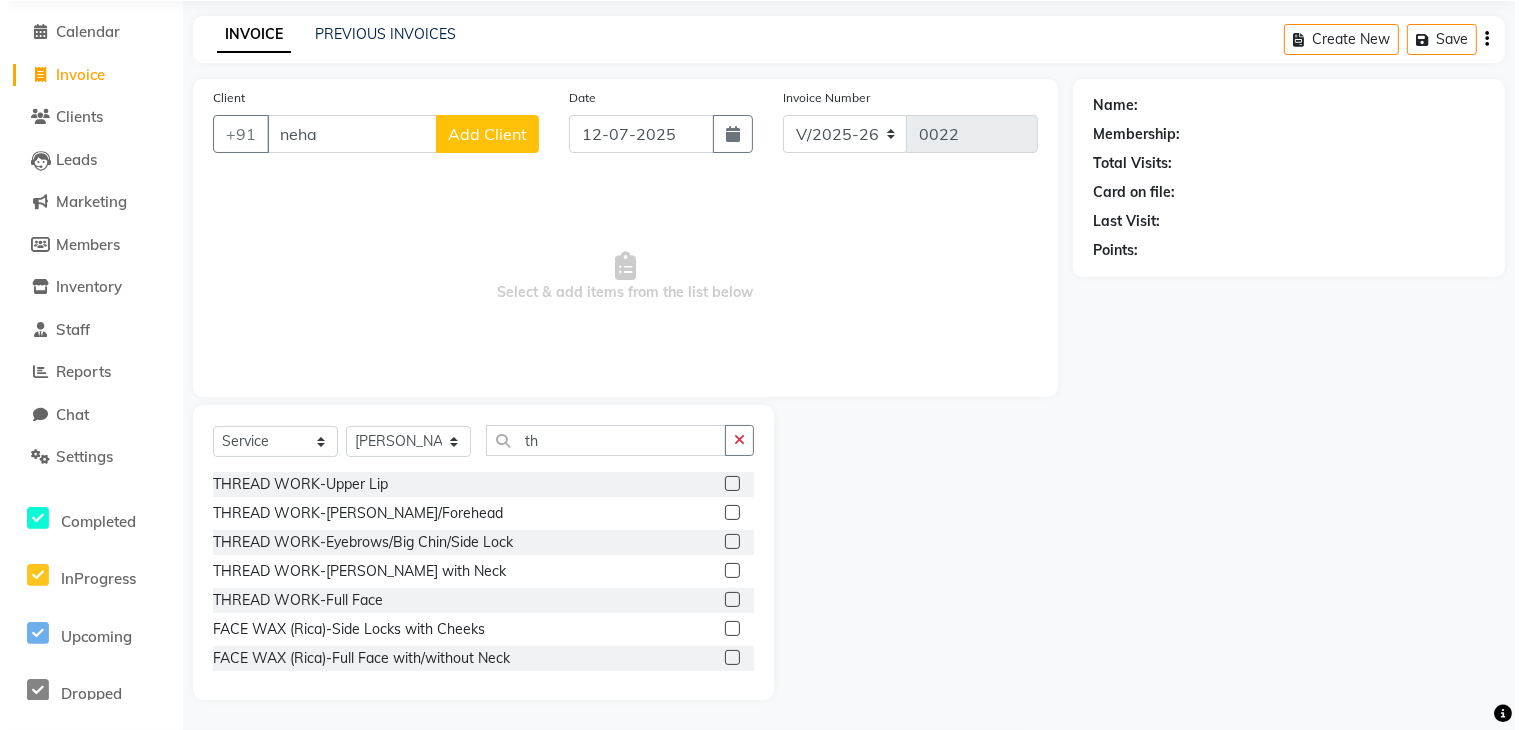 scroll, scrollTop: 71, scrollLeft: 0, axis: vertical 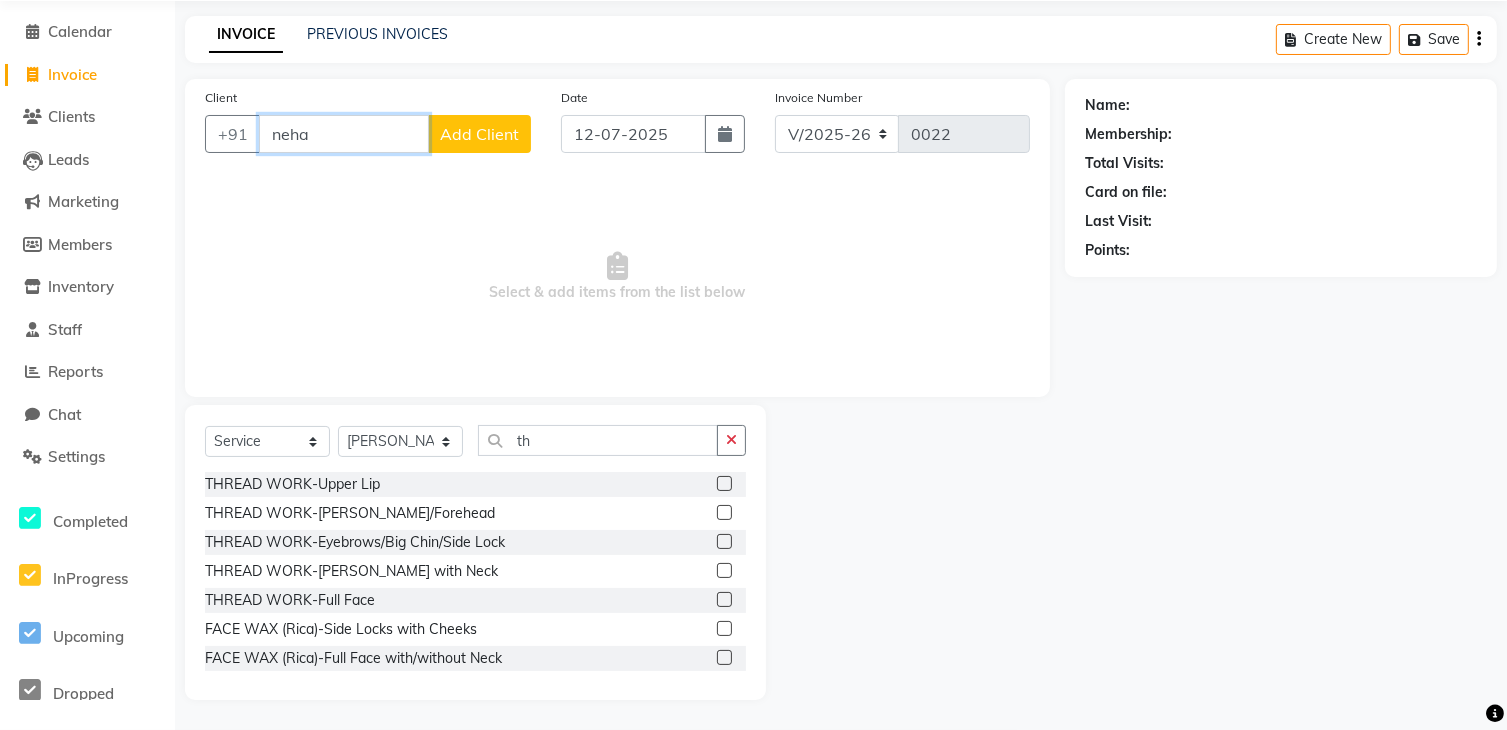click on "neha" at bounding box center [344, 134] 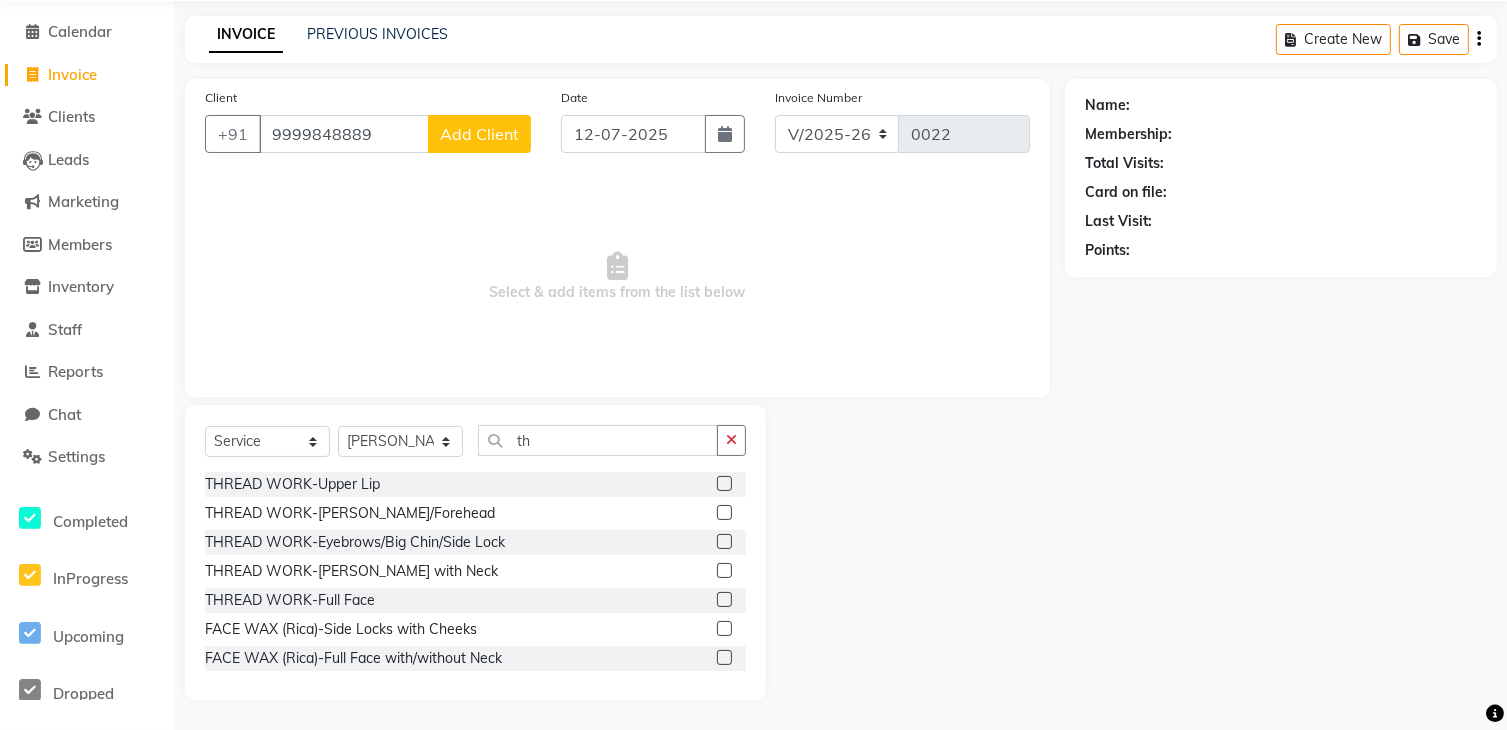 click on "Add Client" 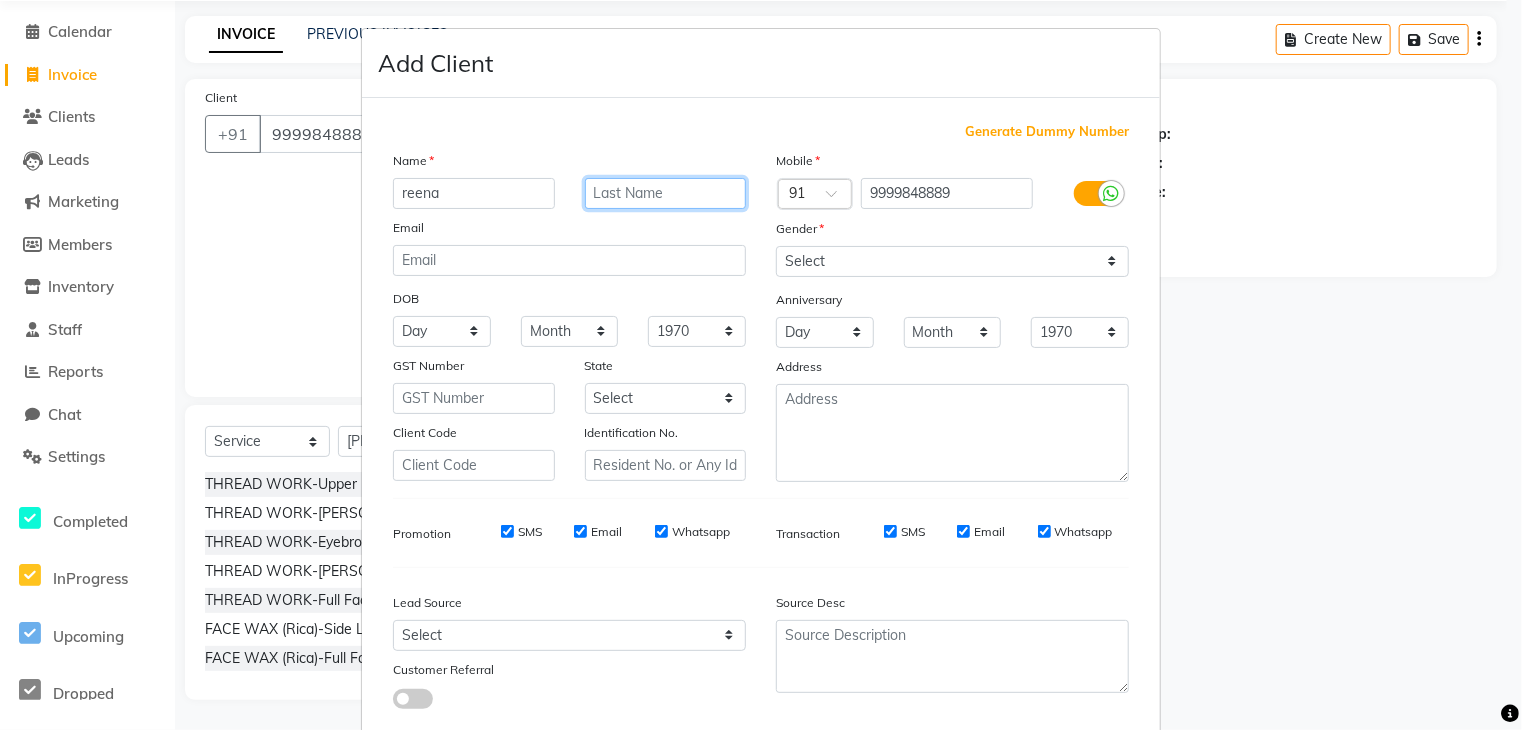 click at bounding box center (666, 193) 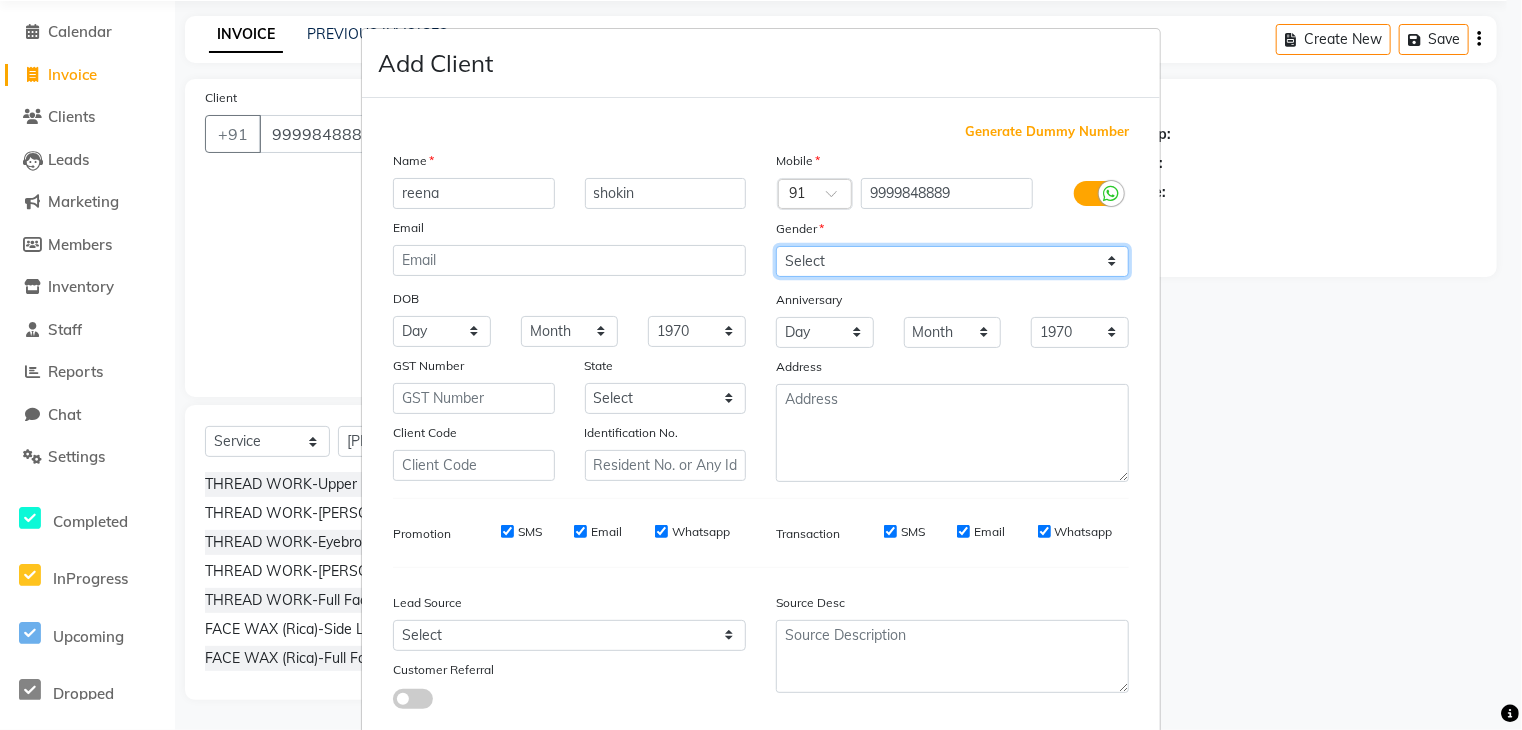 click on "Select [DEMOGRAPHIC_DATA] [DEMOGRAPHIC_DATA] Other Prefer Not To Say" at bounding box center (952, 261) 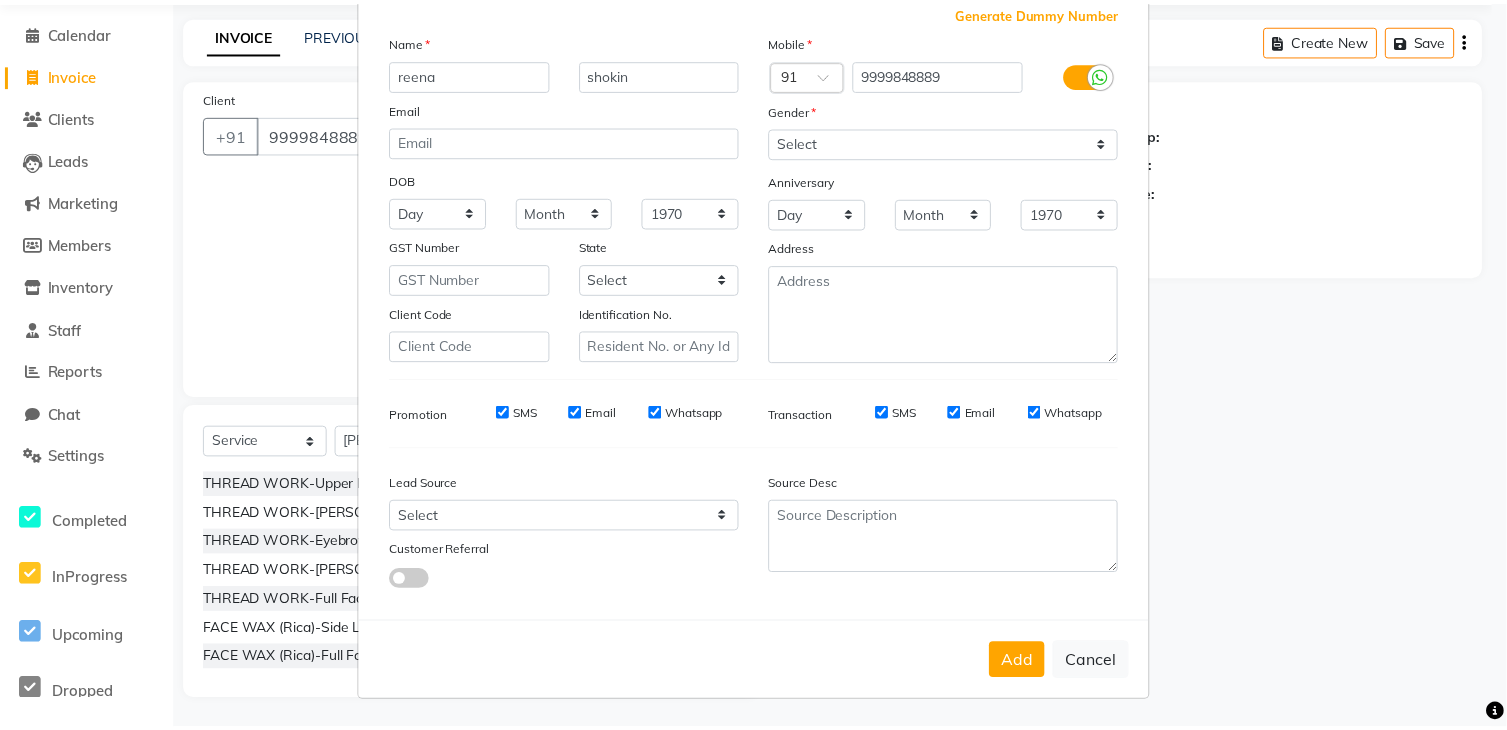 scroll, scrollTop: 126, scrollLeft: 0, axis: vertical 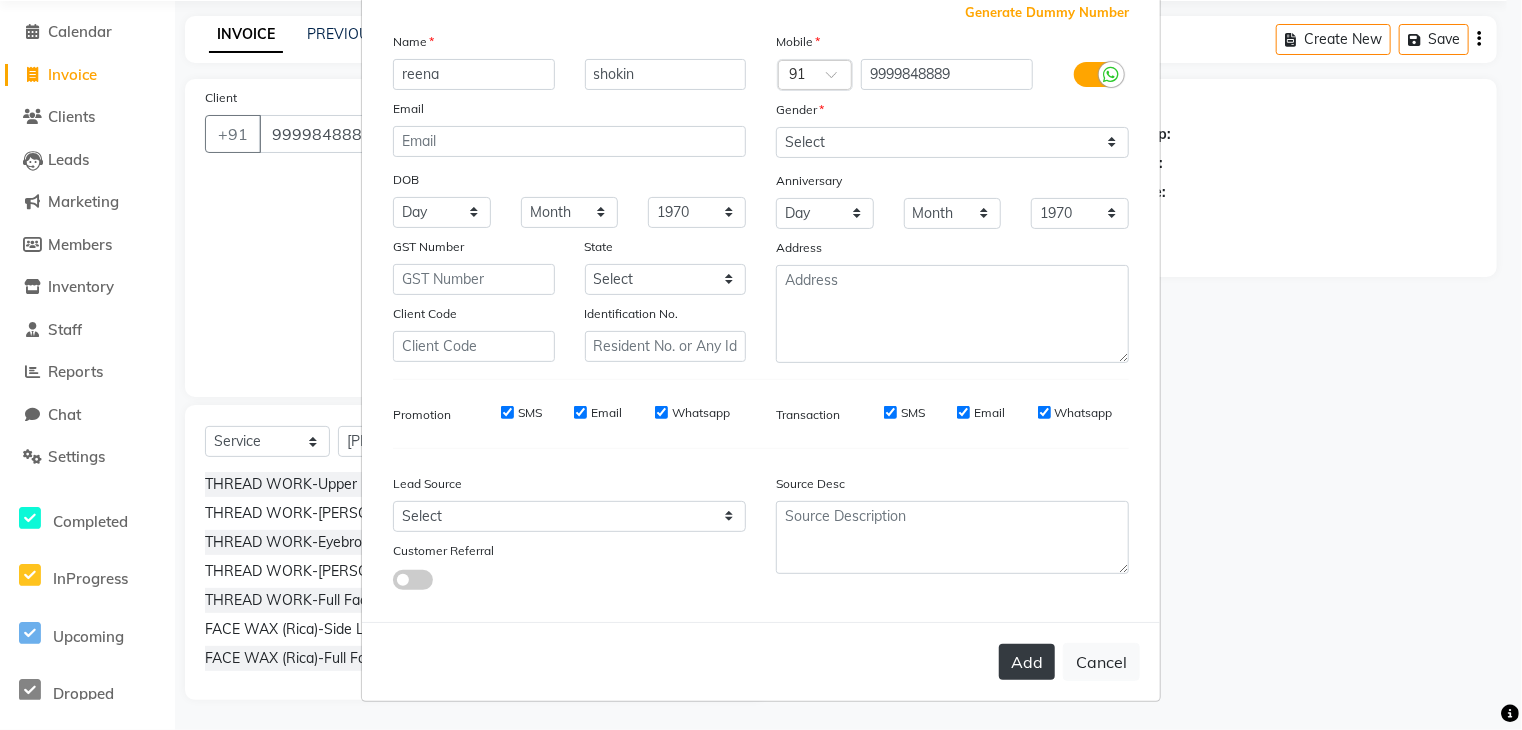 click on "Add" at bounding box center (1027, 662) 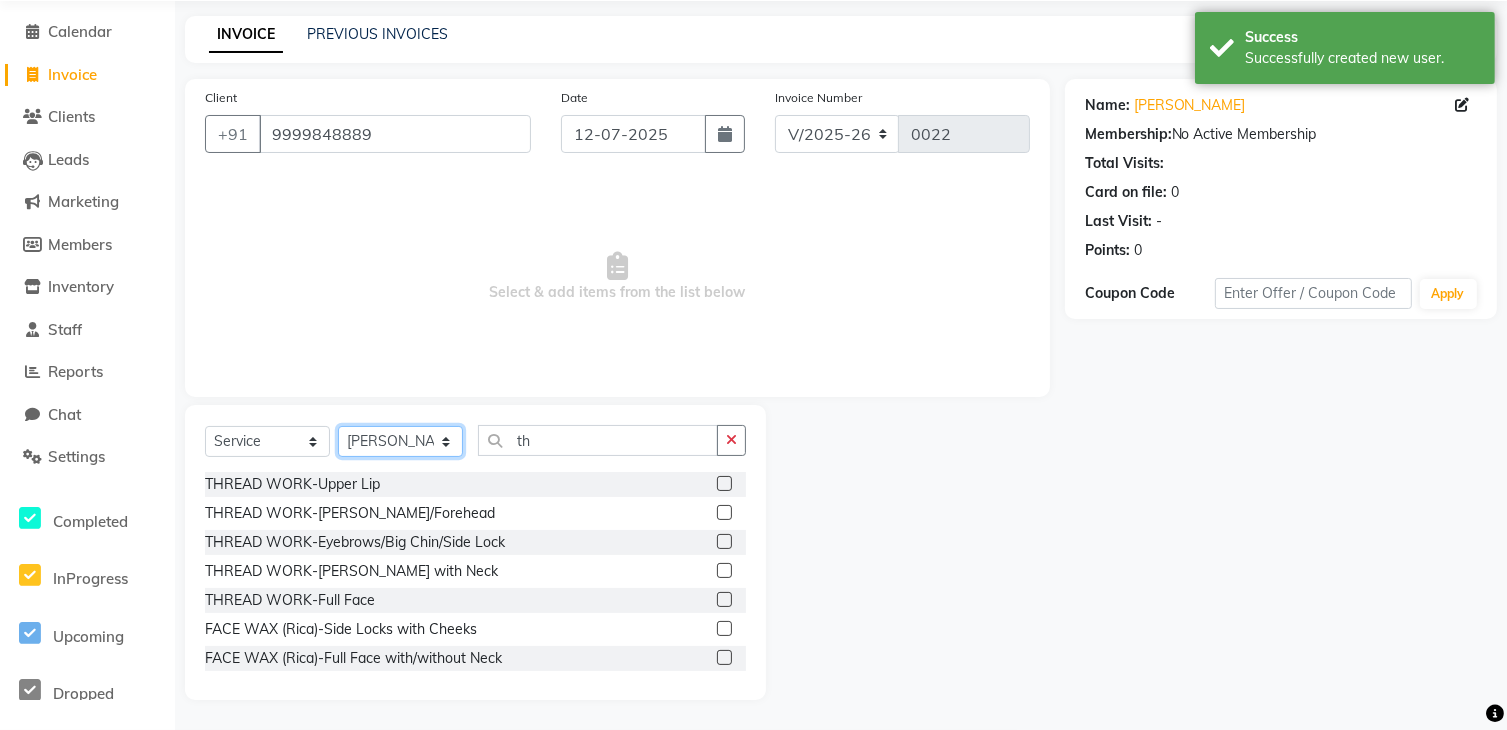 click on "Select Stylist [PERSON_NAME] [PERSON_NAME] Manager [PERSON_NAME] [PERSON_NAME] Santosh [PERSON_NAME] [PERSON_NAME]" 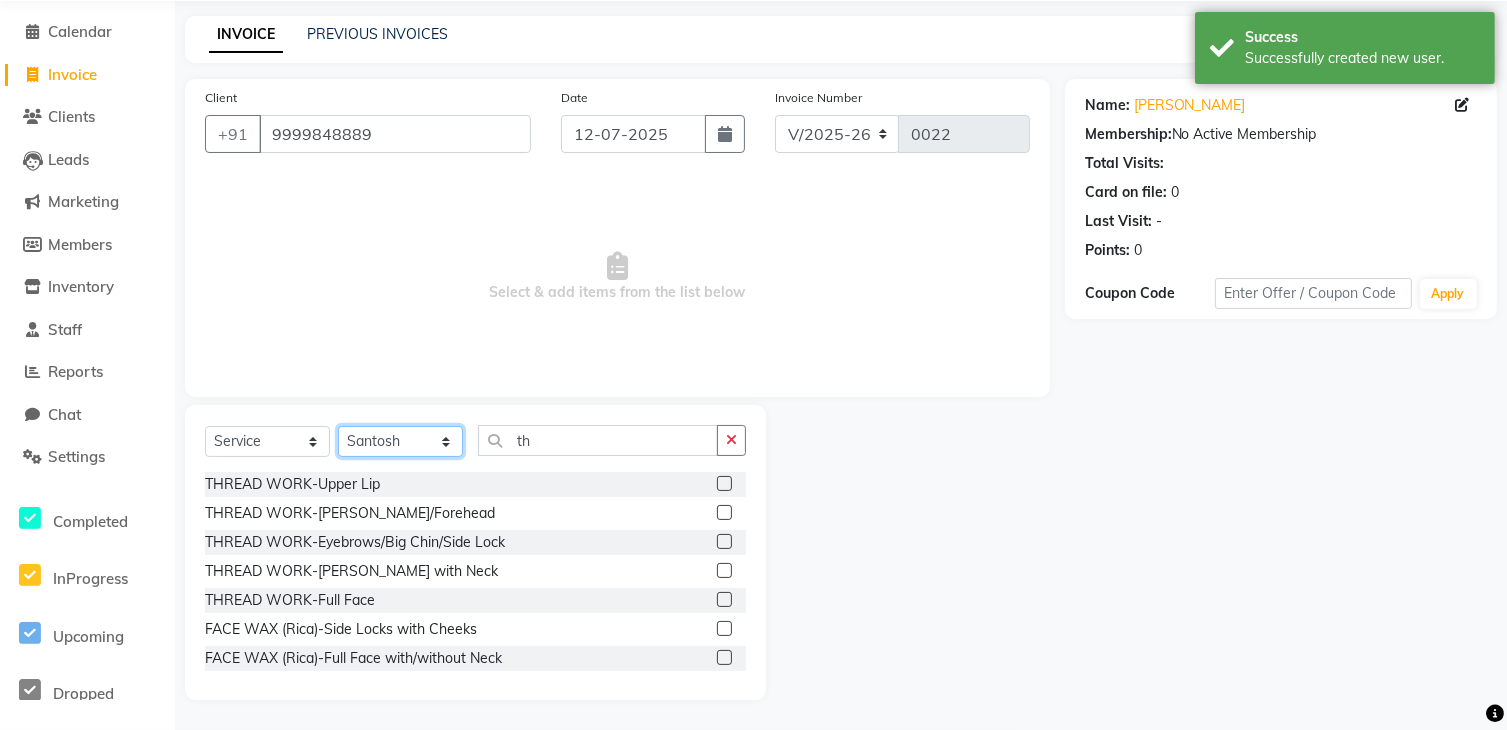 click on "Select Stylist [PERSON_NAME] [PERSON_NAME] Manager [PERSON_NAME] [PERSON_NAME] Santosh [PERSON_NAME] [PERSON_NAME]" 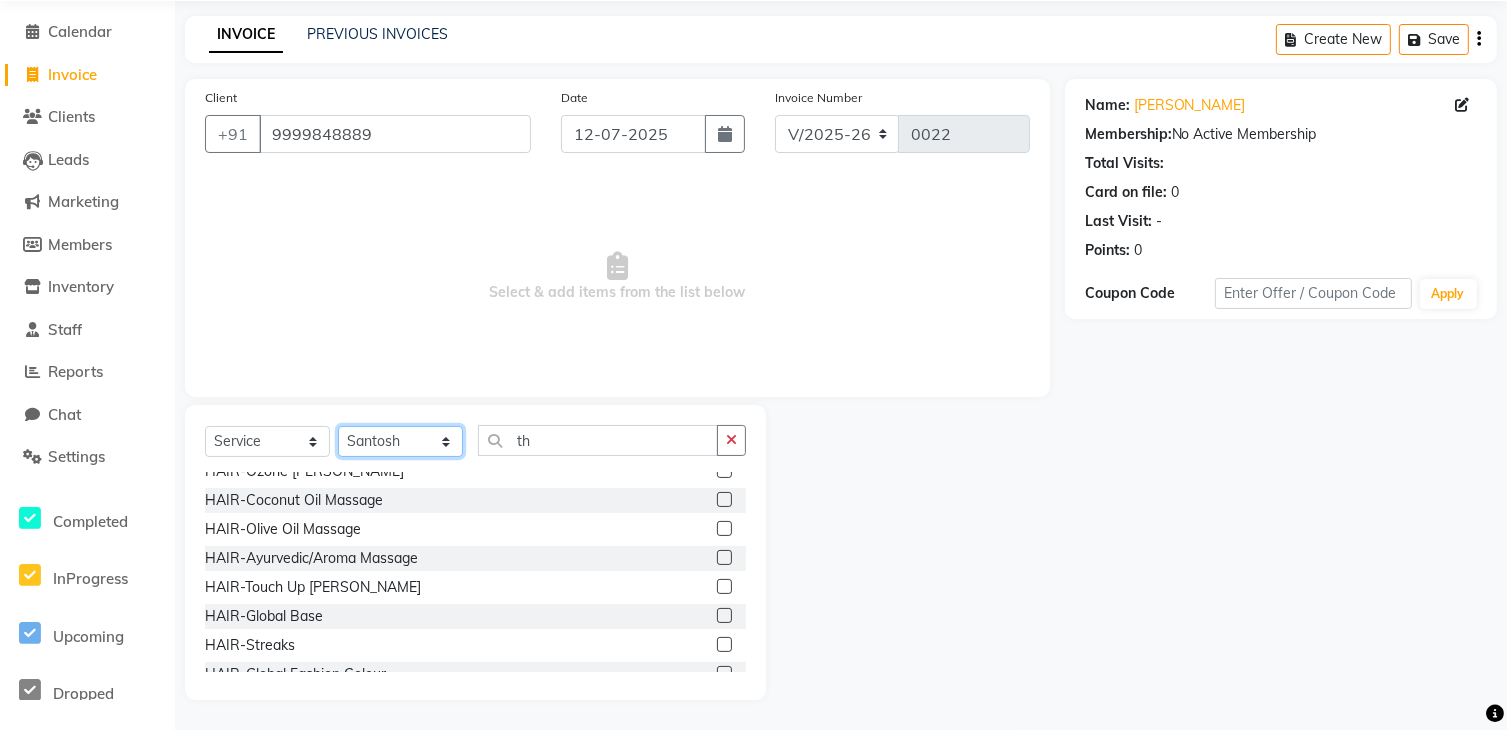 scroll, scrollTop: 348, scrollLeft: 0, axis: vertical 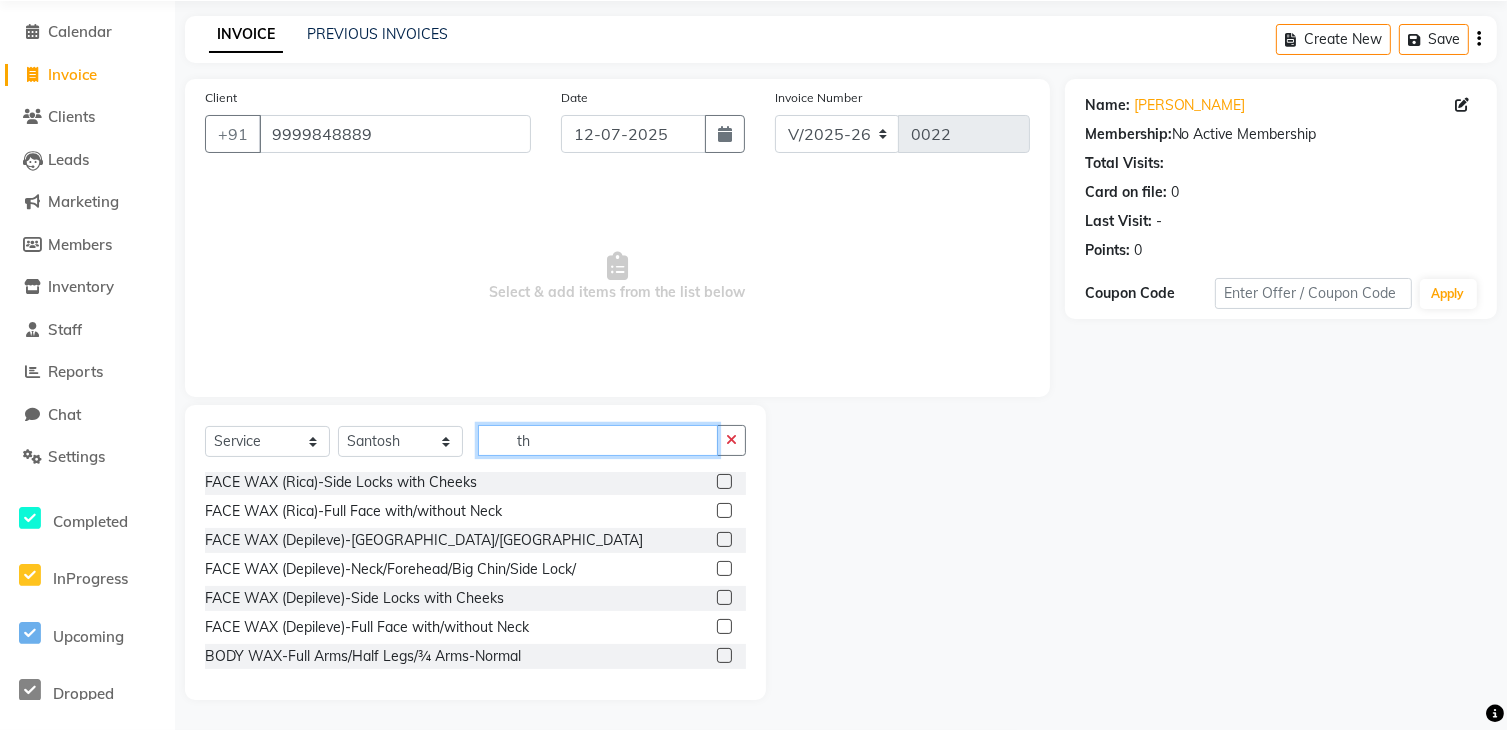click on "th" 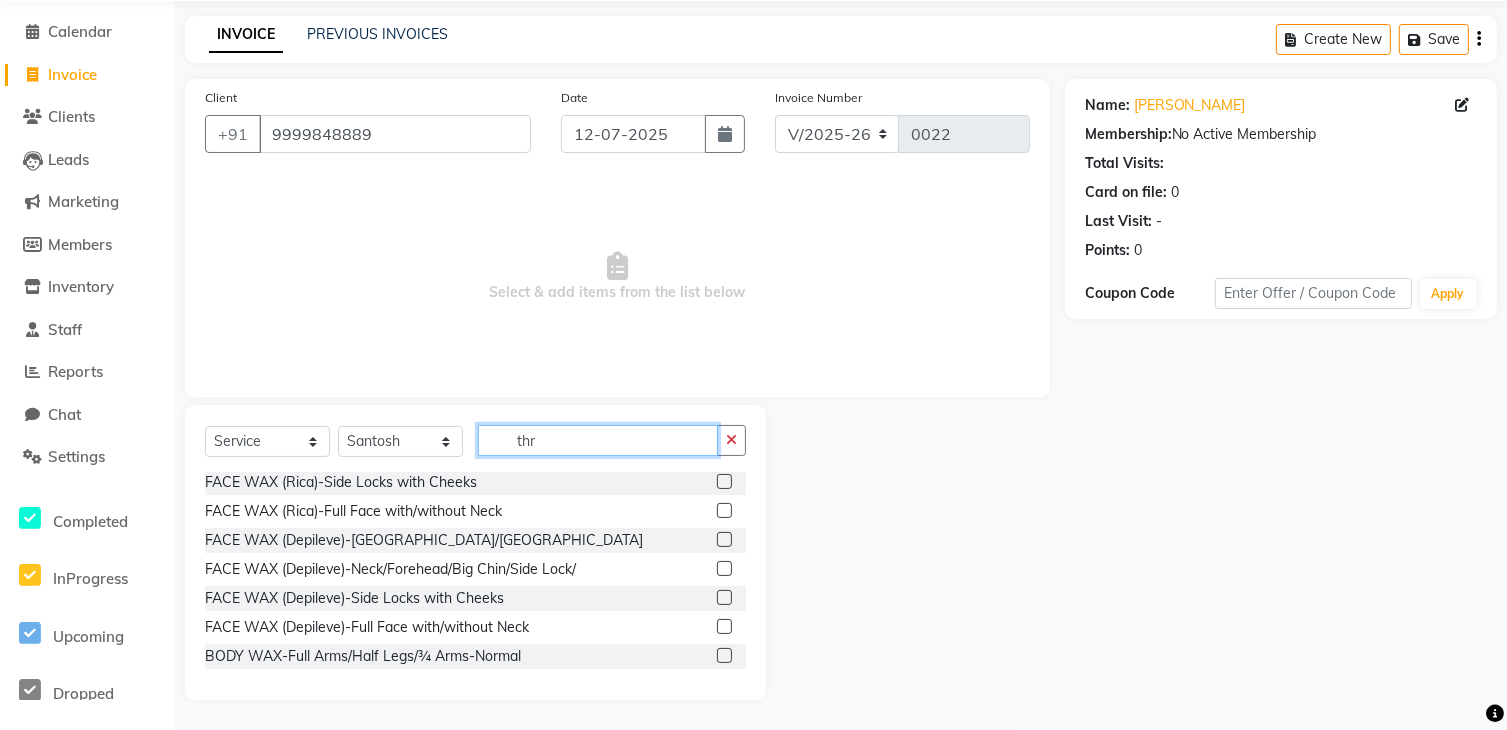 scroll, scrollTop: 16, scrollLeft: 0, axis: vertical 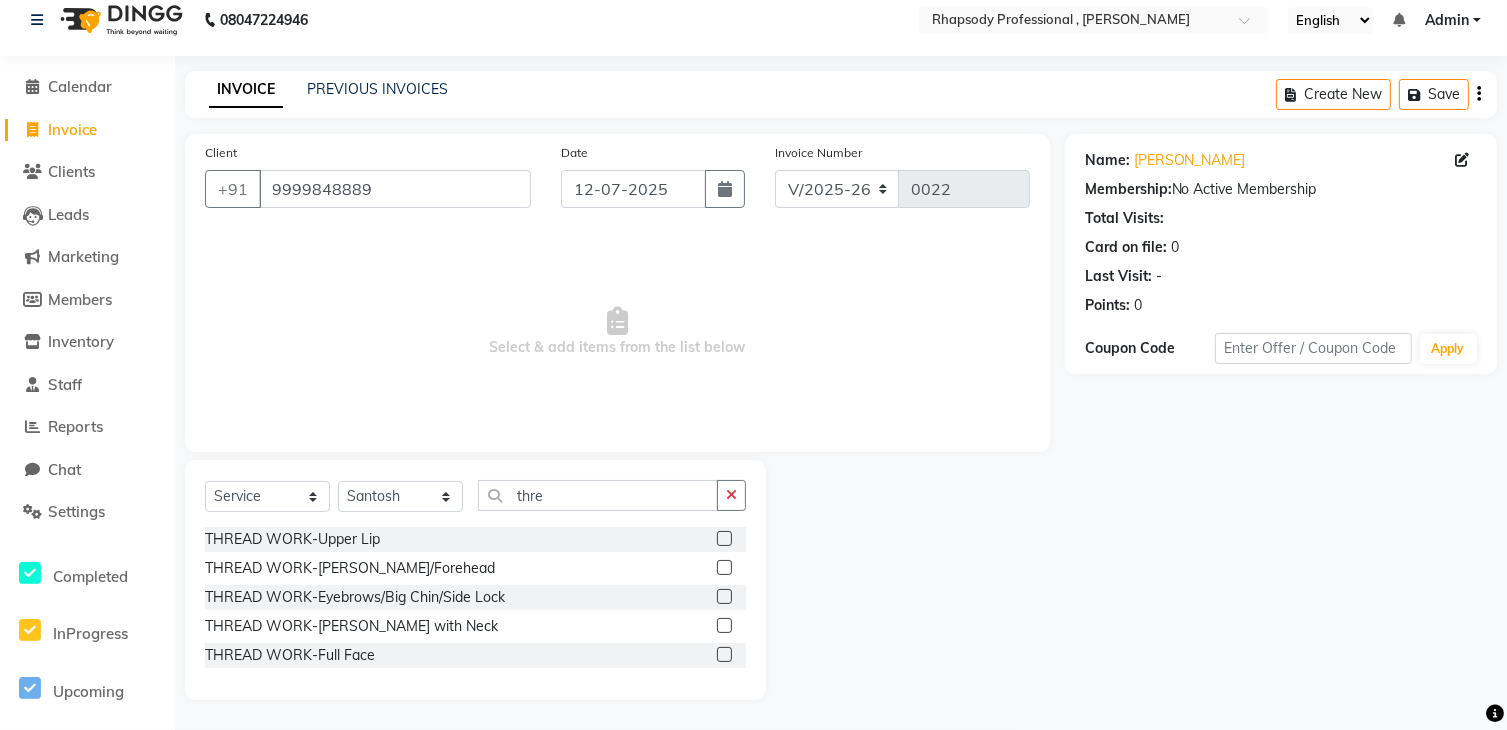click 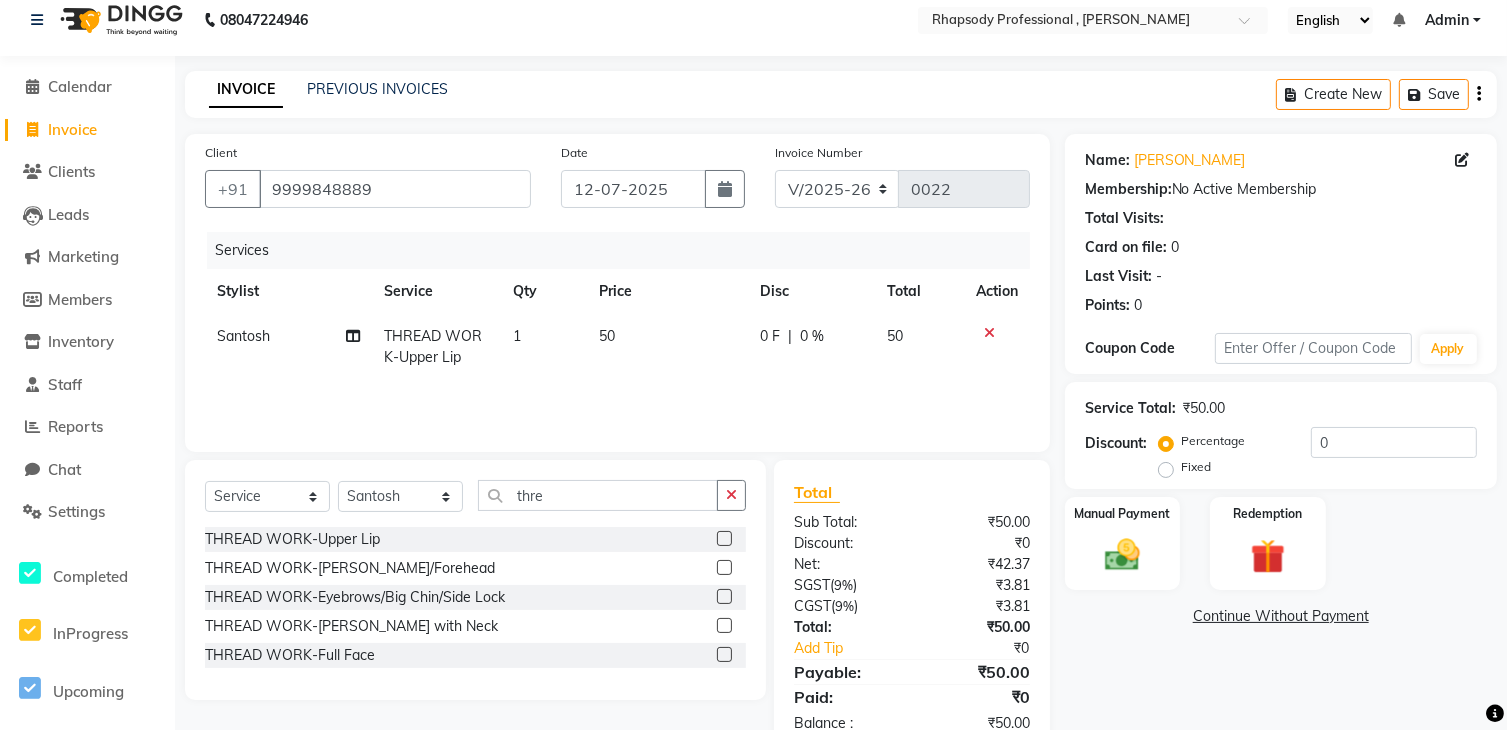 click 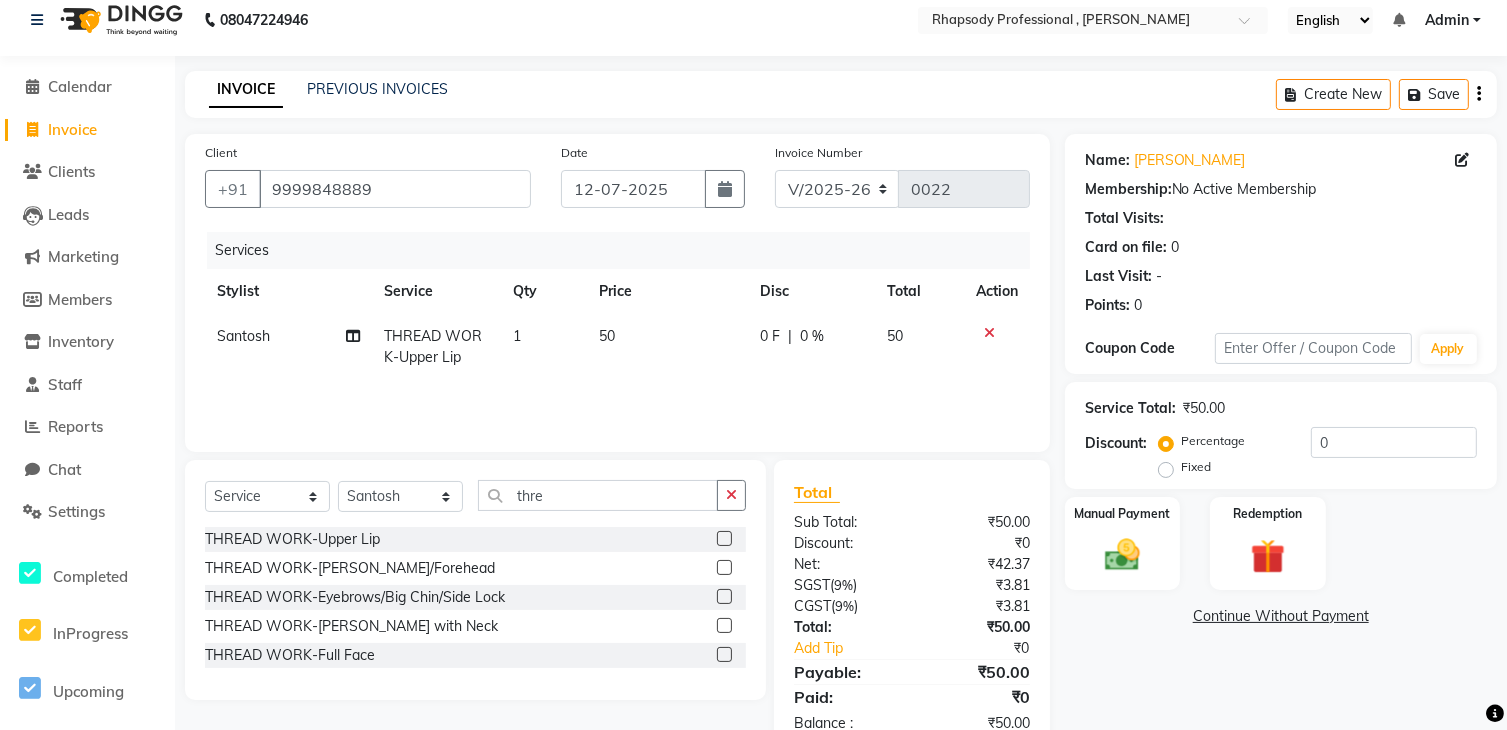 click at bounding box center [723, 568] 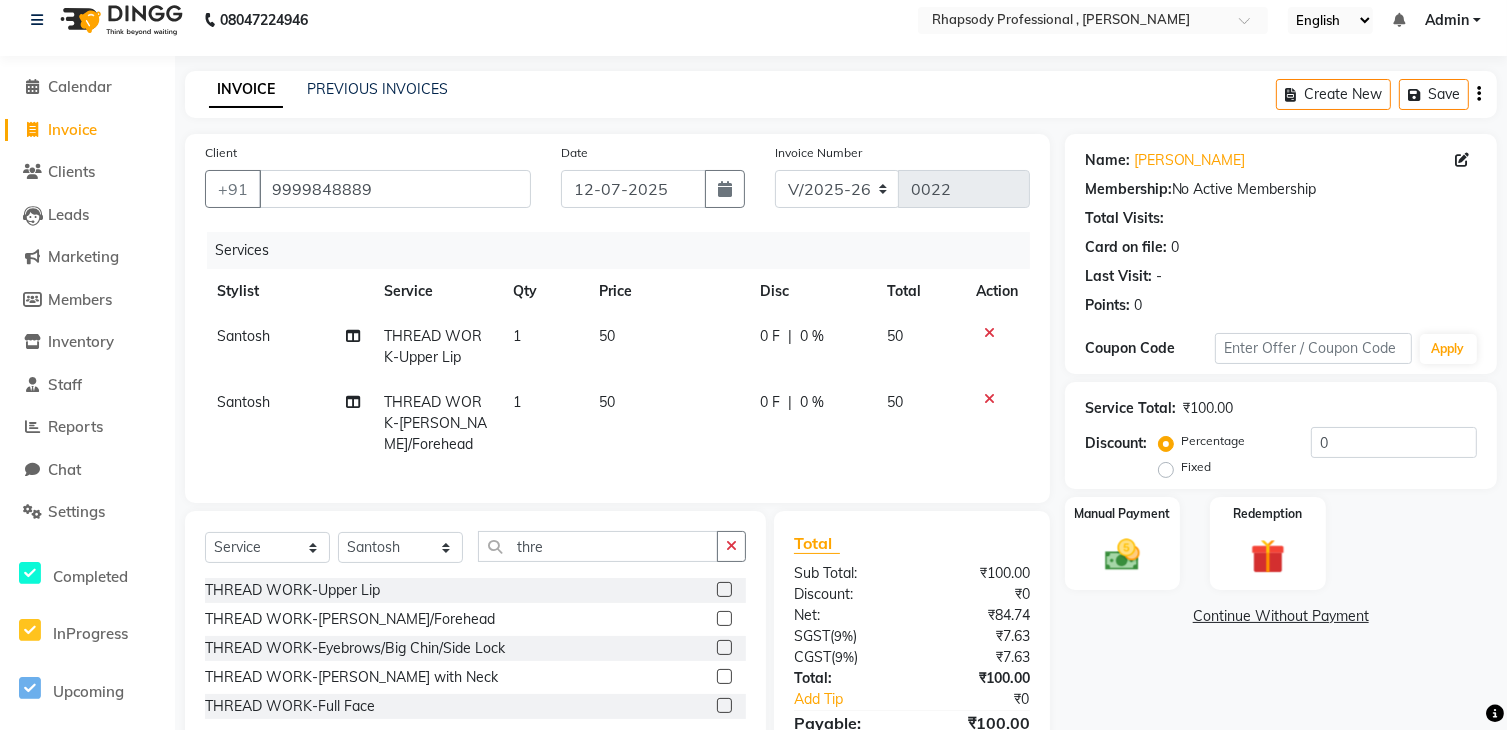 click 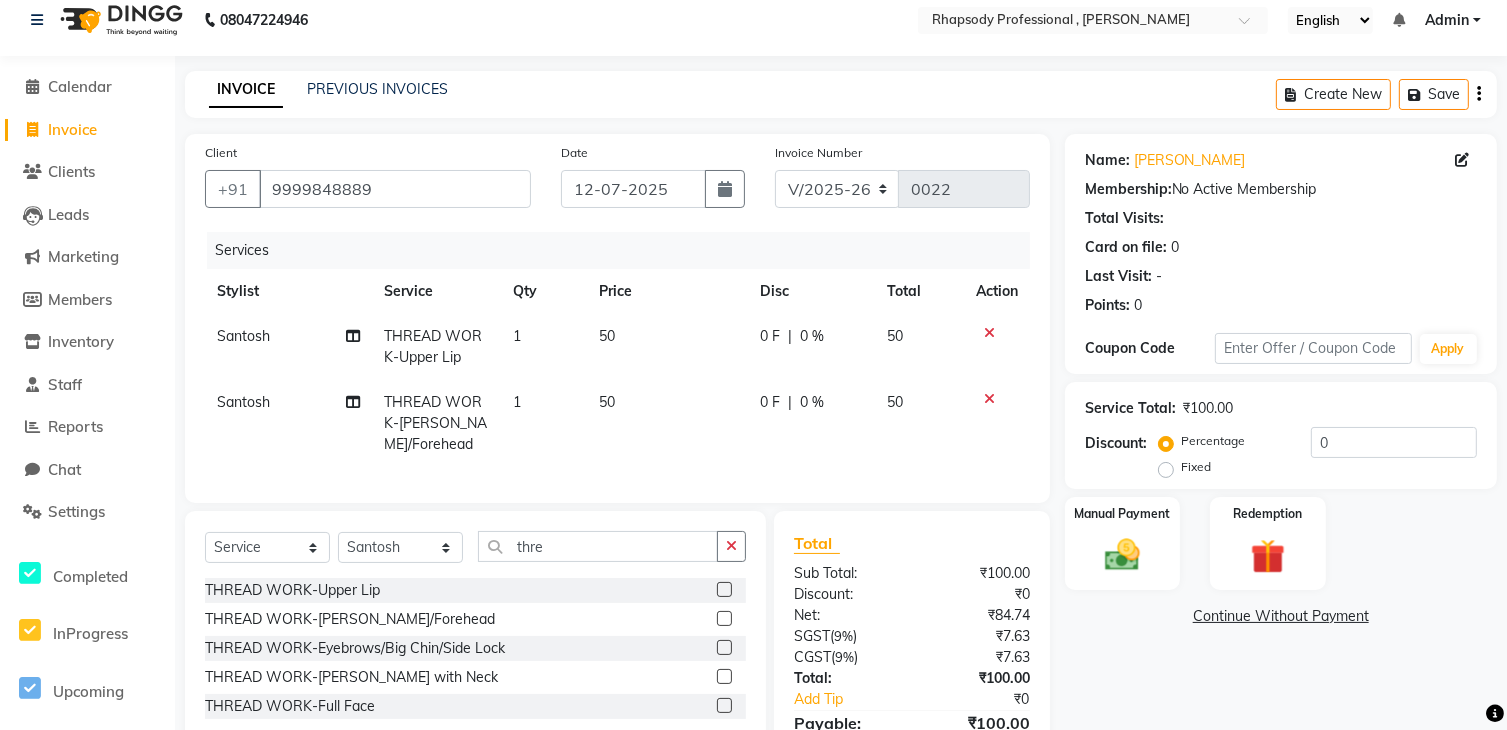 click at bounding box center (723, 648) 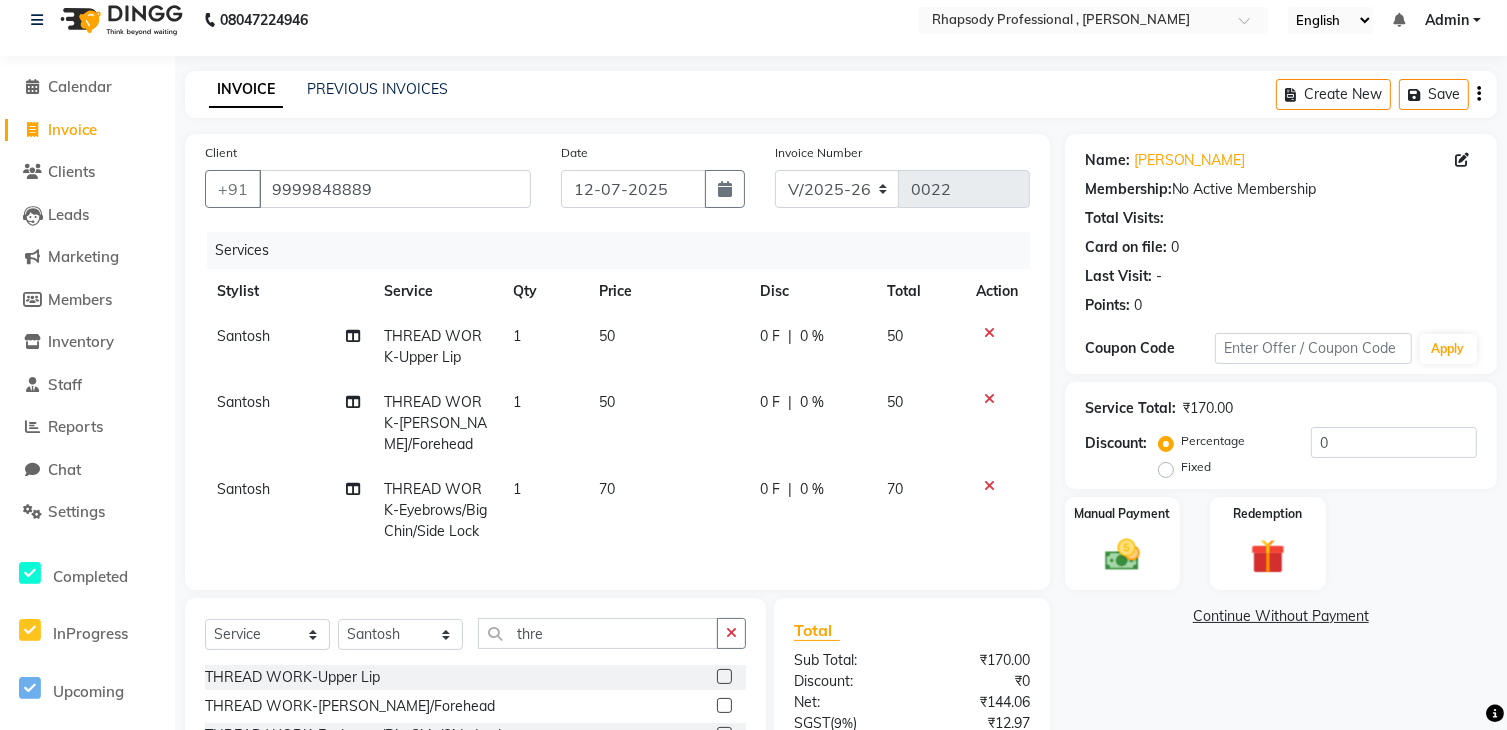 scroll, scrollTop: 223, scrollLeft: 0, axis: vertical 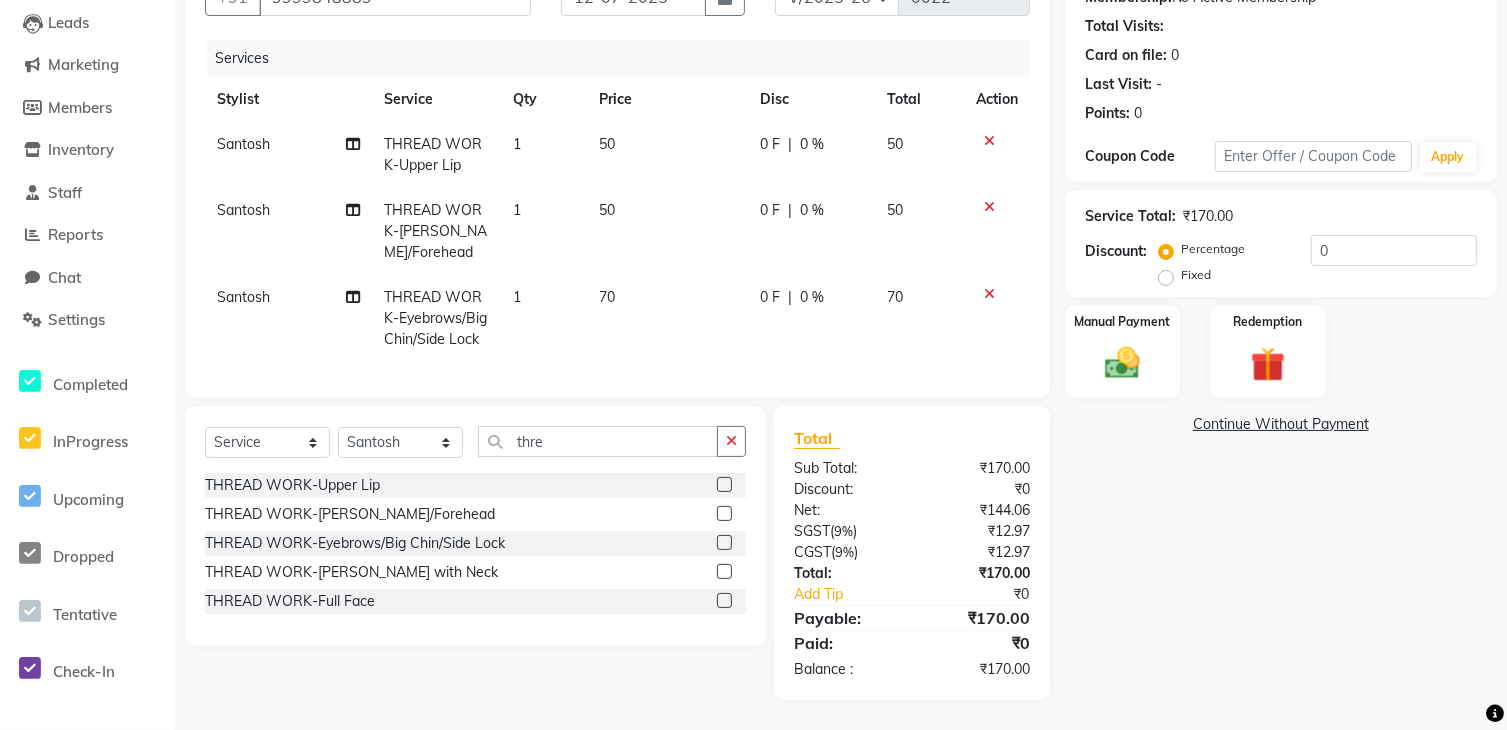 click 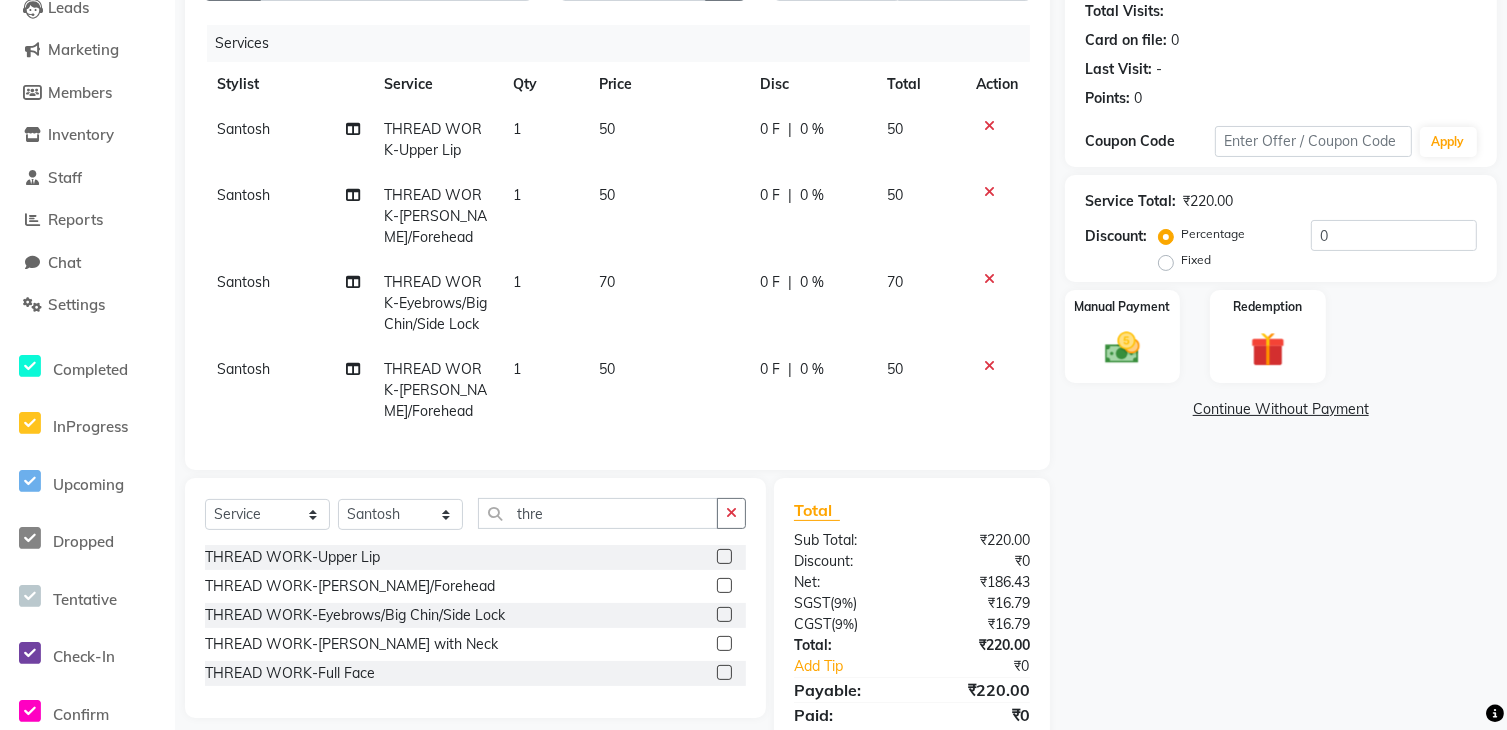 click 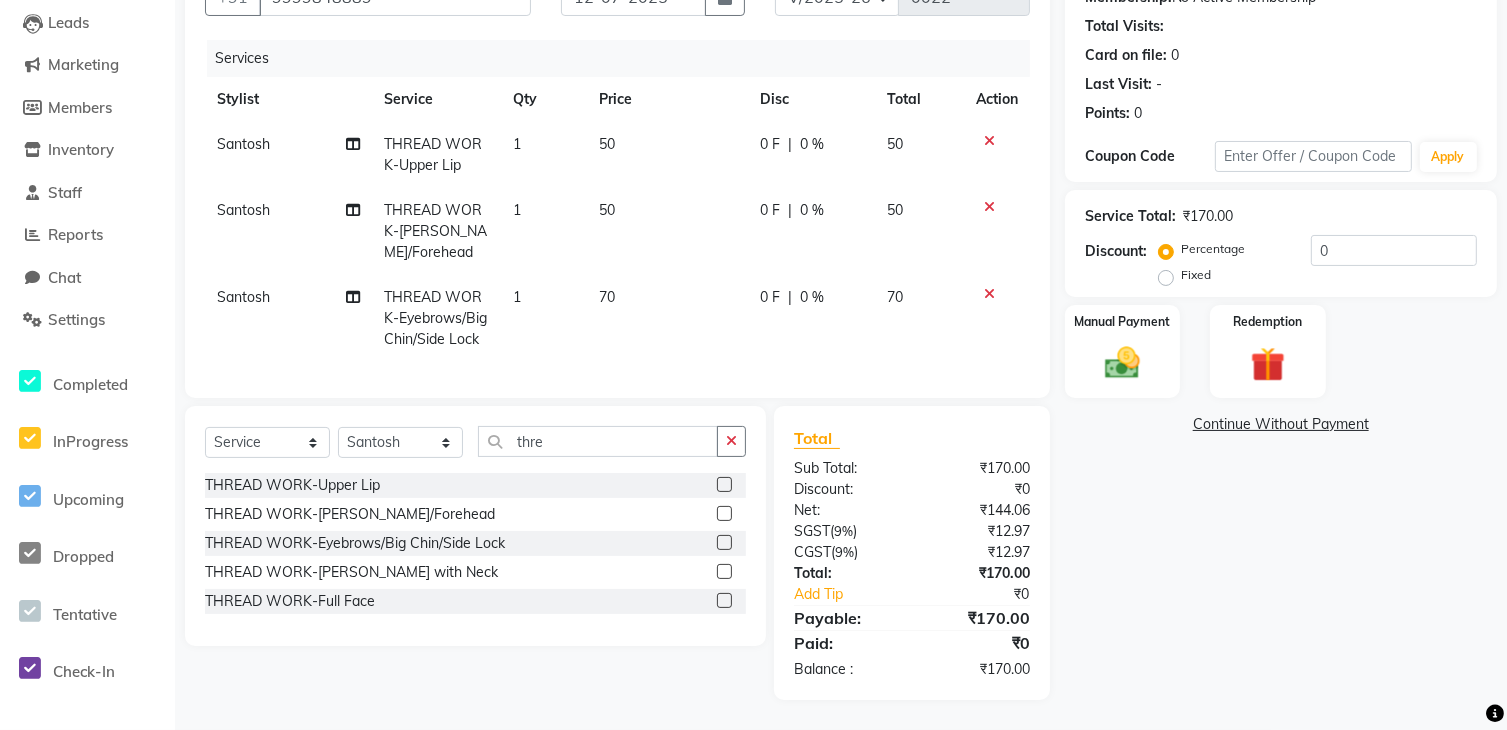 click 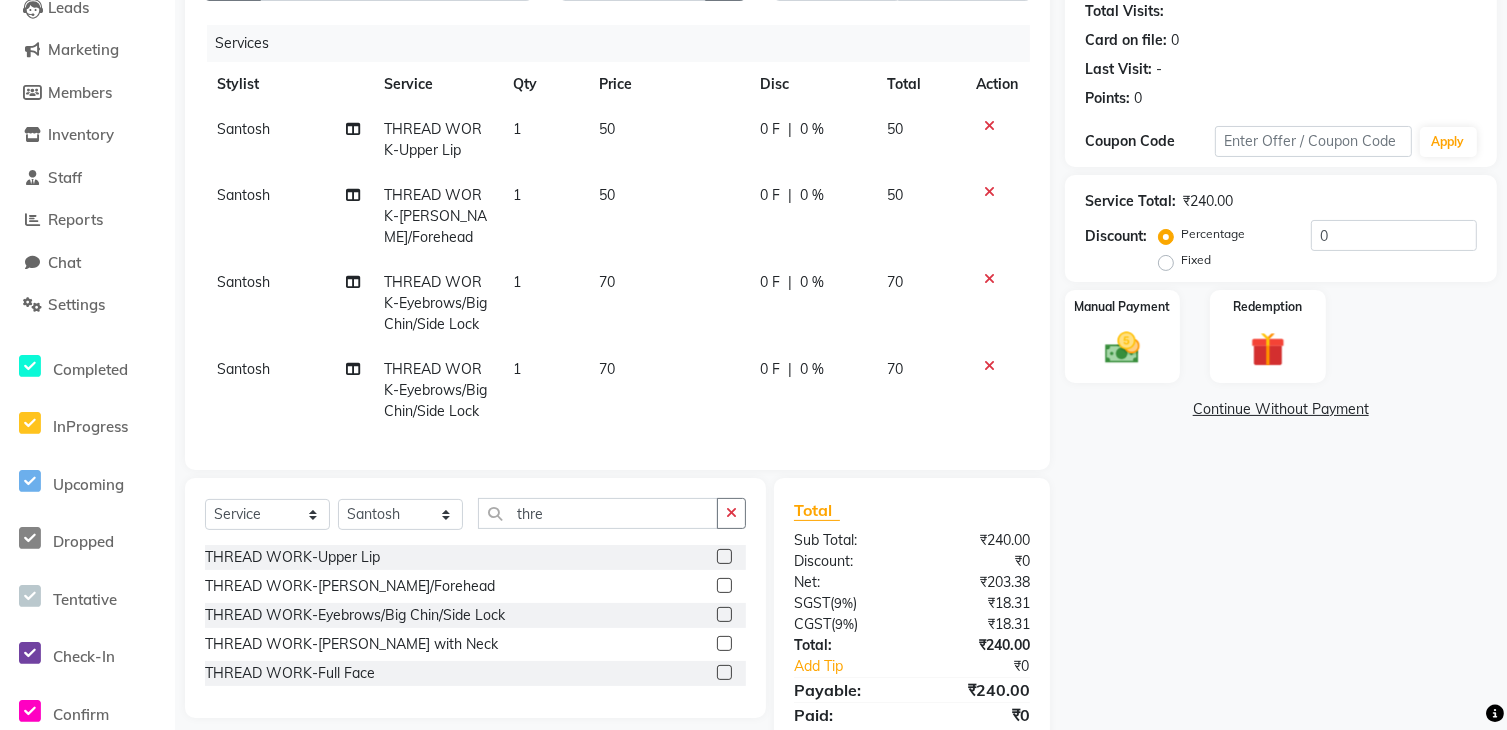 click on "Select  Service  Product  Membership  Package Voucher Prepaid Gift Card  Select Stylist [PERSON_NAME] [PERSON_NAME] Manager [PERSON_NAME] [PERSON_NAME] [PERSON_NAME] [PERSON_NAME] thre" 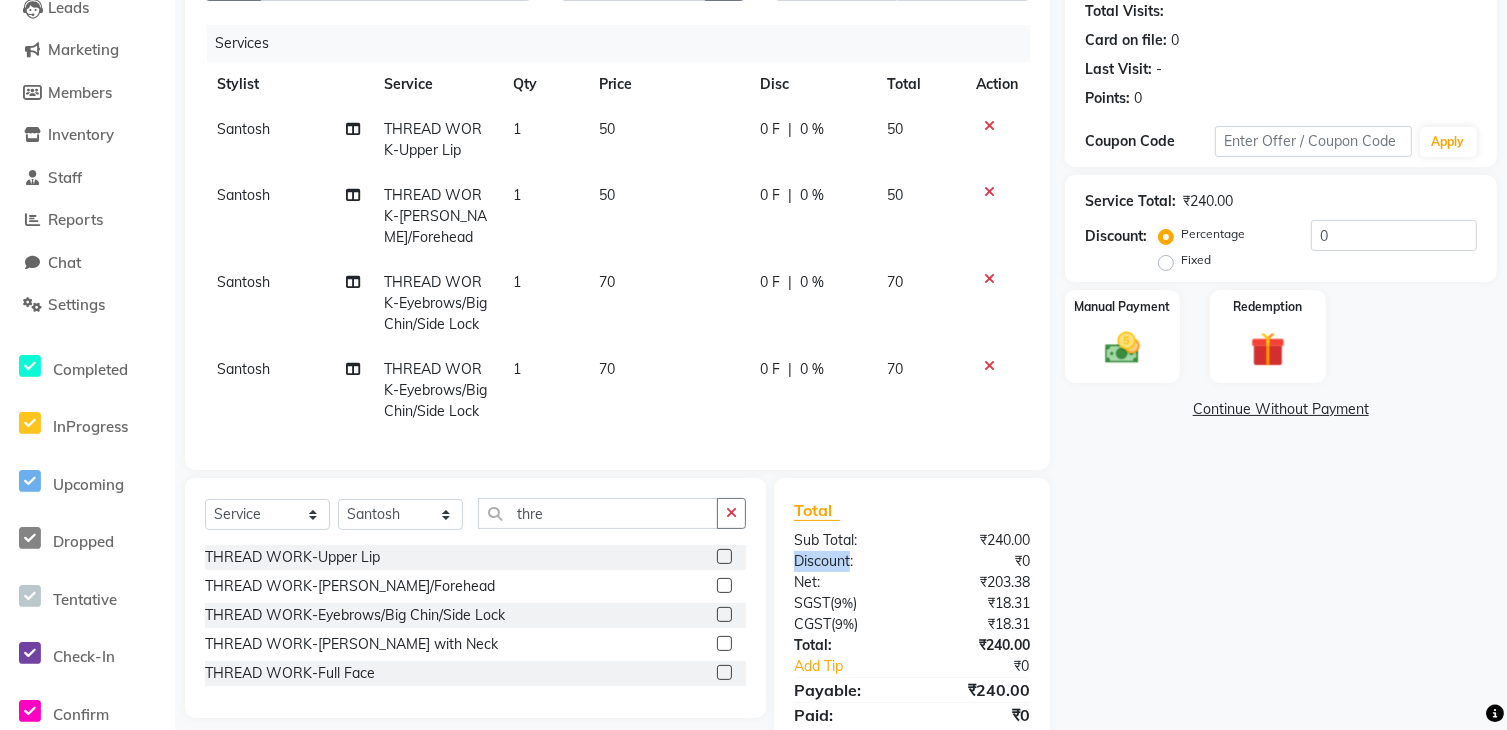 click on "Total Sub Total: ₹240.00 Discount: ₹0 Net: ₹203.38 SGST  ( 9% ) ₹18.31 CGST  ( 9% ) ₹18.31 Total: ₹240.00 Add Tip ₹0 Payable: ₹240.00 Paid: ₹0 Balance   : ₹240.00" 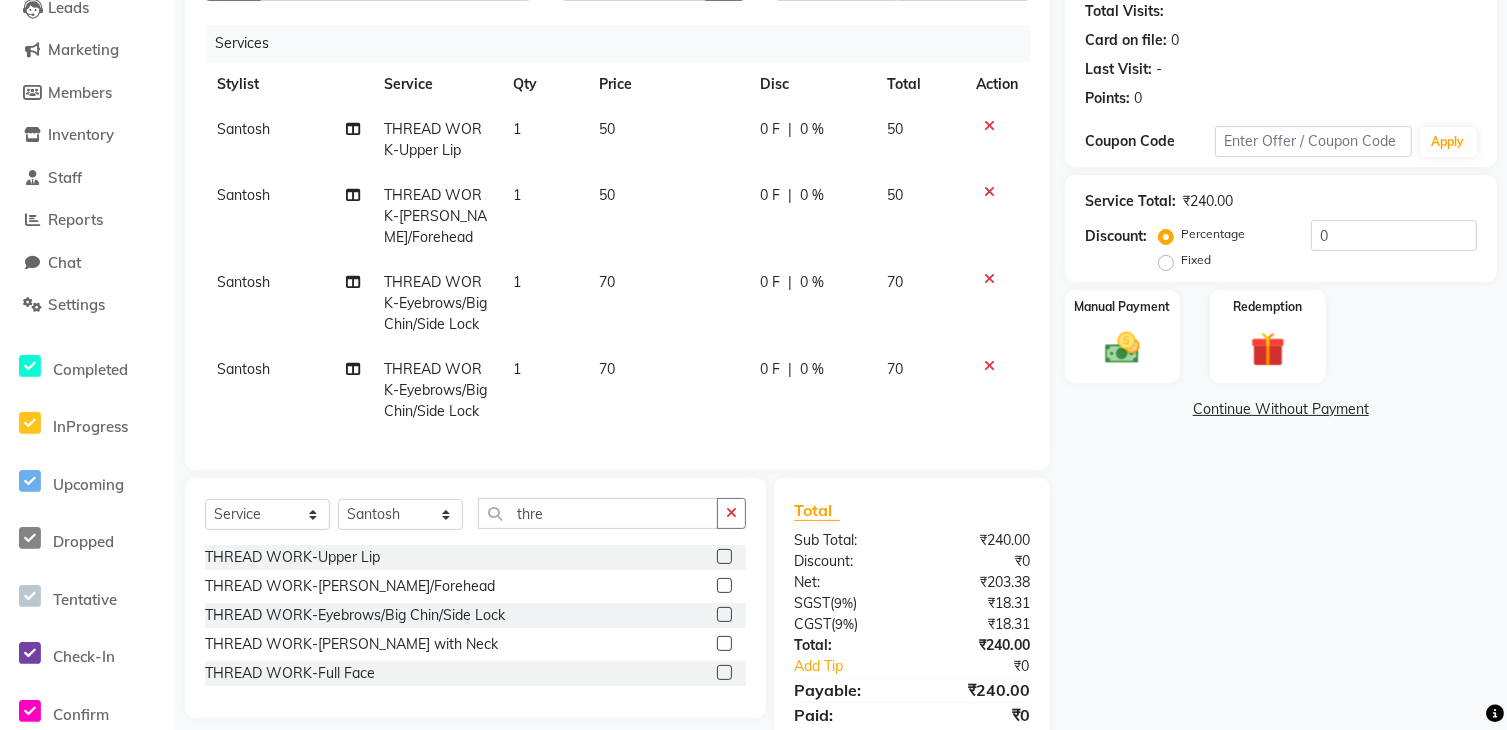 click on "Select  Service  Product  Membership  Package Voucher Prepaid Gift Card  Select Stylist [PERSON_NAME] [PERSON_NAME] Manager [PERSON_NAME] [PERSON_NAME] [PERSON_NAME] [PERSON_NAME] thre" 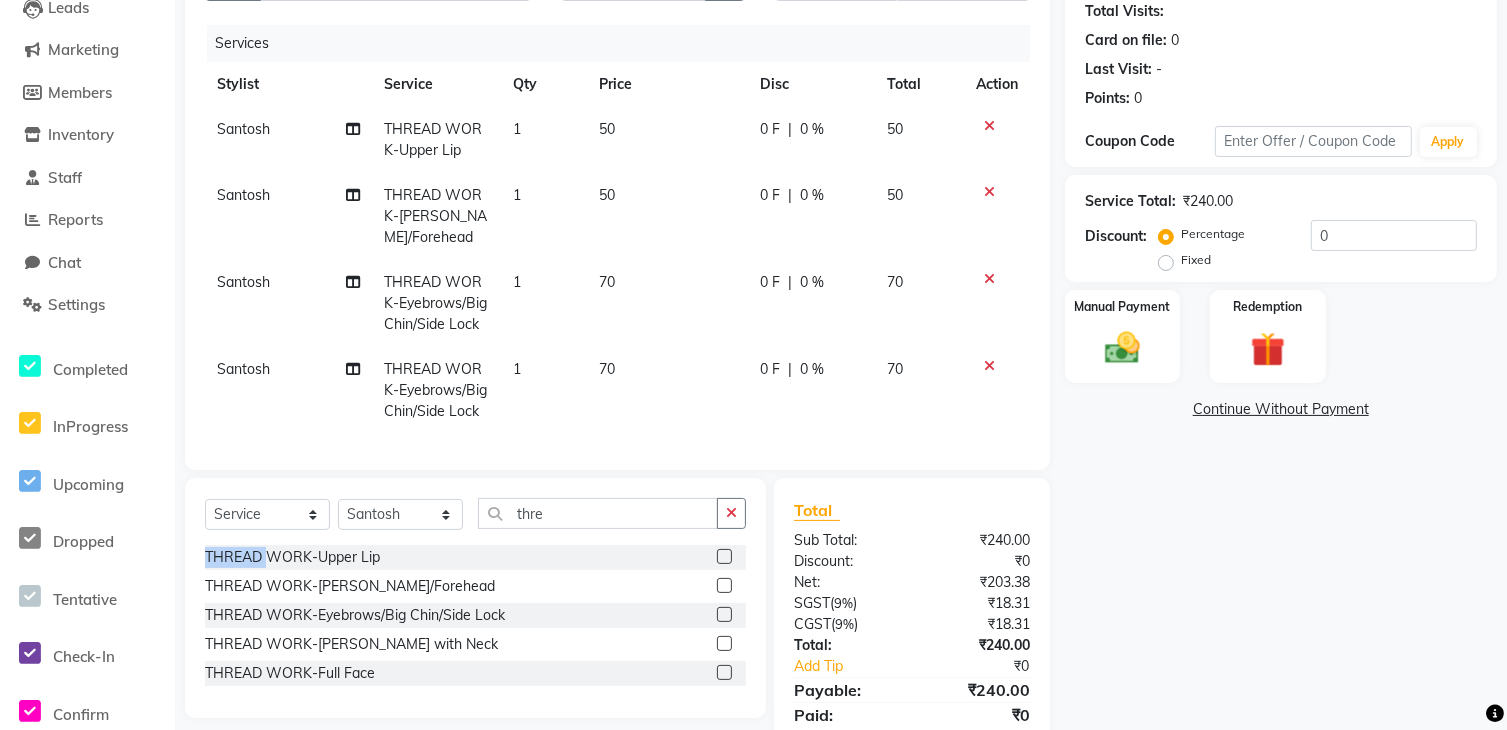 click on "Select  Service  Product  Membership  Package Voucher Prepaid Gift Card  Select Stylist [PERSON_NAME] [PERSON_NAME] Manager [PERSON_NAME] [PERSON_NAME] [PERSON_NAME] [PERSON_NAME] thre" 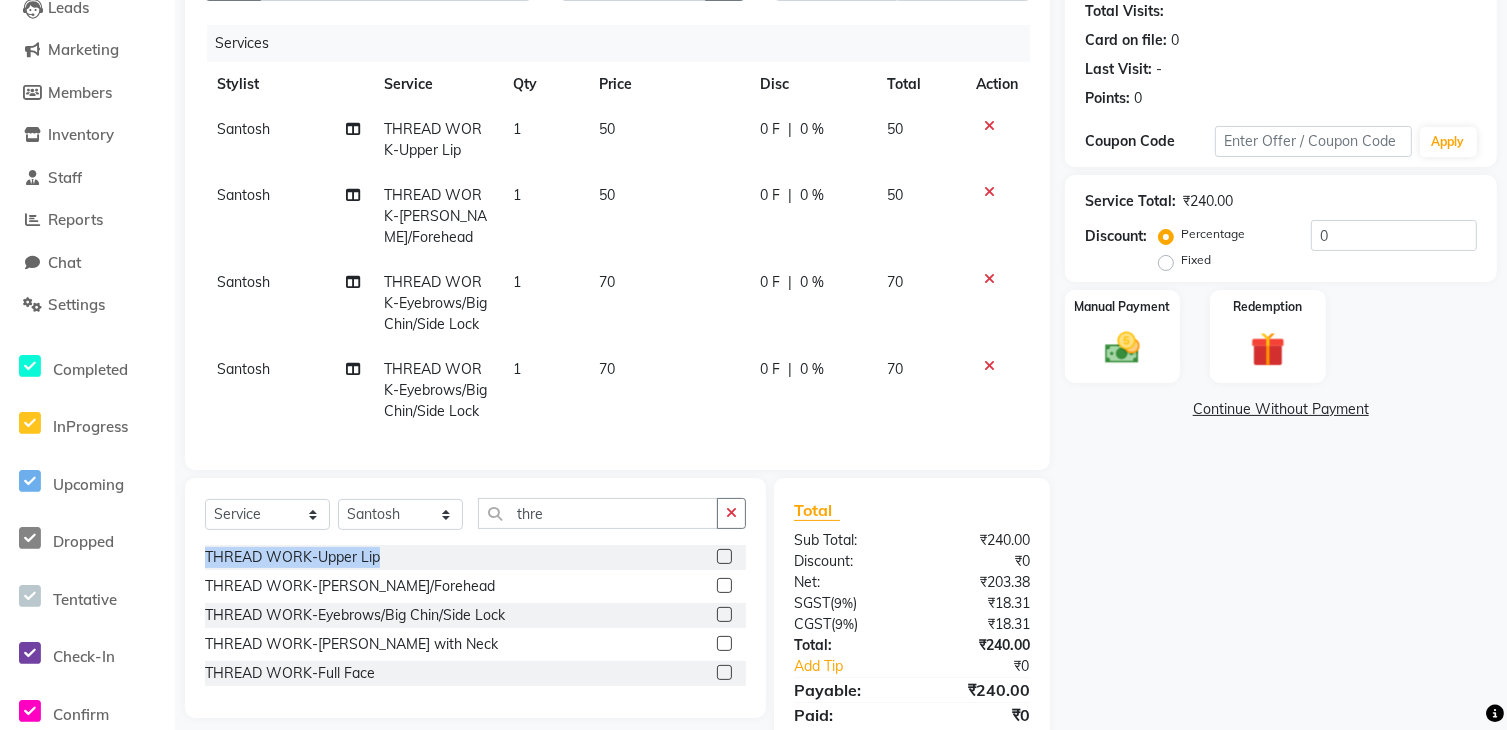 click on "Select  Service  Product  Membership  Package Voucher Prepaid Gift Card  Select Stylist [PERSON_NAME] [PERSON_NAME] Manager [PERSON_NAME] [PERSON_NAME] [PERSON_NAME] [PERSON_NAME] thre" 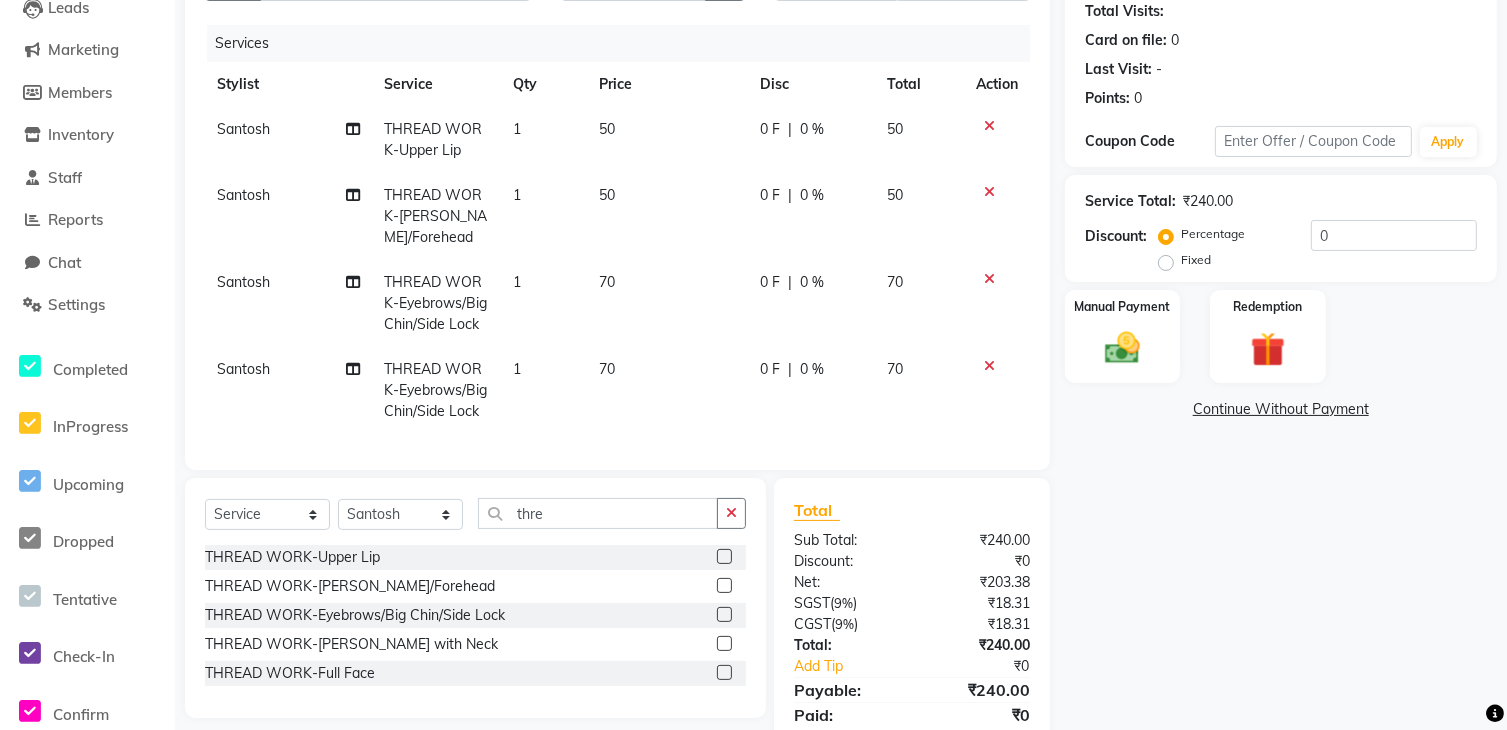 click 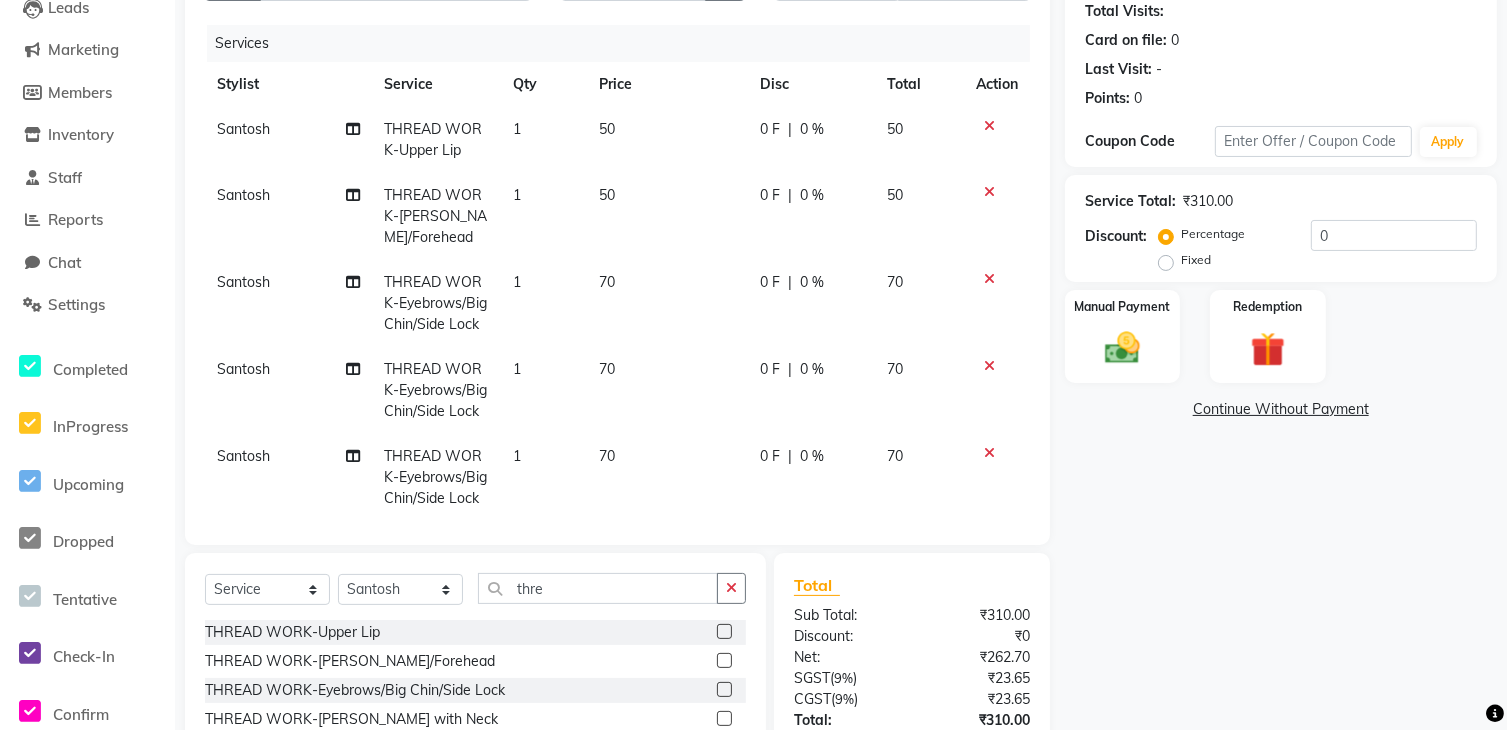 click 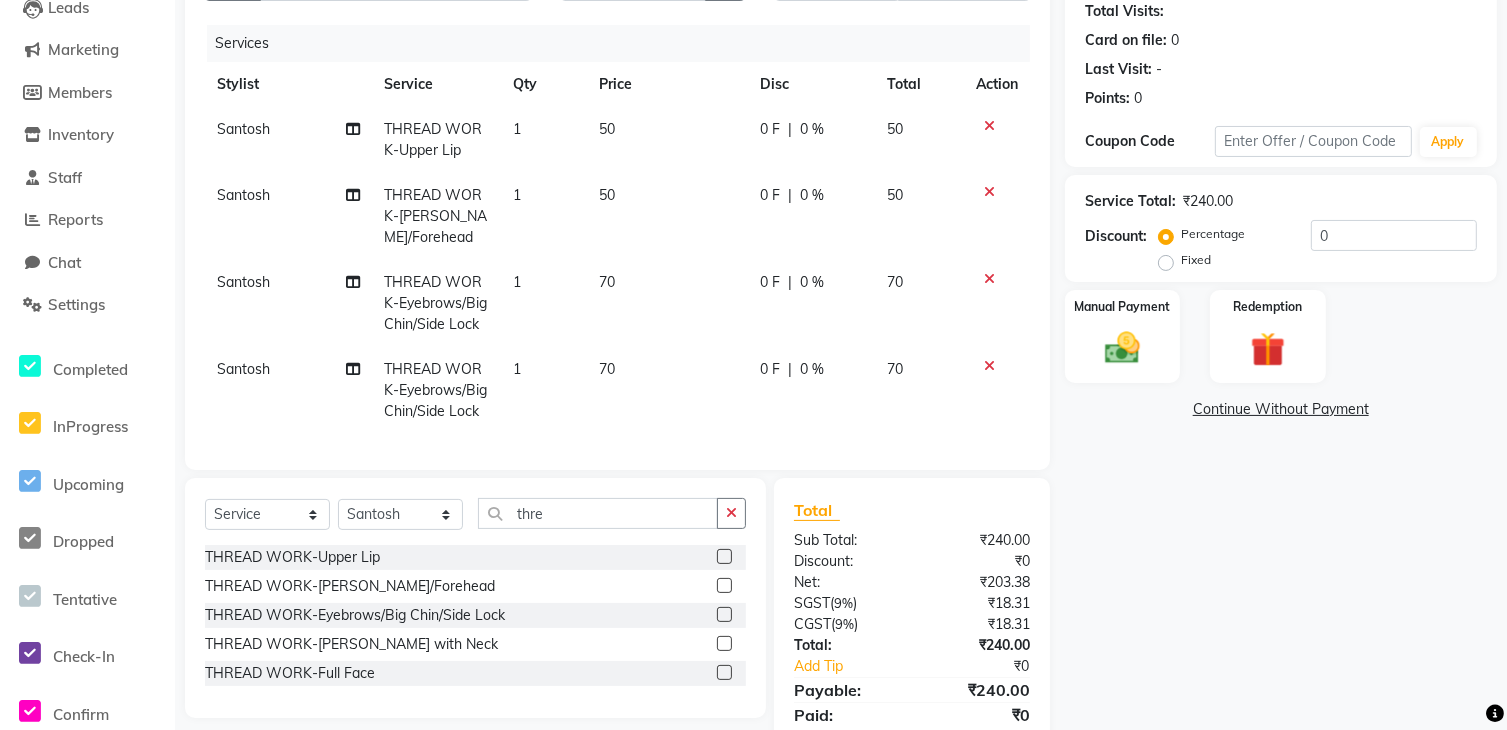 click 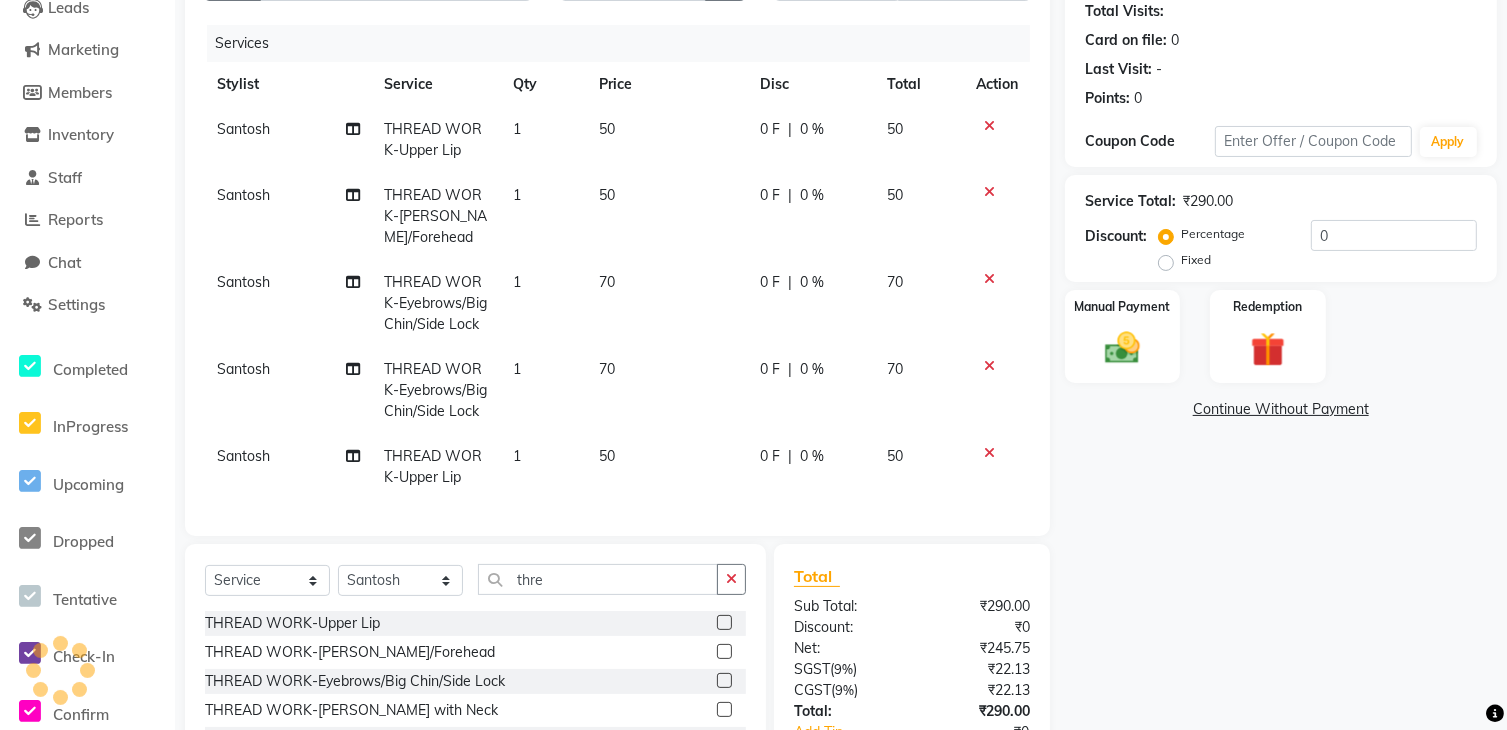 click 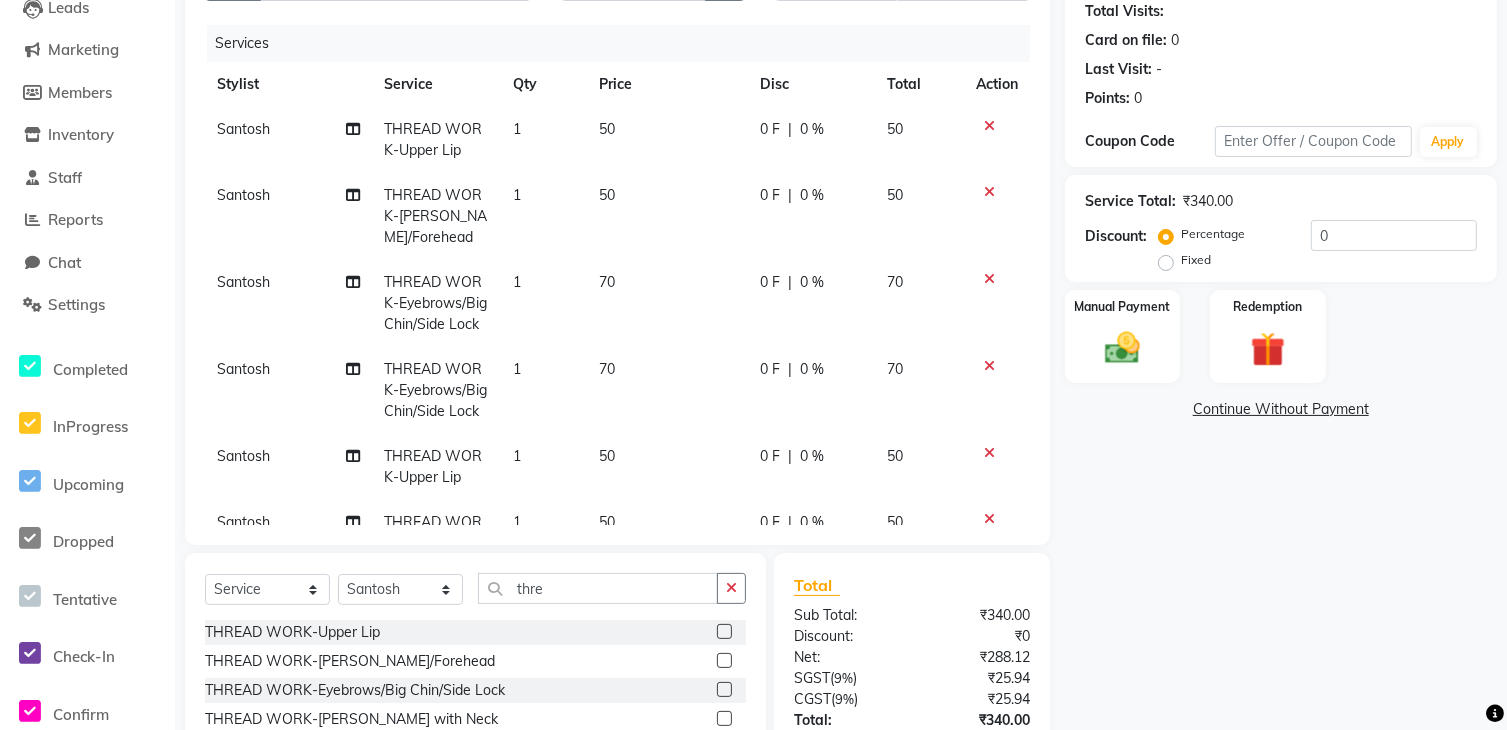 click 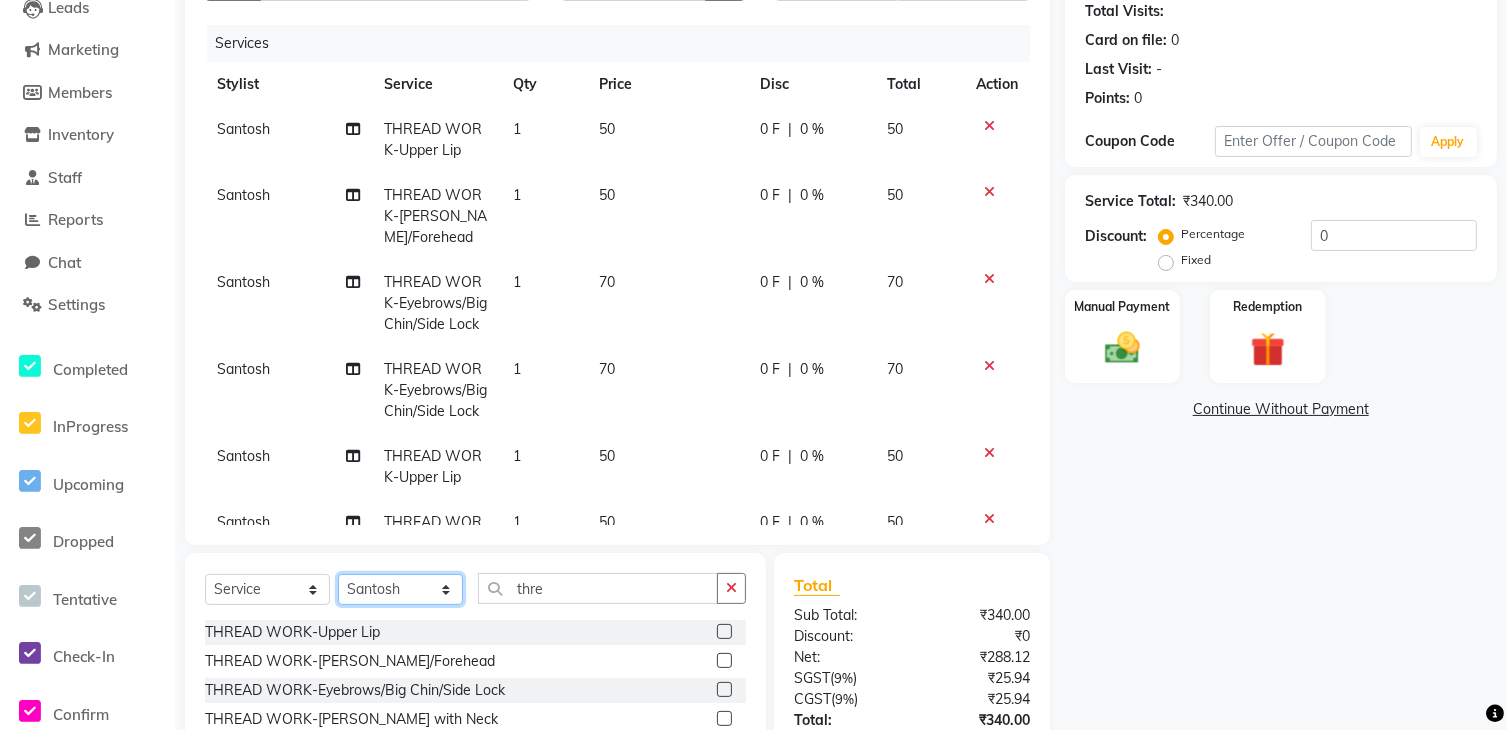 click on "Select Stylist [PERSON_NAME] [PERSON_NAME] Manager [PERSON_NAME] [PERSON_NAME] Santosh [PERSON_NAME] [PERSON_NAME]" 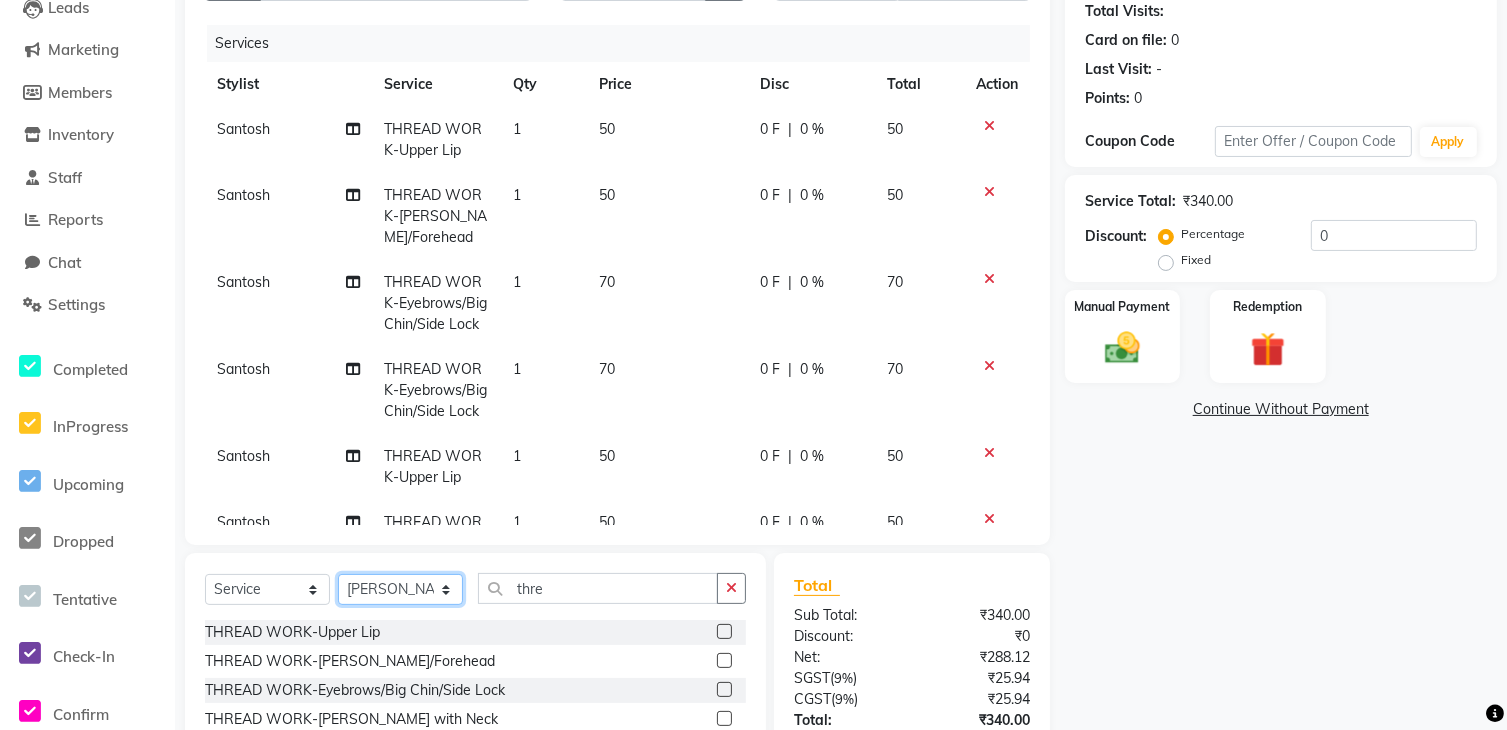 click on "Select Stylist [PERSON_NAME] [PERSON_NAME] Manager [PERSON_NAME] [PERSON_NAME] Santosh [PERSON_NAME] [PERSON_NAME]" 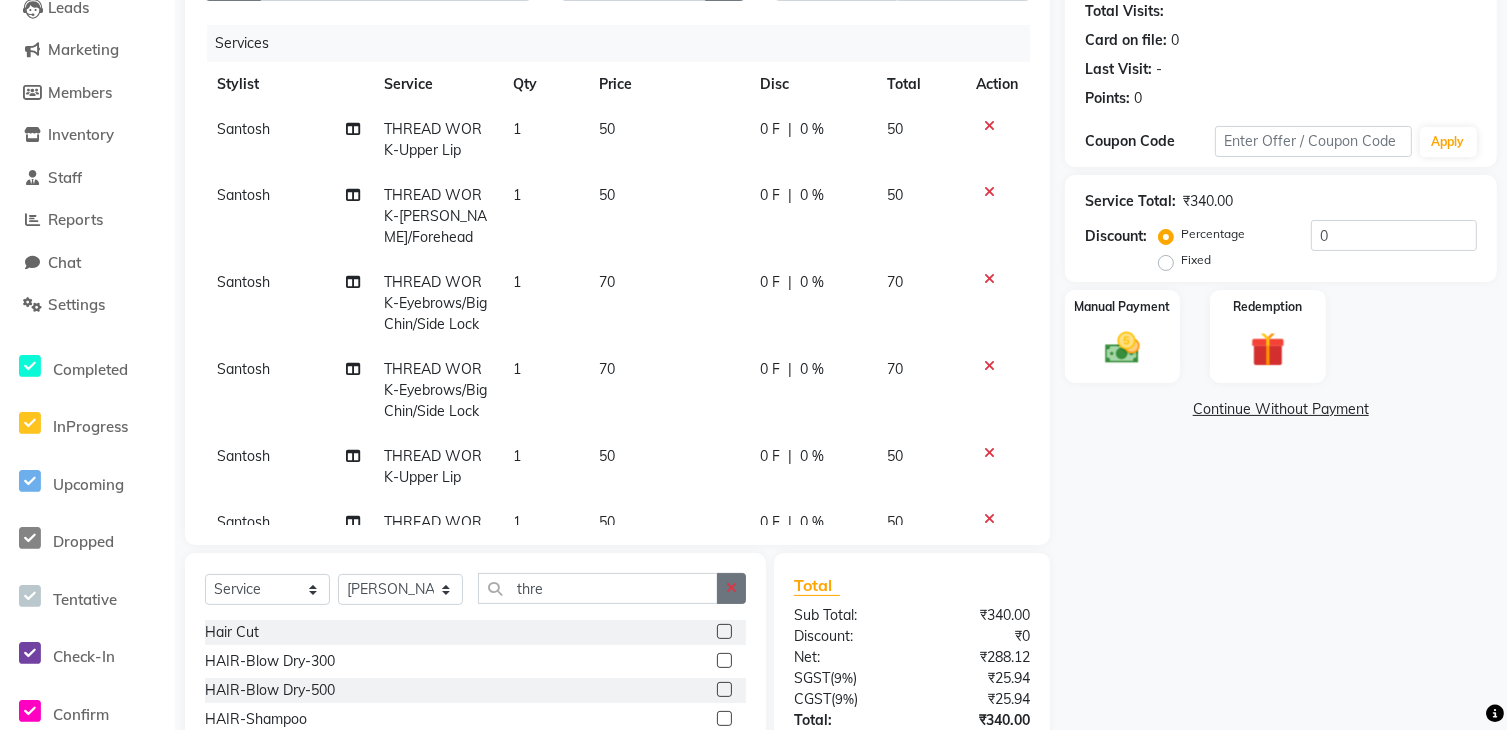 click 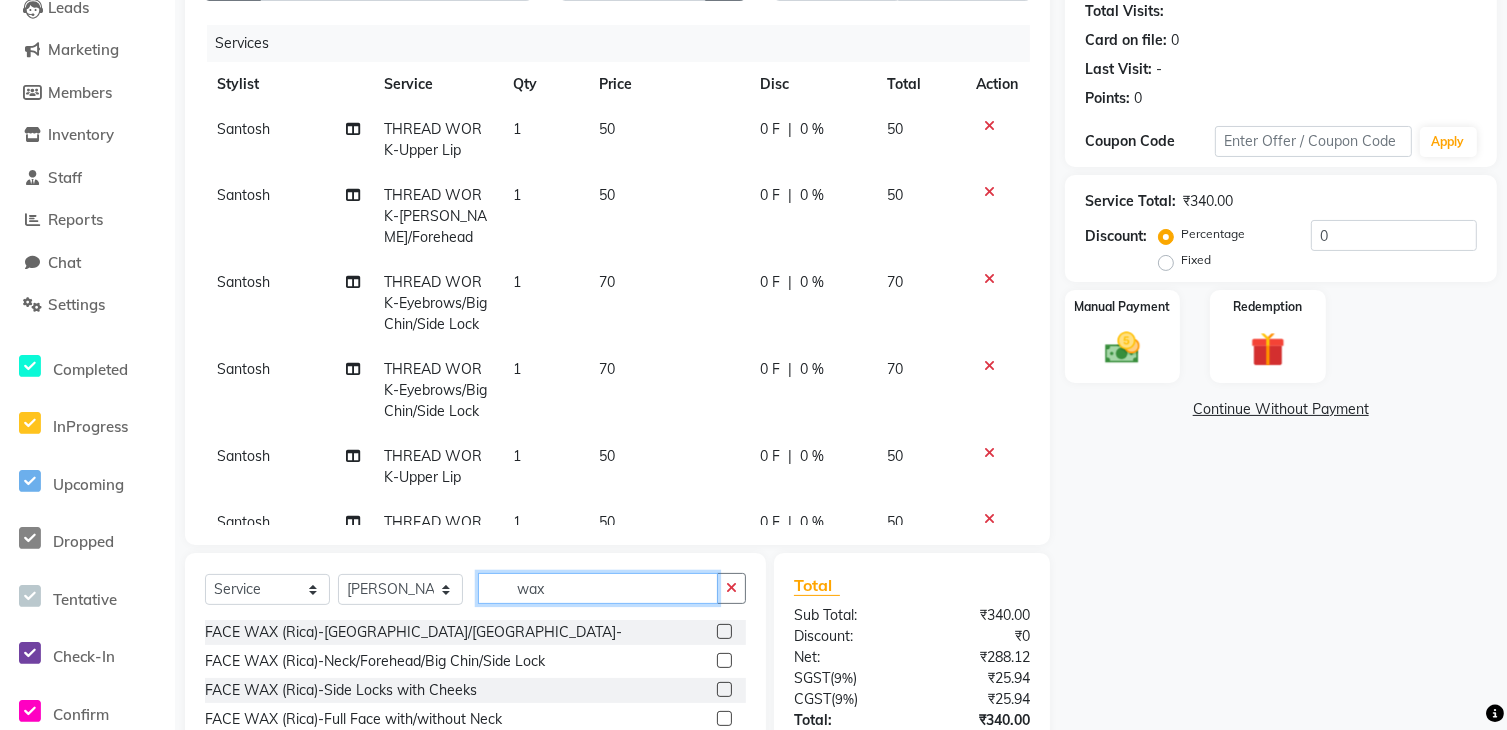 scroll, scrollTop: 174, scrollLeft: 0, axis: vertical 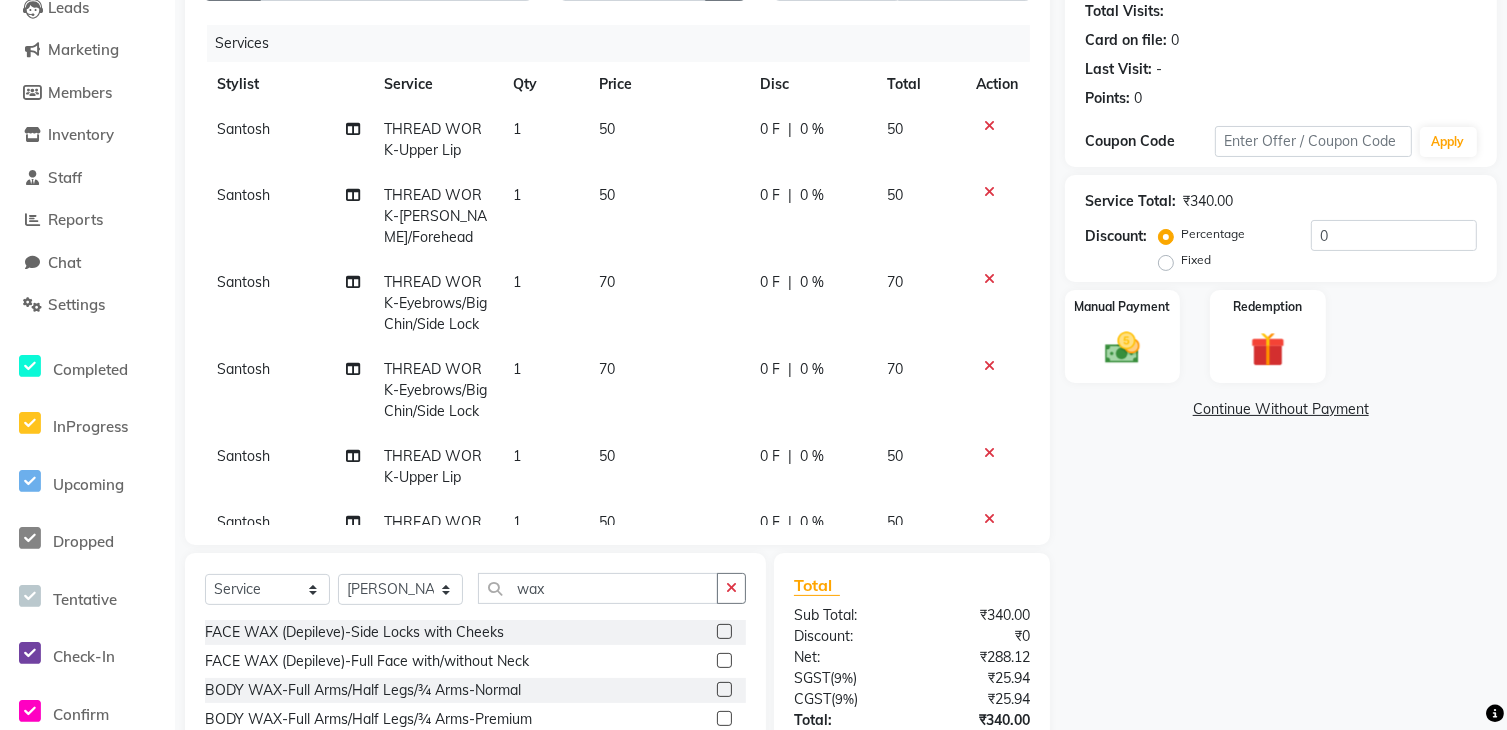 click 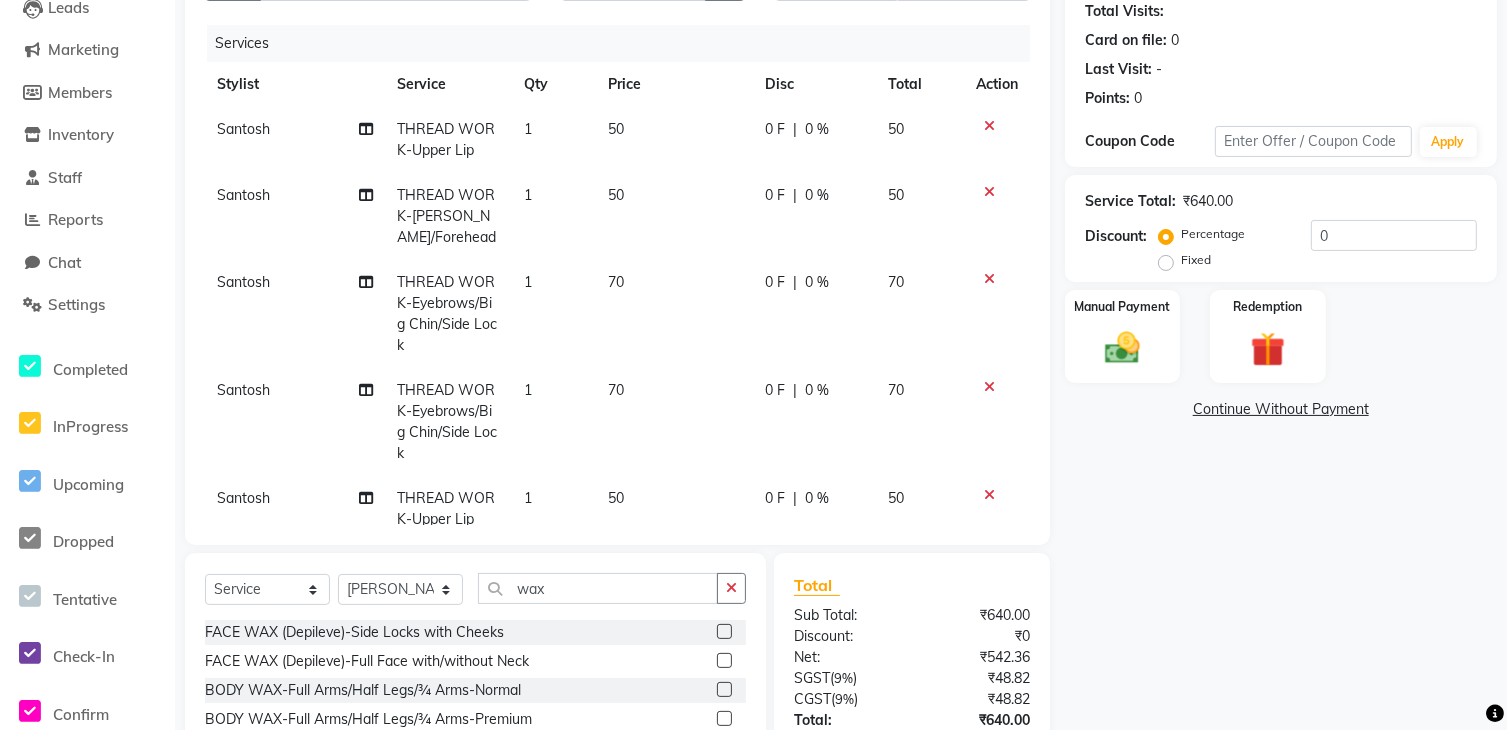 click 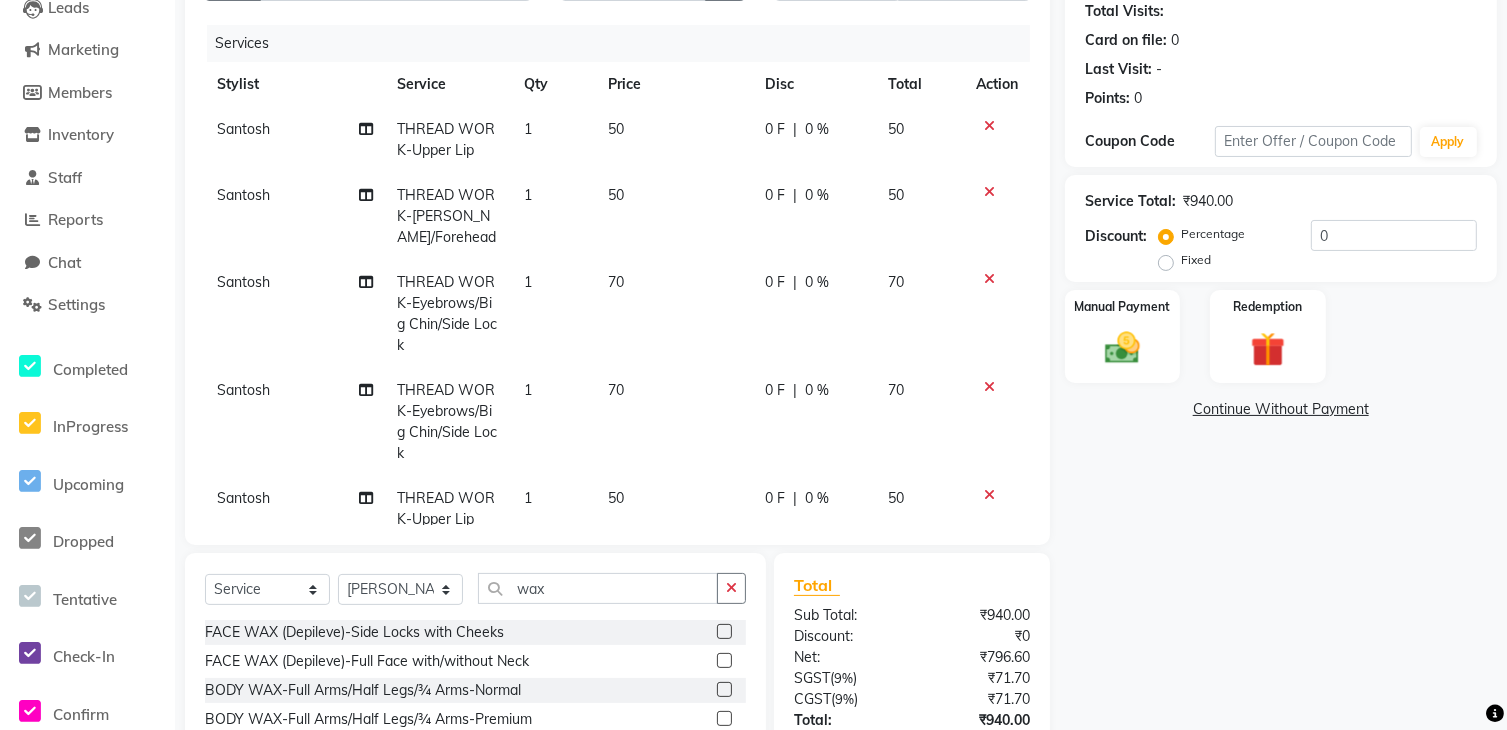 scroll, scrollTop: 348, scrollLeft: 0, axis: vertical 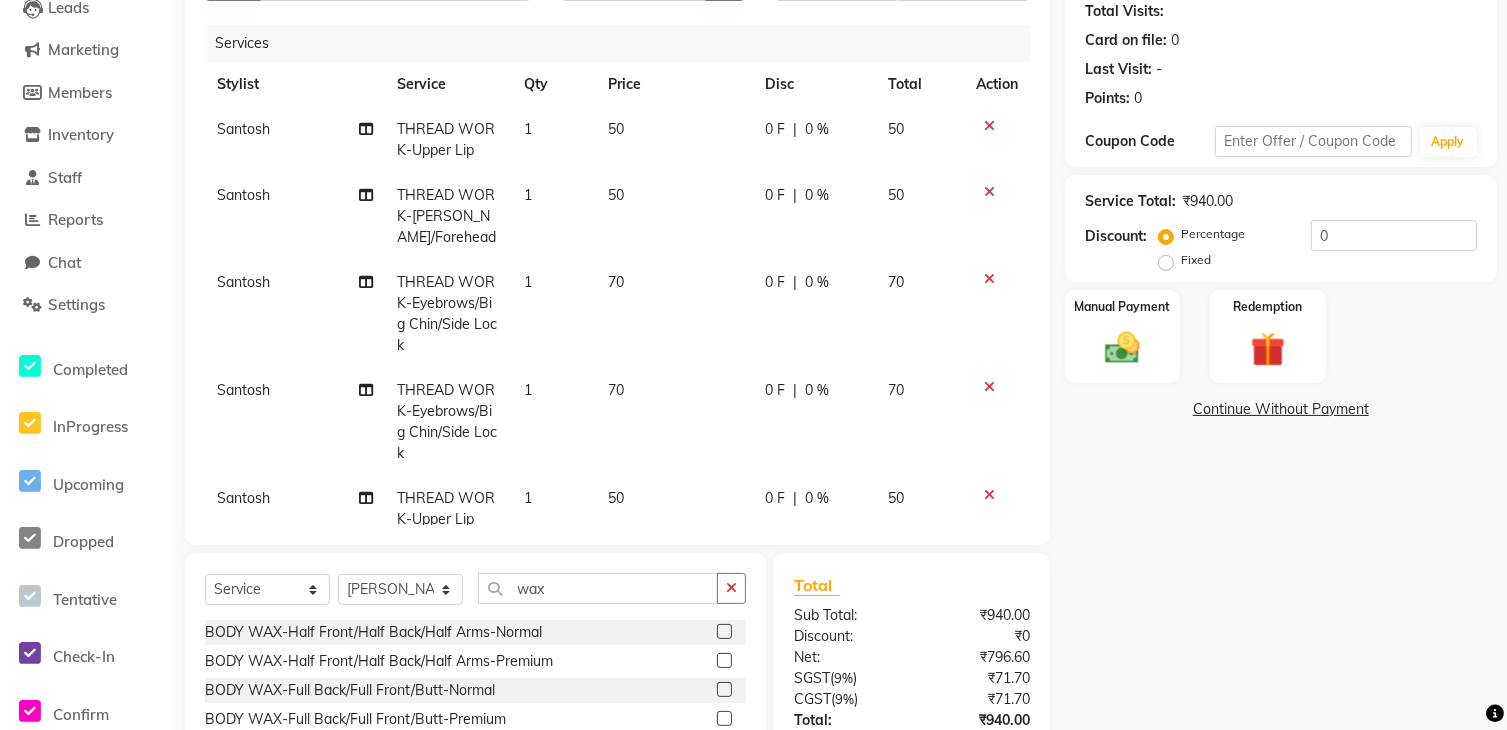 click 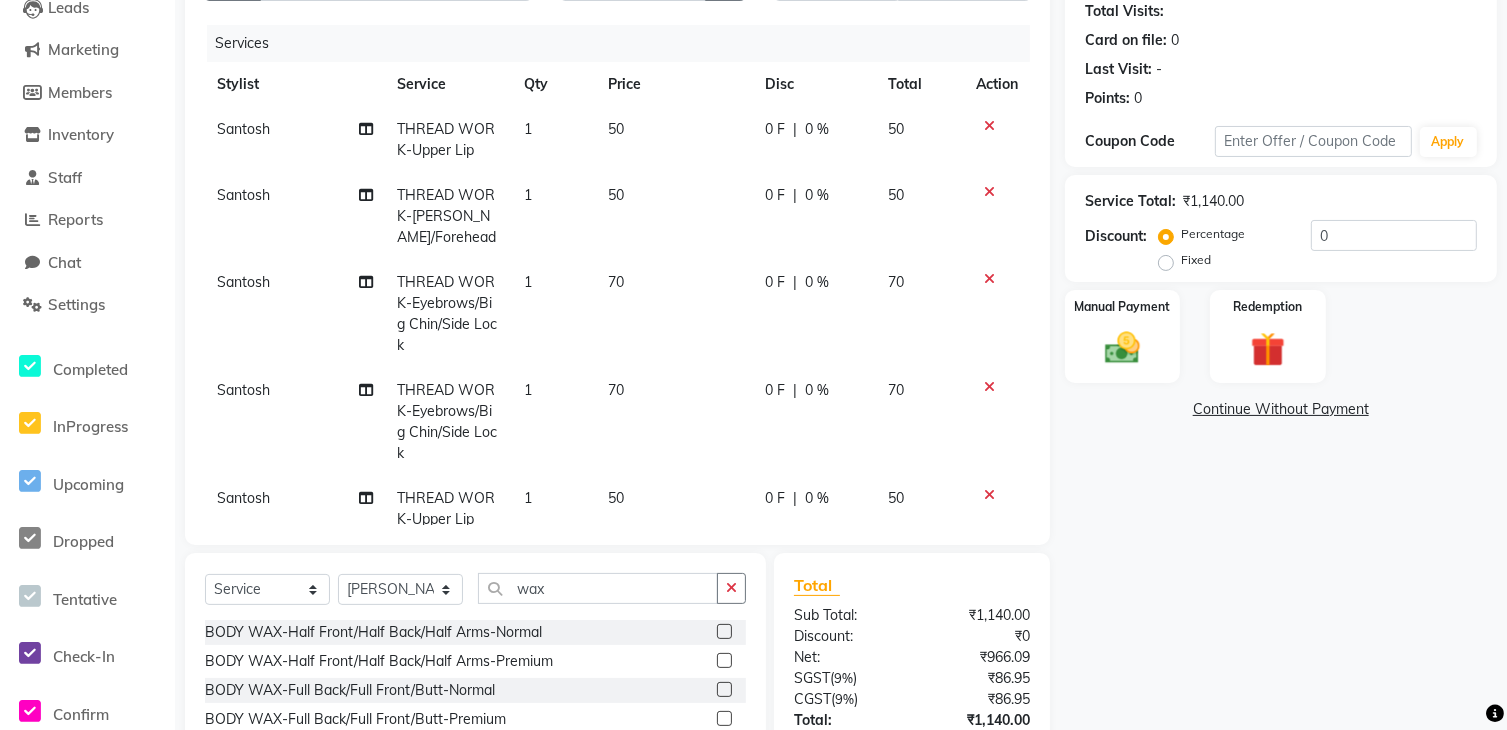 scroll, scrollTop: 424, scrollLeft: 0, axis: vertical 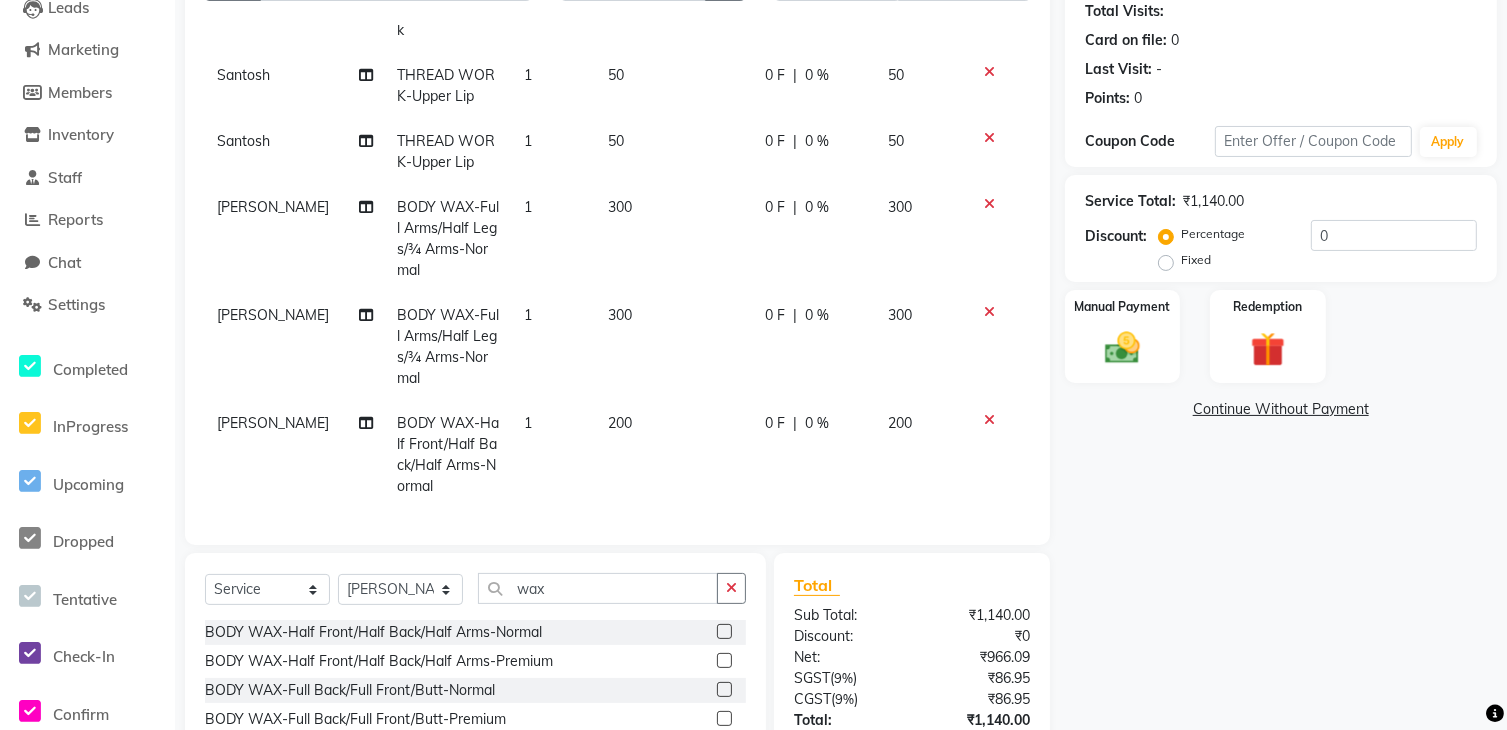 click 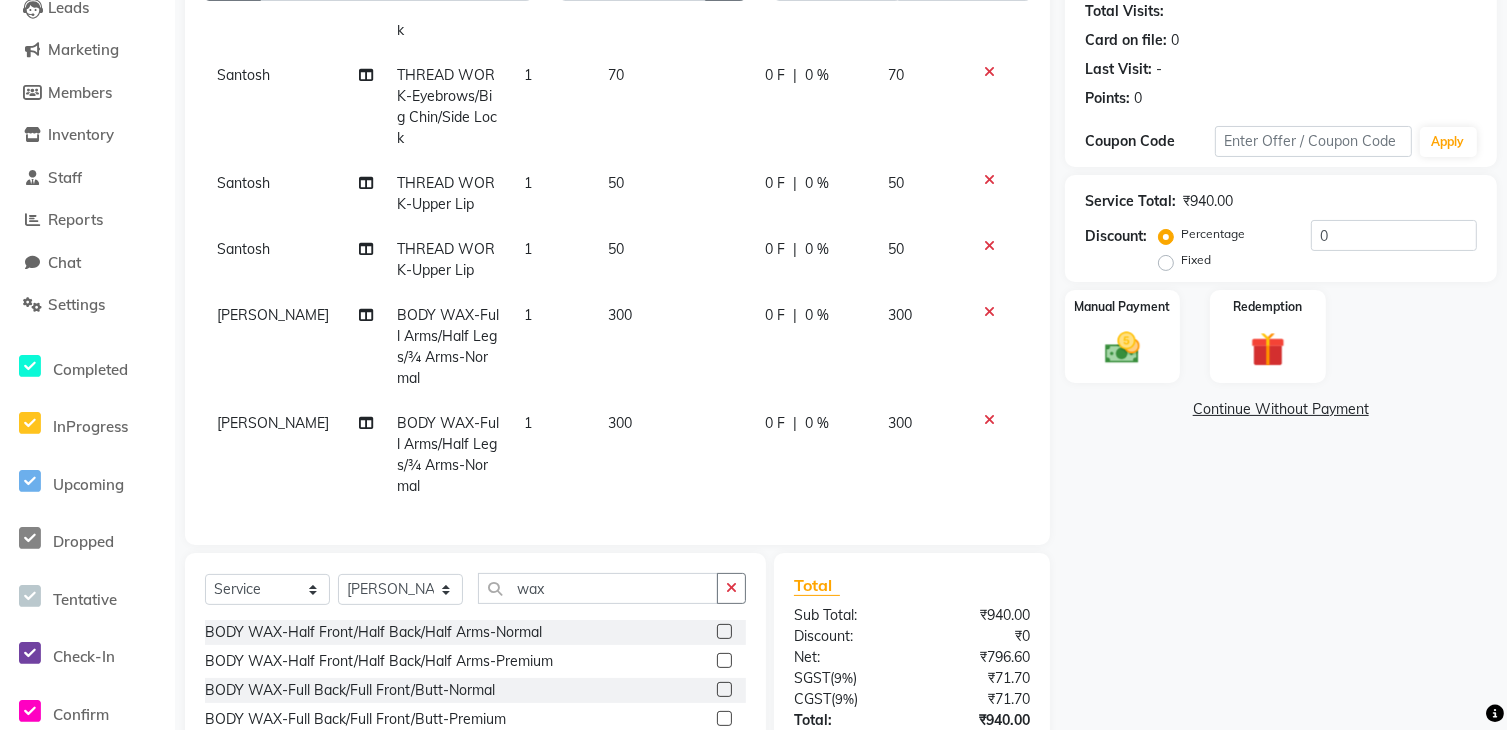 scroll, scrollTop: 330, scrollLeft: 0, axis: vertical 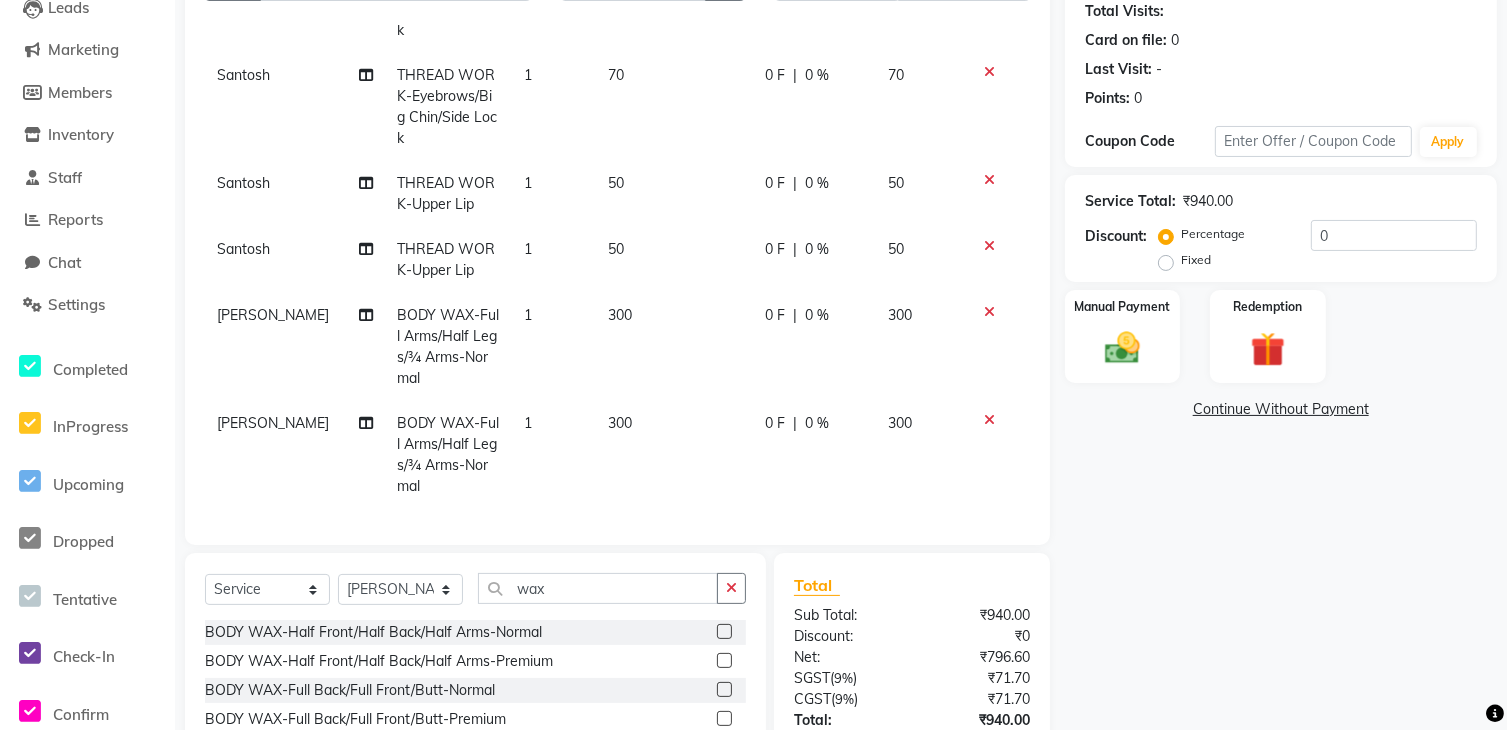 click 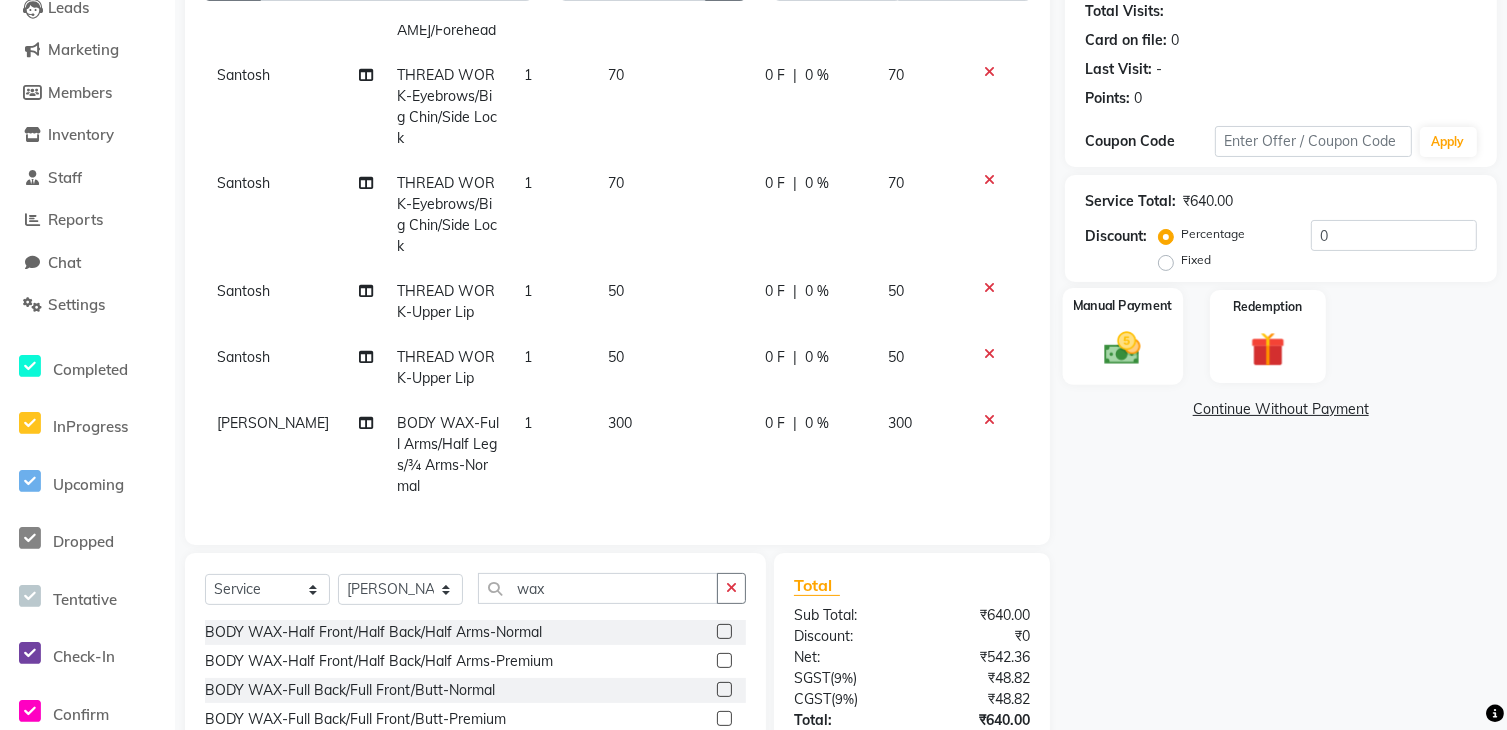 click 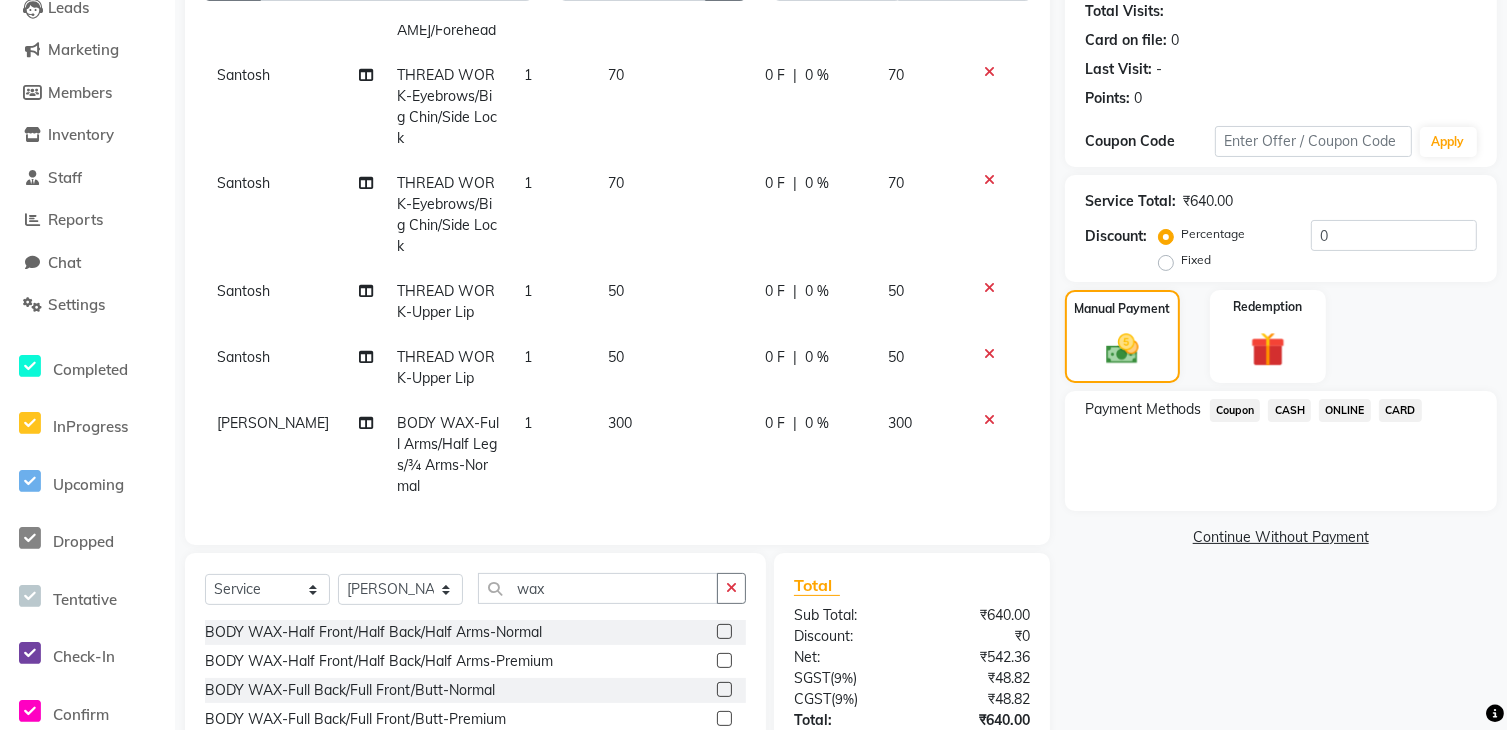 click on "CASH" 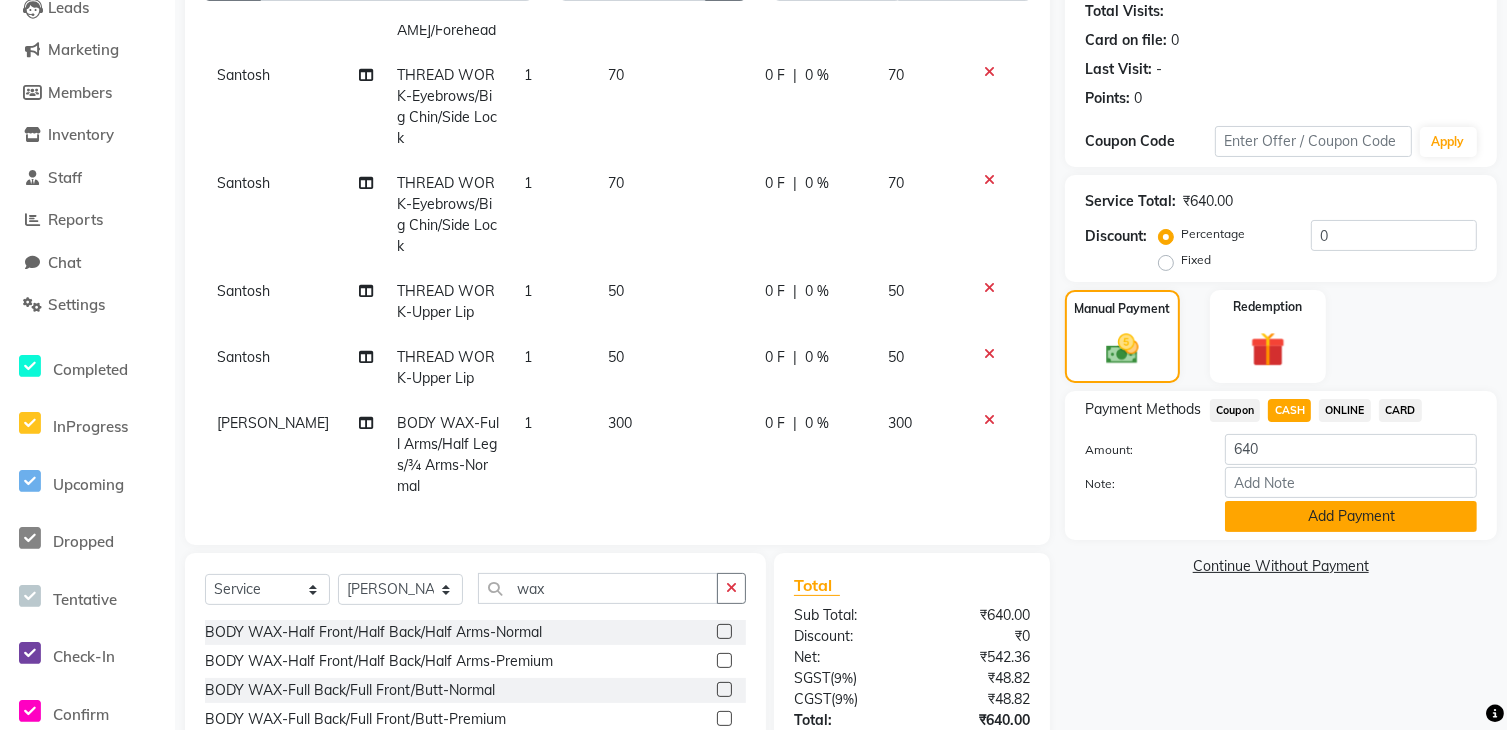 click on "Add Payment" 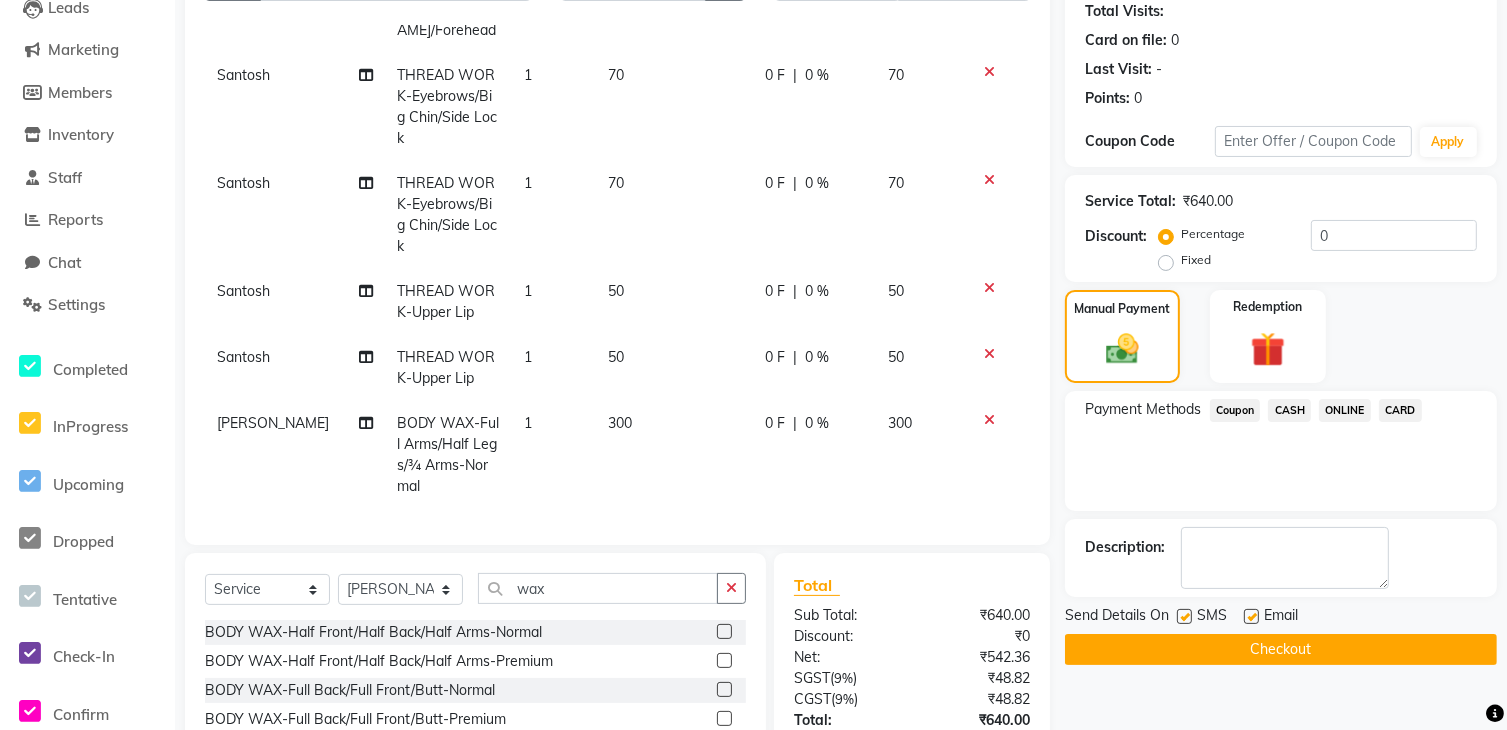 click on "Checkout" 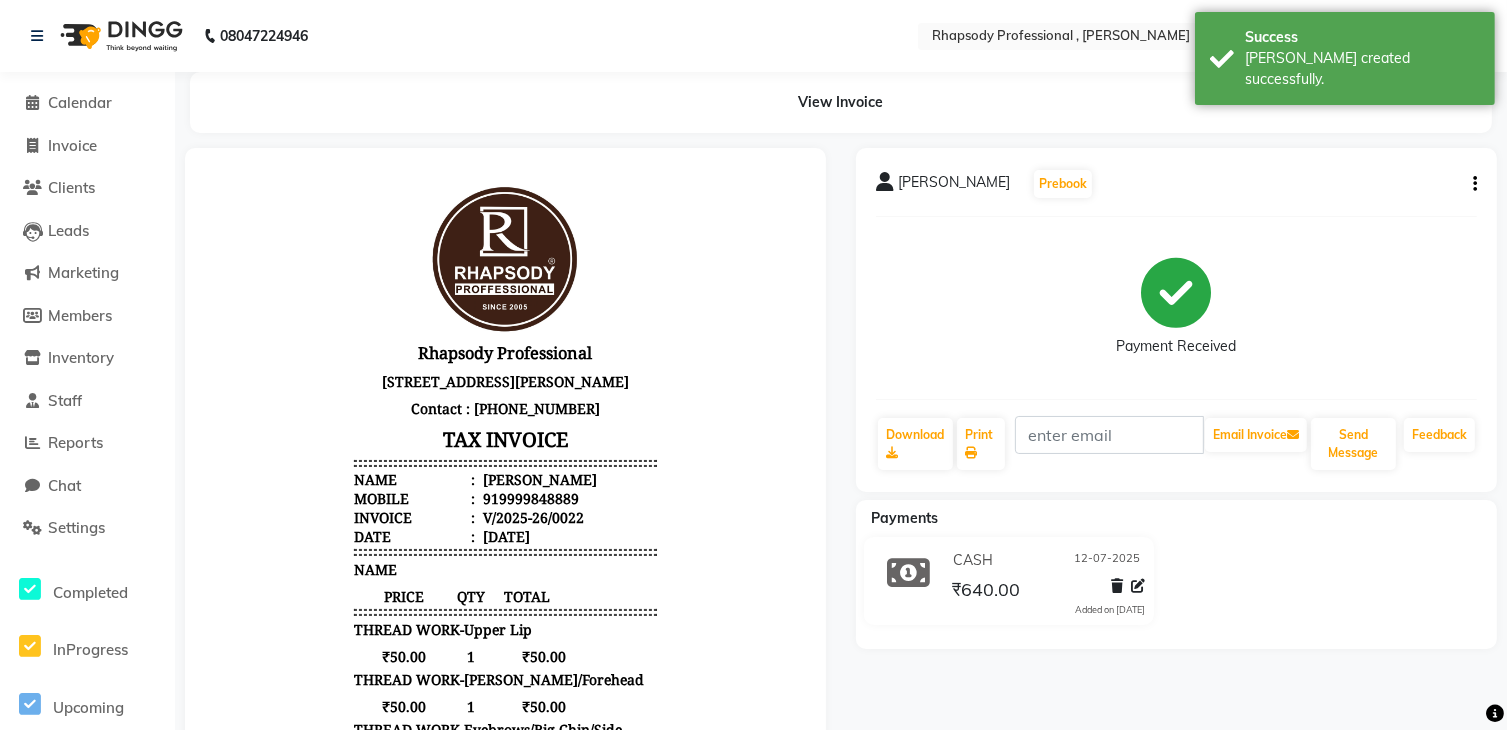 scroll, scrollTop: 0, scrollLeft: 0, axis: both 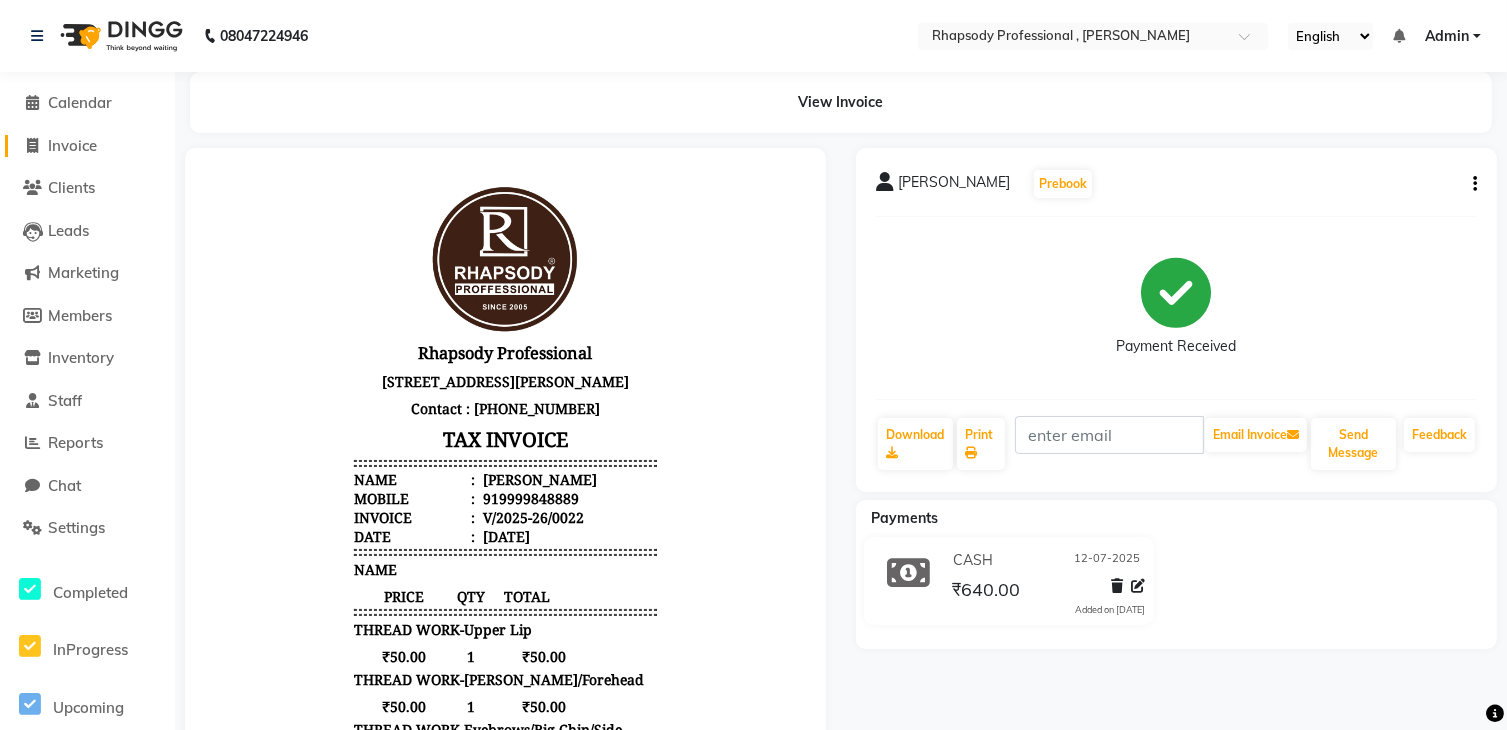 click 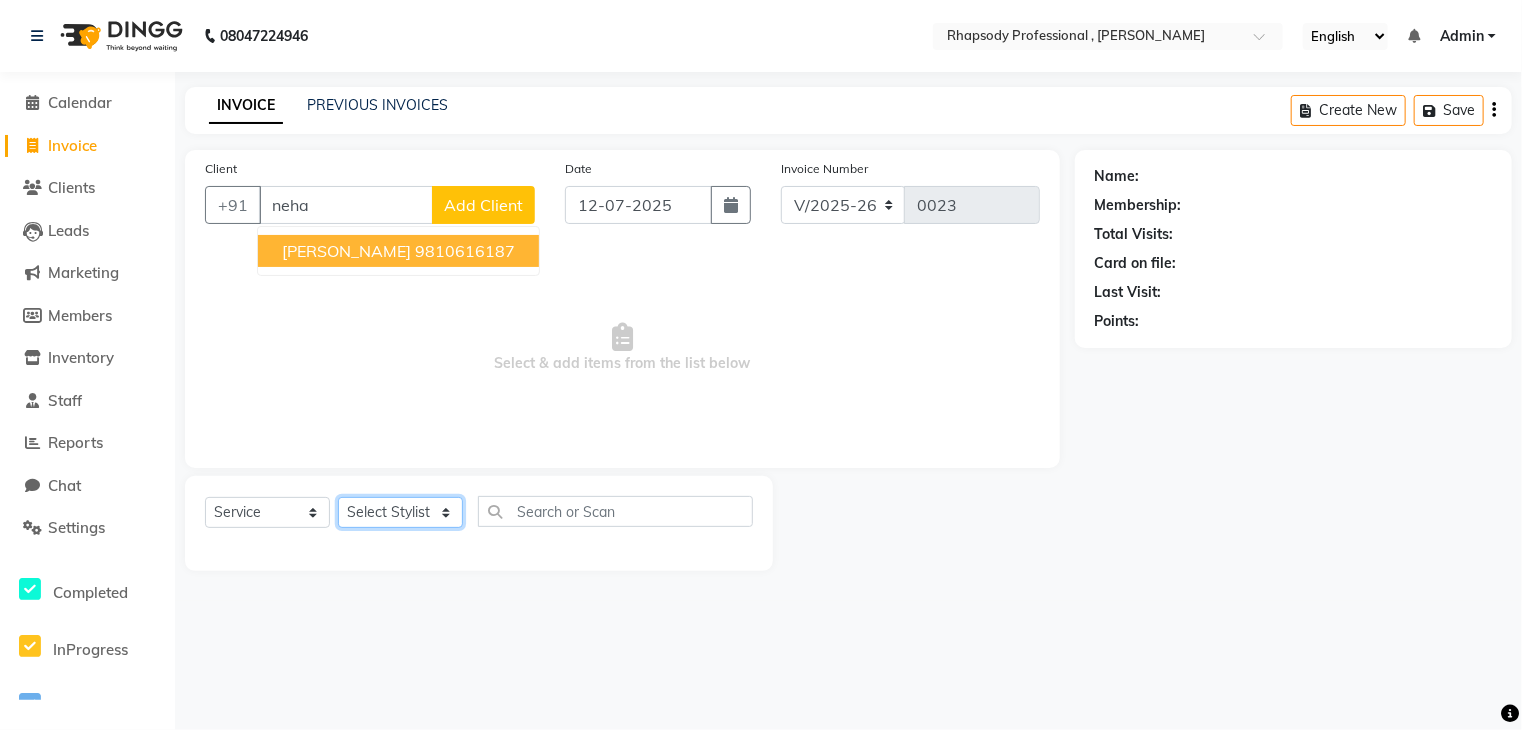 click on "Select Stylist [PERSON_NAME] [PERSON_NAME] Manager [PERSON_NAME] [PERSON_NAME] Santosh [PERSON_NAME] [PERSON_NAME]" 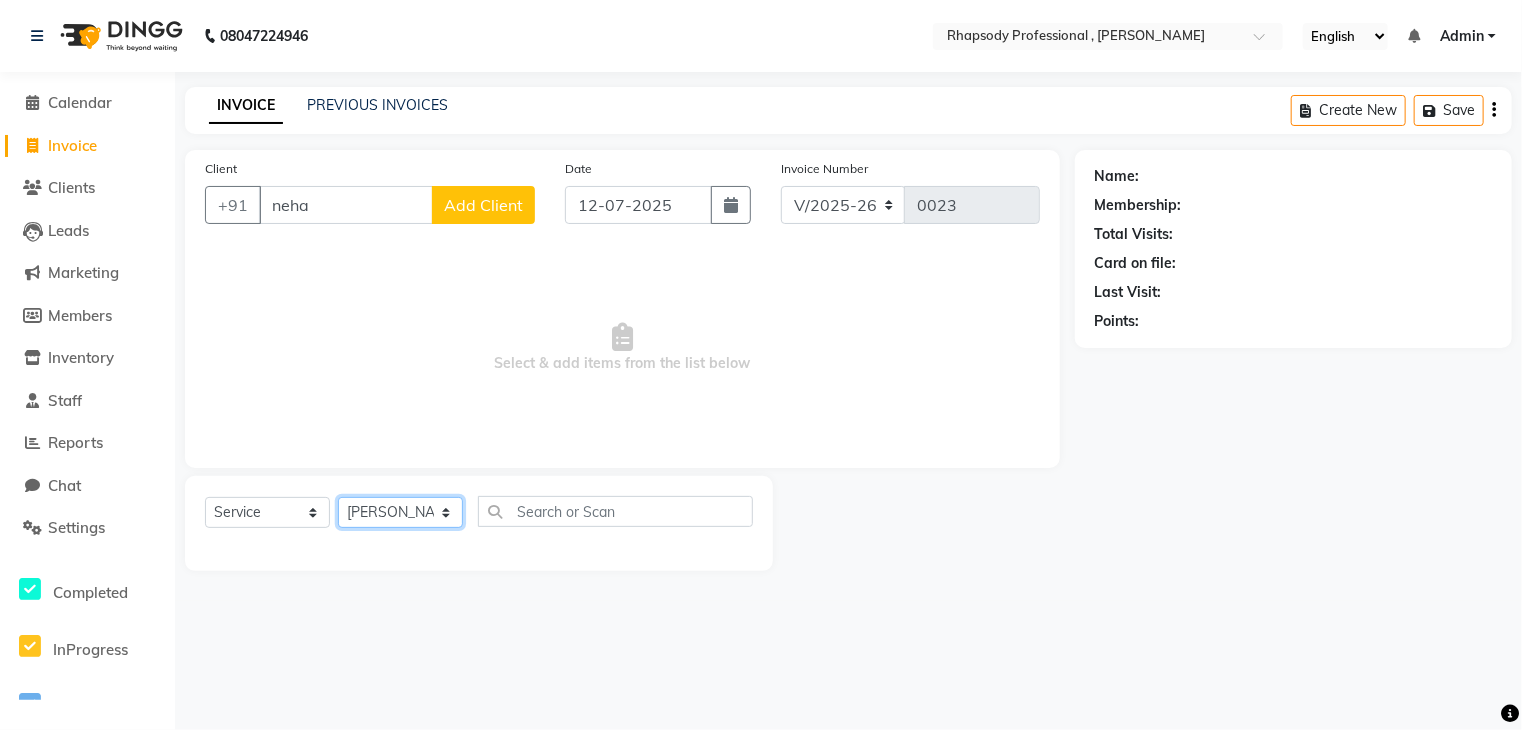 click on "Select Stylist [PERSON_NAME] [PERSON_NAME] Manager [PERSON_NAME] [PERSON_NAME] Santosh [PERSON_NAME] [PERSON_NAME]" 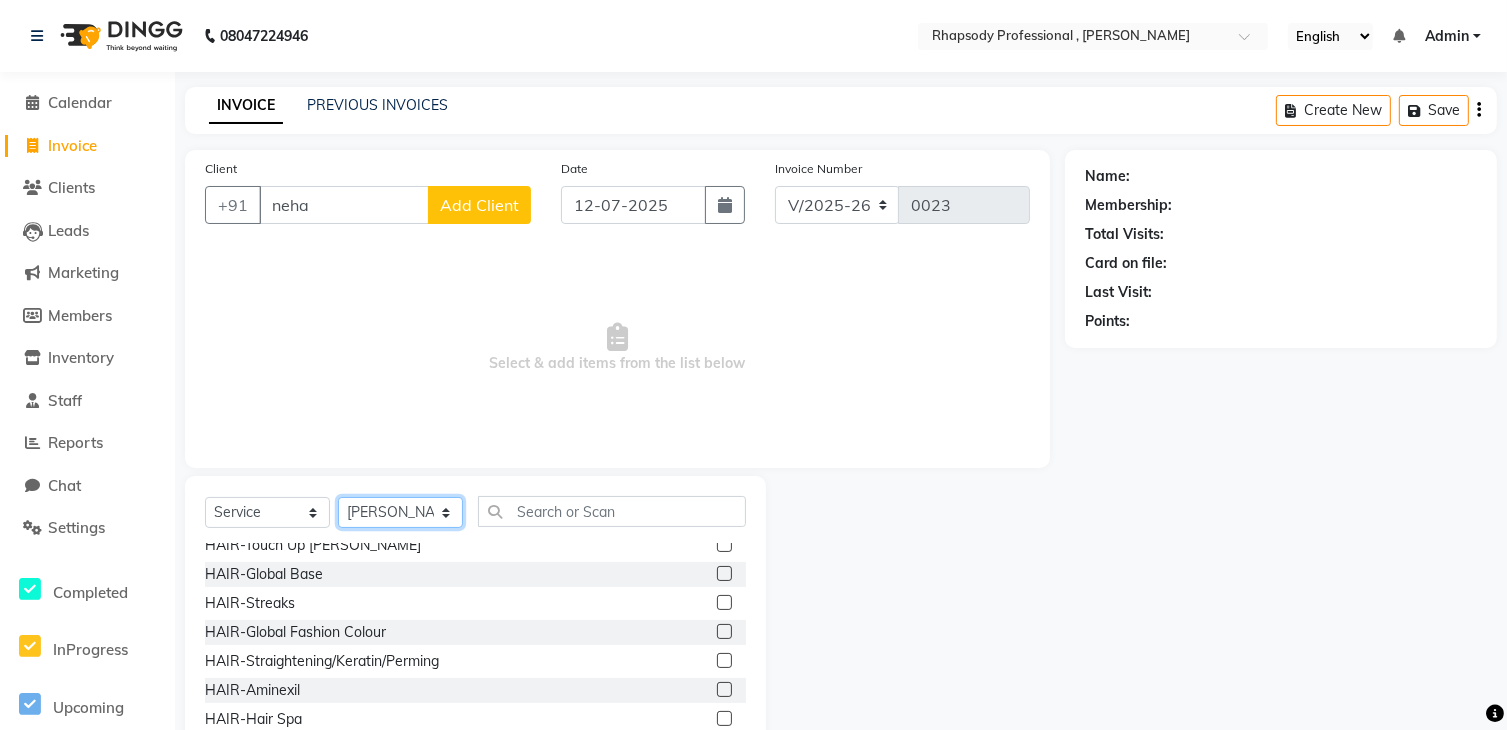 scroll, scrollTop: 522, scrollLeft: 0, axis: vertical 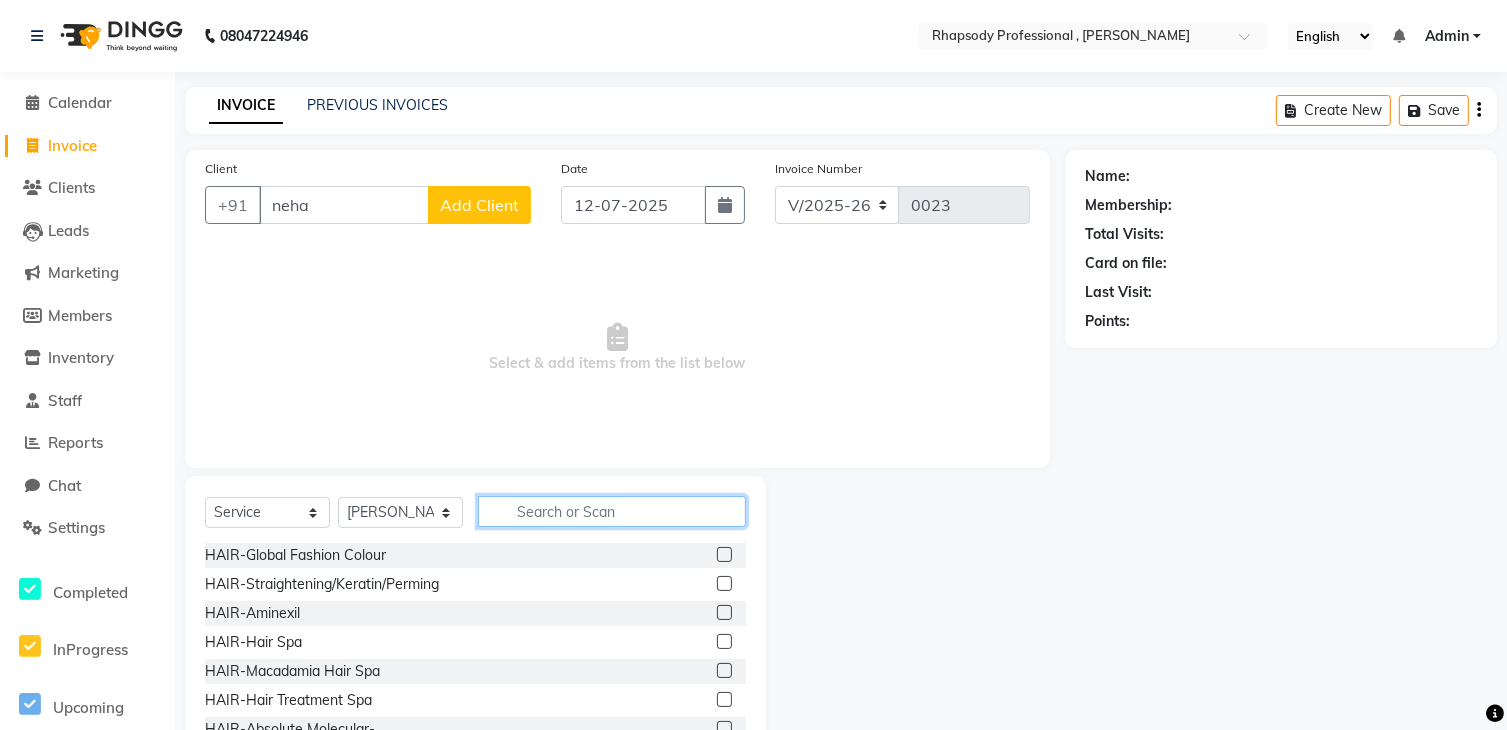 click 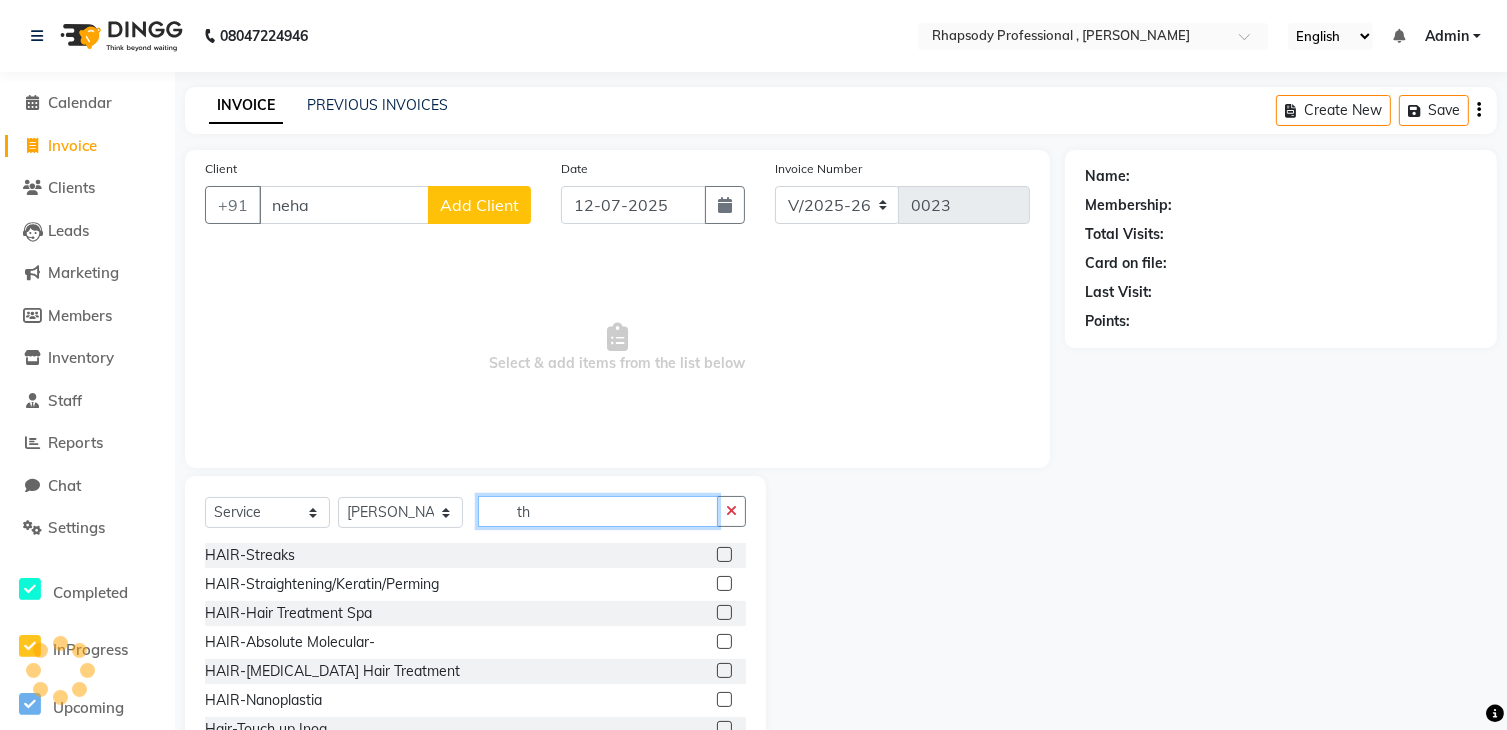 scroll, scrollTop: 60, scrollLeft: 0, axis: vertical 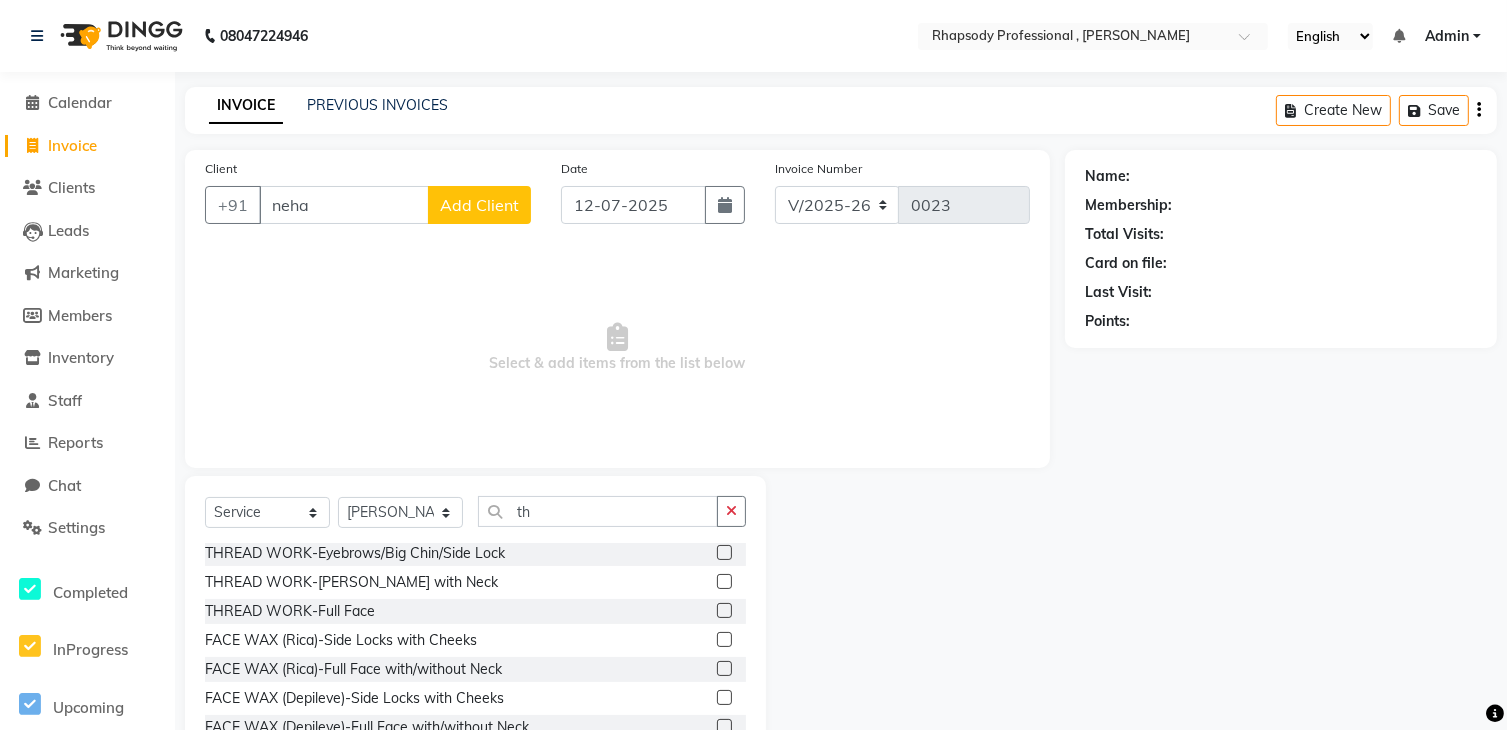 click 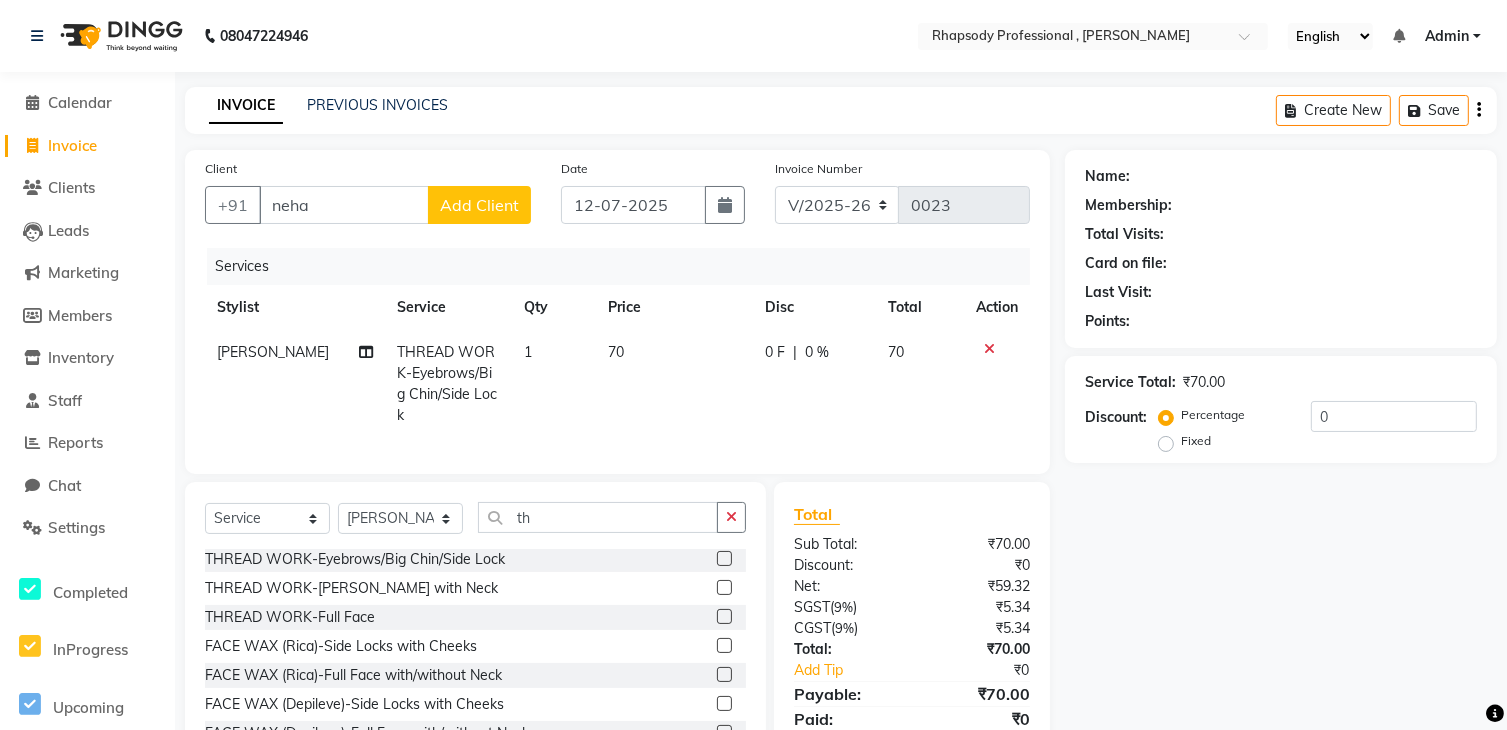 click 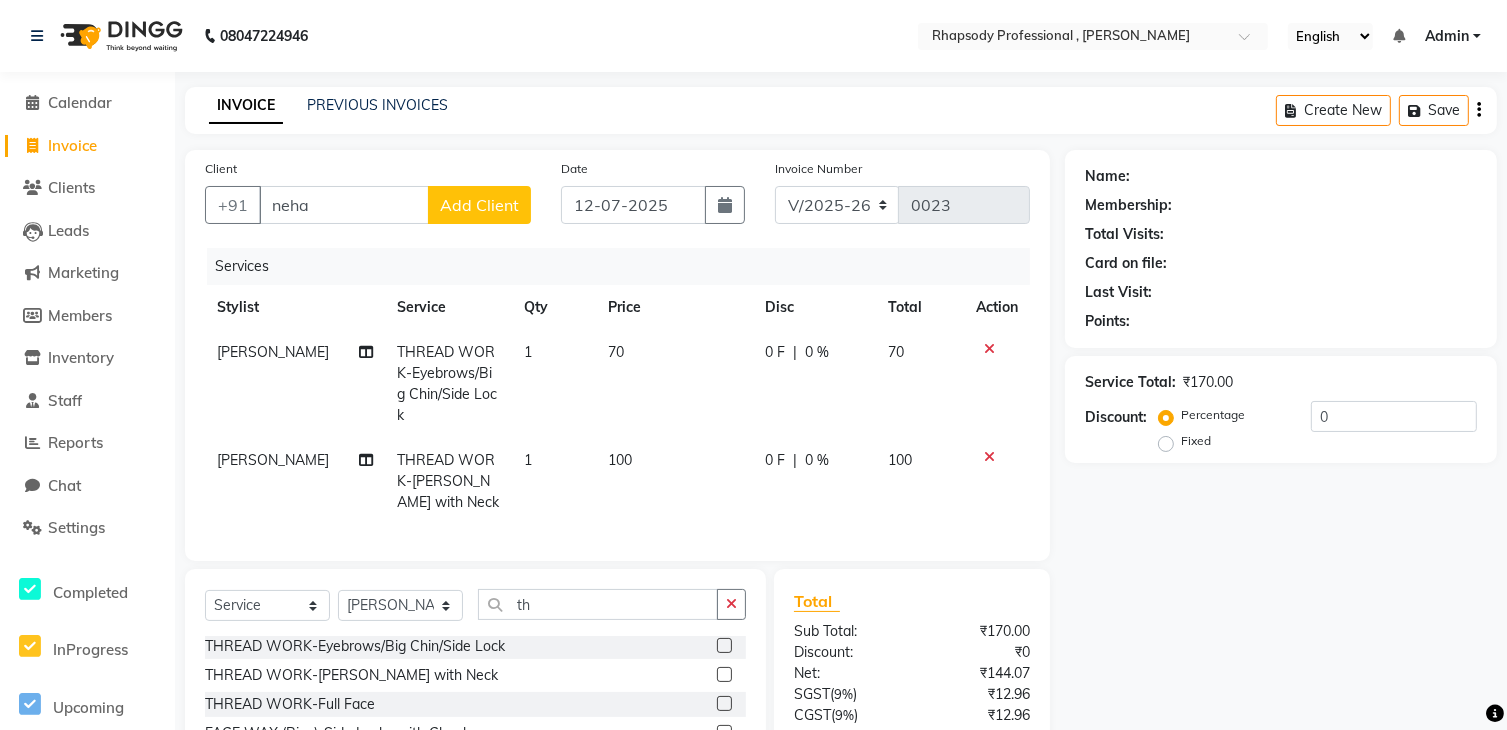 click 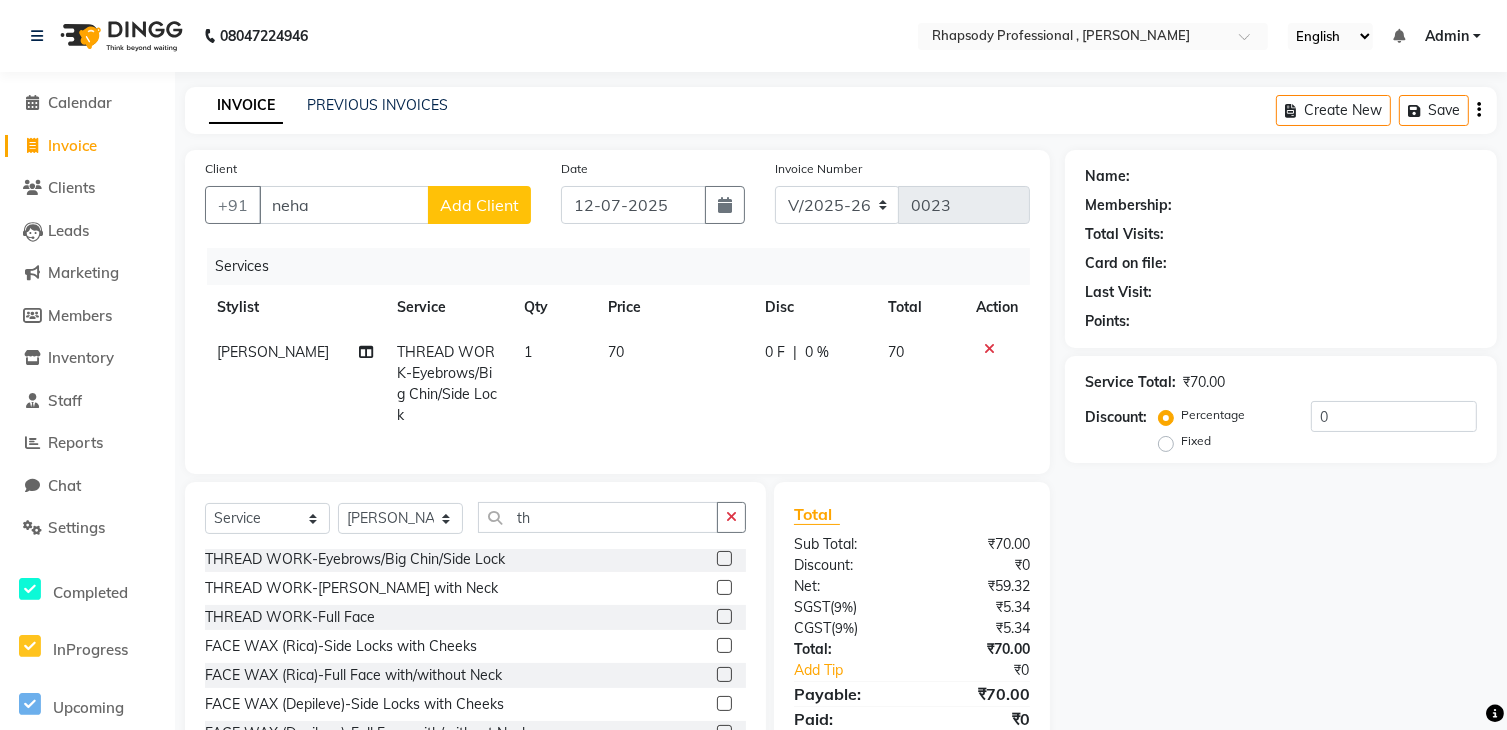 scroll, scrollTop: 20, scrollLeft: 0, axis: vertical 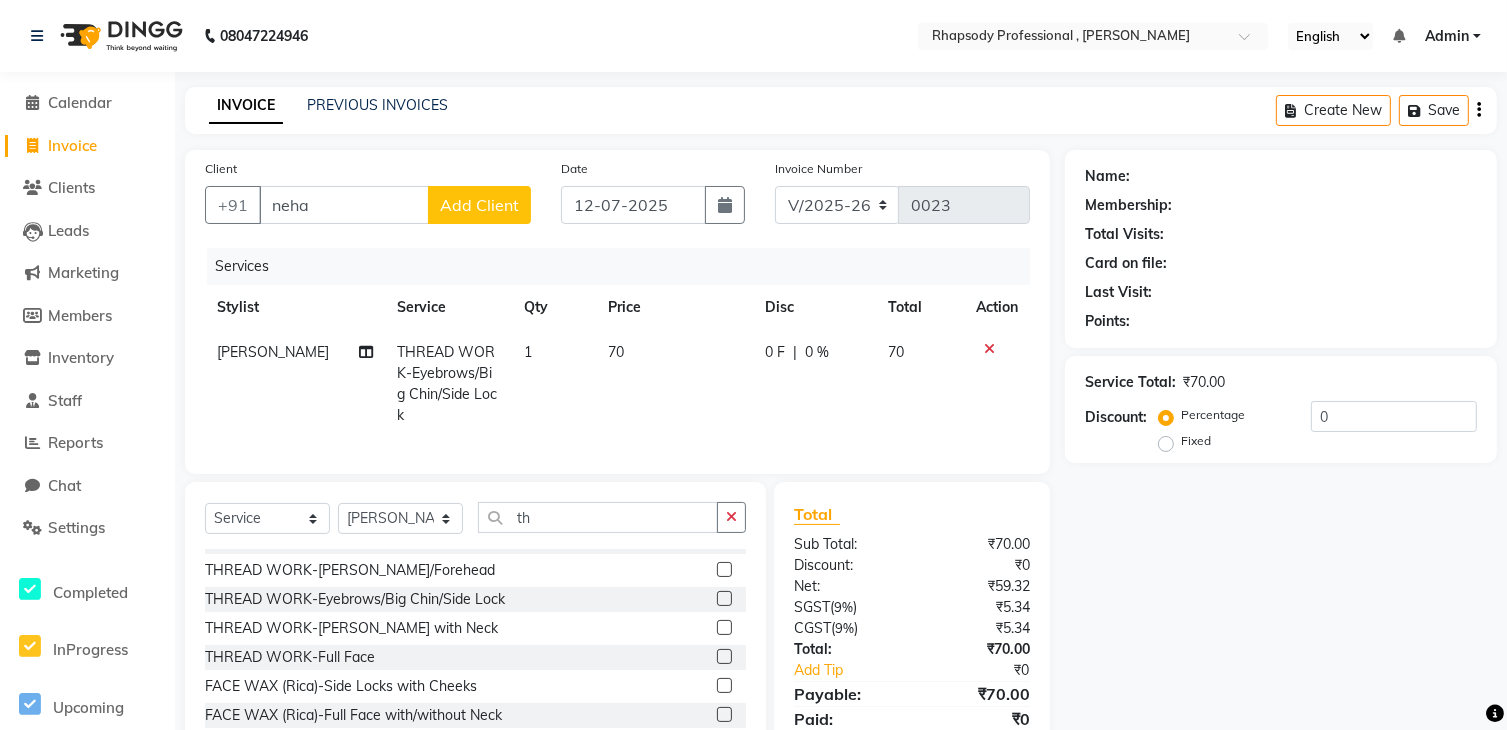 click 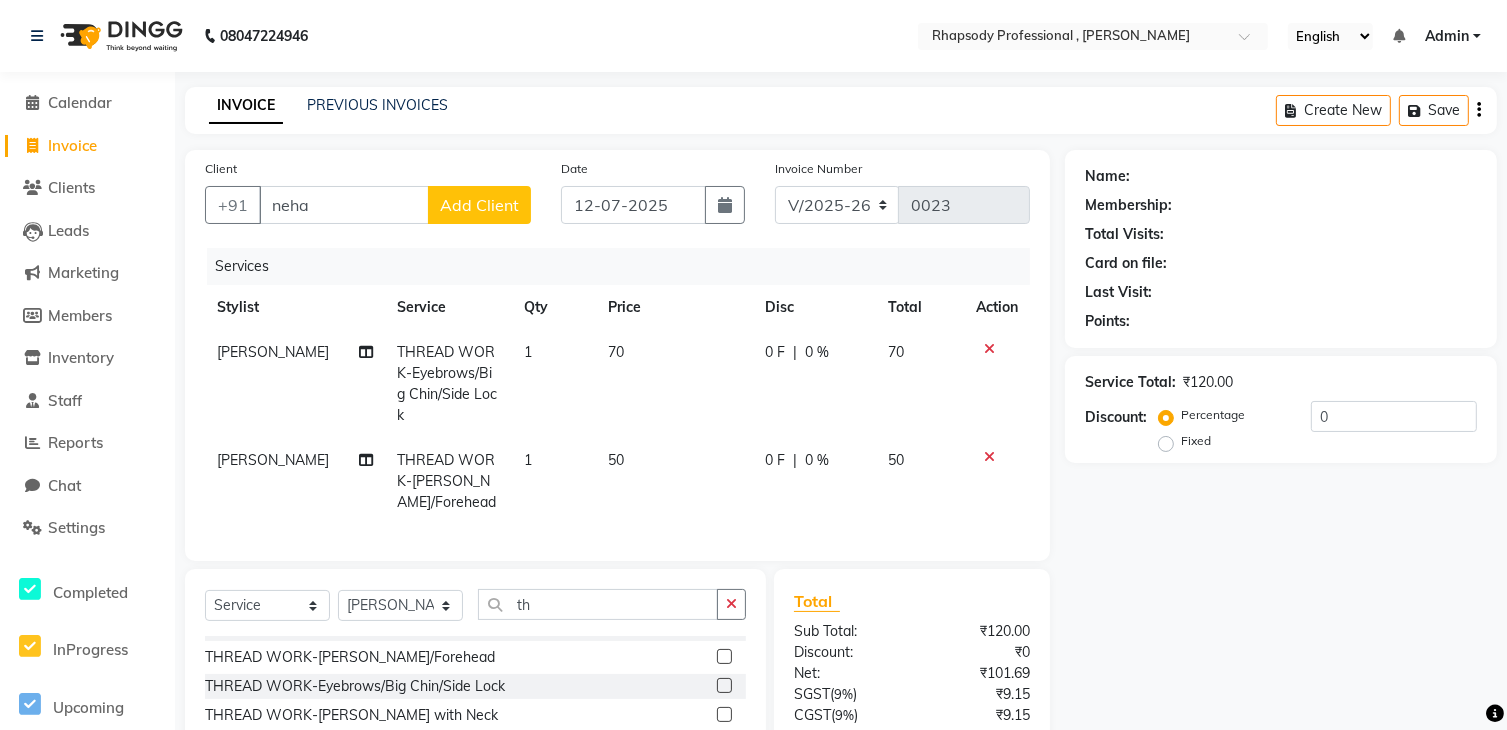 scroll, scrollTop: 0, scrollLeft: 0, axis: both 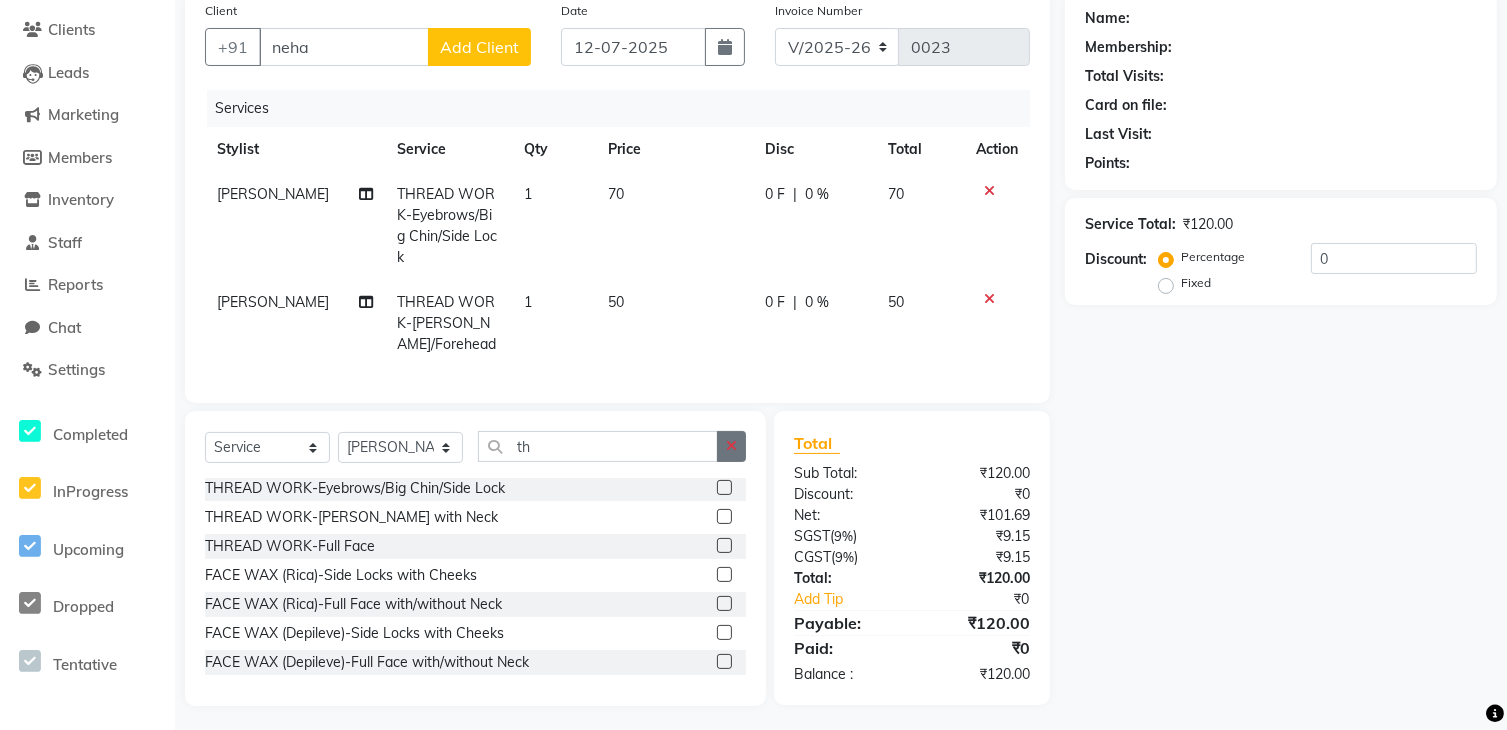 click 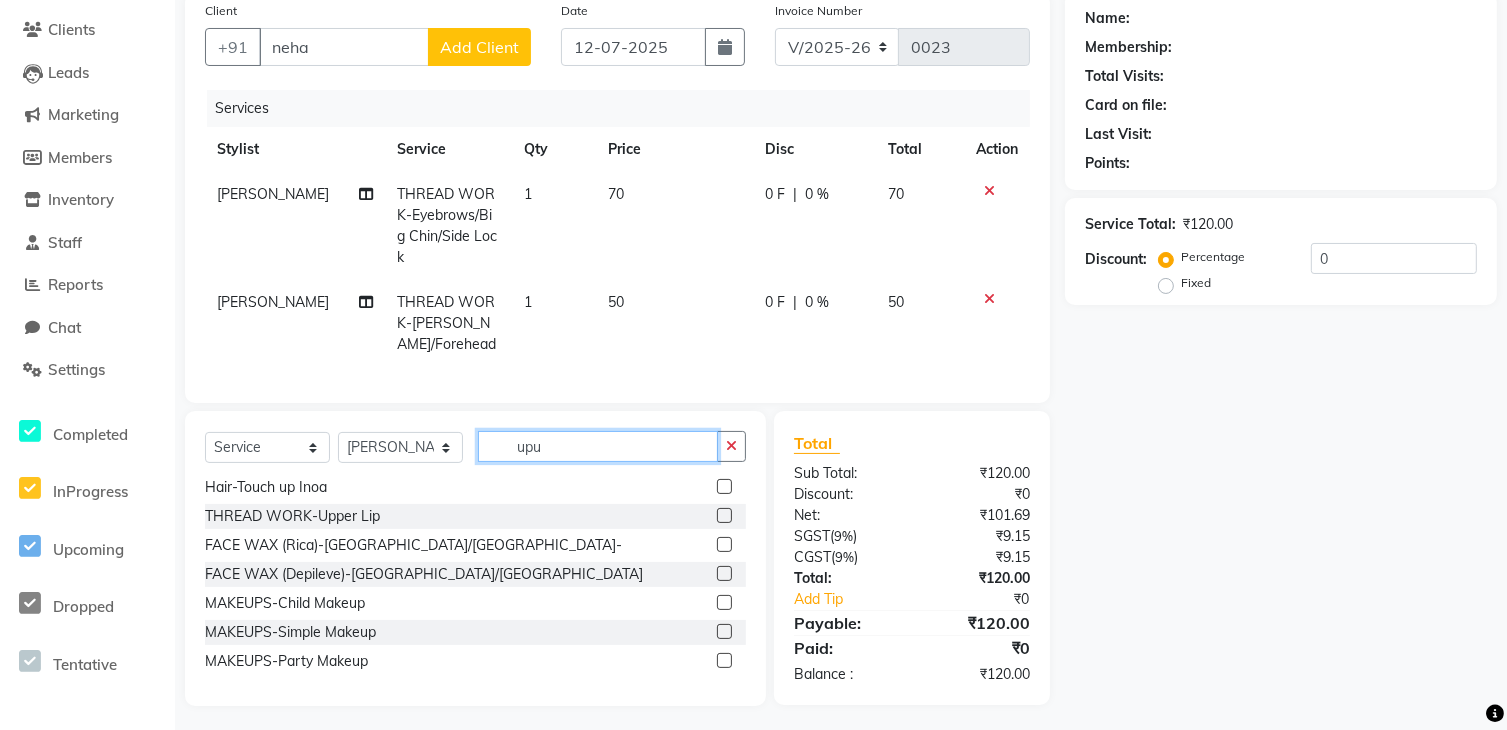 scroll, scrollTop: 0, scrollLeft: 0, axis: both 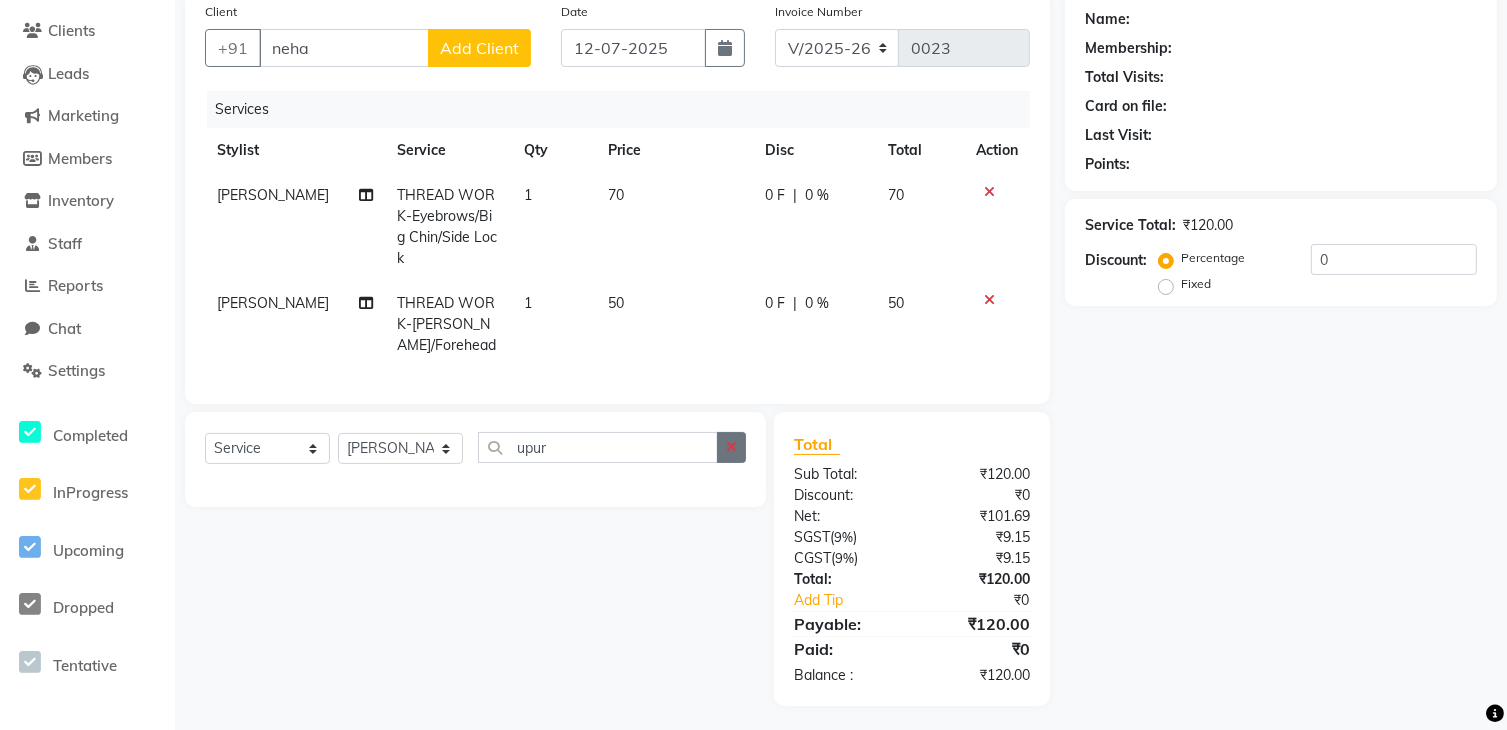 click 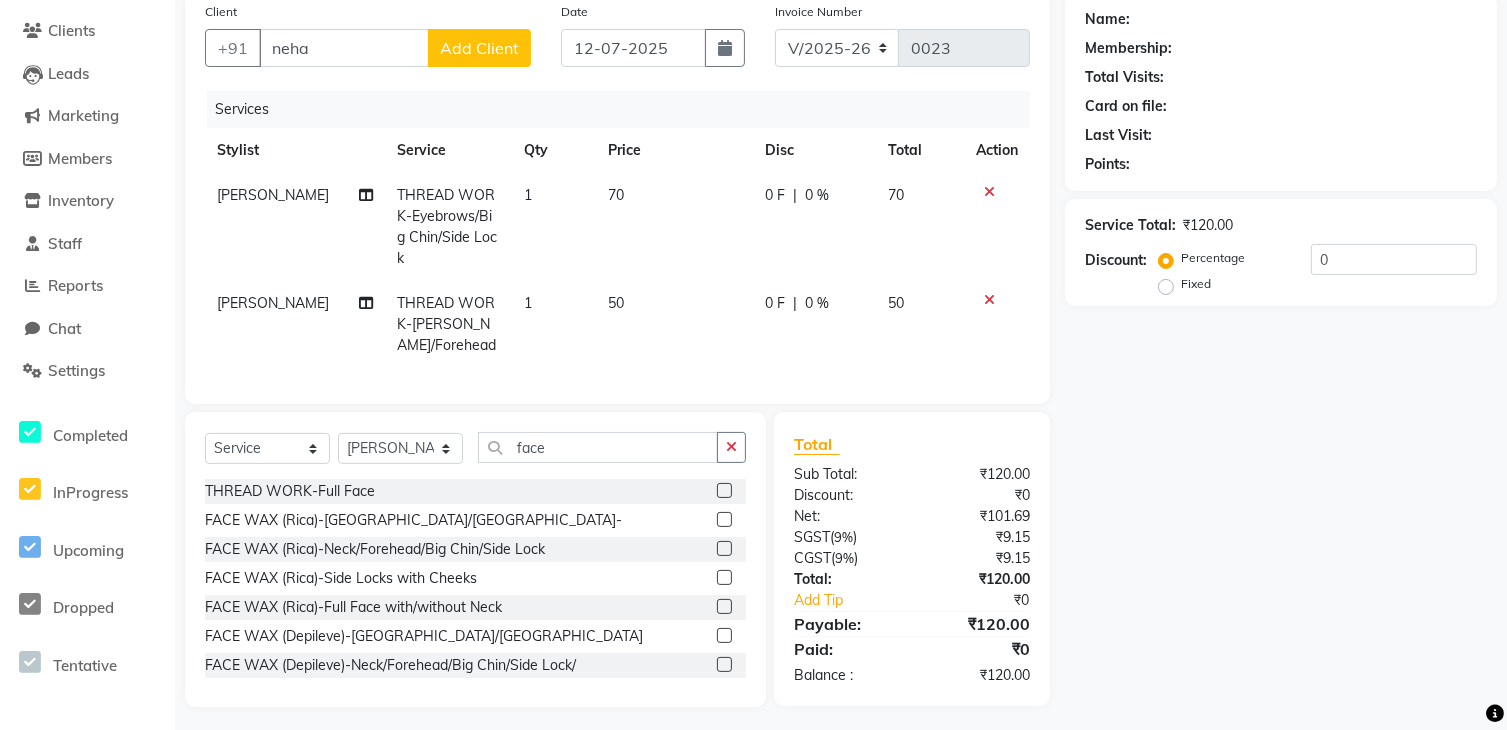 click 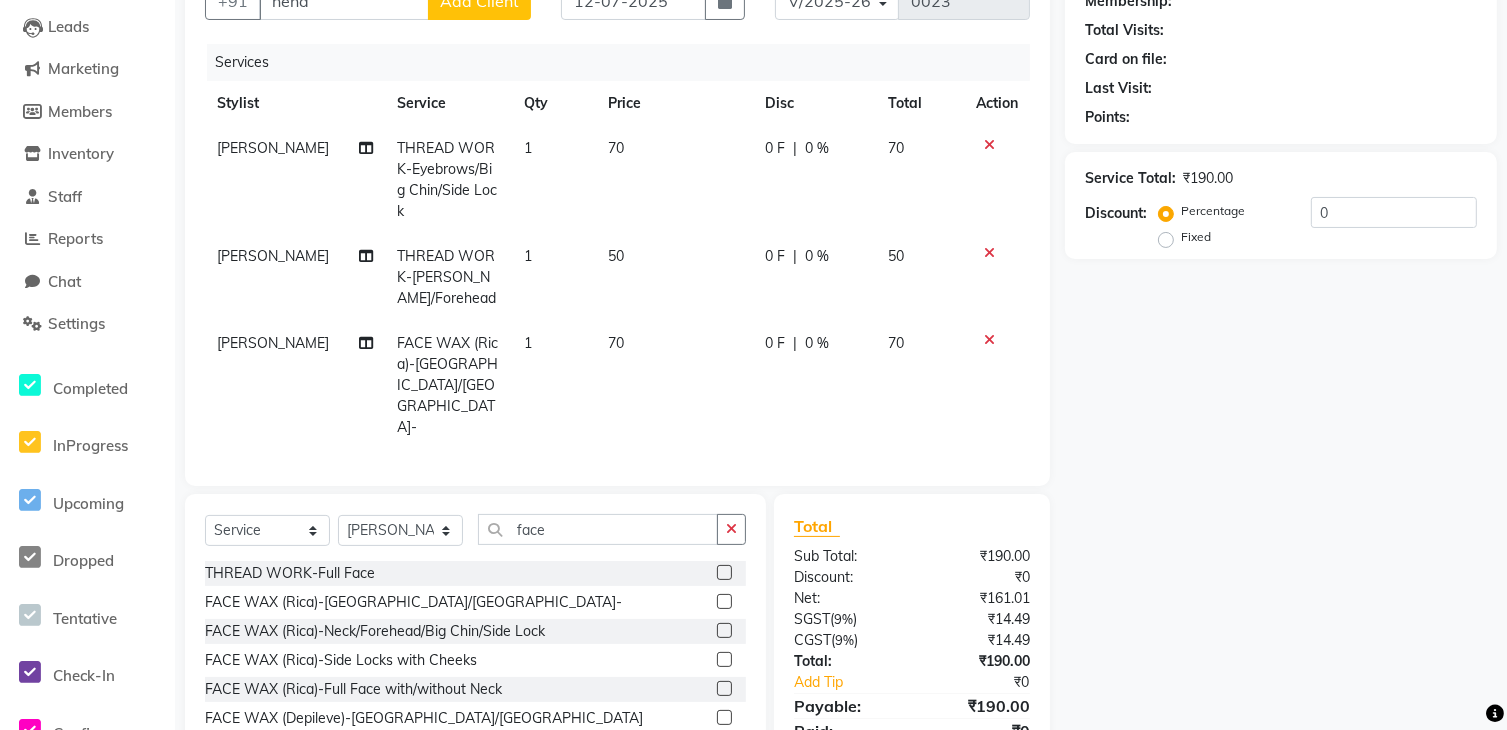 scroll, scrollTop: 245, scrollLeft: 0, axis: vertical 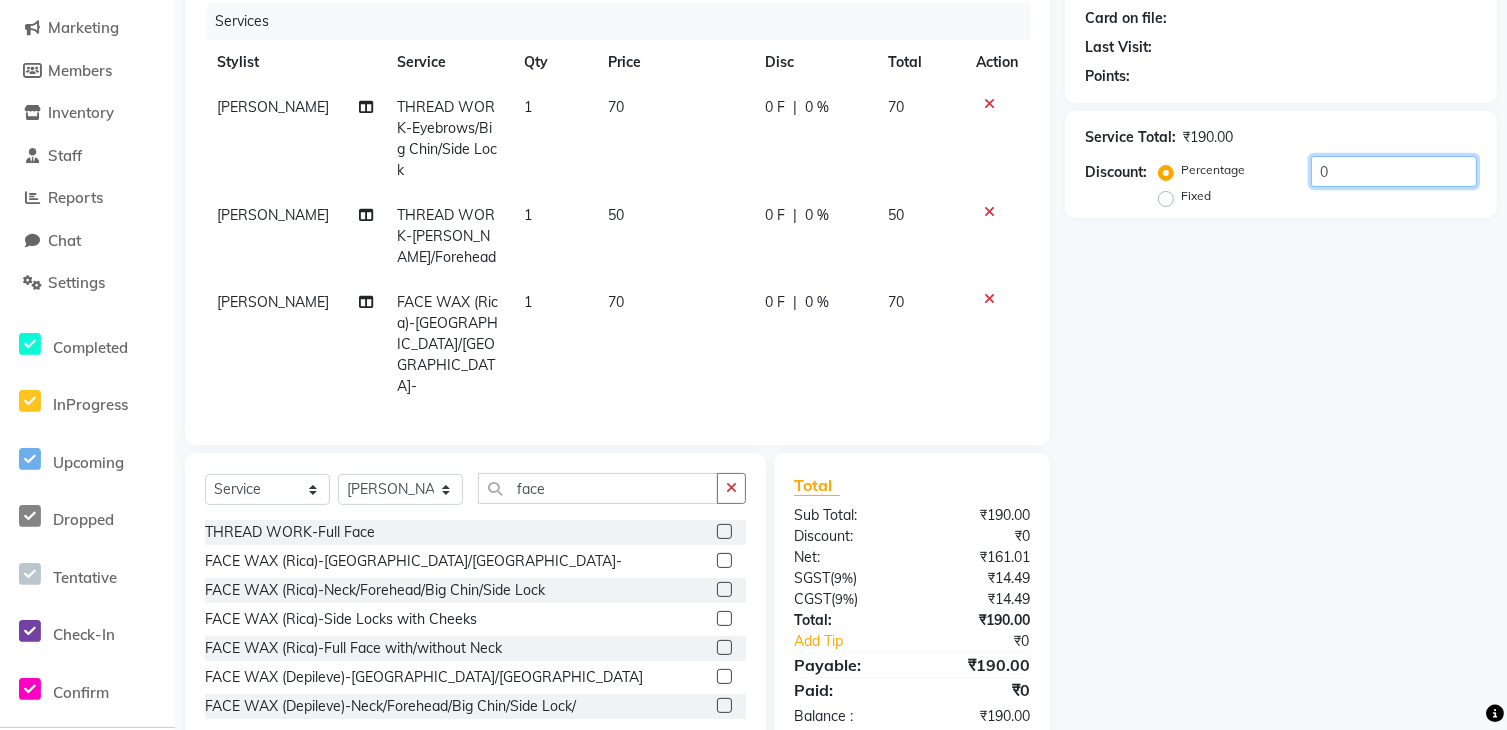 click on "0" 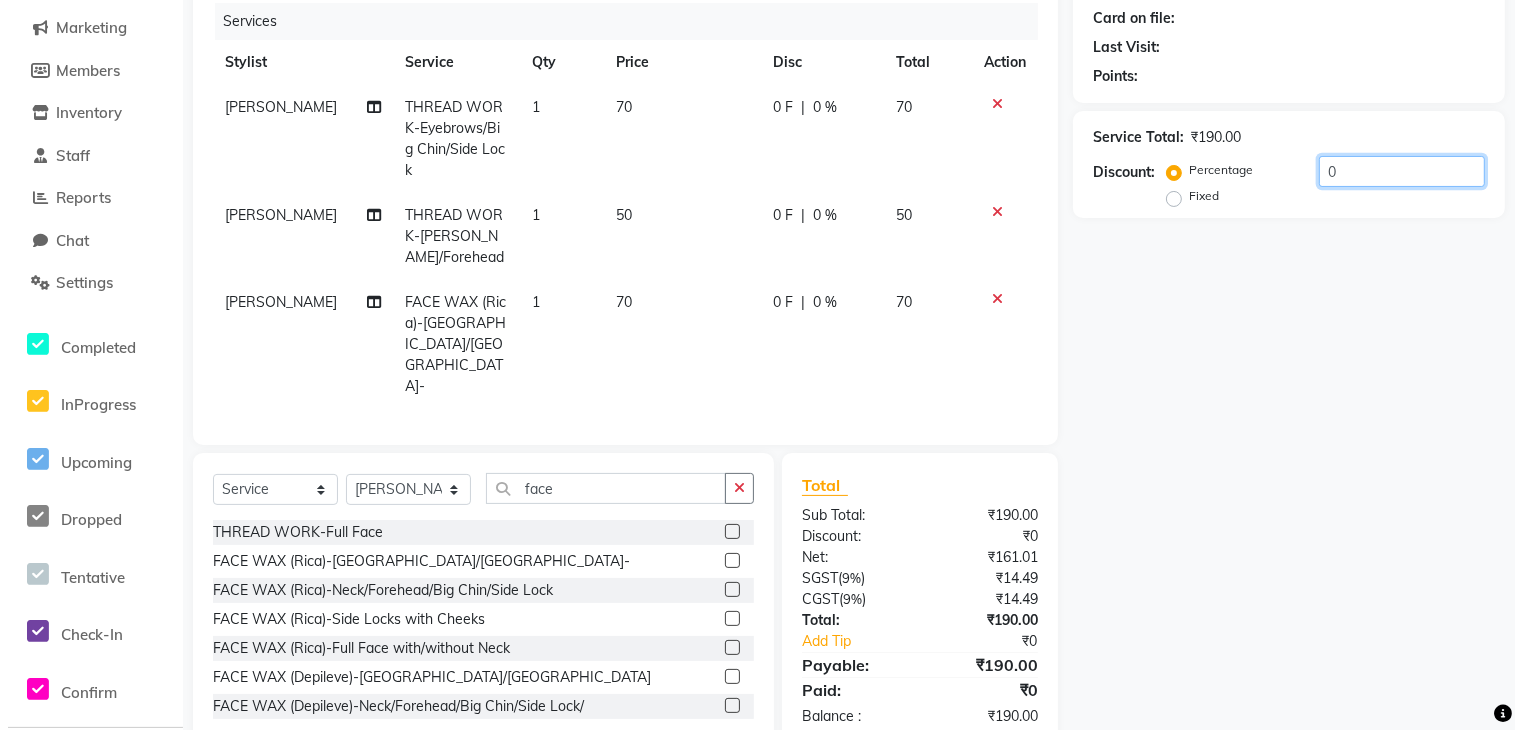 scroll, scrollTop: 0, scrollLeft: 0, axis: both 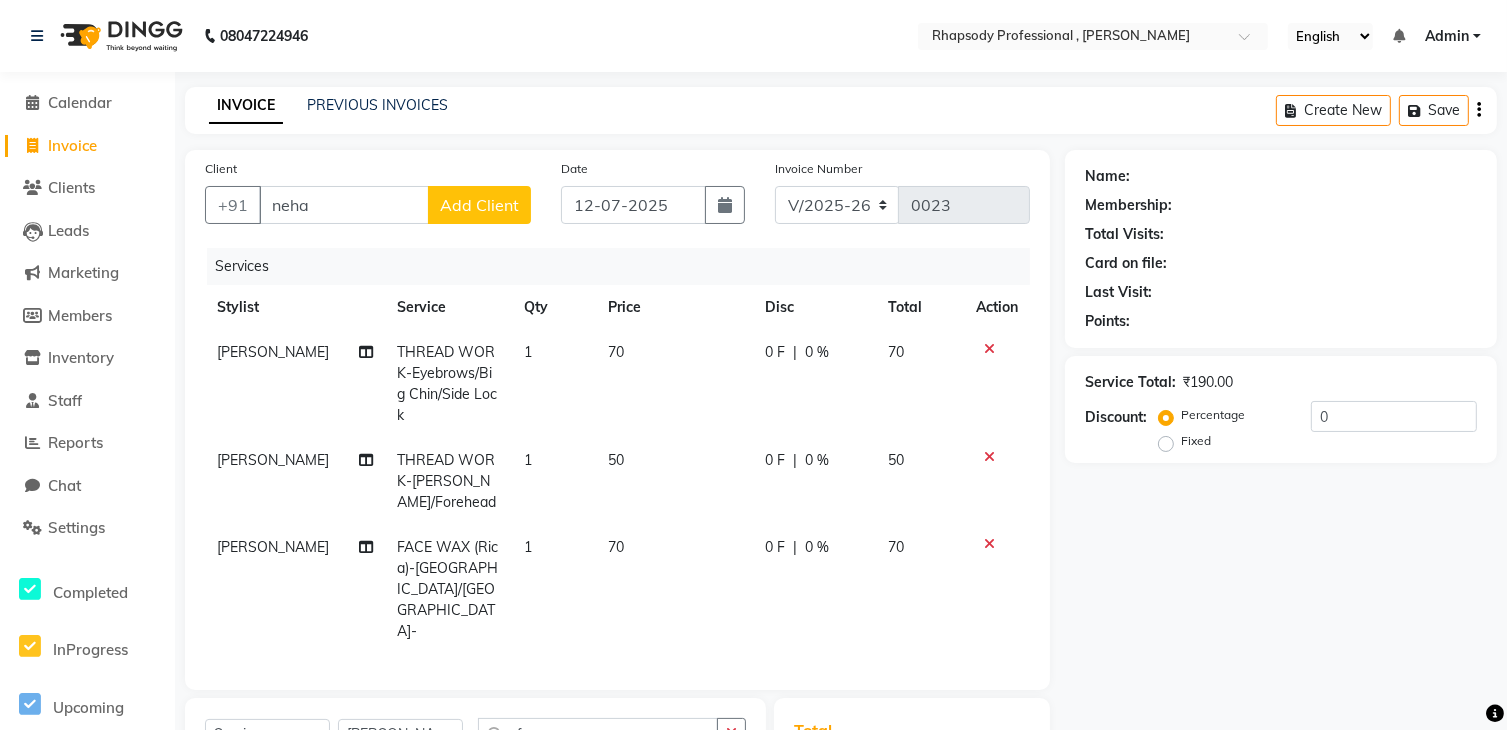 click on "Add Client" 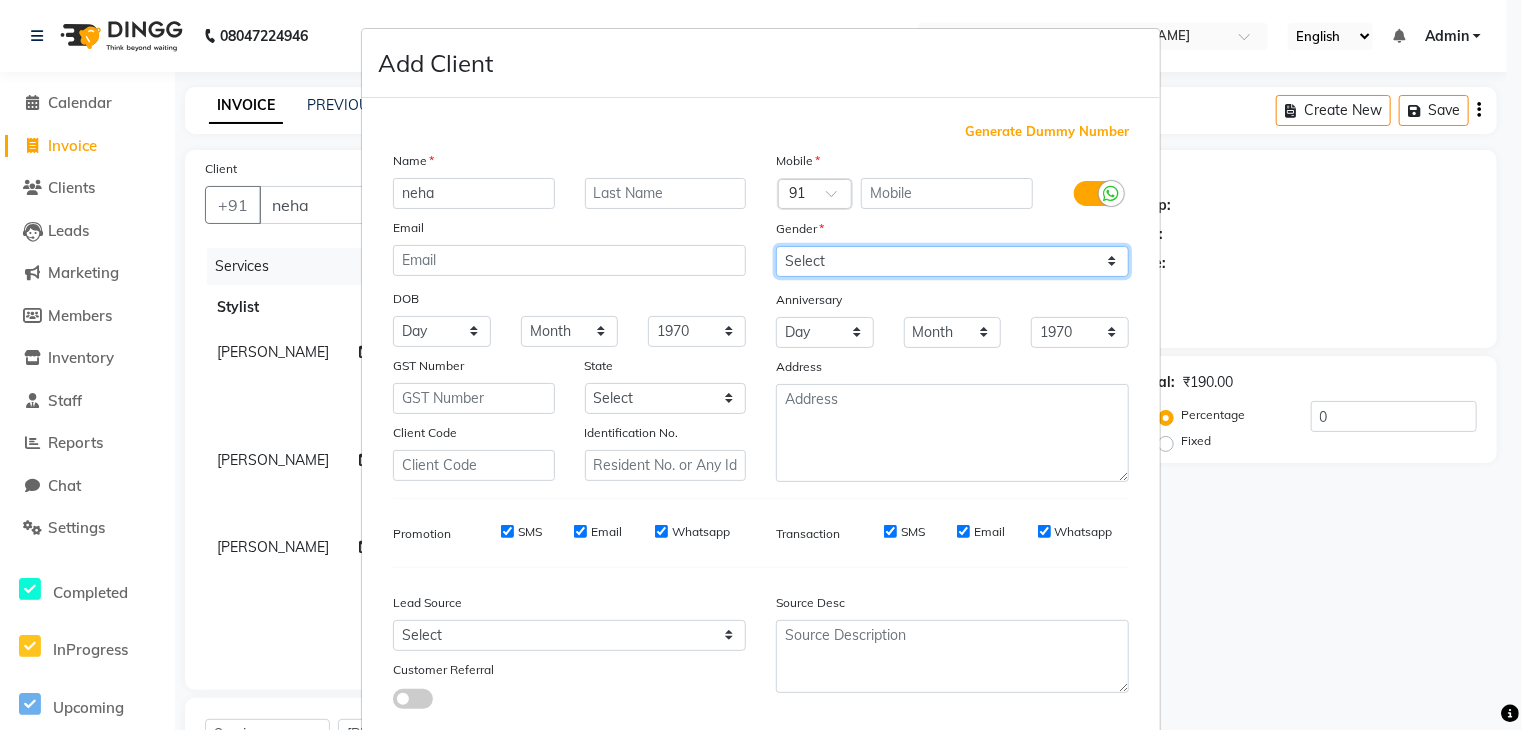 click on "Select [DEMOGRAPHIC_DATA] [DEMOGRAPHIC_DATA] Other Prefer Not To Say" at bounding box center (952, 261) 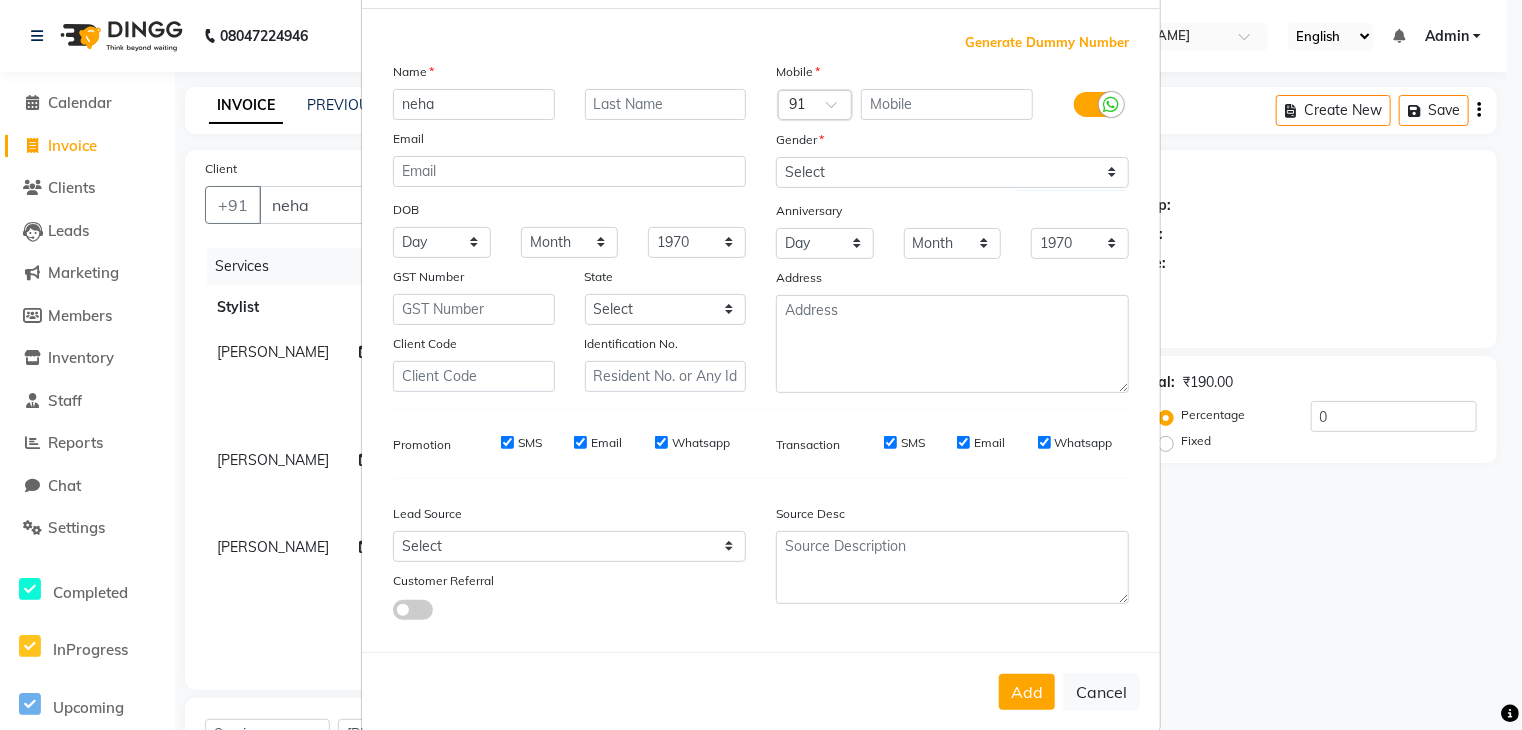 scroll, scrollTop: 126, scrollLeft: 0, axis: vertical 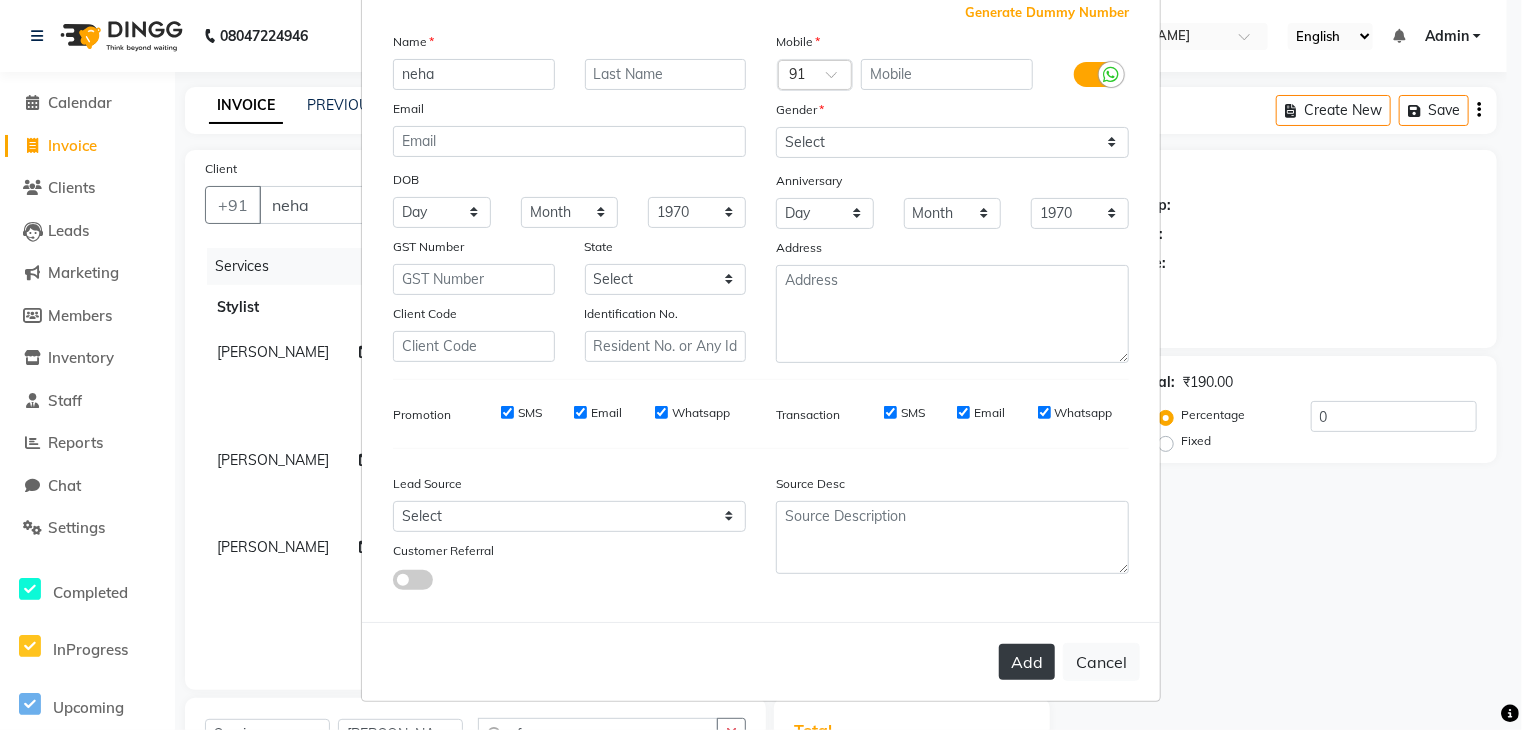 click on "Add" at bounding box center (1027, 662) 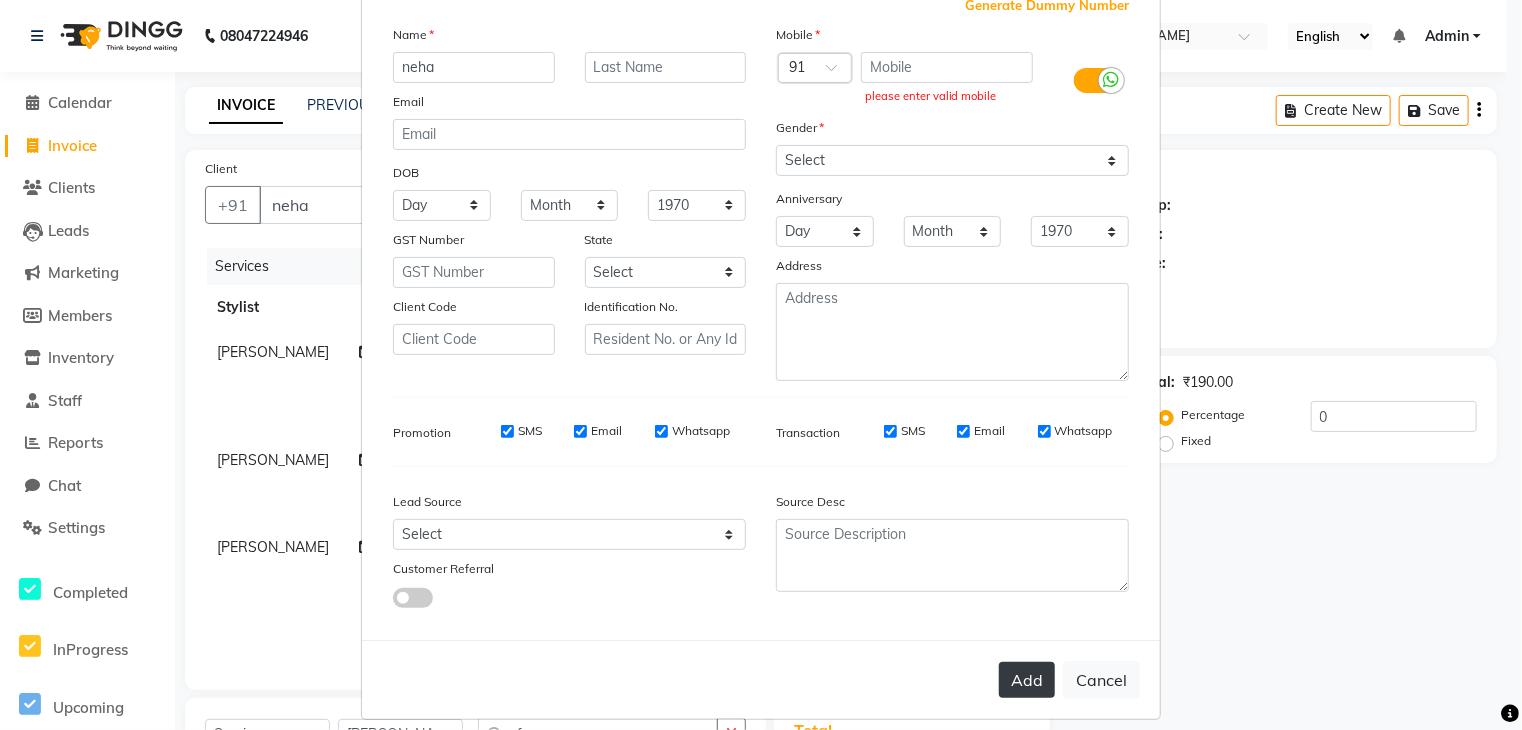 click on "Add" at bounding box center [1027, 680] 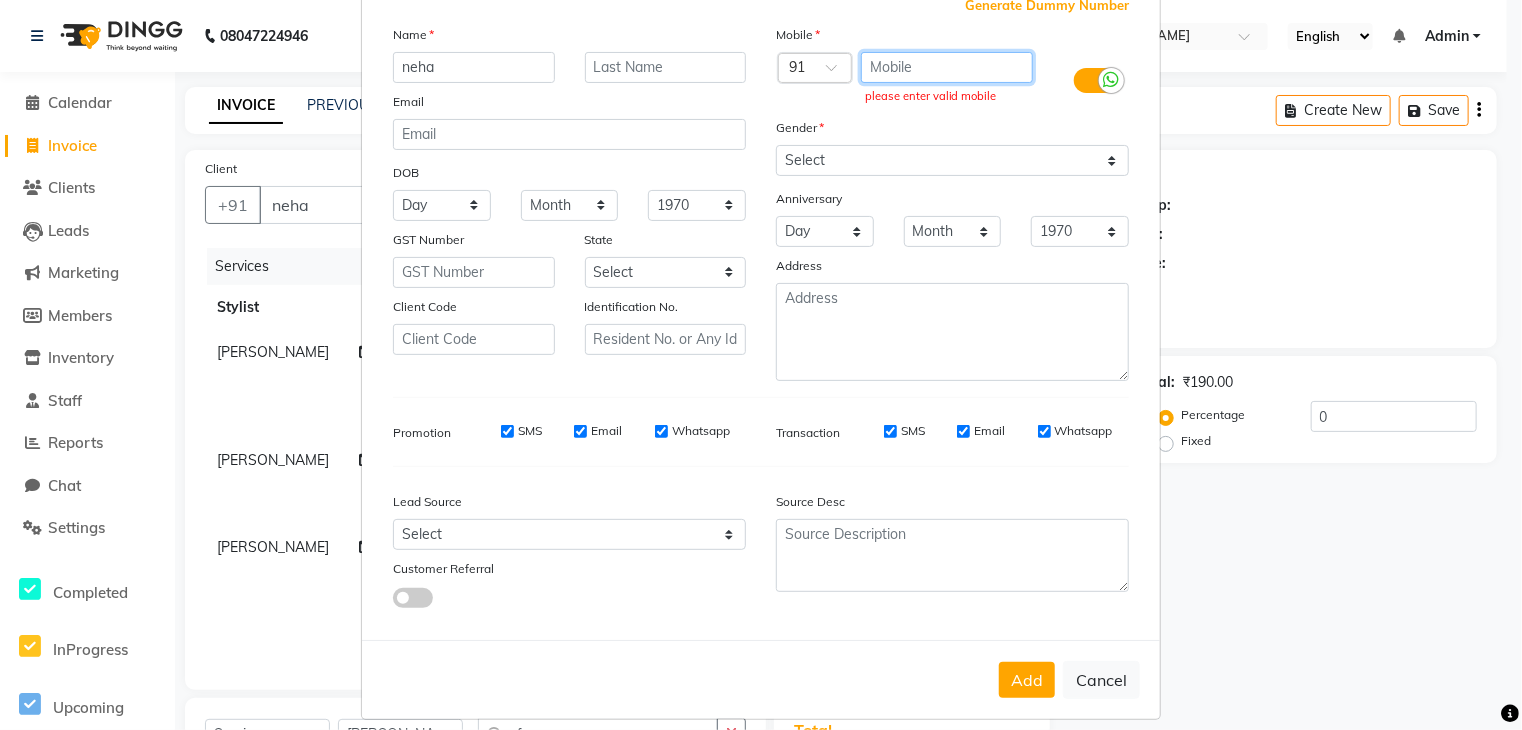 click at bounding box center (947, 67) 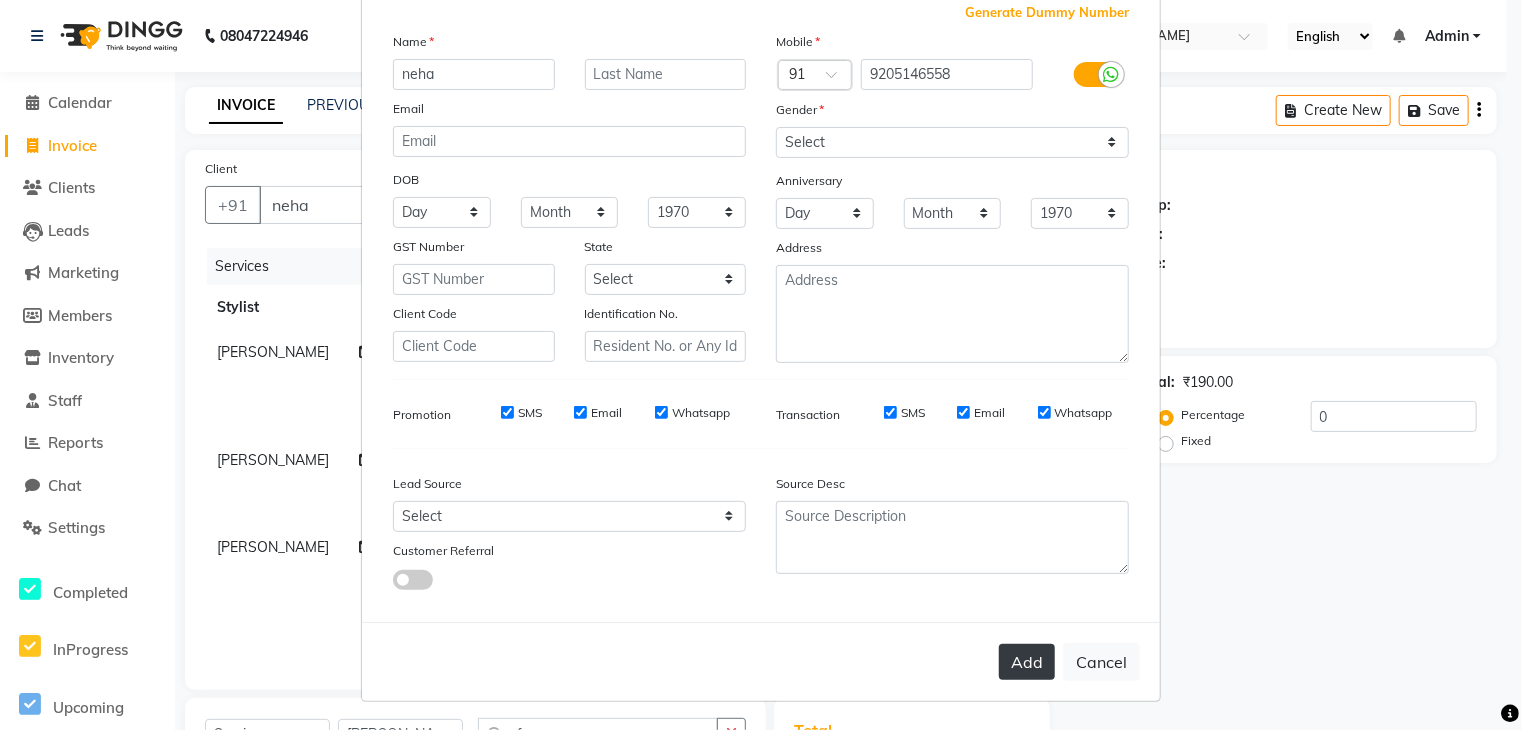 click on "Add" at bounding box center (1027, 662) 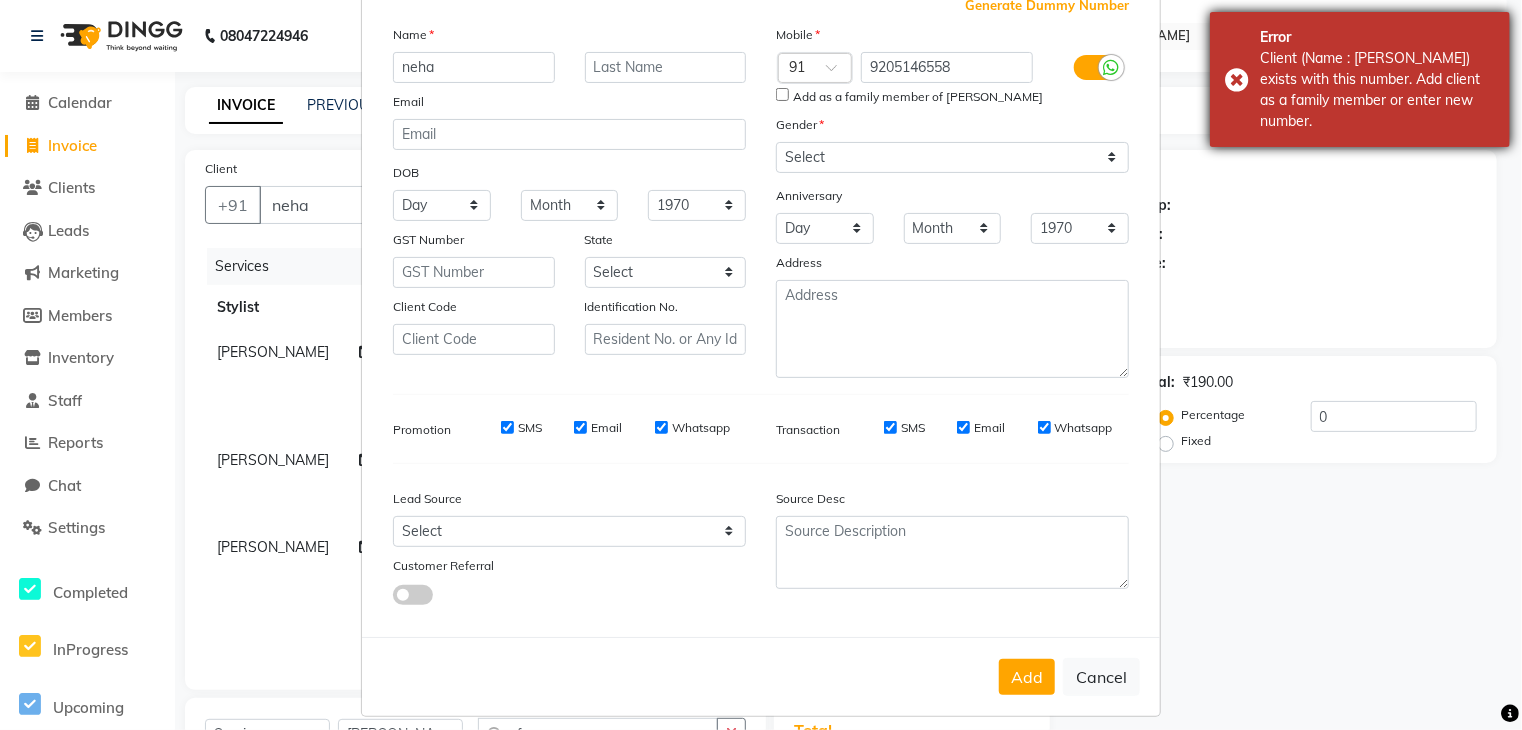 click on "Error   Client (Name : [PERSON_NAME]) exists with this number. Add client as a family member or enter new number." at bounding box center [1360, 79] 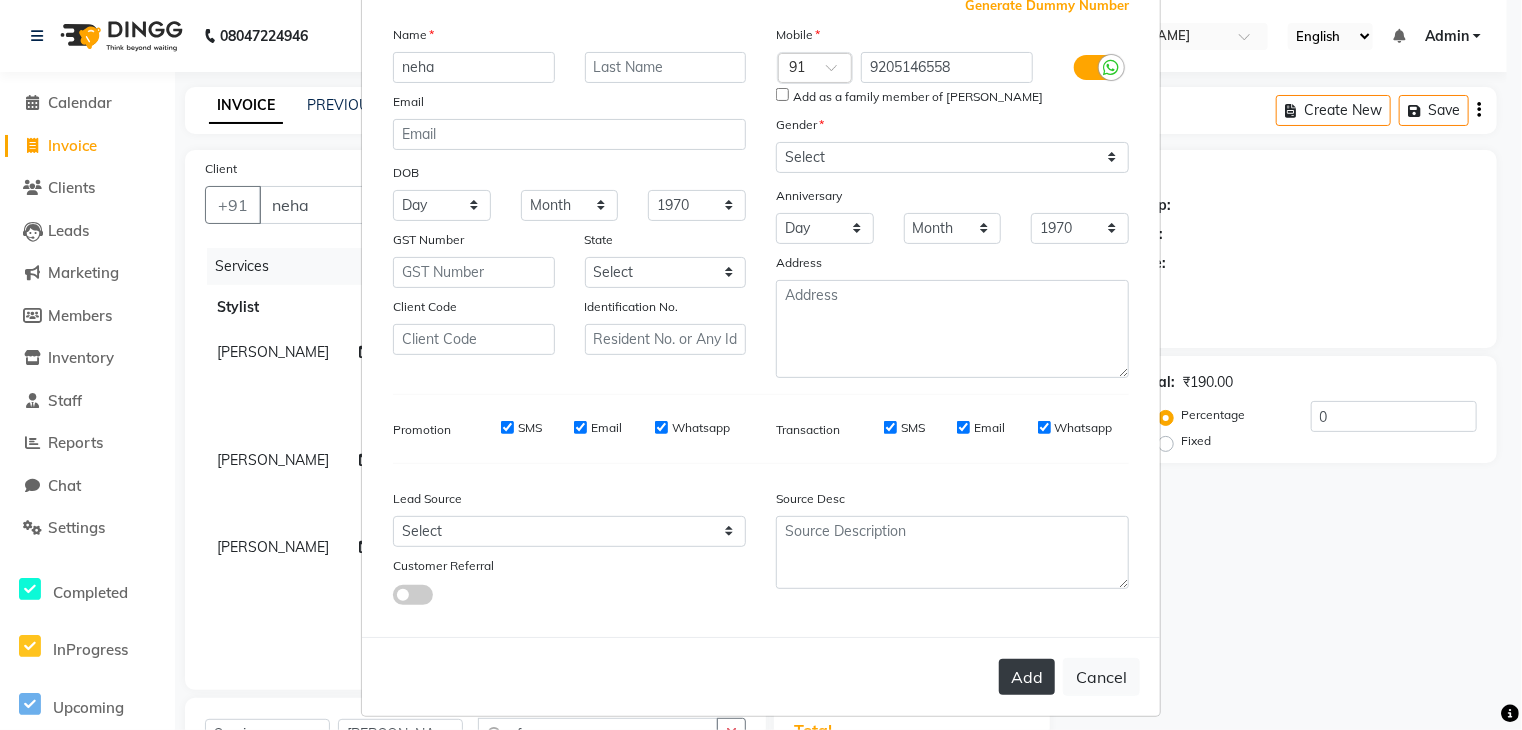 click on "Add" at bounding box center (1027, 677) 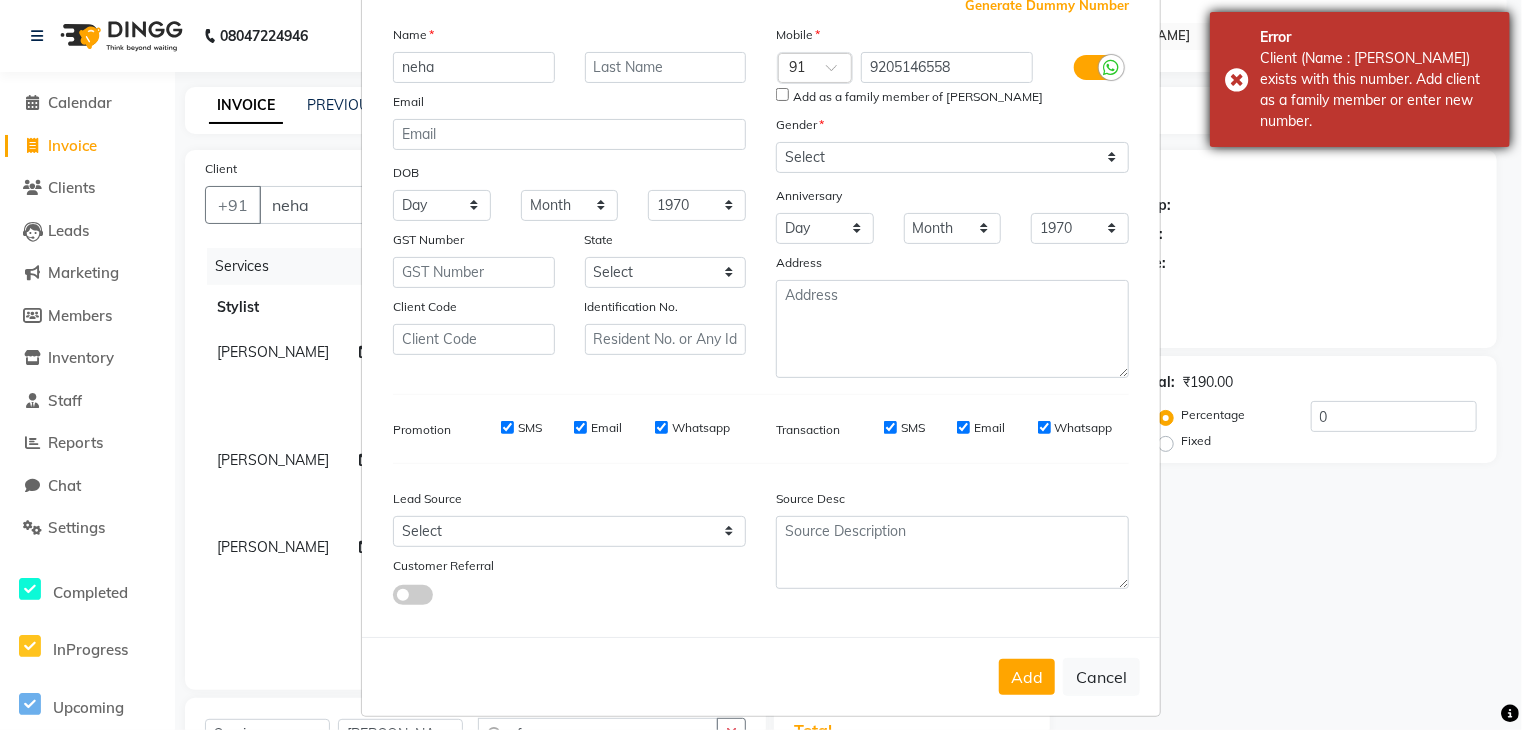 click on "Error   Client (Name : [PERSON_NAME]) exists with this number. Add client as a family member or enter new number." at bounding box center [1360, 79] 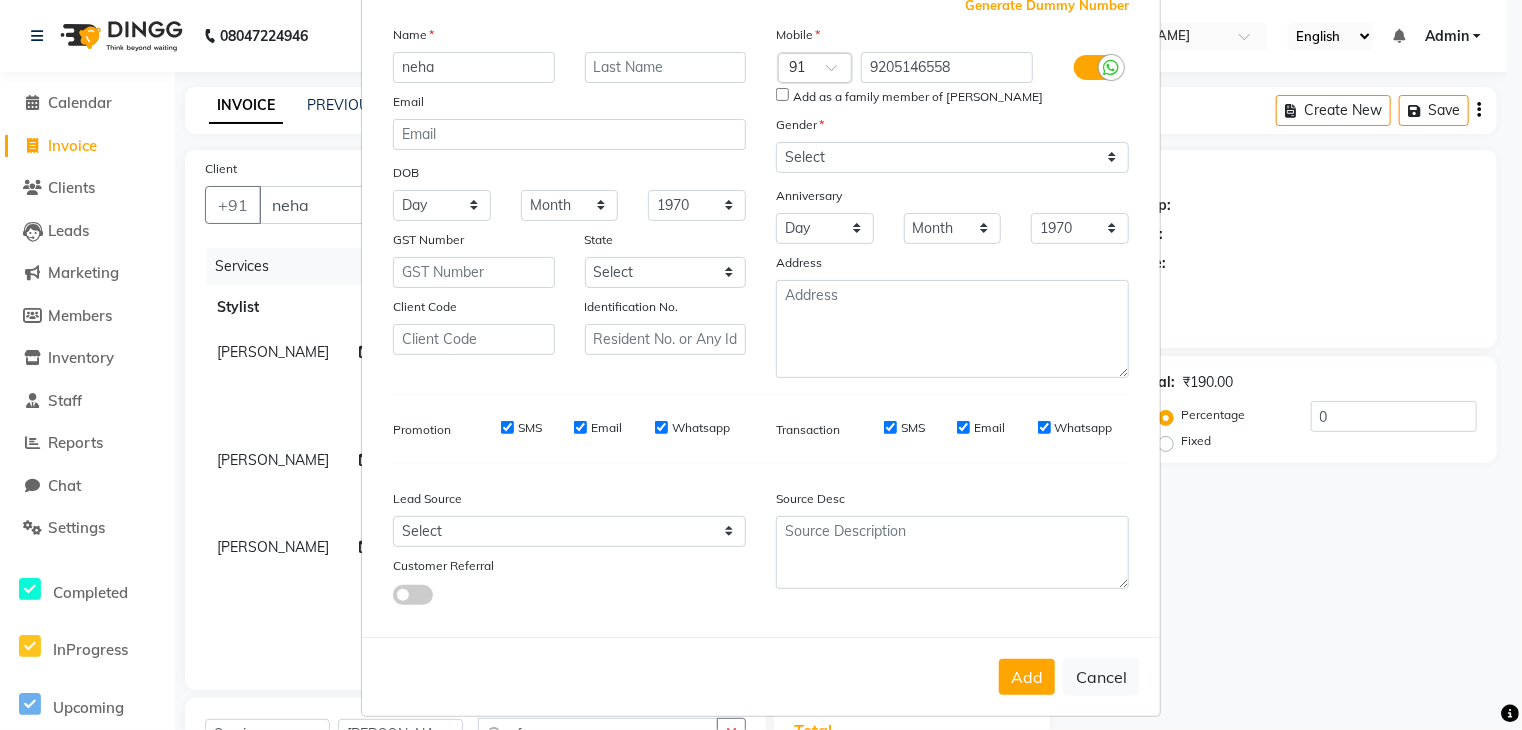 click on "Add Client Generate Dummy Number Name neha Email DOB Day 01 02 03 04 05 06 07 08 09 10 11 12 13 14 15 16 17 18 19 20 21 22 23 24 25 26 27 28 29 30 31 Month January February March April May June July August September October November [DATE] 1941 1942 1943 1944 1945 1946 1947 1948 1949 1950 1951 1952 1953 1954 1955 1956 1957 1958 1959 1960 1961 1962 1963 1964 1965 1966 1967 1968 1969 1970 1971 1972 1973 1974 1975 1976 1977 1978 1979 1980 1981 1982 1983 1984 1985 1986 1987 1988 1989 1990 1991 1992 1993 1994 1995 1996 1997 1998 1999 2000 2001 2002 2003 2004 2005 2006 2007 2008 2009 2010 2011 2012 2013 2014 2015 2016 2017 2018 2019 2020 2021 2022 2023 2024 GST Number State Select [GEOGRAPHIC_DATA] [GEOGRAPHIC_DATA] [GEOGRAPHIC_DATA] [GEOGRAPHIC_DATA] [GEOGRAPHIC_DATA] [GEOGRAPHIC_DATA] [GEOGRAPHIC_DATA] [GEOGRAPHIC_DATA] and [GEOGRAPHIC_DATA] [GEOGRAPHIC_DATA] [GEOGRAPHIC_DATA] [GEOGRAPHIC_DATA] [GEOGRAPHIC_DATA] [GEOGRAPHIC_DATA] [GEOGRAPHIC_DATA] [GEOGRAPHIC_DATA] [GEOGRAPHIC_DATA] [GEOGRAPHIC_DATA] [GEOGRAPHIC_DATA] [GEOGRAPHIC_DATA] [GEOGRAPHIC_DATA] [GEOGRAPHIC_DATA] [GEOGRAPHIC_DATA] [GEOGRAPHIC_DATA] [GEOGRAPHIC_DATA] [GEOGRAPHIC_DATA] [GEOGRAPHIC_DATA] [GEOGRAPHIC_DATA] [GEOGRAPHIC_DATA] [GEOGRAPHIC_DATA]" at bounding box center [761, 365] 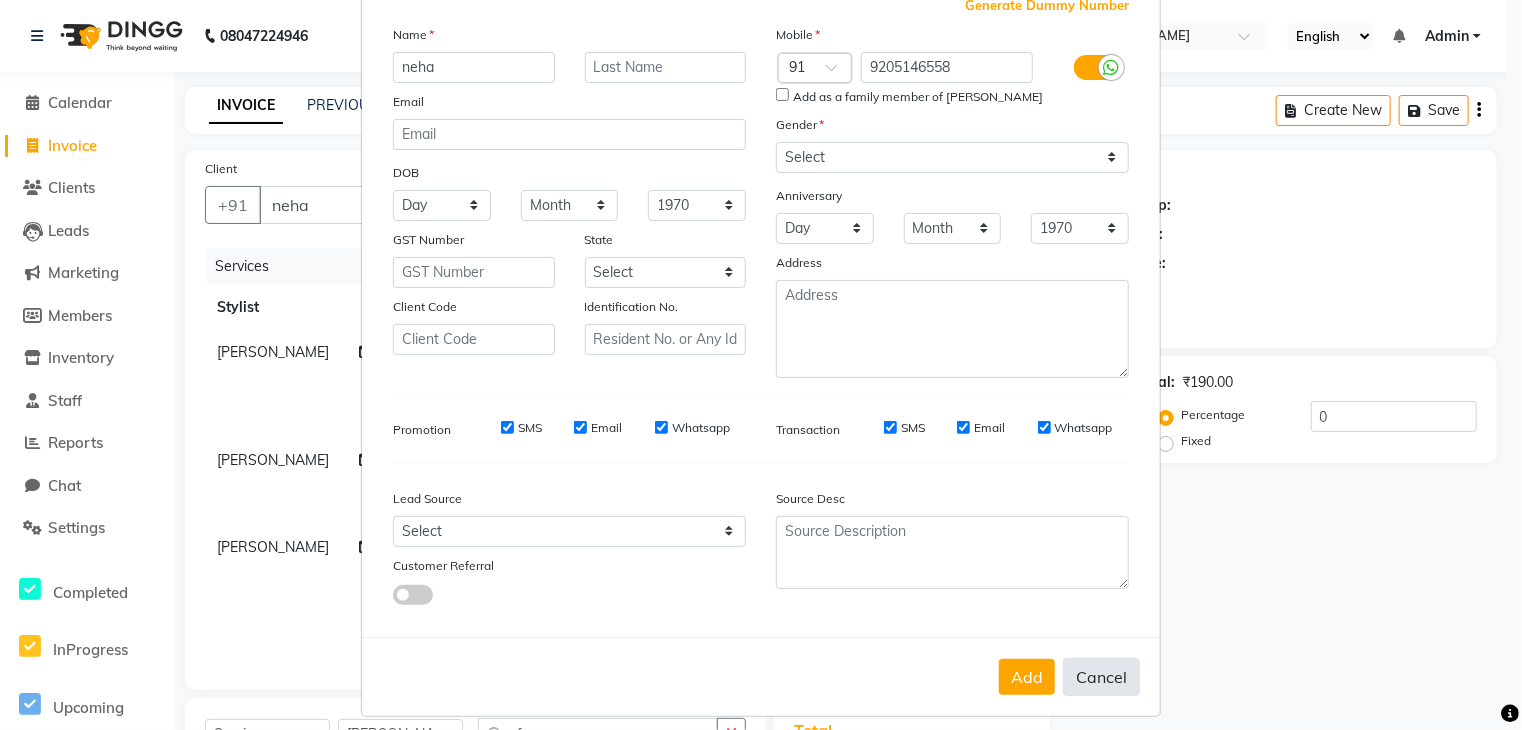 click on "Cancel" at bounding box center (1101, 677) 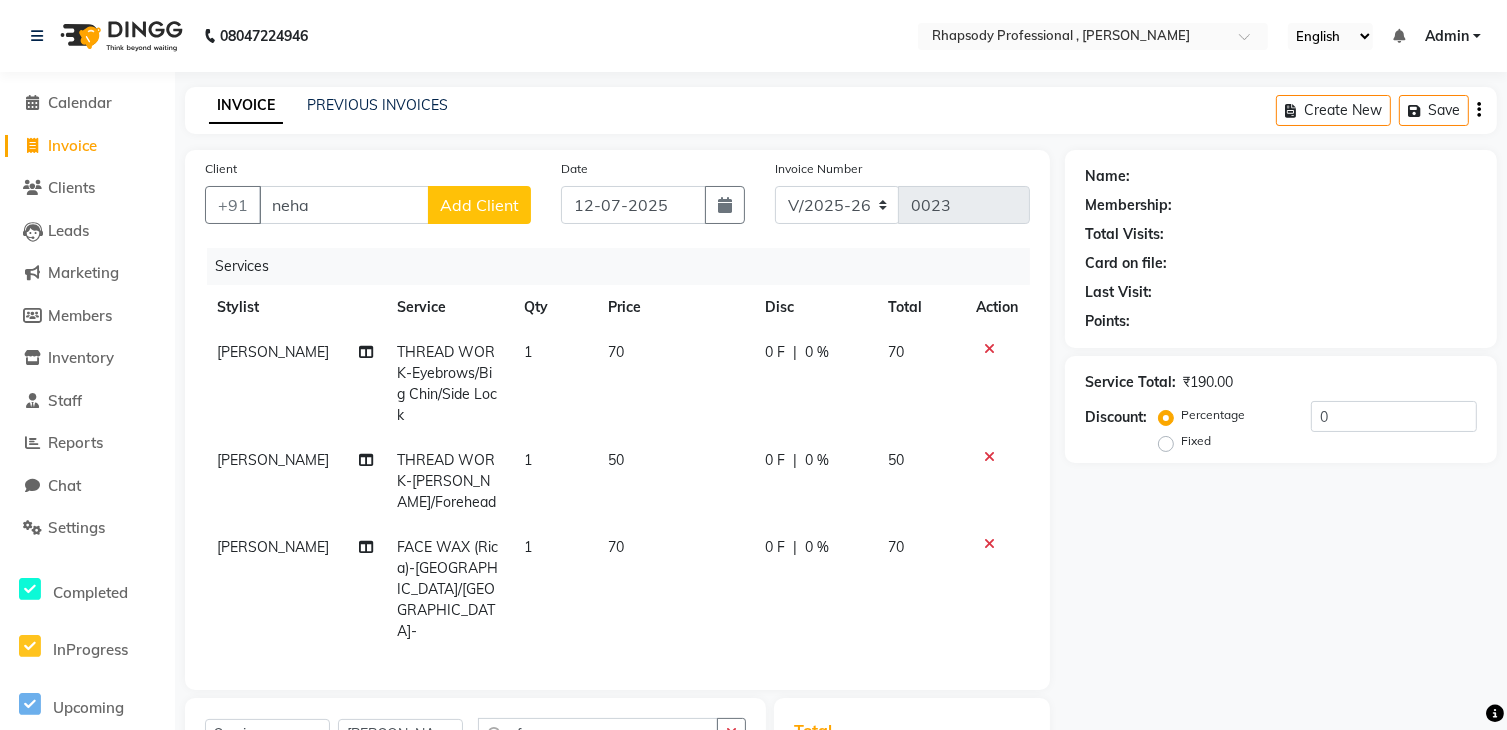 click on "Add Client" 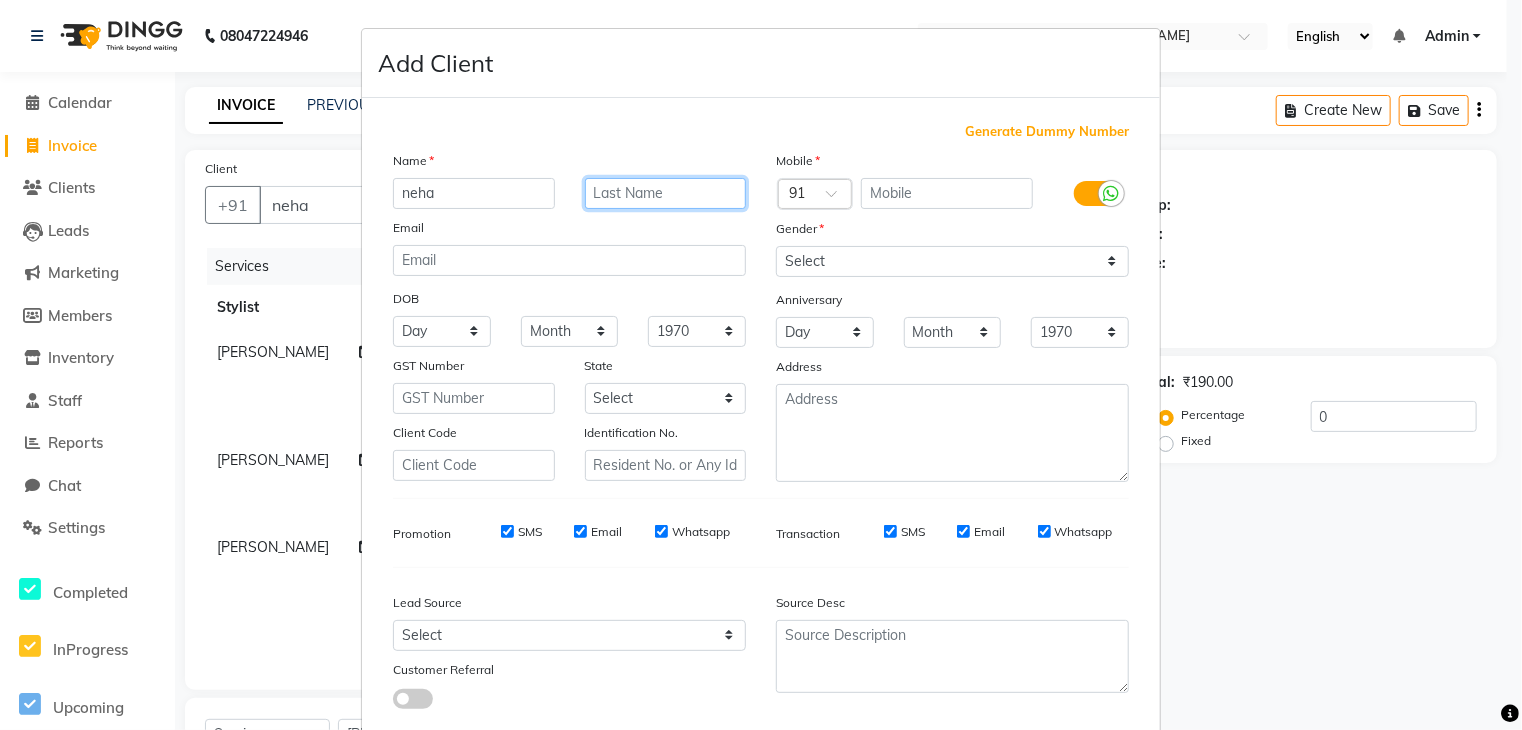 click at bounding box center [666, 193] 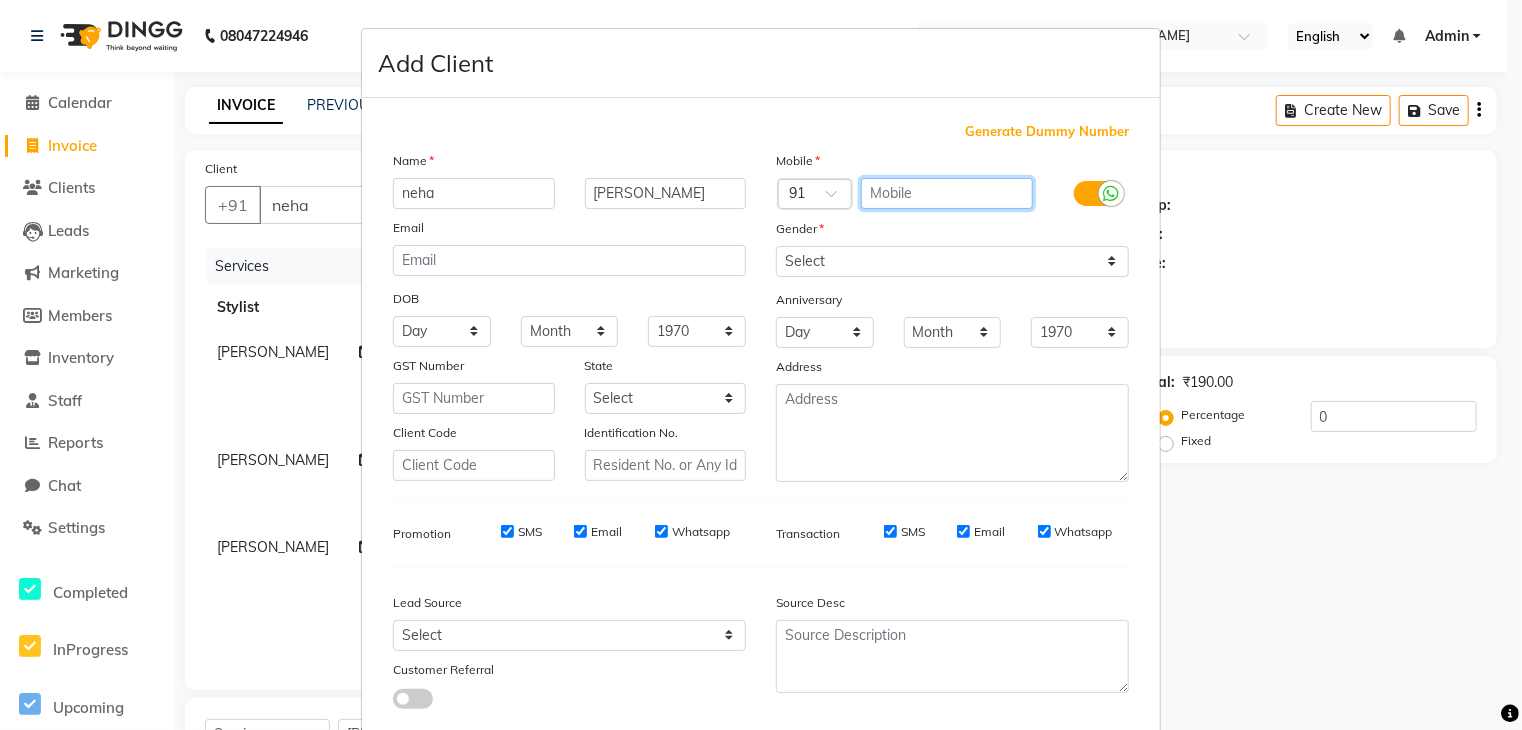 click at bounding box center [947, 193] 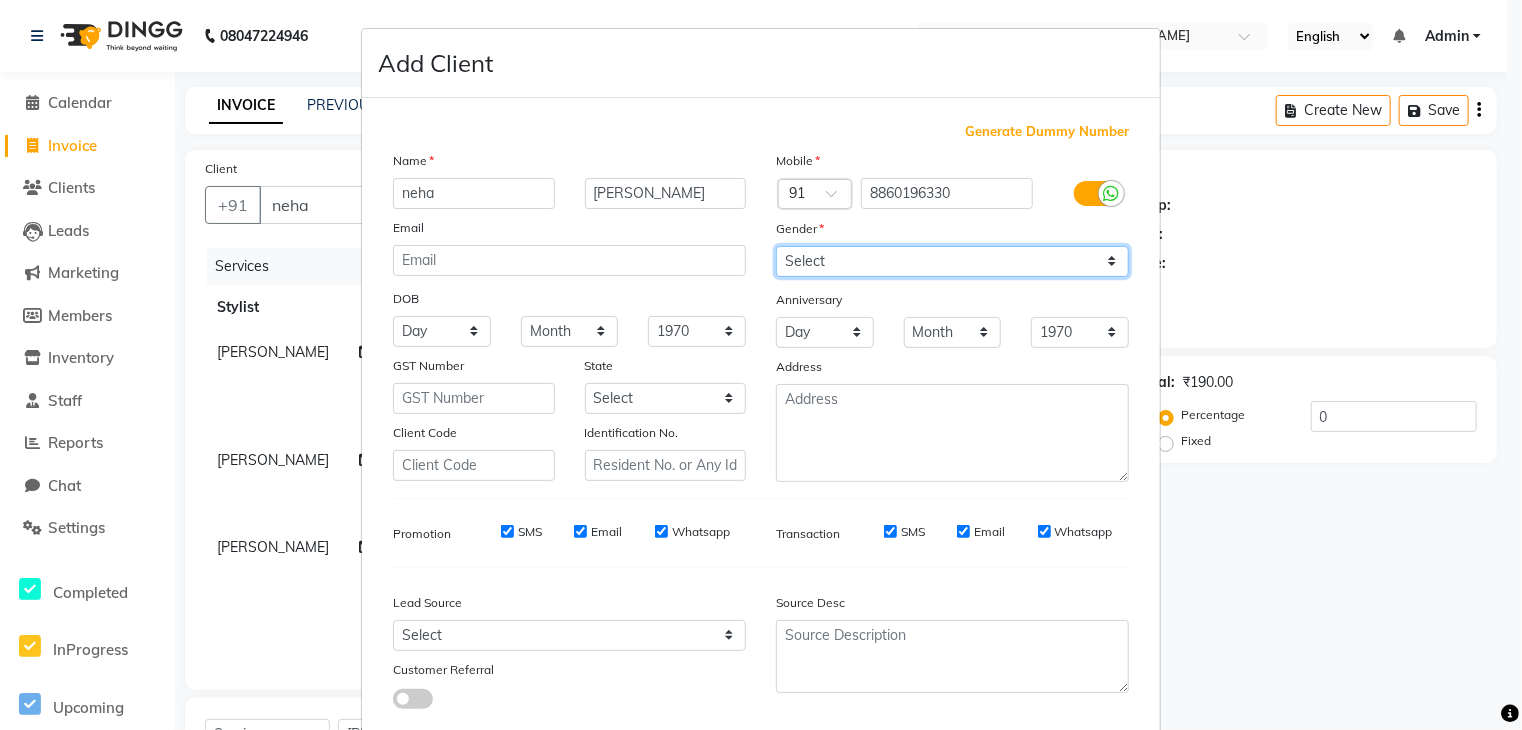 click on "Select [DEMOGRAPHIC_DATA] [DEMOGRAPHIC_DATA] Other Prefer Not To Say" at bounding box center [952, 261] 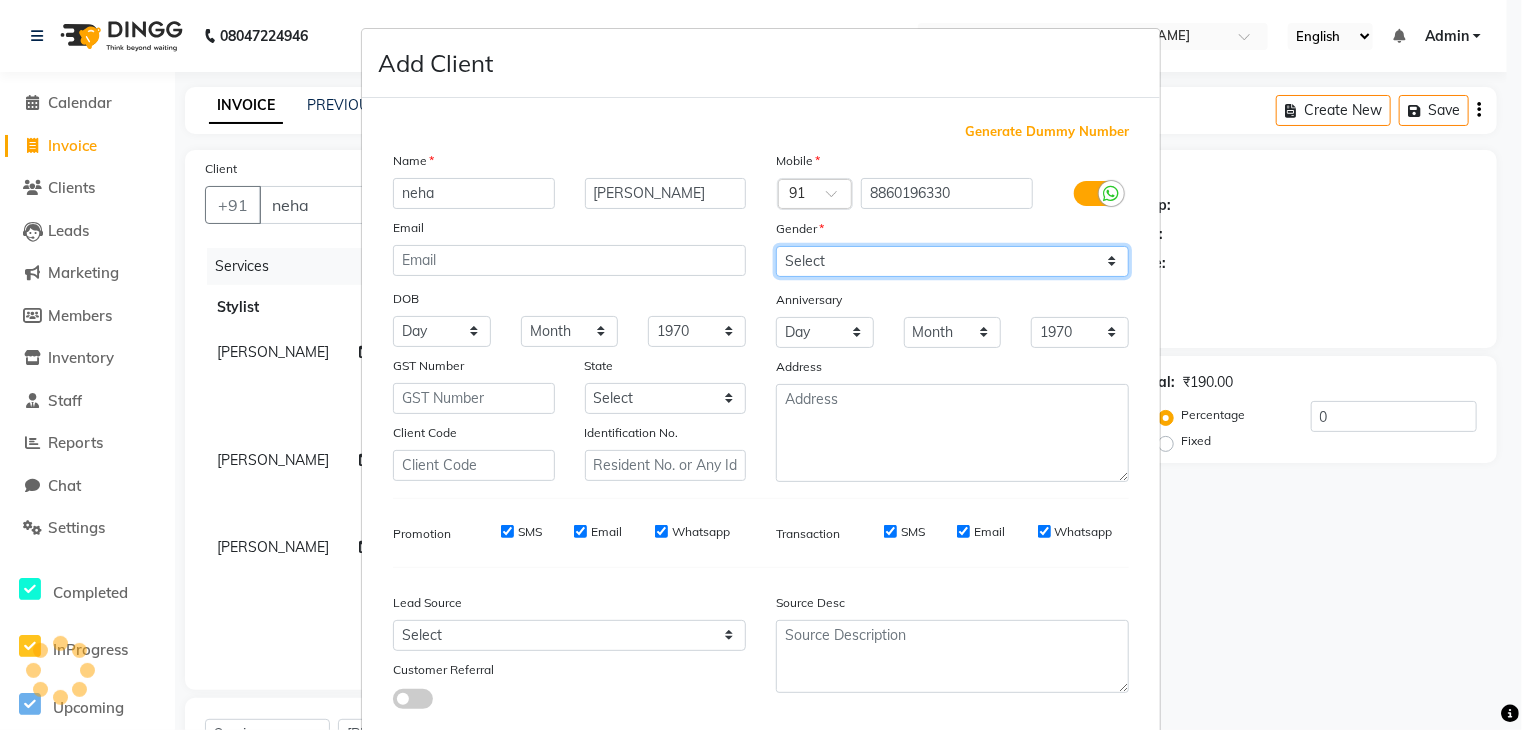click on "Select [DEMOGRAPHIC_DATA] [DEMOGRAPHIC_DATA] Other Prefer Not To Say" at bounding box center (952, 261) 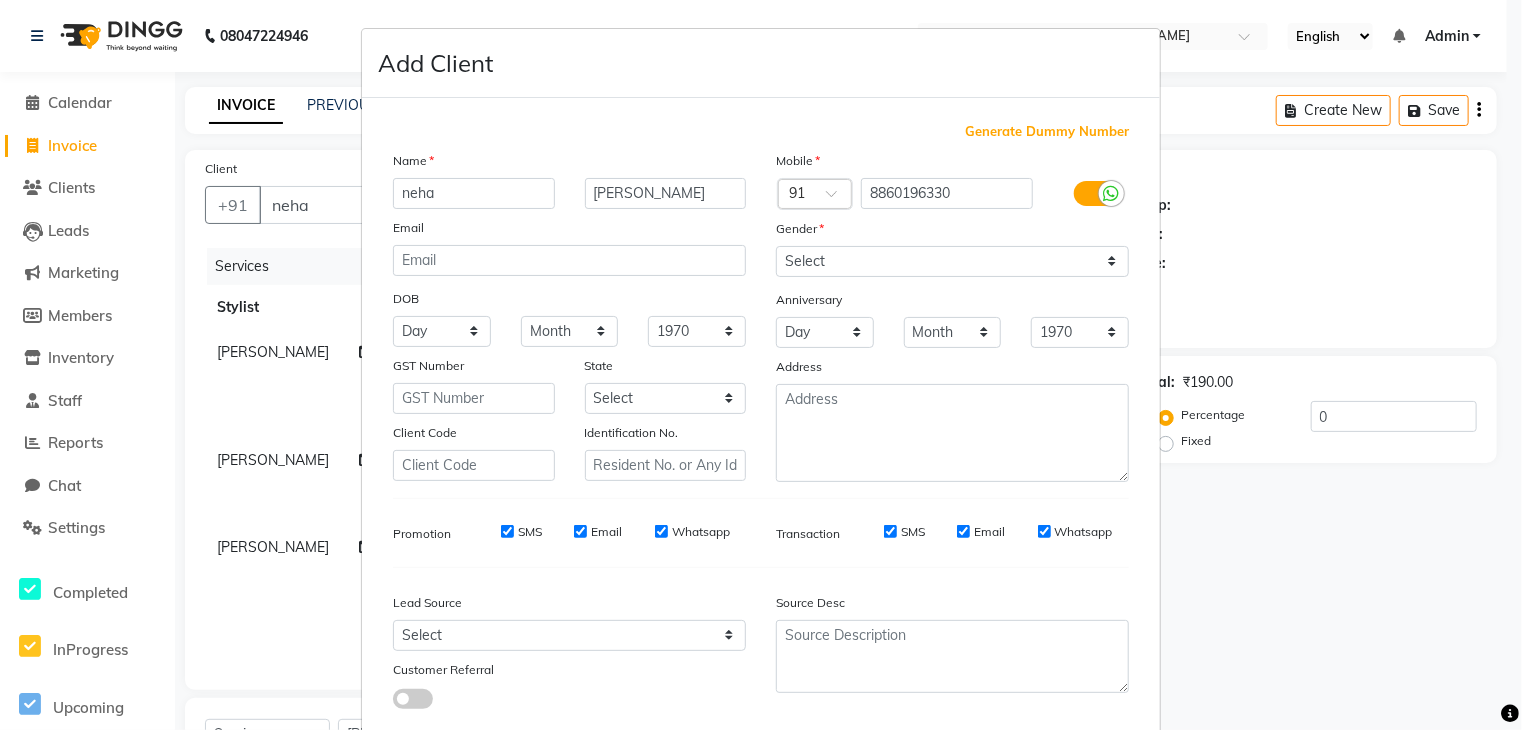 click on "Add Client Generate Dummy Number Name [PERSON_NAME] Email DOB Day 01 02 03 04 05 06 07 08 09 10 11 12 13 14 15 16 17 18 19 20 21 22 23 24 25 26 27 28 29 30 31 Month January February March April May June July August September October November [DATE] 1941 1942 1943 1944 1945 1946 1947 1948 1949 1950 1951 1952 1953 1954 1955 1956 1957 1958 1959 1960 1961 1962 1963 1964 1965 1966 1967 1968 1969 1970 1971 1972 1973 1974 1975 1976 1977 1978 1979 1980 1981 1982 1983 1984 1985 1986 1987 1988 1989 1990 1991 1992 1993 1994 1995 1996 1997 1998 1999 2000 2001 2002 2003 2004 2005 2006 2007 2008 2009 2010 2011 2012 2013 2014 2015 2016 2017 2018 2019 2020 2021 2022 2023 2024 GST Number State Select [GEOGRAPHIC_DATA] [GEOGRAPHIC_DATA] [GEOGRAPHIC_DATA] [GEOGRAPHIC_DATA] [GEOGRAPHIC_DATA] [GEOGRAPHIC_DATA] [GEOGRAPHIC_DATA] [GEOGRAPHIC_DATA] [GEOGRAPHIC_DATA] and [GEOGRAPHIC_DATA] [GEOGRAPHIC_DATA] [GEOGRAPHIC_DATA] [GEOGRAPHIC_DATA] [GEOGRAPHIC_DATA] [GEOGRAPHIC_DATA] [GEOGRAPHIC_DATA] [GEOGRAPHIC_DATA] [GEOGRAPHIC_DATA] [GEOGRAPHIC_DATA] [GEOGRAPHIC_DATA] [GEOGRAPHIC_DATA] [GEOGRAPHIC_DATA] [GEOGRAPHIC_DATA] [GEOGRAPHIC_DATA] [GEOGRAPHIC_DATA] [GEOGRAPHIC_DATA] [GEOGRAPHIC_DATA] [GEOGRAPHIC_DATA] [GEOGRAPHIC_DATA] × 91" at bounding box center (761, 365) 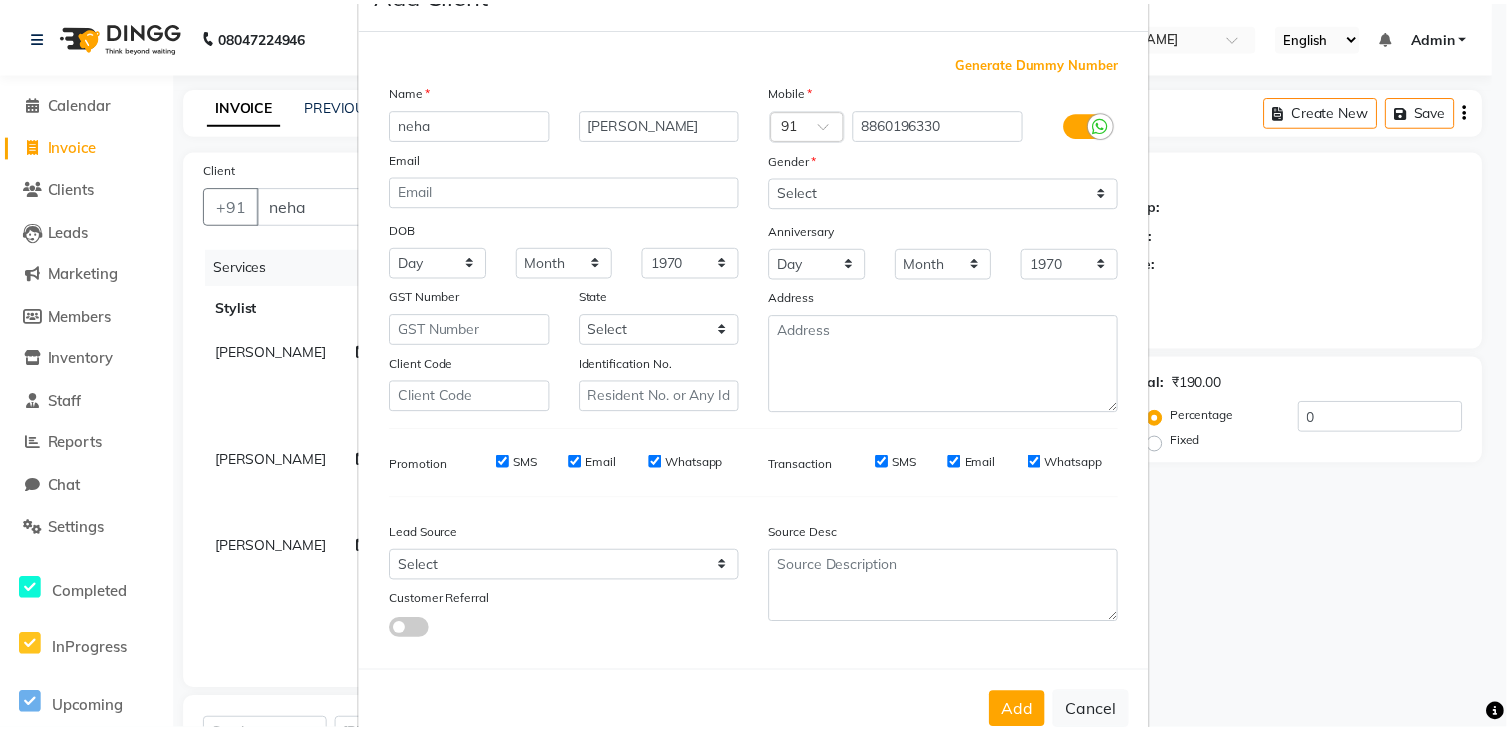 scroll, scrollTop: 126, scrollLeft: 0, axis: vertical 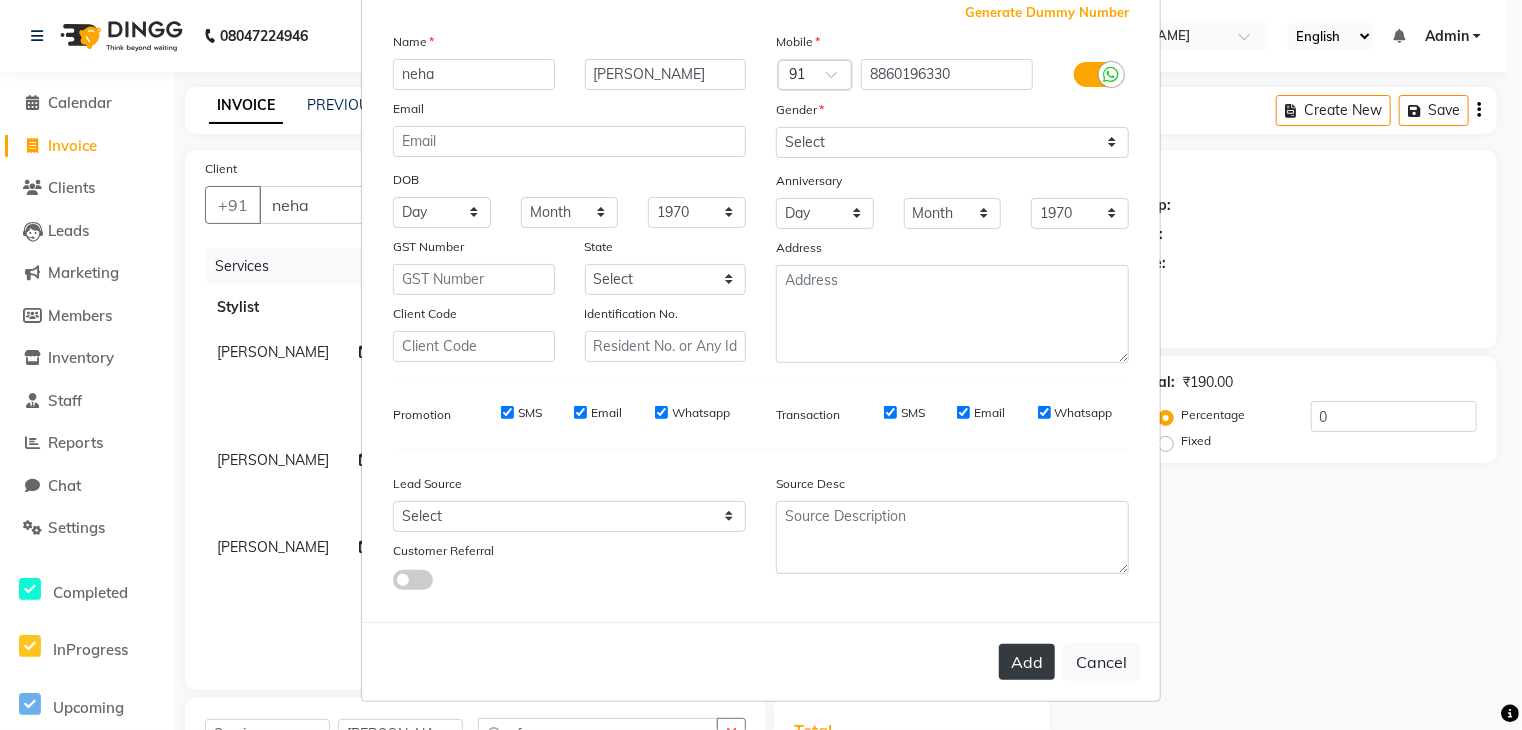 click on "Add" at bounding box center [1027, 662] 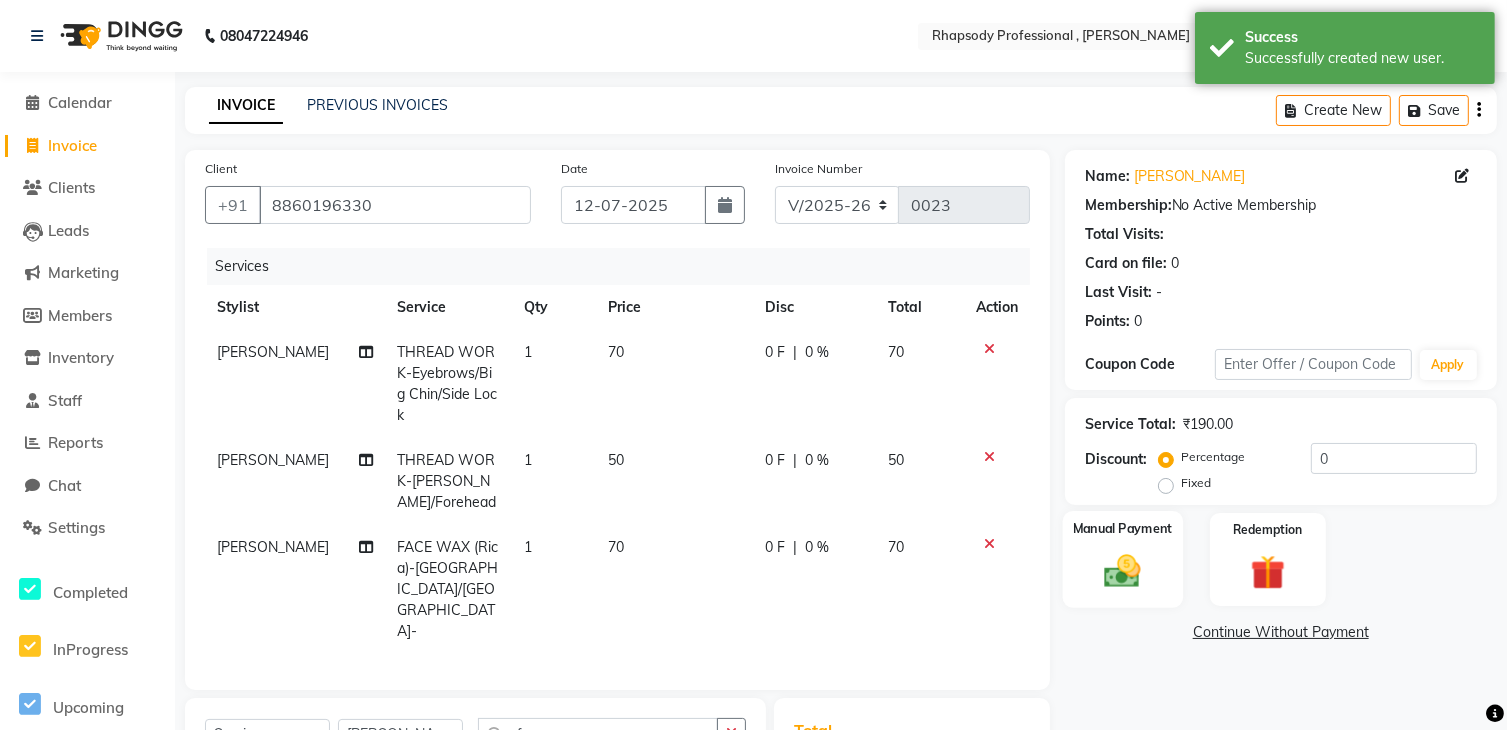 click 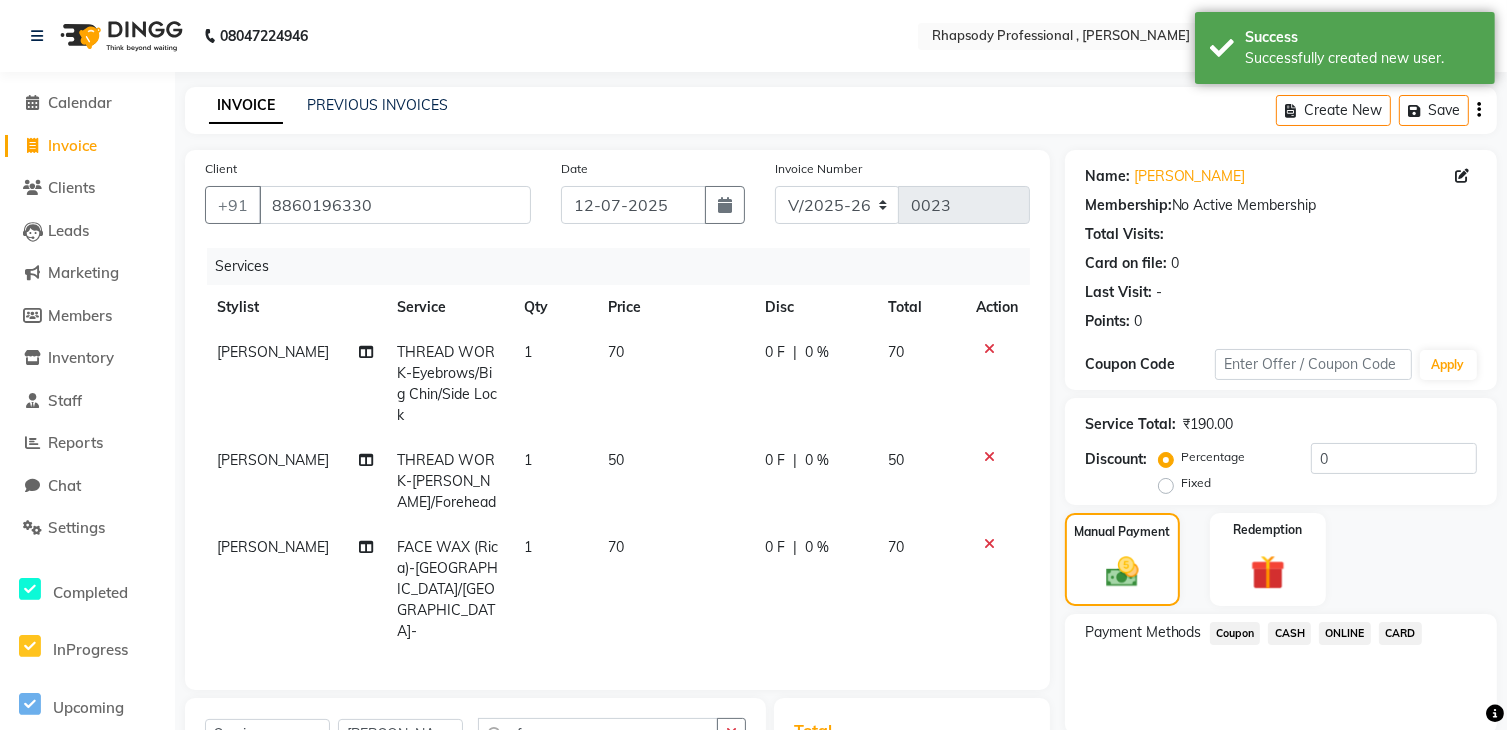 click on "CASH" 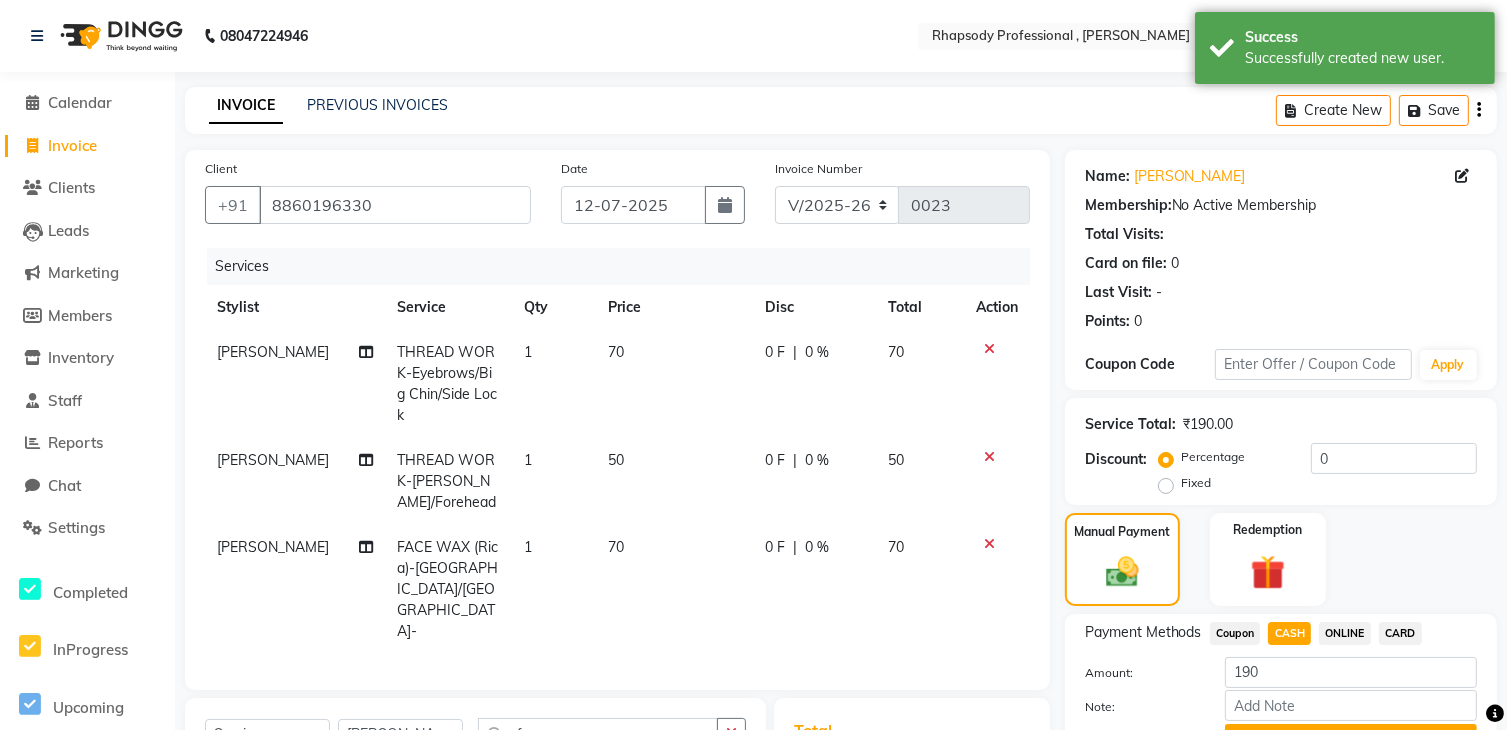 scroll, scrollTop: 245, scrollLeft: 0, axis: vertical 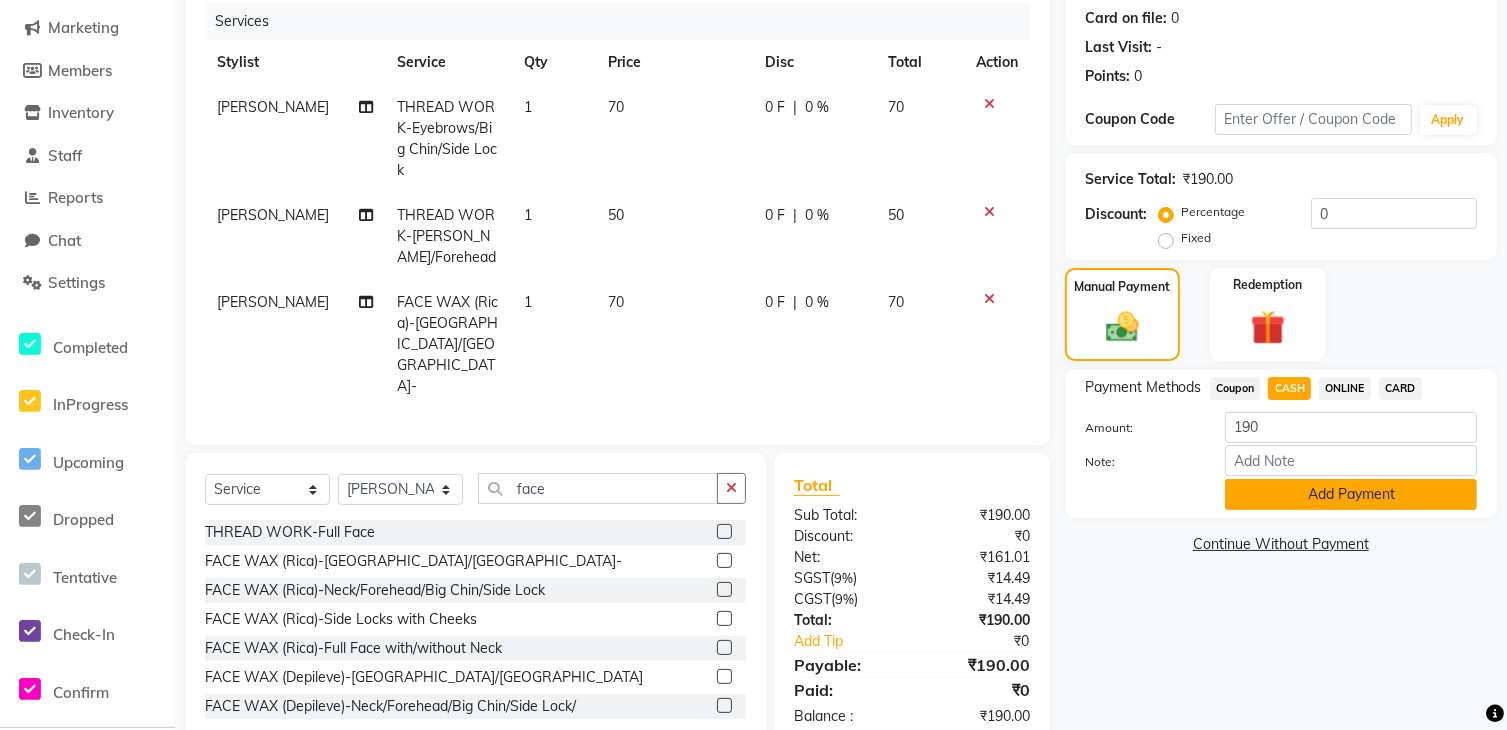 click on "Add Payment" 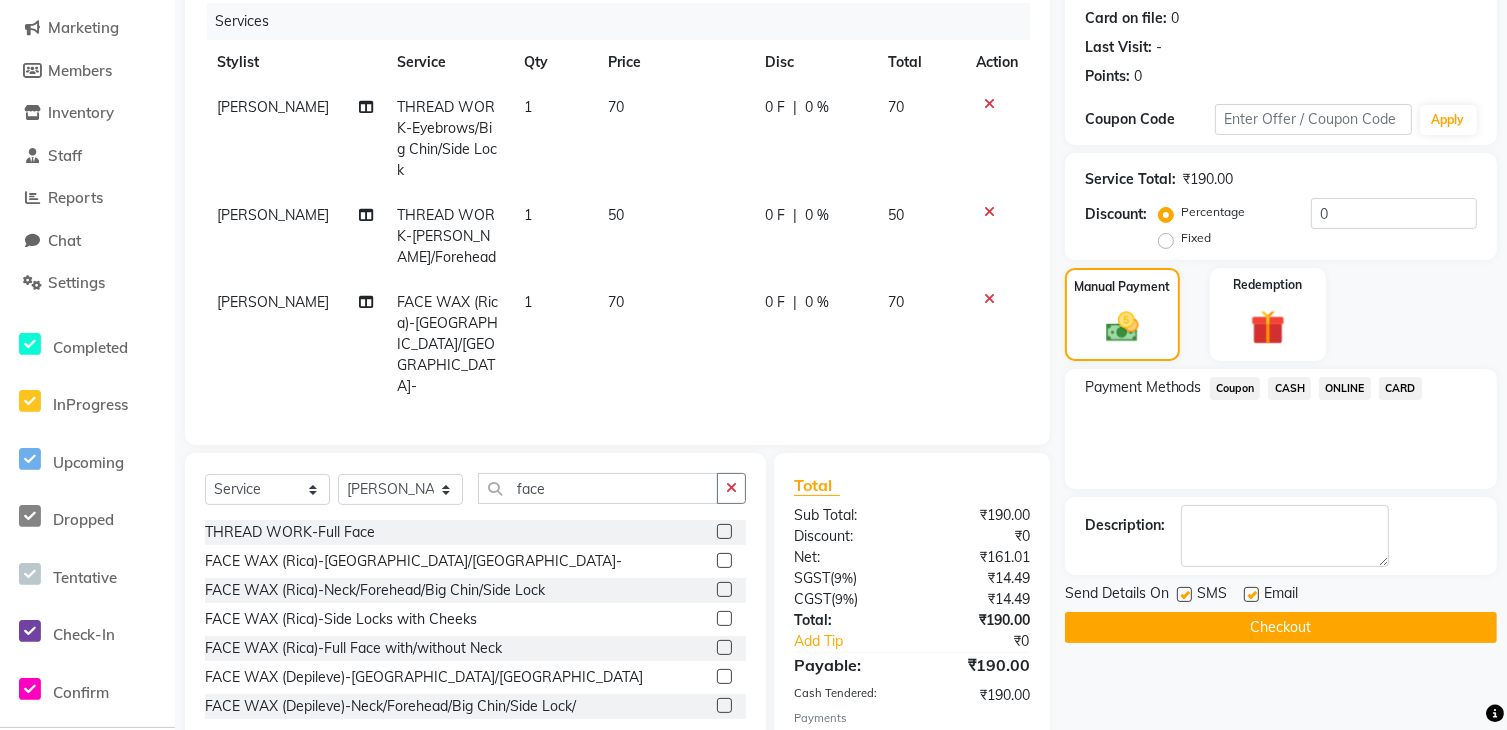 click on "Checkout" 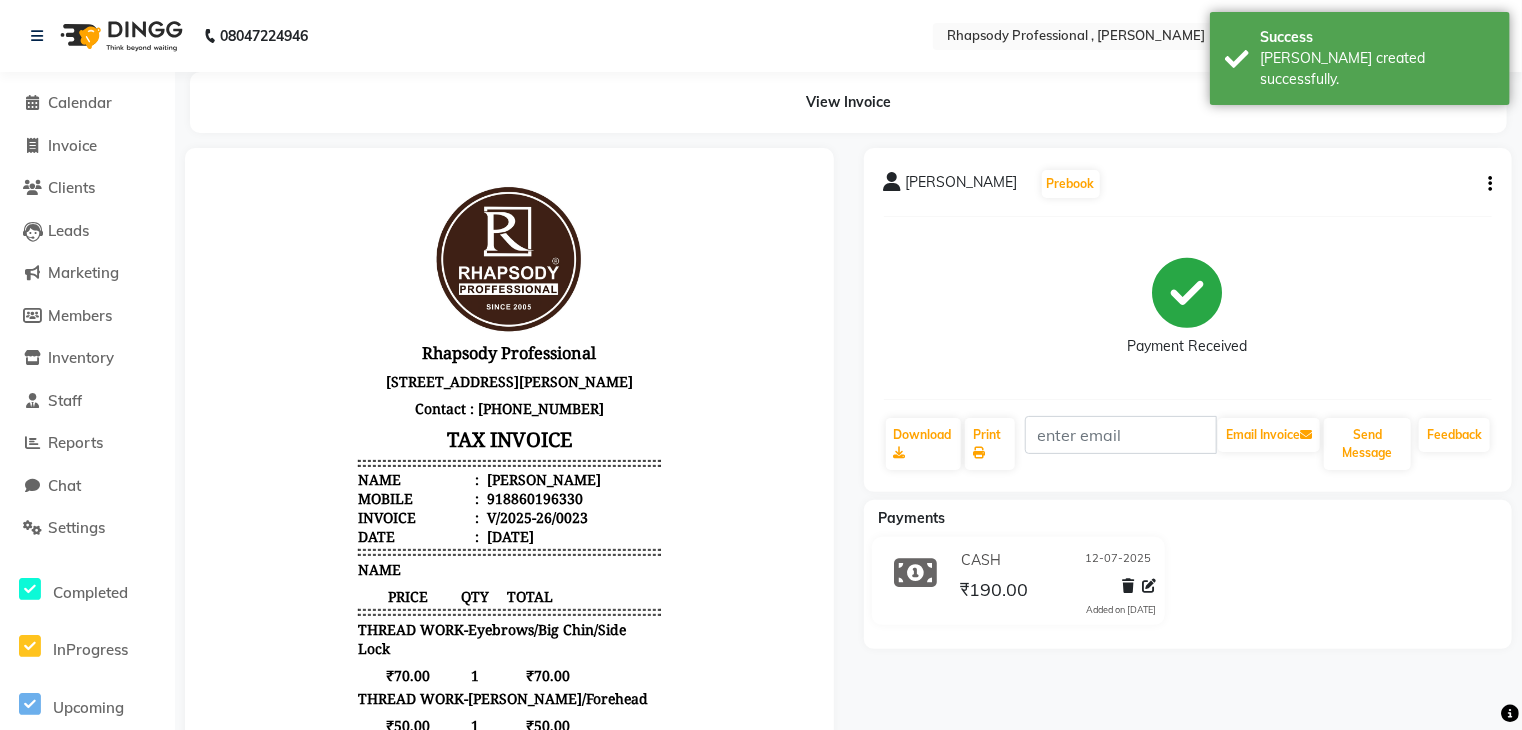 scroll, scrollTop: 0, scrollLeft: 0, axis: both 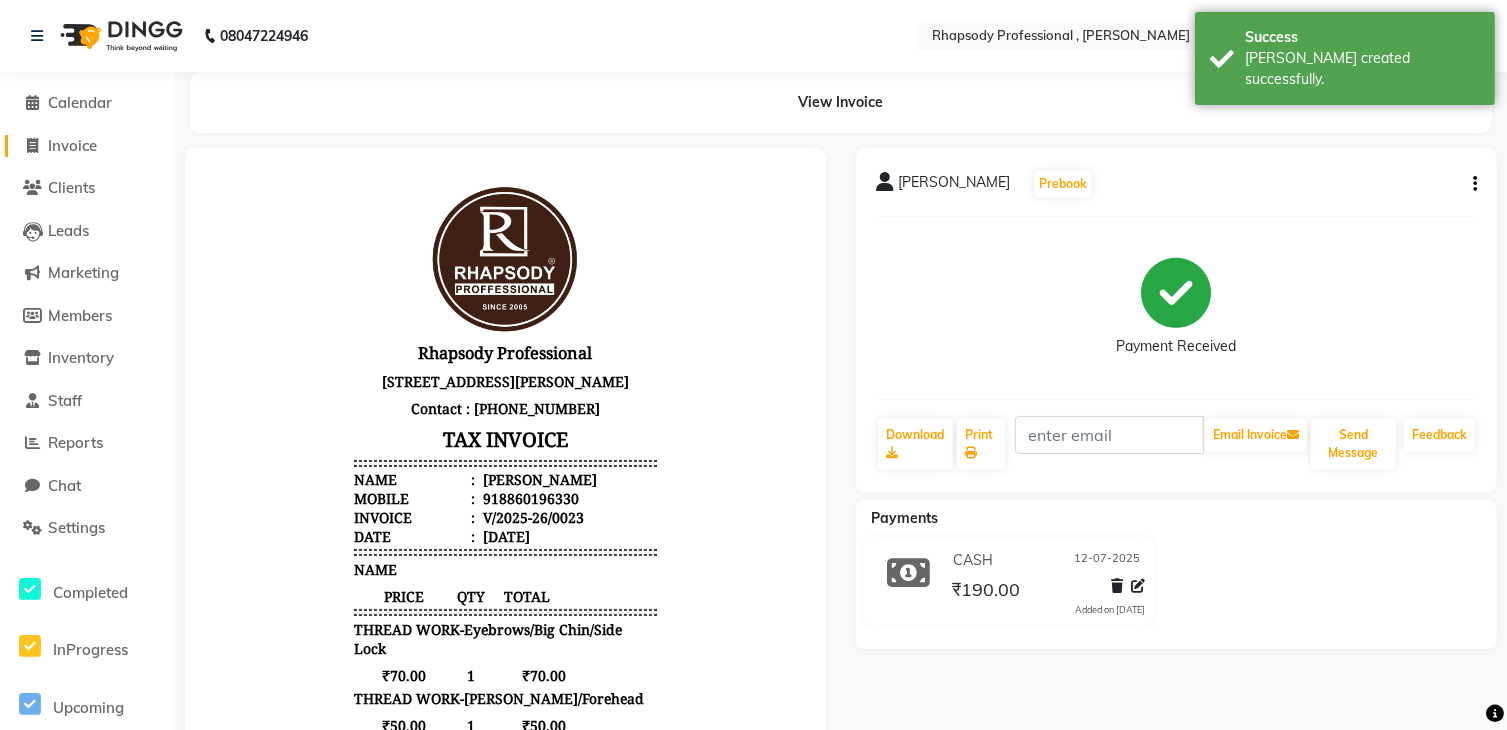 click 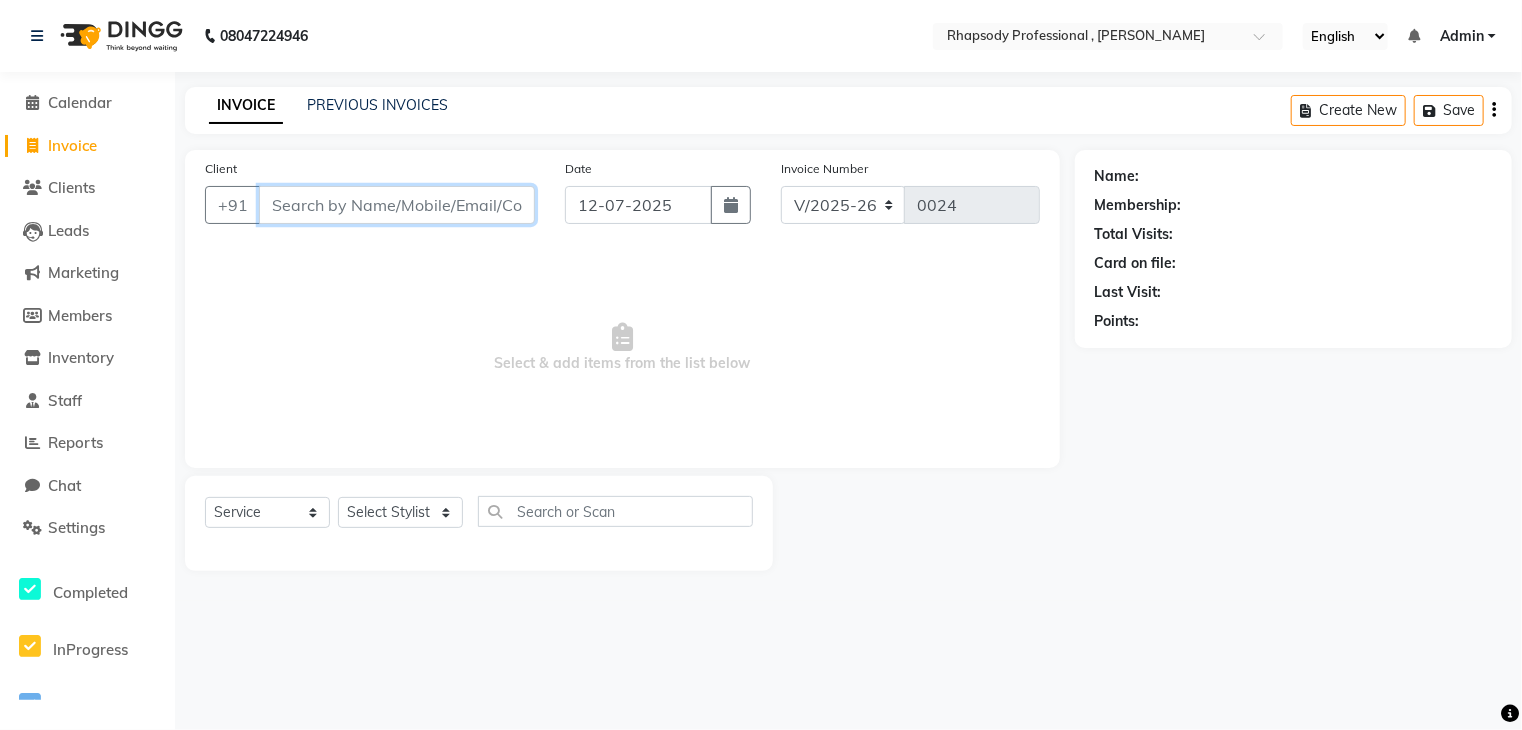 click on "Client" at bounding box center [397, 205] 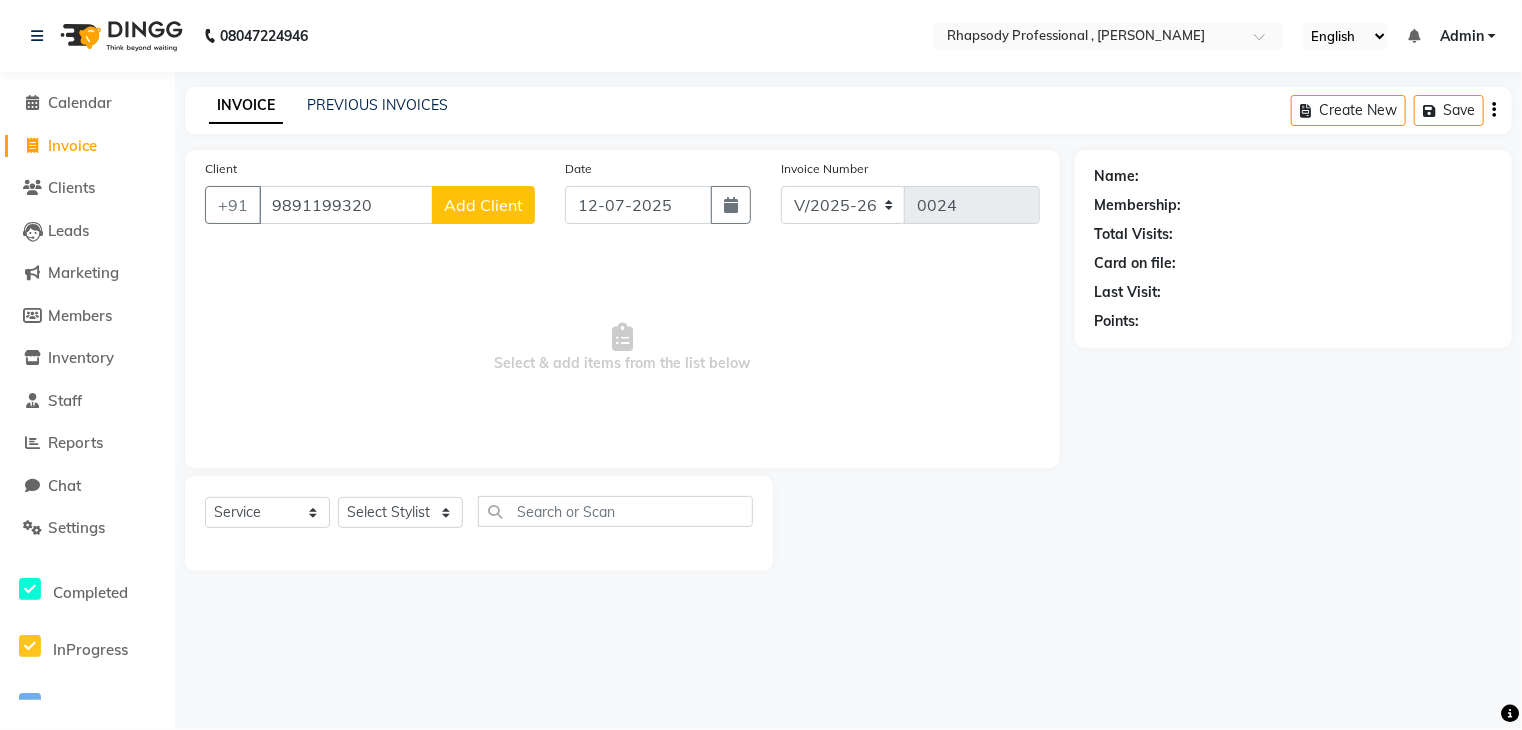 click on "Add Client" 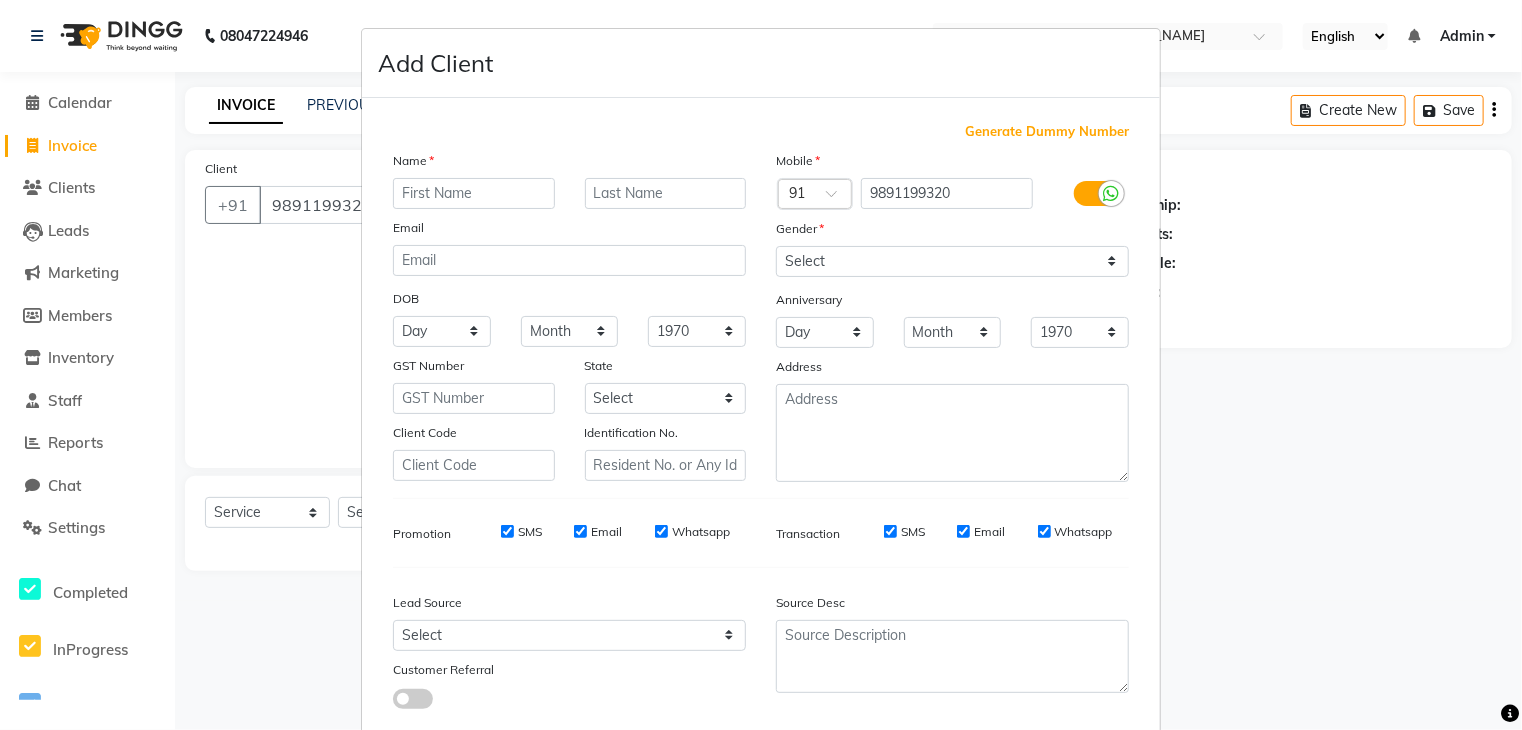 click at bounding box center (474, 193) 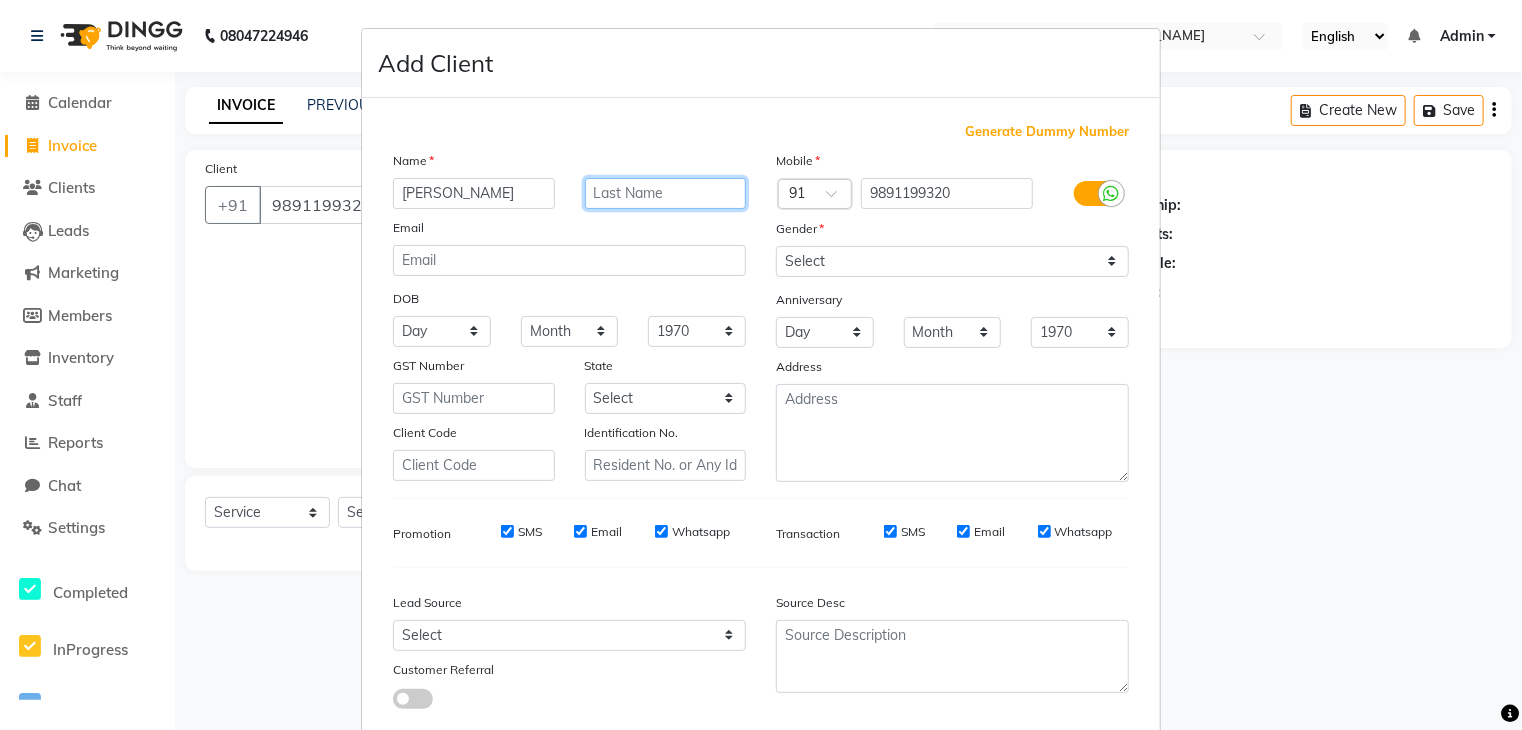 click at bounding box center (666, 193) 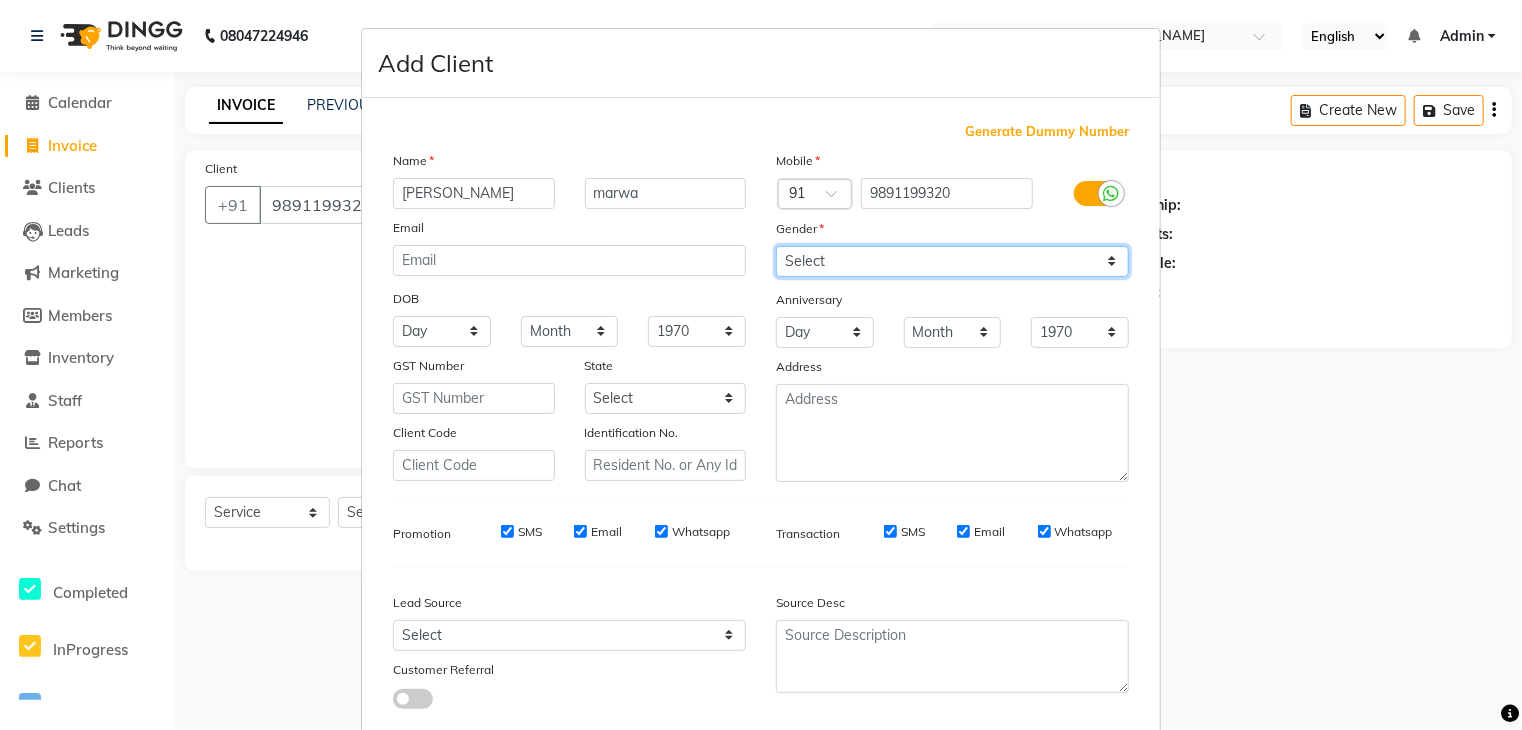 click on "Select [DEMOGRAPHIC_DATA] [DEMOGRAPHIC_DATA] Other Prefer Not To Say" at bounding box center [952, 261] 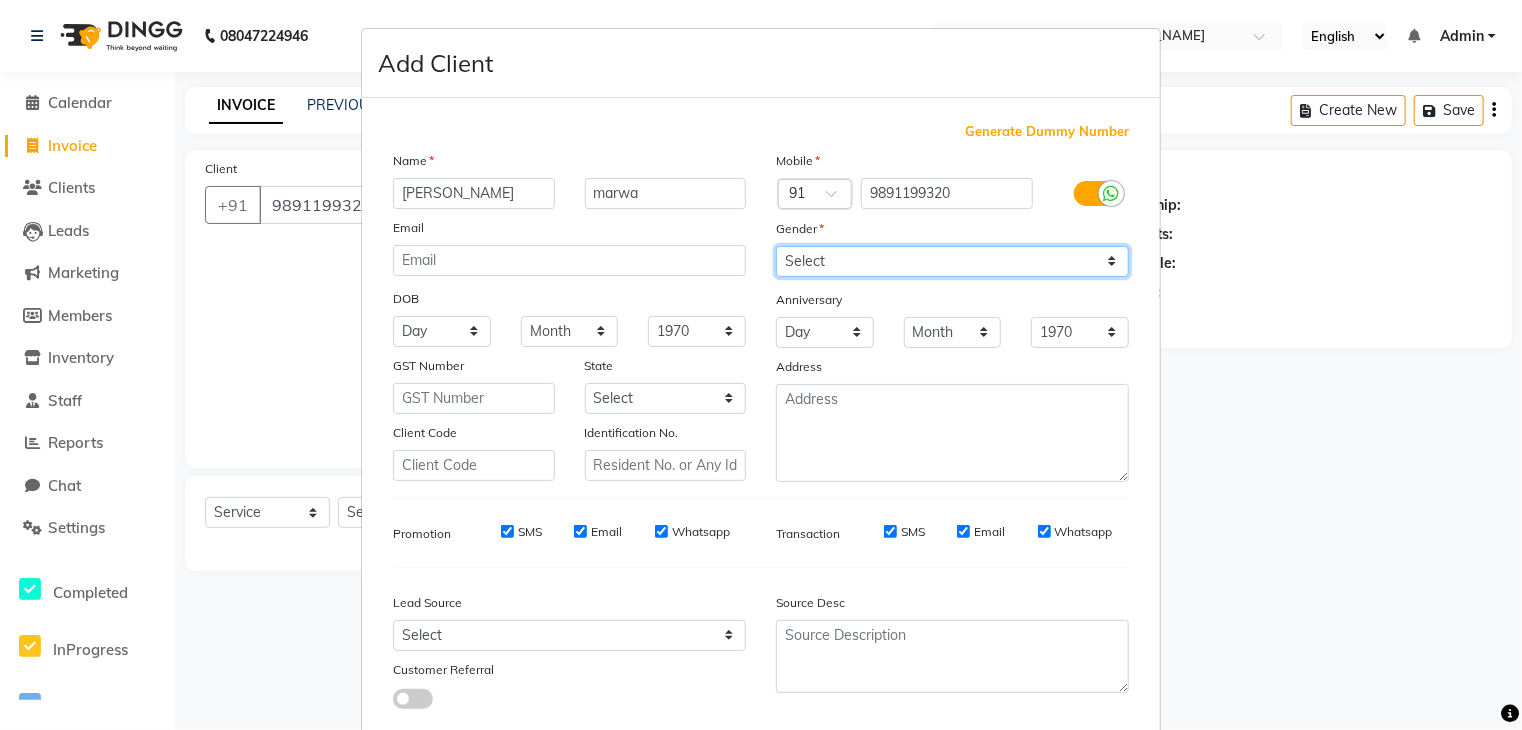 click on "Select [DEMOGRAPHIC_DATA] [DEMOGRAPHIC_DATA] Other Prefer Not To Say" at bounding box center [952, 261] 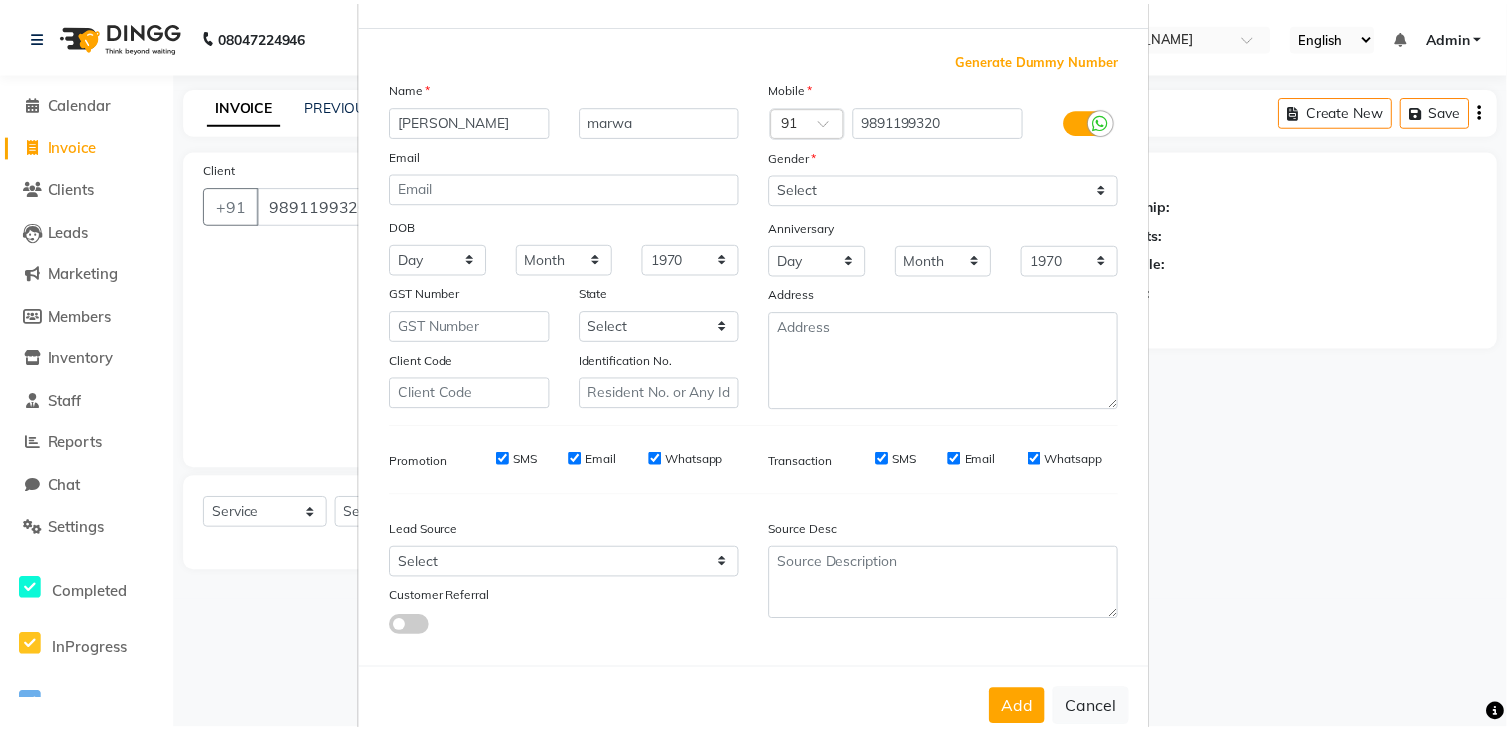 scroll, scrollTop: 126, scrollLeft: 0, axis: vertical 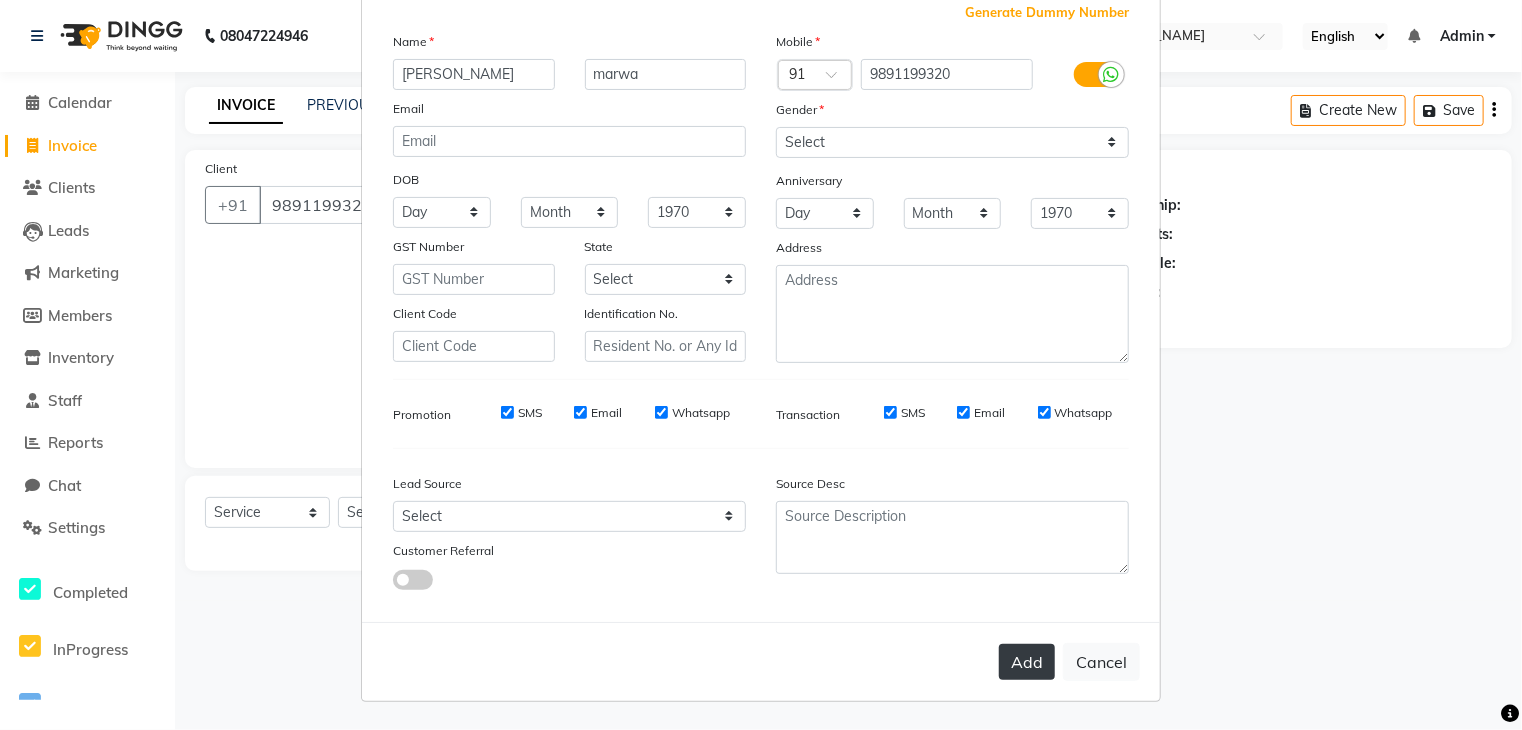 click on "Add" at bounding box center (1027, 662) 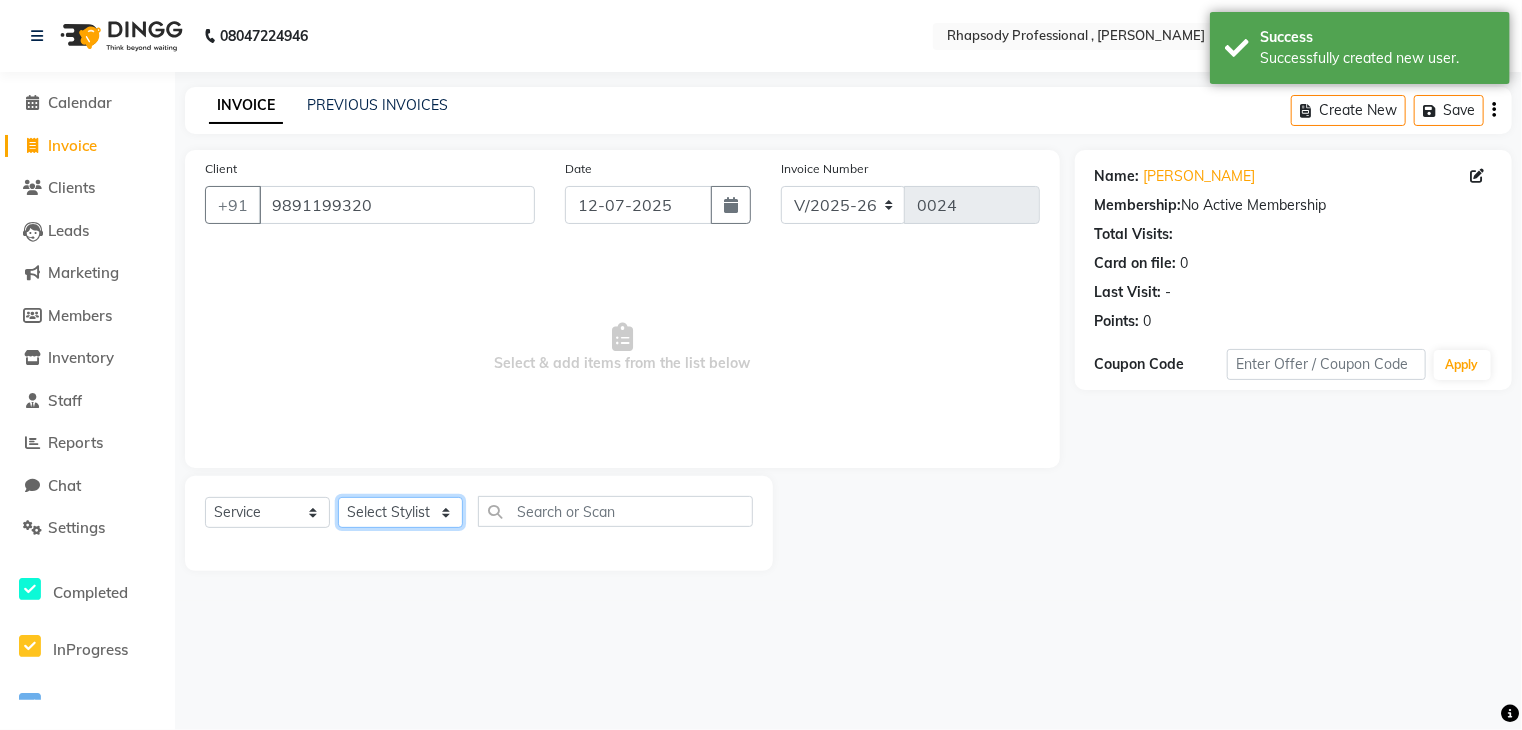 click on "Select Stylist [PERSON_NAME] [PERSON_NAME] Manager [PERSON_NAME] [PERSON_NAME] Santosh [PERSON_NAME] [PERSON_NAME]" 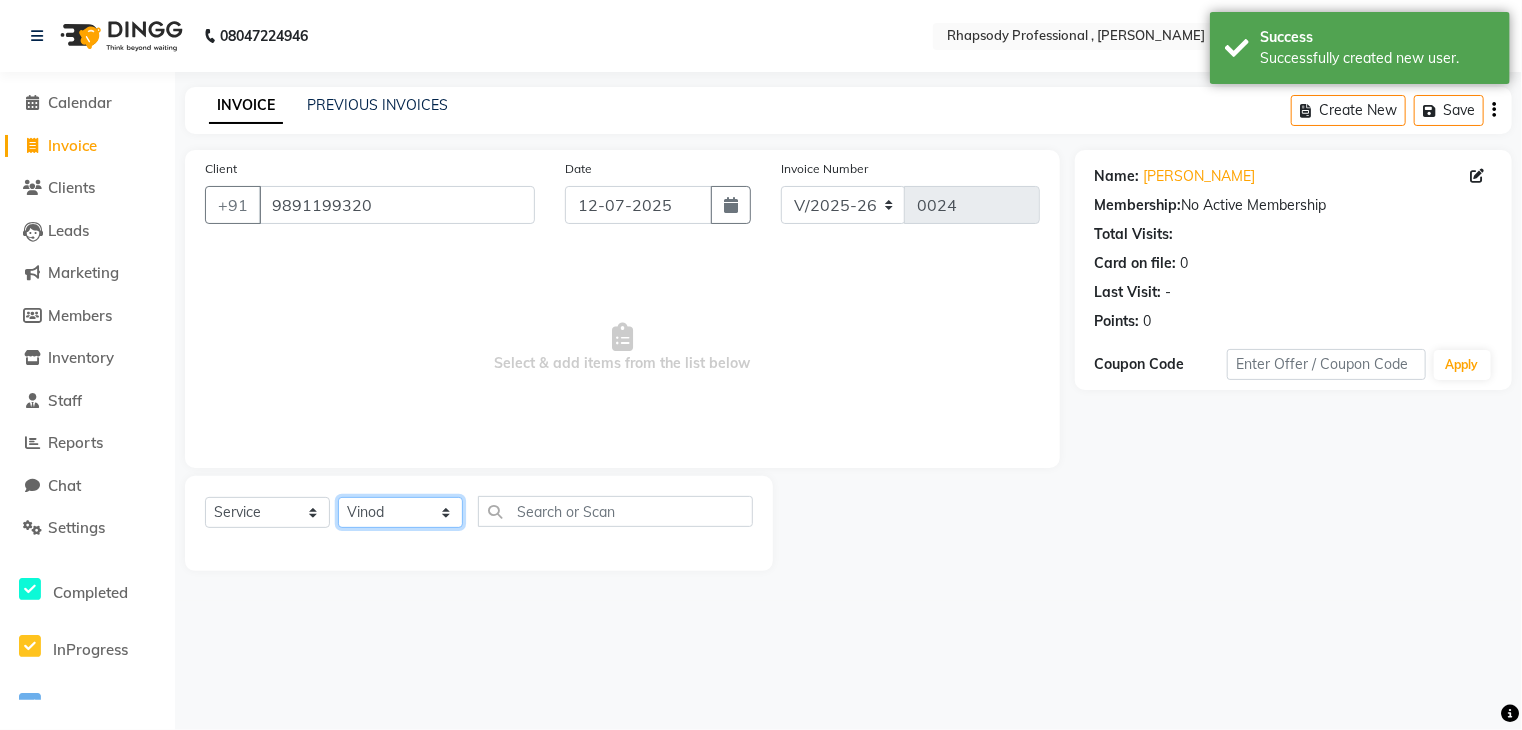 click on "Select Stylist [PERSON_NAME] [PERSON_NAME] Manager [PERSON_NAME] [PERSON_NAME] Santosh [PERSON_NAME] [PERSON_NAME]" 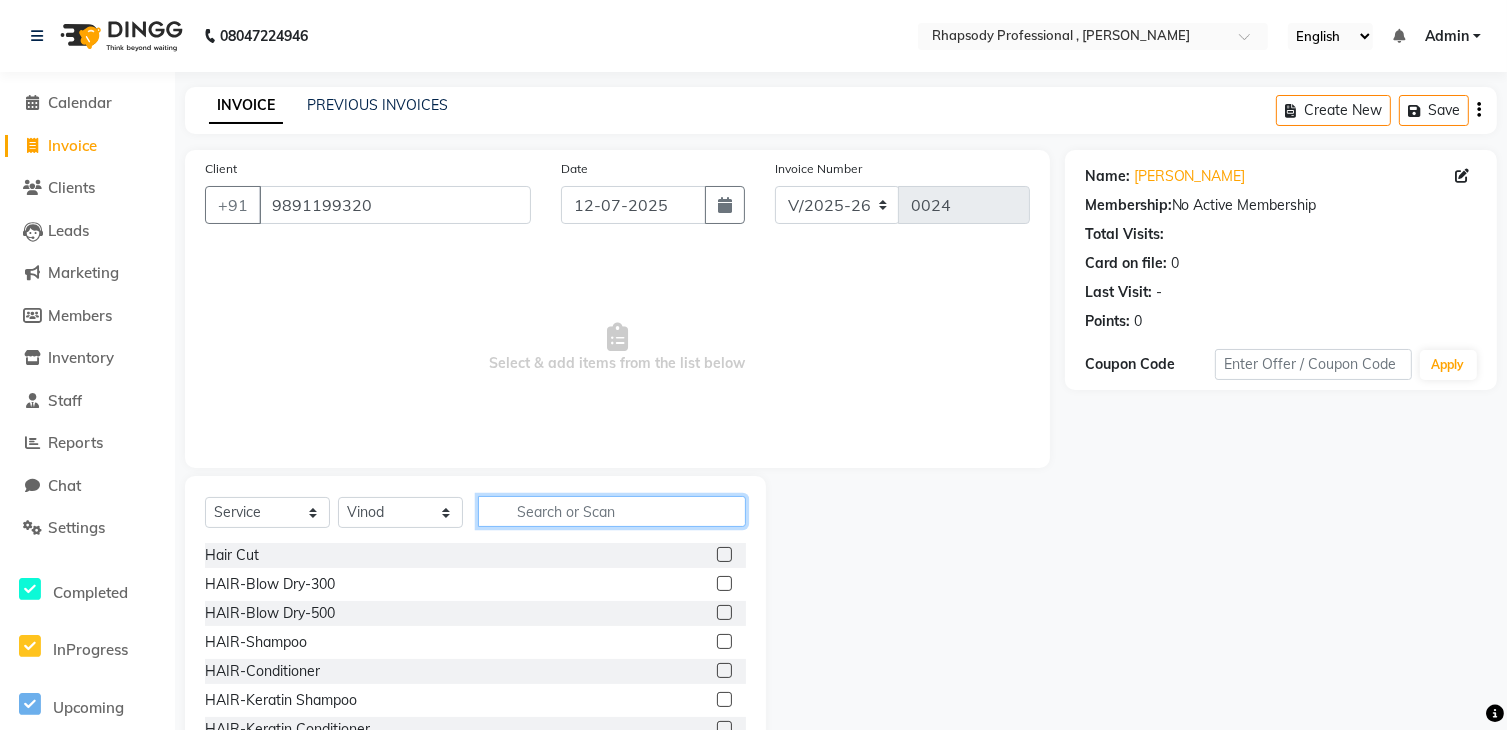 click 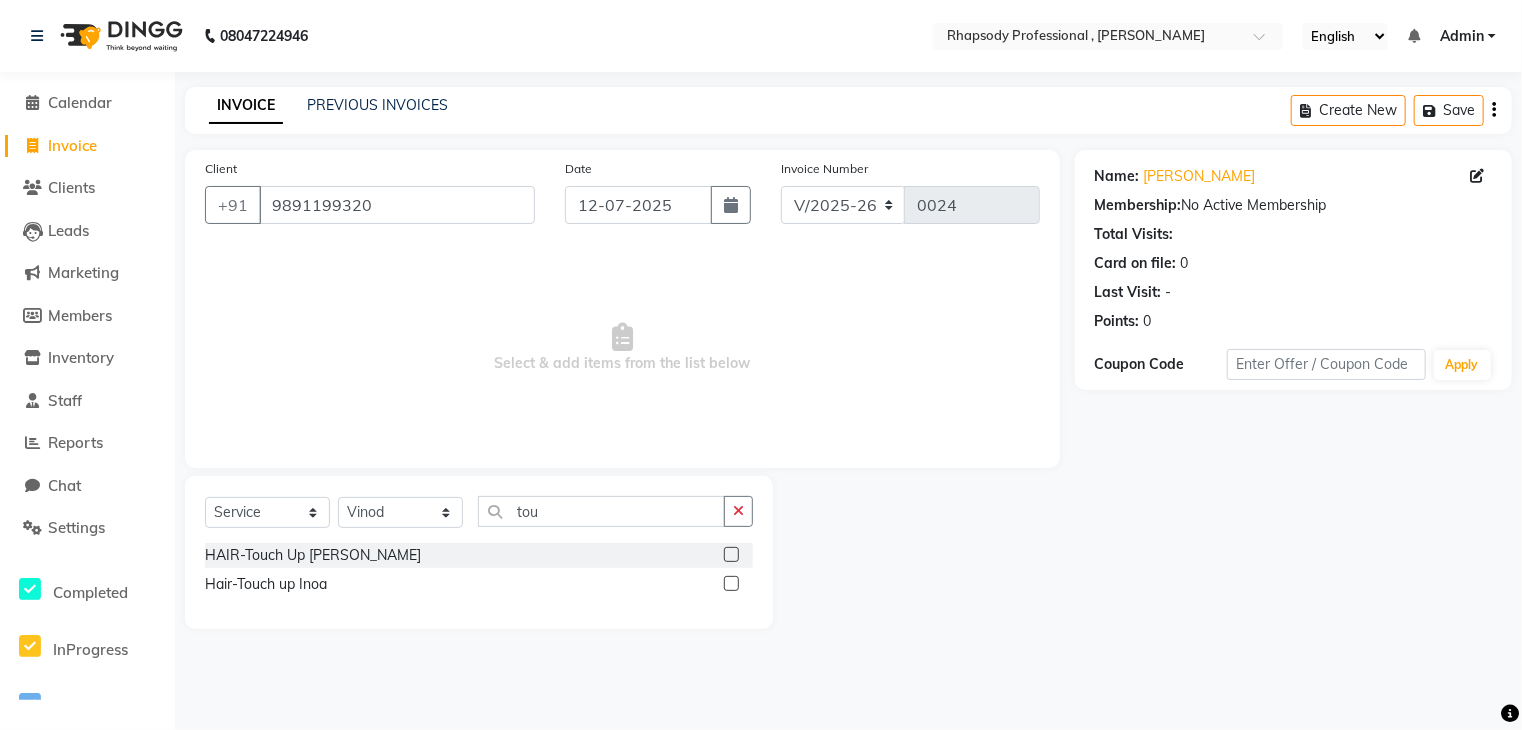 click 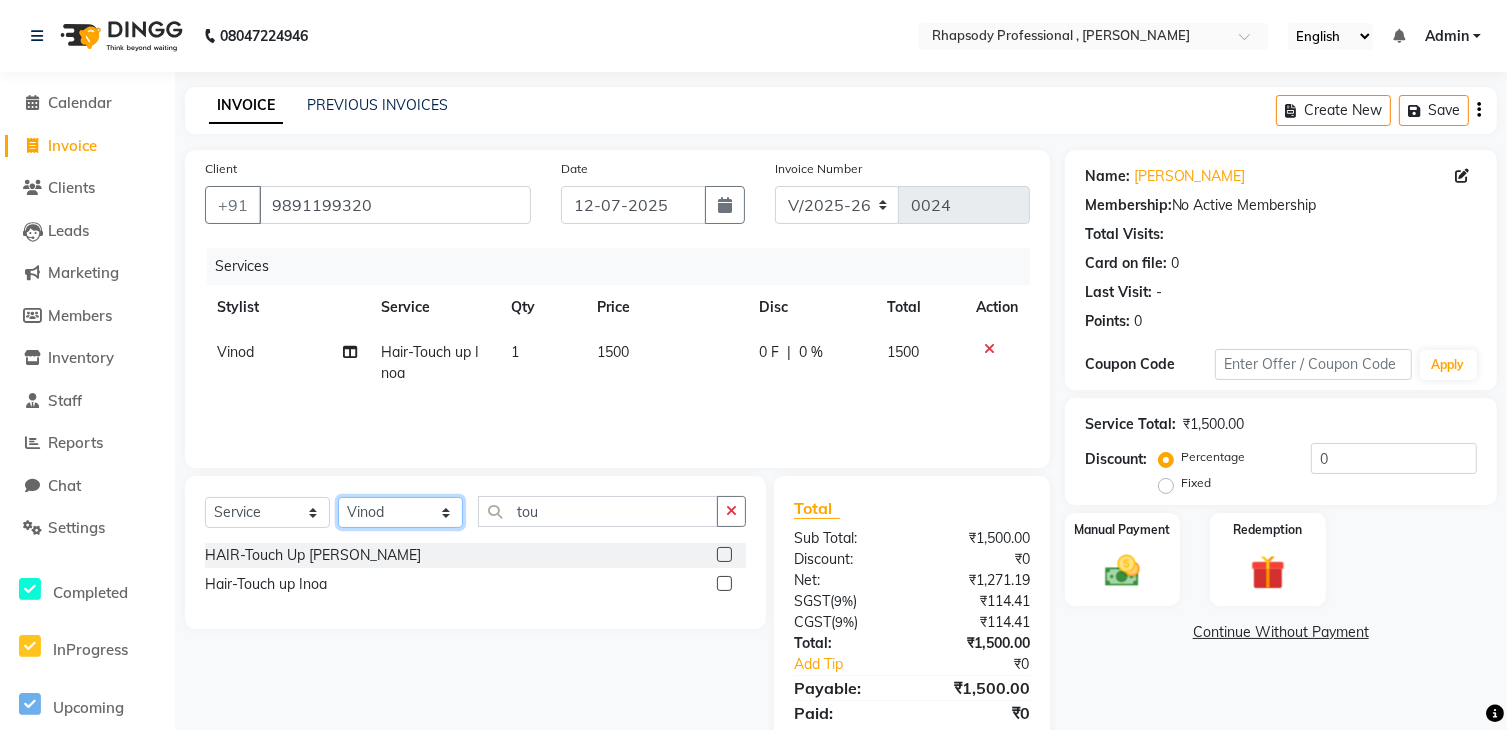 click on "Select Stylist [PERSON_NAME] [PERSON_NAME] Manager [PERSON_NAME] [PERSON_NAME] Santosh [PERSON_NAME] [PERSON_NAME]" 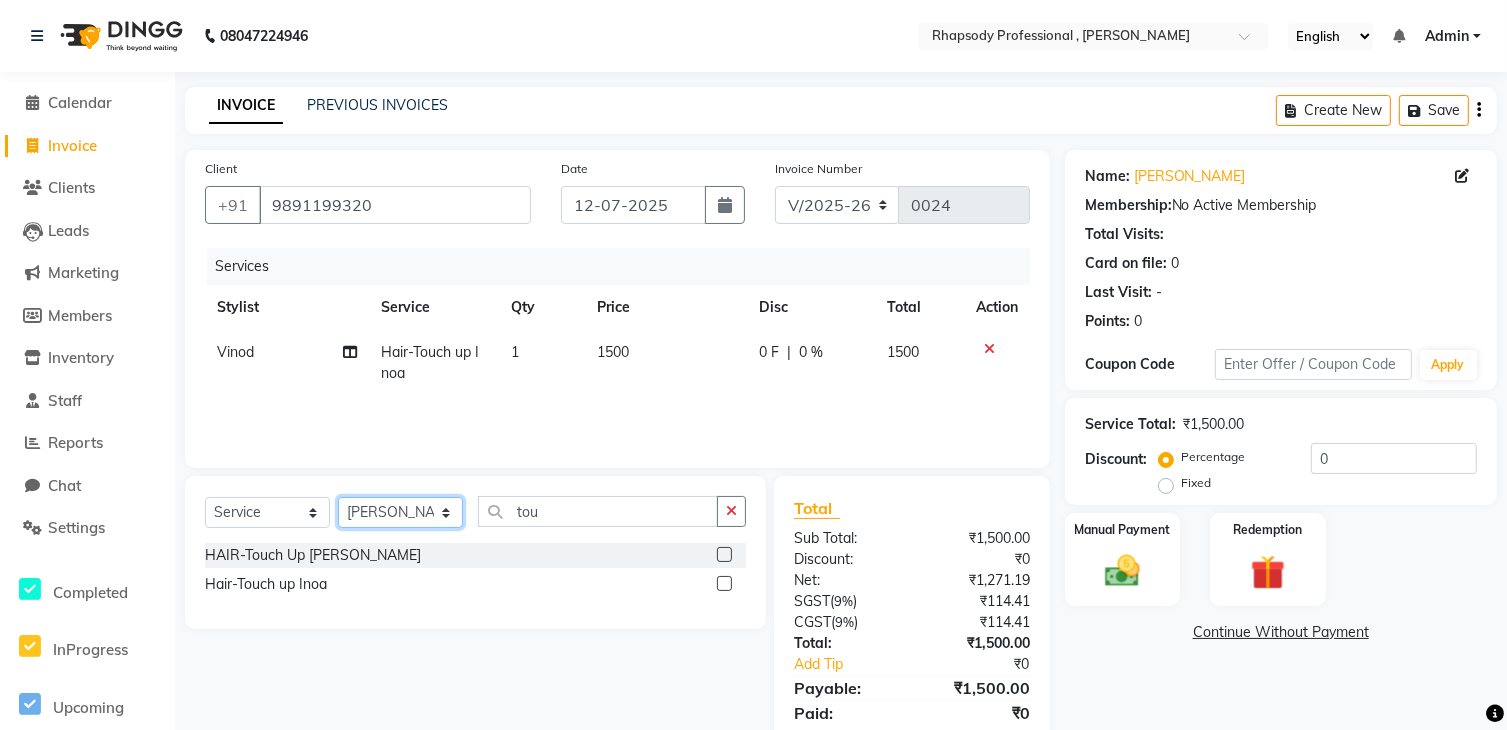 click on "Select Stylist [PERSON_NAME] [PERSON_NAME] Manager [PERSON_NAME] [PERSON_NAME] Santosh [PERSON_NAME] [PERSON_NAME]" 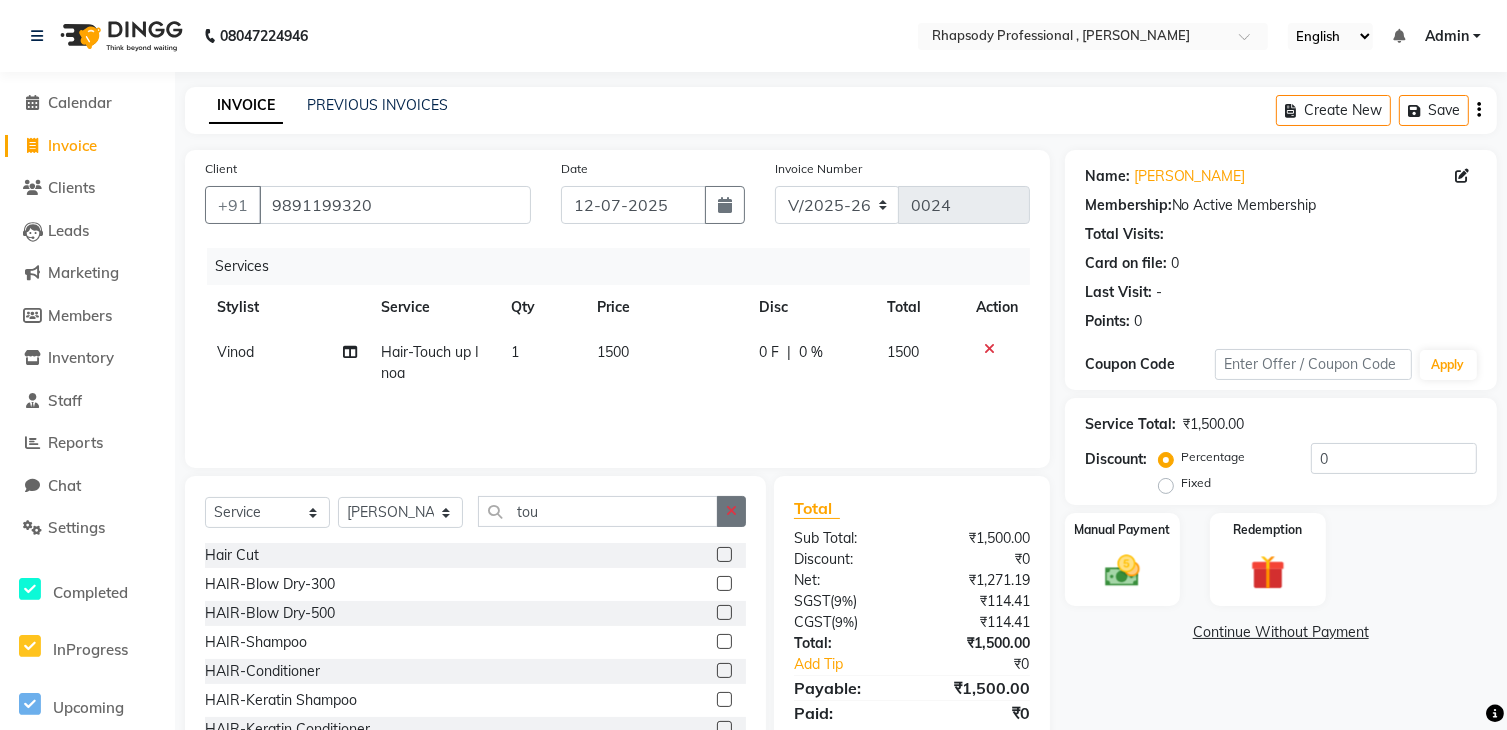 click 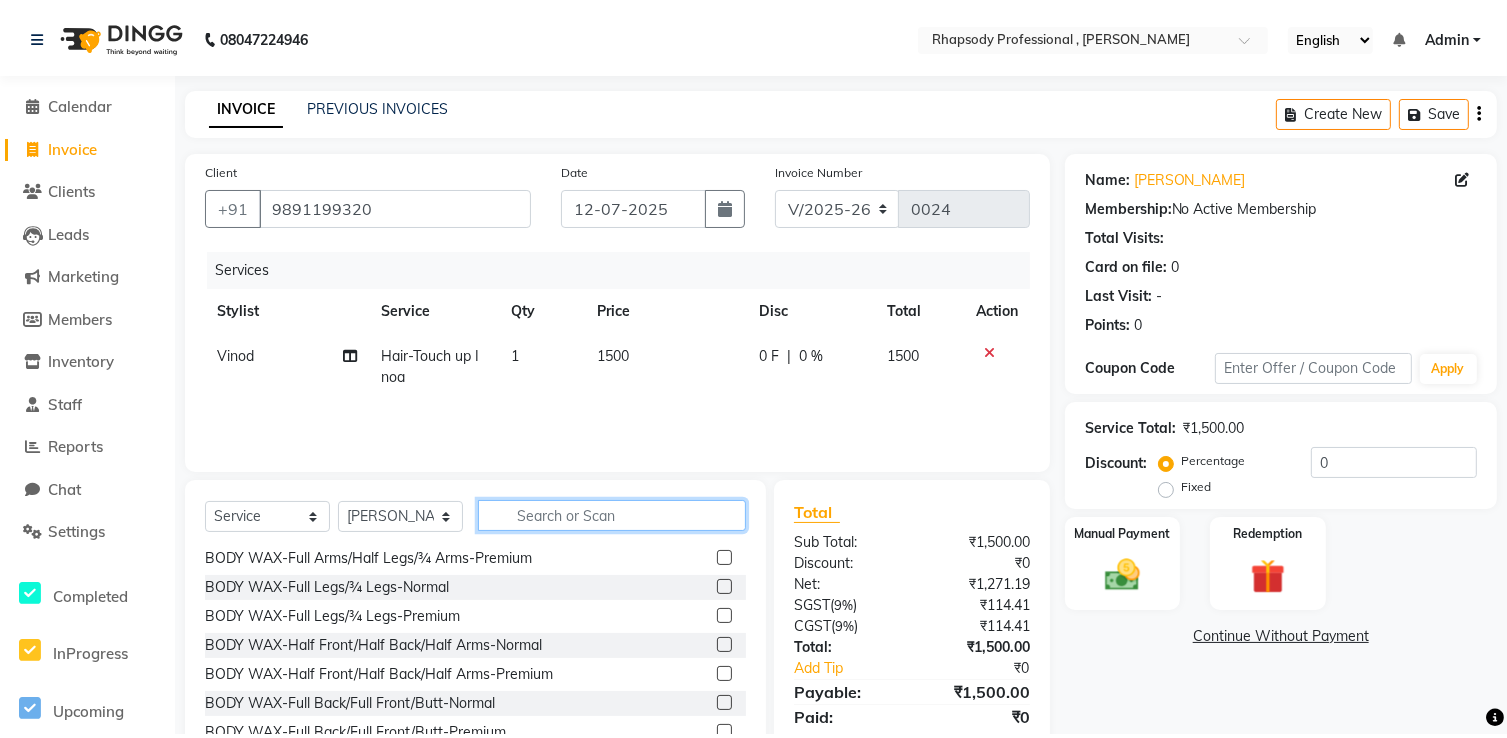 scroll, scrollTop: 1249, scrollLeft: 0, axis: vertical 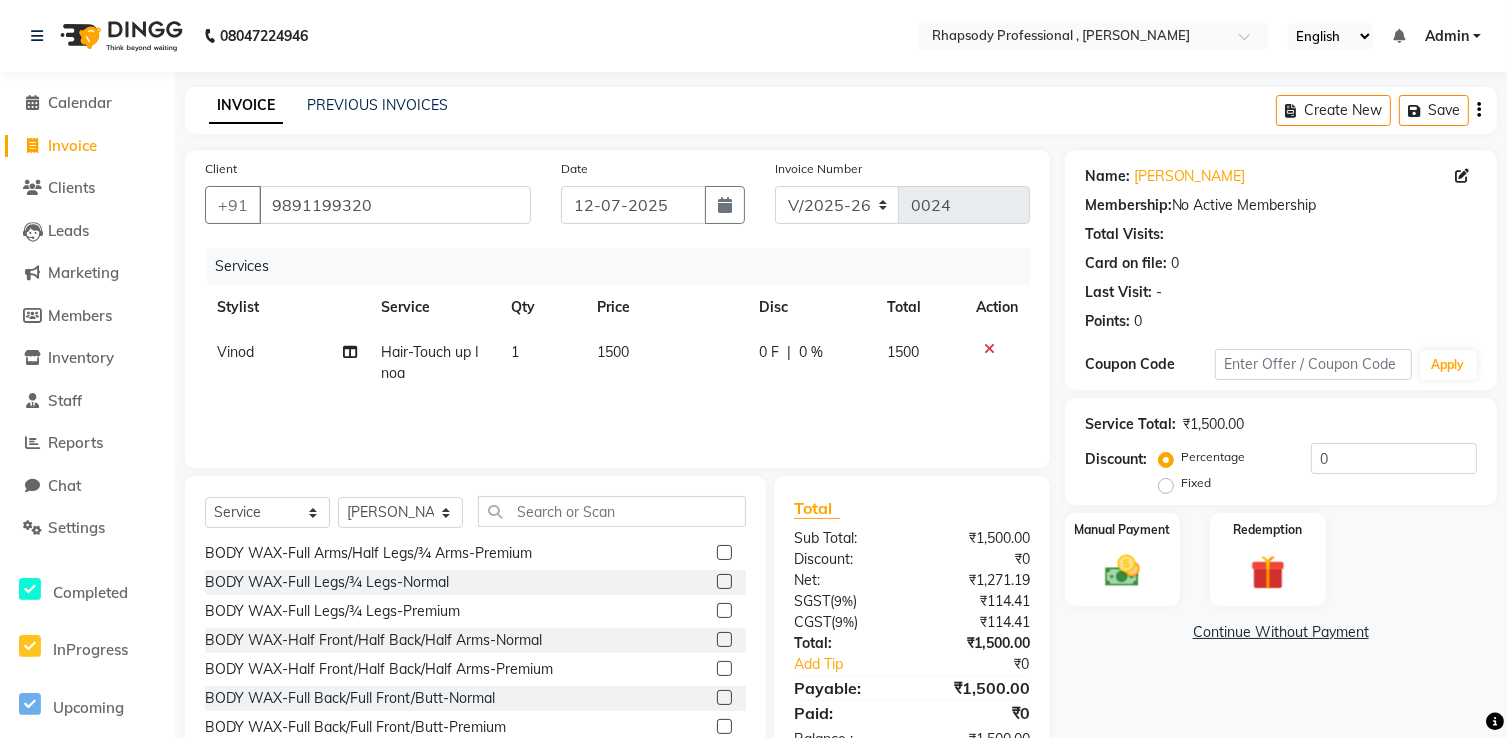 click 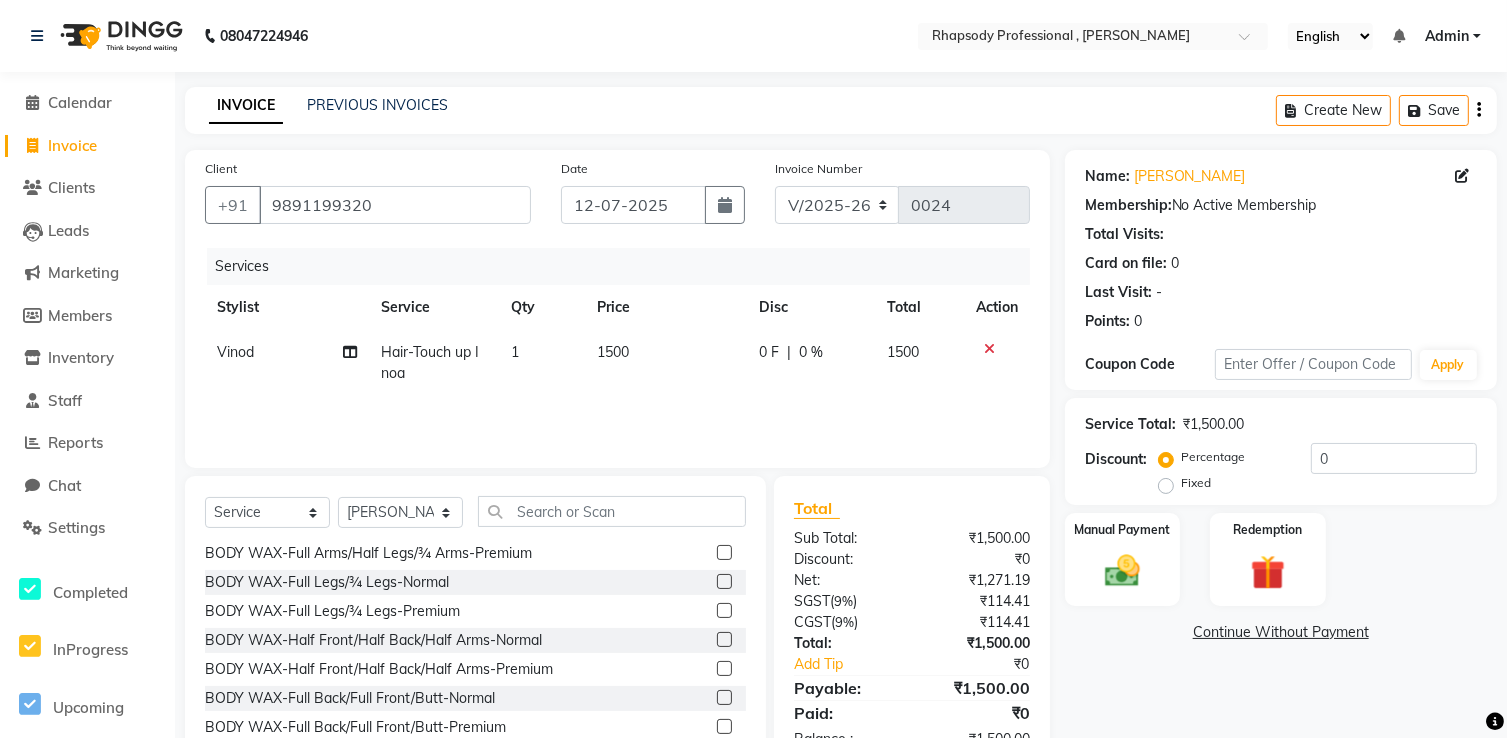 click 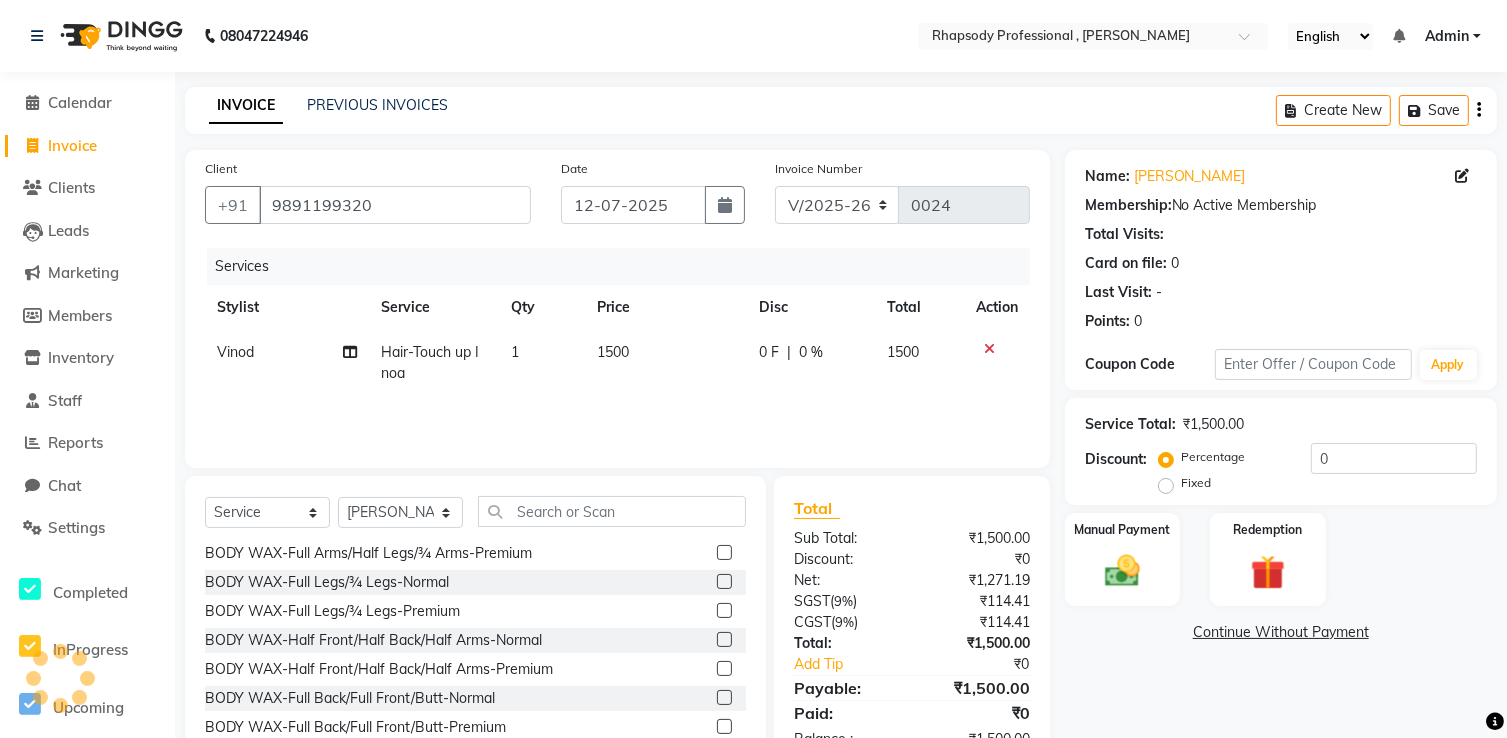 scroll, scrollTop: 1209, scrollLeft: 0, axis: vertical 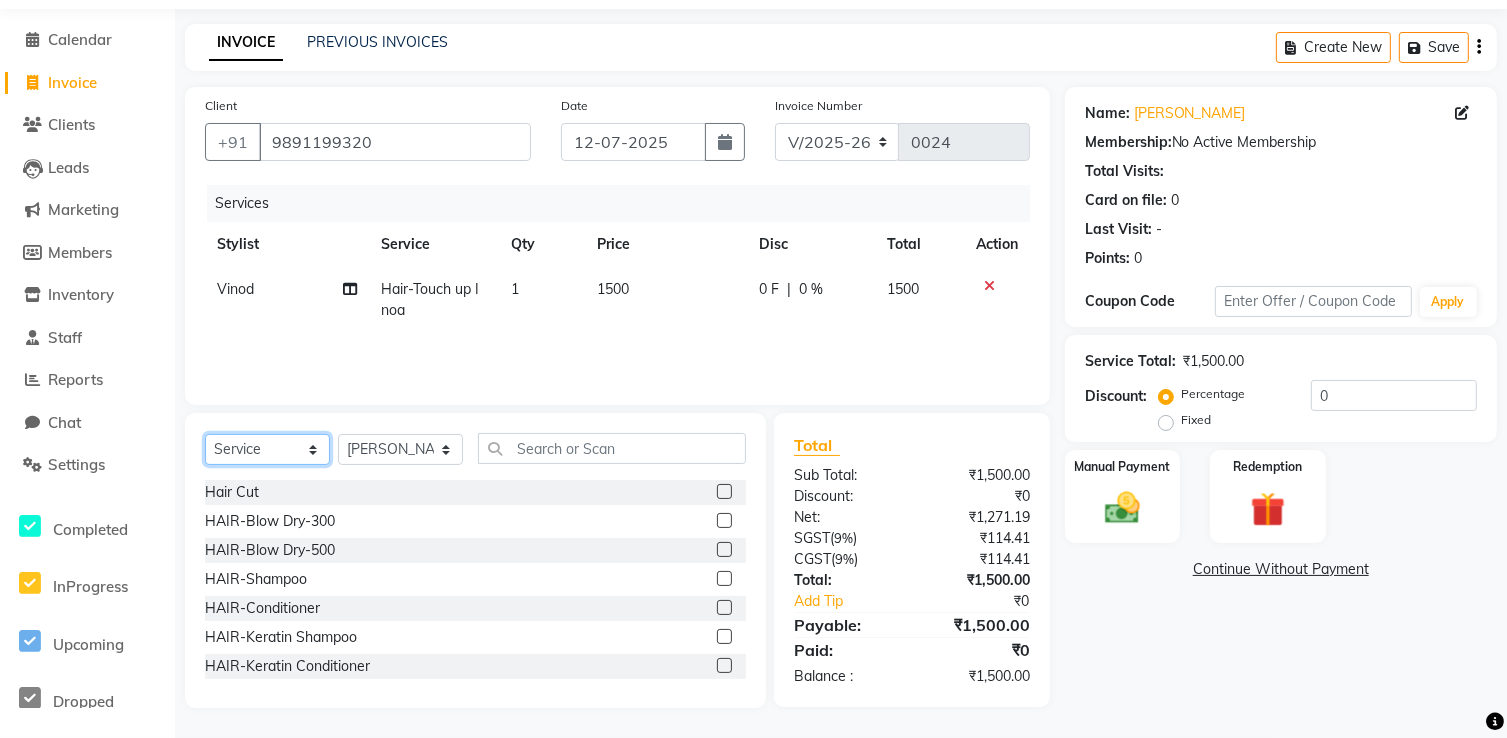 click on "Select  Service  Product  Membership  Package Voucher Prepaid Gift Card" 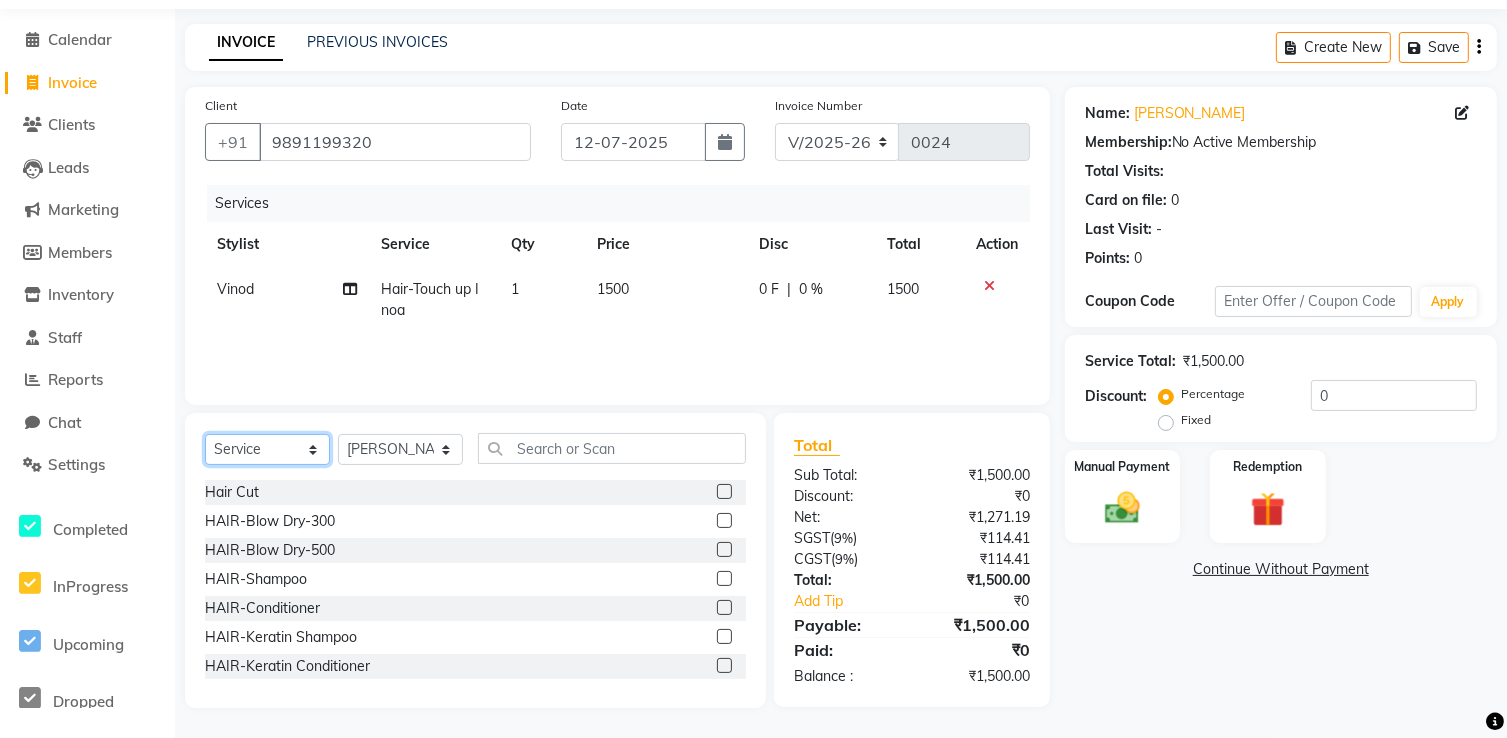 click on "Select  Service  Product  Membership  Package Voucher Prepaid Gift Card" 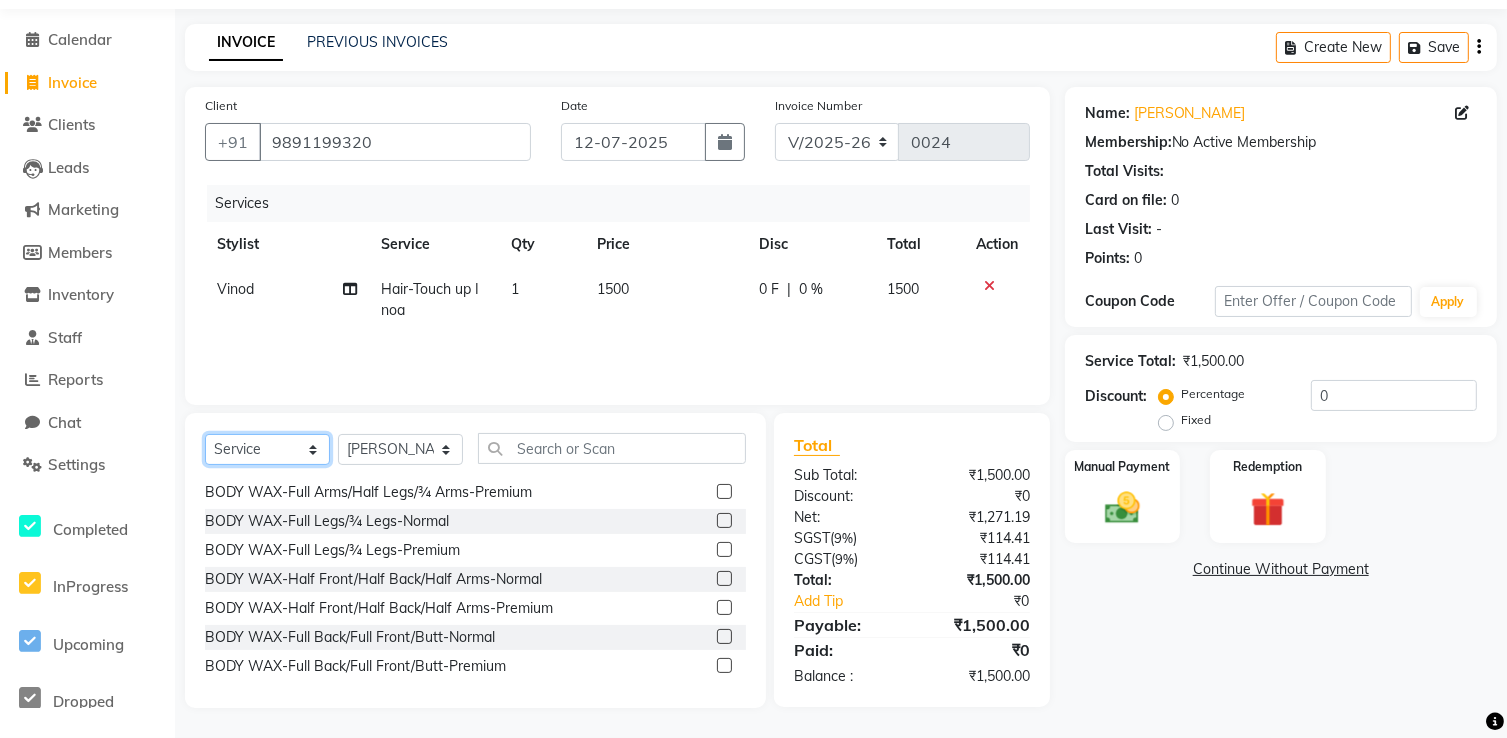 scroll, scrollTop: 1249, scrollLeft: 0, axis: vertical 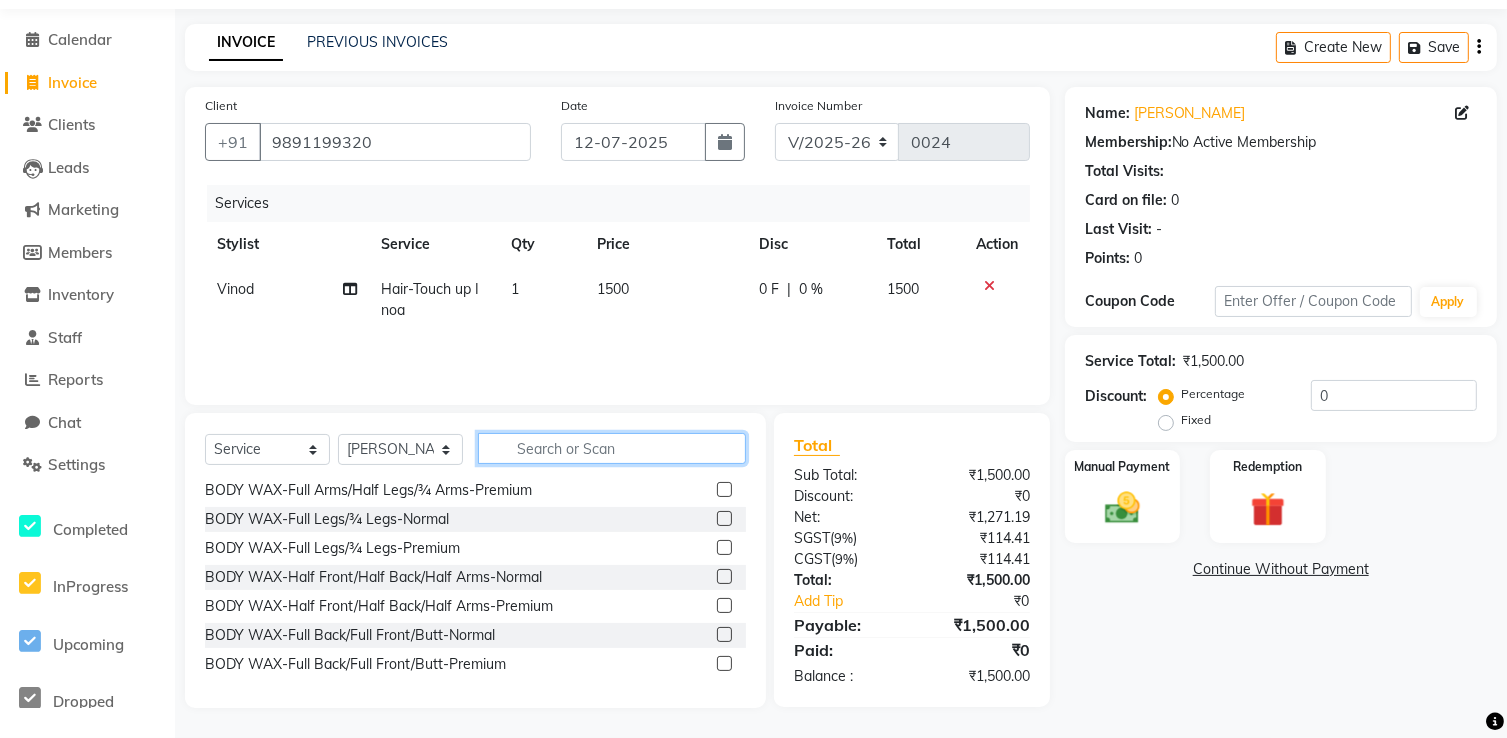 click 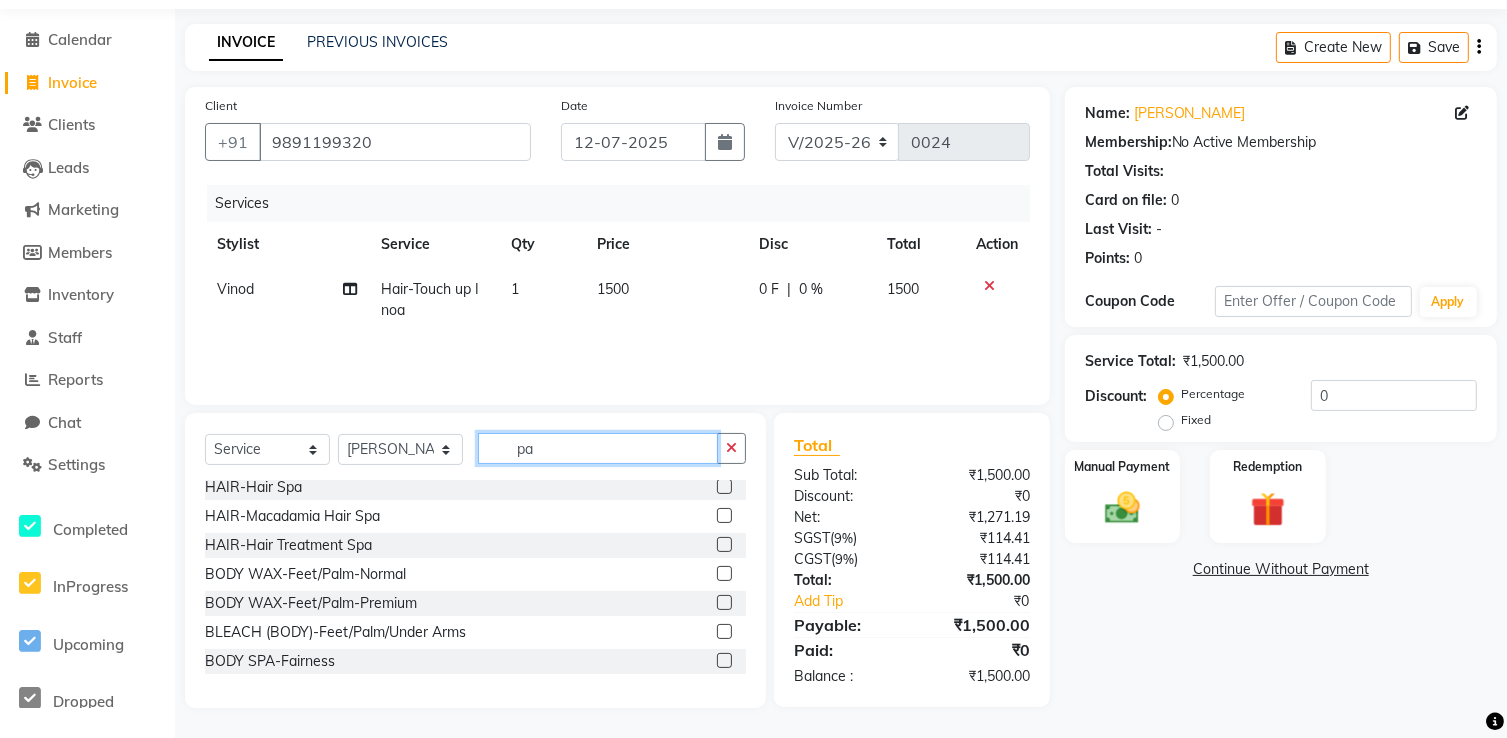 scroll, scrollTop: 0, scrollLeft: 0, axis: both 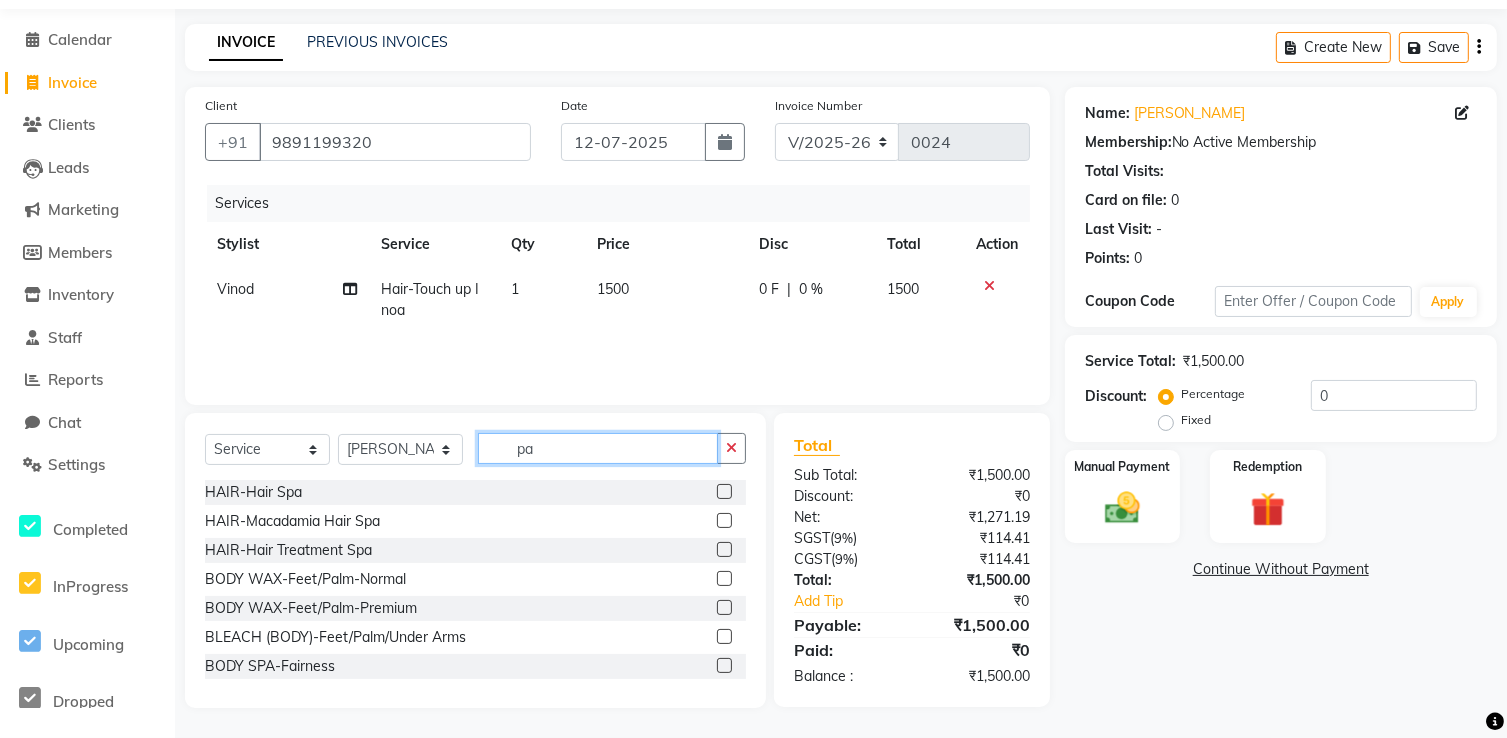 click on "pa" 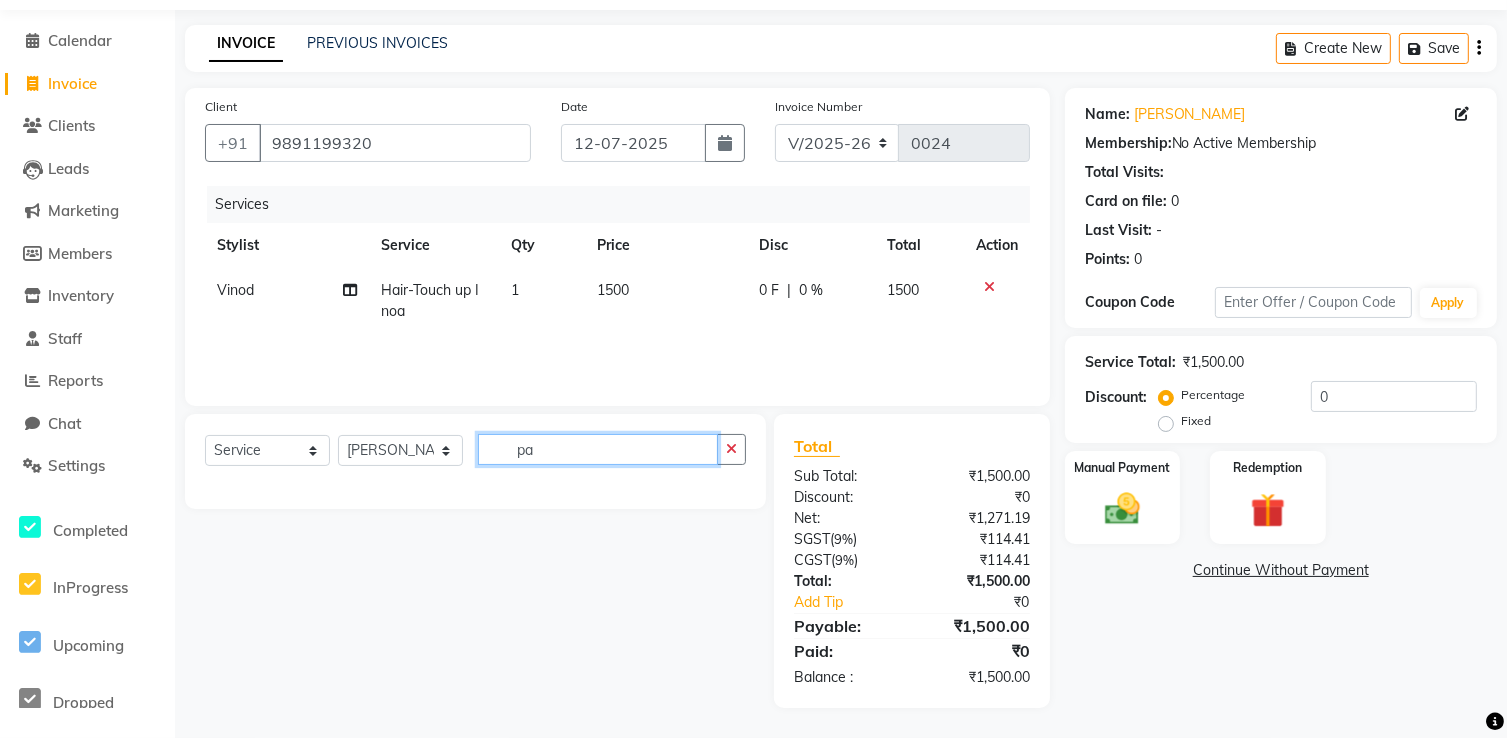 scroll, scrollTop: 64, scrollLeft: 0, axis: vertical 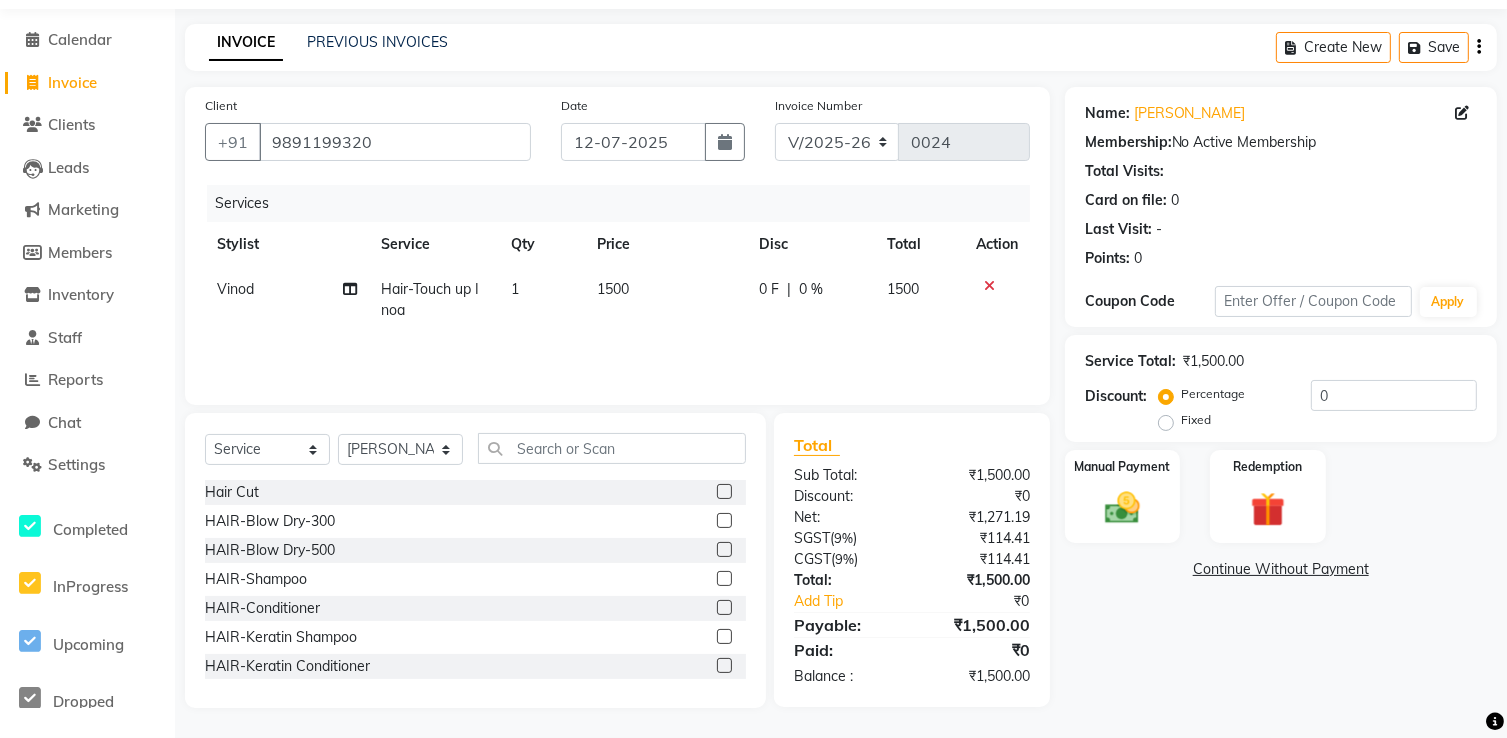 click on "INVOICE PREVIOUS INVOICES Create New   Save  Client [PHONE_NUMBER] Date [DATE] Invoice Number V/2025 V/[PHONE_NUMBER] Services Stylist Service Qty Price Disc Total Action Vinod Hair-Touch up Inoa 1 1500 0 F | 0 % 1500 Select  Service  Product  Membership  Package Voucher Prepaid Gift Card  Select Stylist [PERSON_NAME] [PERSON_NAME] Manager [PERSON_NAME] [PERSON_NAME] [PERSON_NAME] [PERSON_NAME] Hair Cut  HAIR-Blow Dry-300  HAIR-Blow Dry-500  HAIR-Shampoo  HAIR-Conditioner  HAIR-Keratin Shampoo  HAIR-Keratin Conditioner  HAIR-Pressing  HAIR-Curls  HAIR-Front Setting  HAIR-[PERSON_NAME]/Colour Application  HAIR-Ozone [PERSON_NAME]  HAIR-Coconut Oil Massage  HAIR-Olive Oil Massage  HAIR-Ayurvedic/Aroma Massage  HAIR-Touch Up Majirel  HAIR-Global Base  HAIR-Streaks  HAIR-Global Fashion Colour  HAIR-Straightening/Keratin/Perming  HAIR-Aminexil  HAIR-Hair Spa  HAIR-Macadamia Hair Spa  HAIR-Hair Treatment Spa  HAIR-Absolute Molecular-  HAIR-Hair Do  HAIR-[MEDICAL_DATA] Hair Treatment  HAIR-Nanoplastia  Hair-Touch up Inoa  THREAD WORK-Upper Lip" 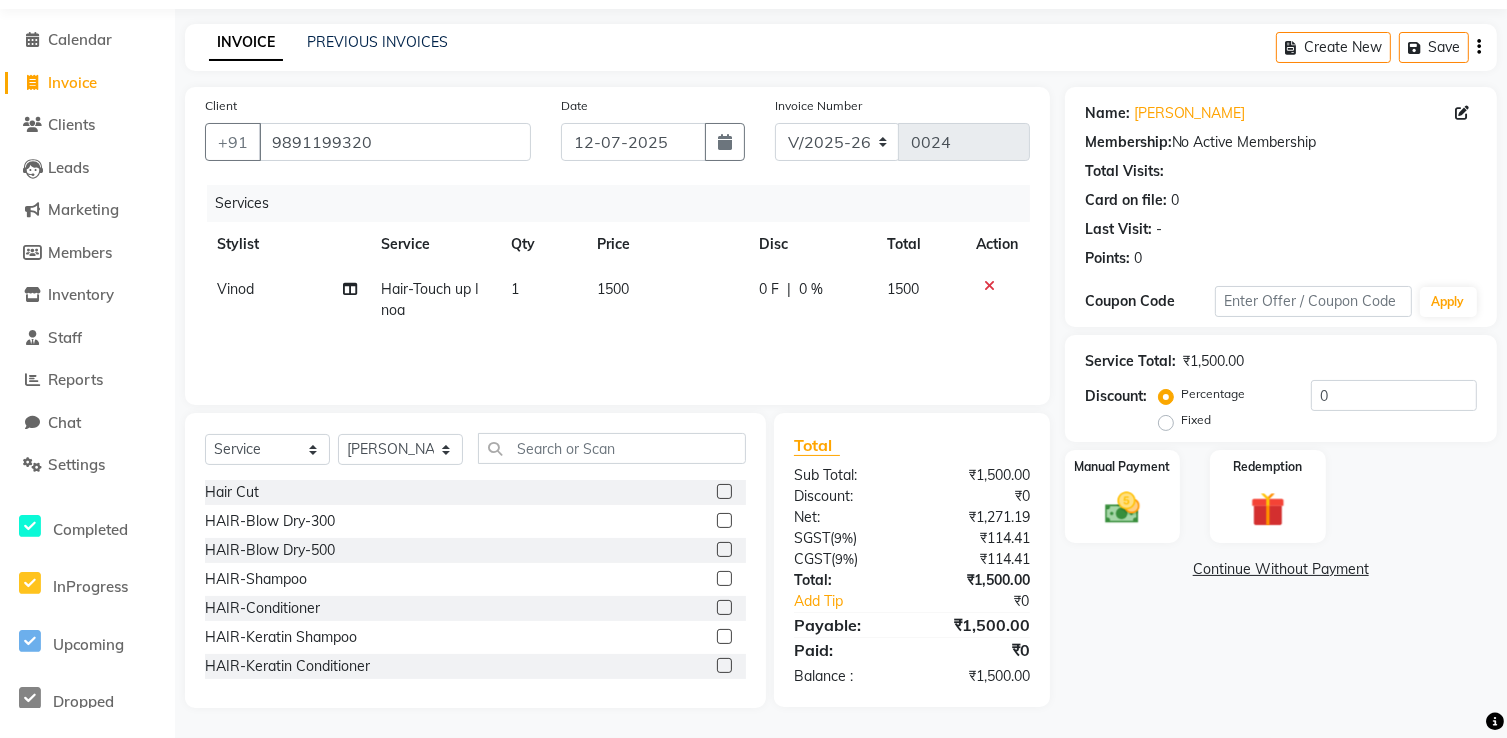 click on "INVOICE PREVIOUS INVOICES Create New   Save  Client [PHONE_NUMBER] Date [DATE] Invoice Number V/2025 V/[PHONE_NUMBER] Services Stylist Service Qty Price Disc Total Action Vinod Hair-Touch up Inoa 1 1500 0 F | 0 % 1500 Select  Service  Product  Membership  Package Voucher Prepaid Gift Card  Select Stylist [PERSON_NAME] [PERSON_NAME] Manager [PERSON_NAME] [PERSON_NAME] [PERSON_NAME] [PERSON_NAME] Hair Cut  HAIR-Blow Dry-300  HAIR-Blow Dry-500  HAIR-Shampoo  HAIR-Conditioner  HAIR-Keratin Shampoo  HAIR-Keratin Conditioner  HAIR-Pressing  HAIR-Curls  HAIR-Front Setting  HAIR-[PERSON_NAME]/Colour Application  HAIR-Ozone [PERSON_NAME]  HAIR-Coconut Oil Massage  HAIR-Olive Oil Massage  HAIR-Ayurvedic/Aroma Massage  HAIR-Touch Up Majirel  HAIR-Global Base  HAIR-Streaks  HAIR-Global Fashion Colour  HAIR-Straightening/Keratin/Perming  HAIR-Aminexil  HAIR-Hair Spa  HAIR-Macadamia Hair Spa  HAIR-Hair Treatment Spa  HAIR-Absolute Molecular-  HAIR-Hair Do  HAIR-[MEDICAL_DATA] Hair Treatment  HAIR-Nanoplastia  Hair-Touch up Inoa  THREAD WORK-Upper Lip" 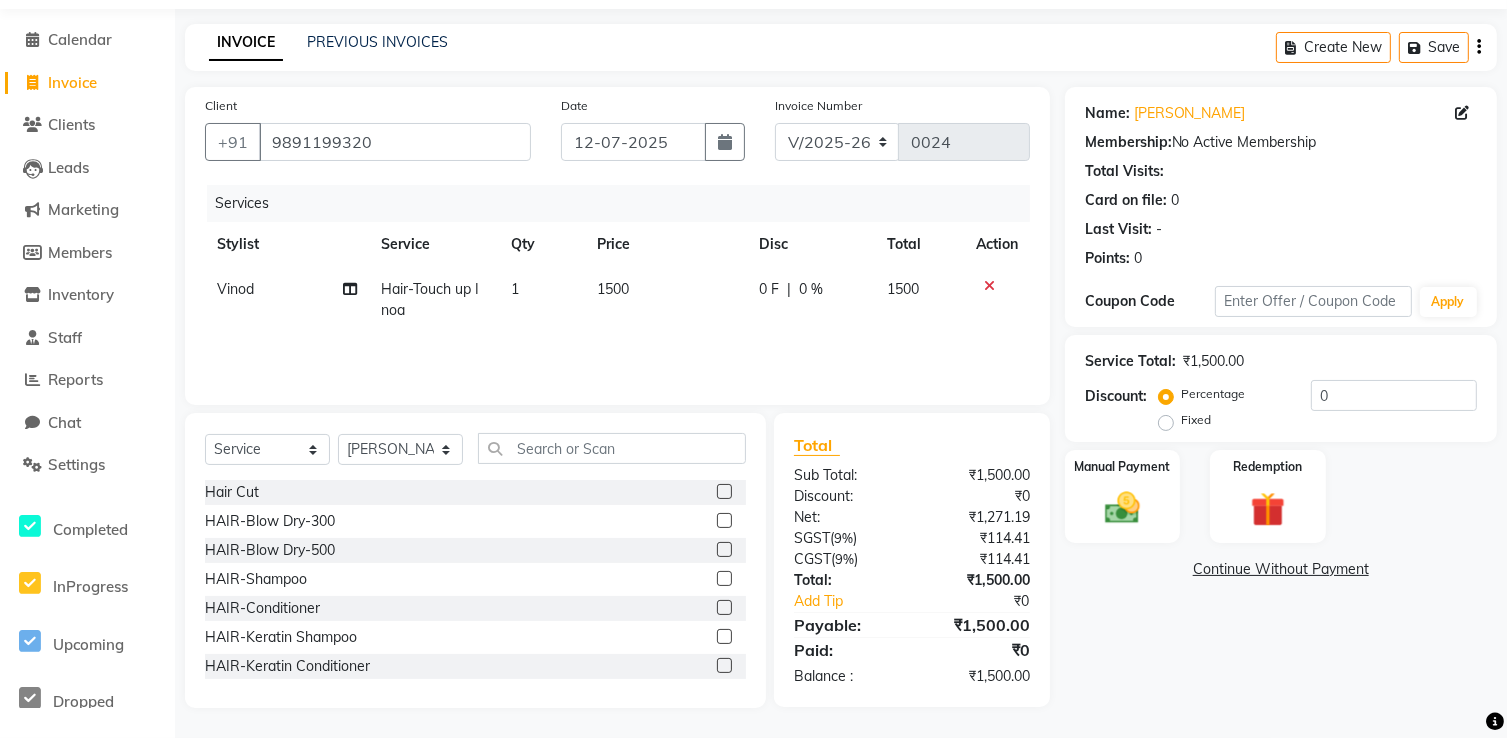 drag, startPoint x: 738, startPoint y: 721, endPoint x: 738, endPoint y: 677, distance: 44 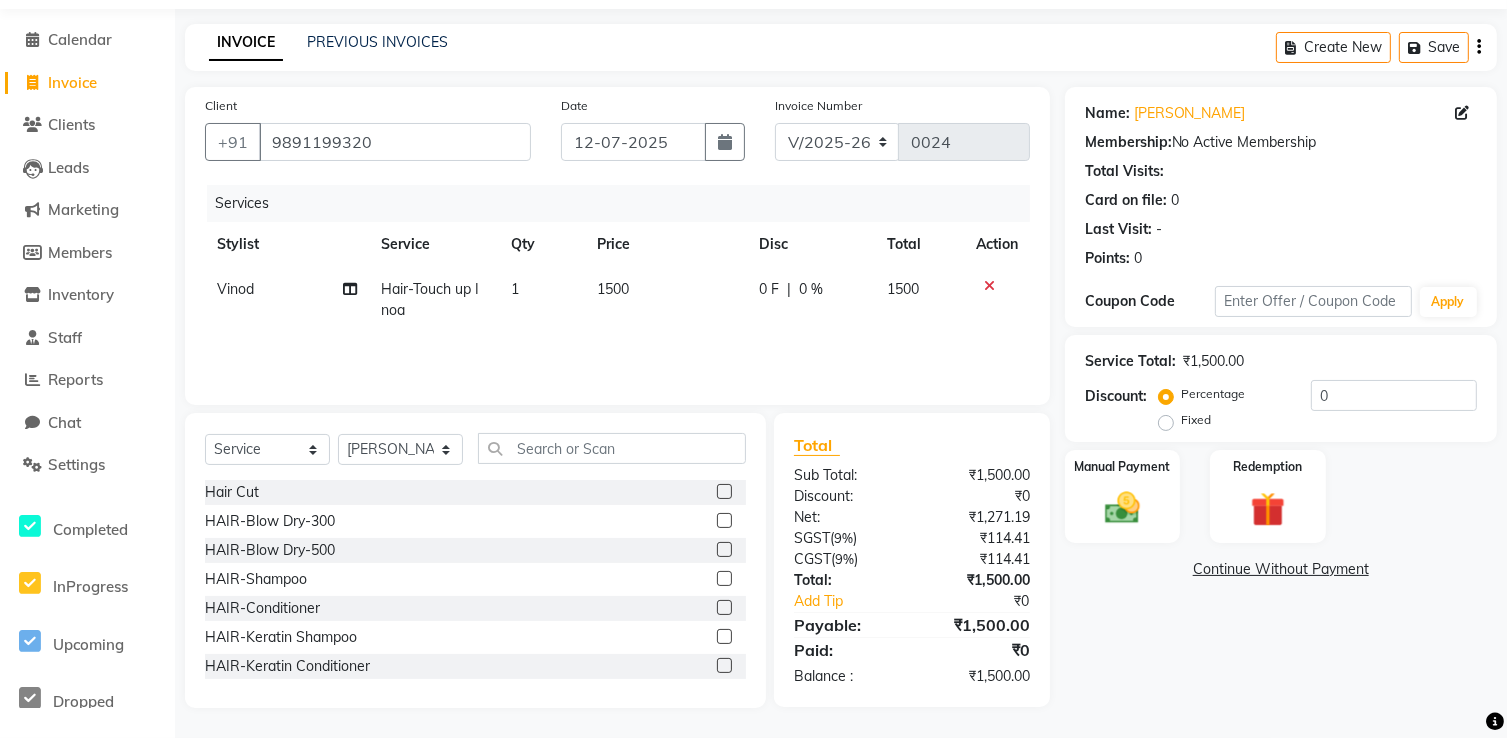 click on "INVOICE PREVIOUS INVOICES Create New   Save  Client [PHONE_NUMBER] Date [DATE] Invoice Number V/2025 V/[PHONE_NUMBER] Services Stylist Service Qty Price Disc Total Action Vinod Hair-Touch up Inoa 1 1500 0 F | 0 % 1500 Select  Service  Product  Membership  Package Voucher Prepaid Gift Card  Select Stylist [PERSON_NAME] [PERSON_NAME] Manager [PERSON_NAME] [PERSON_NAME] [PERSON_NAME] [PERSON_NAME] Hair Cut  HAIR-Blow Dry-300  HAIR-Blow Dry-500  HAIR-Shampoo  HAIR-Conditioner  HAIR-Keratin Shampoo  HAIR-Keratin Conditioner  HAIR-Pressing  HAIR-Curls  HAIR-Front Setting  HAIR-[PERSON_NAME]/Colour Application  HAIR-Ozone [PERSON_NAME]  HAIR-Coconut Oil Massage  HAIR-Olive Oil Massage  HAIR-Ayurvedic/Aroma Massage  HAIR-Touch Up Majirel  HAIR-Global Base  HAIR-Streaks  HAIR-Global Fashion Colour  HAIR-Straightening/Keratin/Perming  HAIR-Aminexil  HAIR-Hair Spa  HAIR-Macadamia Hair Spa  HAIR-Hair Treatment Spa  HAIR-Absolute Molecular-  HAIR-Hair Do  HAIR-[MEDICAL_DATA] Hair Treatment  HAIR-Nanoplastia  Hair-Touch up Inoa  THREAD WORK-Upper Lip" 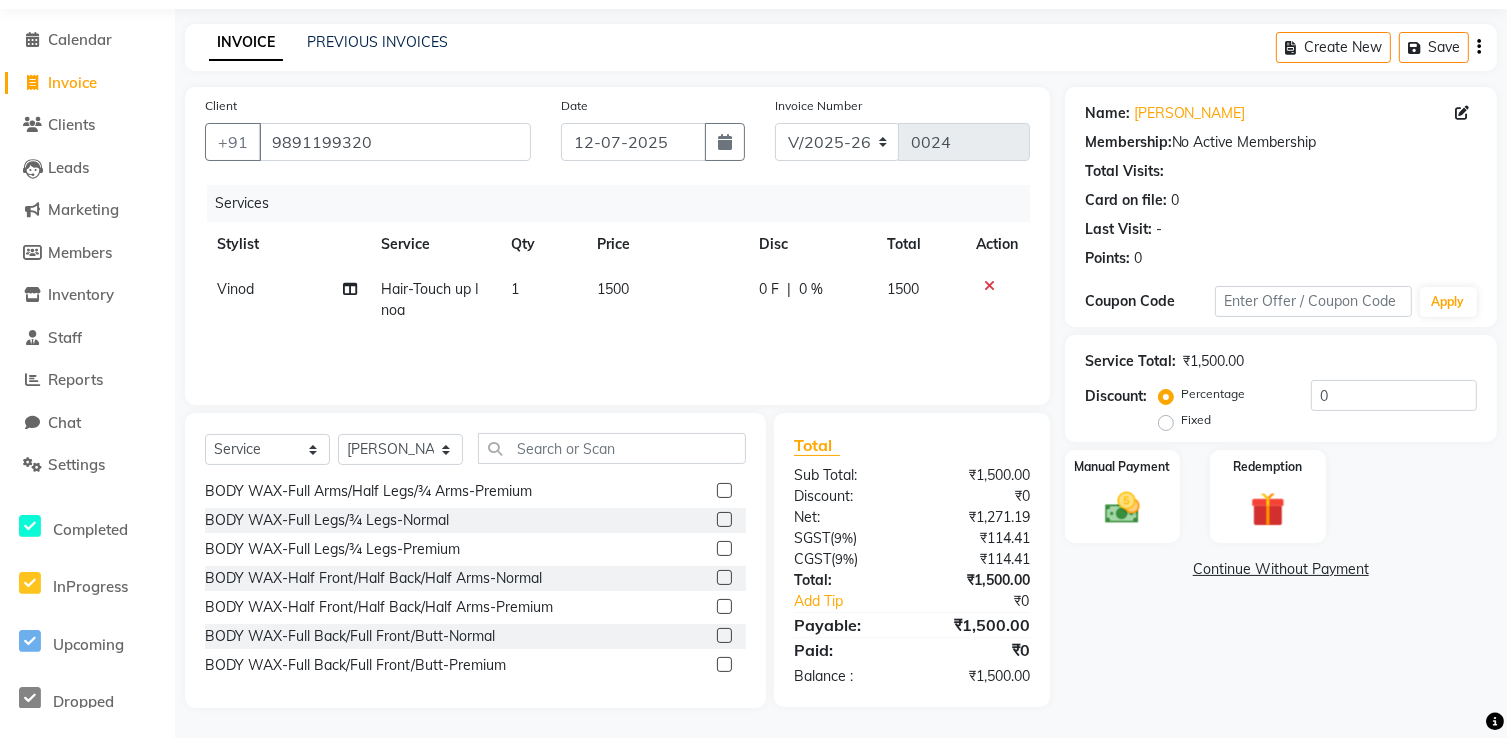 scroll, scrollTop: 1249, scrollLeft: 0, axis: vertical 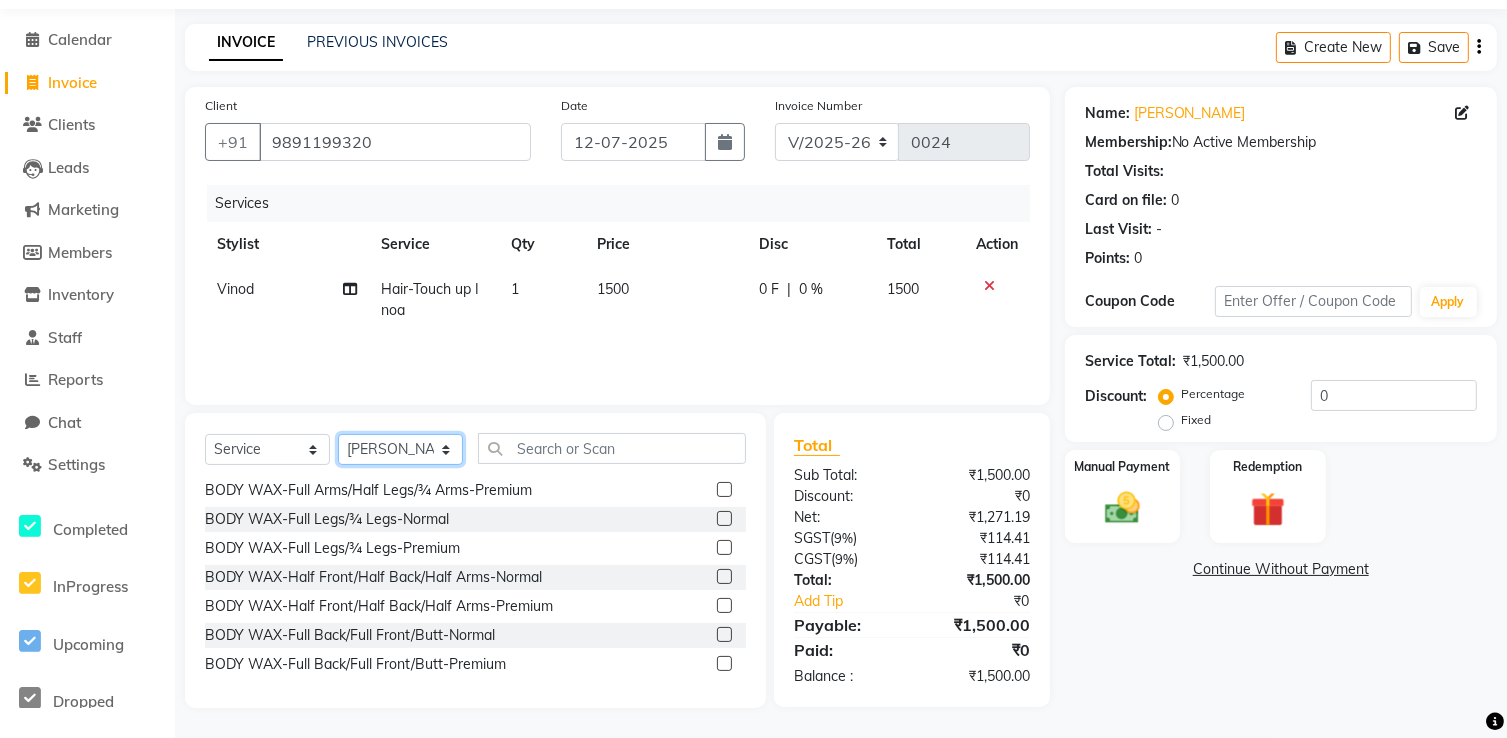 click on "Select Stylist [PERSON_NAME] [PERSON_NAME] Manager [PERSON_NAME] [PERSON_NAME] Santosh [PERSON_NAME] [PERSON_NAME]" 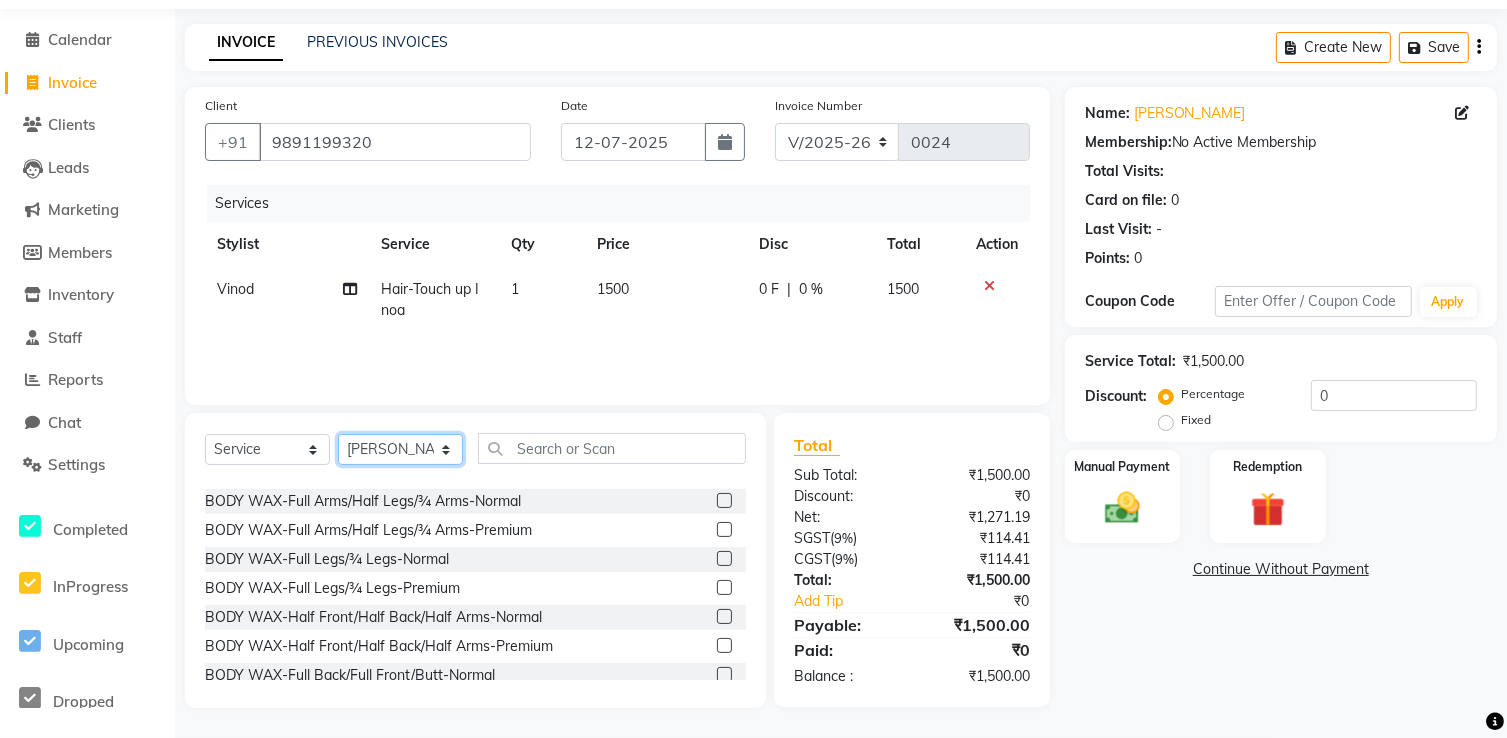 scroll, scrollTop: 1249, scrollLeft: 0, axis: vertical 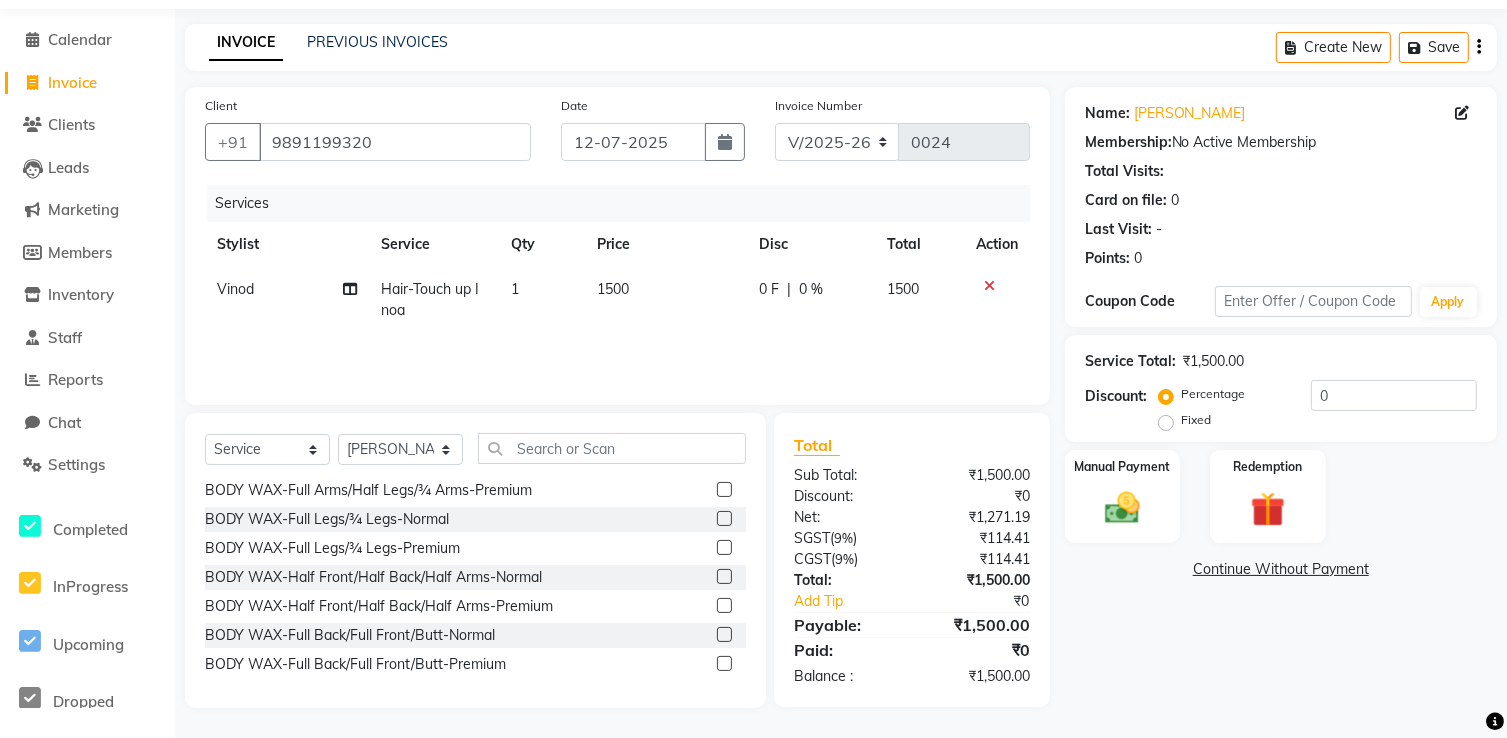 click 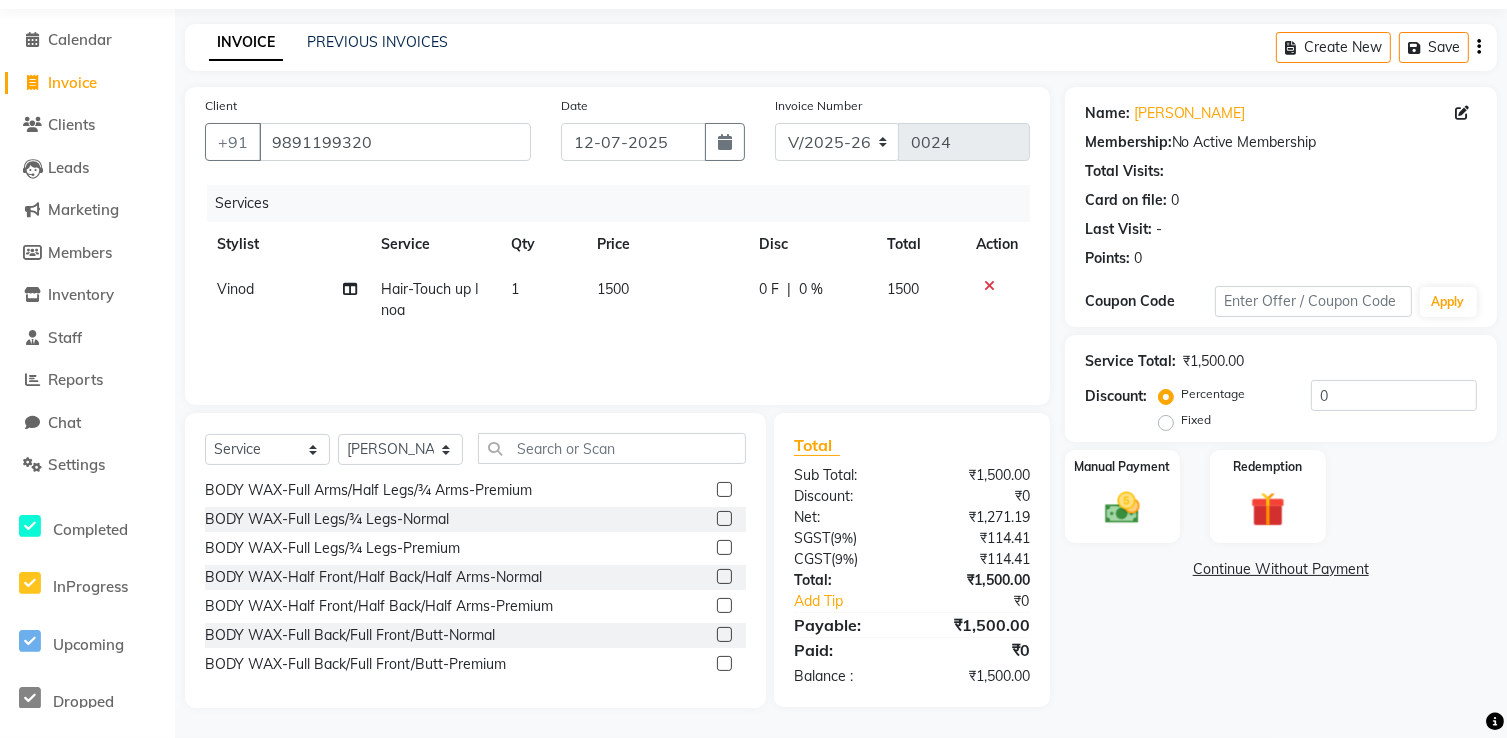 click at bounding box center [723, 490] 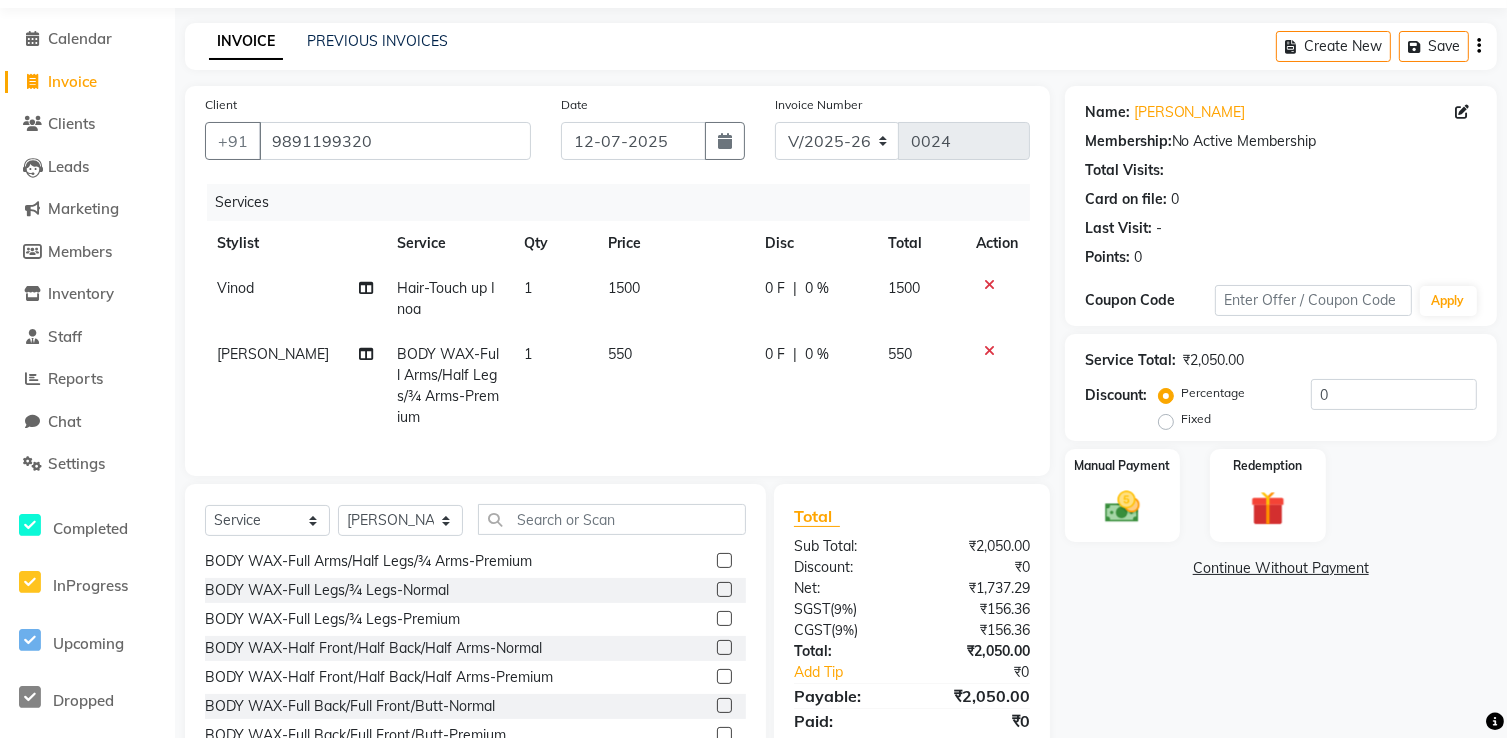 click 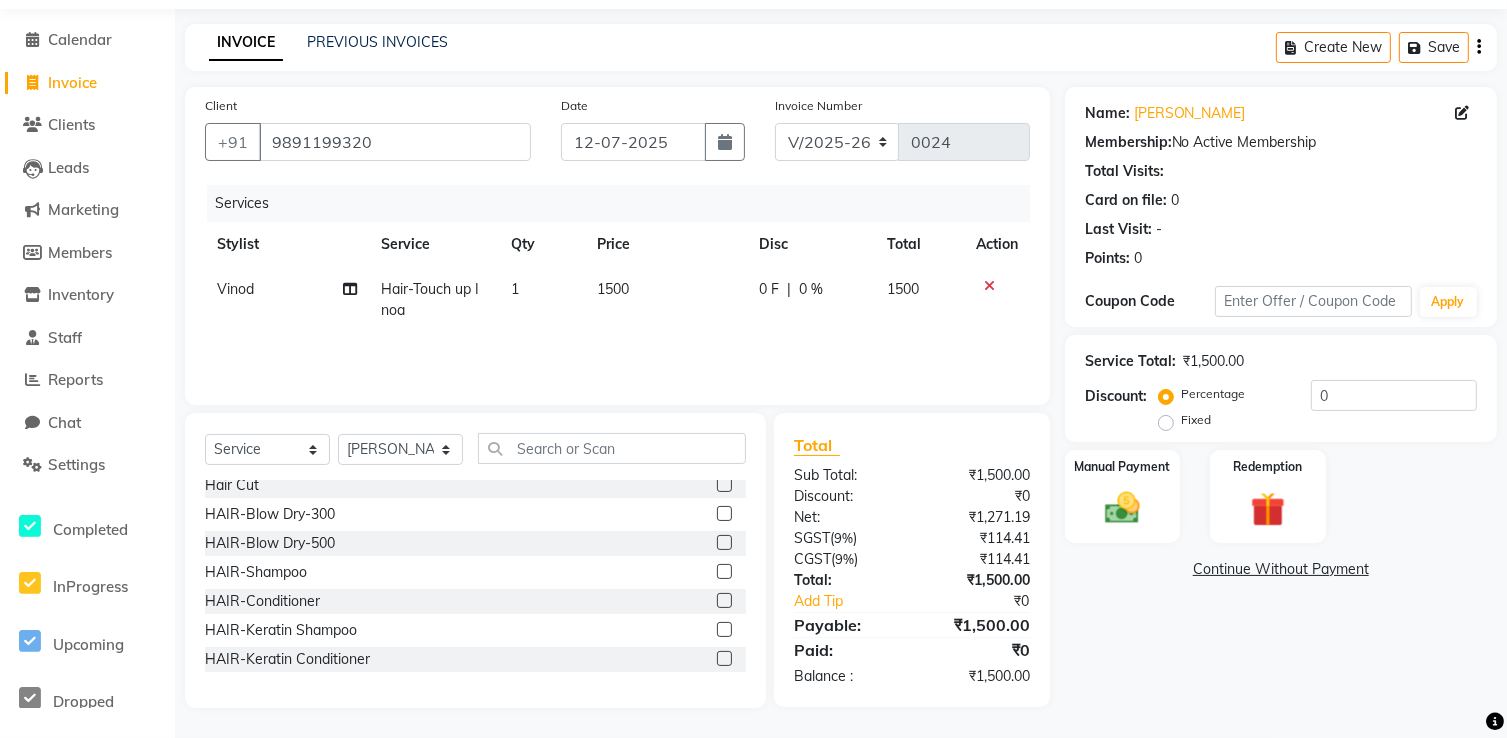 scroll, scrollTop: 0, scrollLeft: 0, axis: both 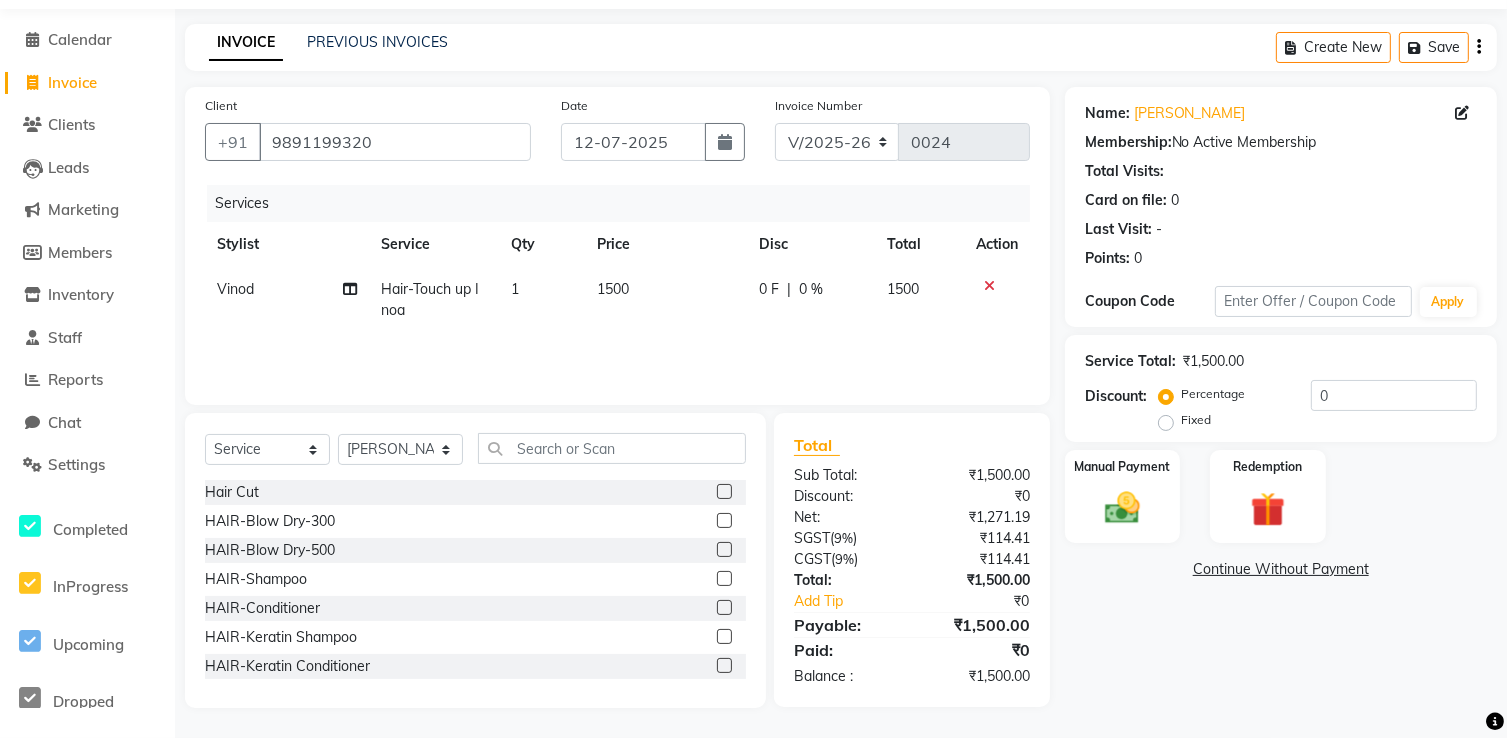 click on "Select  Service  Product  Membership  Package Voucher Prepaid Gift Card  Select Stylist [PERSON_NAME] [PERSON_NAME] Manager [PERSON_NAME] [PERSON_NAME] Santosh [PERSON_NAME] [PERSON_NAME] Hair Cut  HAIR-Blow Dry-300  HAIR-Blow Dry-500  HAIR-Shampoo  HAIR-Conditioner  HAIR-Keratin Shampoo  HAIR-Keratin Conditioner  HAIR-Pressing  HAIR-Curls  HAIR-Front Setting  HAIR-[PERSON_NAME]/Colour Application  HAIR-Ozone [PERSON_NAME]  HAIR-Coconut Oil Massage  HAIR-Olive Oil Massage  HAIR-Ayurvedic/Aroma Massage  HAIR-Touch Up Majirel  HAIR-Global Base  HAIR-Streaks  HAIR-Global Fashion Colour  HAIR-Straightening/Keratin/Perming  HAIR-Aminexil  HAIR-Hair Spa  HAIR-Macadamia Hair Spa  HAIR-Hair Treatment Spa  HAIR-Absolute Molecular-  HAIR-Hair Do  HAIR-[MEDICAL_DATA] Hair Treatment  HAIR-Nanoplastia  Hair-Touch up Inoa  THREAD WORK-Upper Lip  THREAD WORK-[PERSON_NAME]/Forehead  THREAD WORK-Eyebrows/Big Chin/Side Lock  THREAD WORK-Chin with Neck  THREAD WORK-Full Face  FACE WAX (Rica)-[GEOGRAPHIC_DATA]/Upper Lip-  FACE WAX (Rica)-Neck/Forehead/Big Chin/Side Lock" 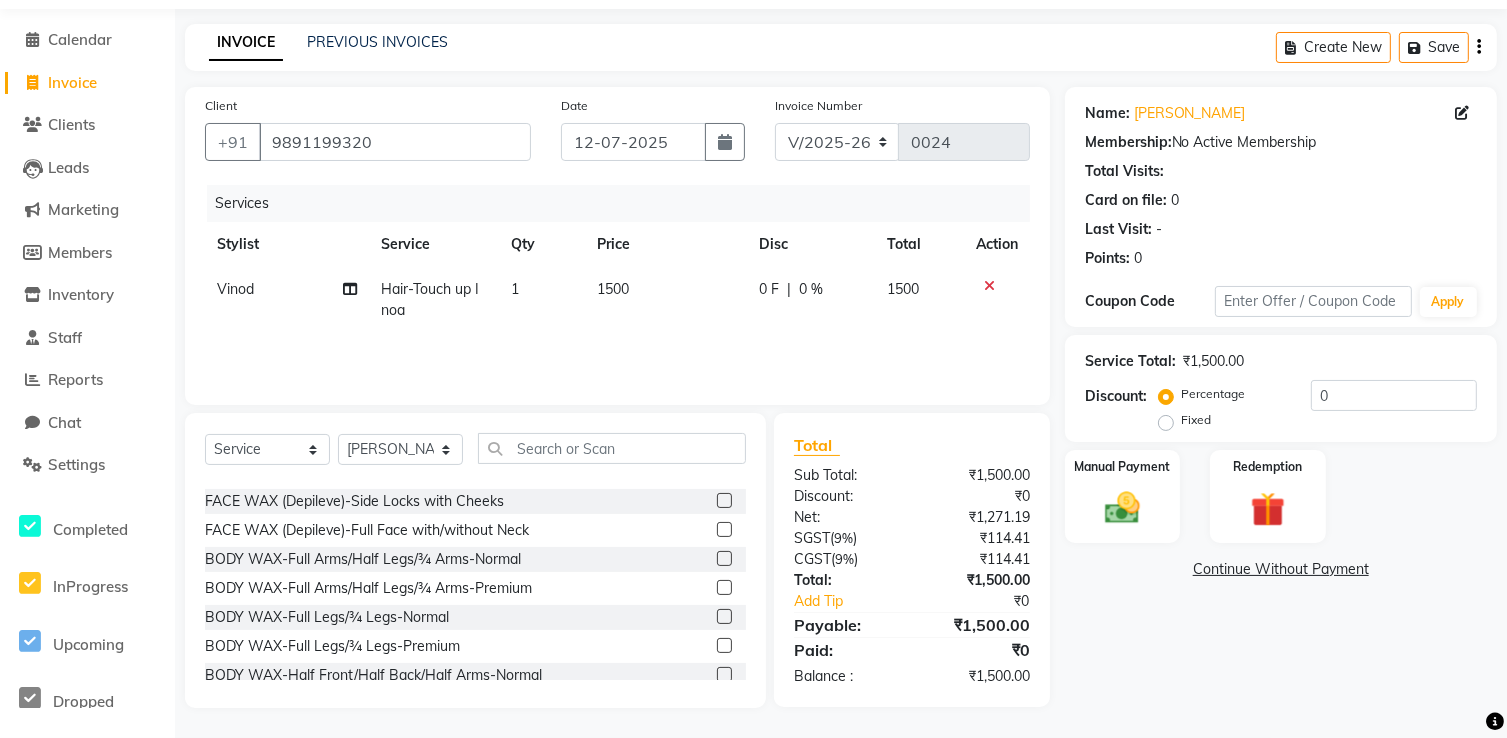 scroll, scrollTop: 1160, scrollLeft: 0, axis: vertical 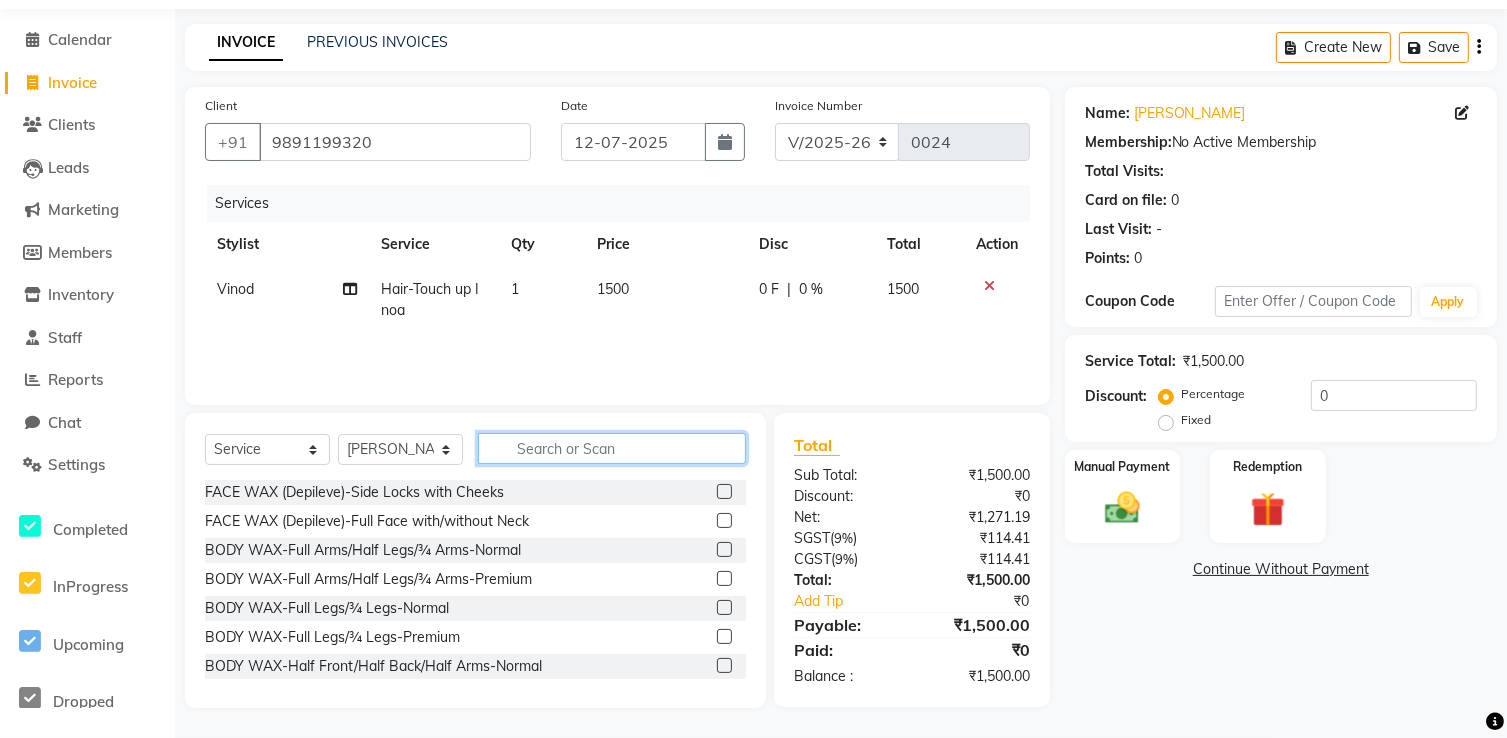 click 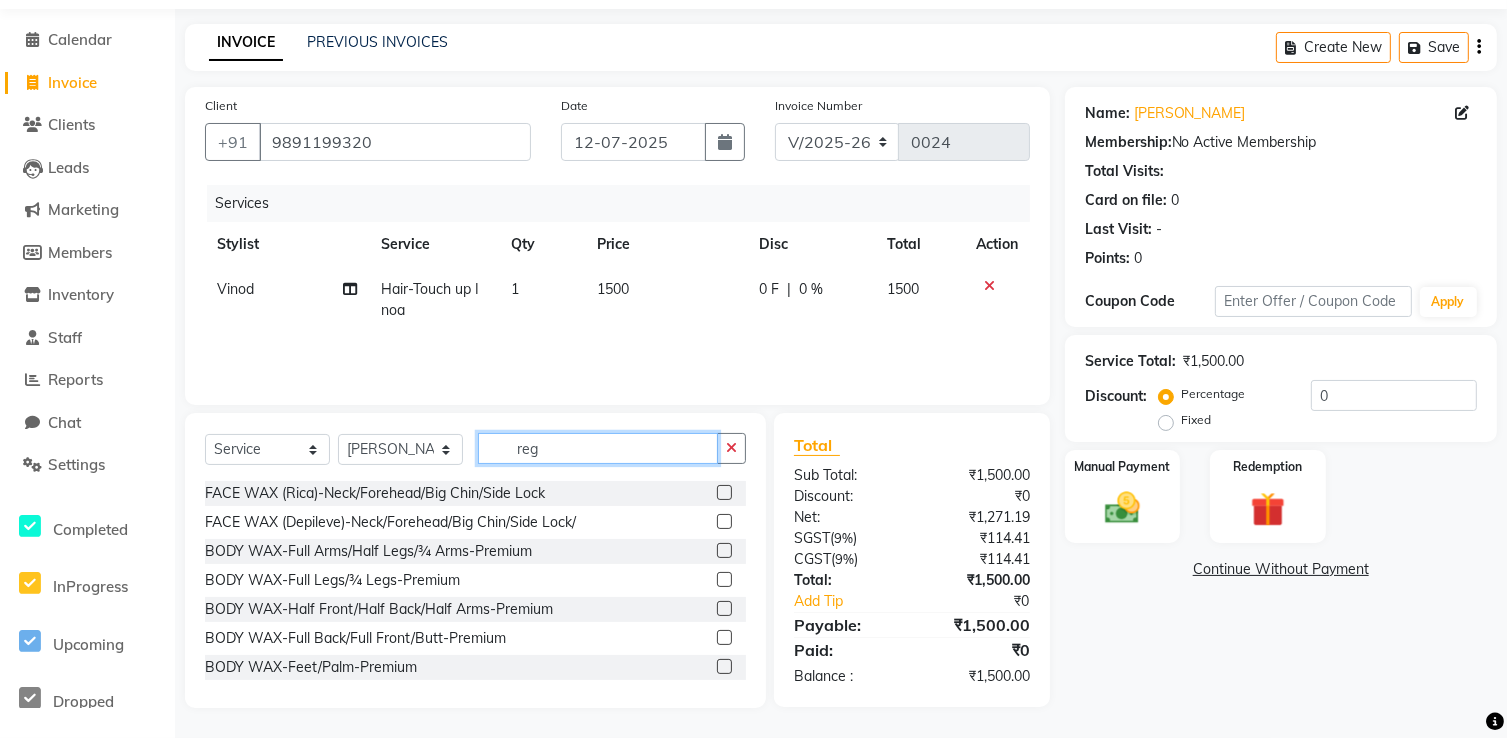 scroll, scrollTop: 0, scrollLeft: 0, axis: both 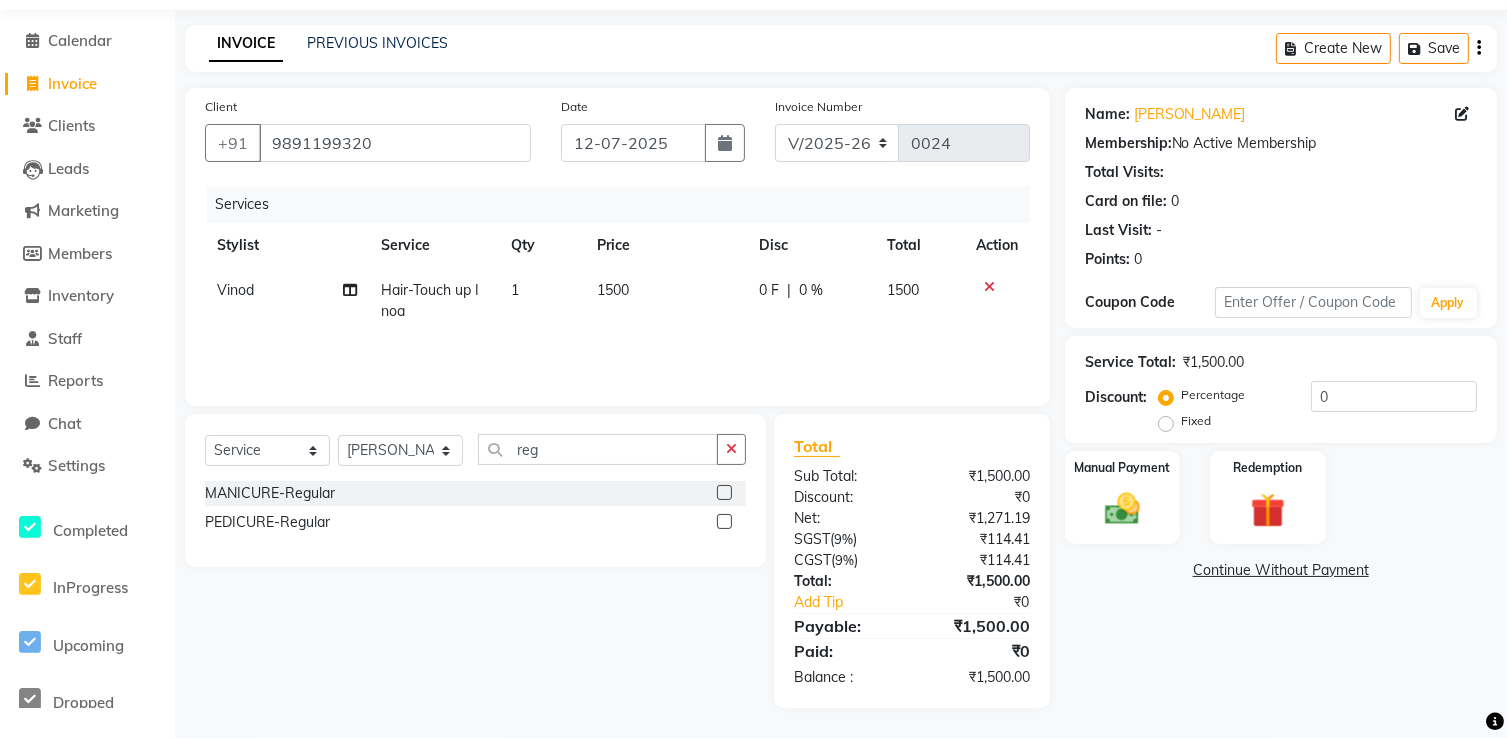 click 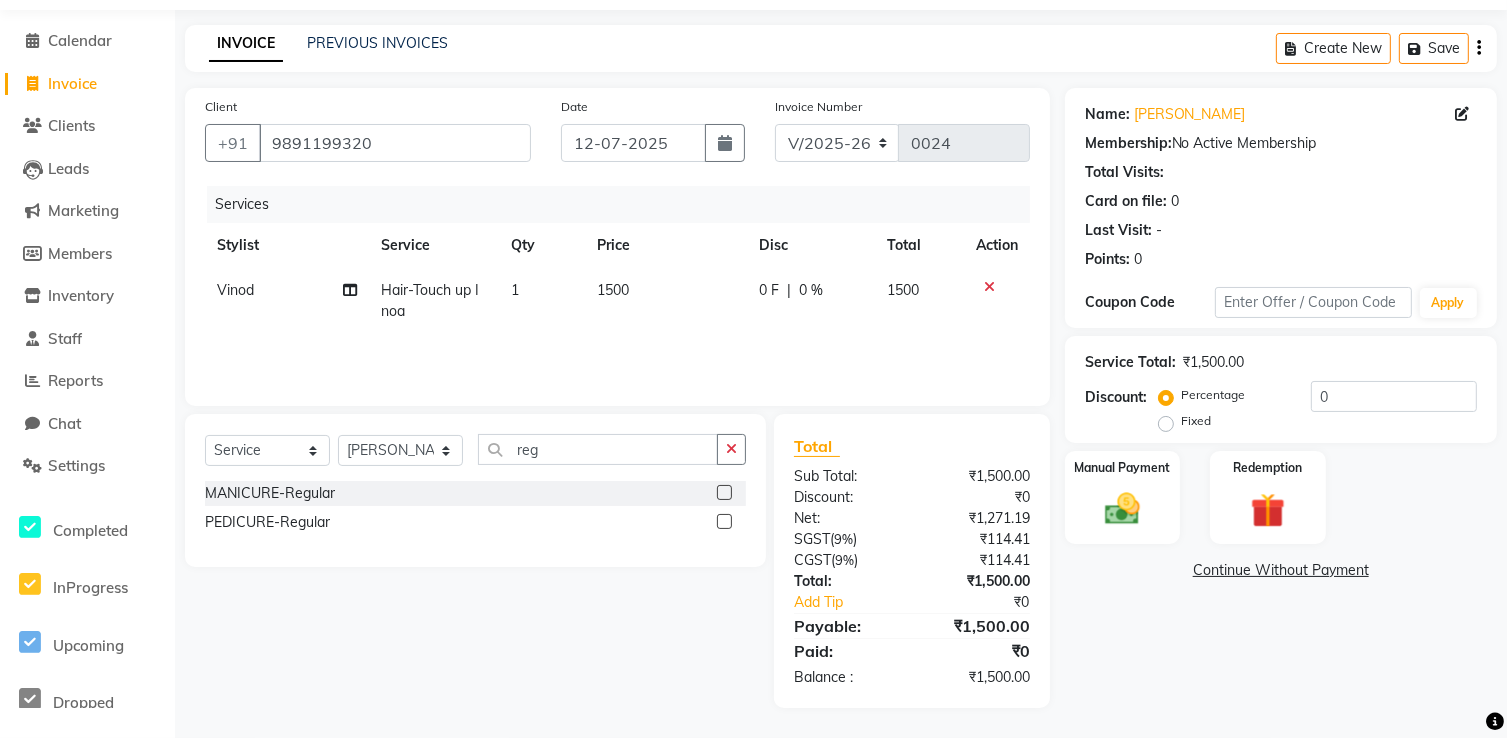 click at bounding box center (723, 522) 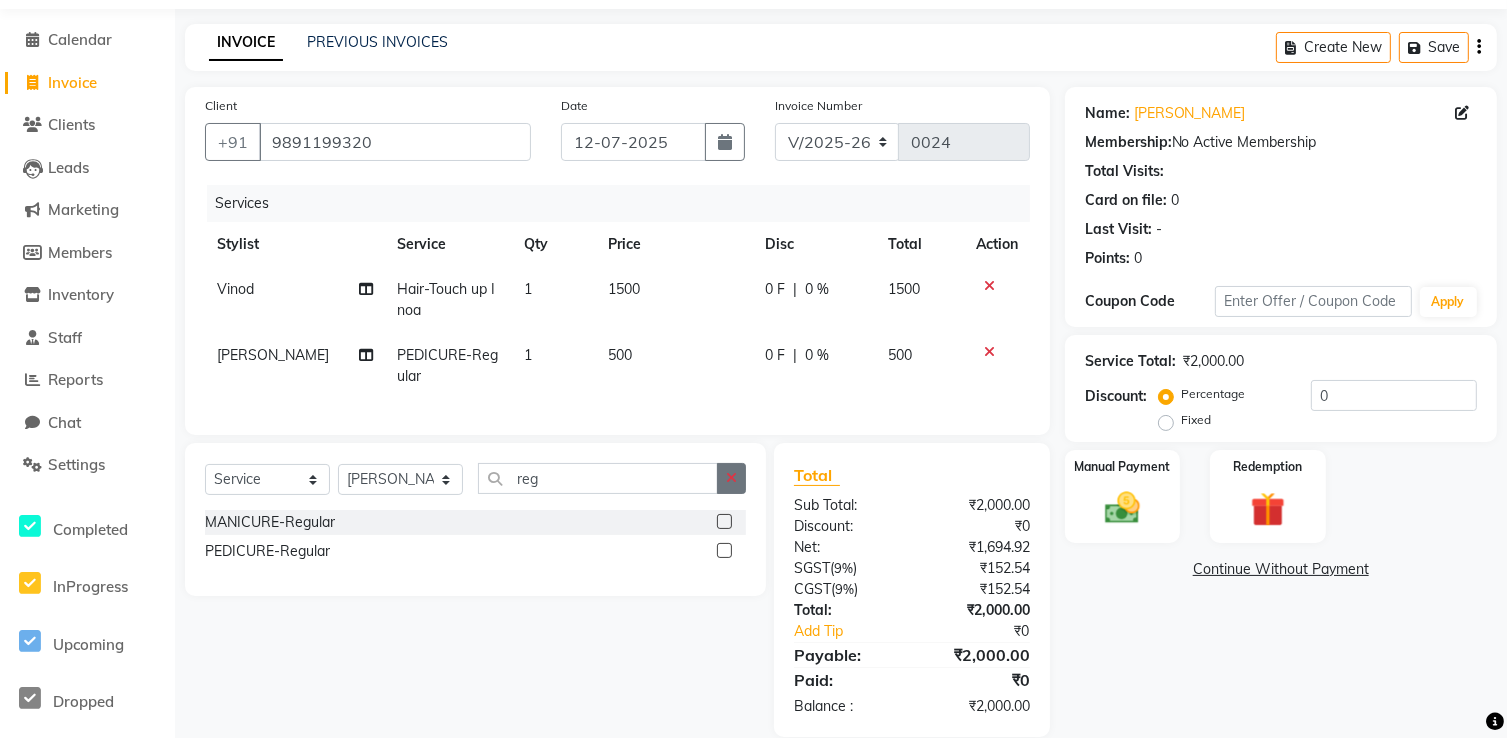 click 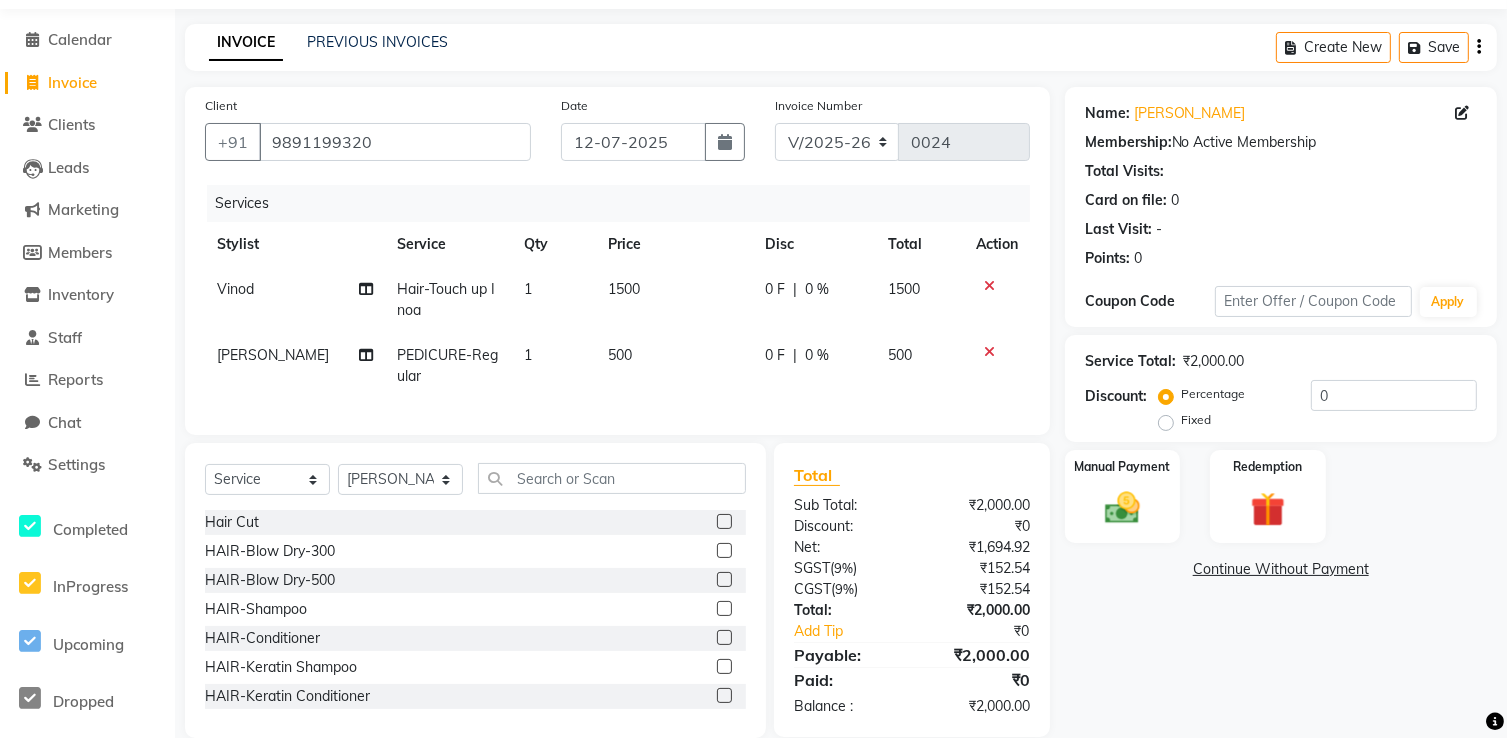 click 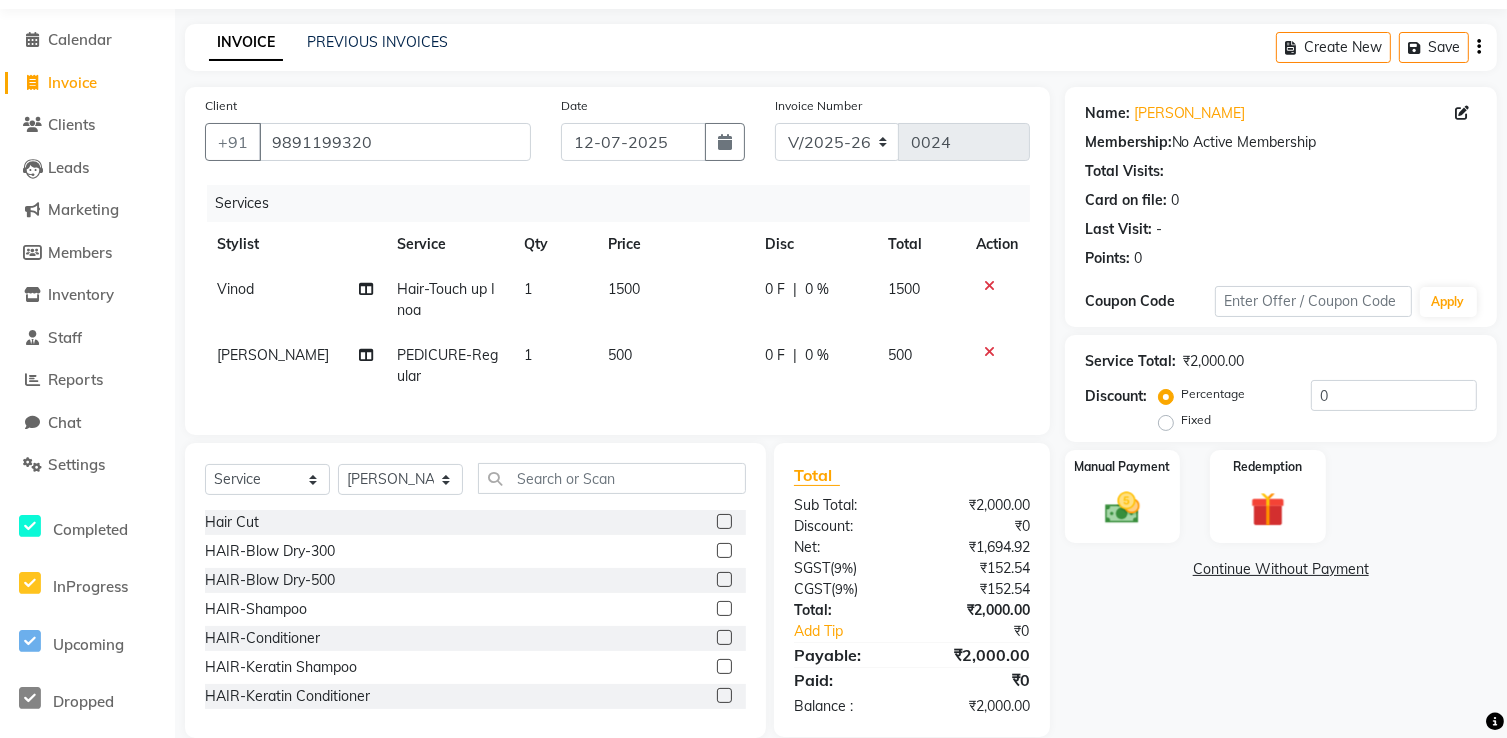 click at bounding box center [723, 522] 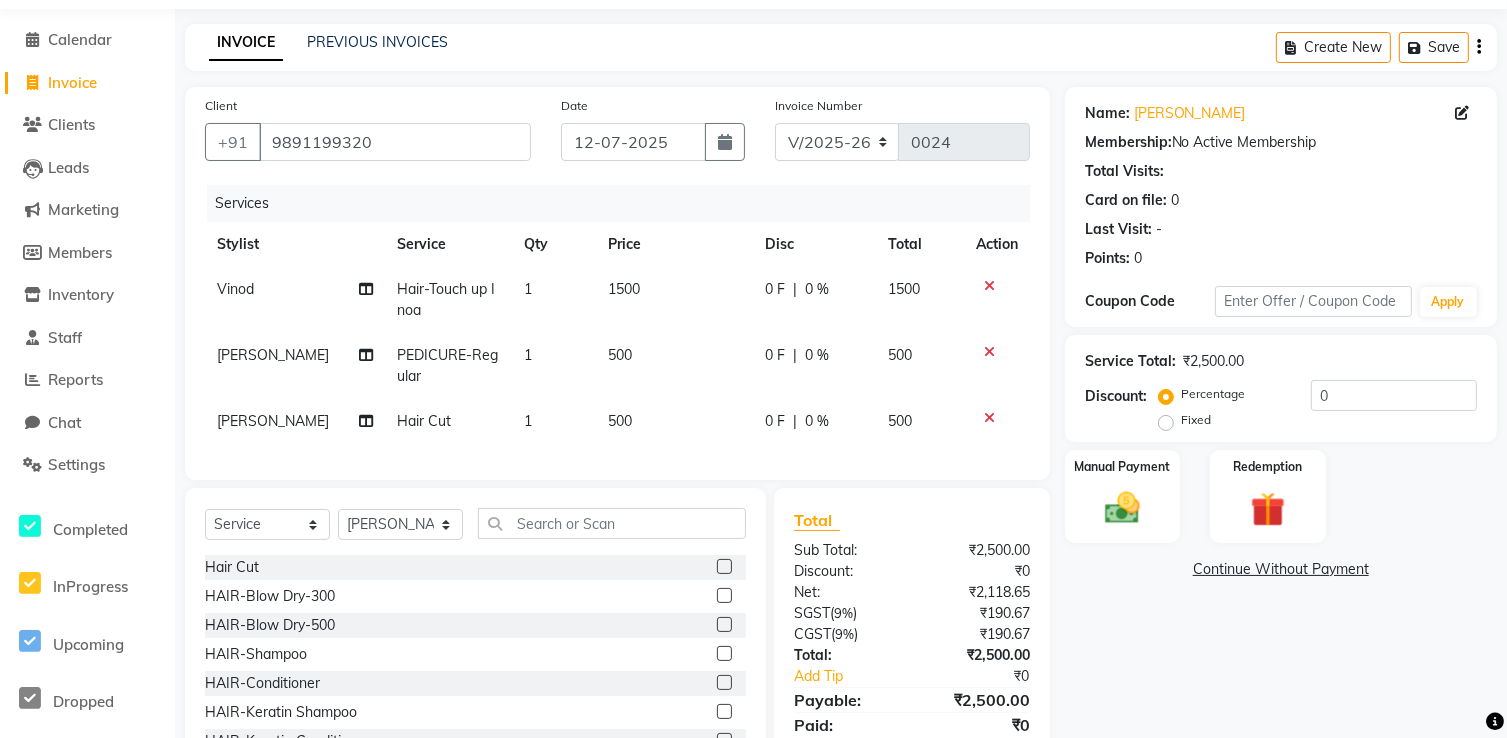 click 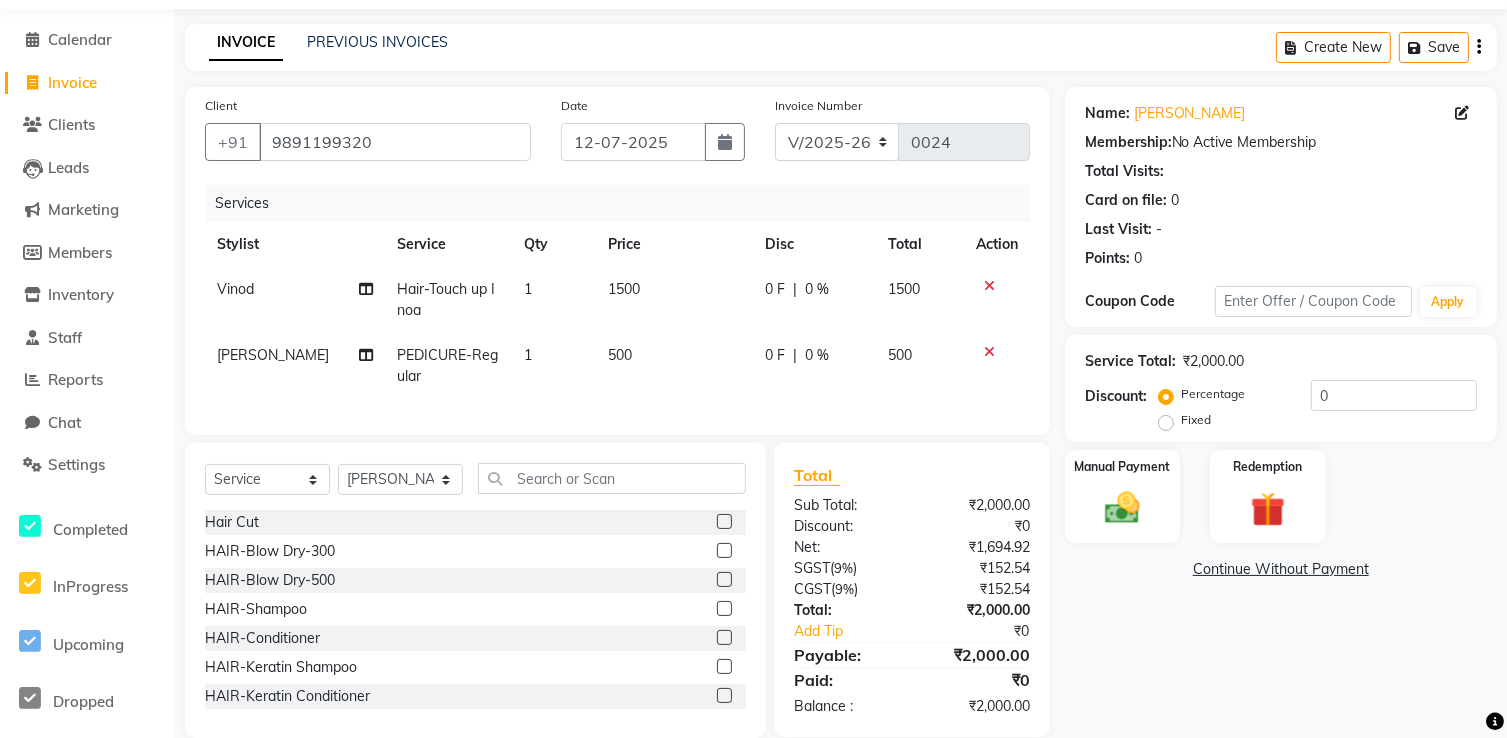 click 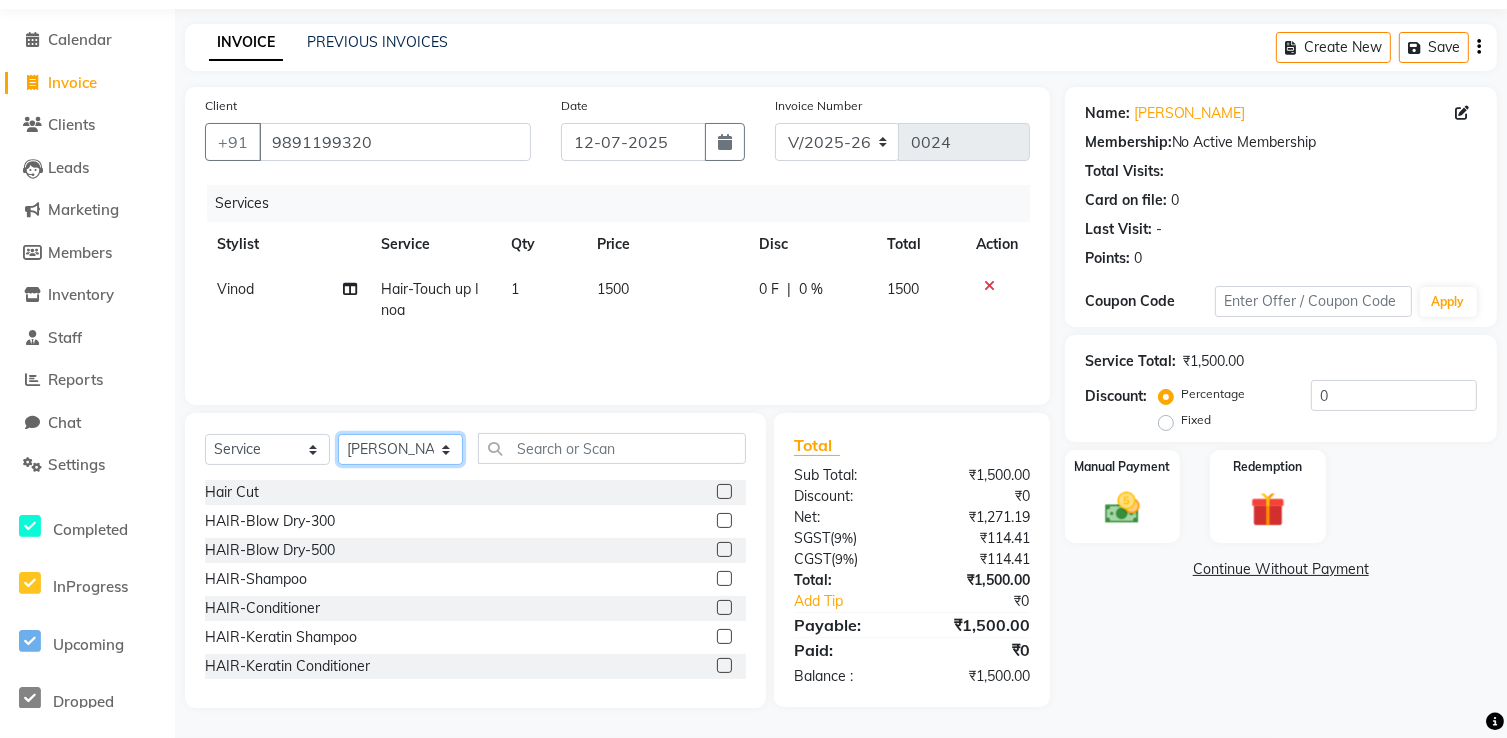click on "Select Stylist [PERSON_NAME] [PERSON_NAME] Manager [PERSON_NAME] [PERSON_NAME] Santosh [PERSON_NAME] [PERSON_NAME]" 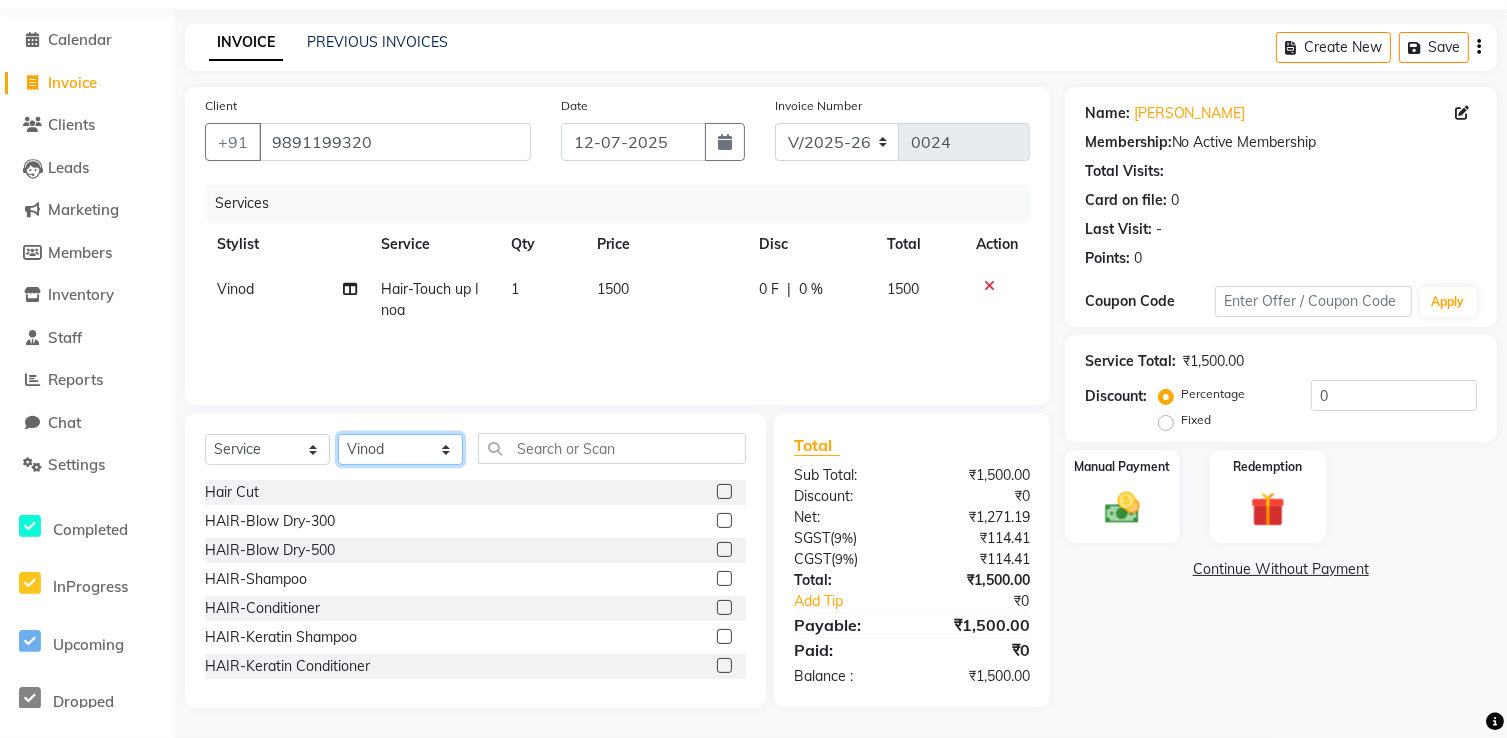 click on "Select Stylist [PERSON_NAME] [PERSON_NAME] Manager [PERSON_NAME] [PERSON_NAME] Santosh [PERSON_NAME] [PERSON_NAME]" 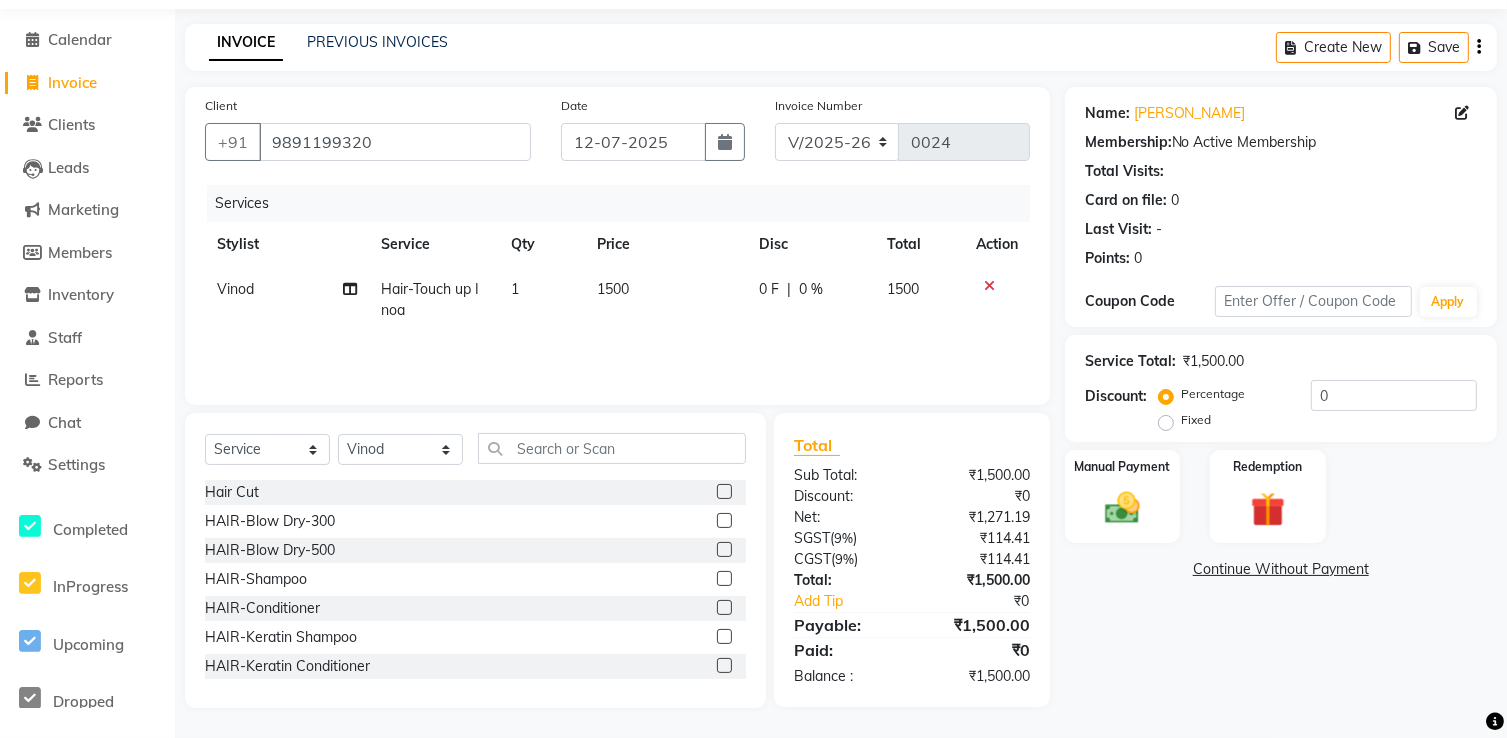 click 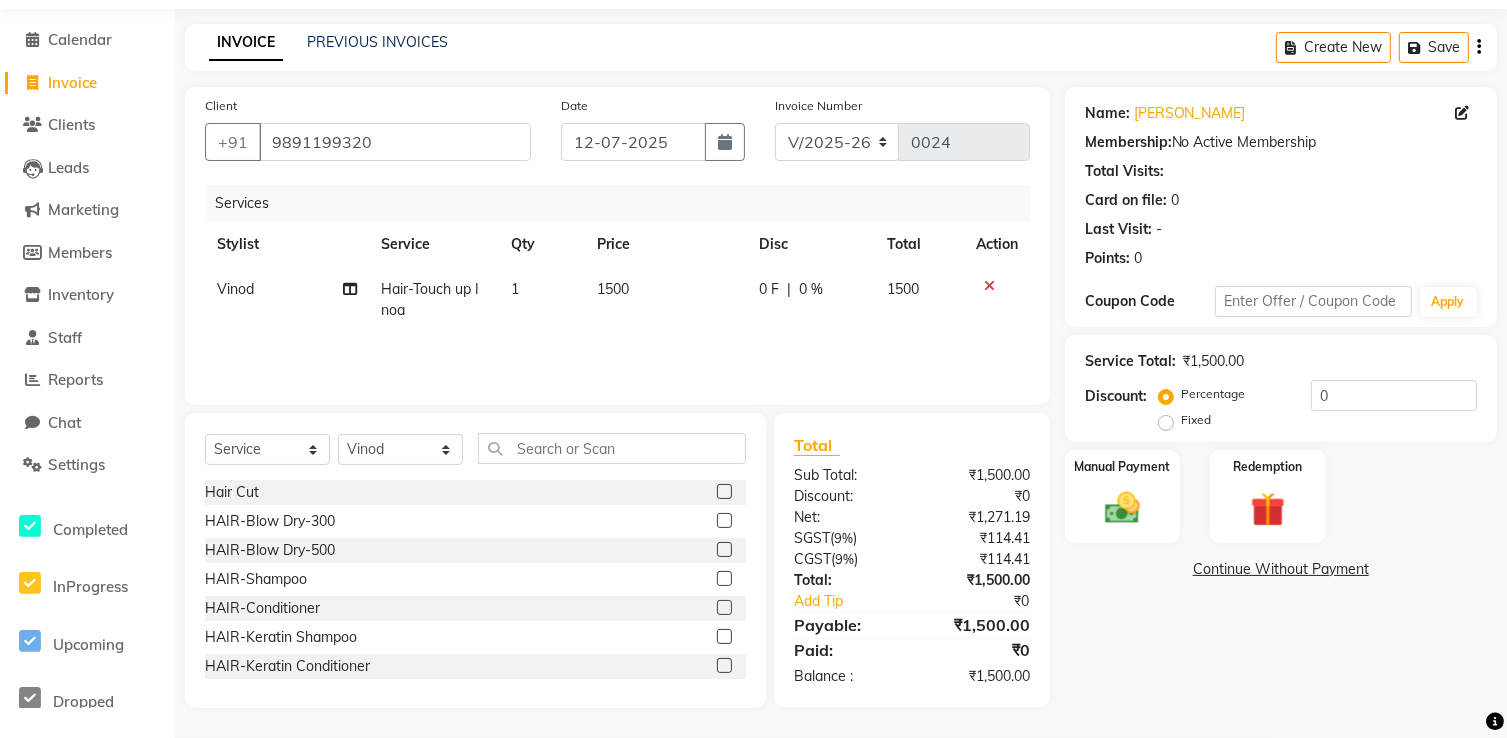 click at bounding box center (723, 492) 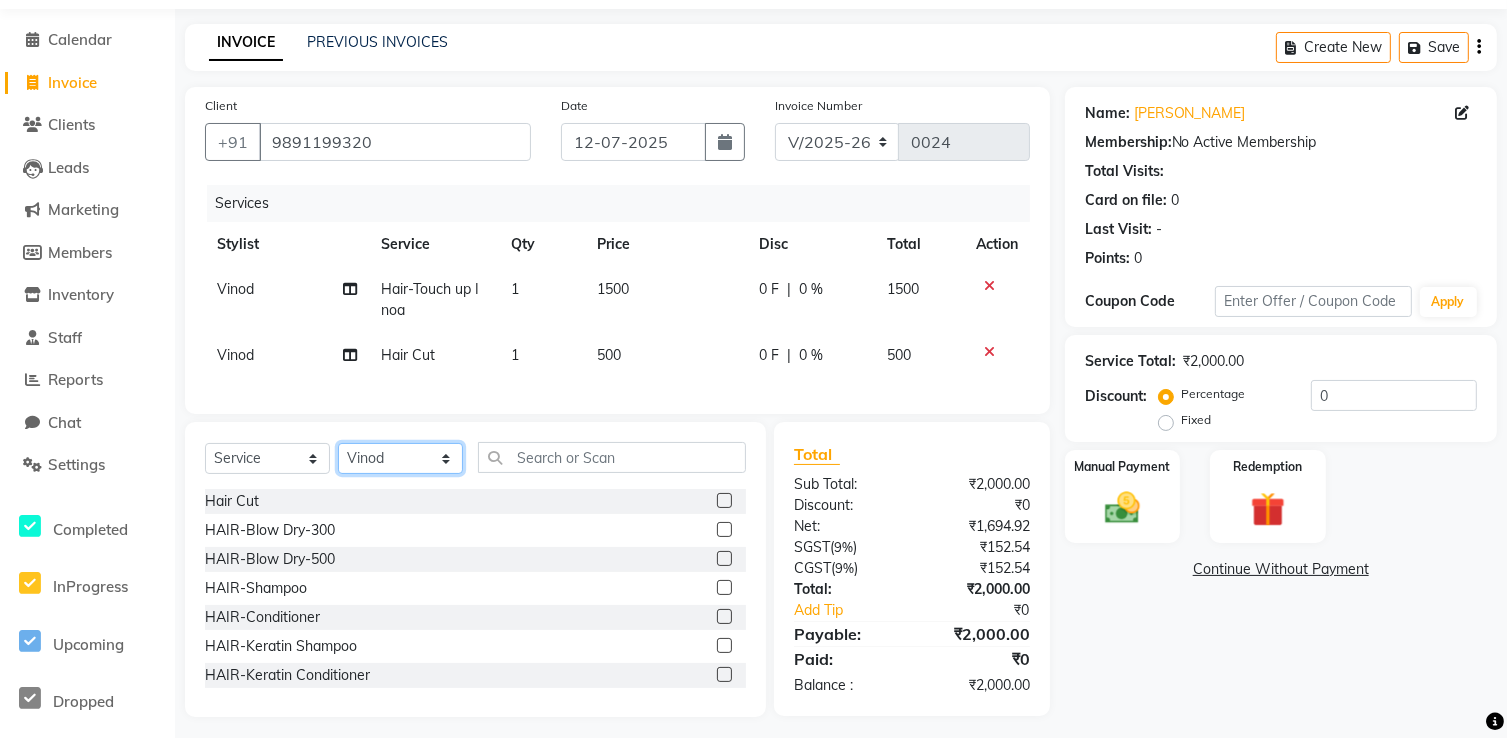 click on "Select Stylist [PERSON_NAME] [PERSON_NAME] Manager [PERSON_NAME] [PERSON_NAME] Santosh [PERSON_NAME] [PERSON_NAME]" 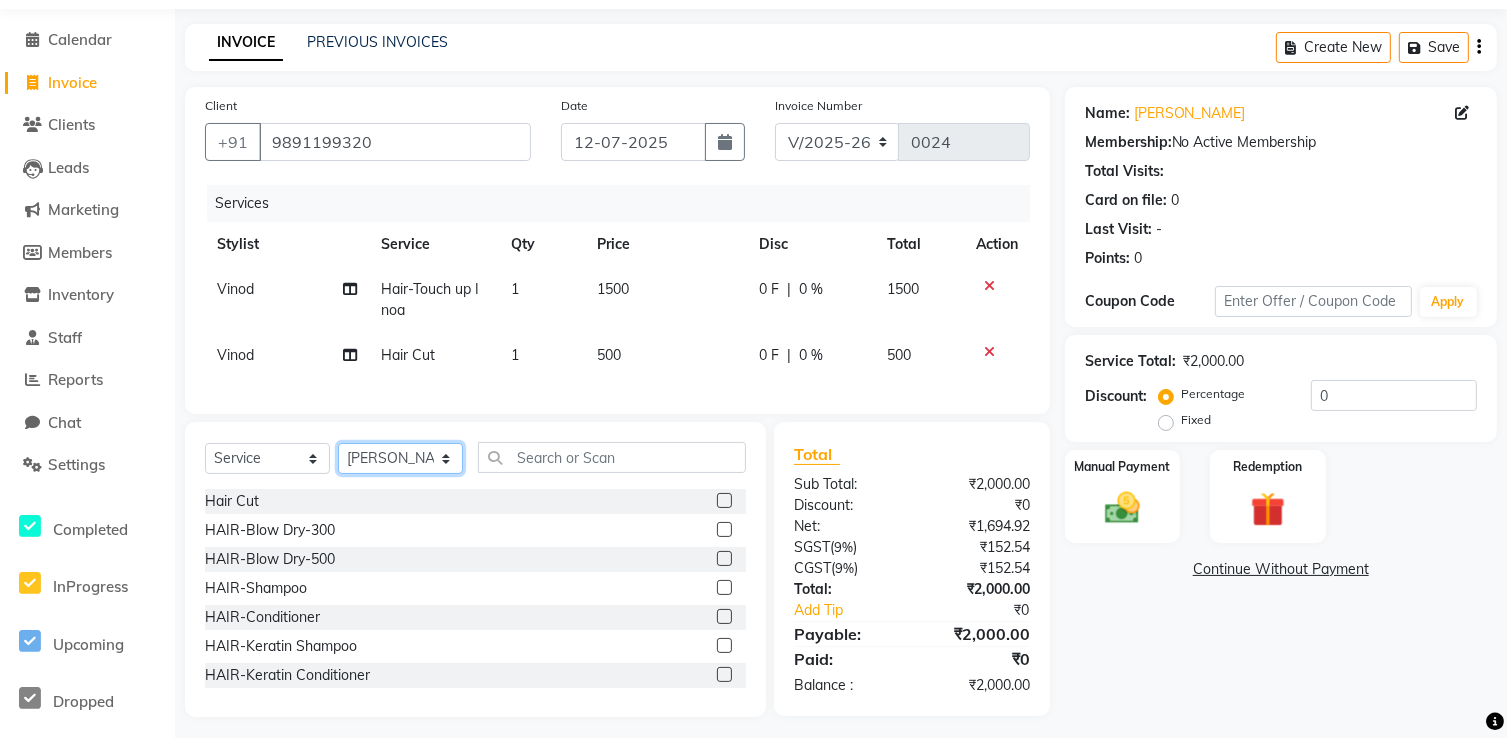 click on "Select Stylist [PERSON_NAME] [PERSON_NAME] Manager [PERSON_NAME] [PERSON_NAME] Santosh [PERSON_NAME] [PERSON_NAME]" 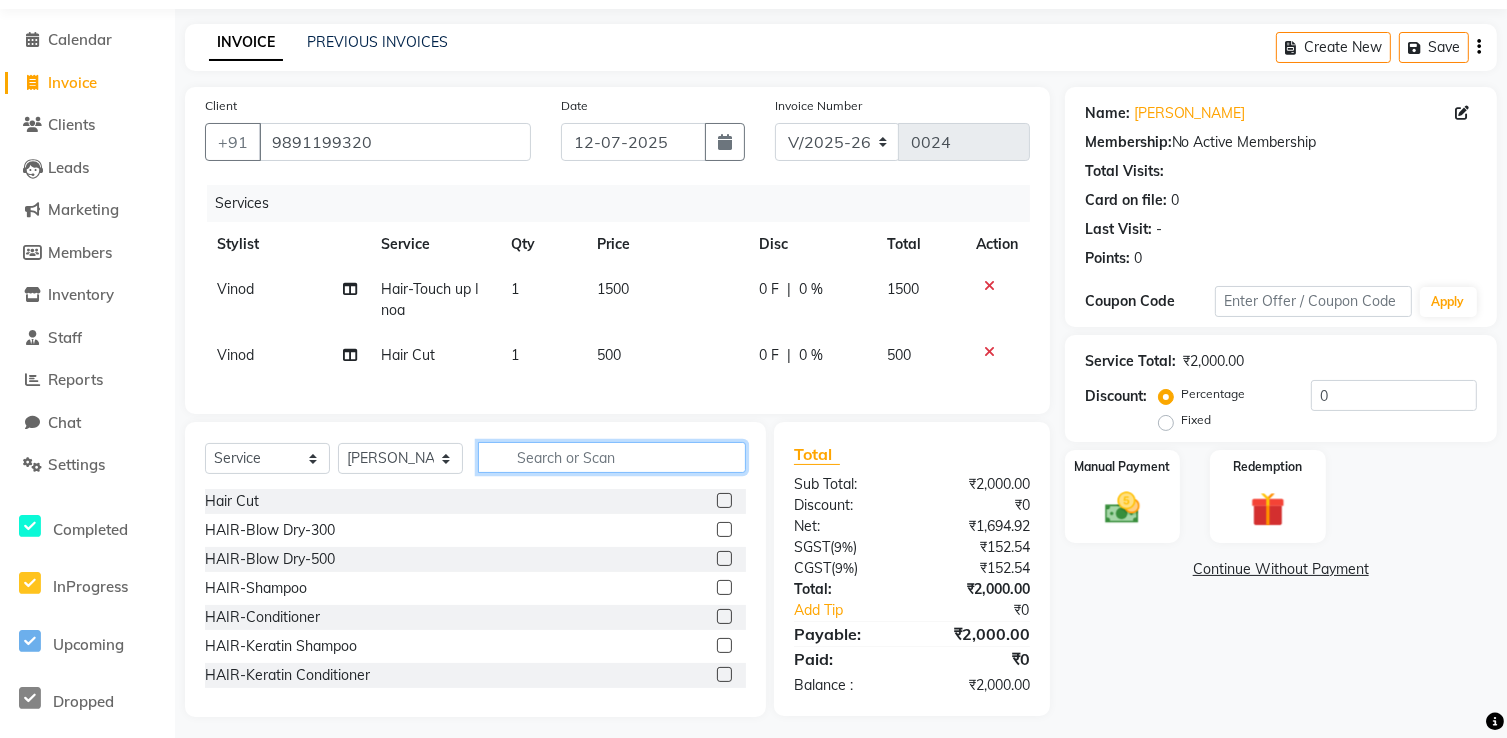 click 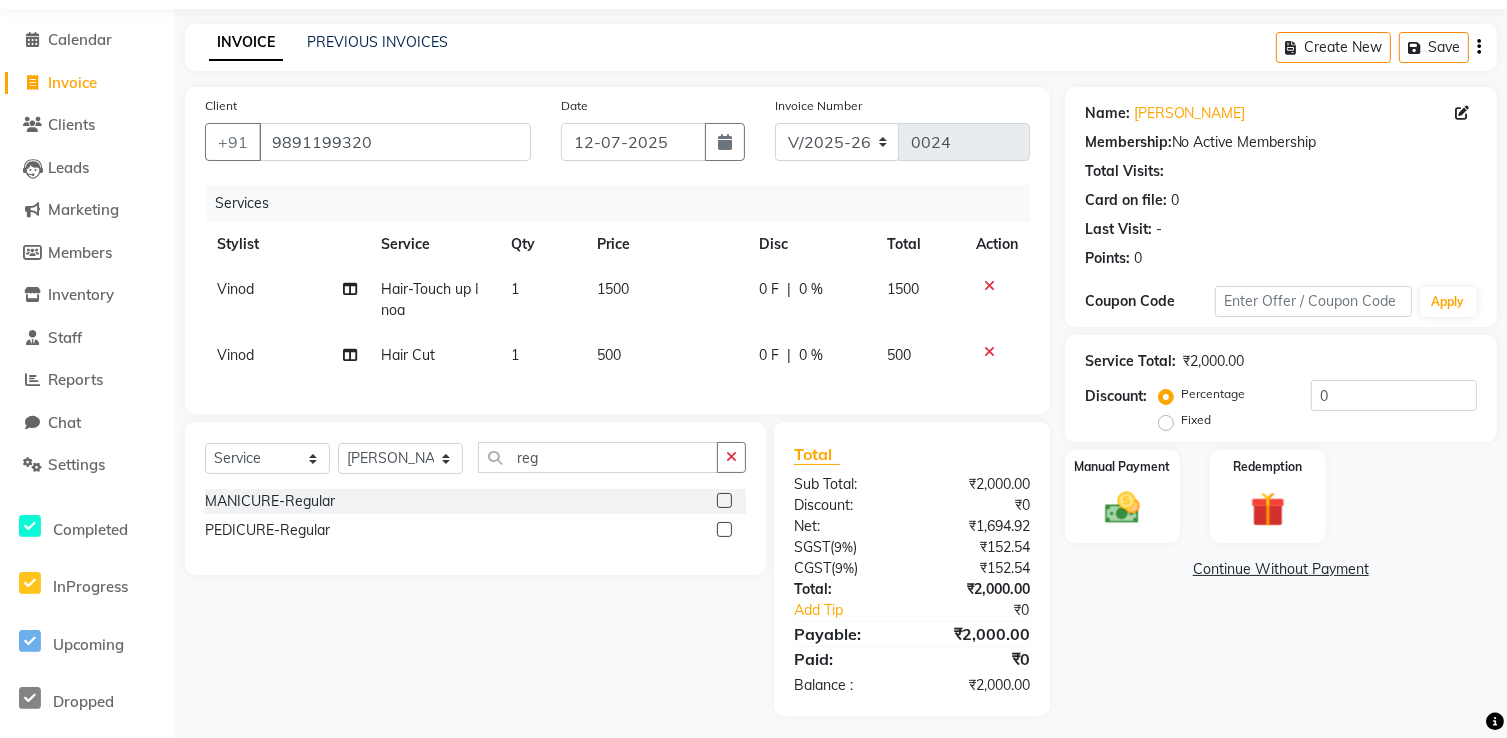 click 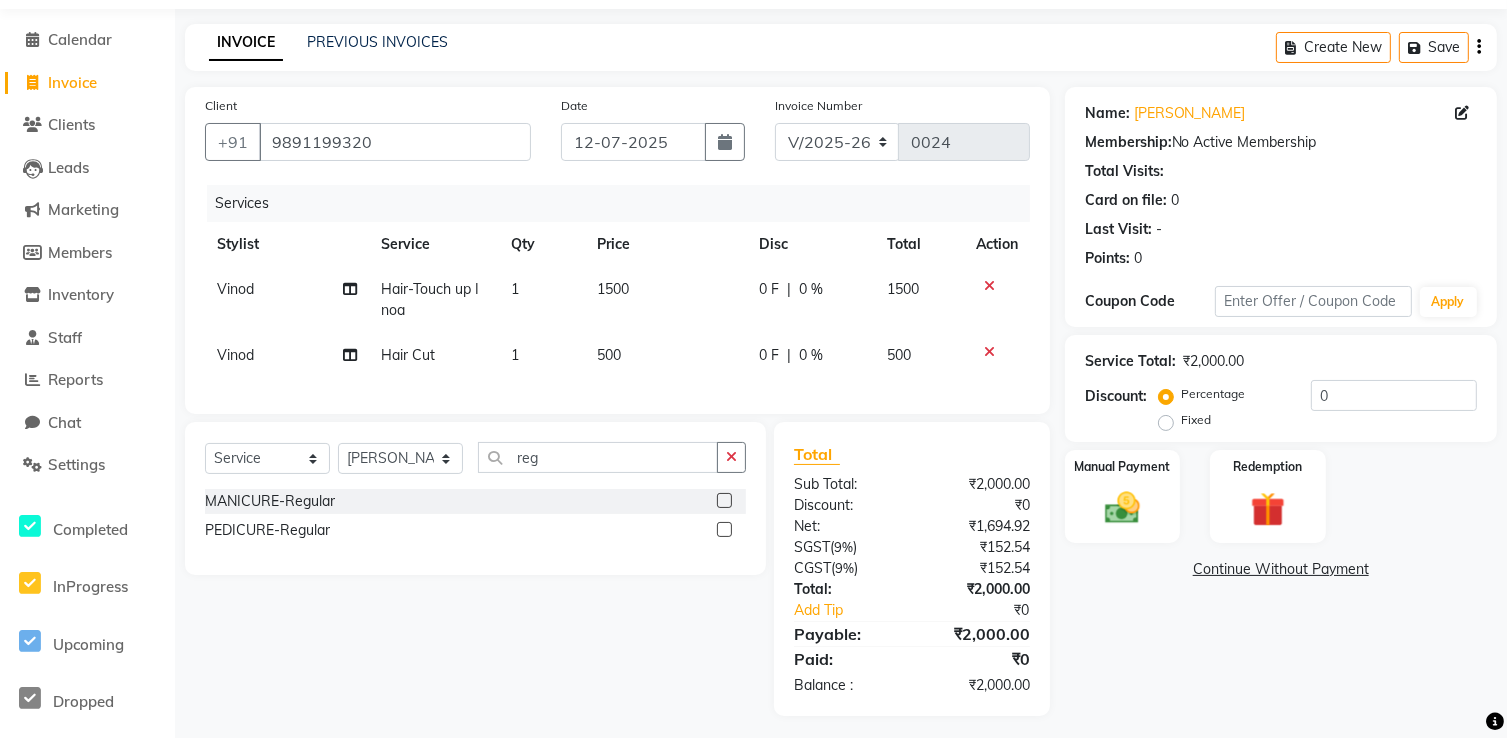 click at bounding box center [723, 530] 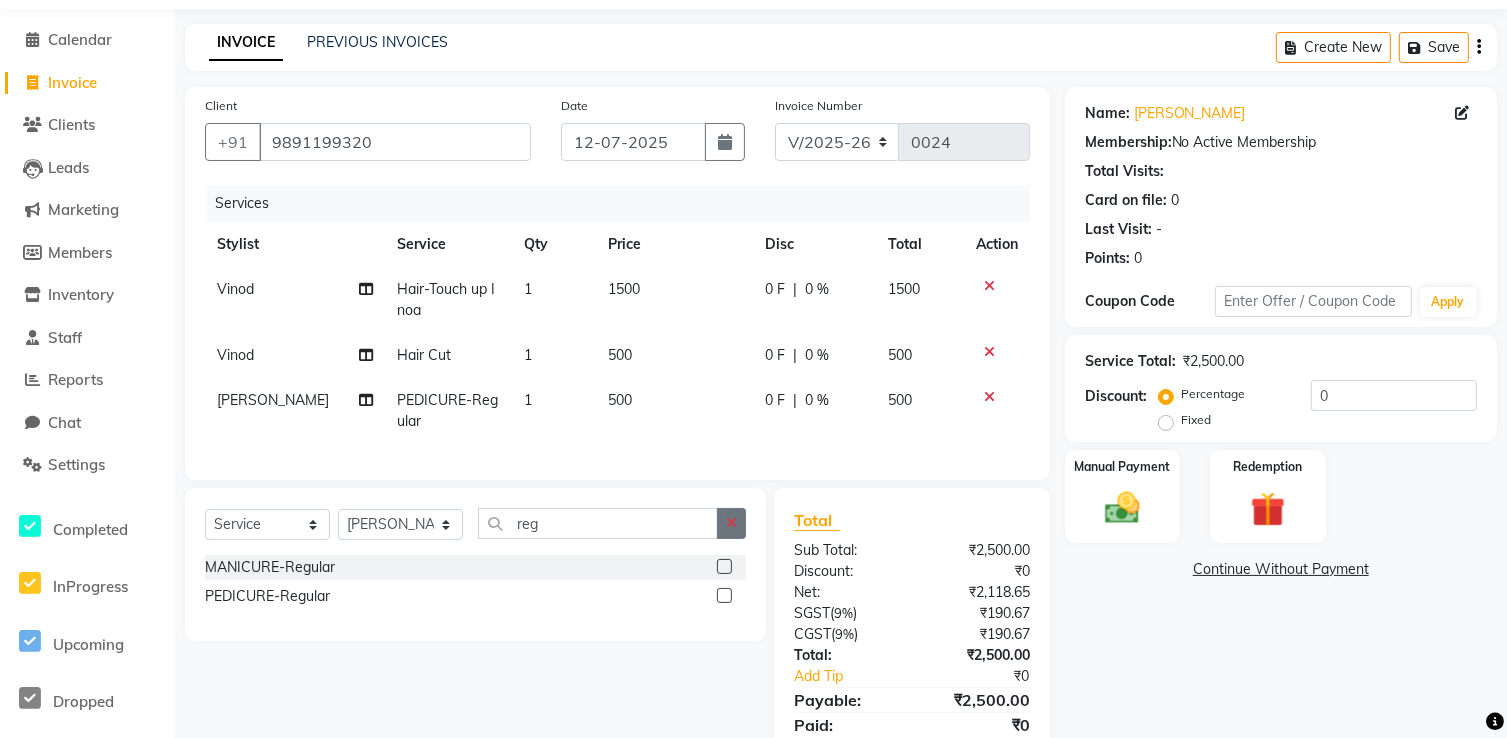 click 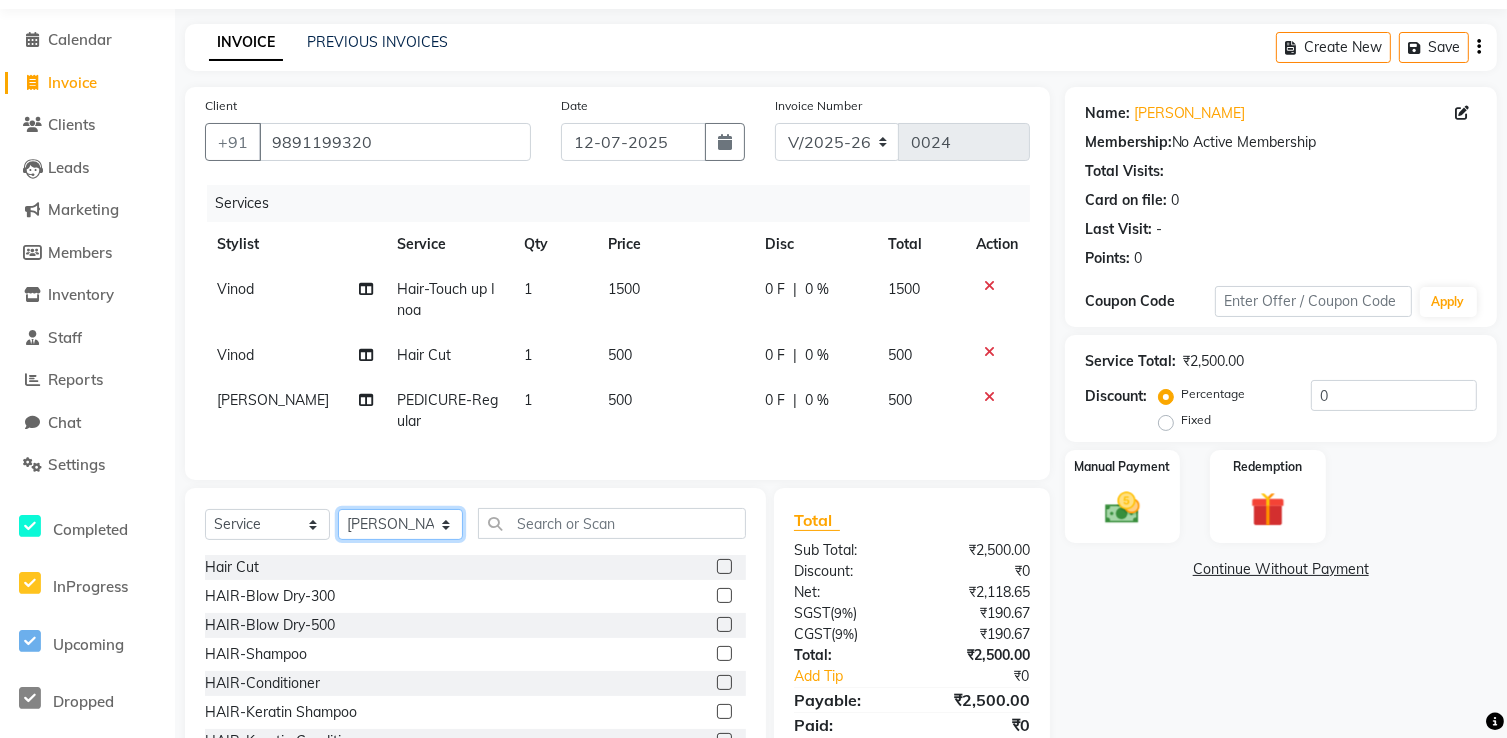 click on "Select Stylist [PERSON_NAME] [PERSON_NAME] Manager [PERSON_NAME] [PERSON_NAME] Santosh [PERSON_NAME] [PERSON_NAME]" 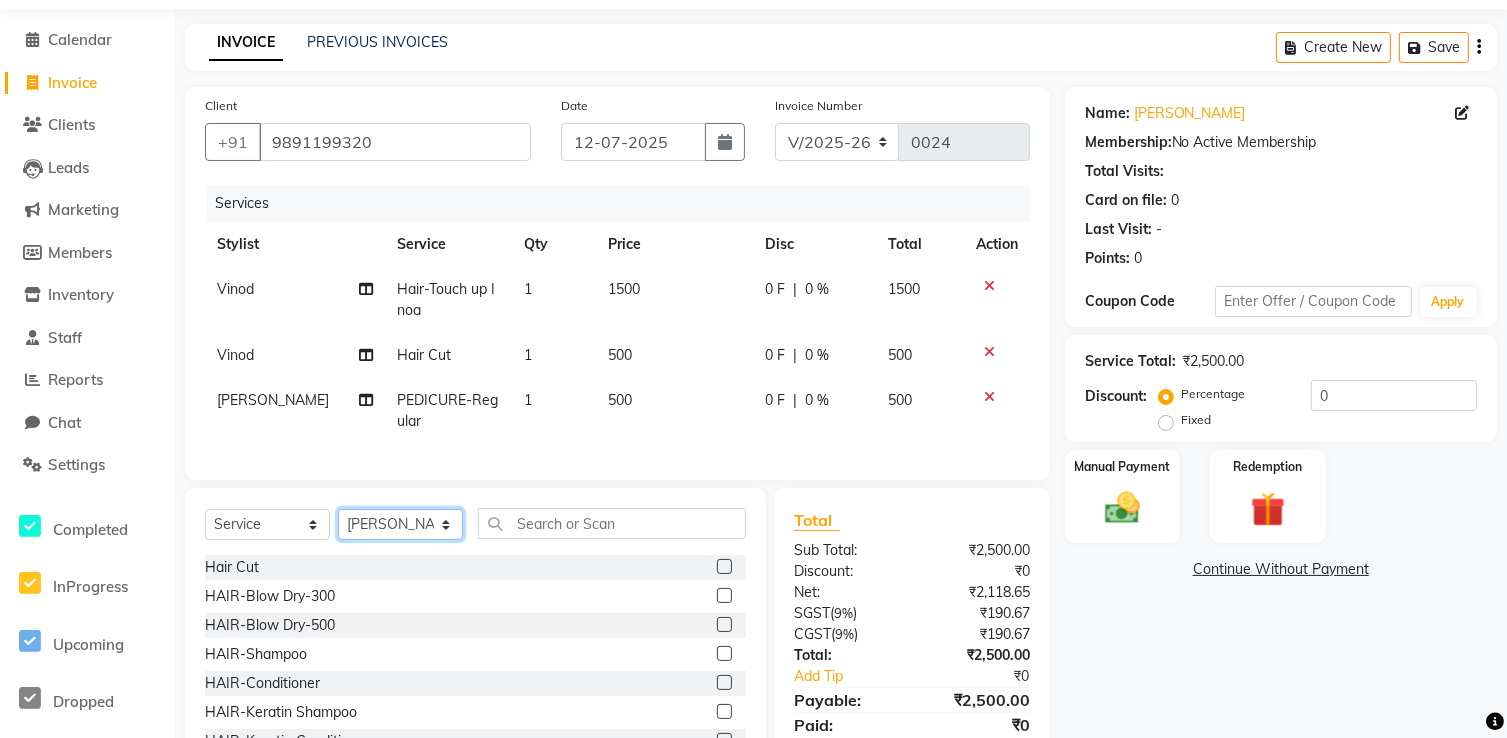 click on "Select Stylist [PERSON_NAME] [PERSON_NAME] Manager [PERSON_NAME] [PERSON_NAME] Santosh [PERSON_NAME] [PERSON_NAME]" 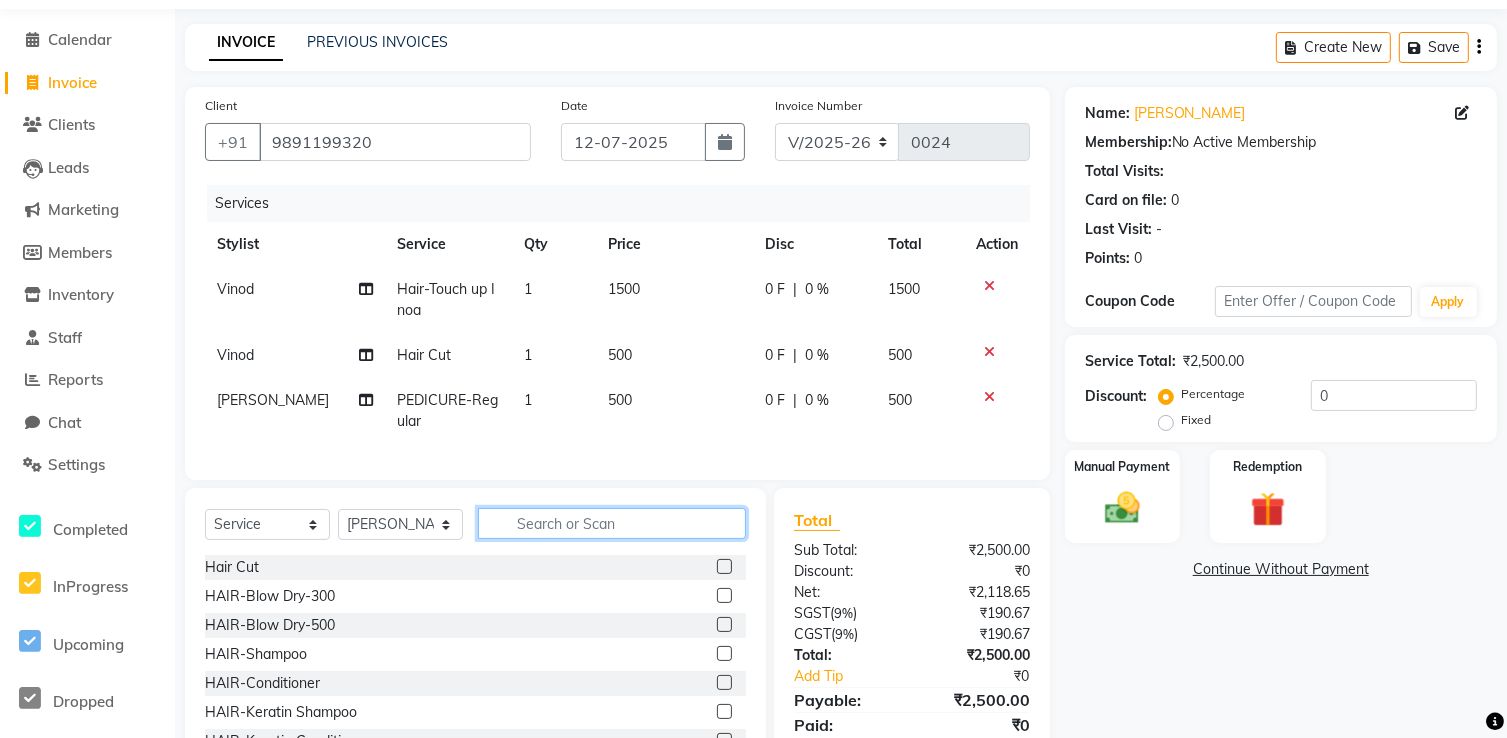 click 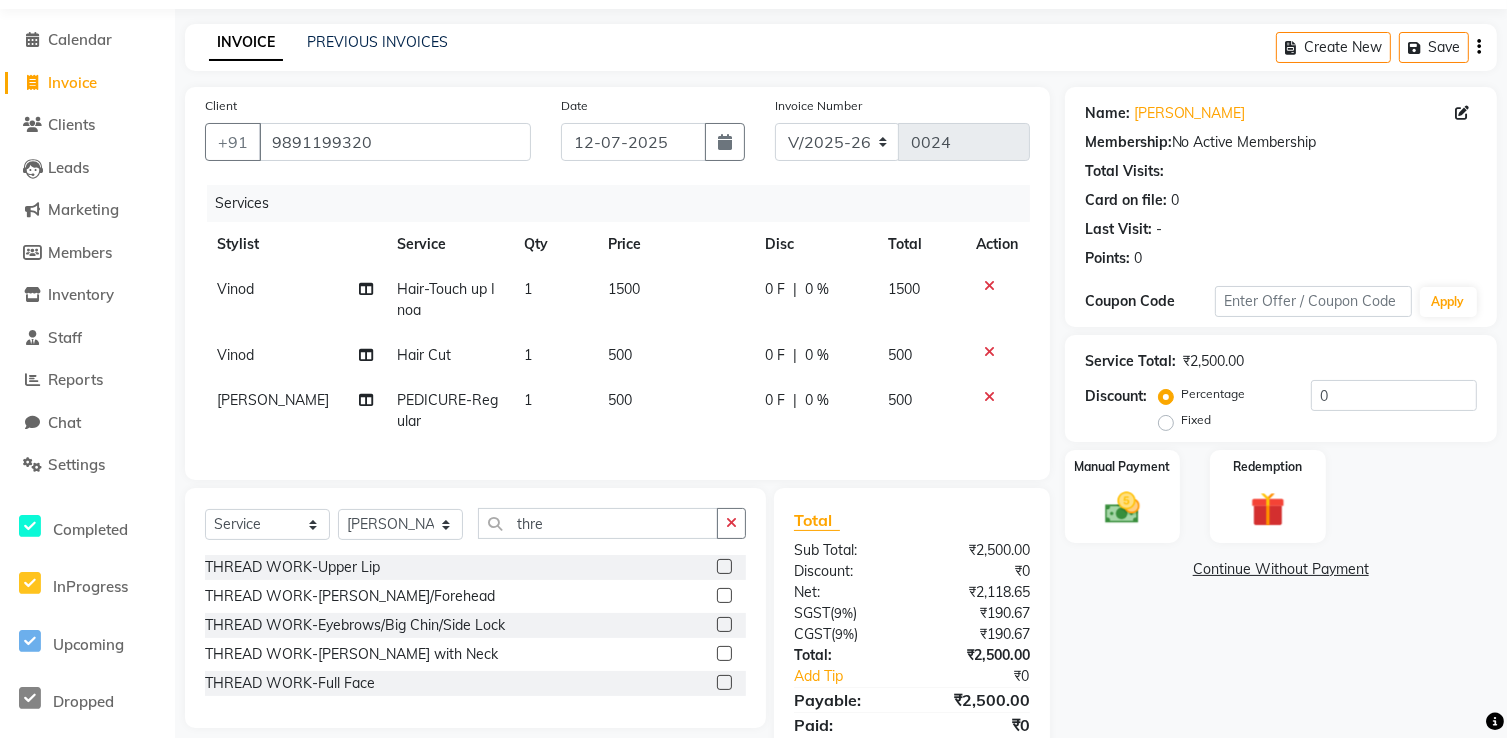 click on "THREAD WORK-[PERSON_NAME]/Forehead" 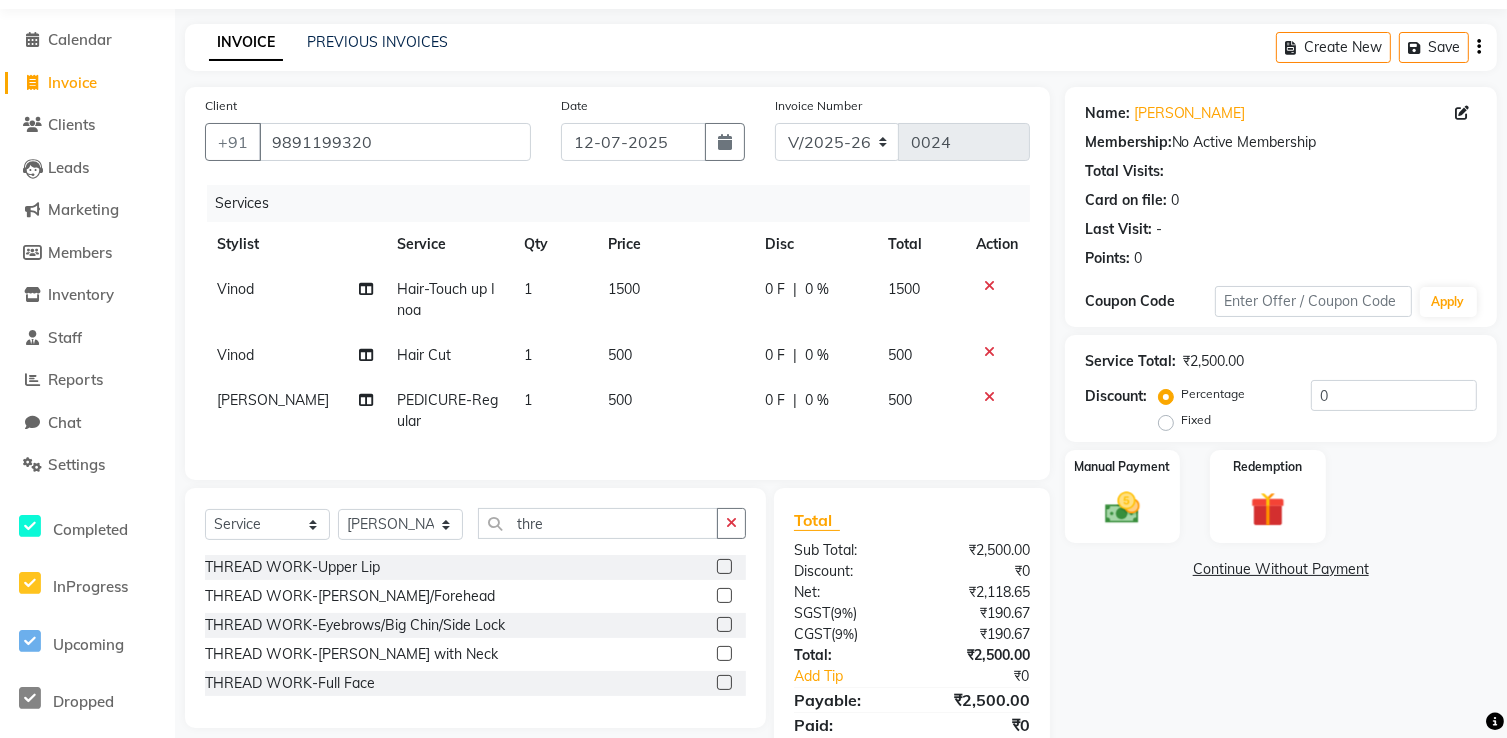 click 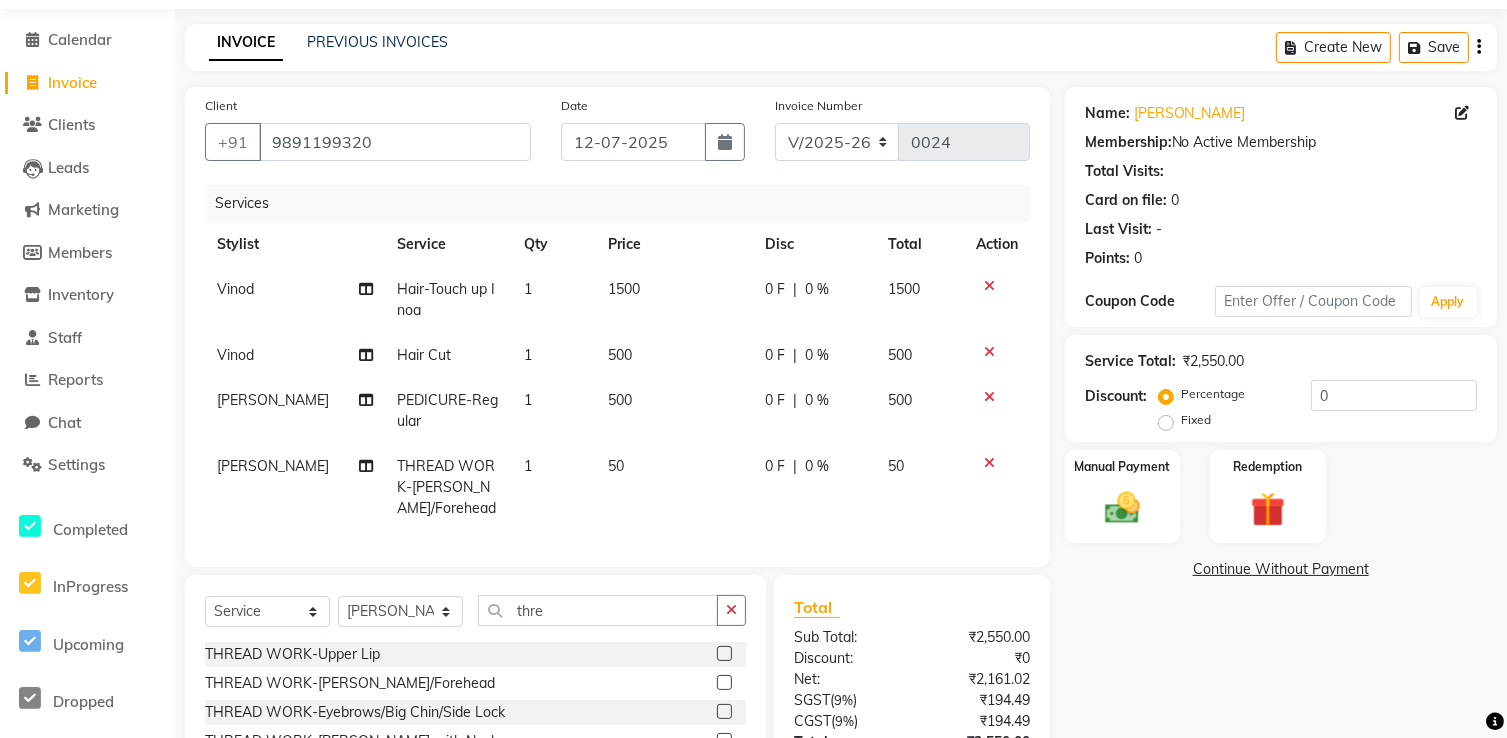 click 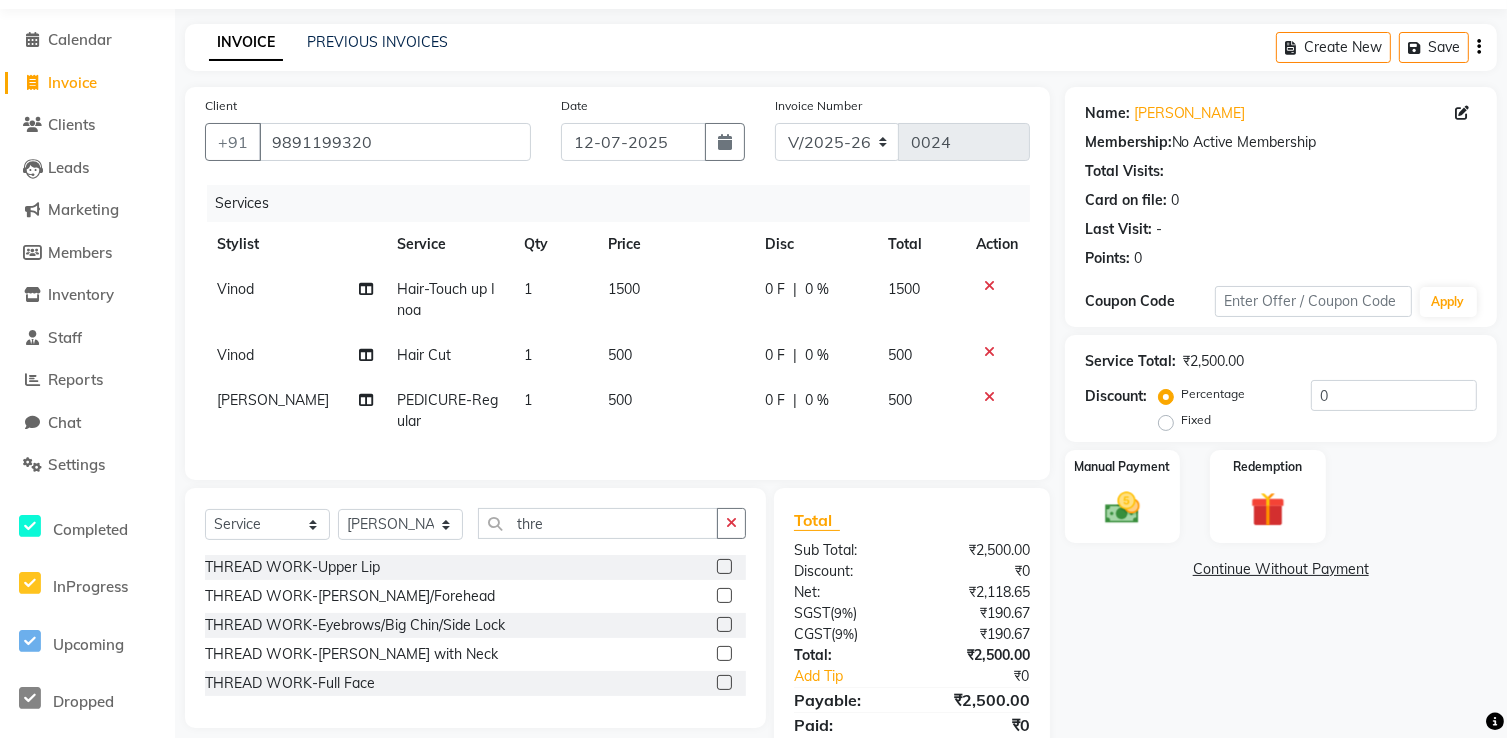 click 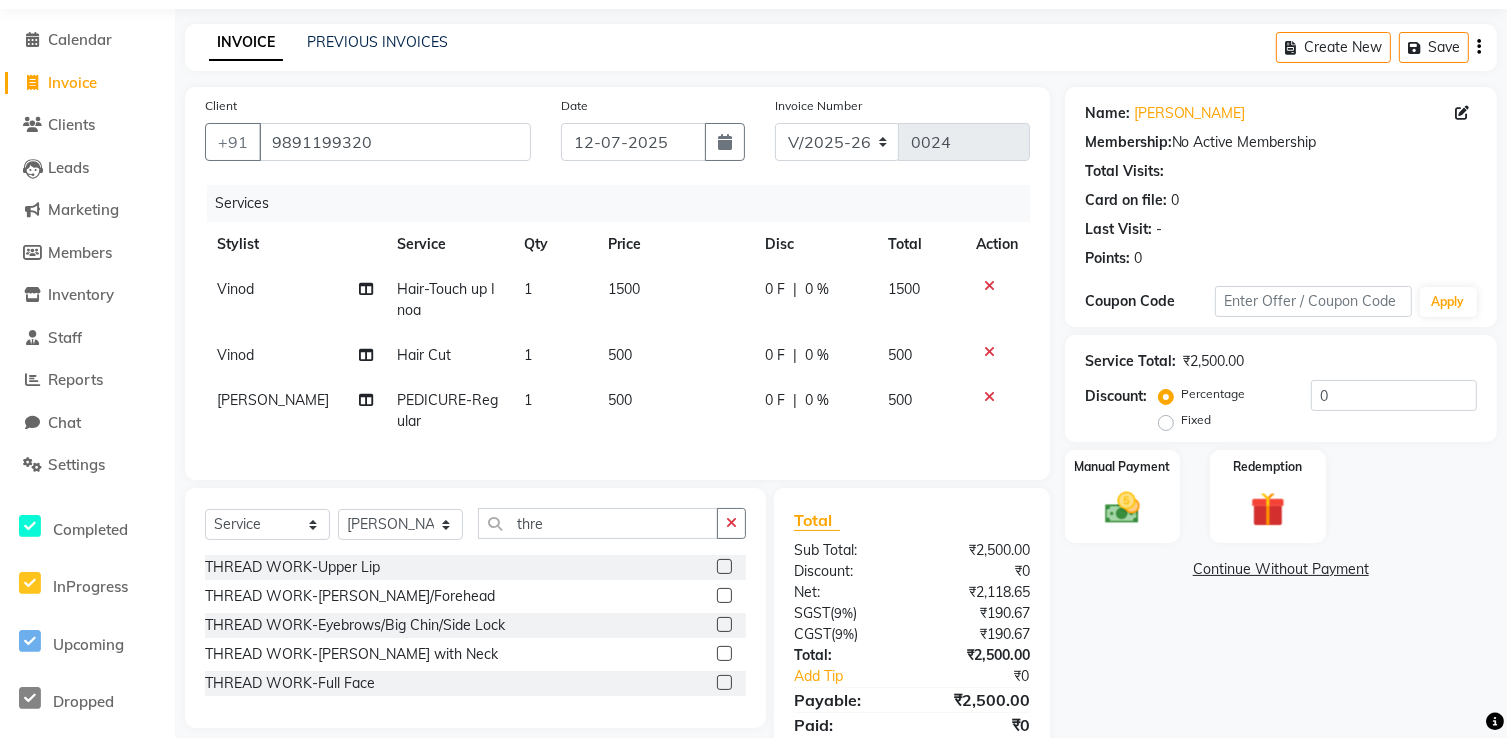 click at bounding box center (723, 625) 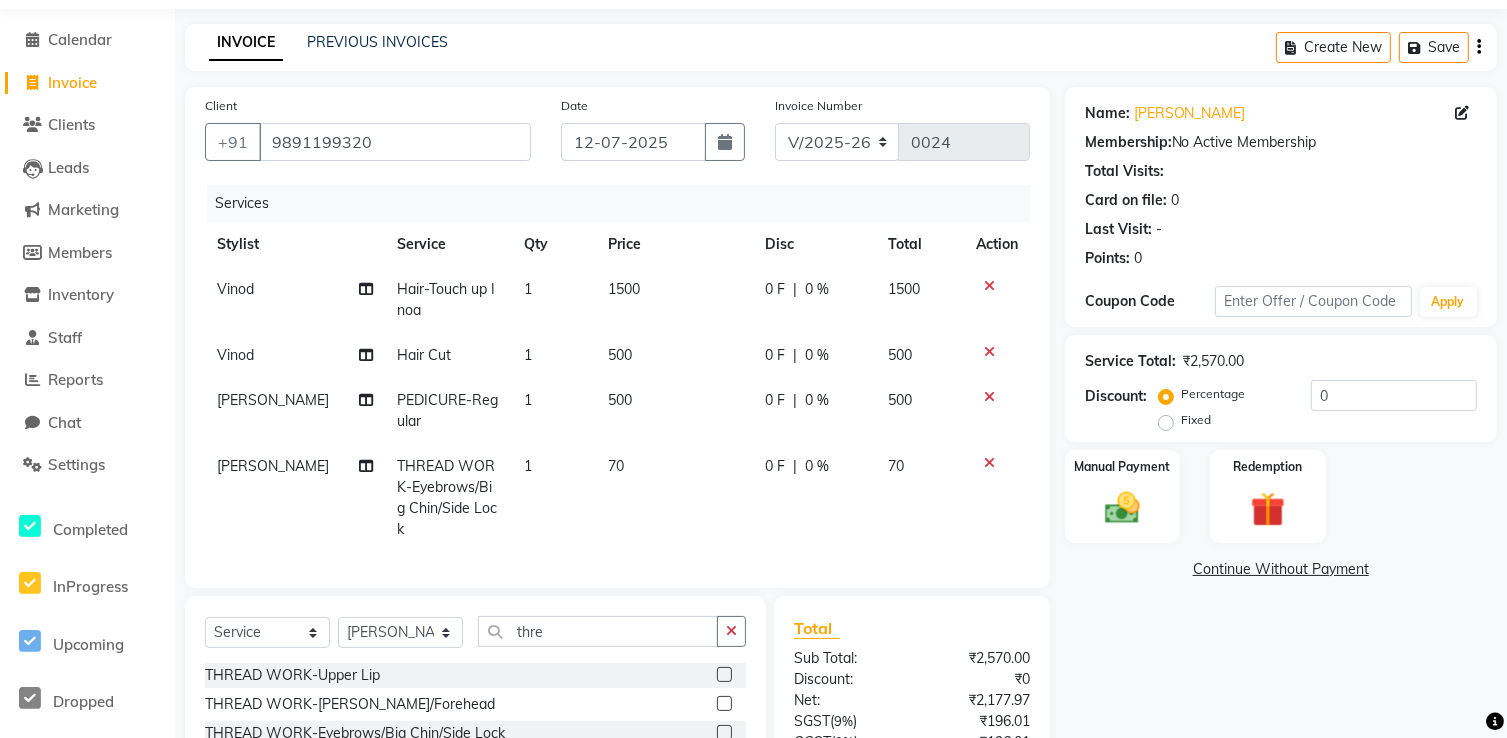 click 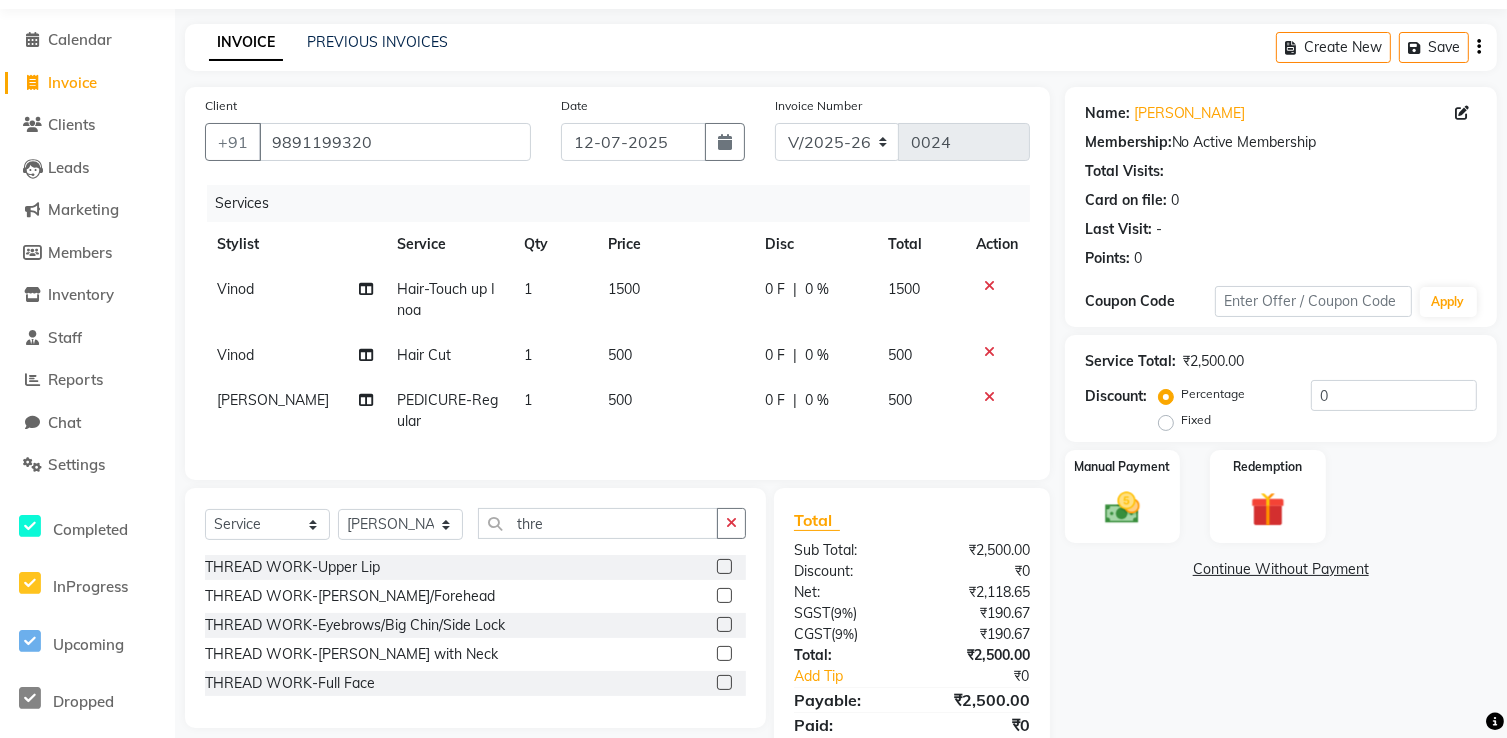 click 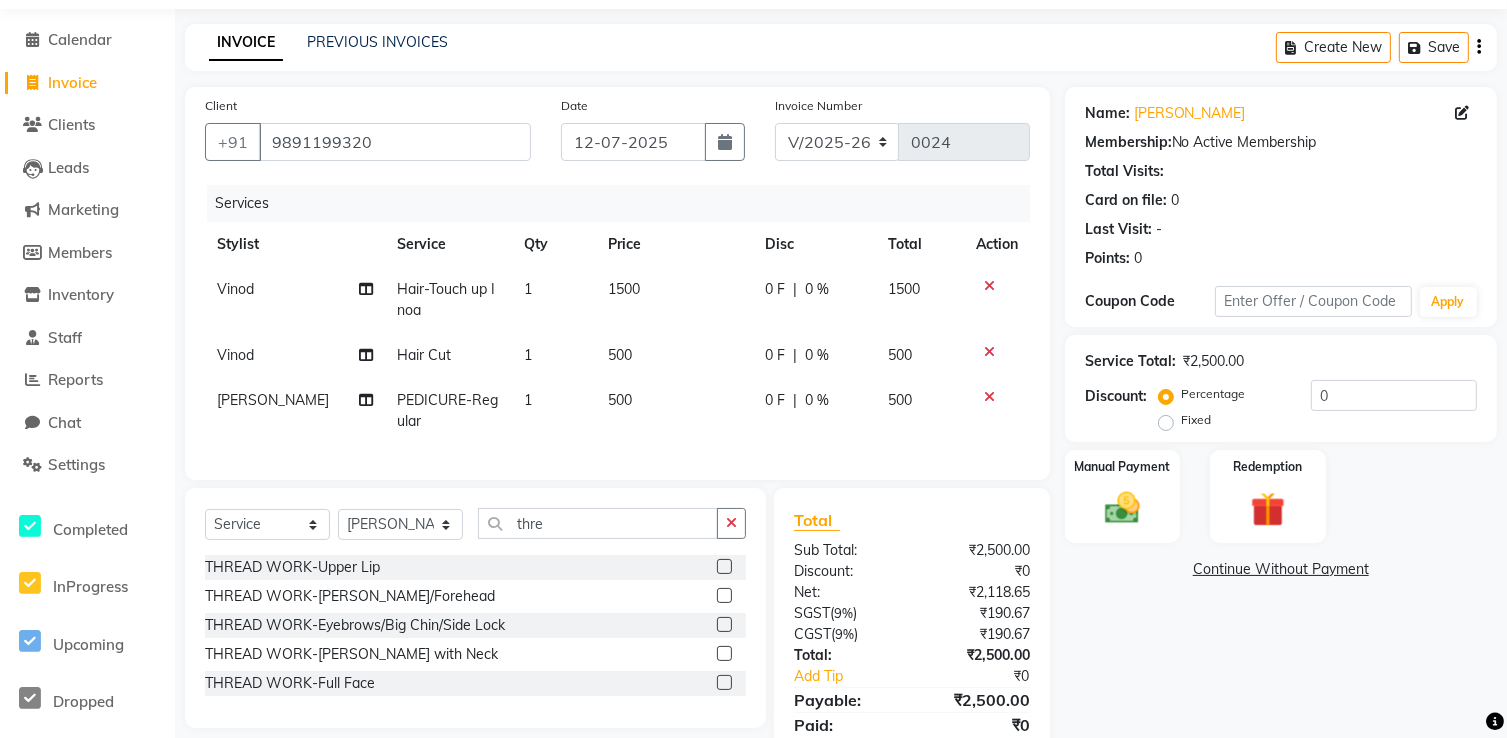 click at bounding box center [723, 625] 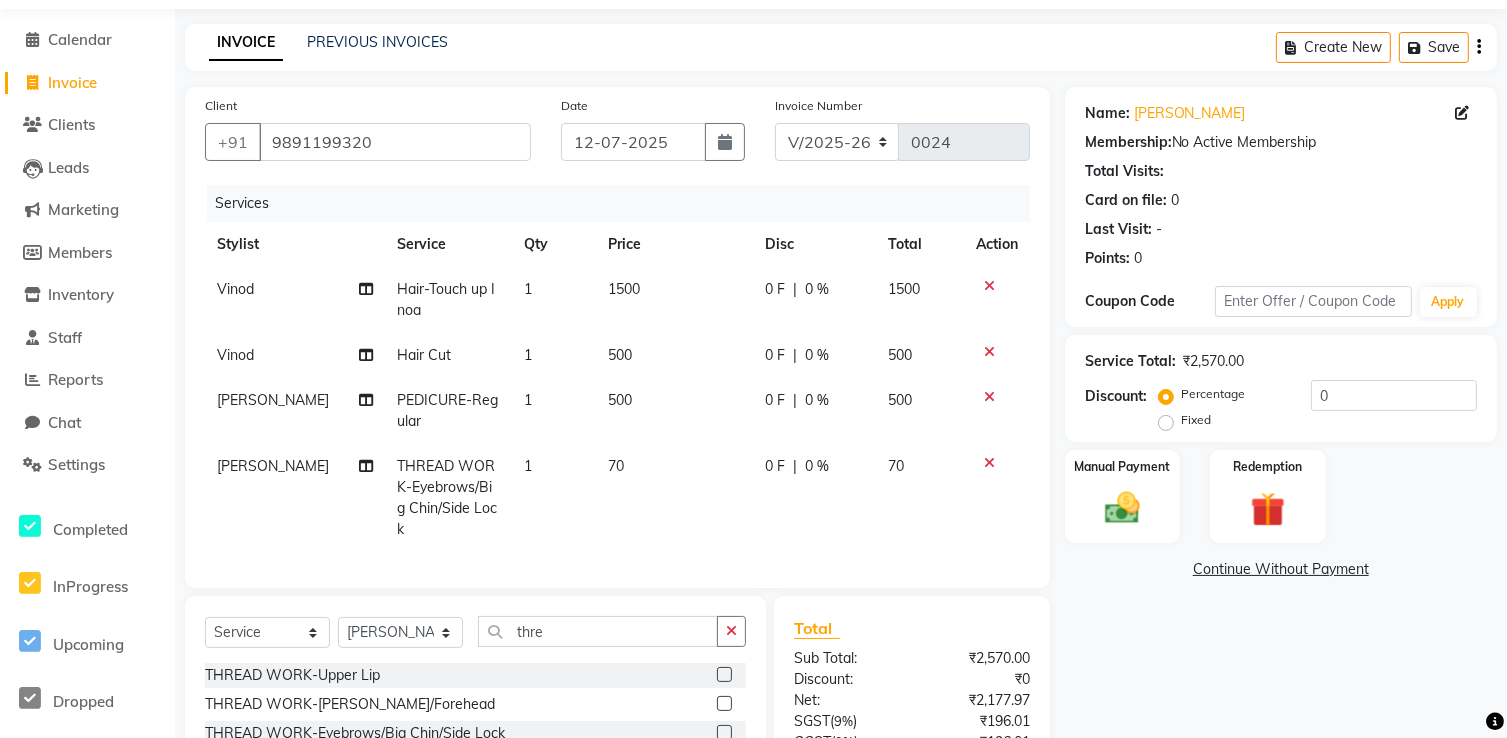 click 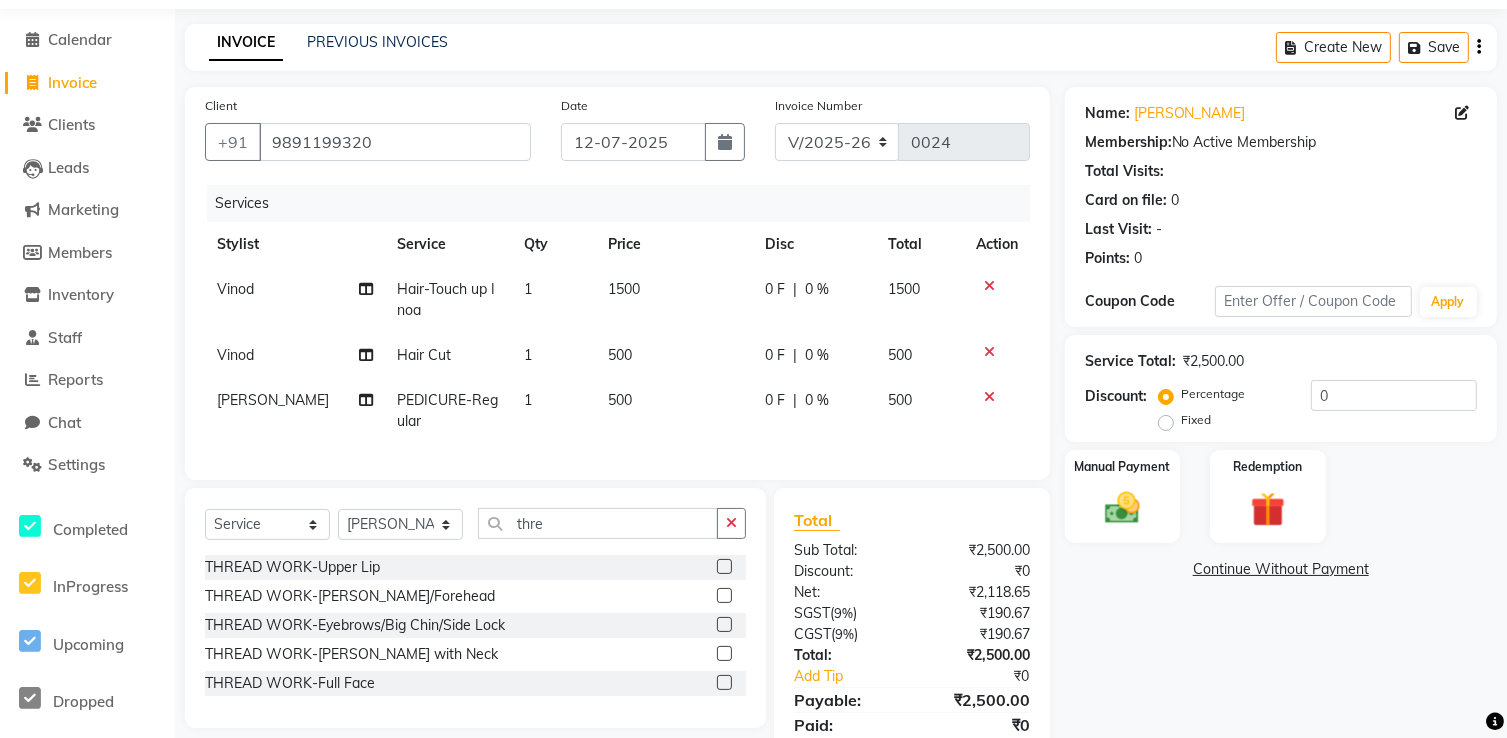 click 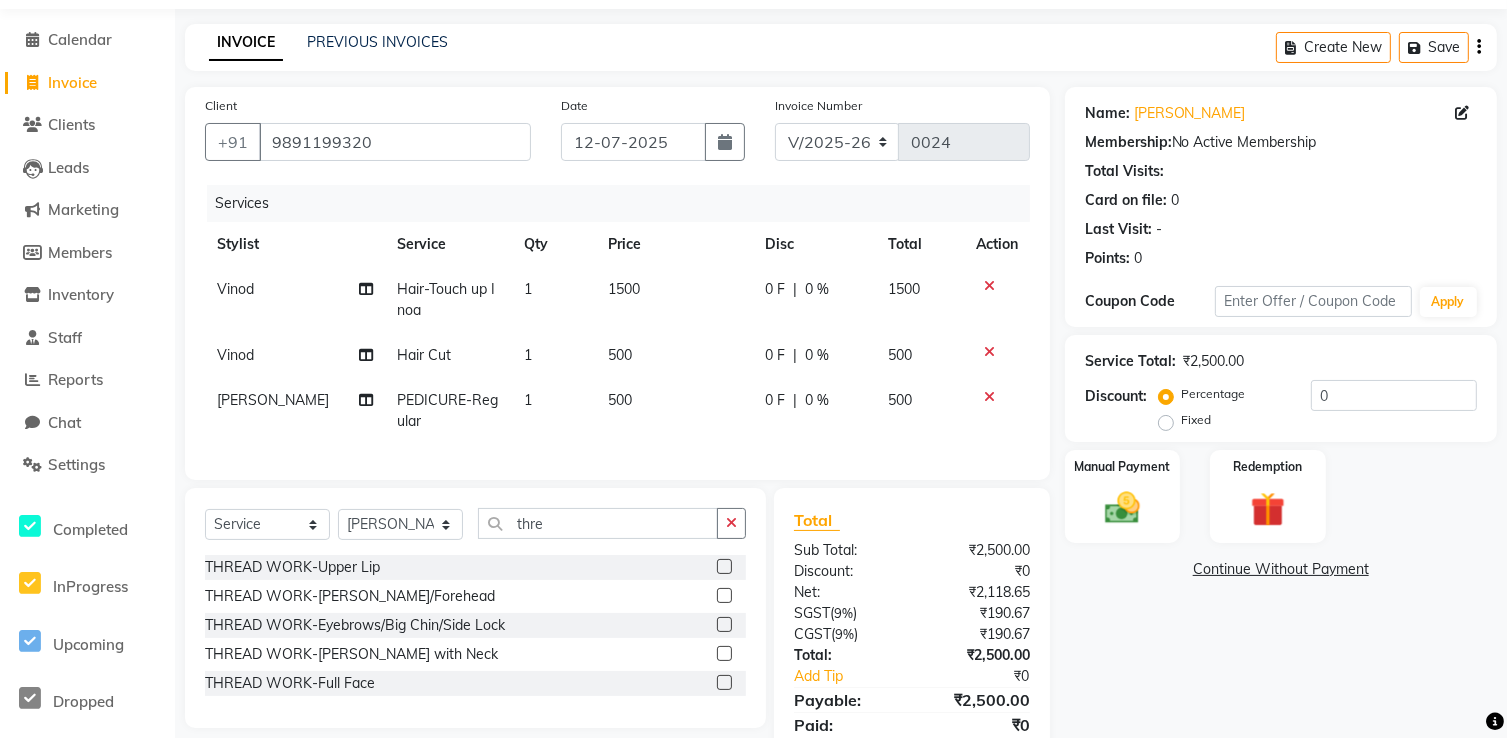 click at bounding box center (723, 654) 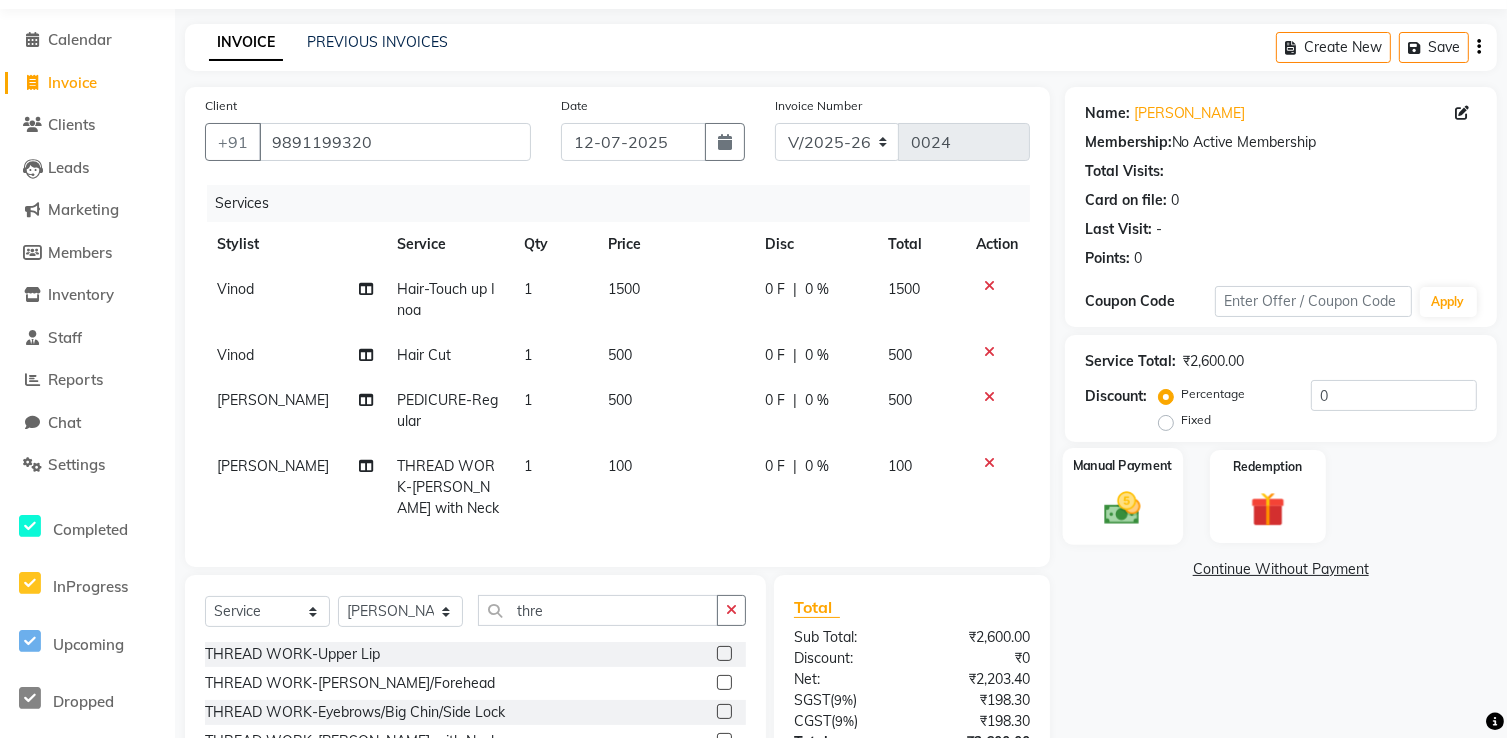 click on "Manual Payment" 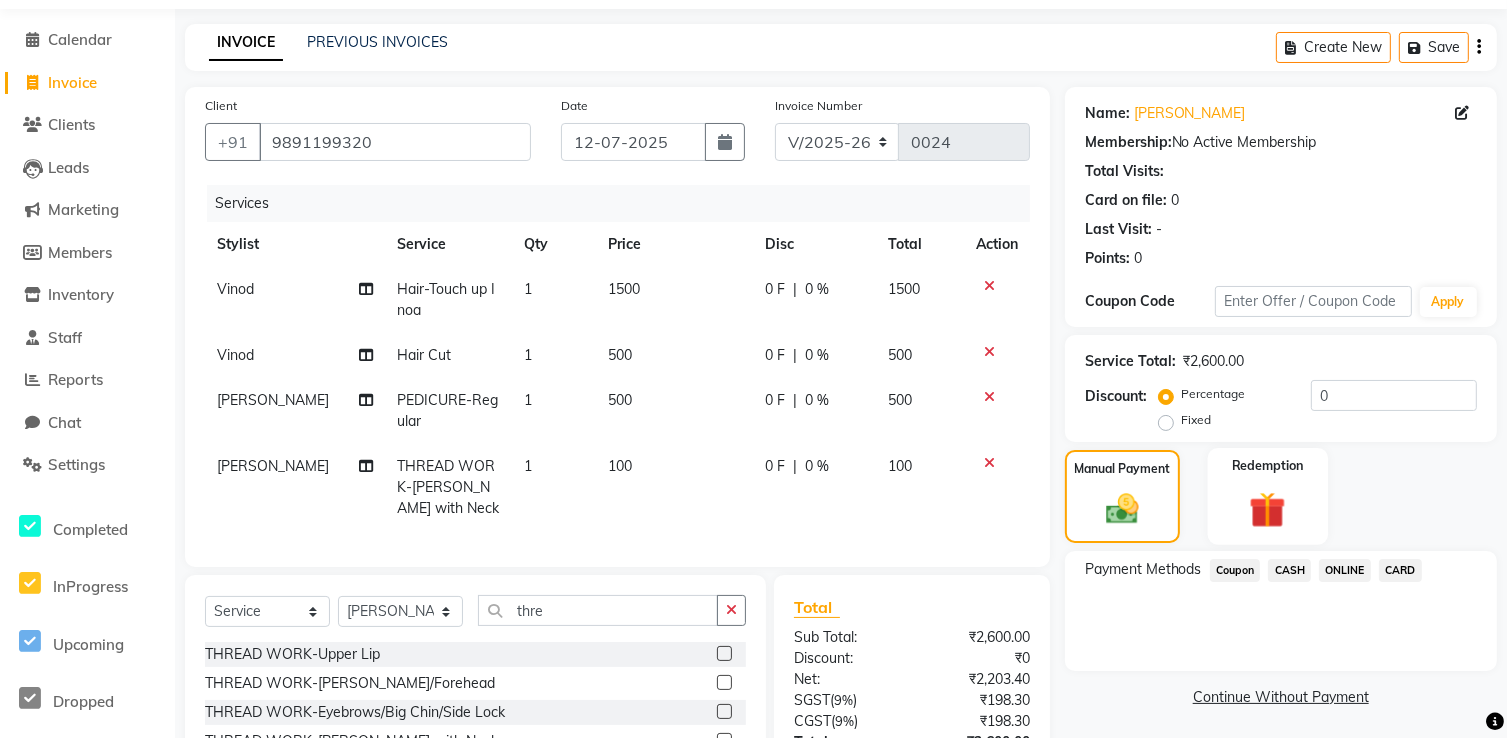click on "Redemption" 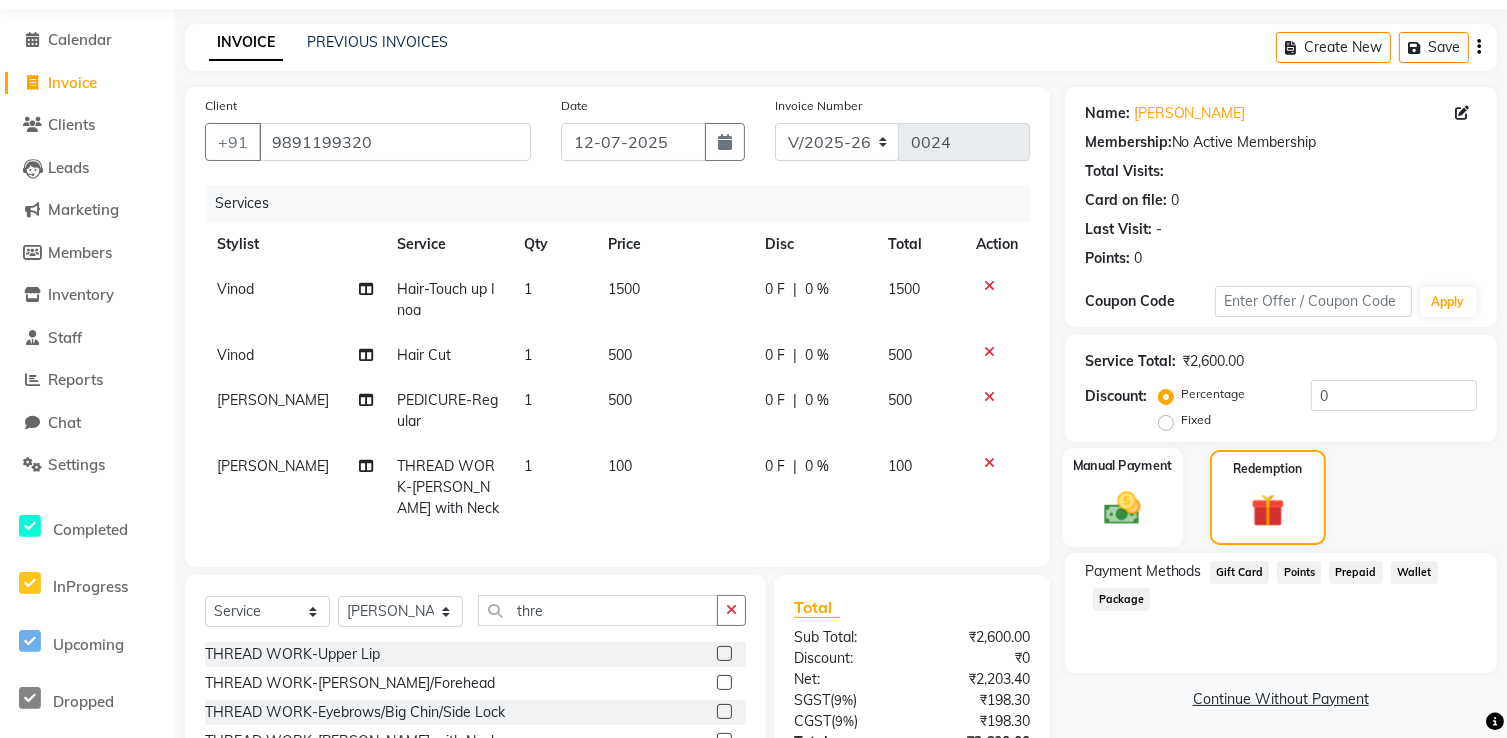 click 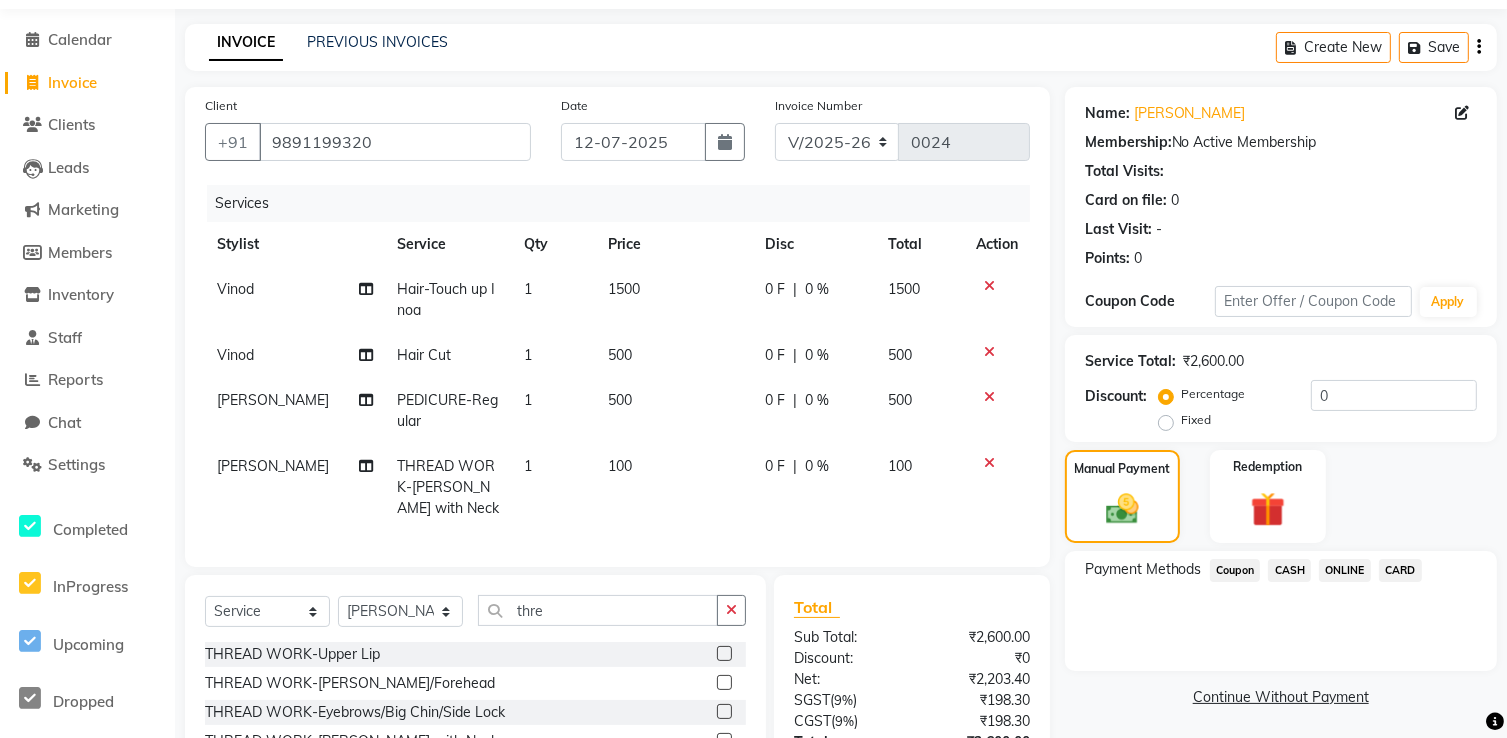 click on "ONLINE" 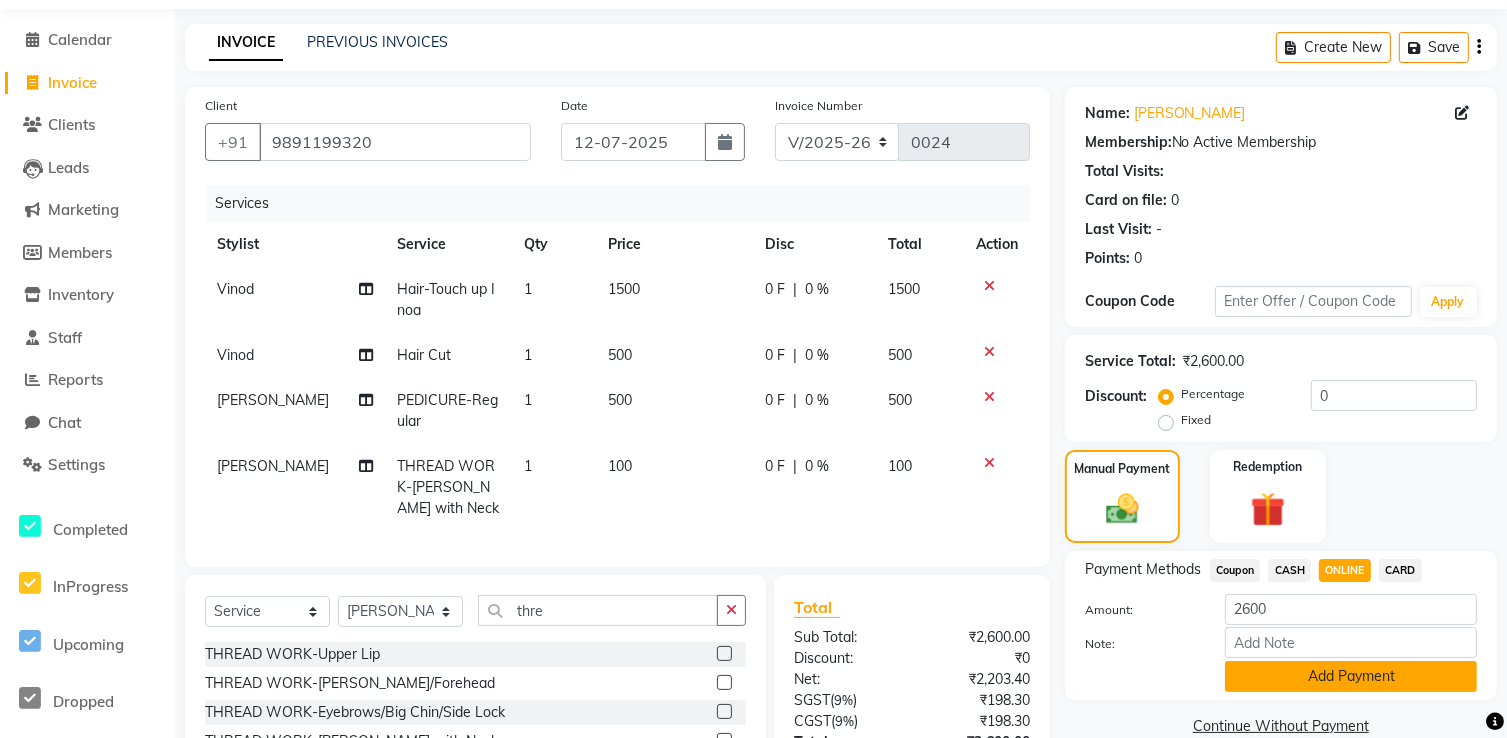 click on "Add Payment" 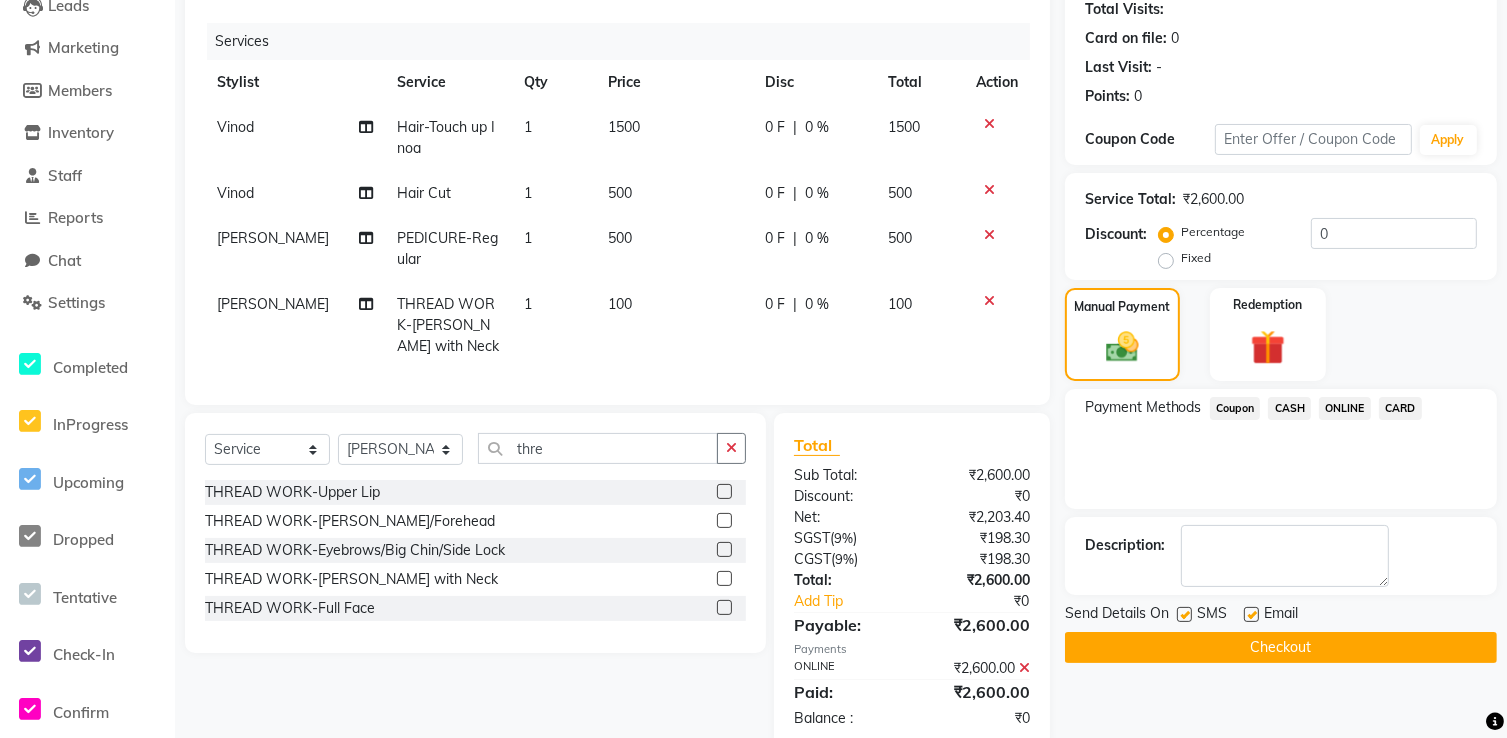 scroll, scrollTop: 282, scrollLeft: 0, axis: vertical 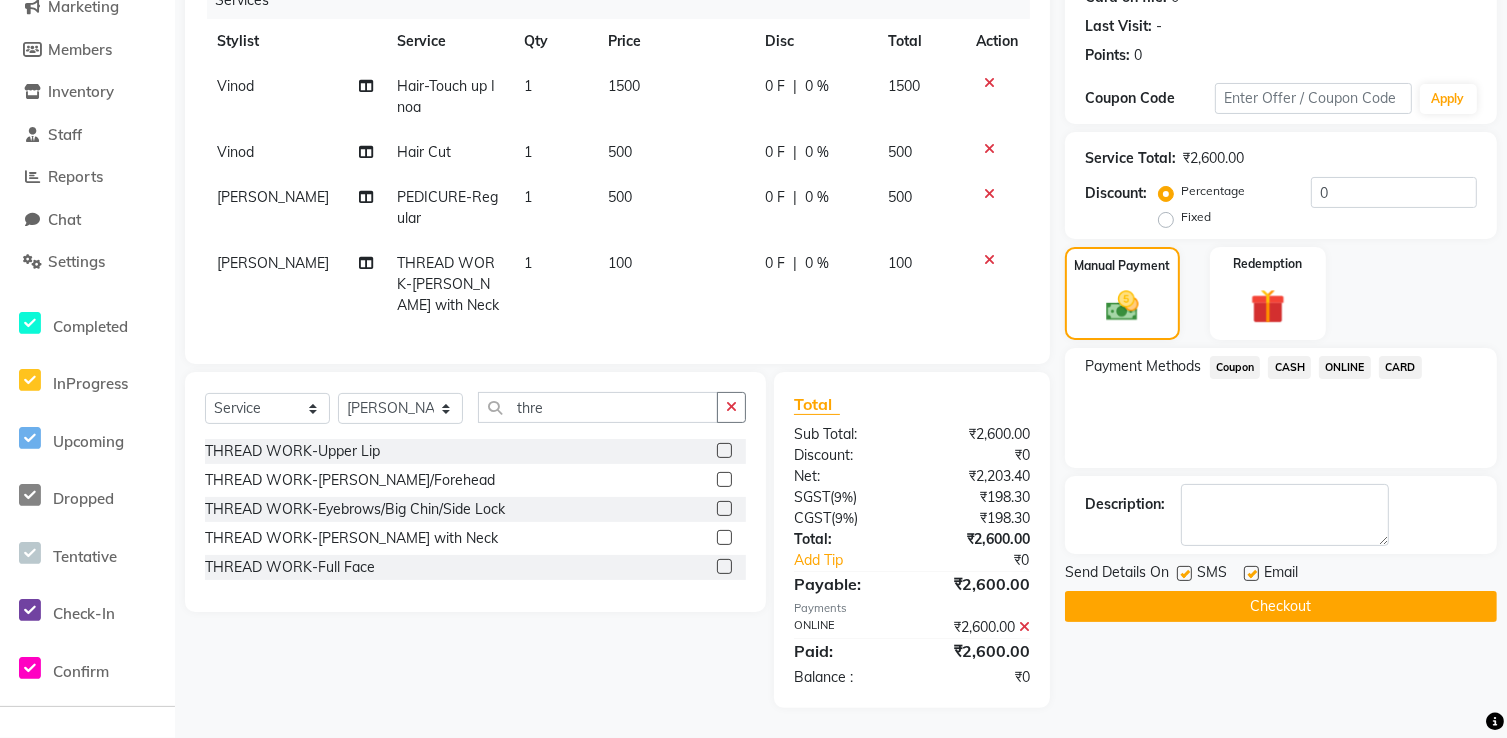 click on "Checkout" 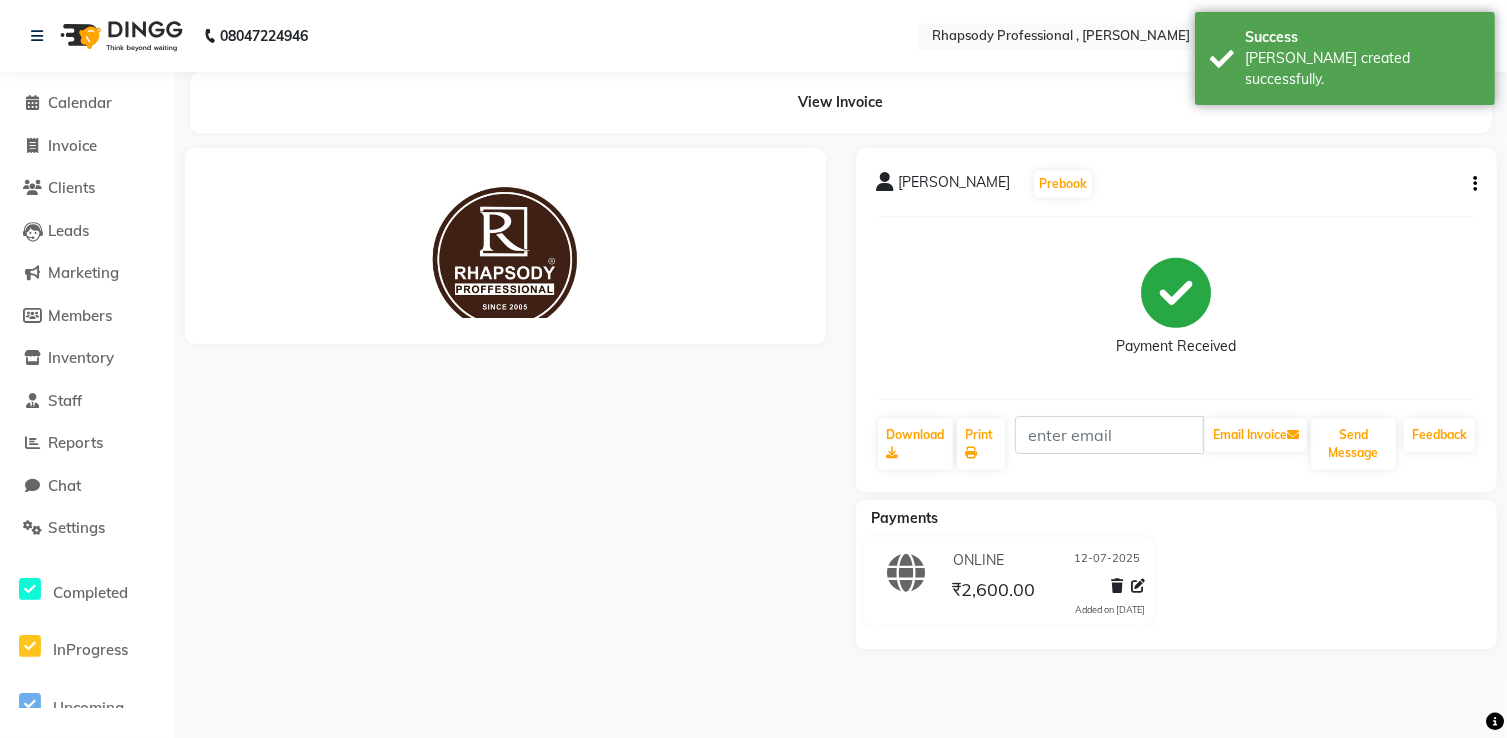 scroll, scrollTop: 0, scrollLeft: 0, axis: both 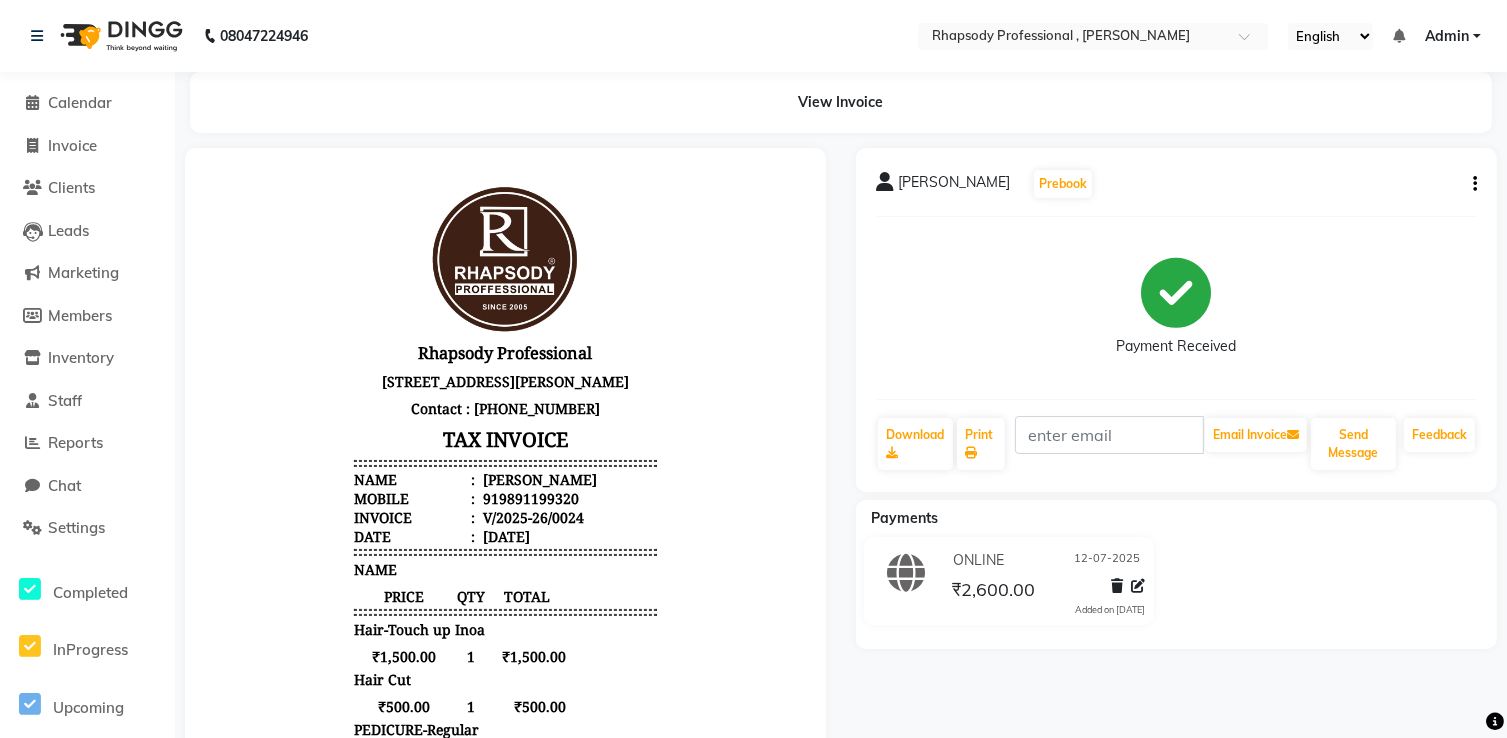 drag, startPoint x: 782, startPoint y: 172, endPoint x: 1060, endPoint y: 400, distance: 359.5386 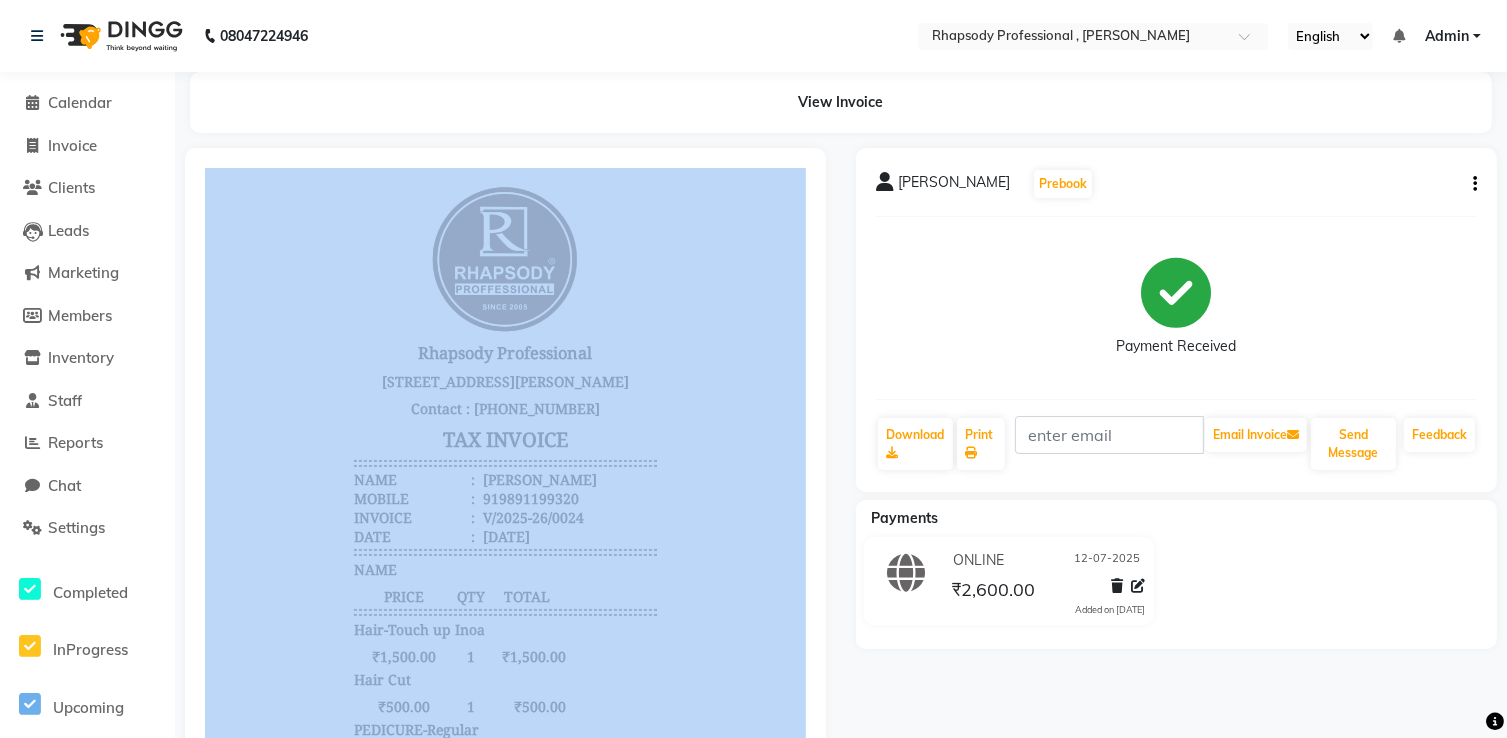 click at bounding box center (505, 610) 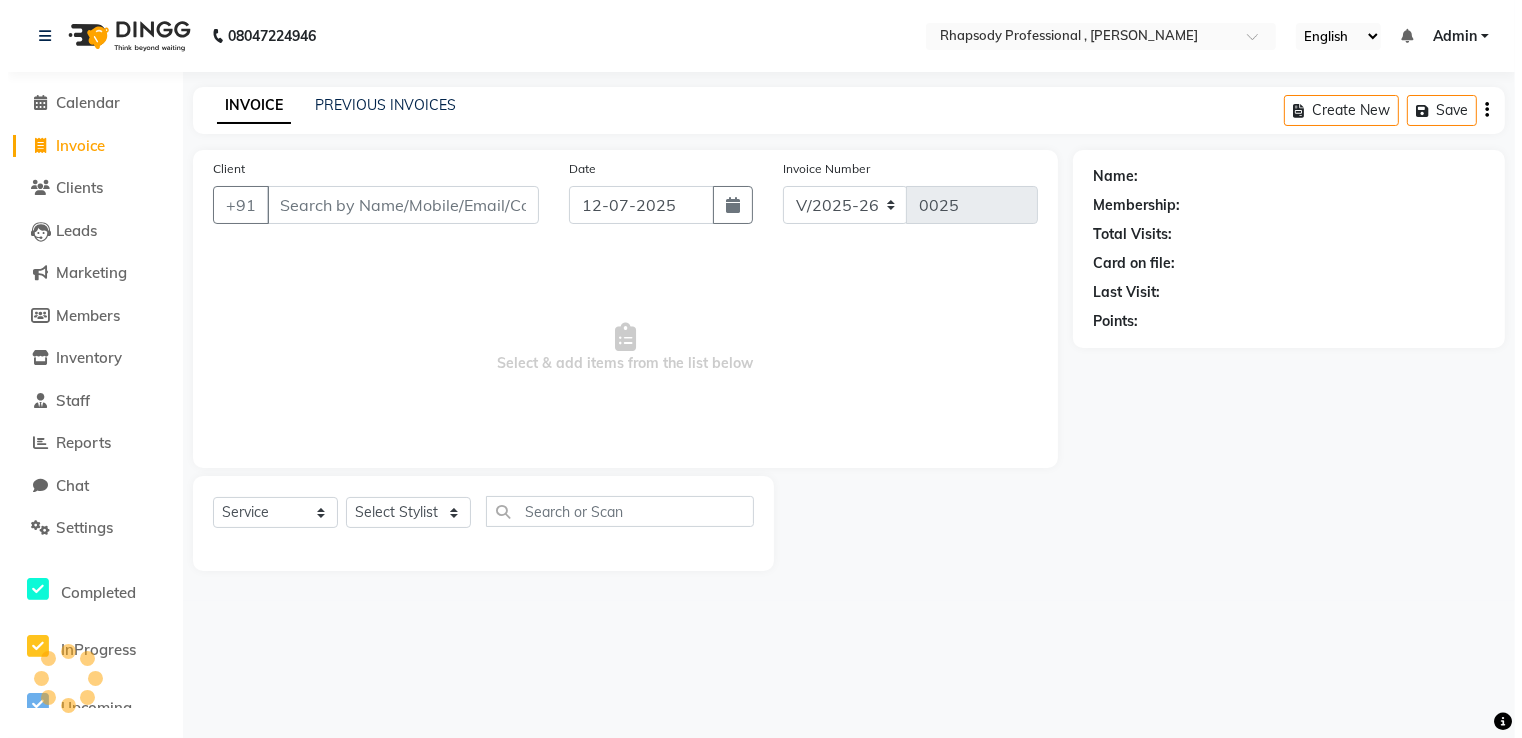scroll, scrollTop: 0, scrollLeft: 0, axis: both 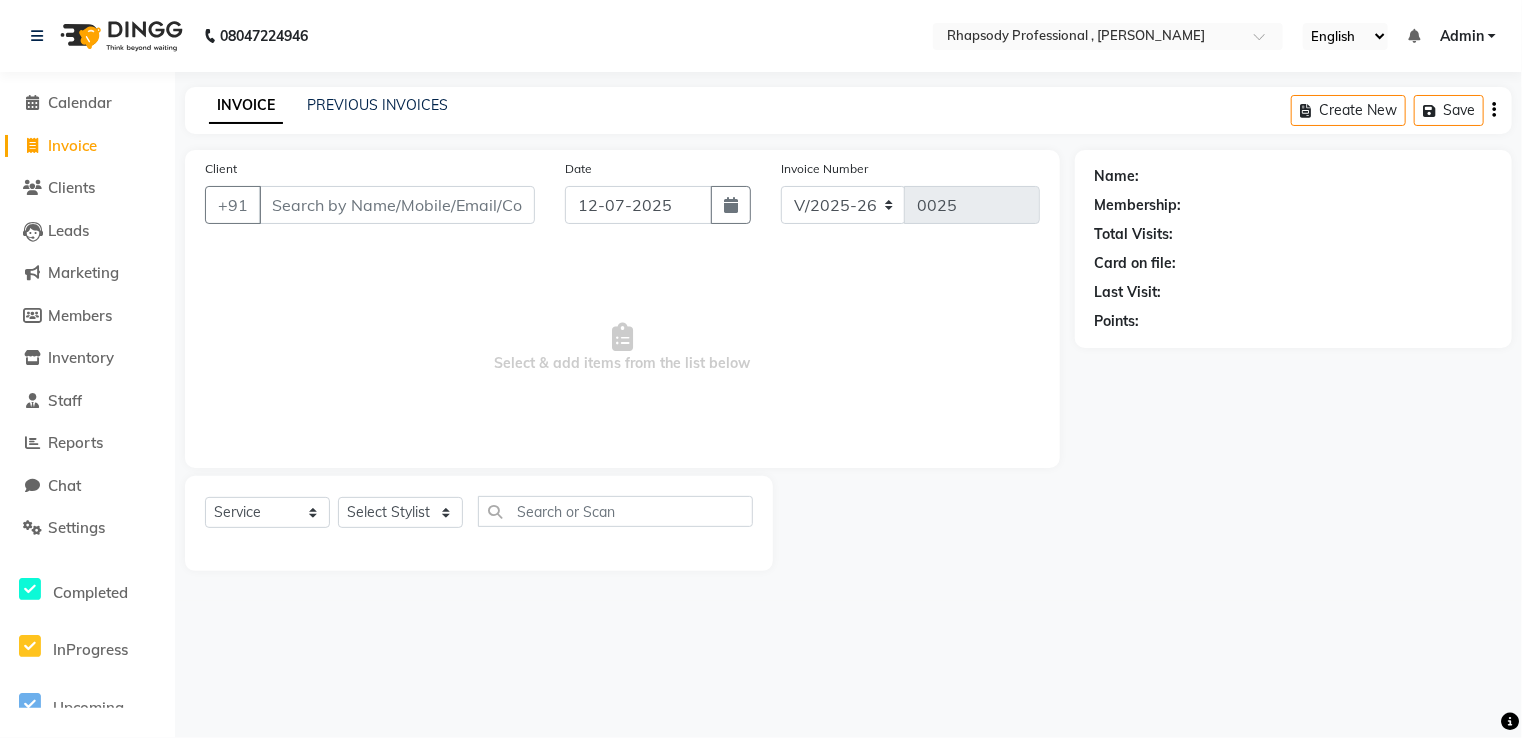 click on "Client" at bounding box center (397, 205) 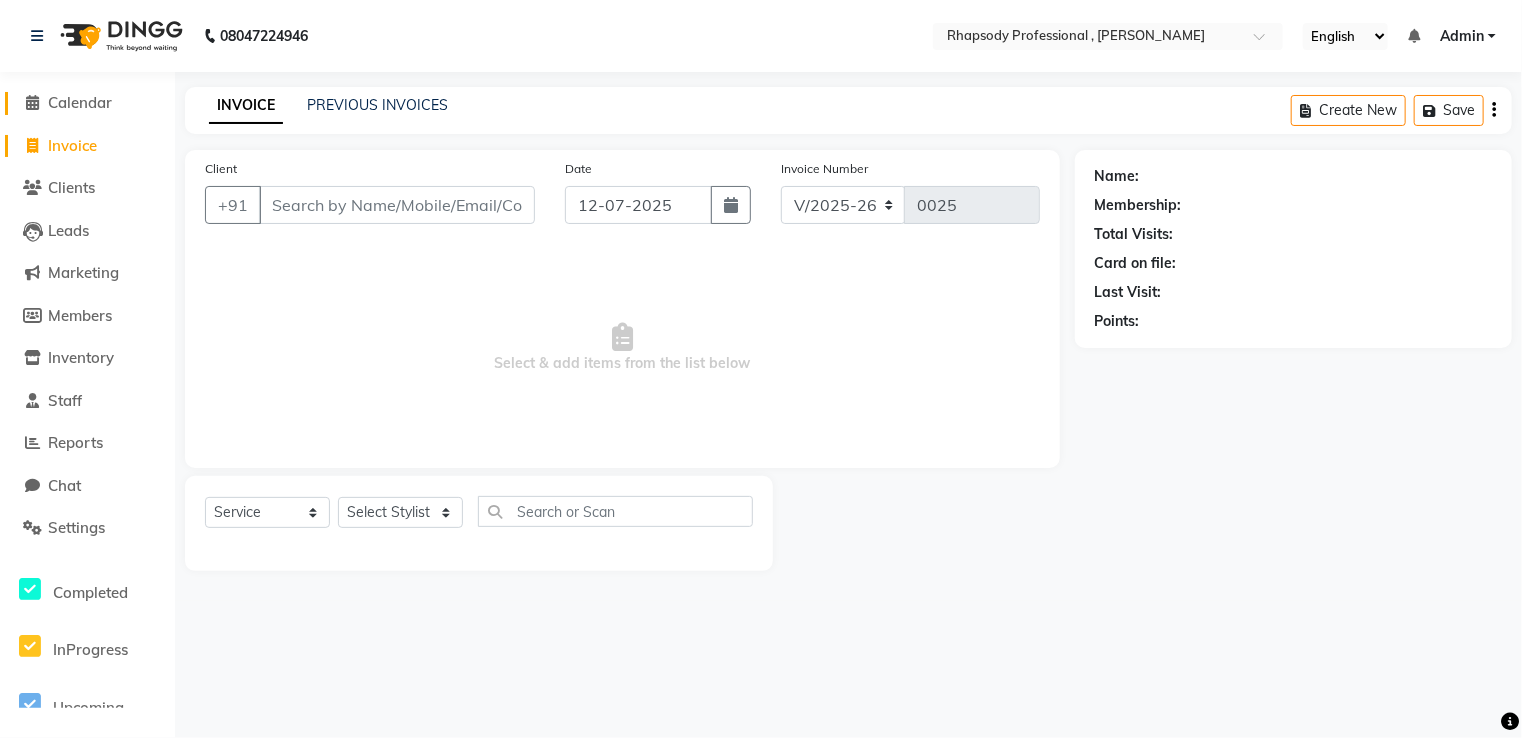 click on "Calendar" 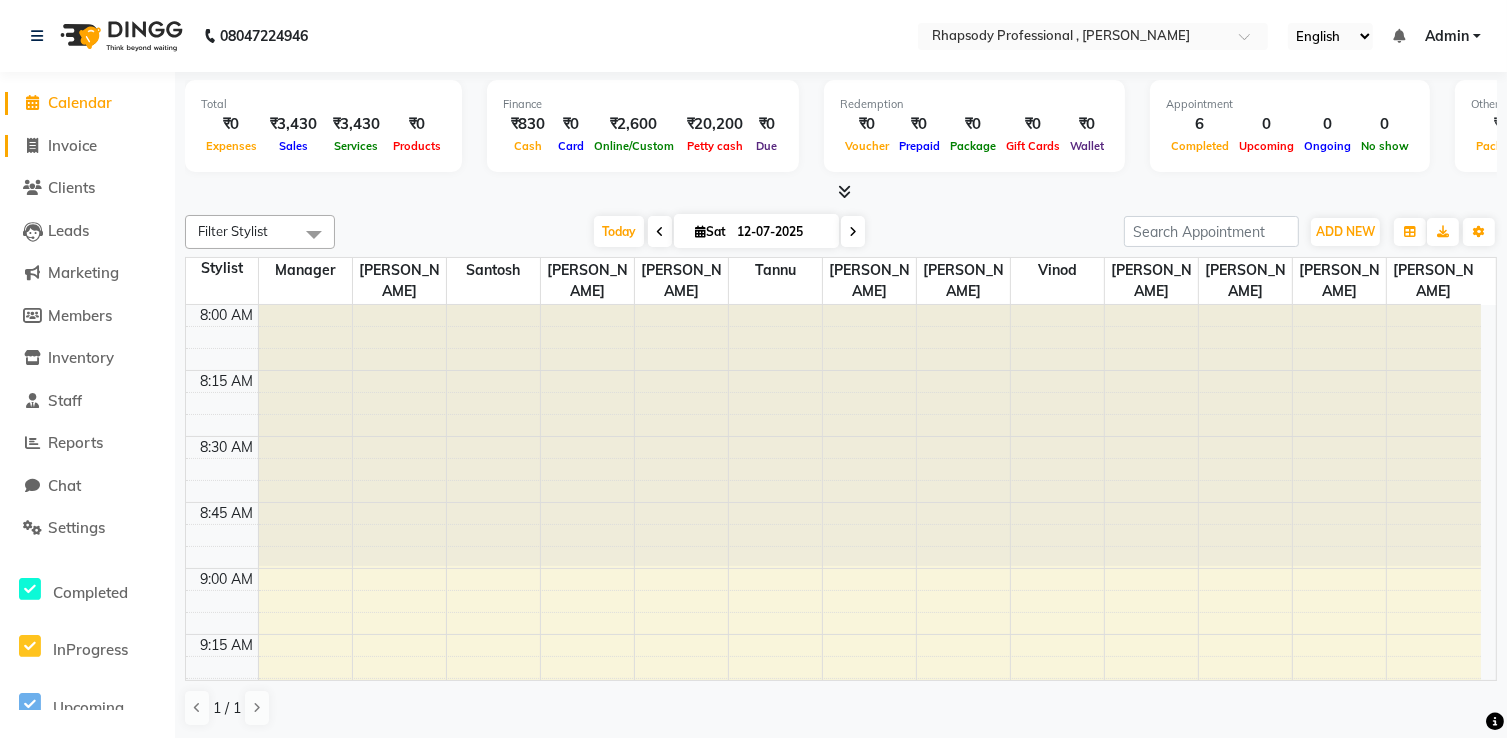 click on "Invoice" 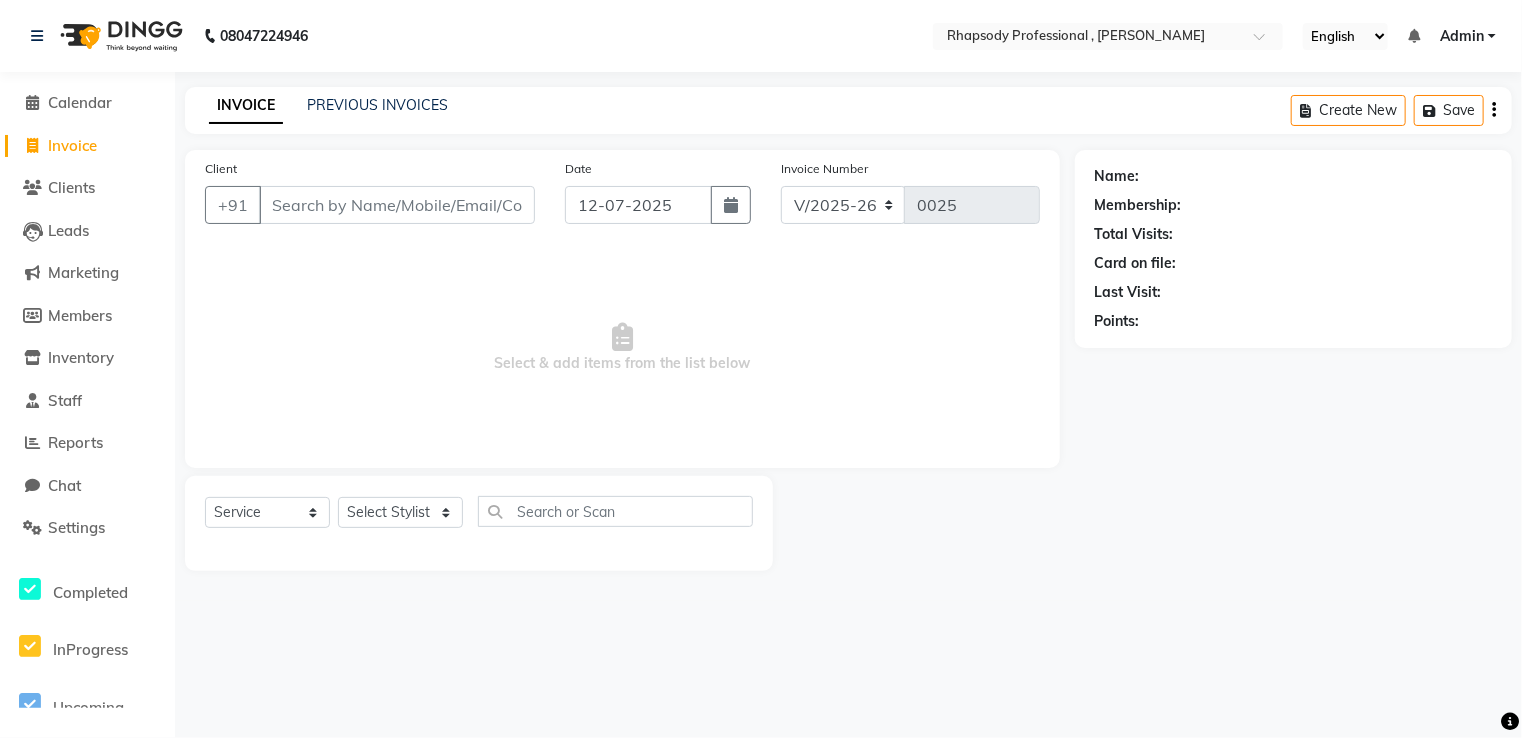 click on "Client" at bounding box center [397, 205] 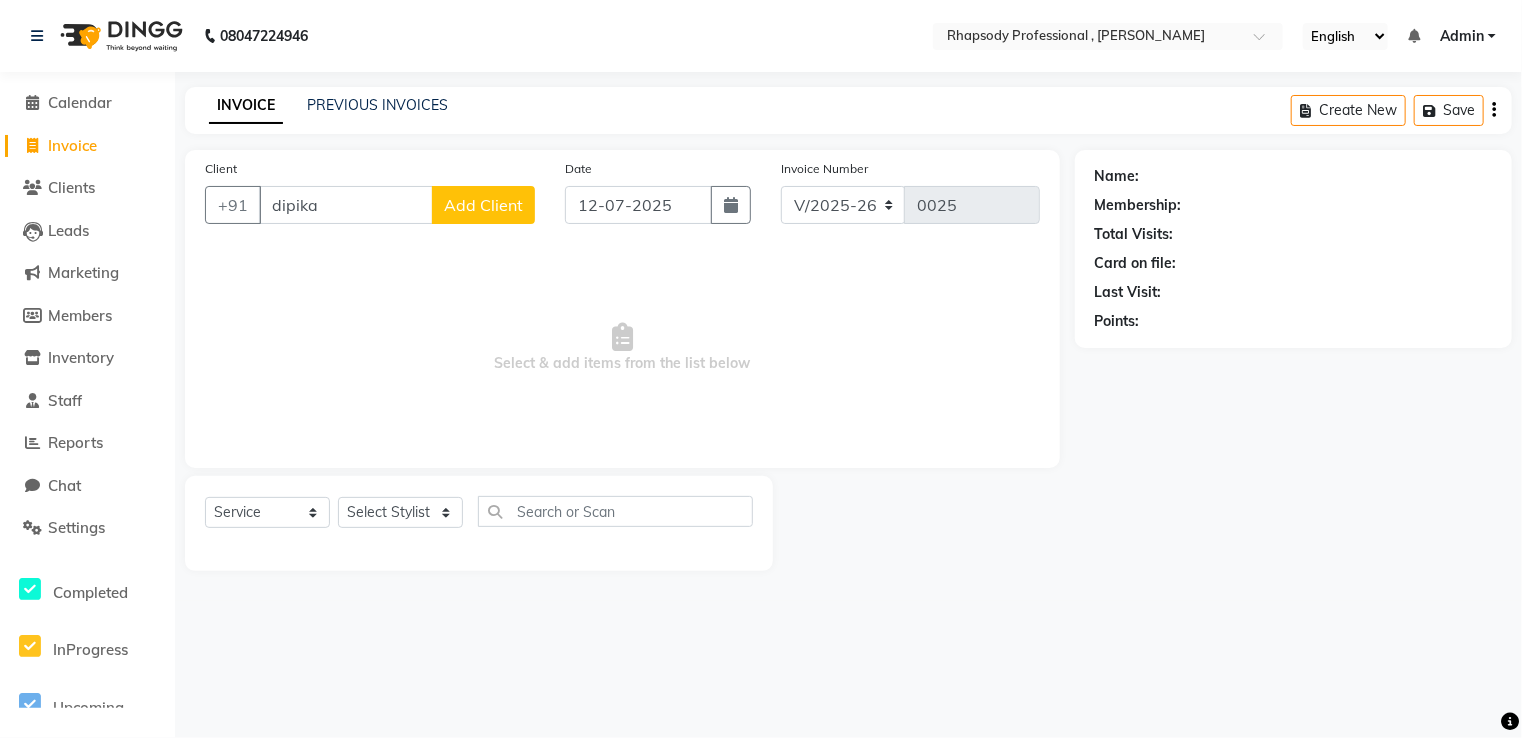 click on "Add Client" 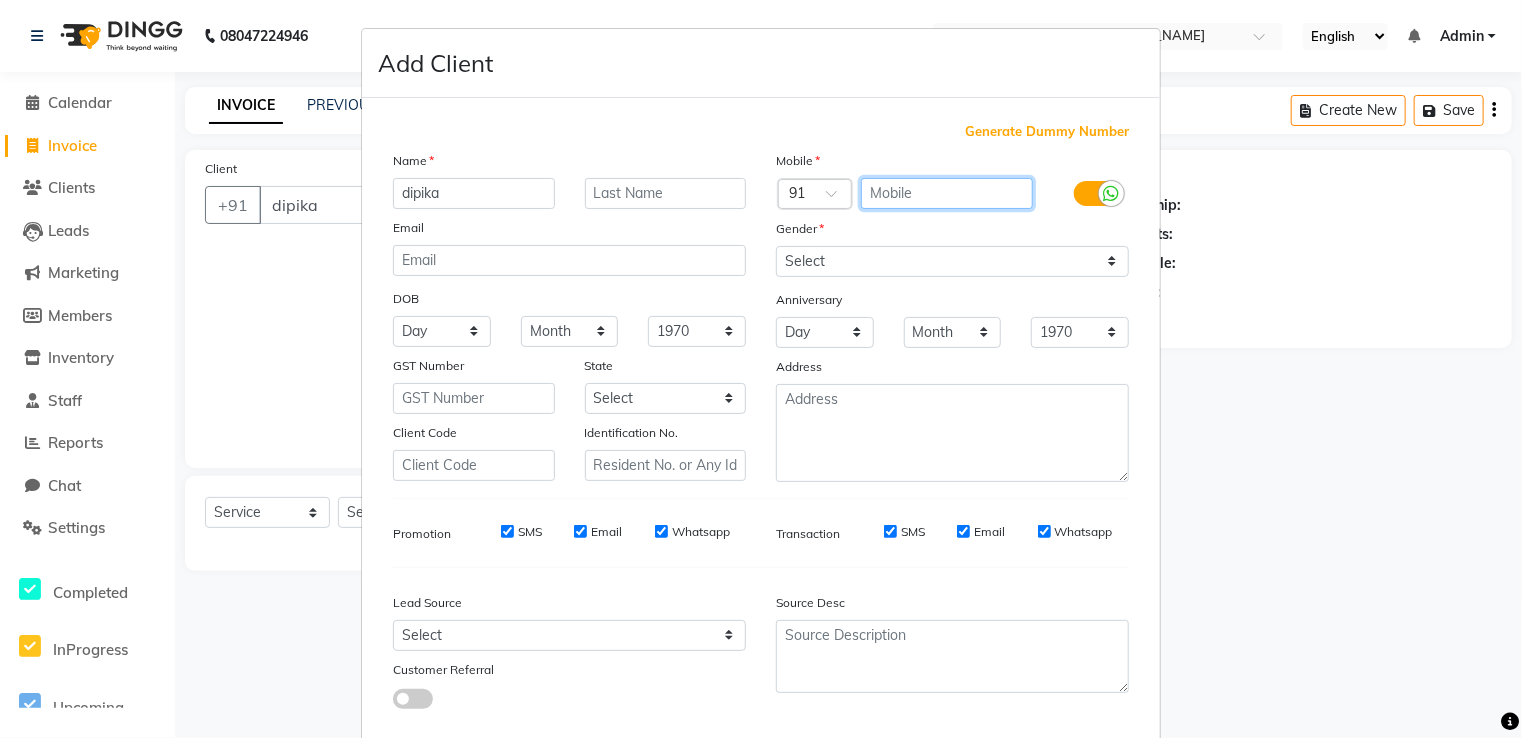 click at bounding box center (947, 193) 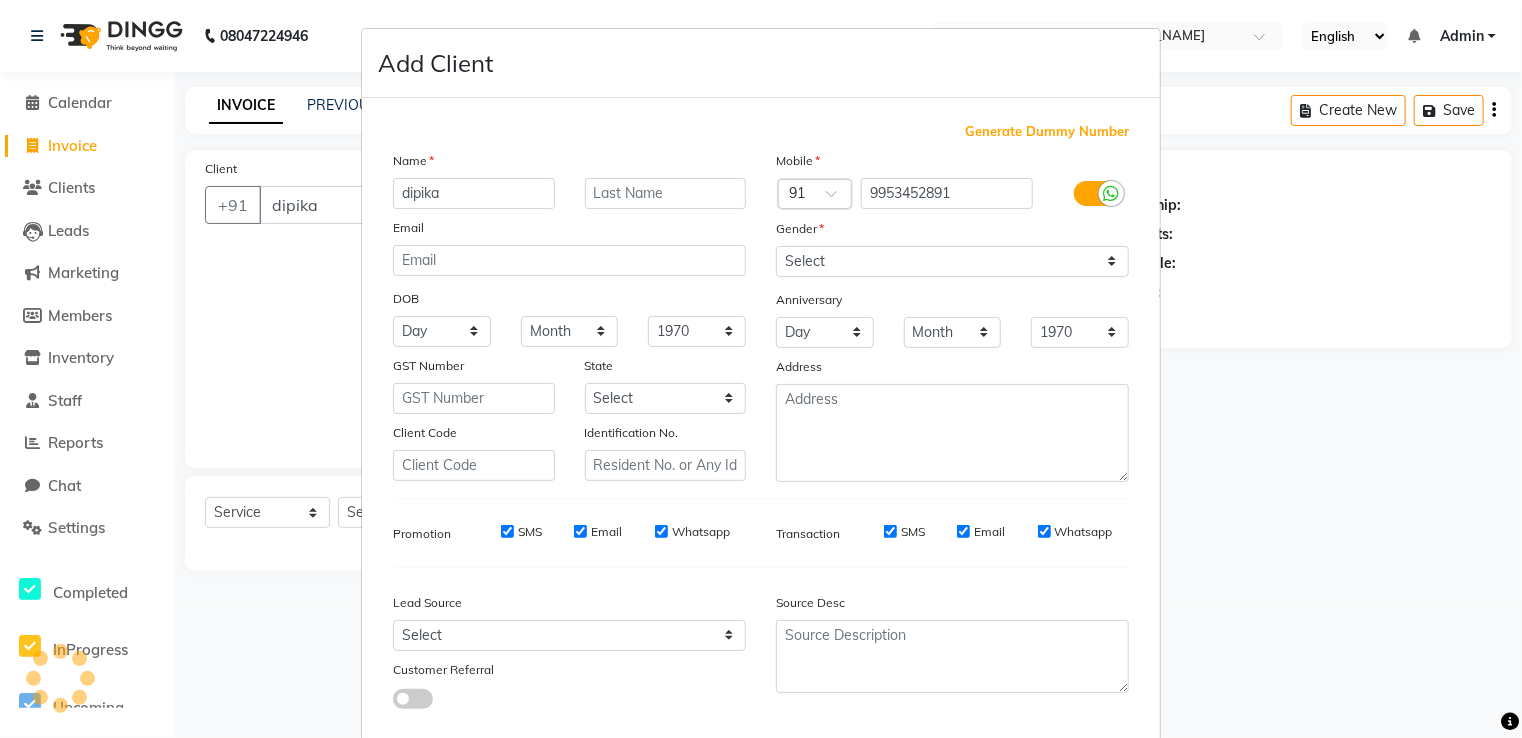 click on "Gender" at bounding box center (952, 232) 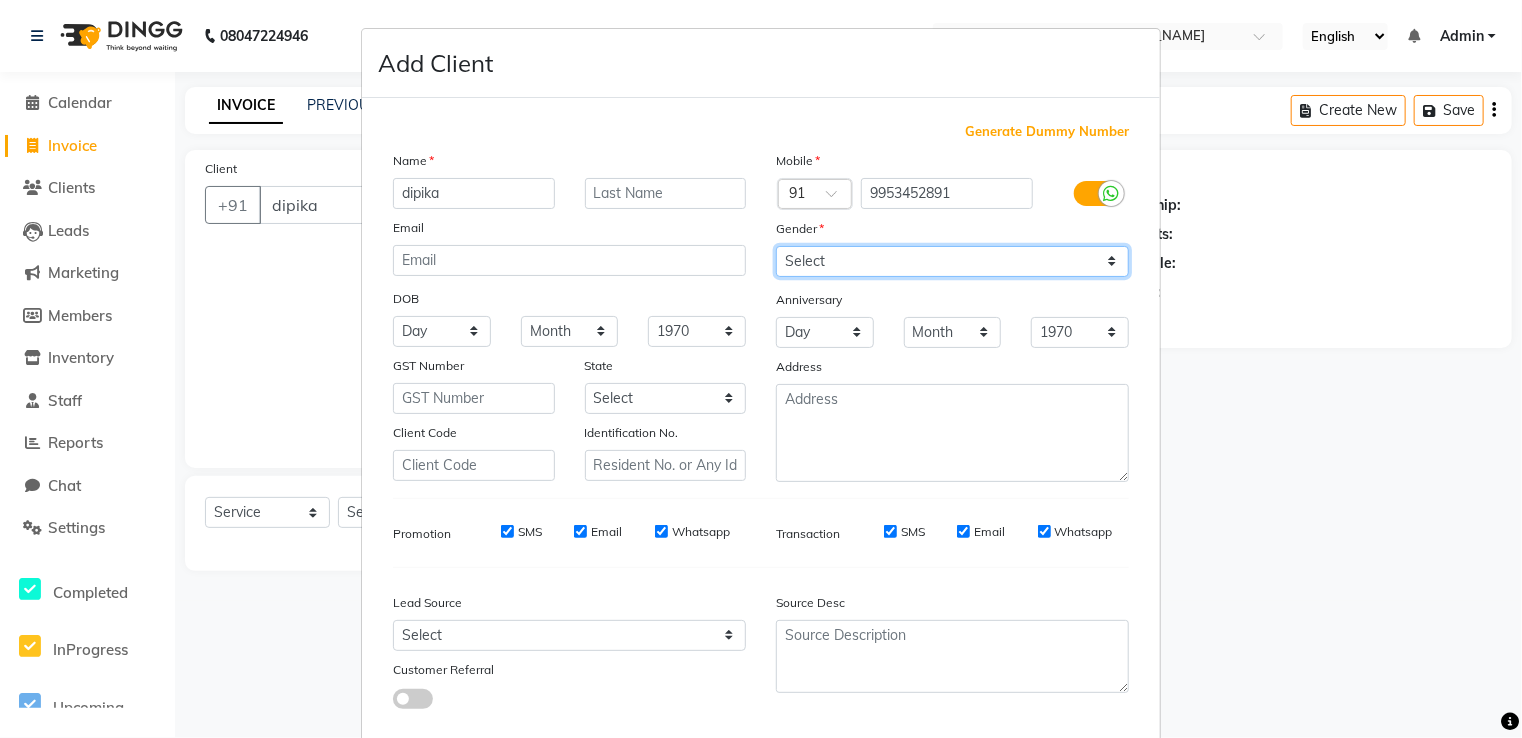 click on "Select [DEMOGRAPHIC_DATA] [DEMOGRAPHIC_DATA] Other Prefer Not To Say" at bounding box center [952, 261] 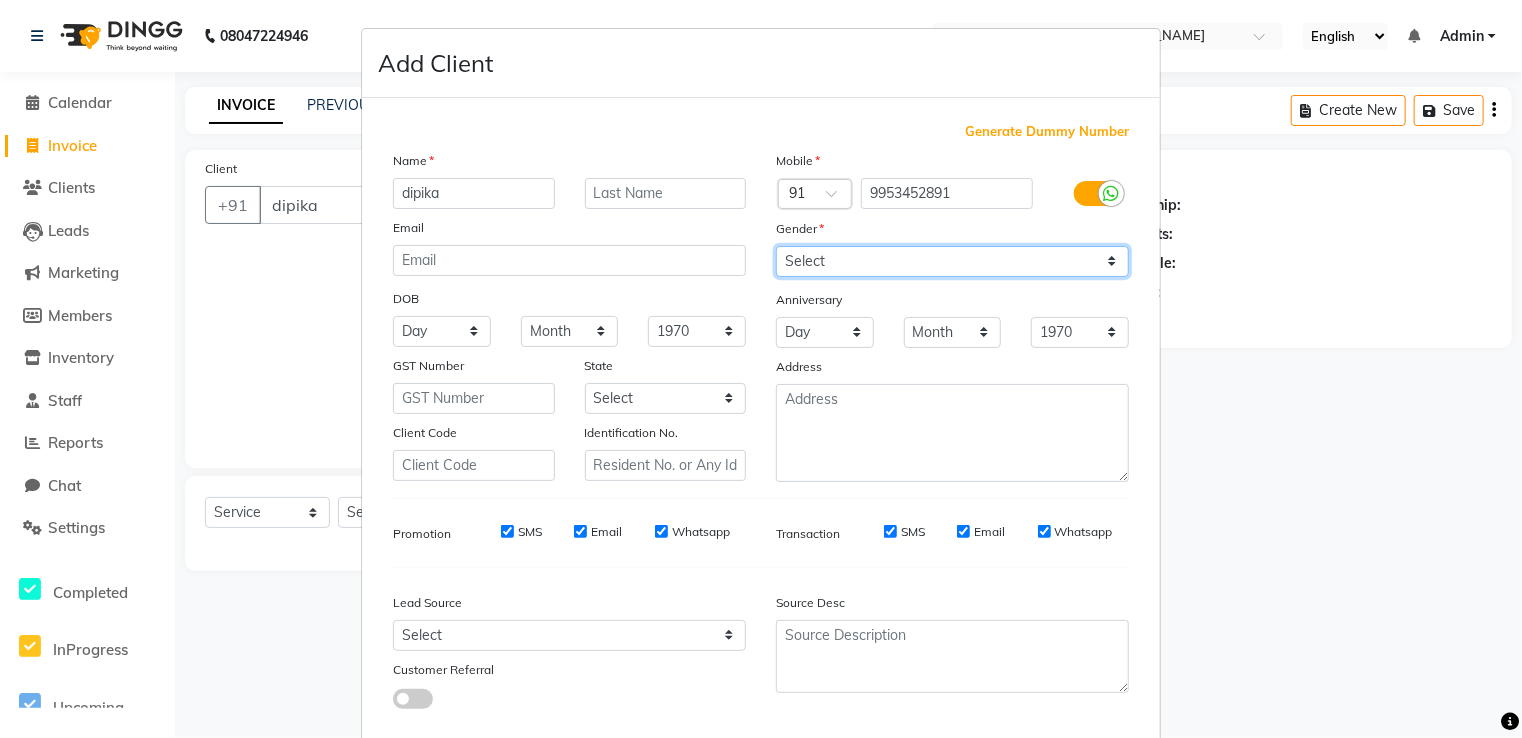 click on "Select [DEMOGRAPHIC_DATA] [DEMOGRAPHIC_DATA] Other Prefer Not To Say" at bounding box center [952, 261] 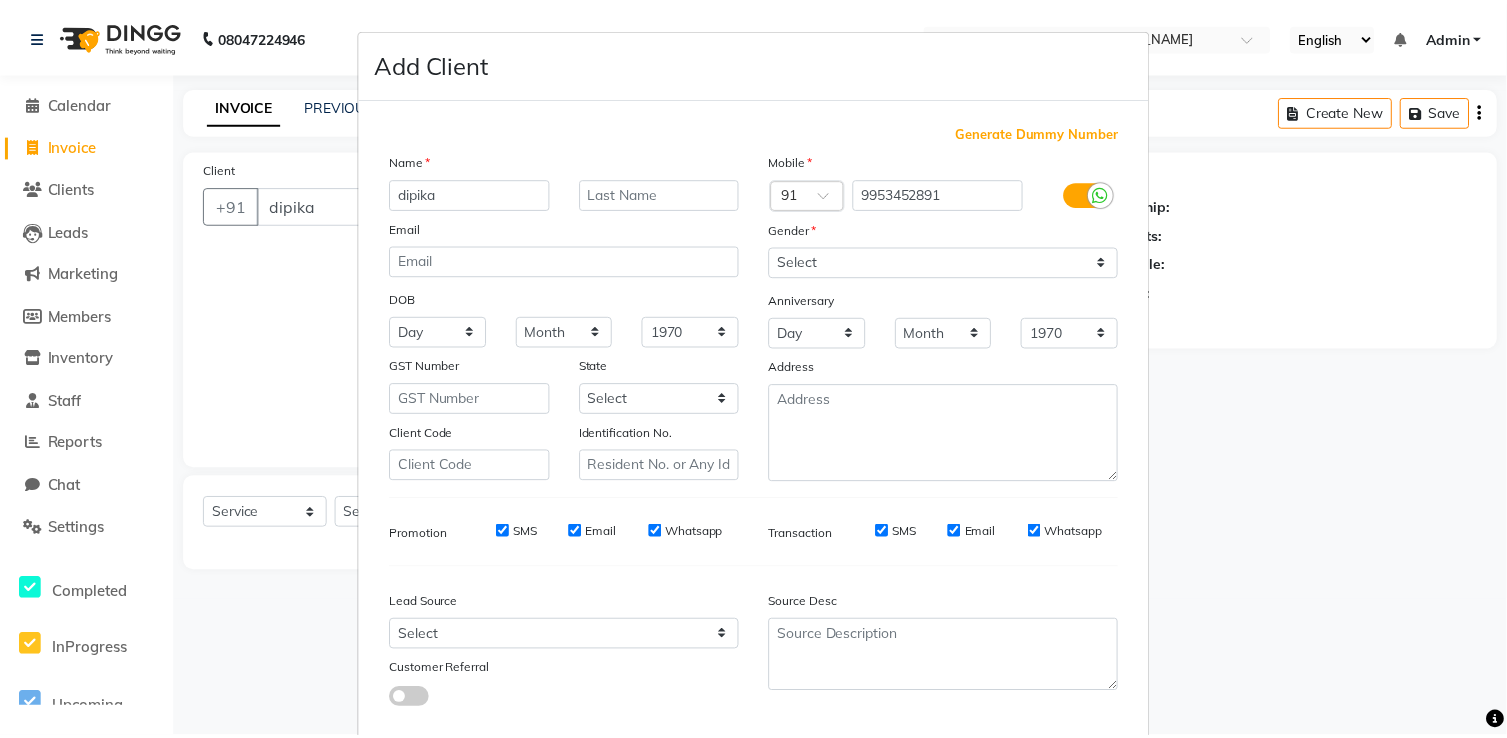scroll, scrollTop: 119, scrollLeft: 0, axis: vertical 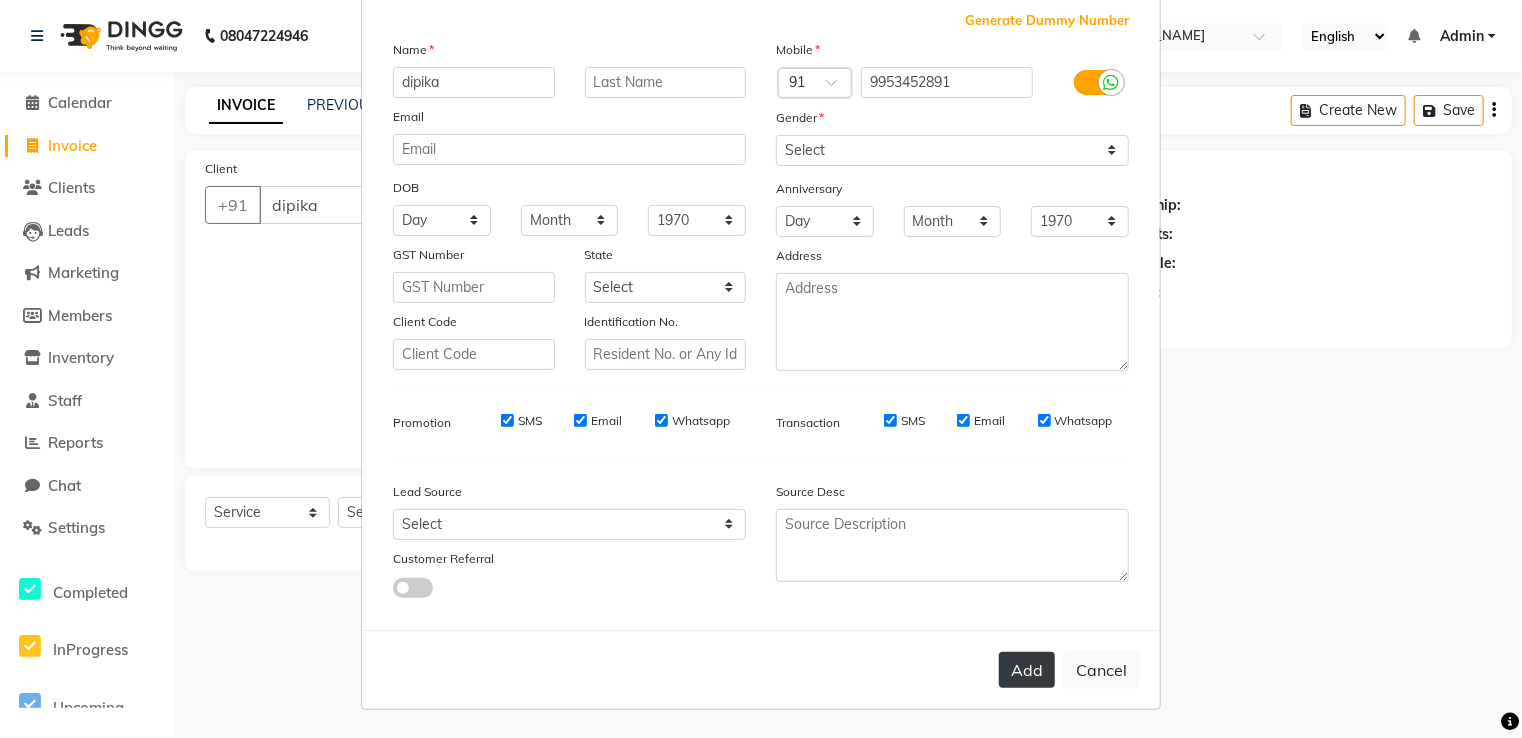 click on "Add" at bounding box center (1027, 670) 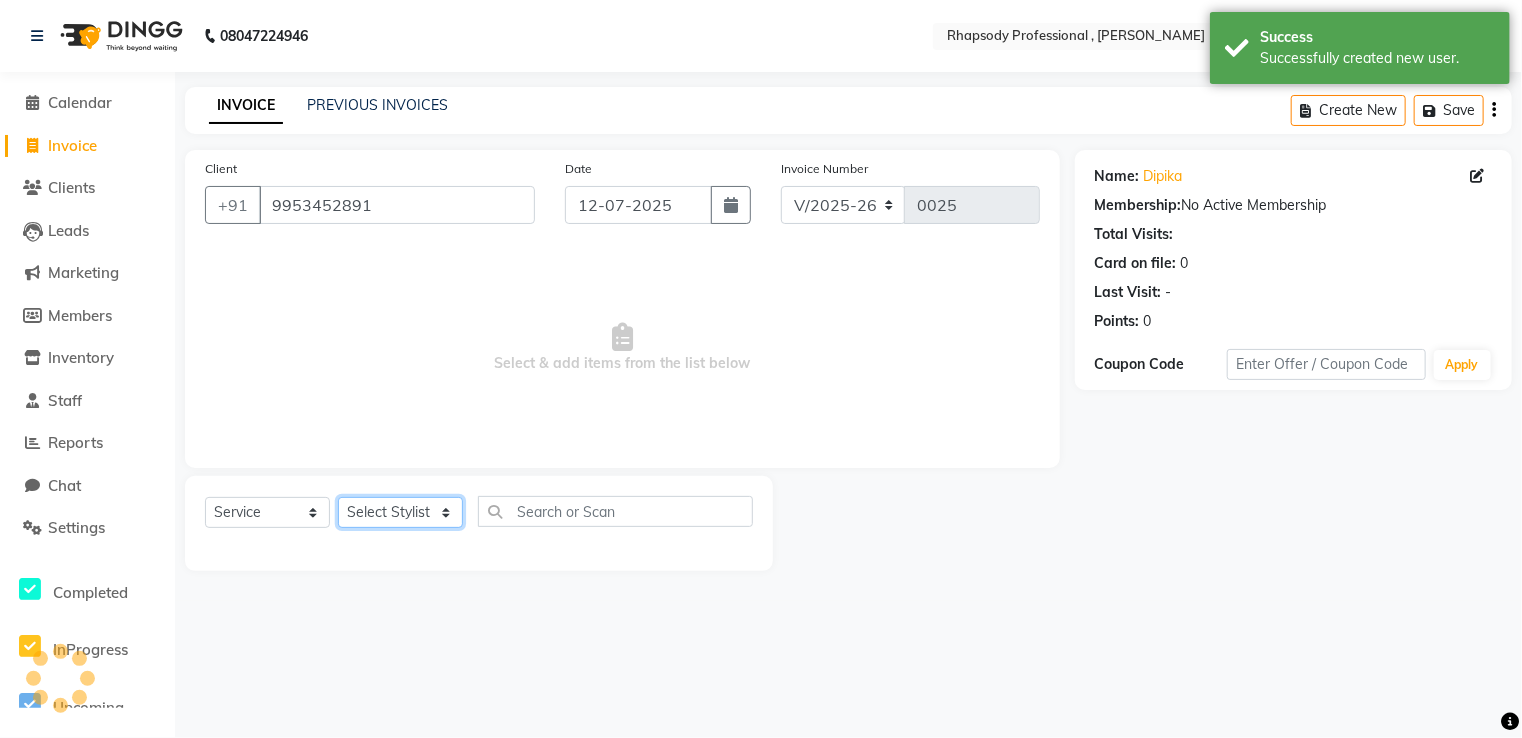 click on "Select Stylist [PERSON_NAME] [PERSON_NAME] Manager [PERSON_NAME] [PERSON_NAME] Santosh [PERSON_NAME] [PERSON_NAME]" 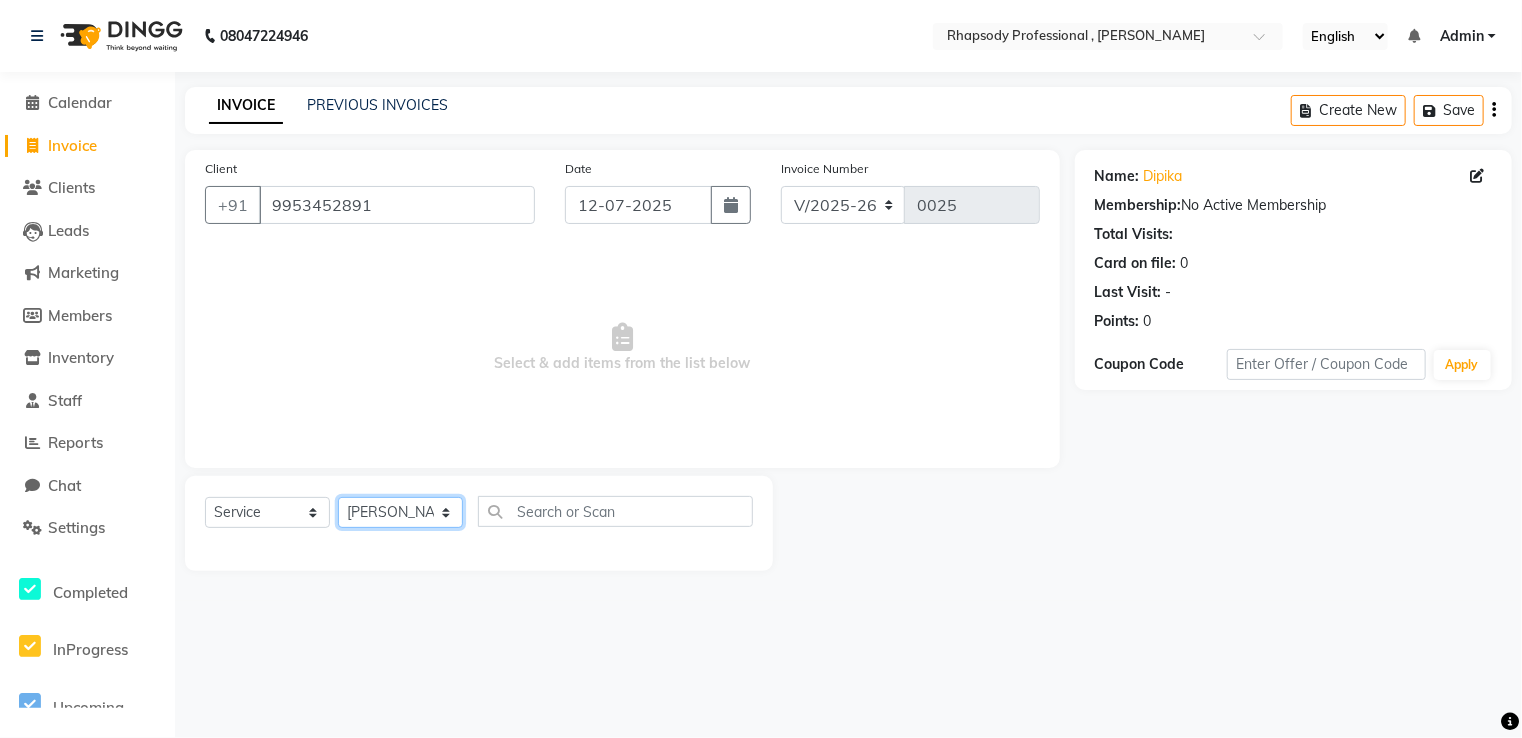 click on "Select Stylist [PERSON_NAME] [PERSON_NAME] Manager [PERSON_NAME] [PERSON_NAME] Santosh [PERSON_NAME] [PERSON_NAME]" 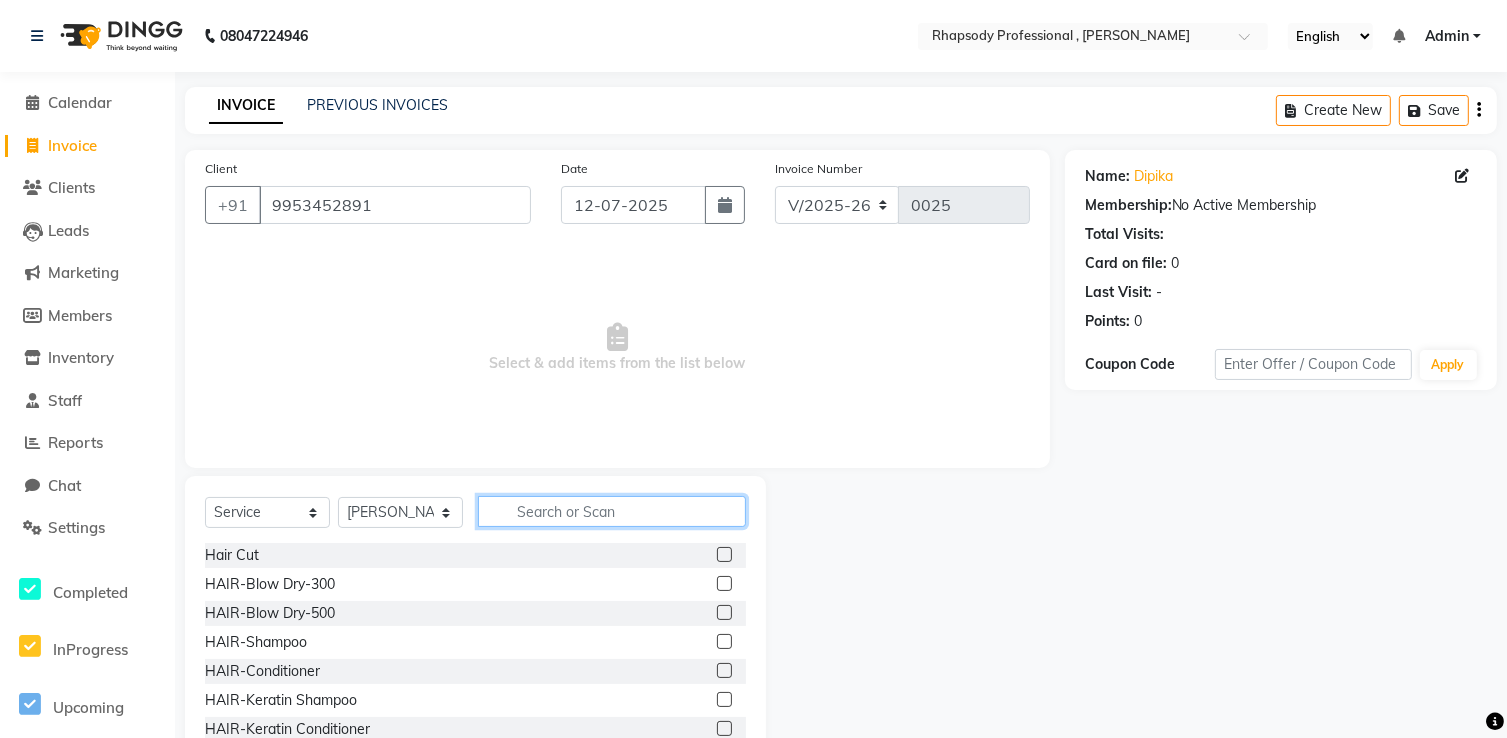 click 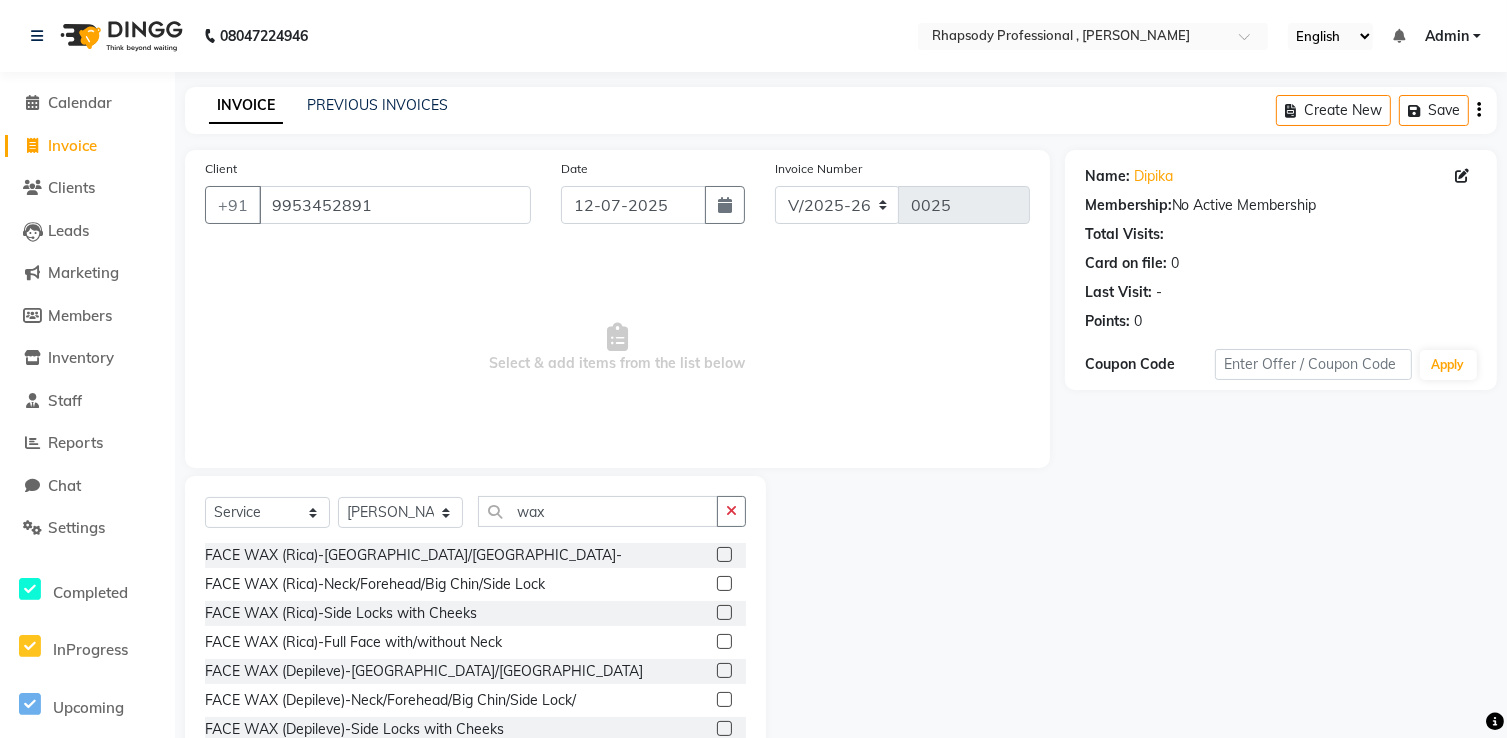 click 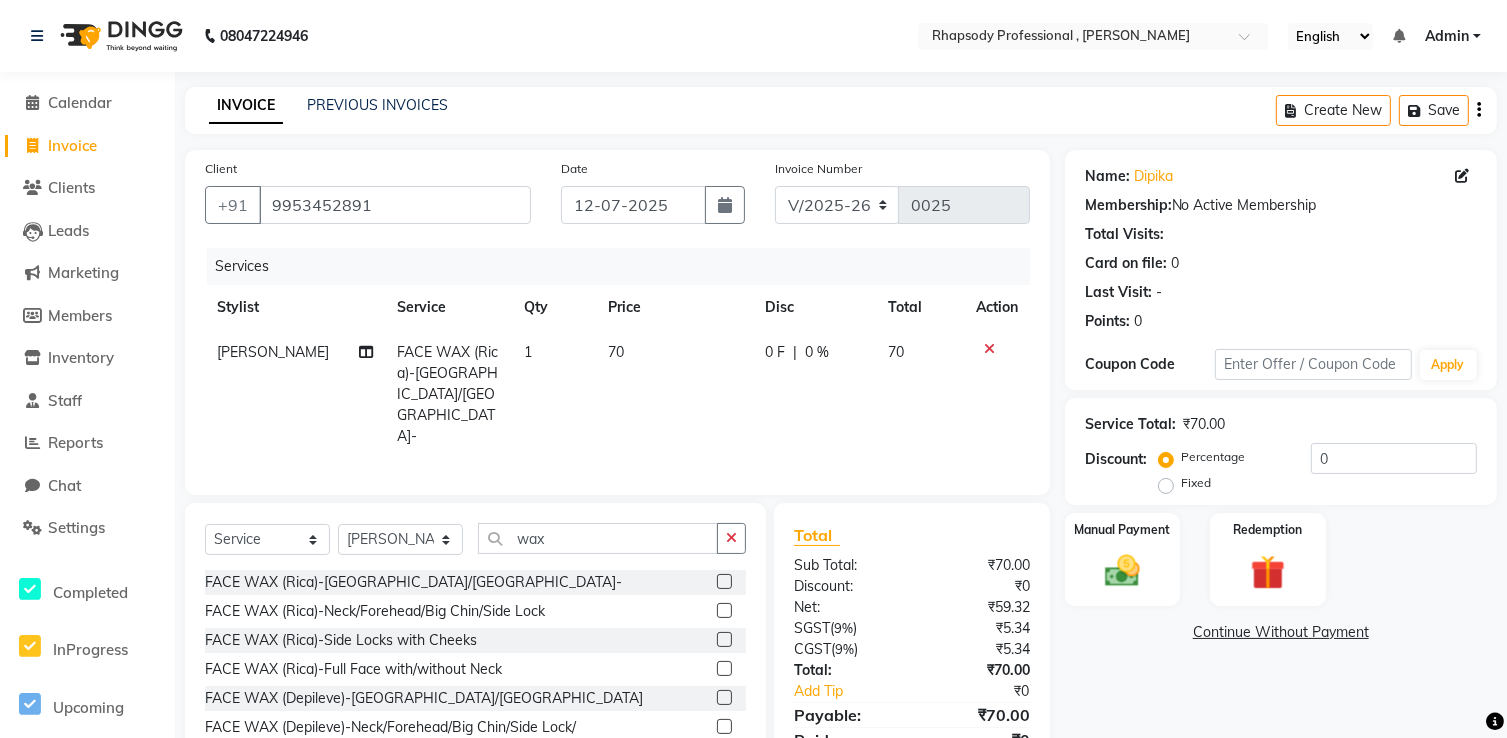 click 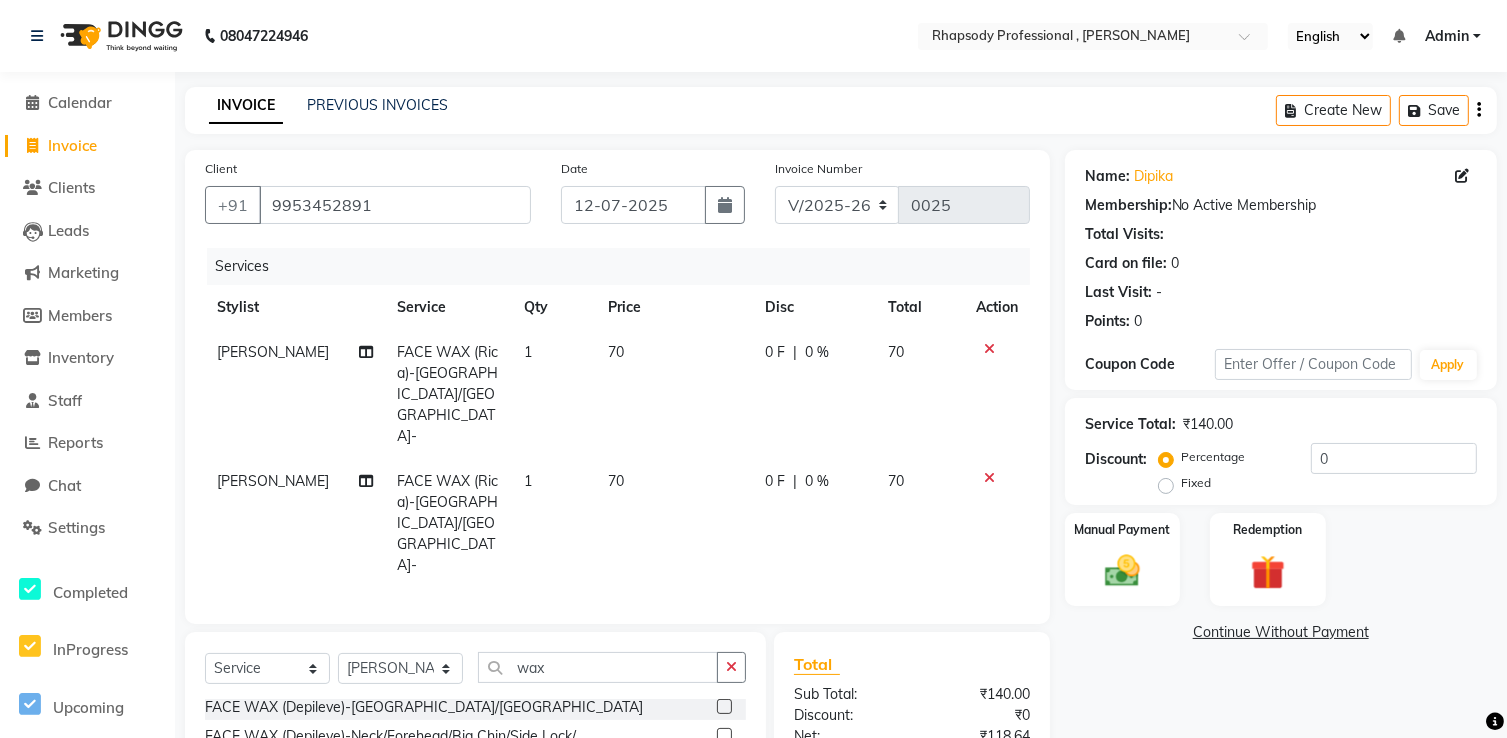 scroll, scrollTop: 174, scrollLeft: 0, axis: vertical 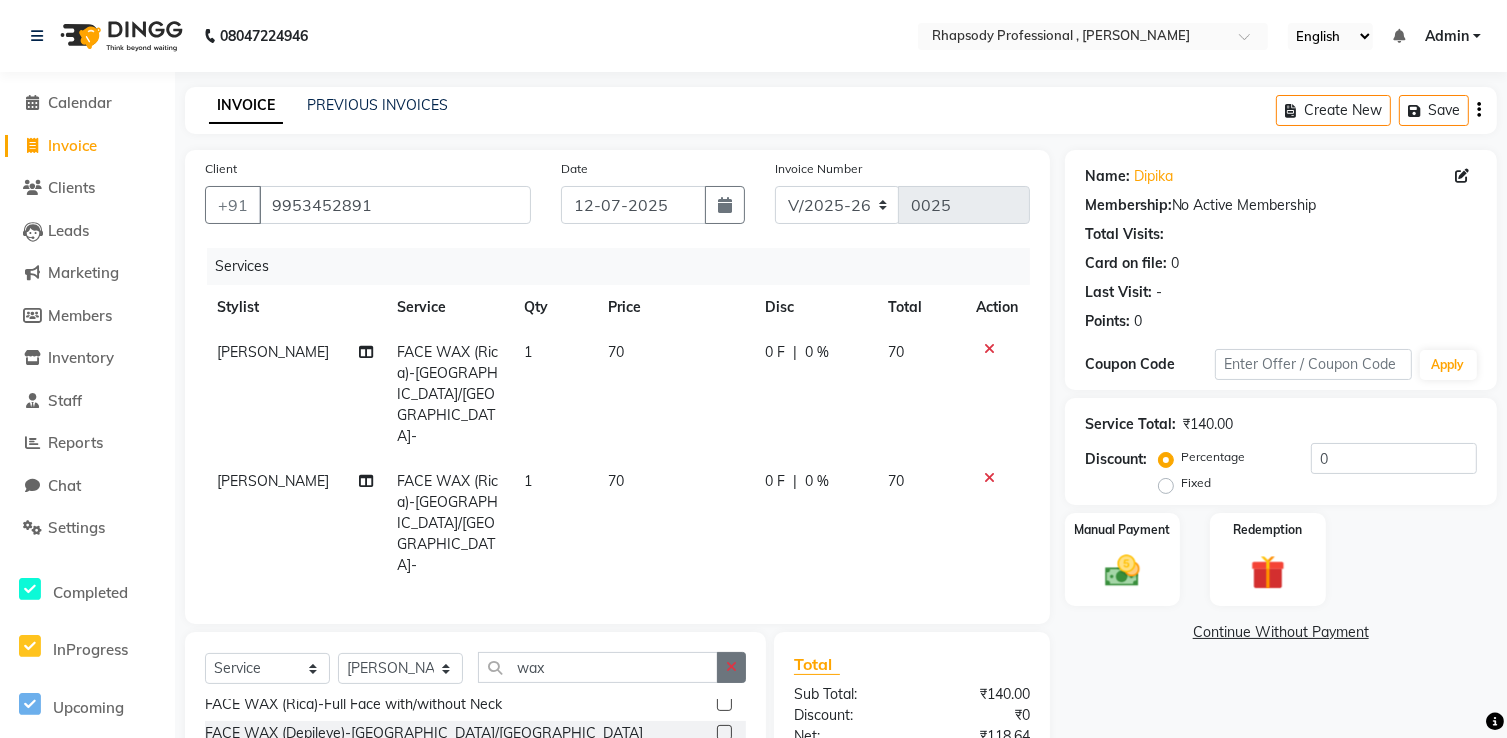 click 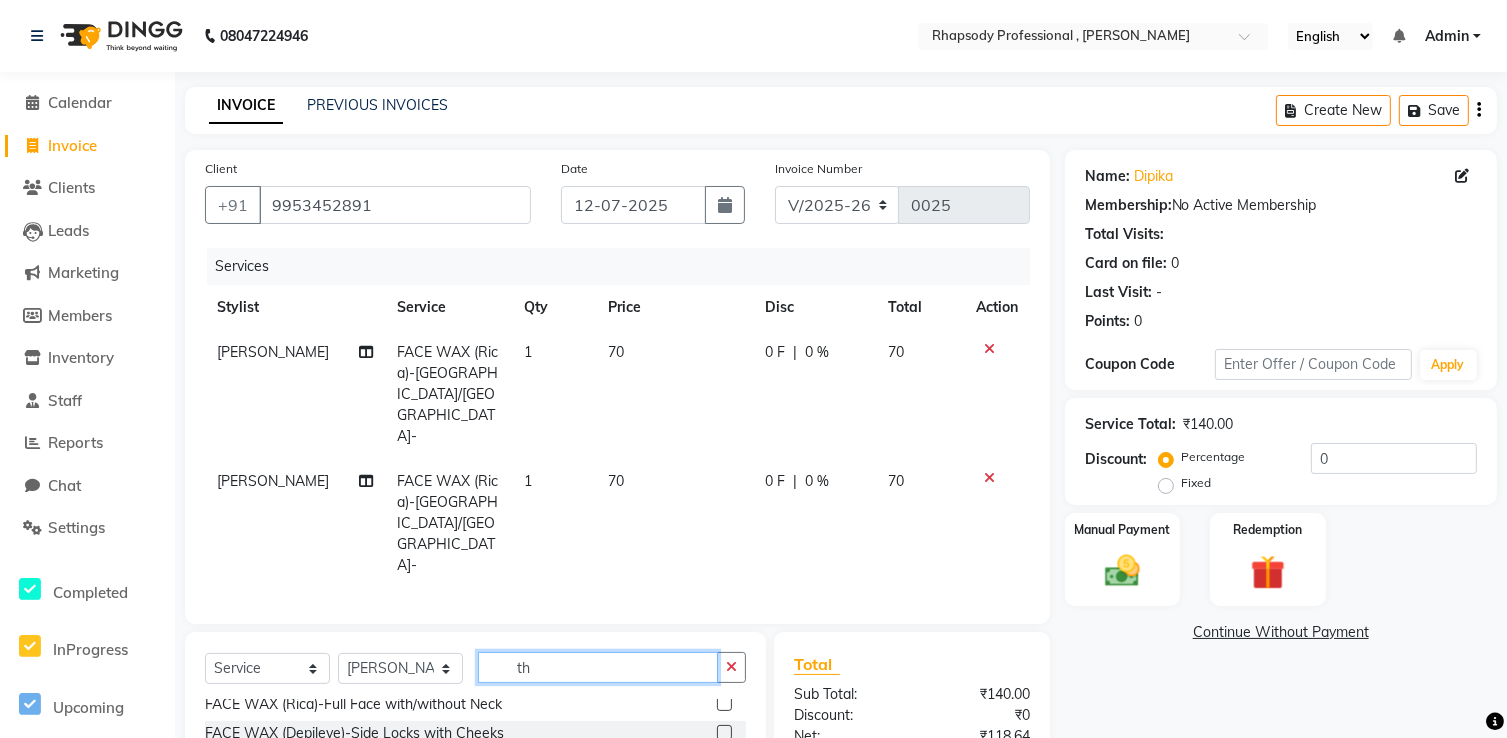 scroll, scrollTop: 60, scrollLeft: 0, axis: vertical 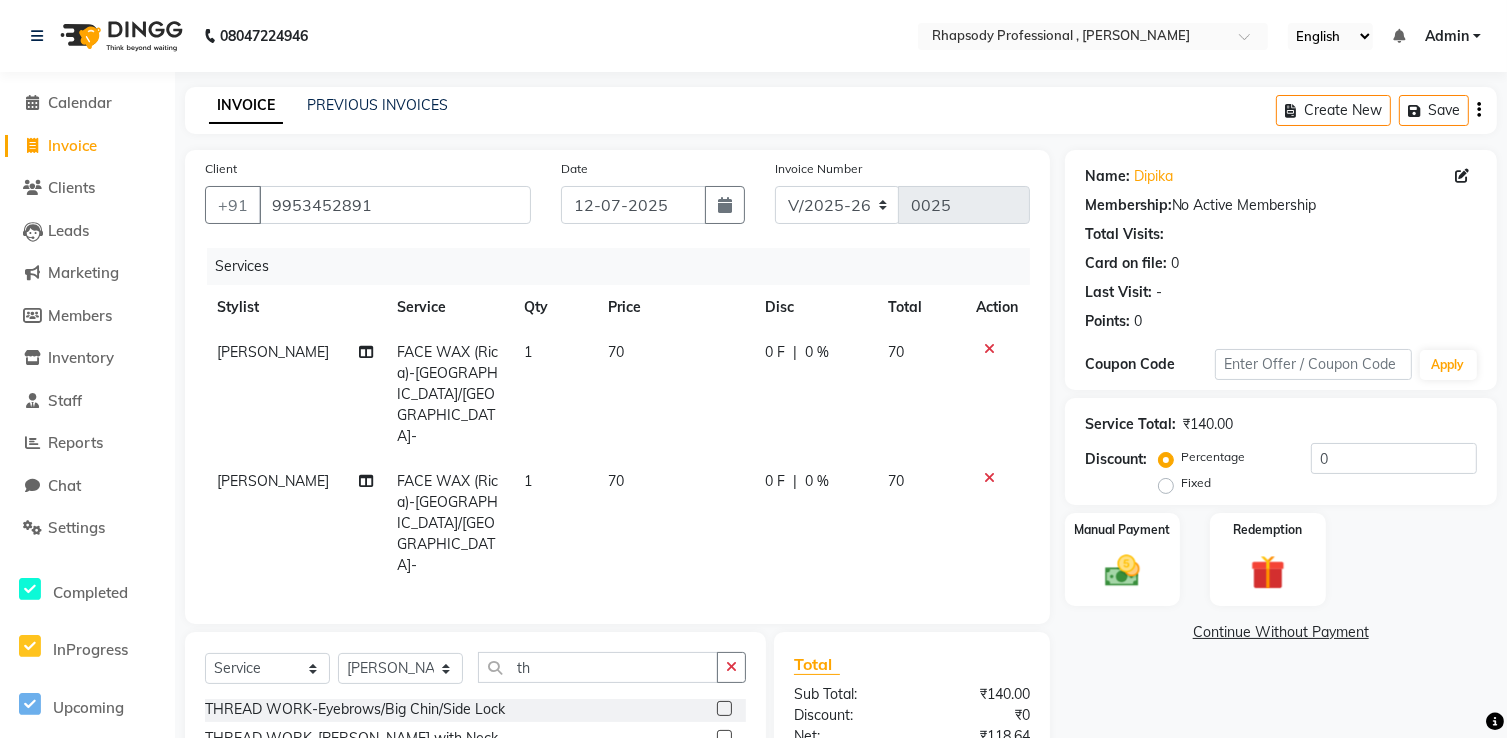 click 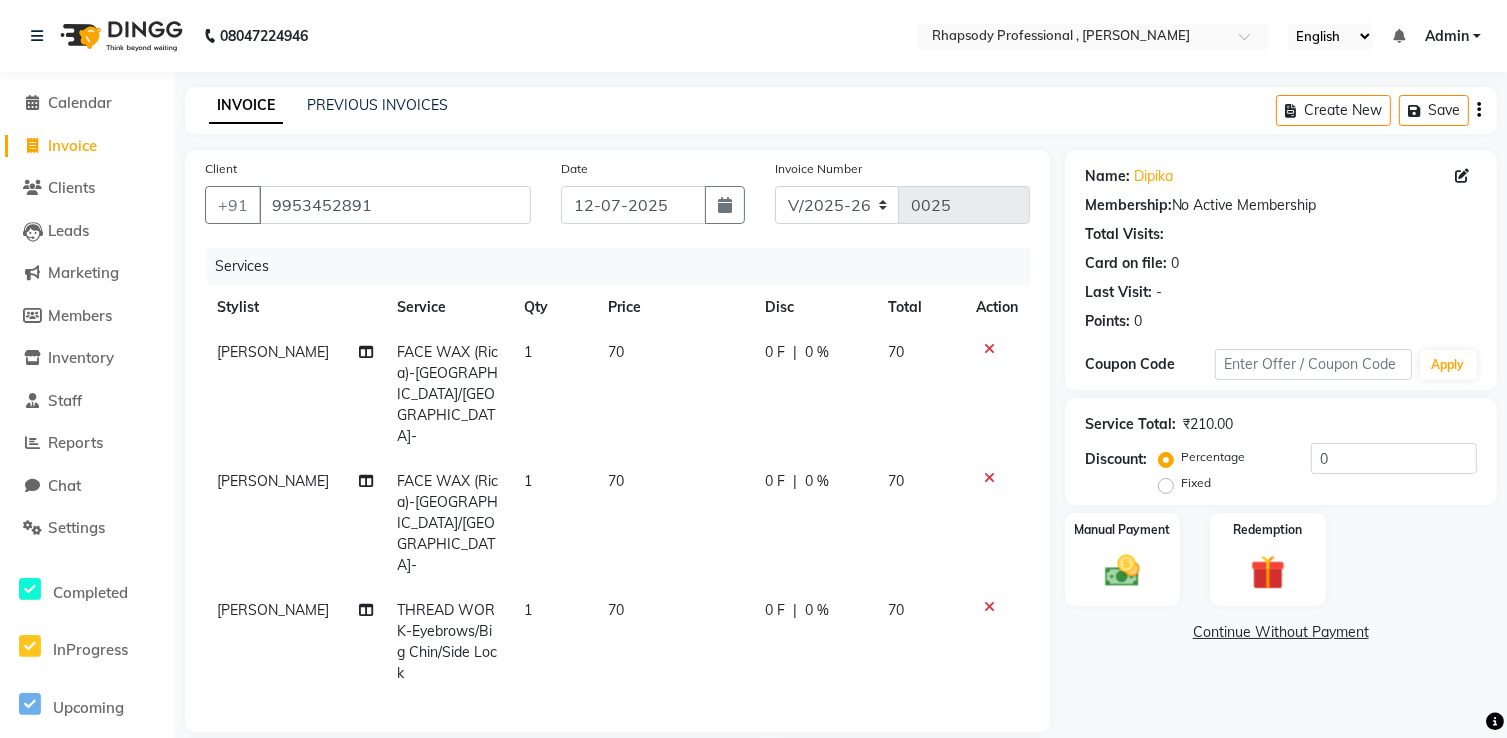 click on "th" 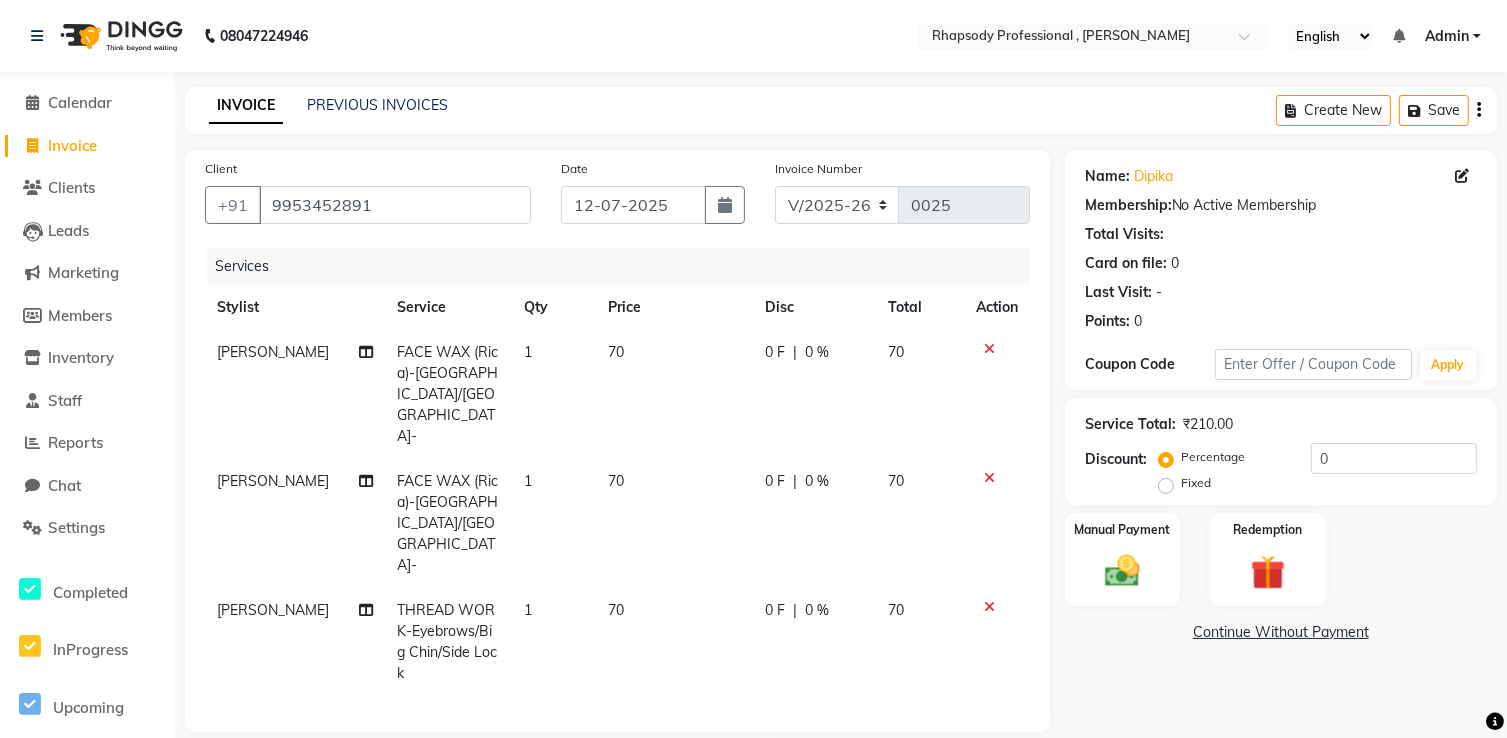 click 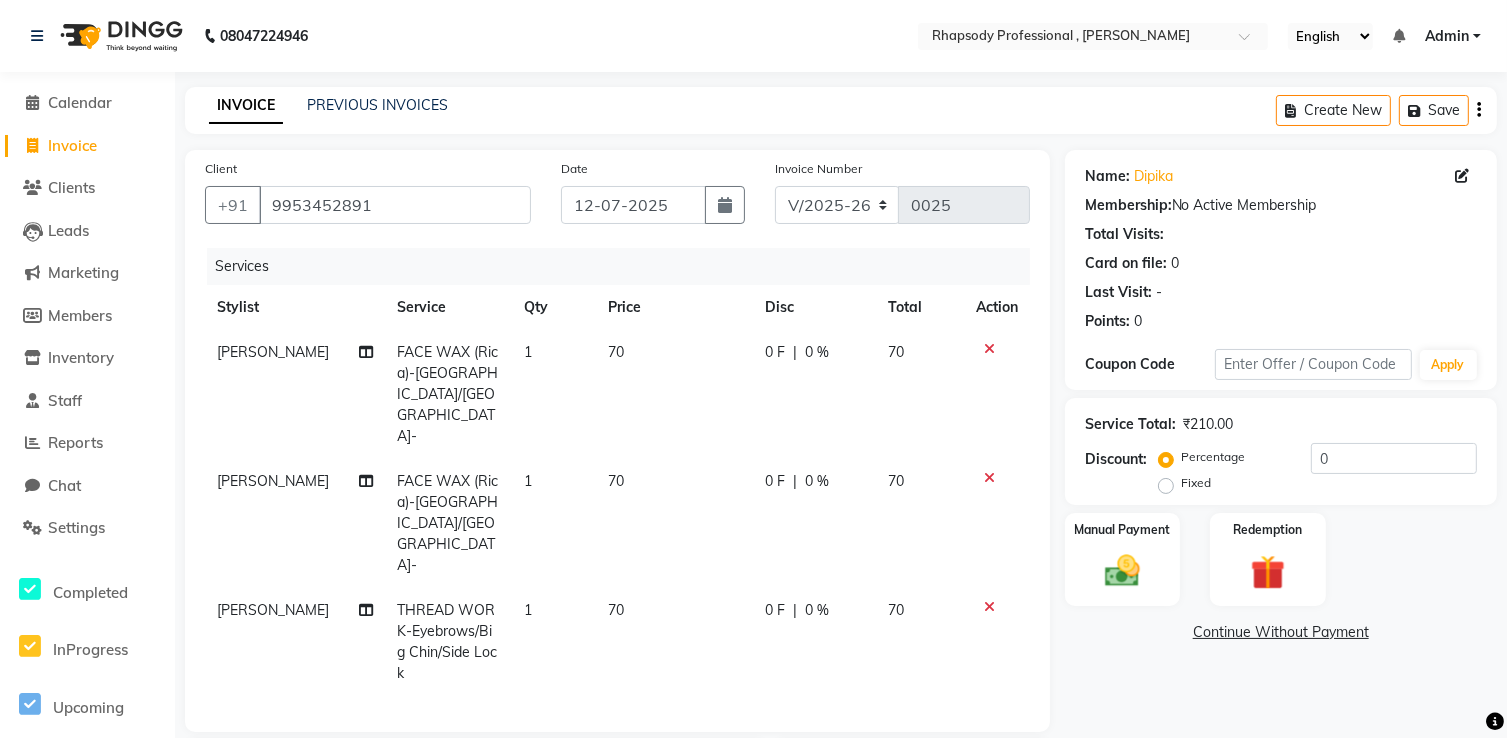 scroll, scrollTop: 94, scrollLeft: 0, axis: vertical 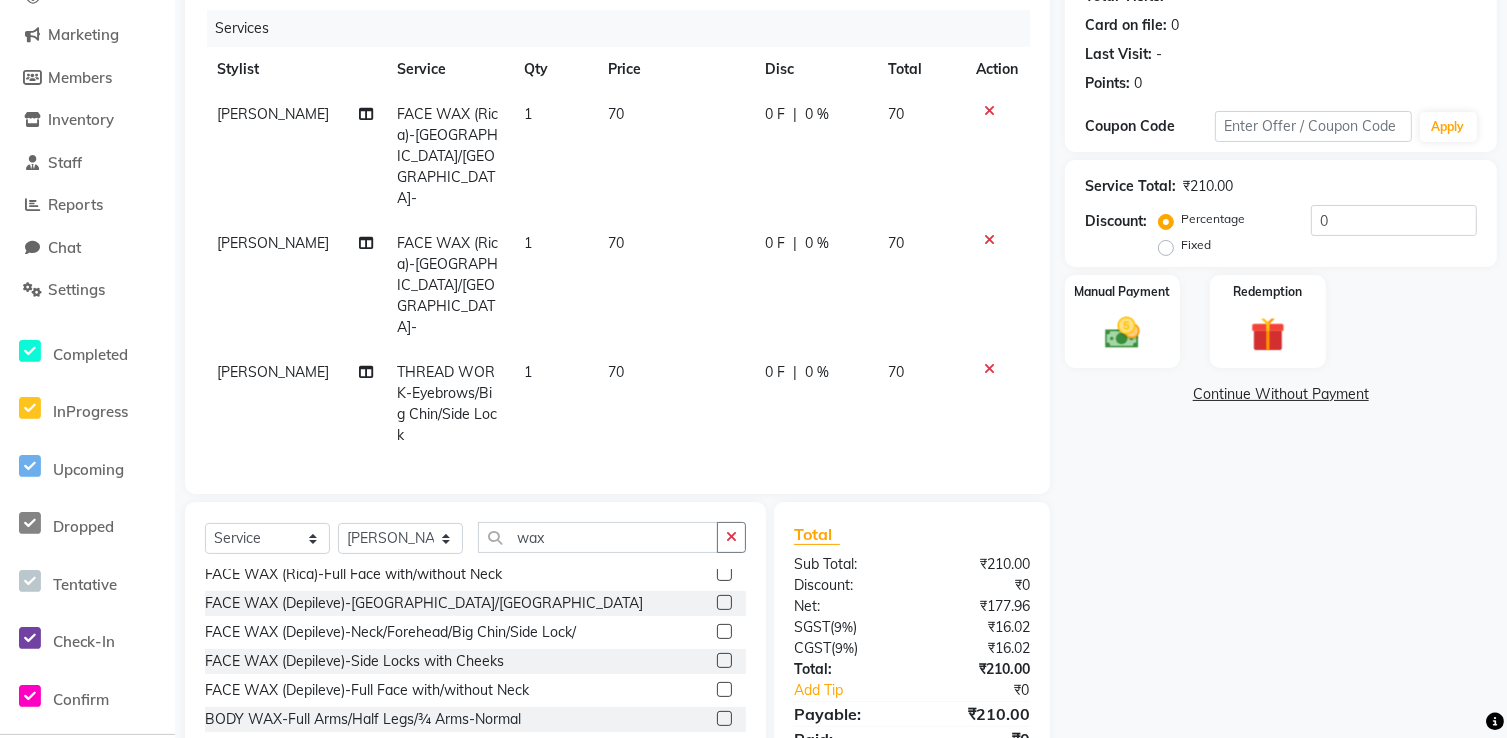click 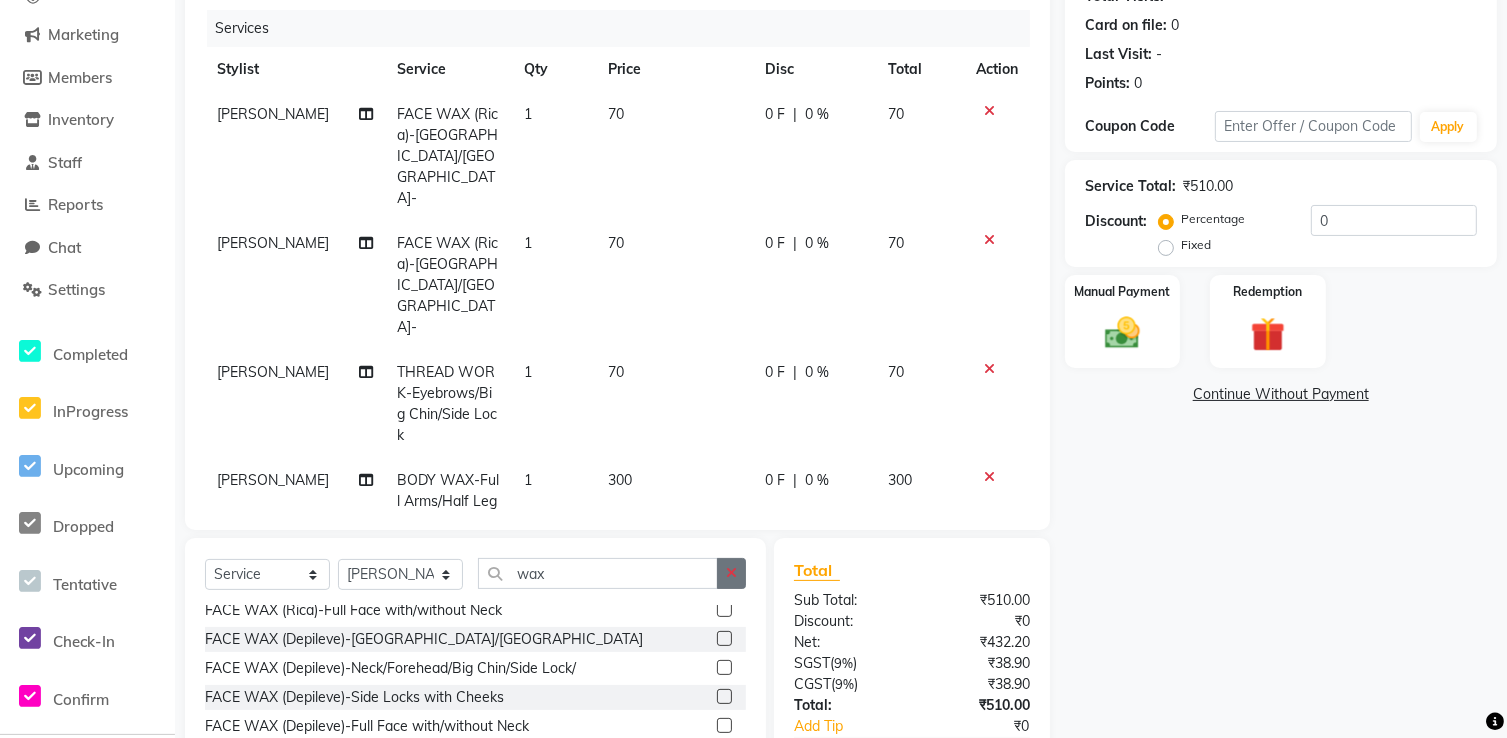 click 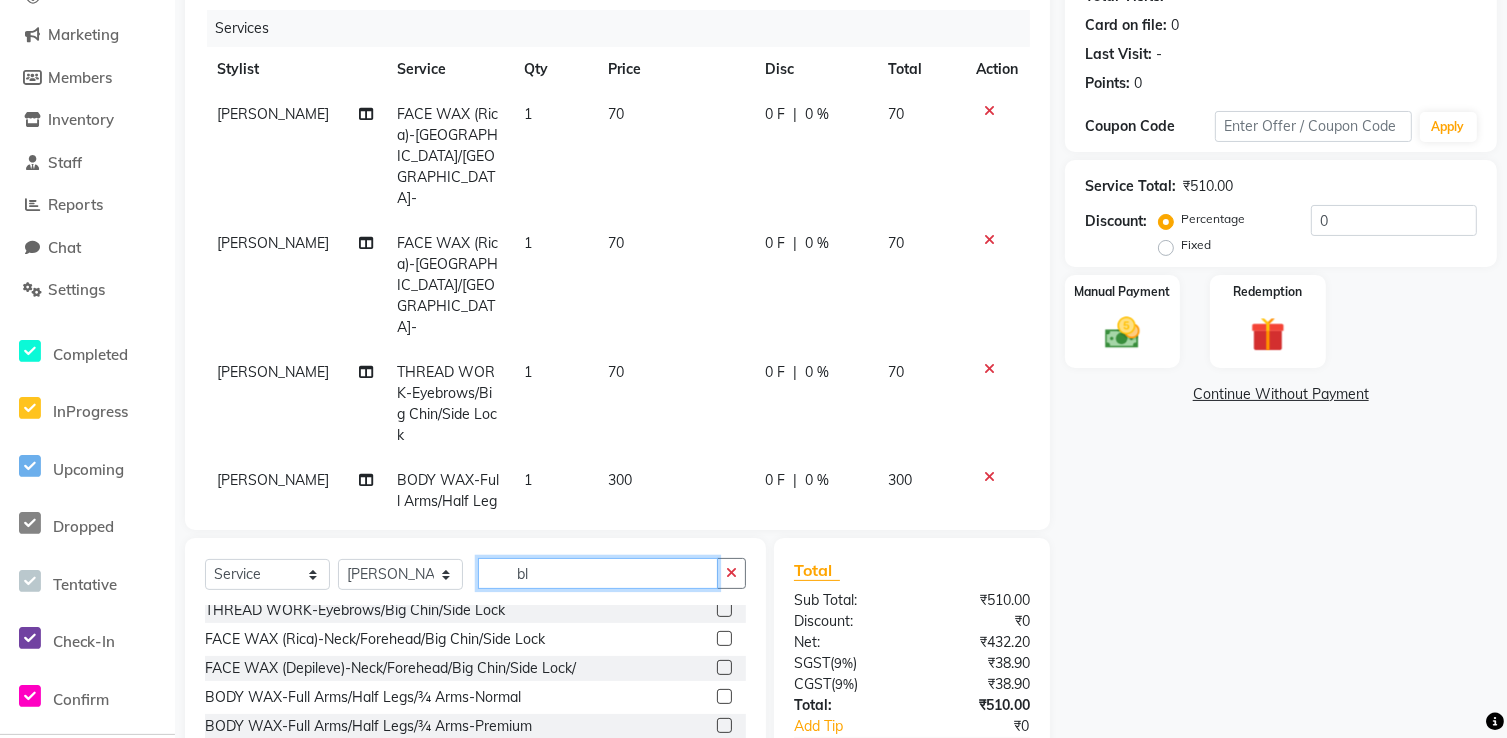 scroll, scrollTop: 119, scrollLeft: 0, axis: vertical 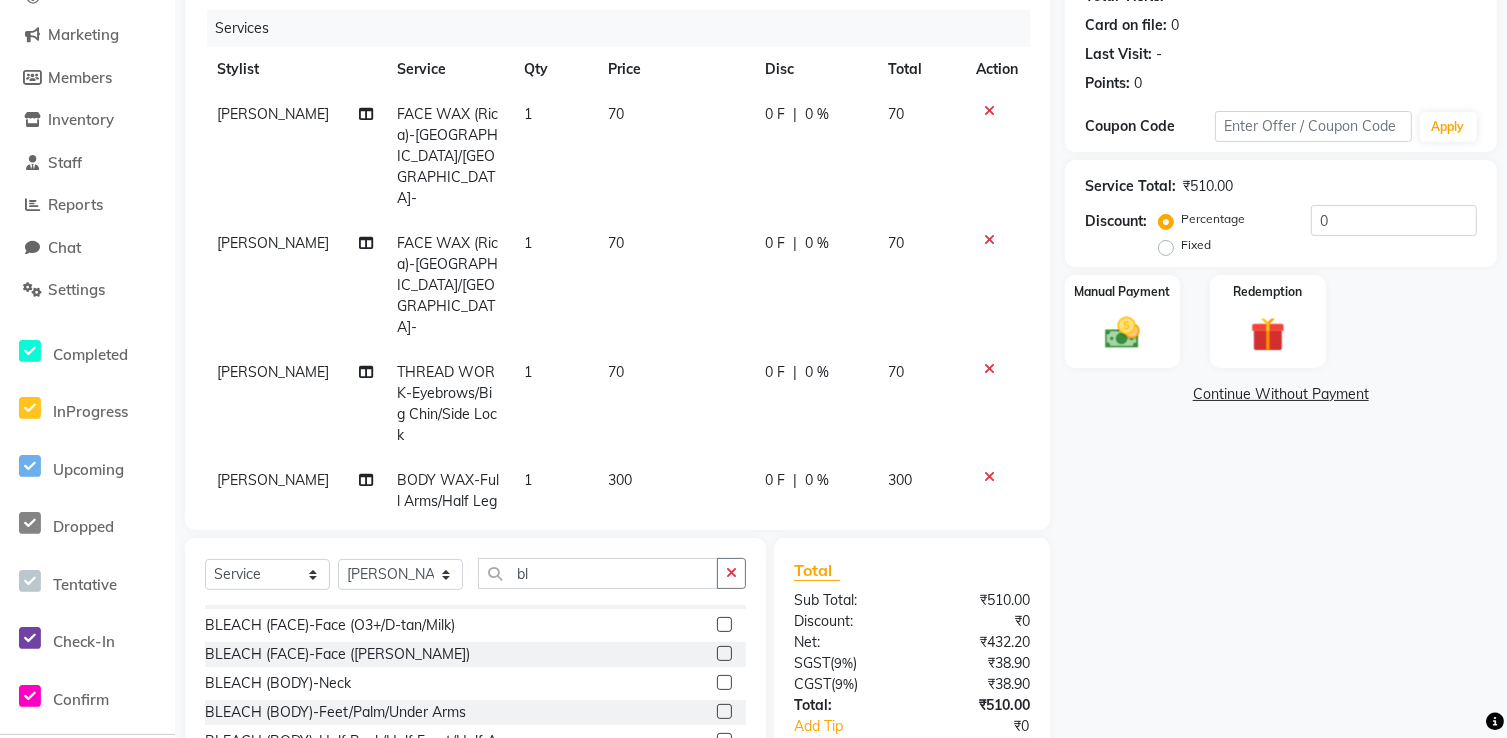 click 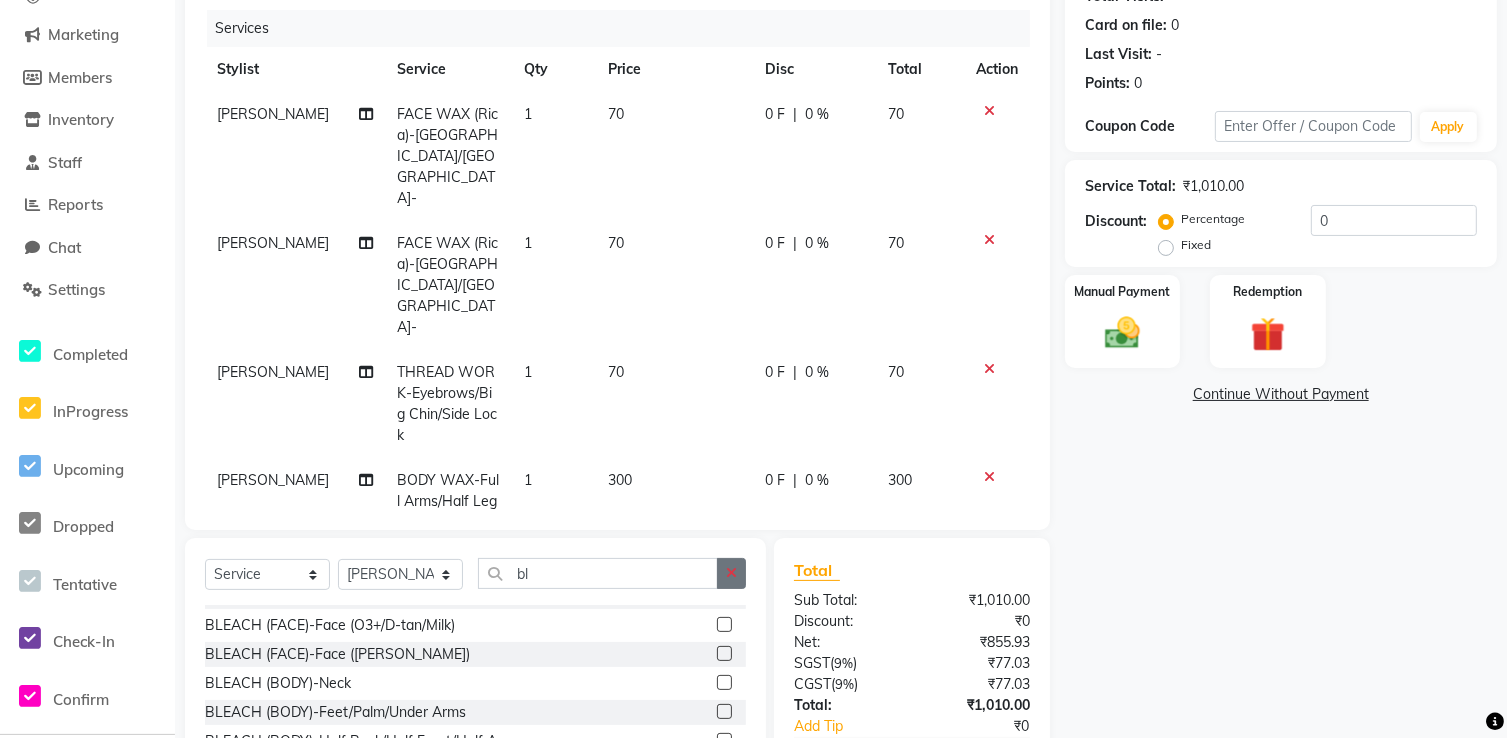 click 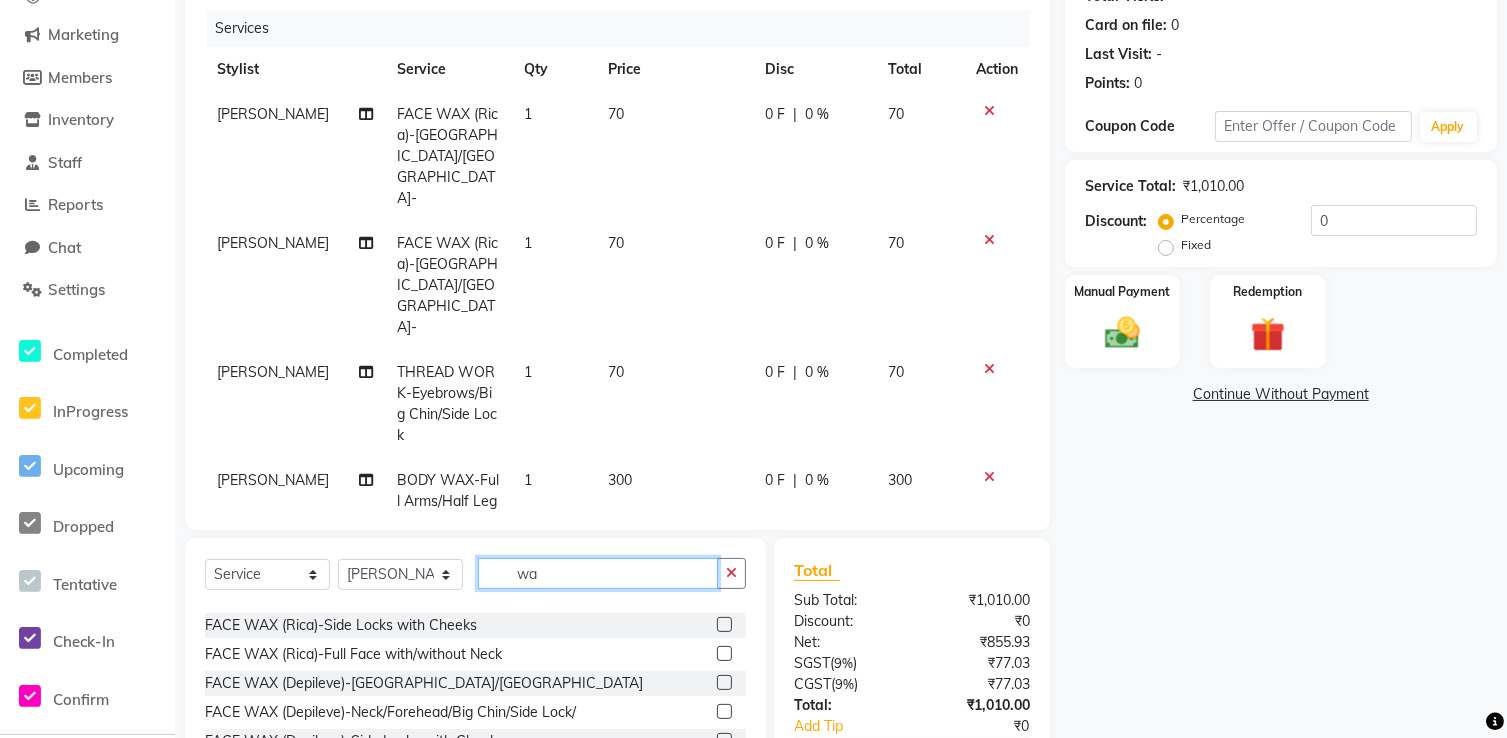 scroll, scrollTop: 0, scrollLeft: 0, axis: both 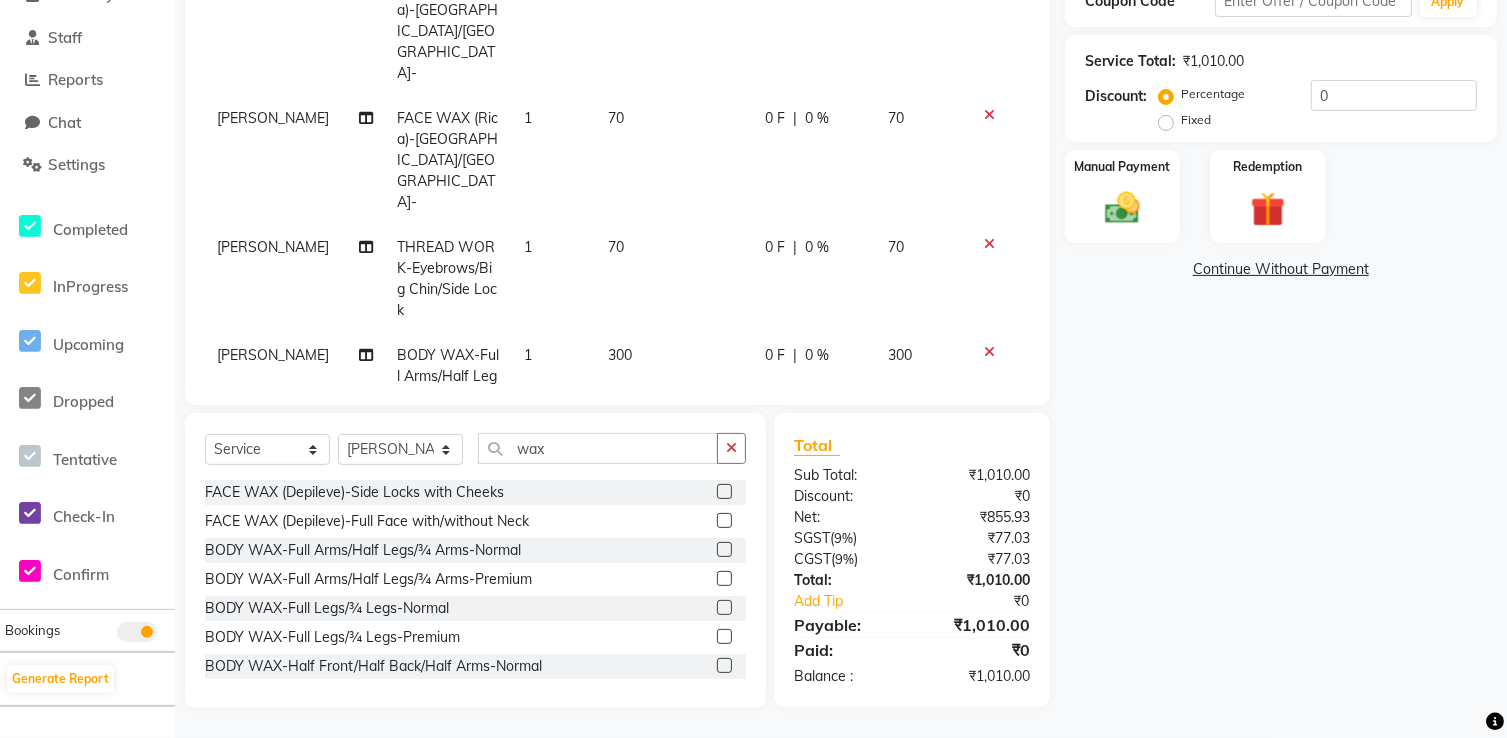 click 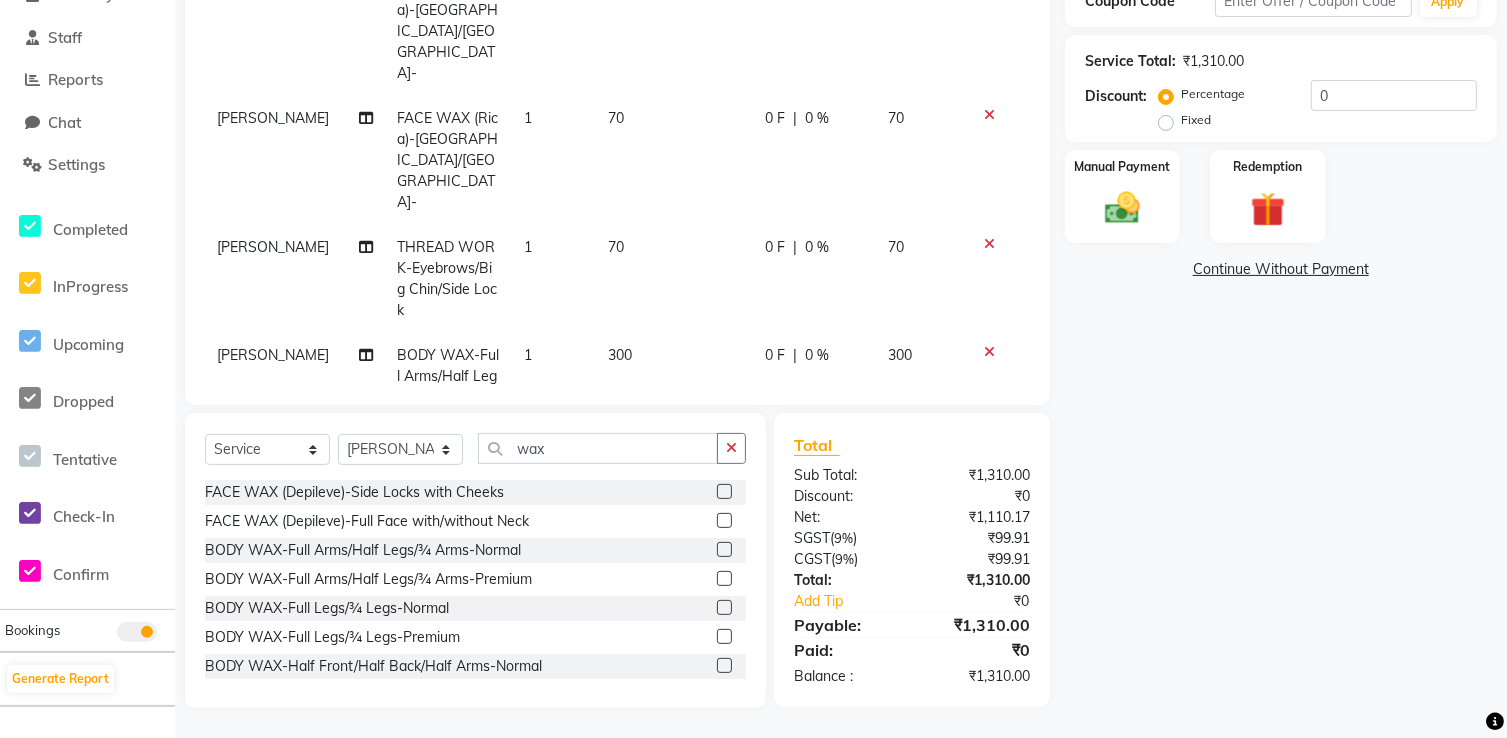 click 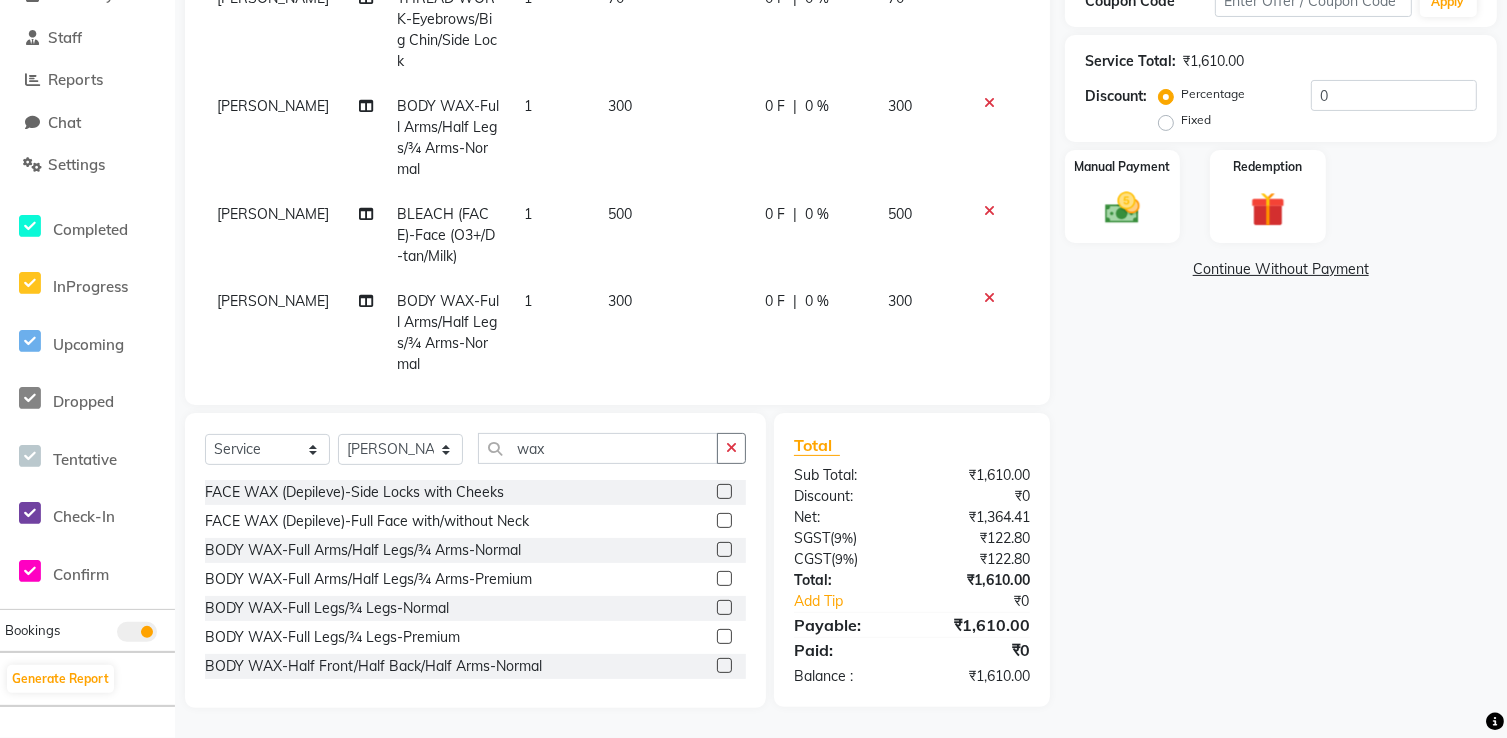 scroll, scrollTop: 285, scrollLeft: 0, axis: vertical 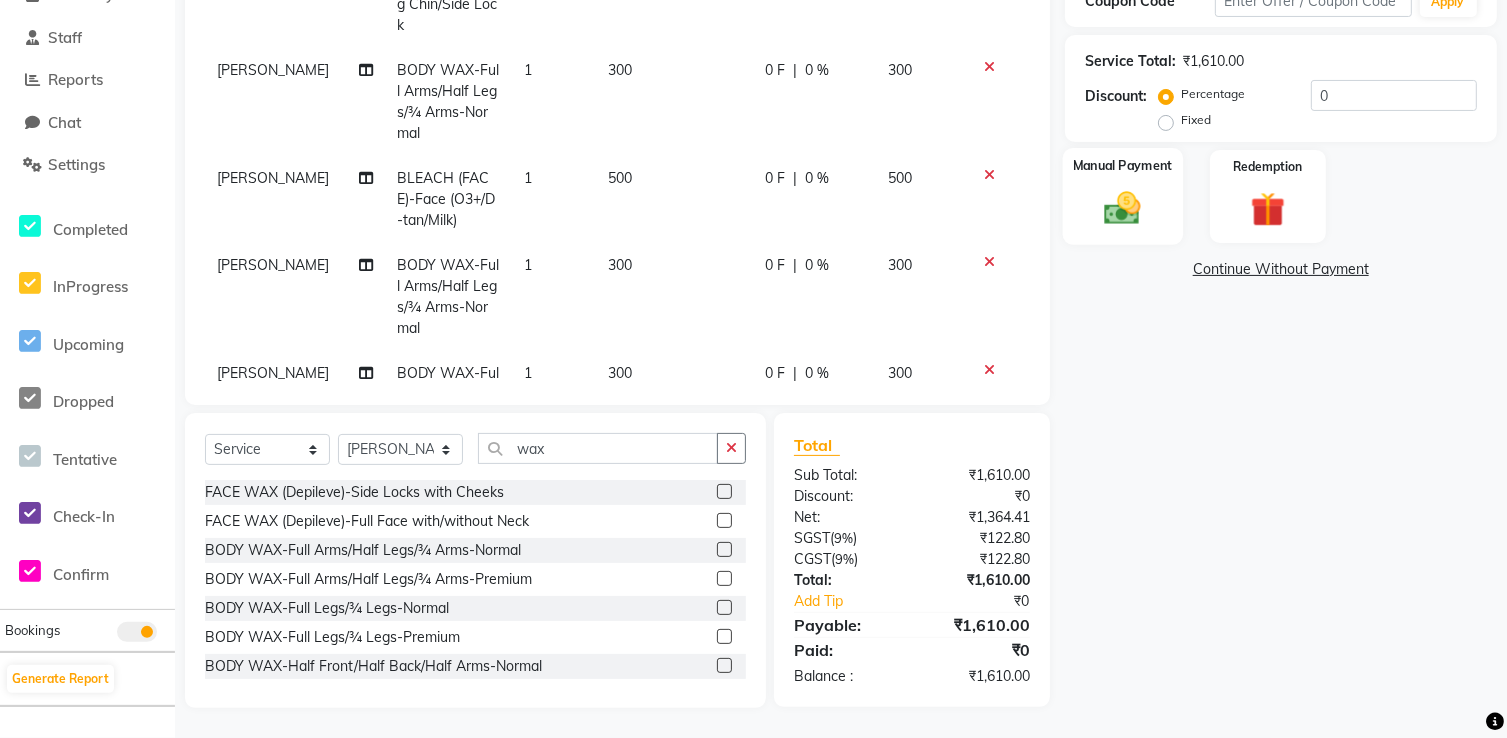 click 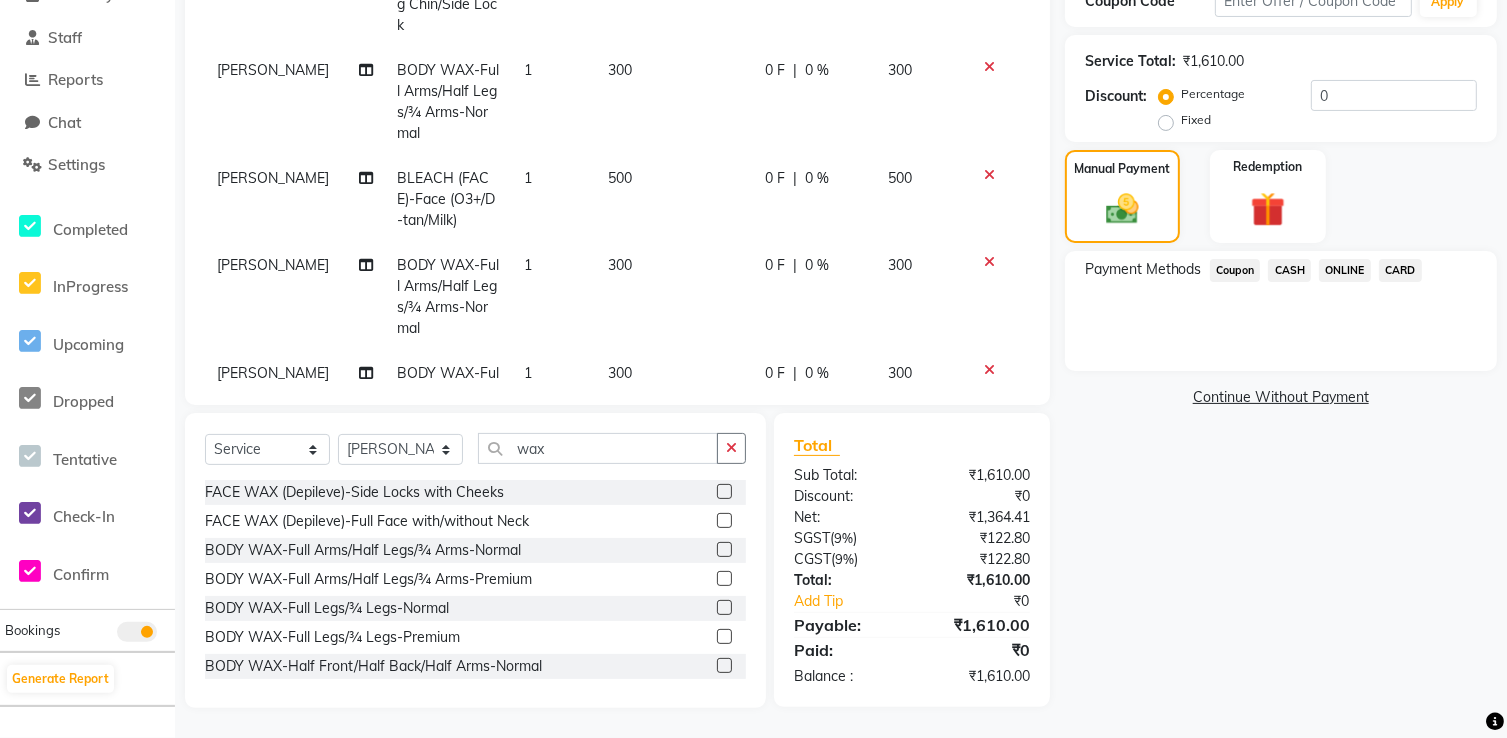 click on "CASH" 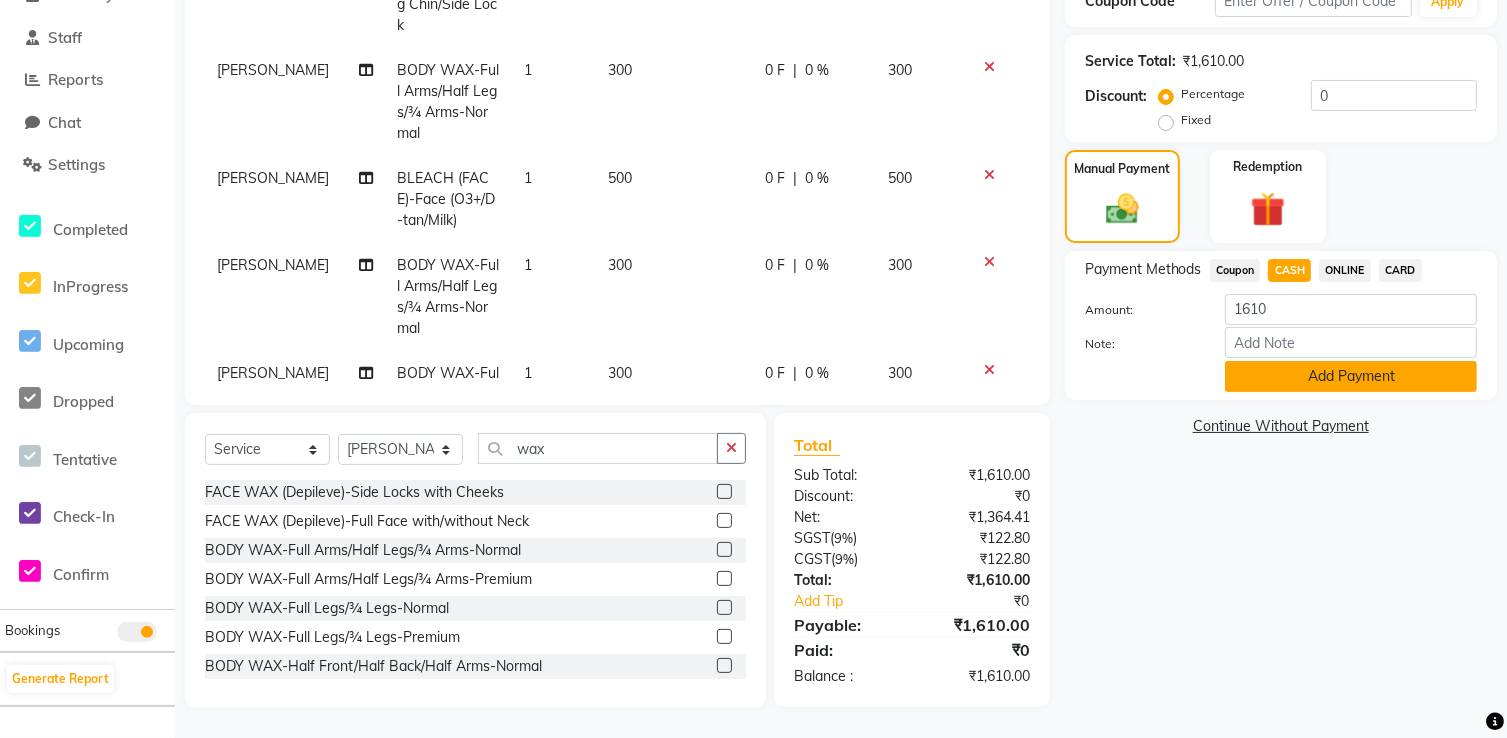 click on "Add Payment" 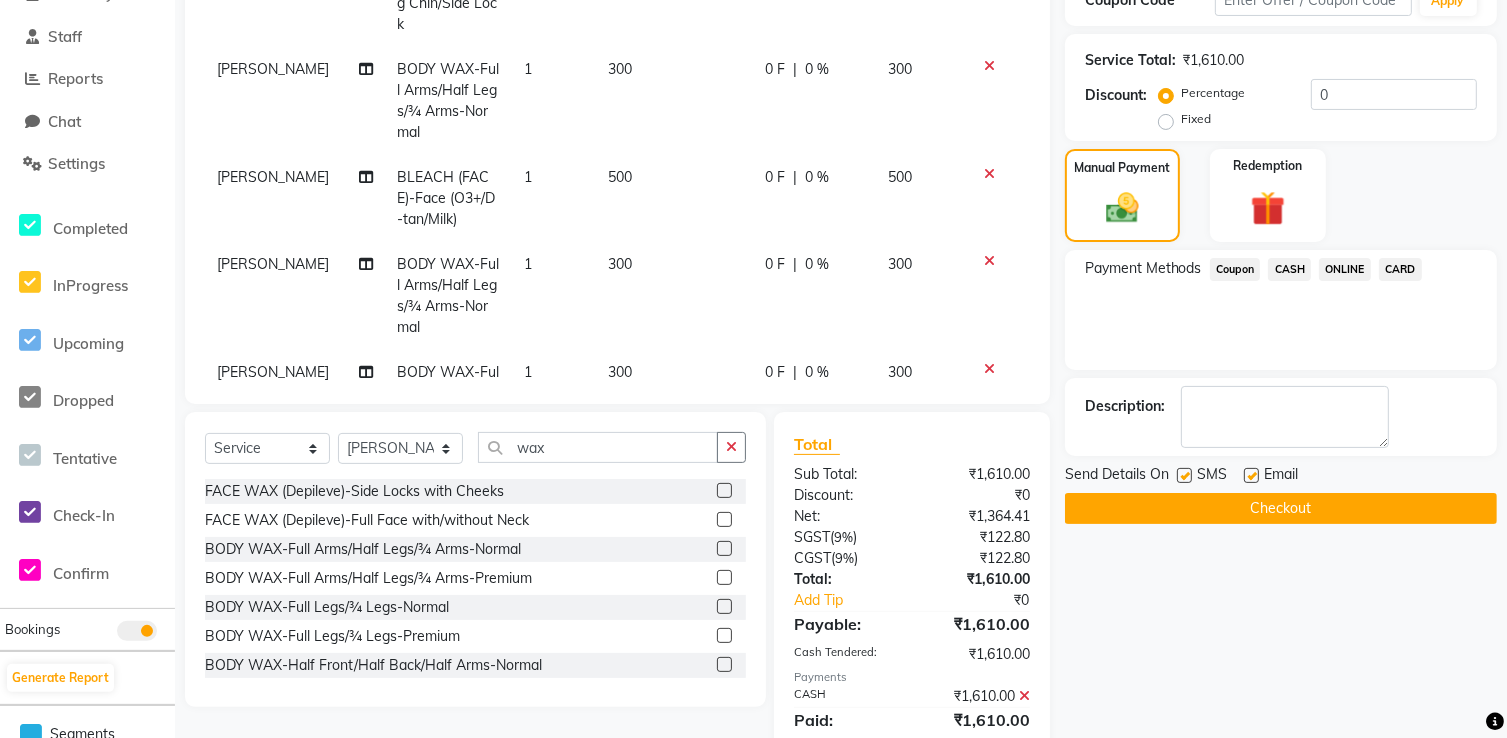 click on "Checkout" 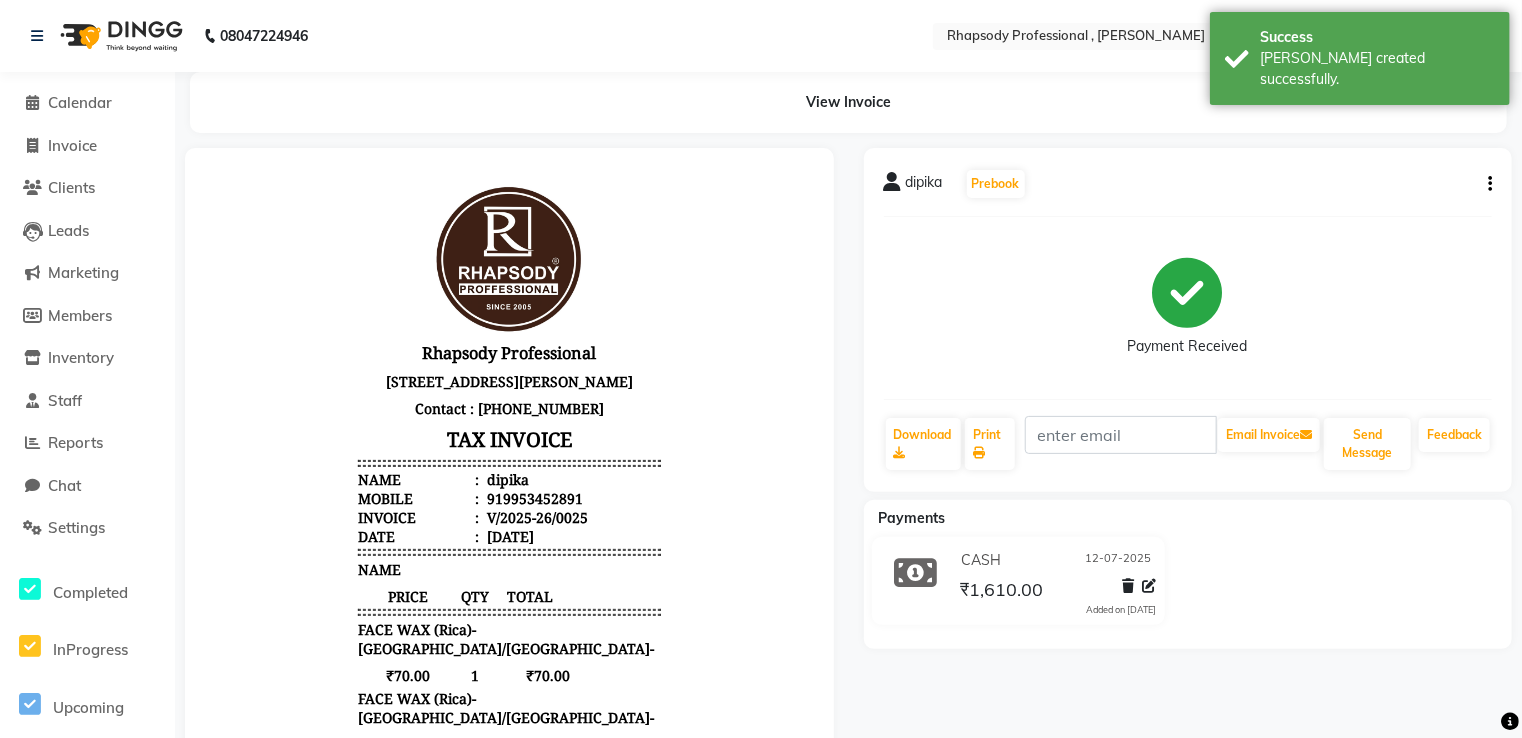 scroll, scrollTop: 0, scrollLeft: 0, axis: both 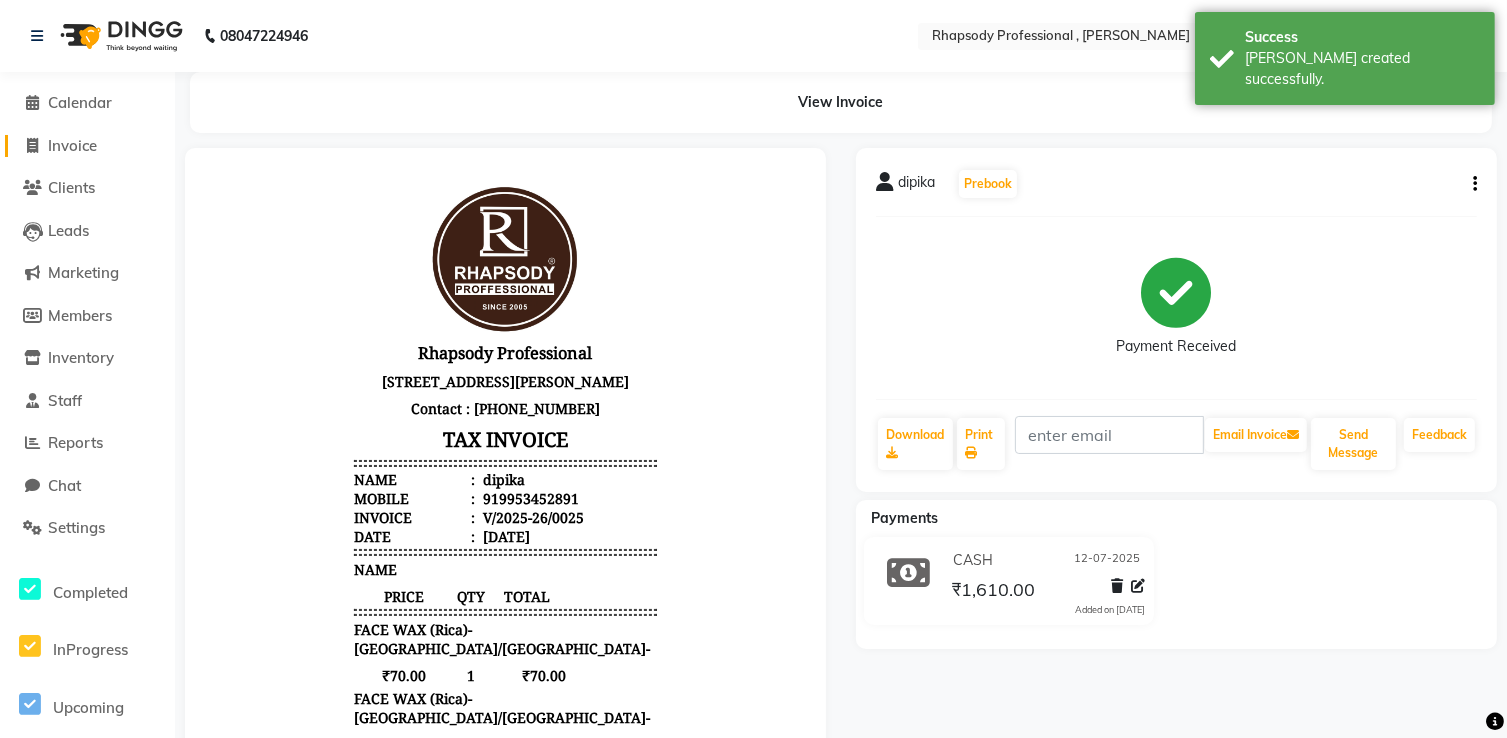 click 